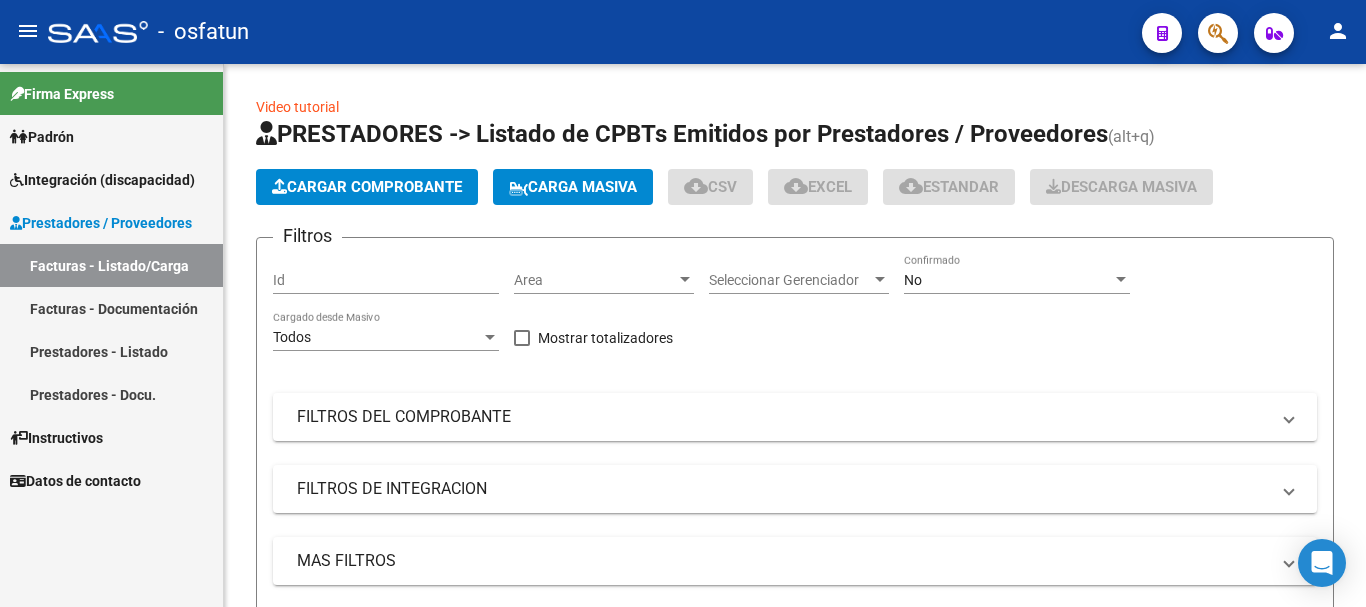 scroll, scrollTop: 0, scrollLeft: 0, axis: both 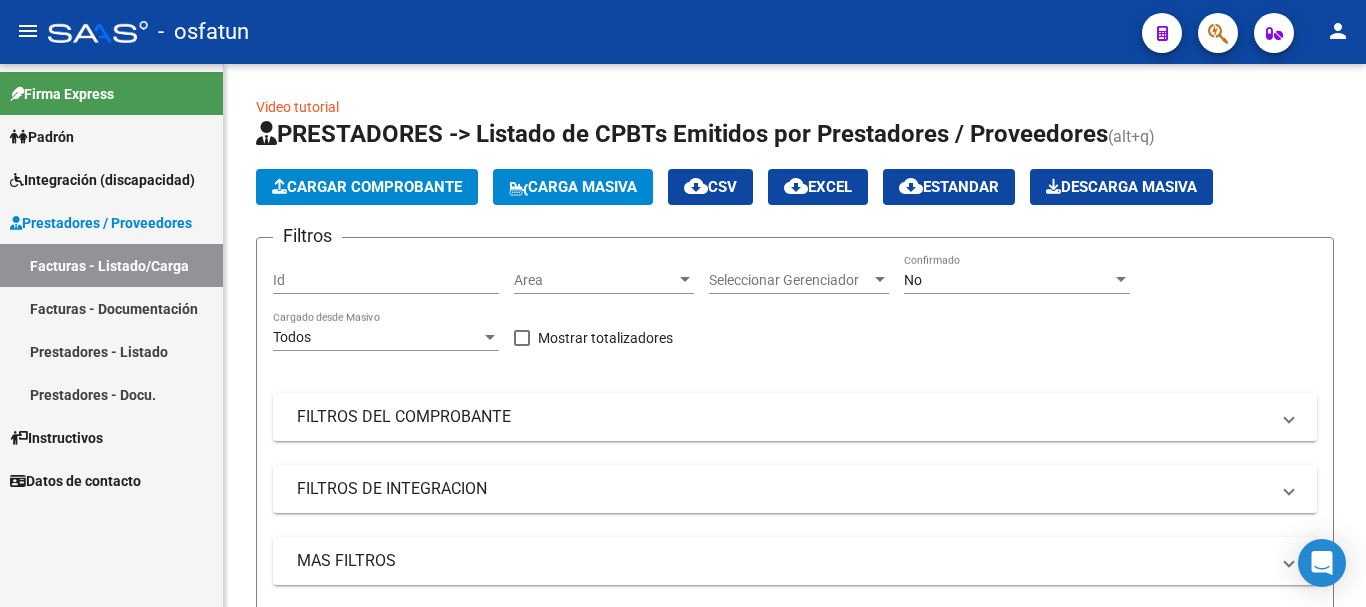 click on "Facturas - Listado/Carga" at bounding box center (111, 265) 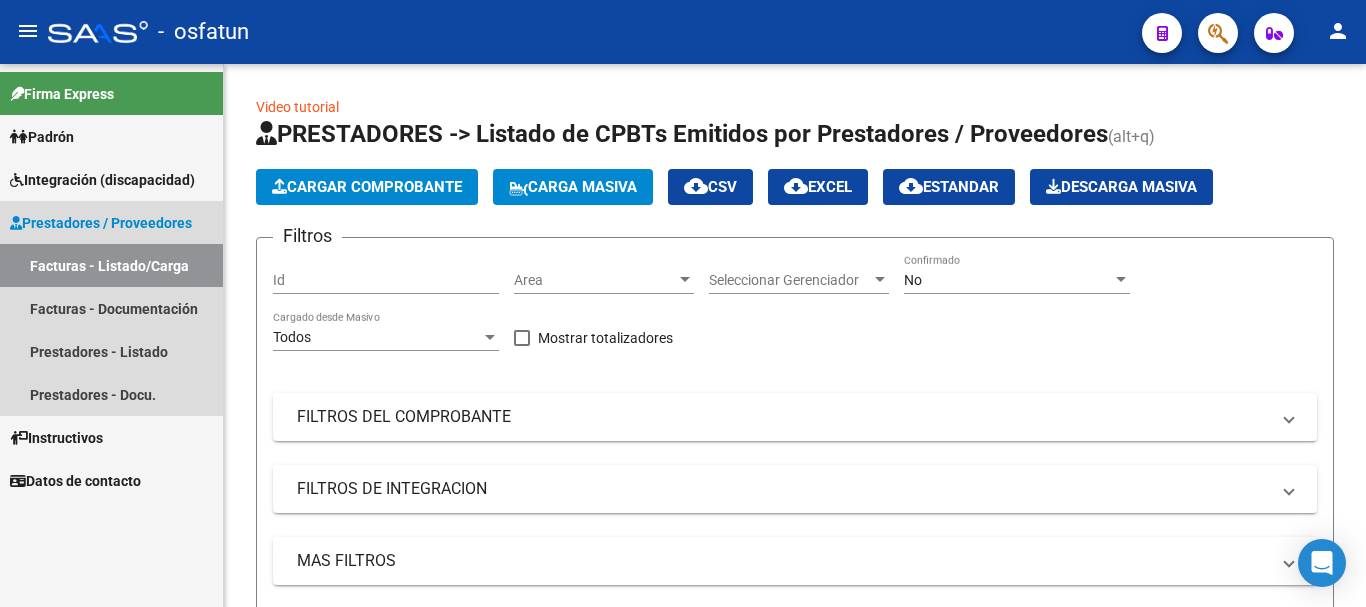 click on "Facturas - Listado/Carga" at bounding box center [111, 265] 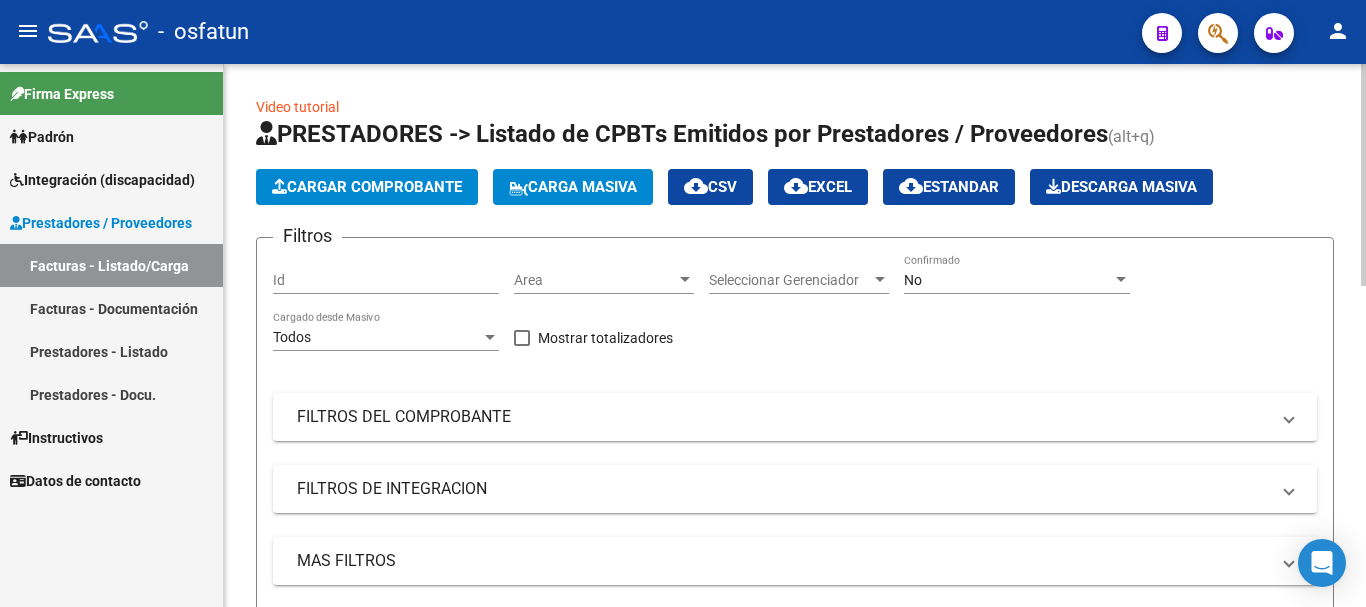 click on "Cargar Comprobante" 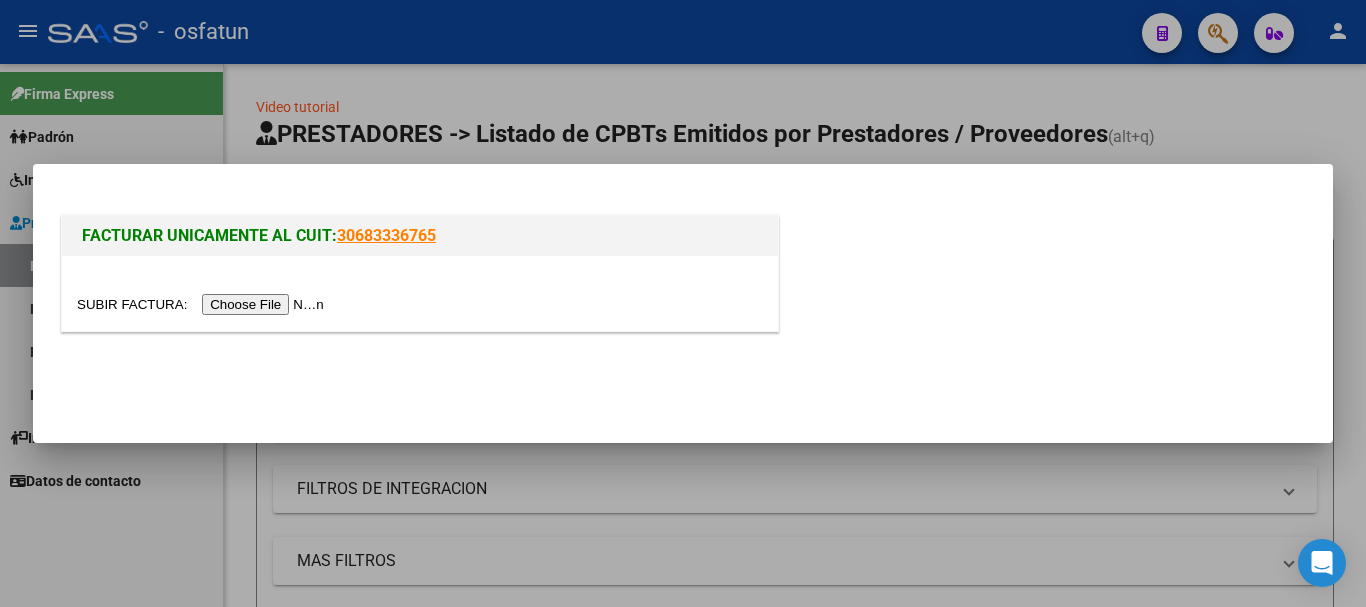 click at bounding box center [203, 304] 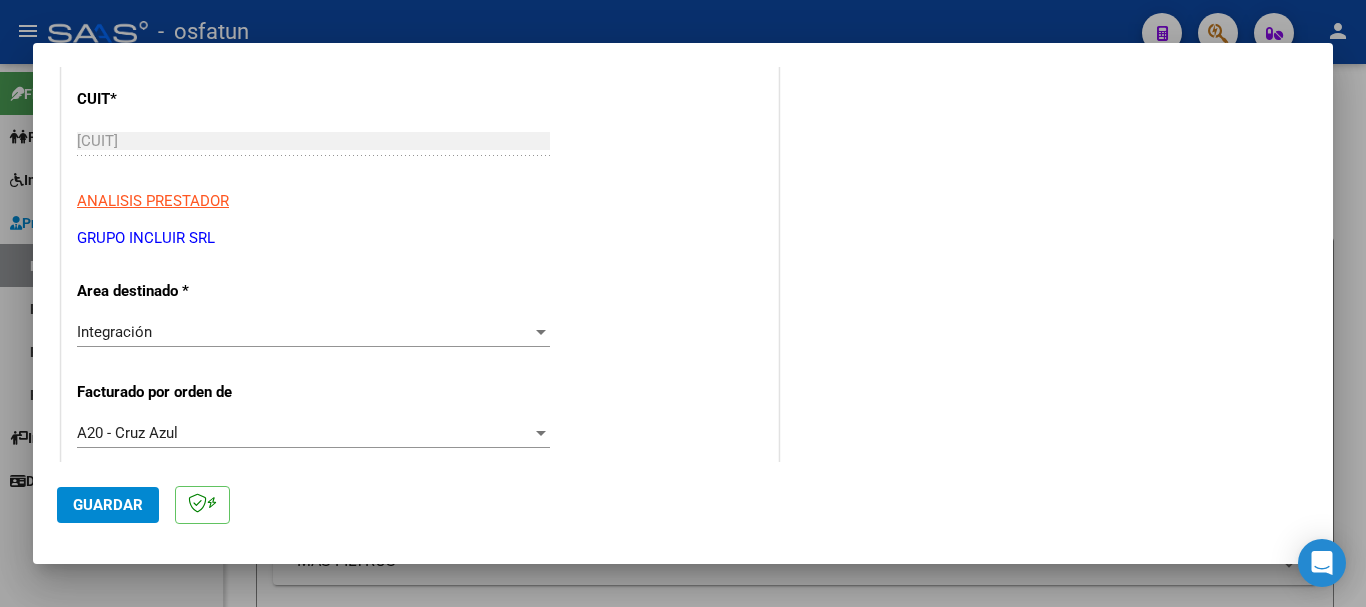 scroll, scrollTop: 292, scrollLeft: 0, axis: vertical 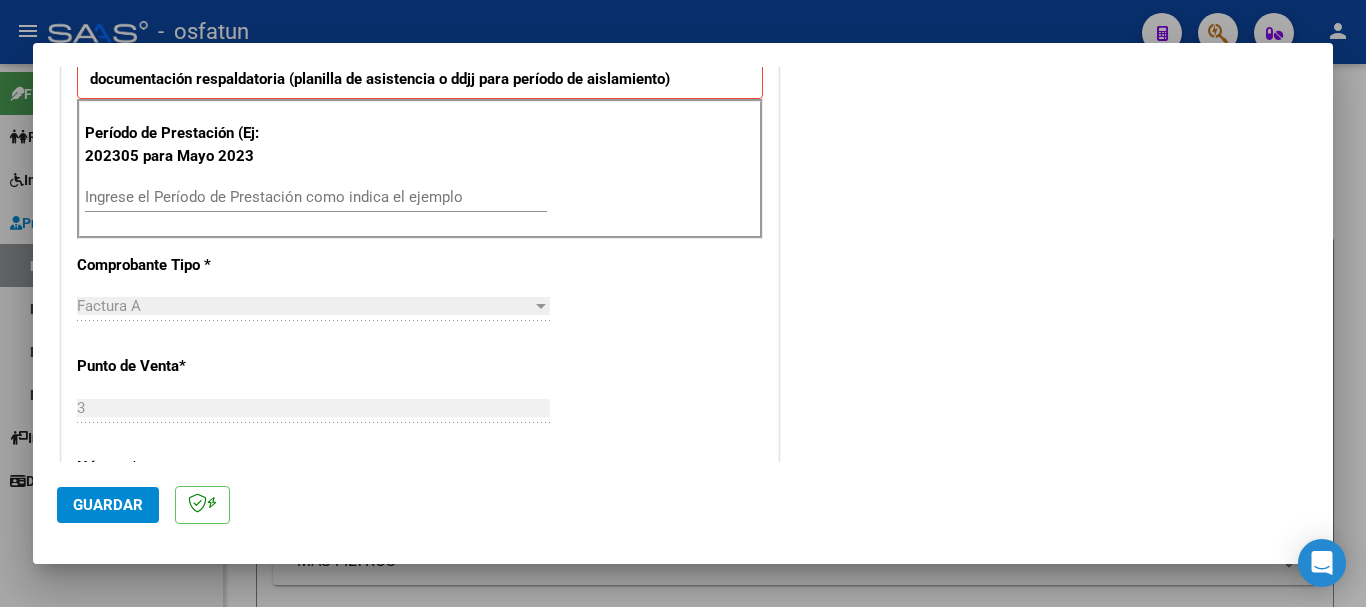 click on "Período de Prestación (Ej: 202305 para Mayo 2023    Ingrese el Período de Prestación como indica el ejemplo" at bounding box center (420, 169) 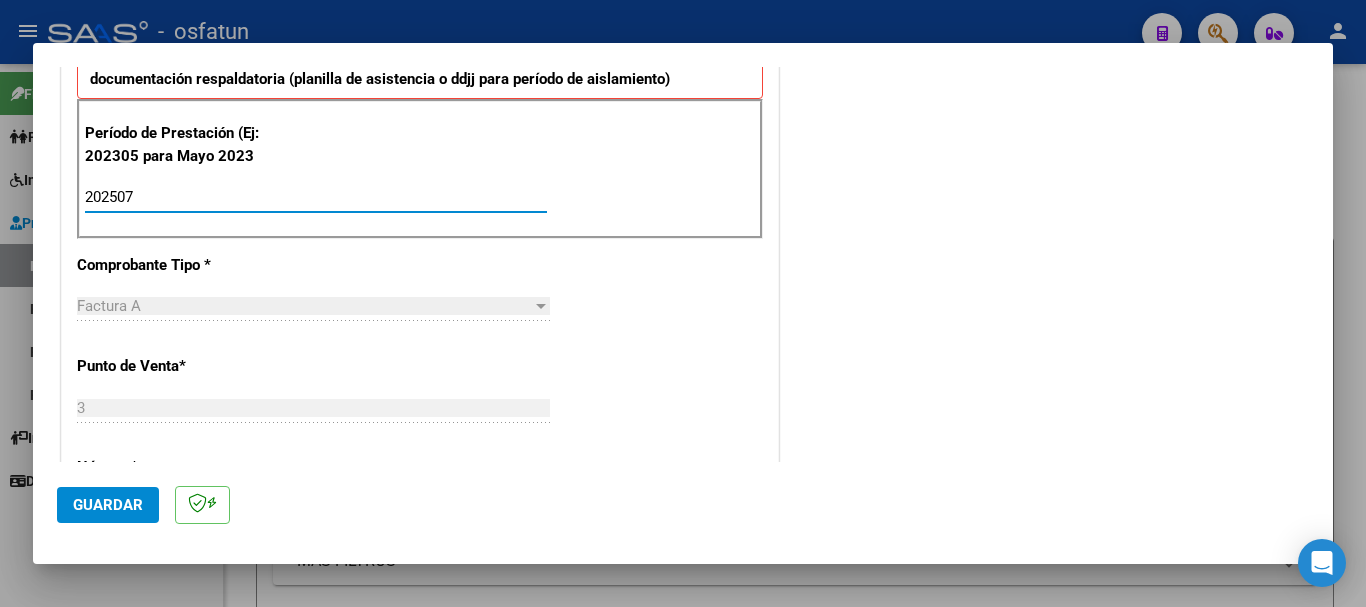type on "202507" 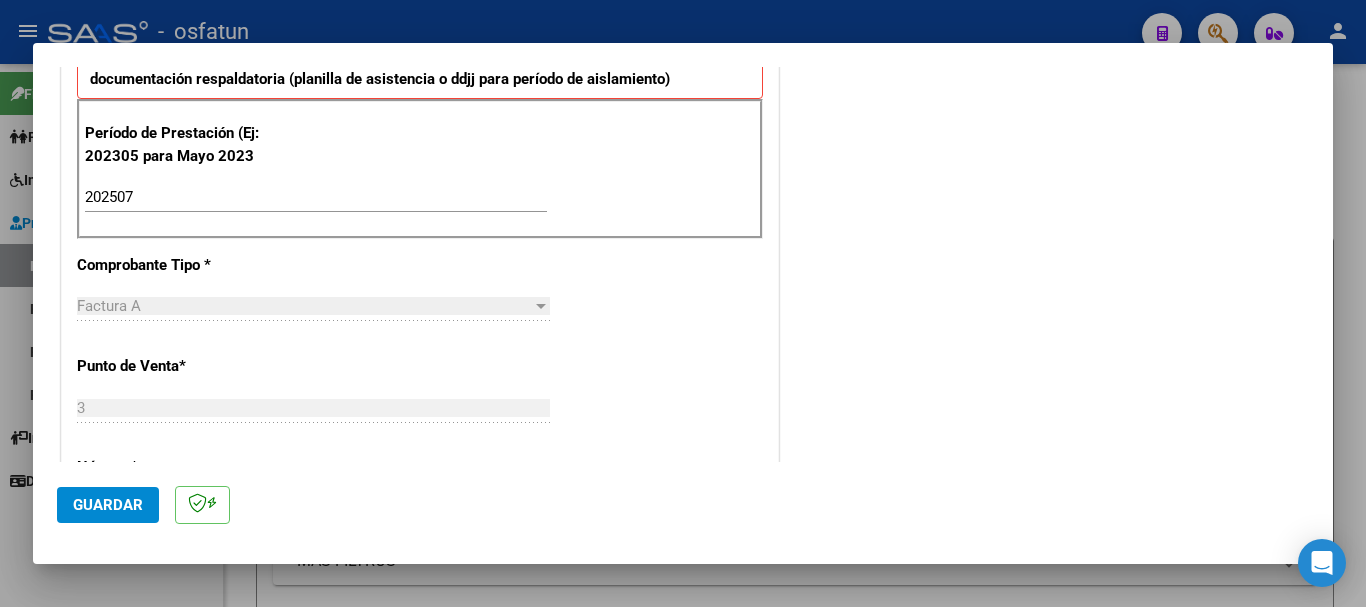 scroll, scrollTop: 1580, scrollLeft: 0, axis: vertical 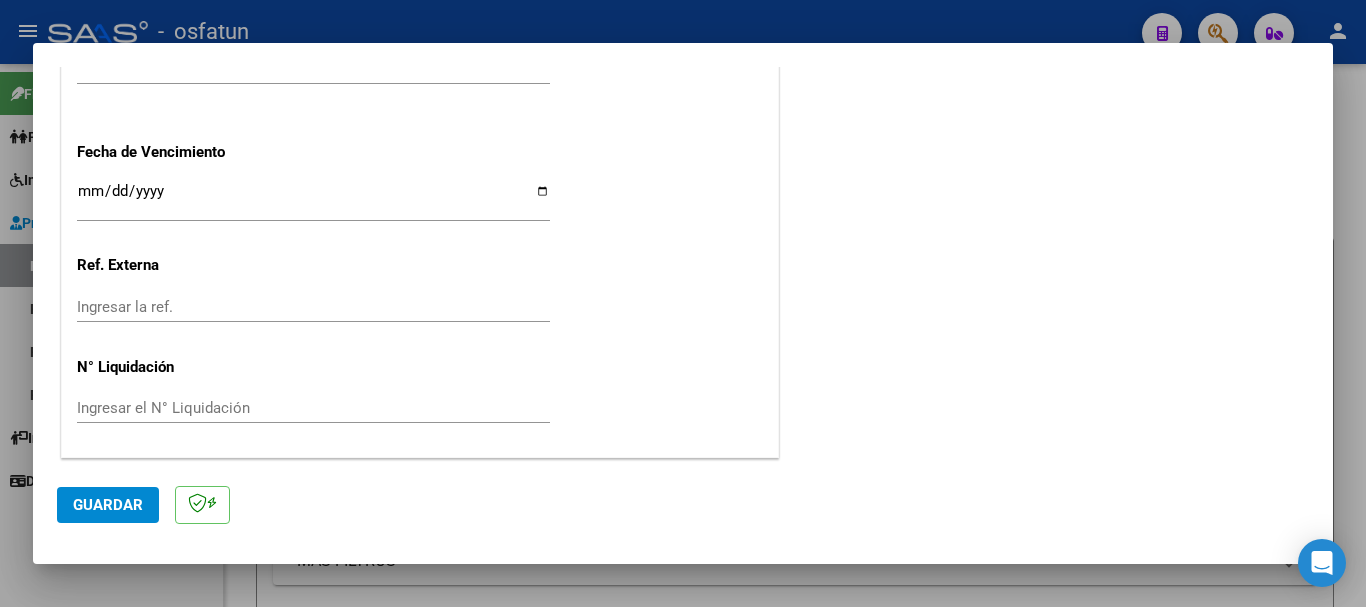 click on "Guardar" 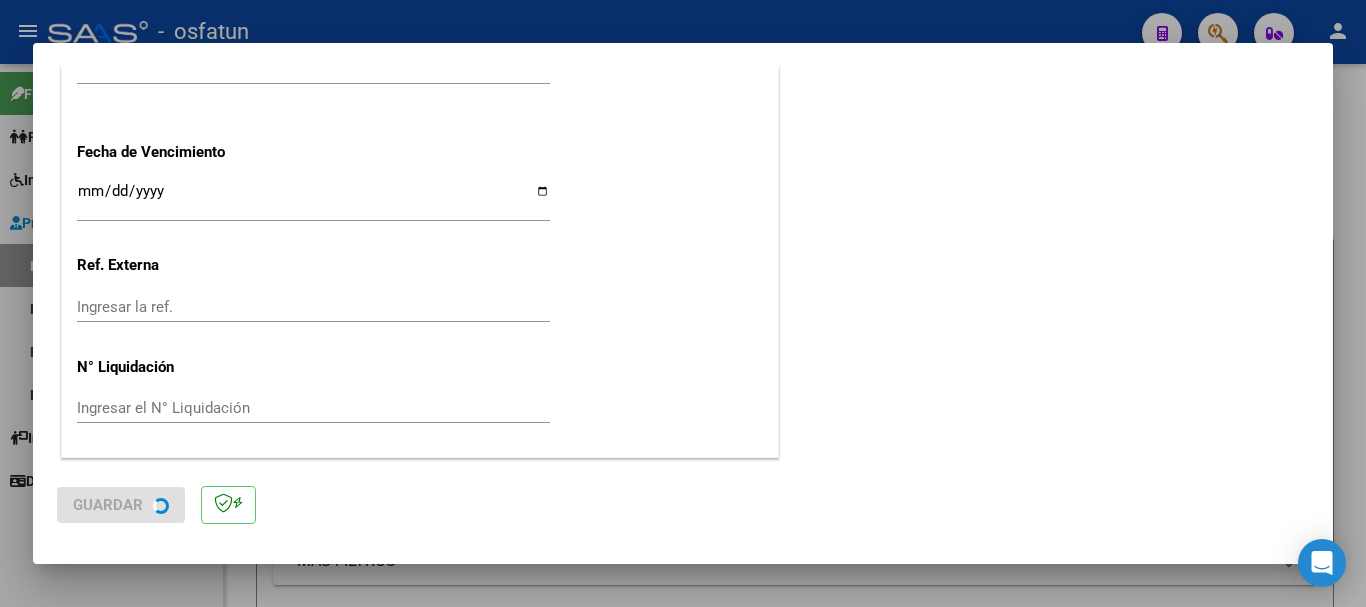 scroll, scrollTop: 0, scrollLeft: 0, axis: both 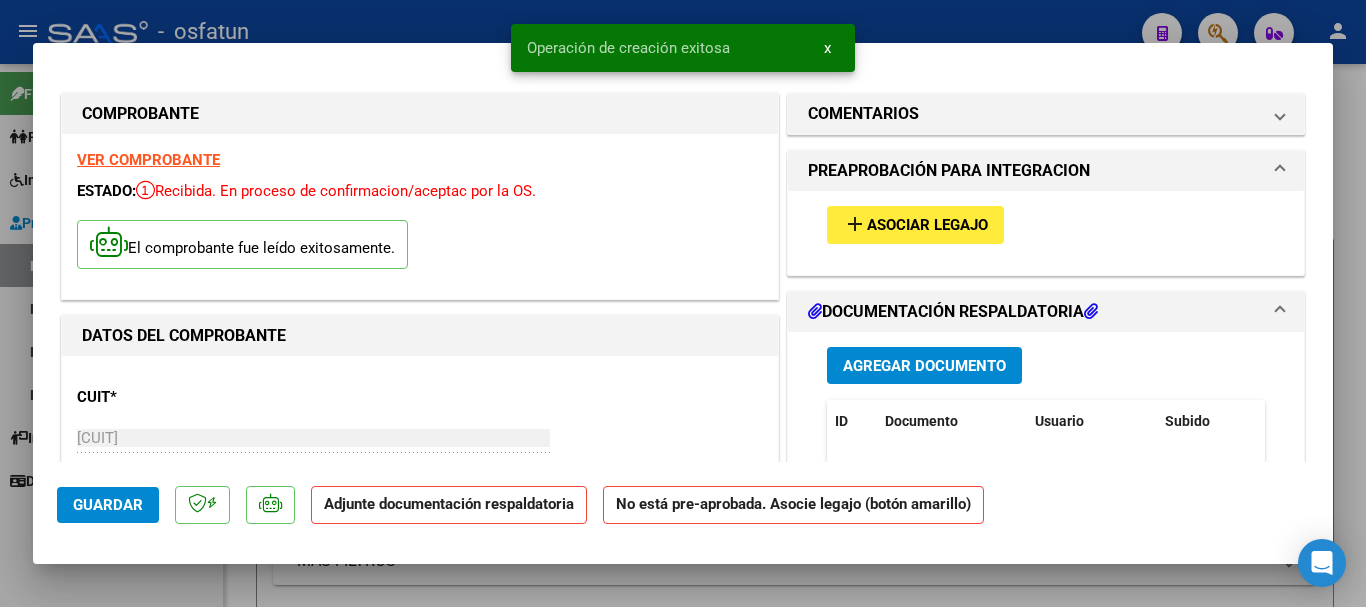 click on "Asociar Legajo" at bounding box center [927, 226] 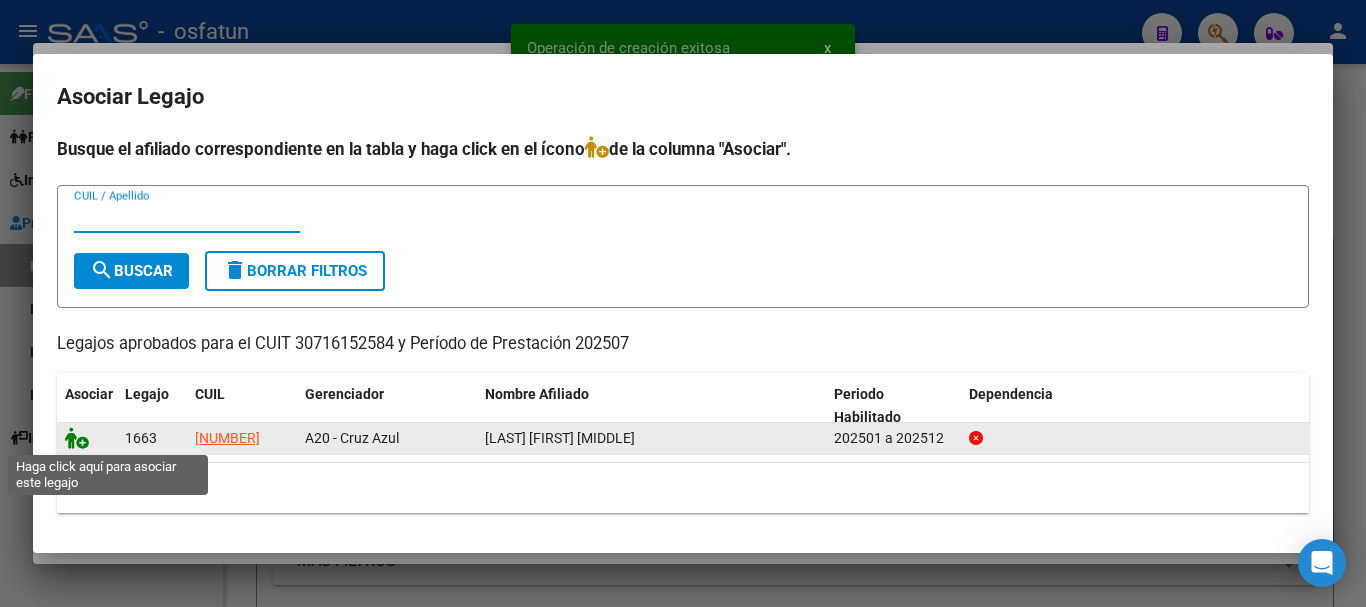 click 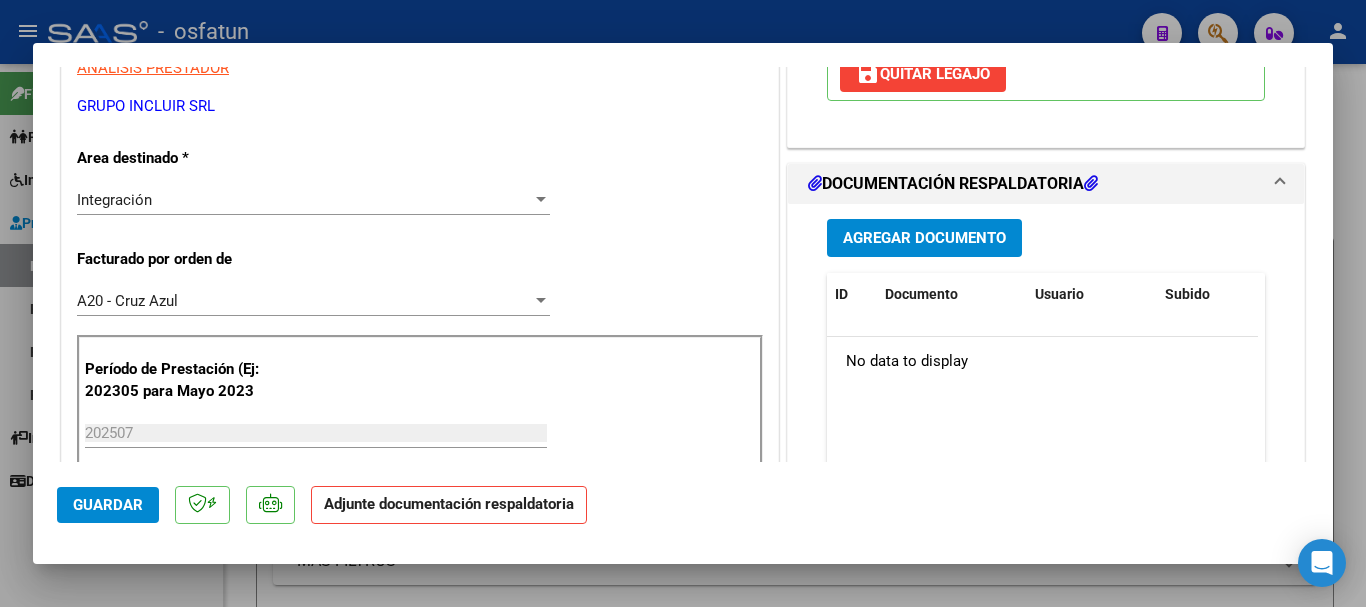 scroll, scrollTop: 442, scrollLeft: 0, axis: vertical 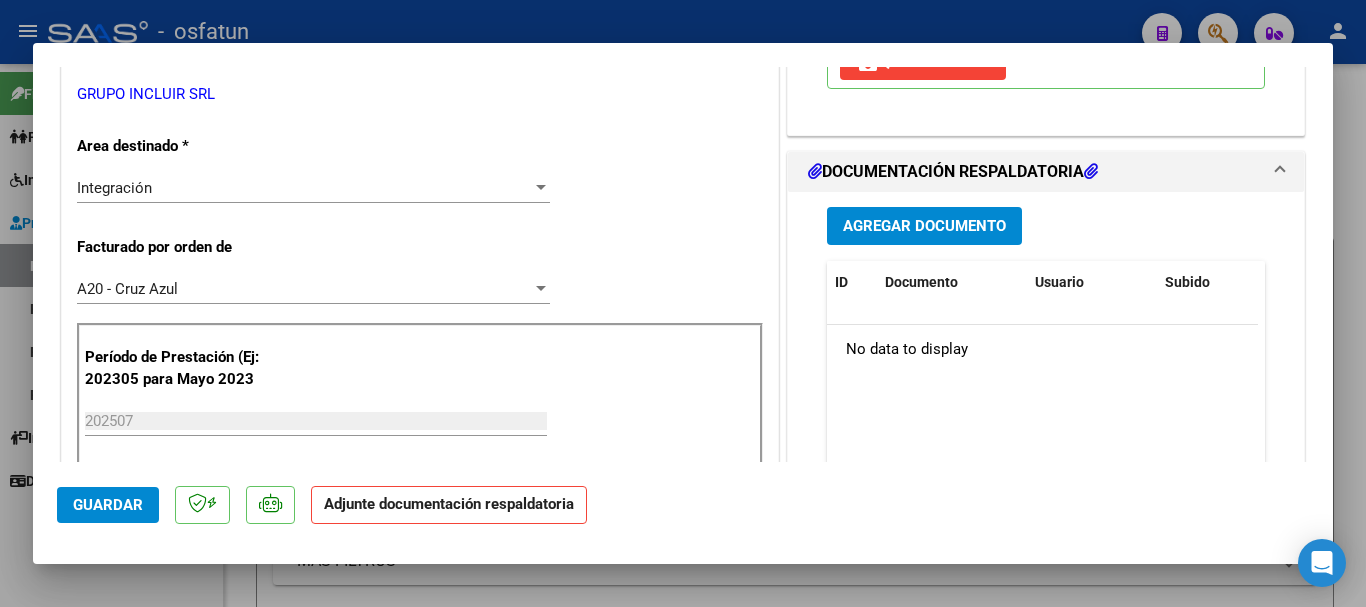 click on "Agregar Documento" at bounding box center [924, 227] 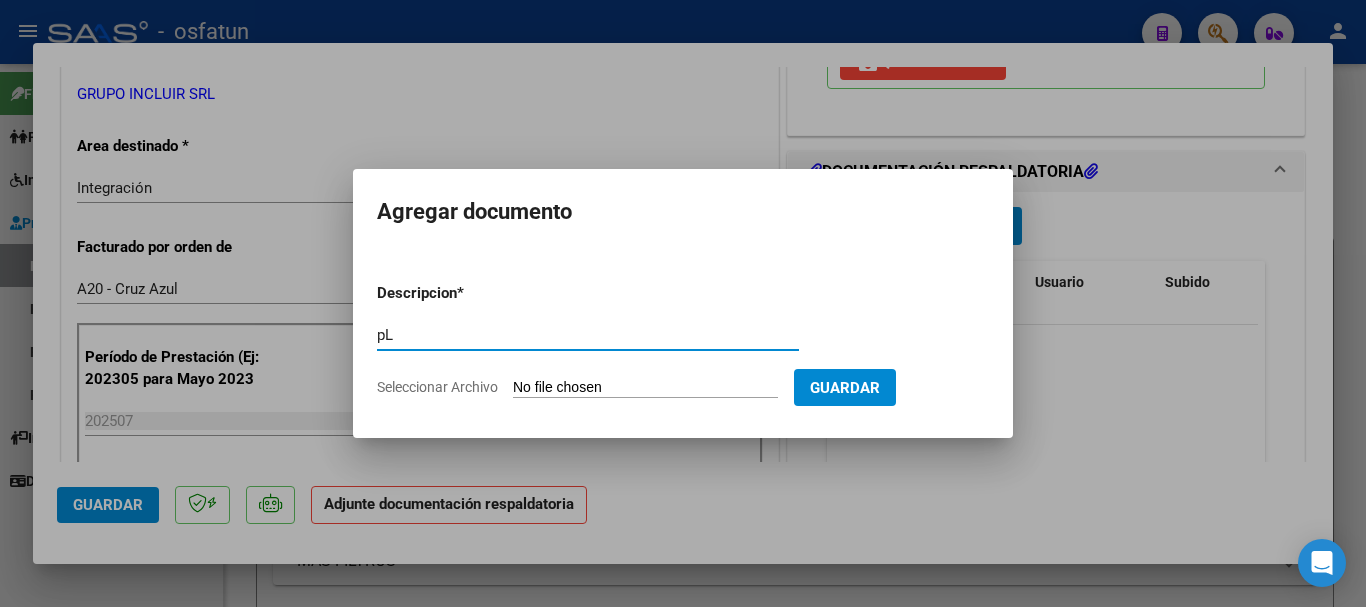 type on "p" 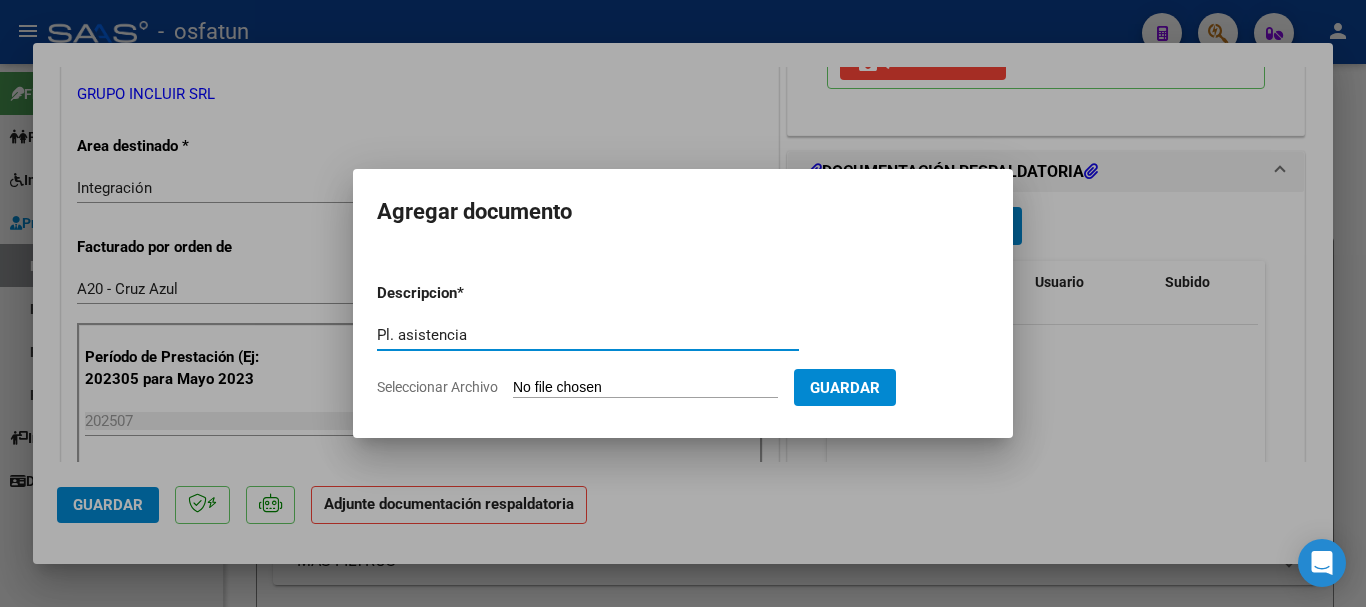 type on "Pl. asistencia" 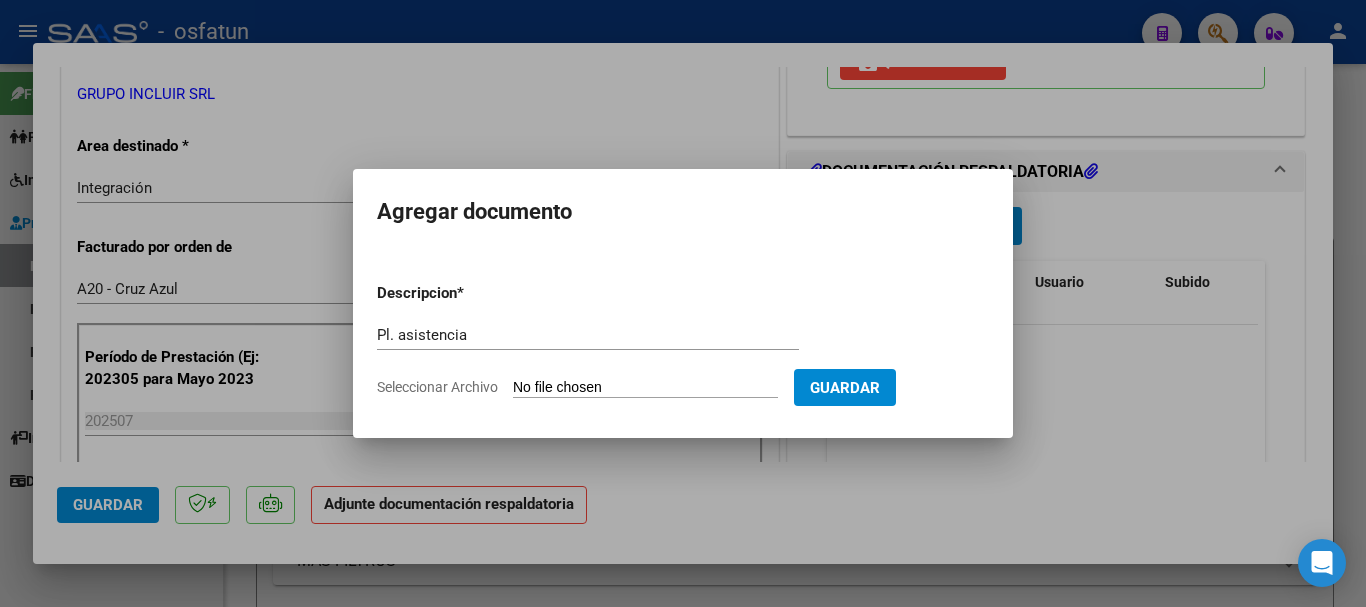 click on "Seleccionar Archivo" at bounding box center [645, 388] 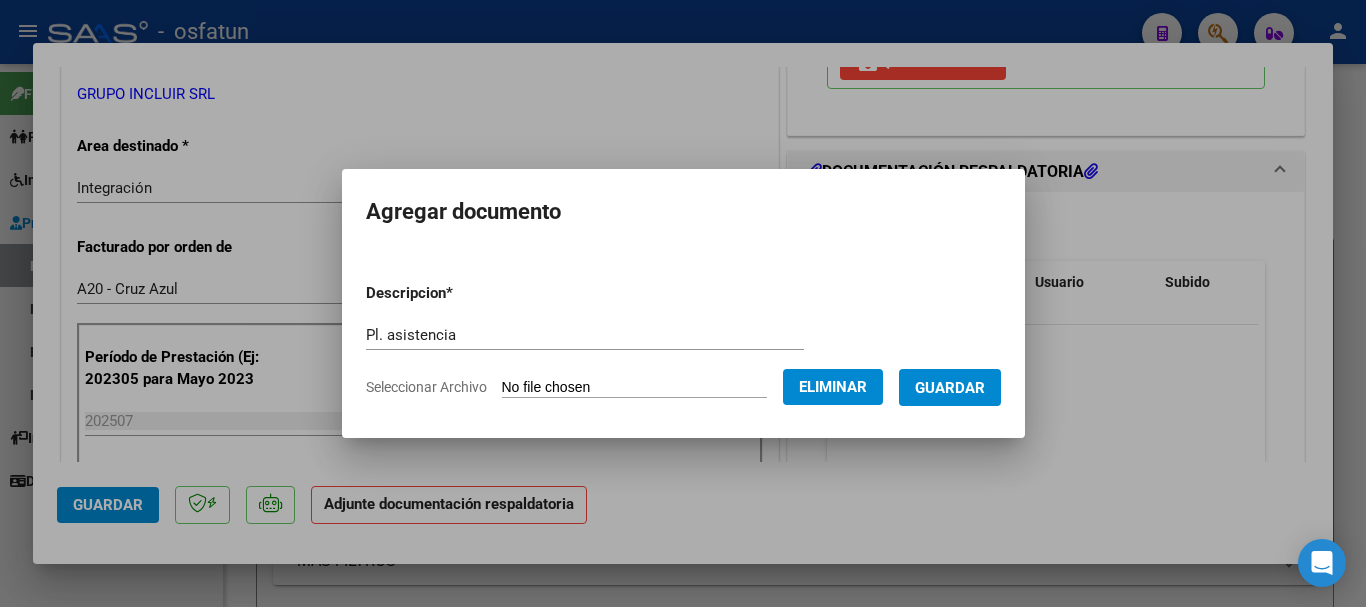 click on "Guardar" at bounding box center [950, 388] 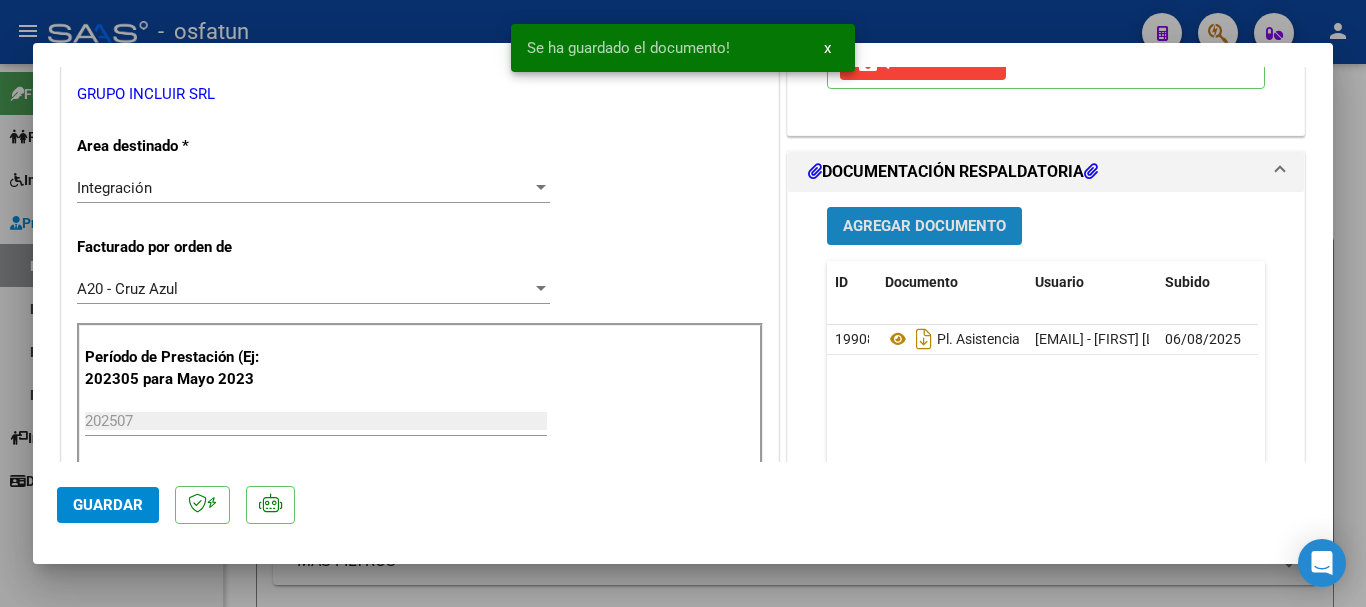click on "Agregar Documento" at bounding box center [924, 227] 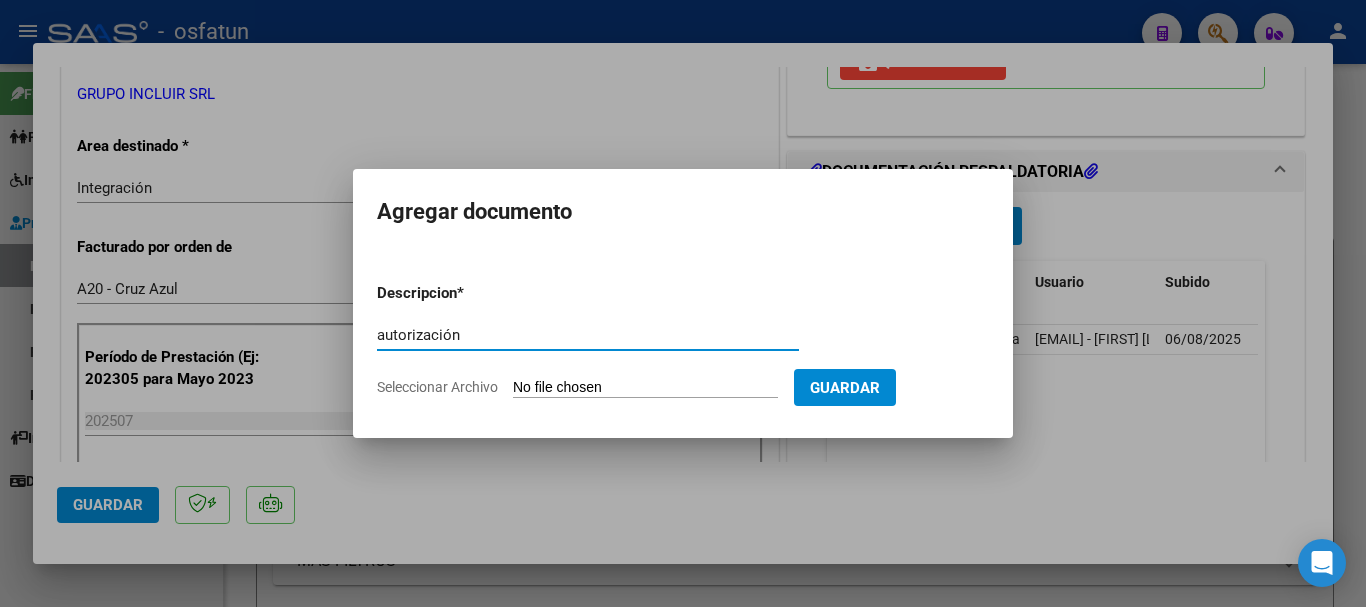 type on "autorización" 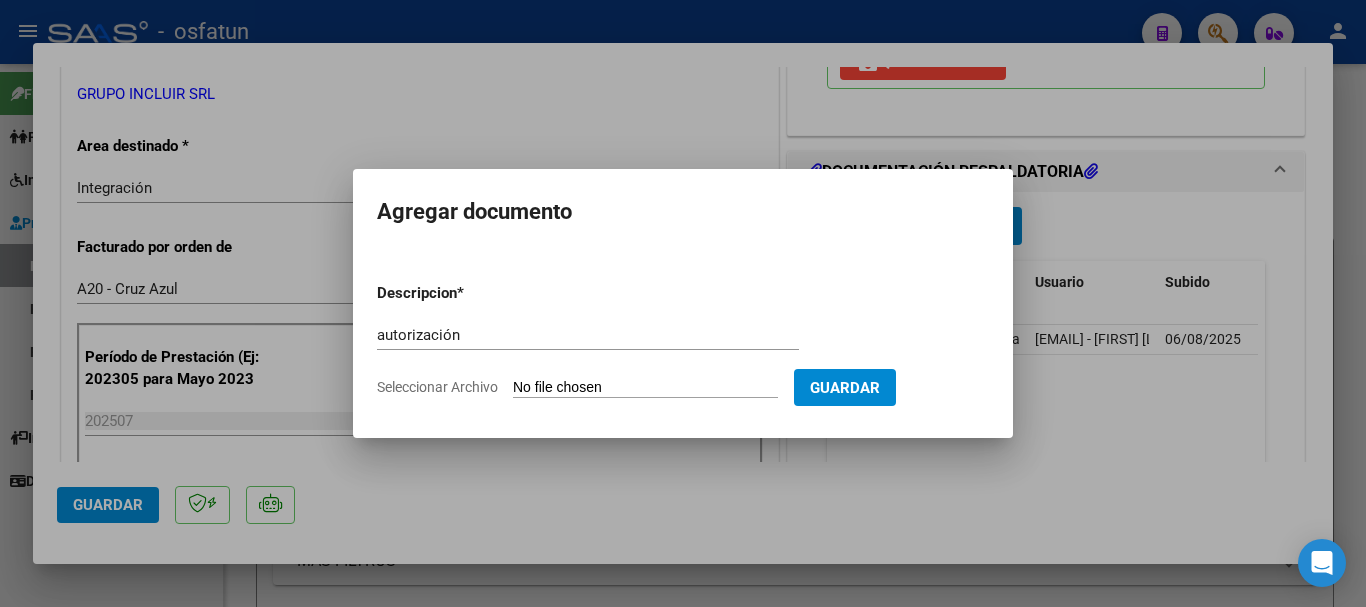 type on "C:\fakepath\QUEVEDO BAUTISTA GABRIEL_ AUTORIZACIONES.pdf" 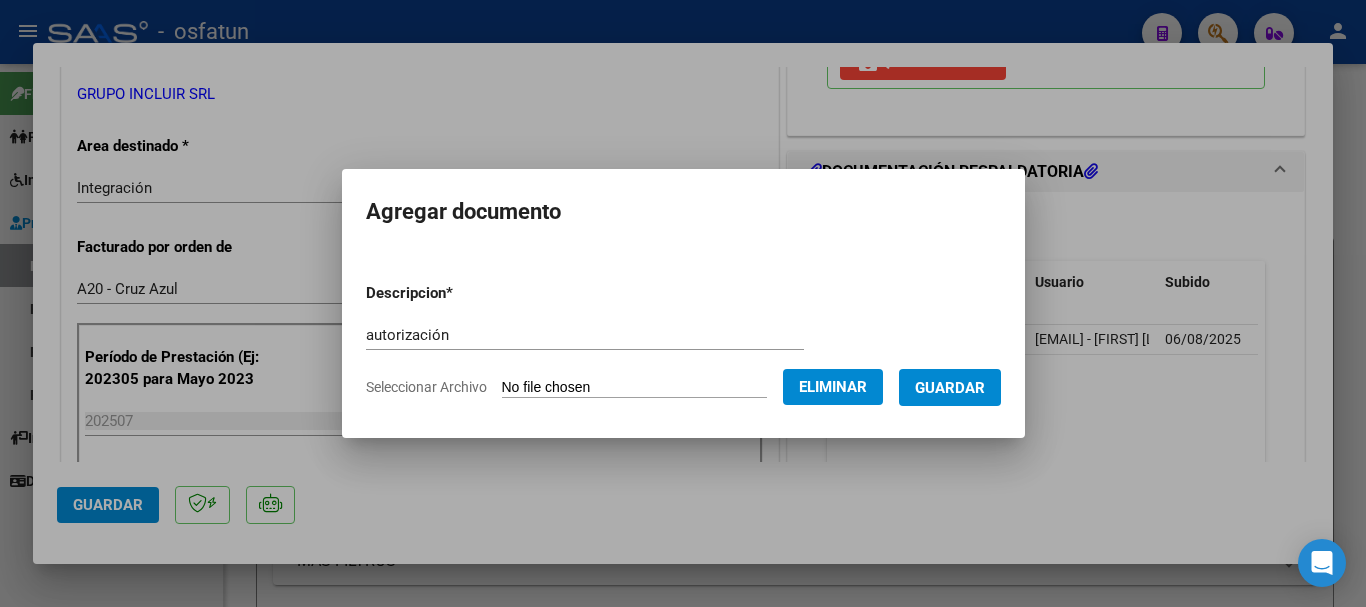 click on "Guardar" at bounding box center (950, 388) 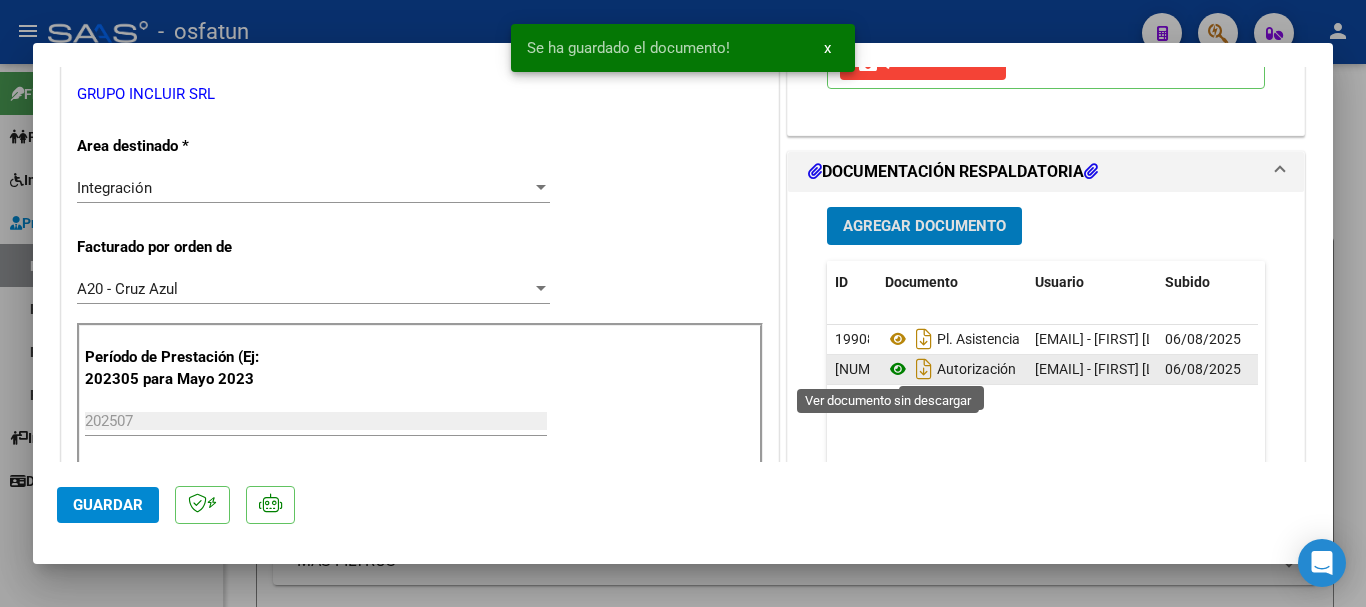click 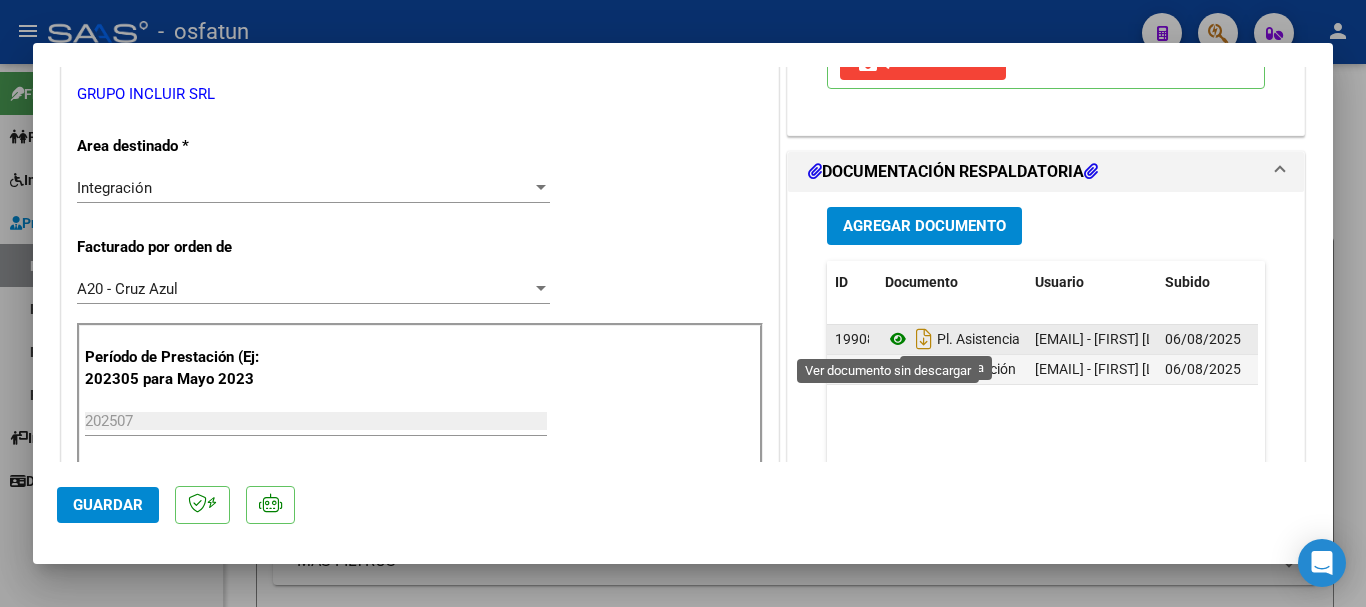 click 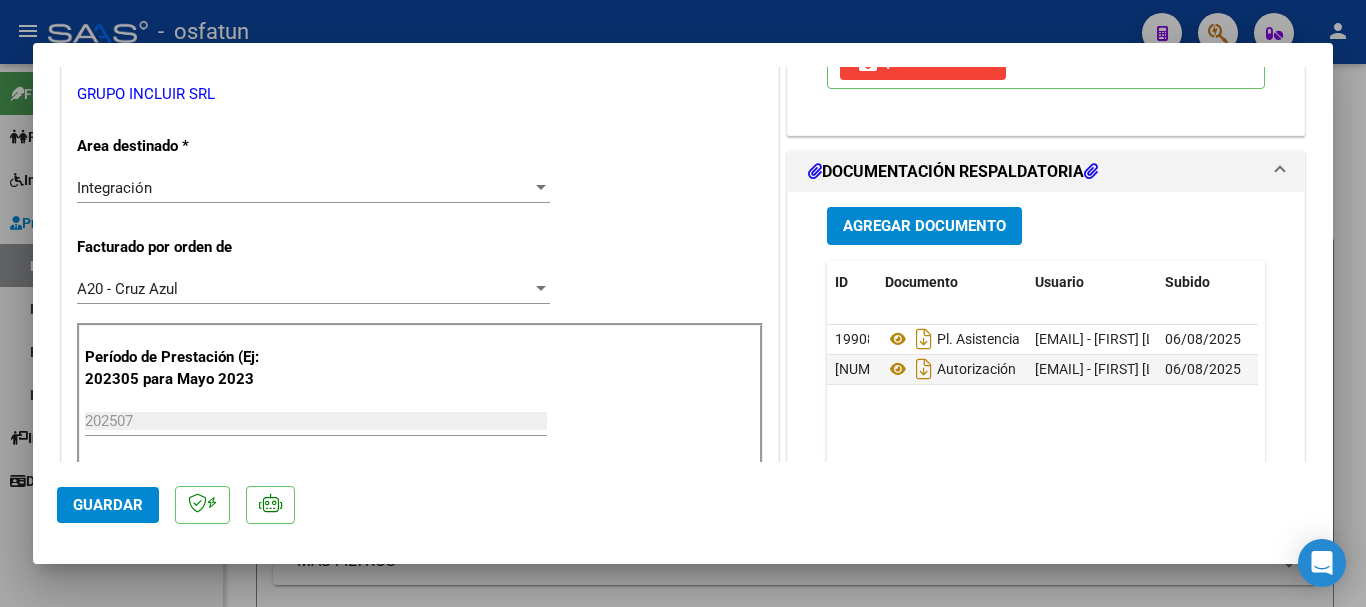 click on "Guardar" 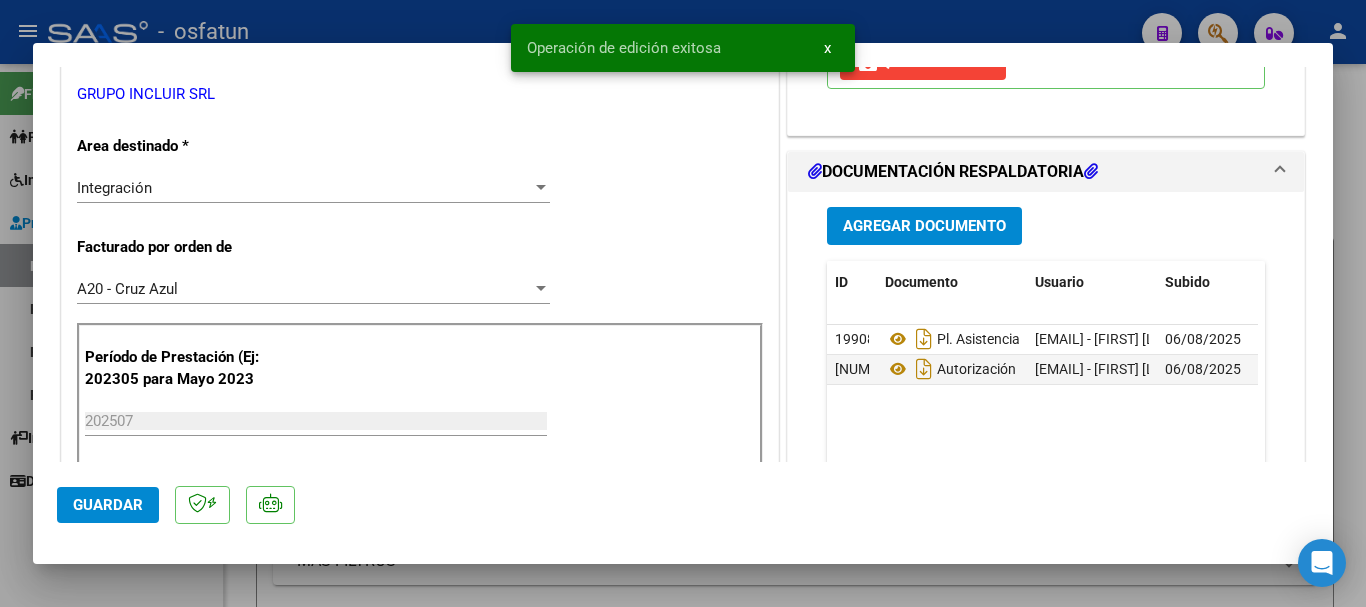 click on "Guardar" 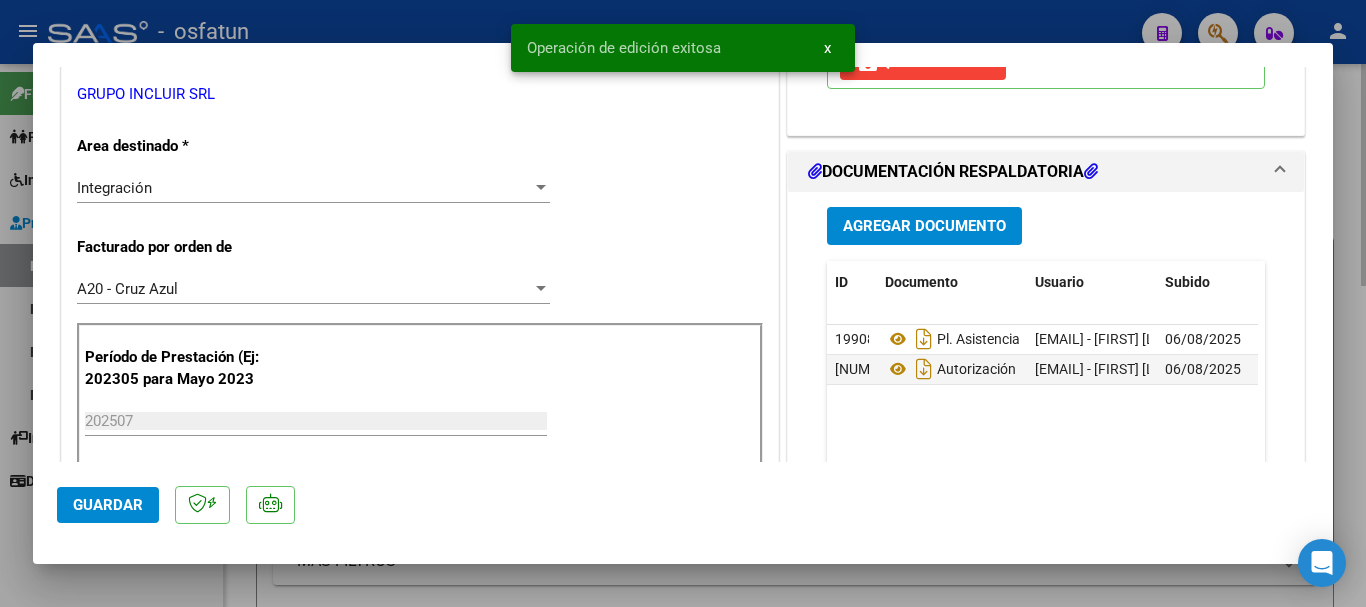 type 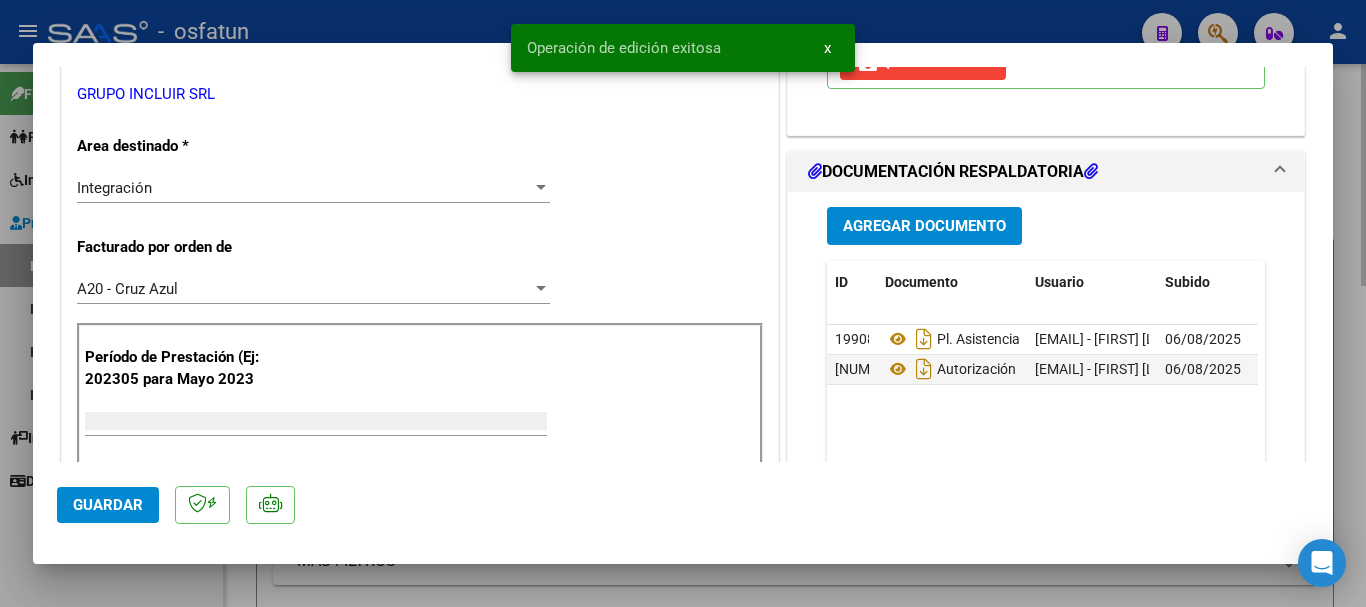 scroll, scrollTop: 0, scrollLeft: 0, axis: both 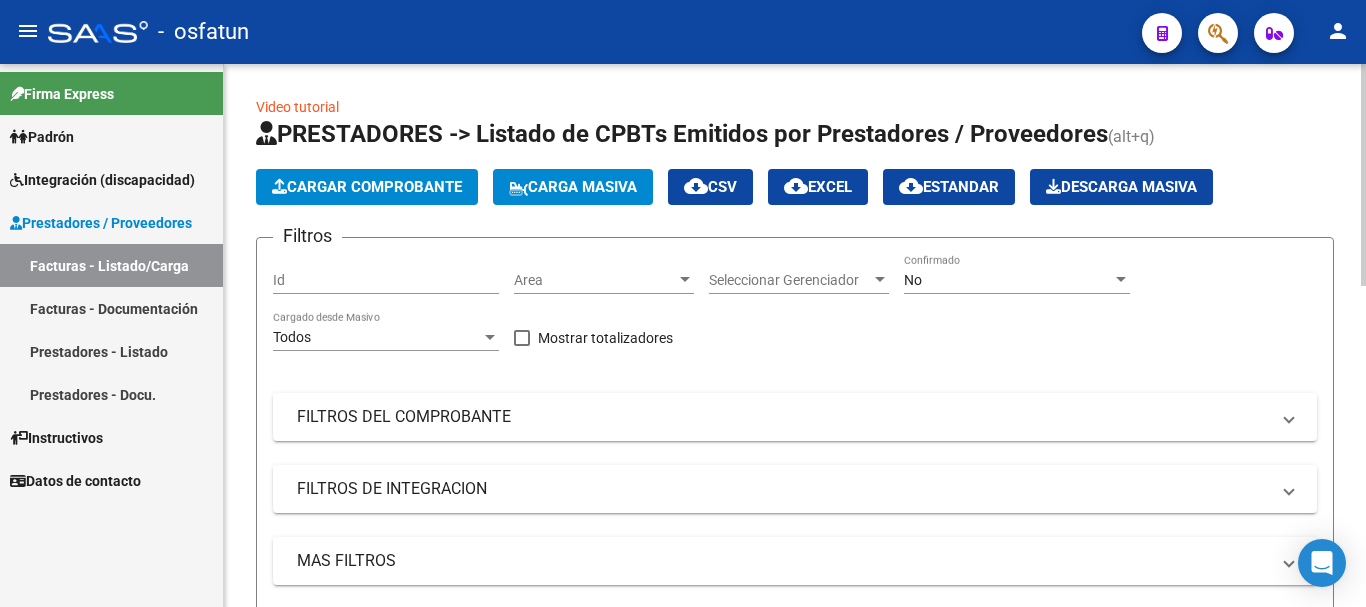 click on "Cargar Comprobante" 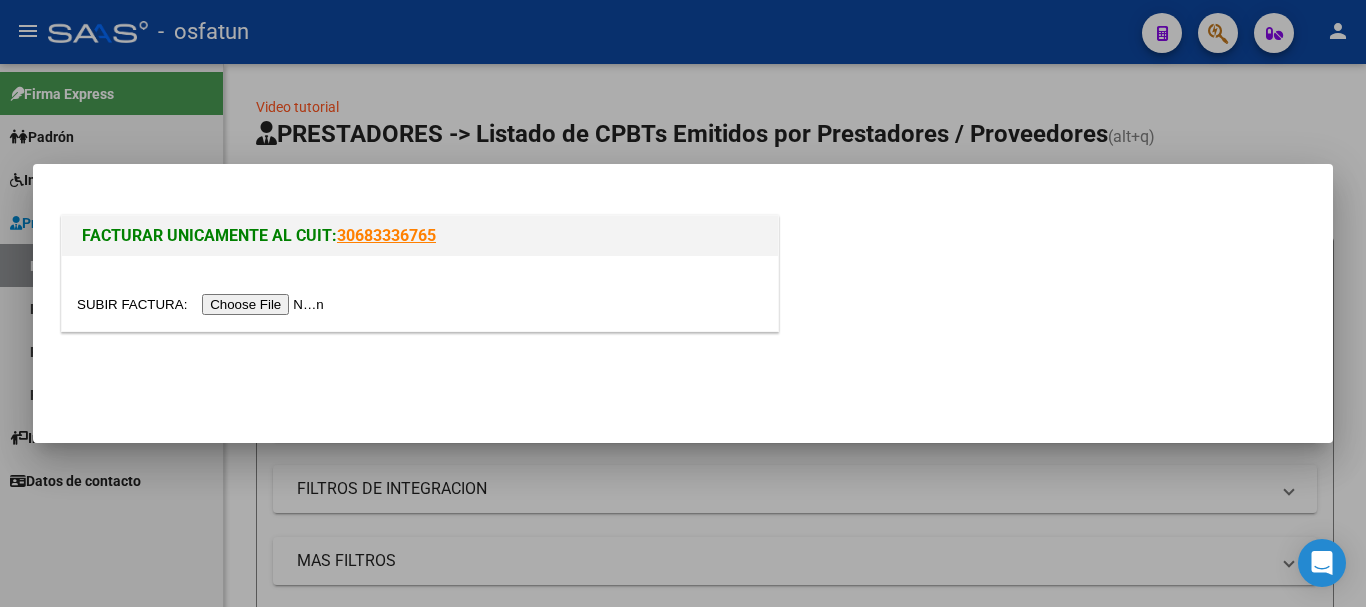 click at bounding box center [203, 304] 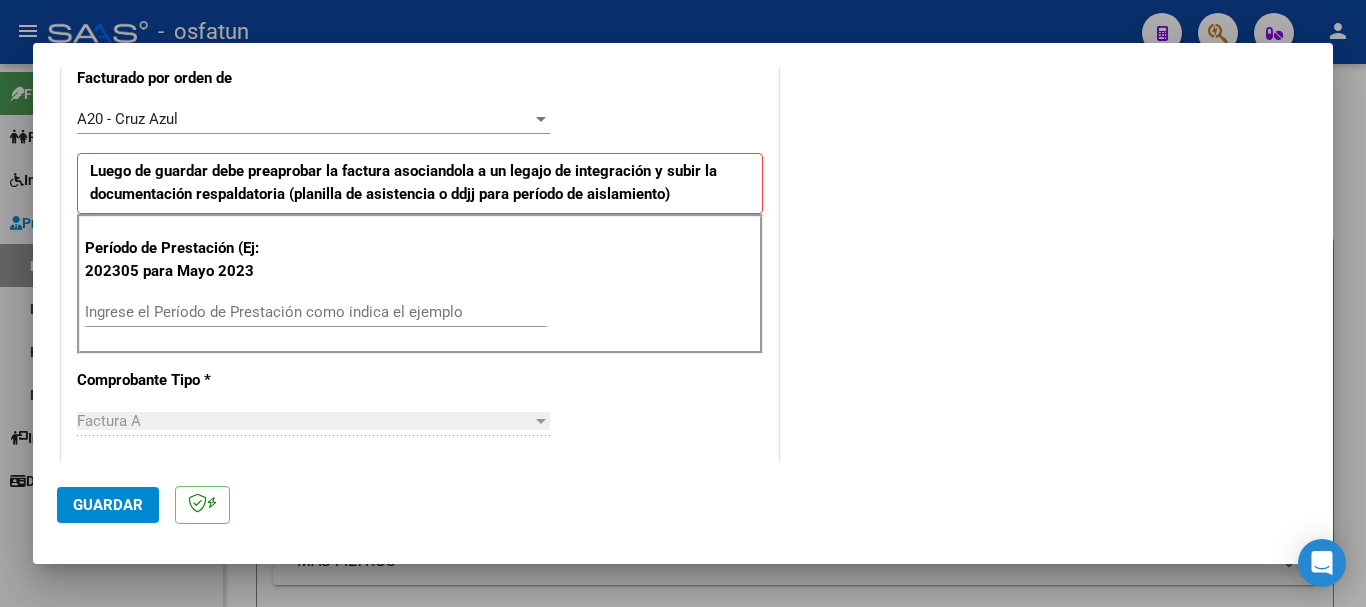 scroll, scrollTop: 617, scrollLeft: 0, axis: vertical 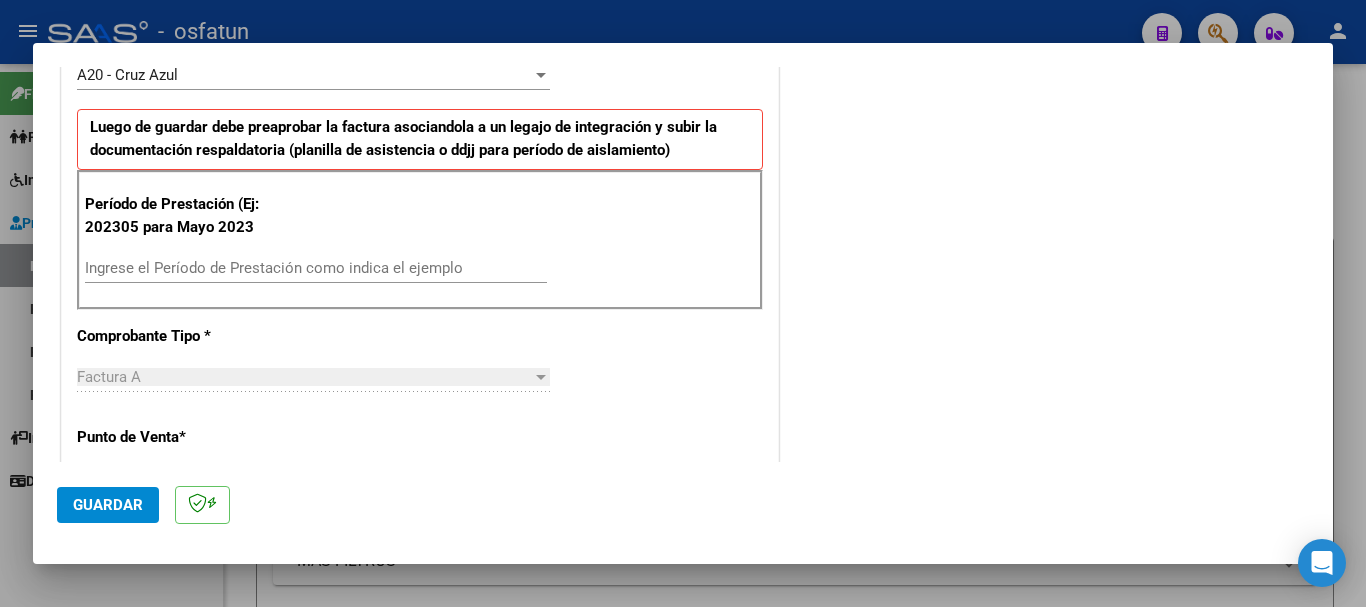 click on "Ingrese el Período de Prestación como indica el ejemplo" at bounding box center [316, 268] 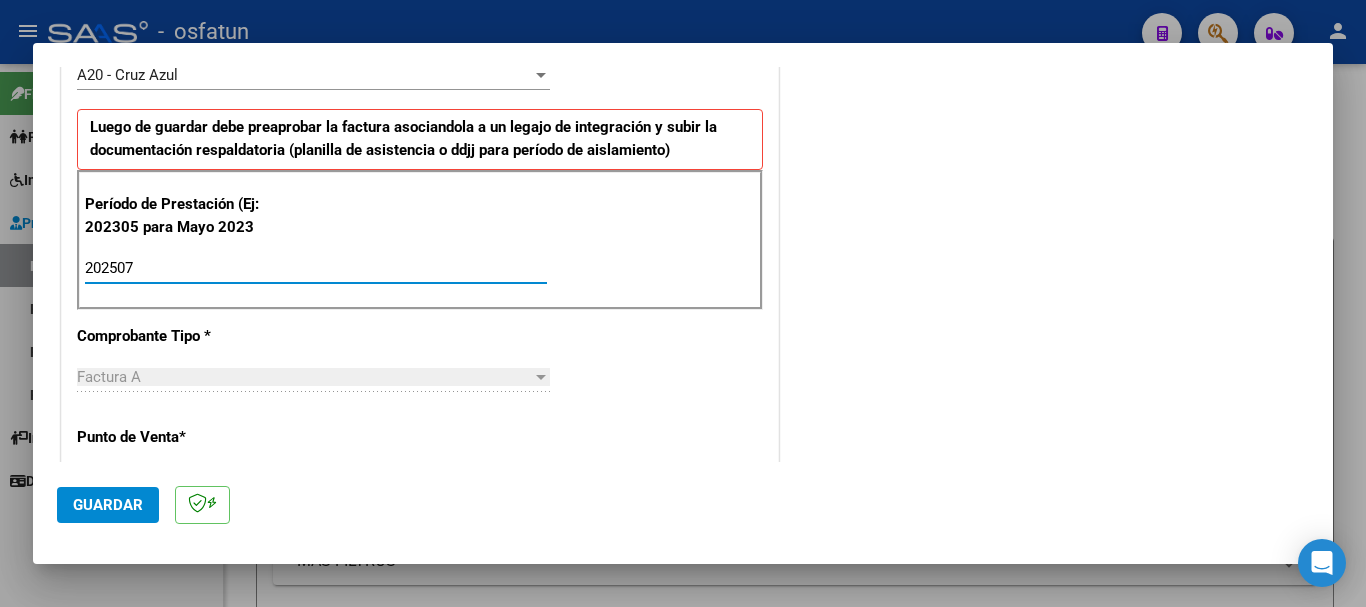 type on "202507" 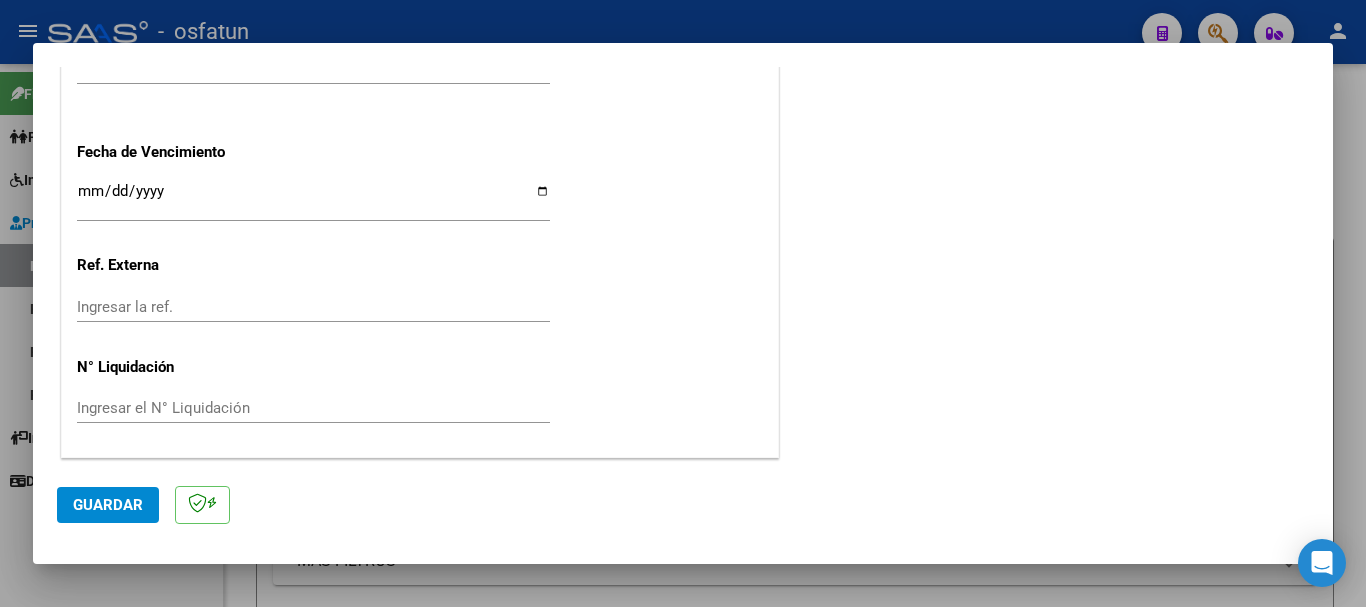 scroll, scrollTop: 617, scrollLeft: 0, axis: vertical 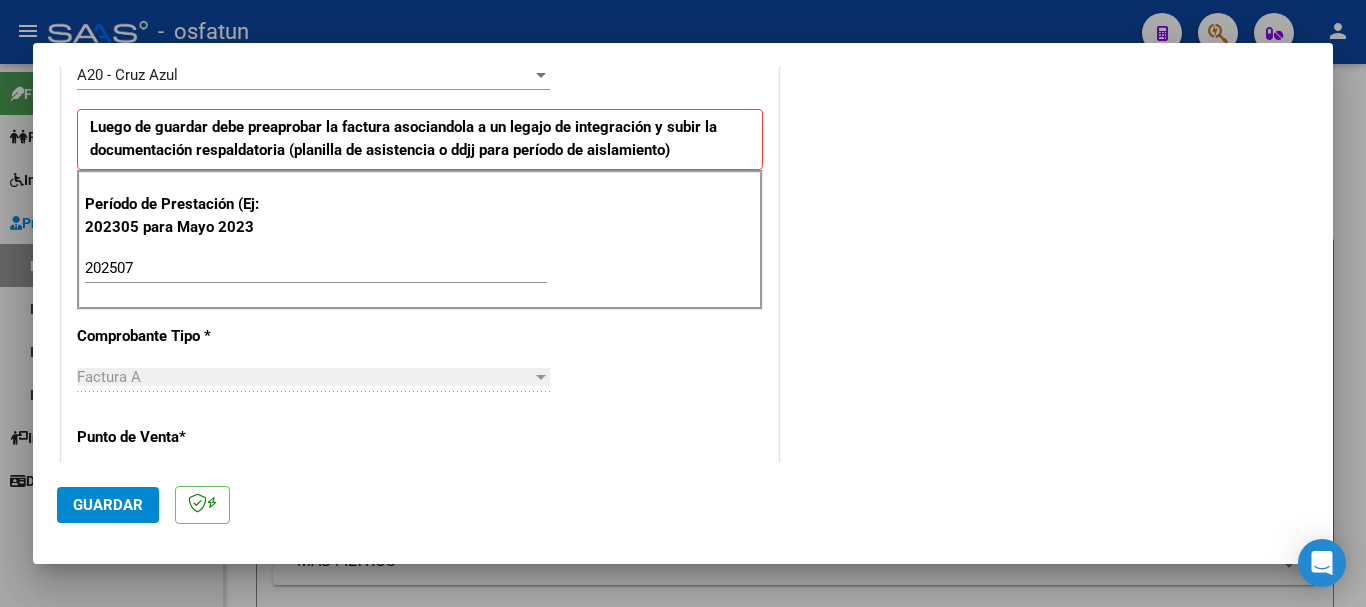 click on "Guardar" 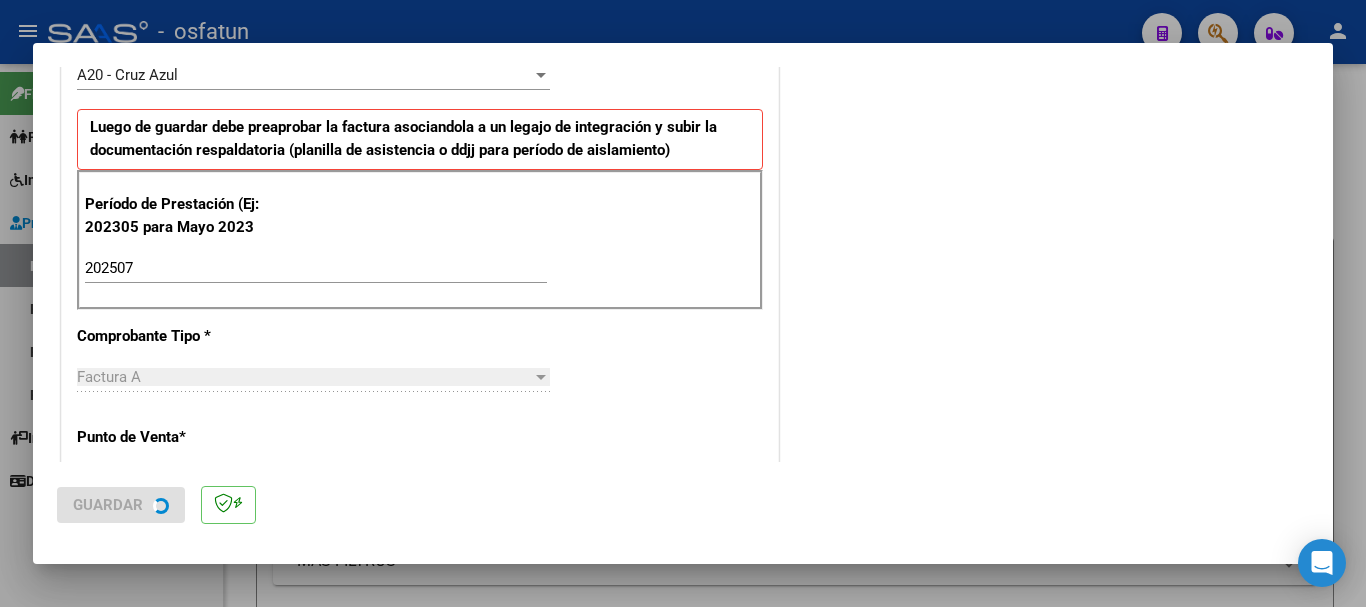 scroll, scrollTop: 0, scrollLeft: 0, axis: both 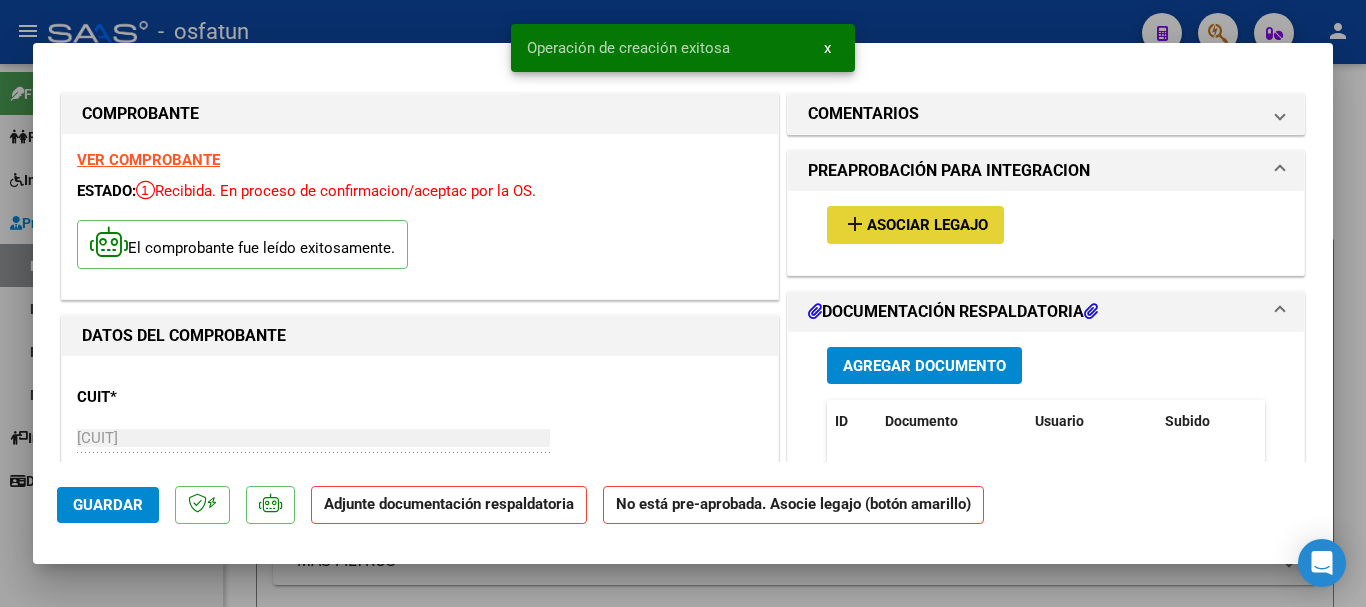 click on "Asociar Legajo" at bounding box center [927, 226] 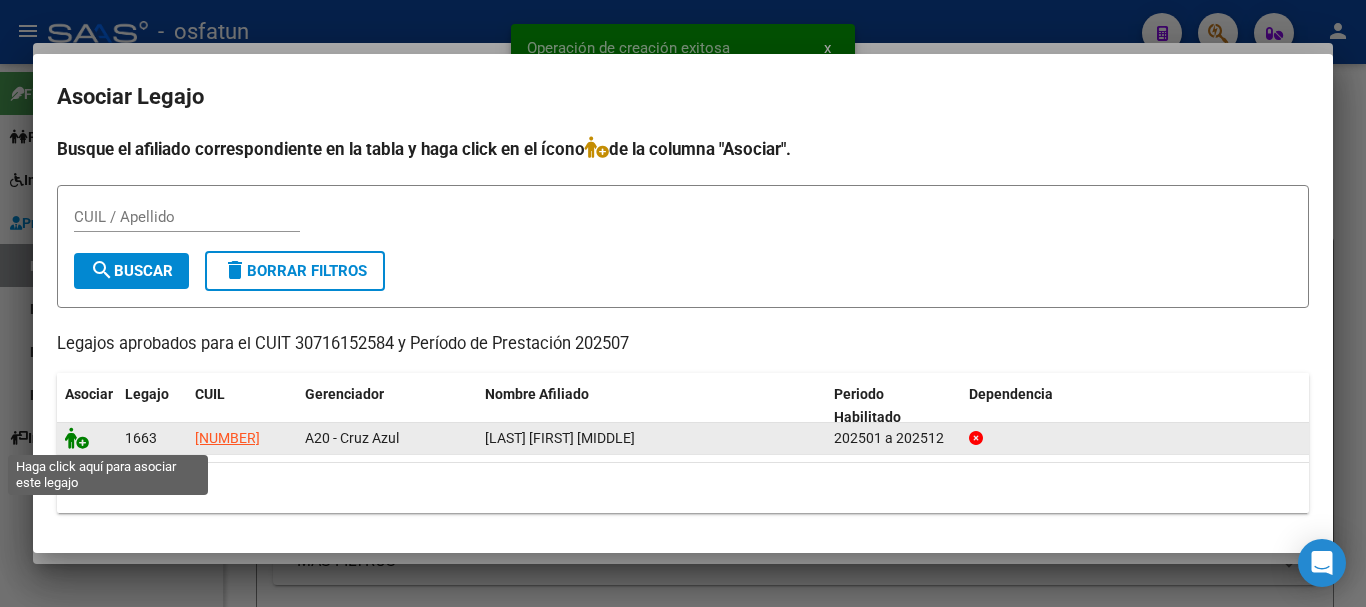 click 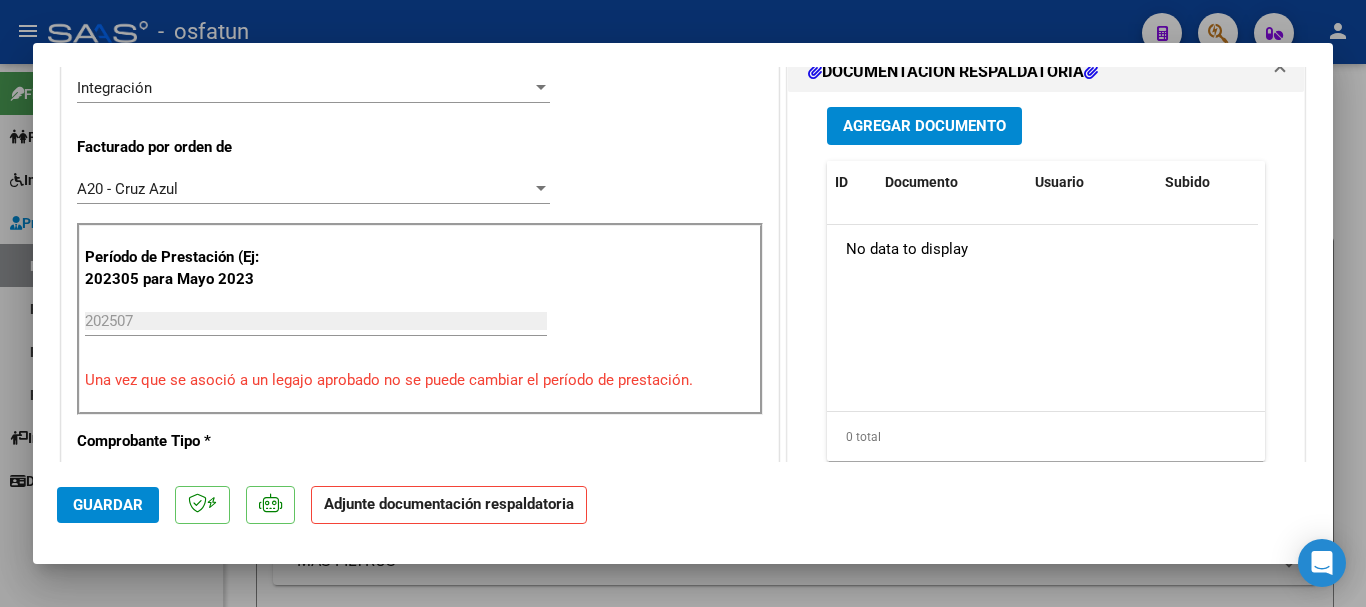 scroll, scrollTop: 576, scrollLeft: 0, axis: vertical 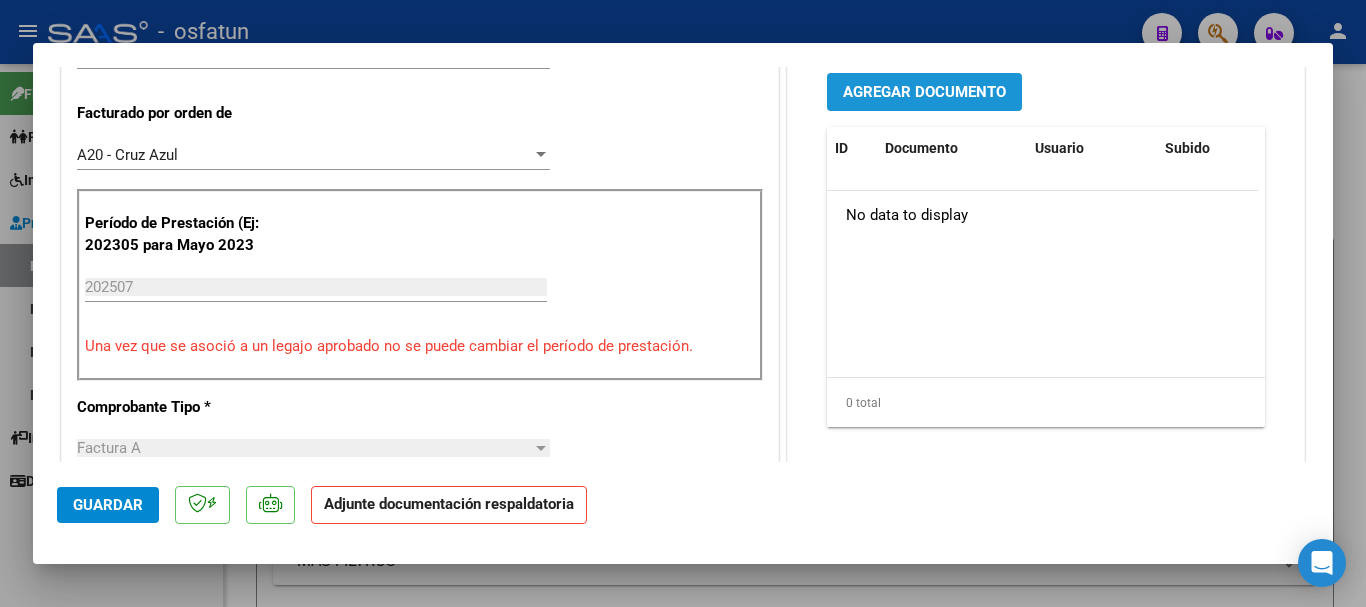 click on "Agregar Documento" at bounding box center [924, 93] 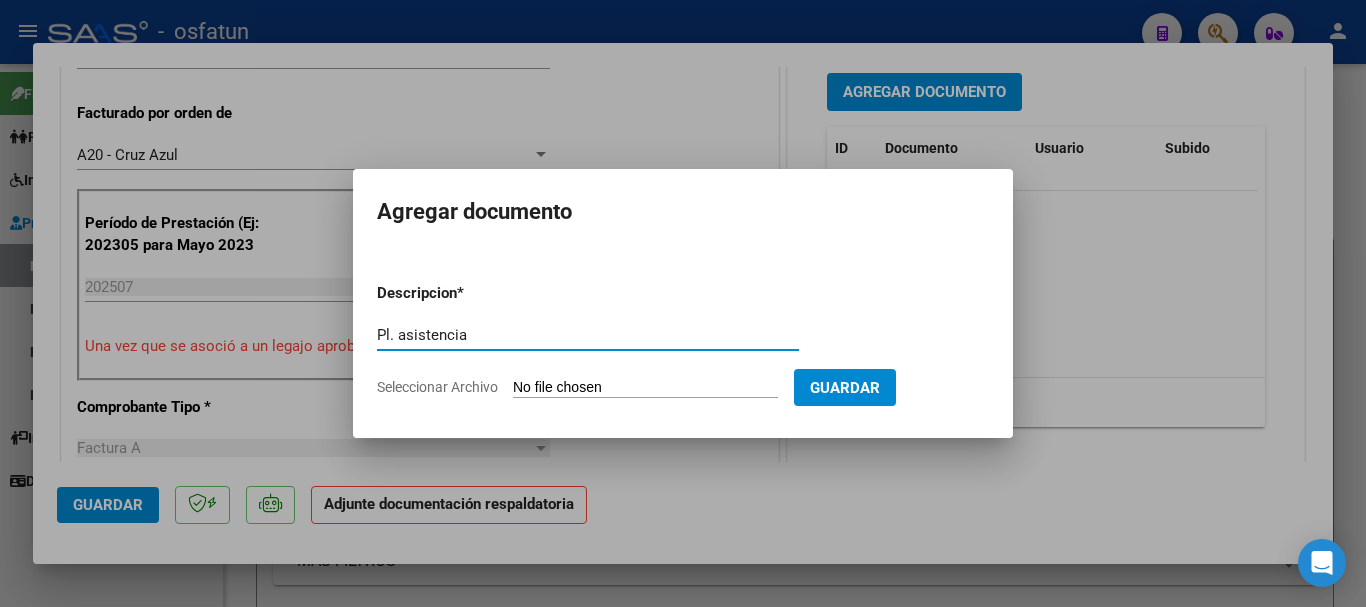type on "Pl. asistencia" 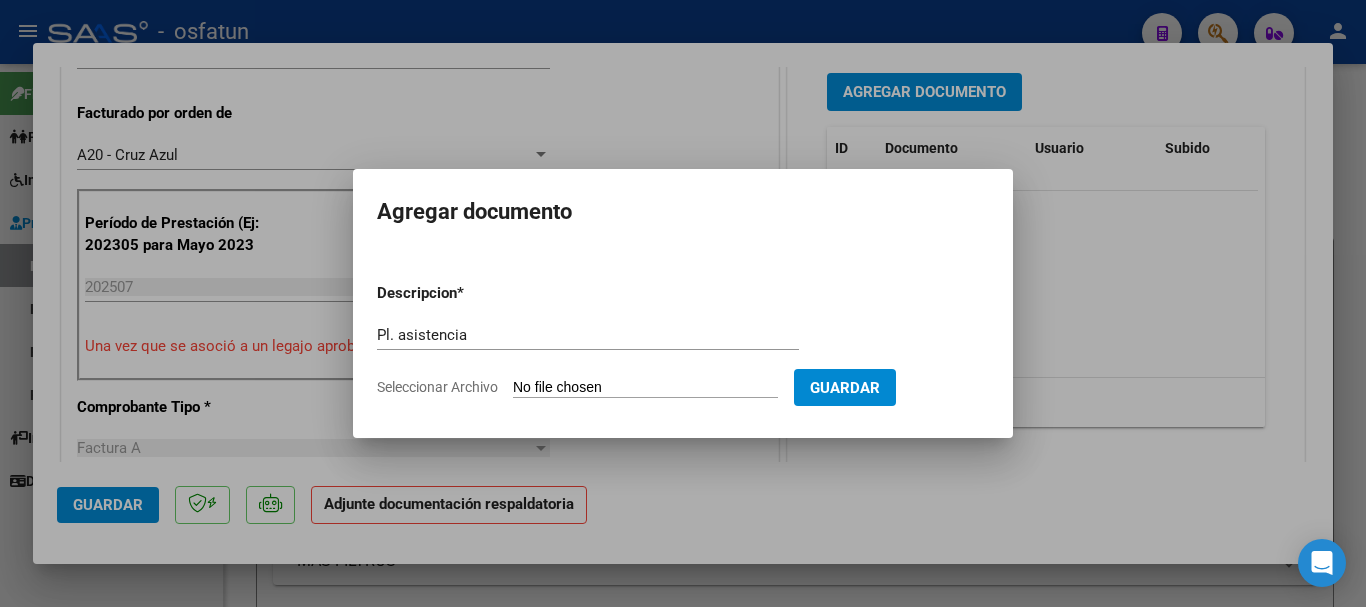 type on "C:\fakepath\07-2025 Planilla.pdf" 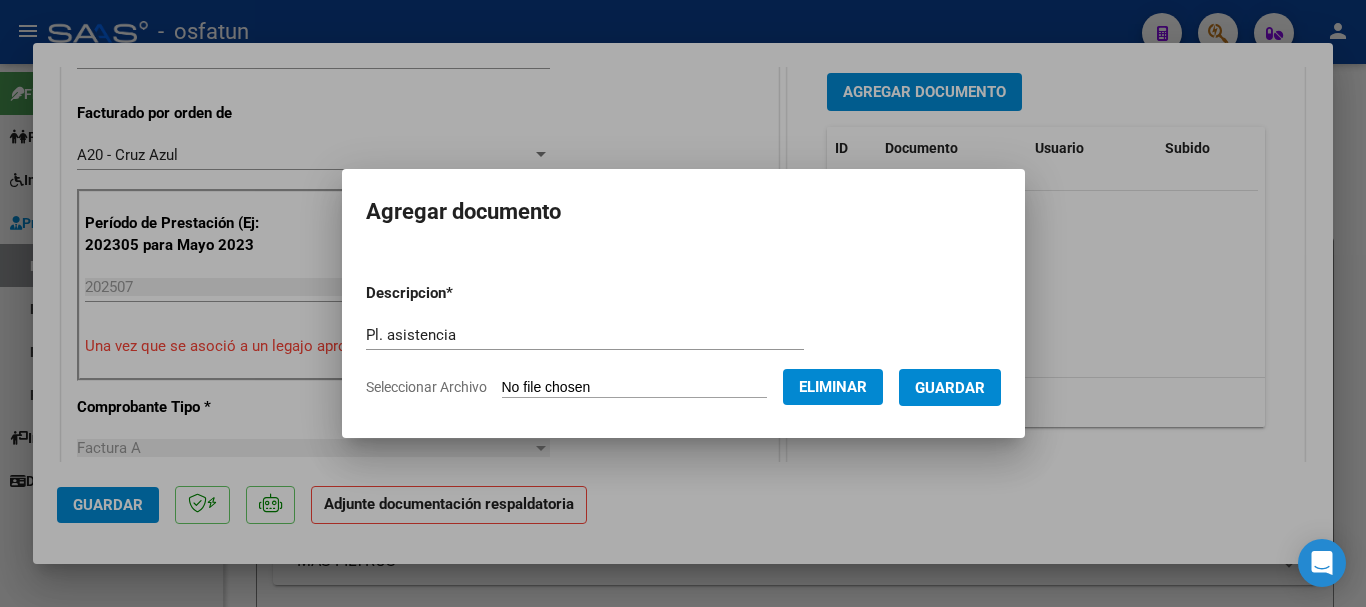 click on "Guardar" at bounding box center (950, 388) 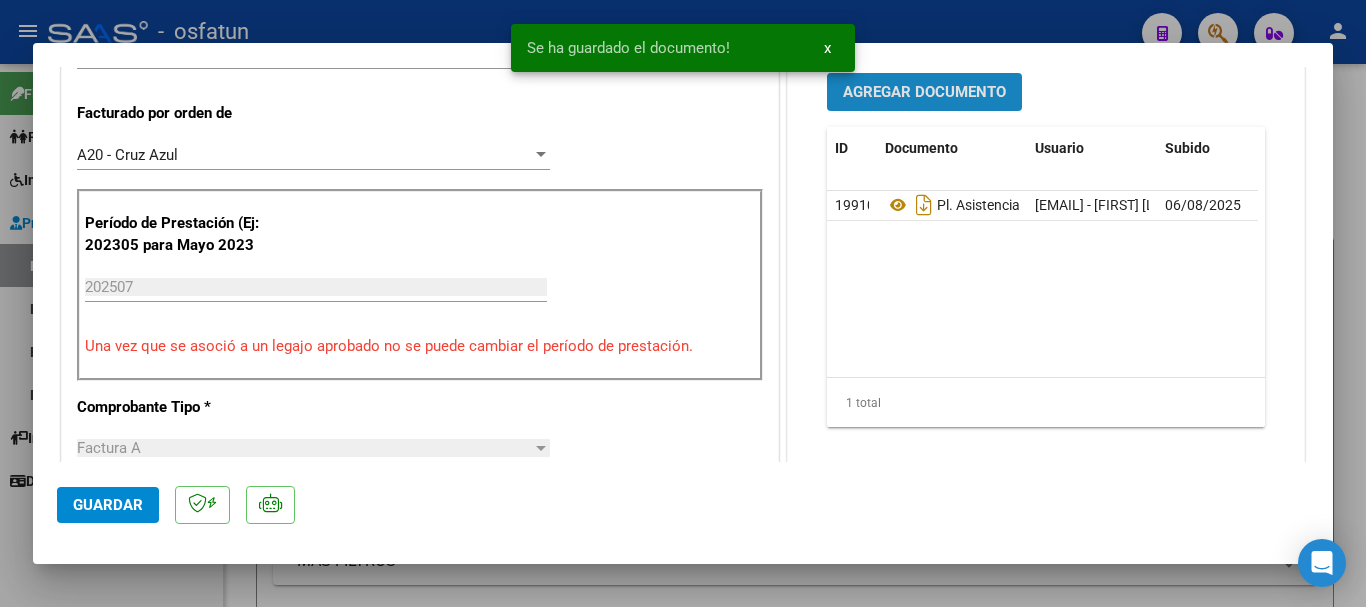 click on "Agregar Documento" at bounding box center (924, 93) 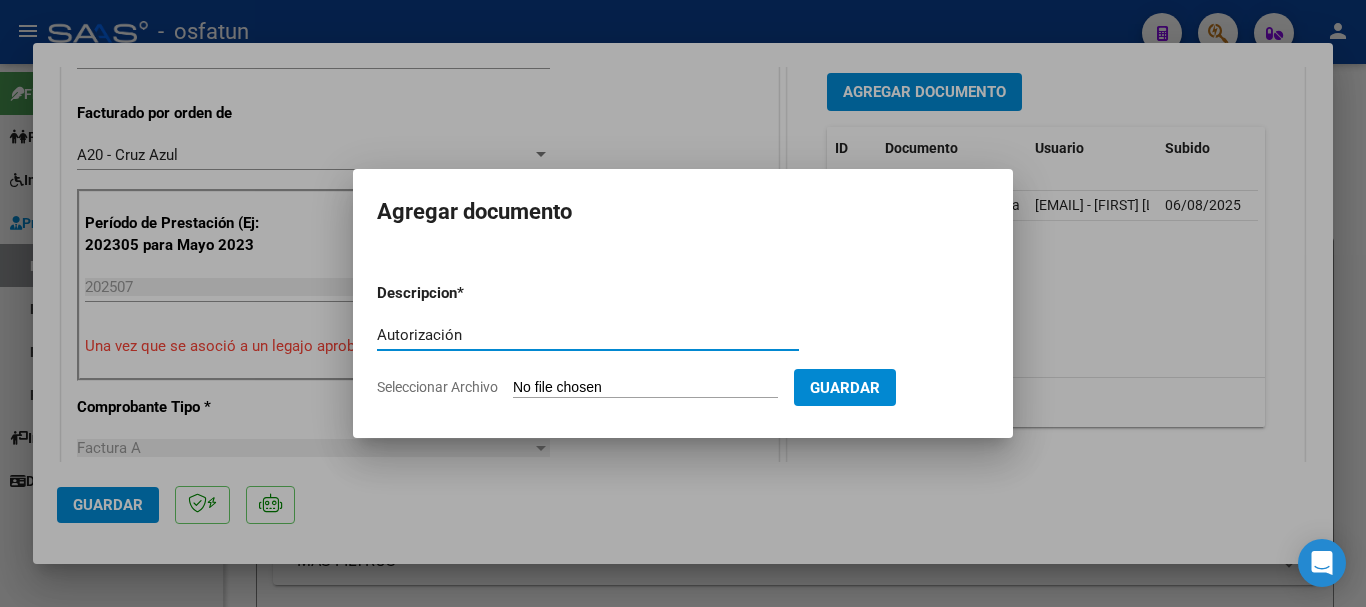 type on "Autorización" 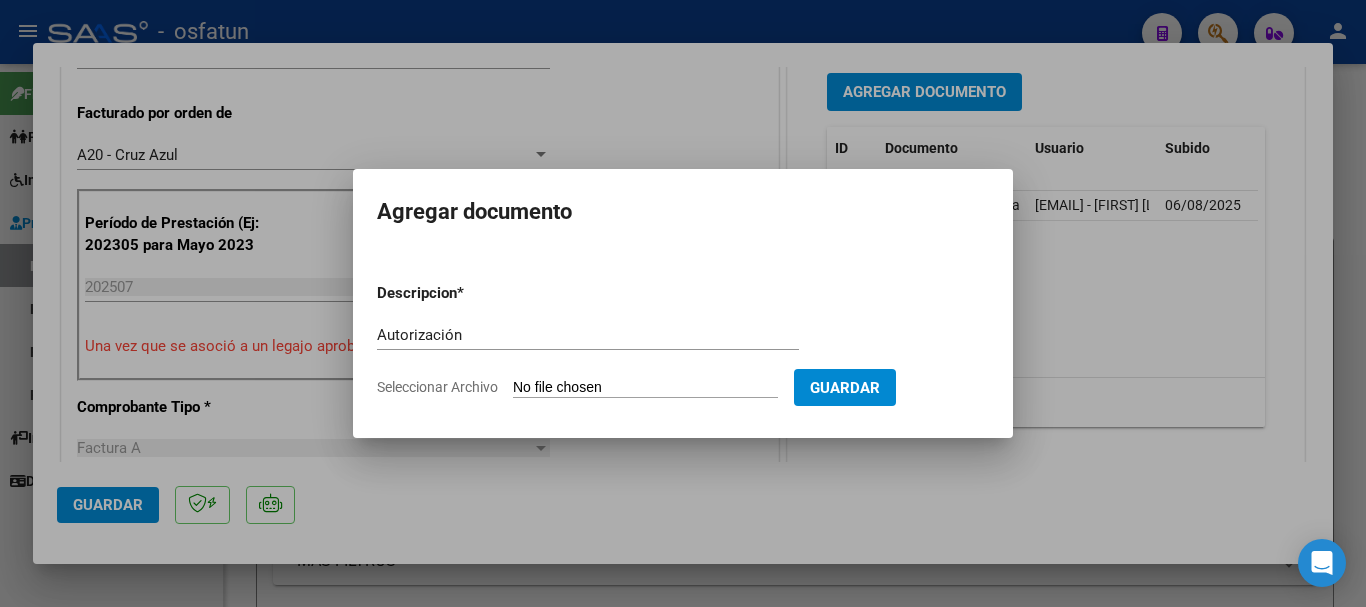 click on "Seleccionar Archivo" at bounding box center [645, 388] 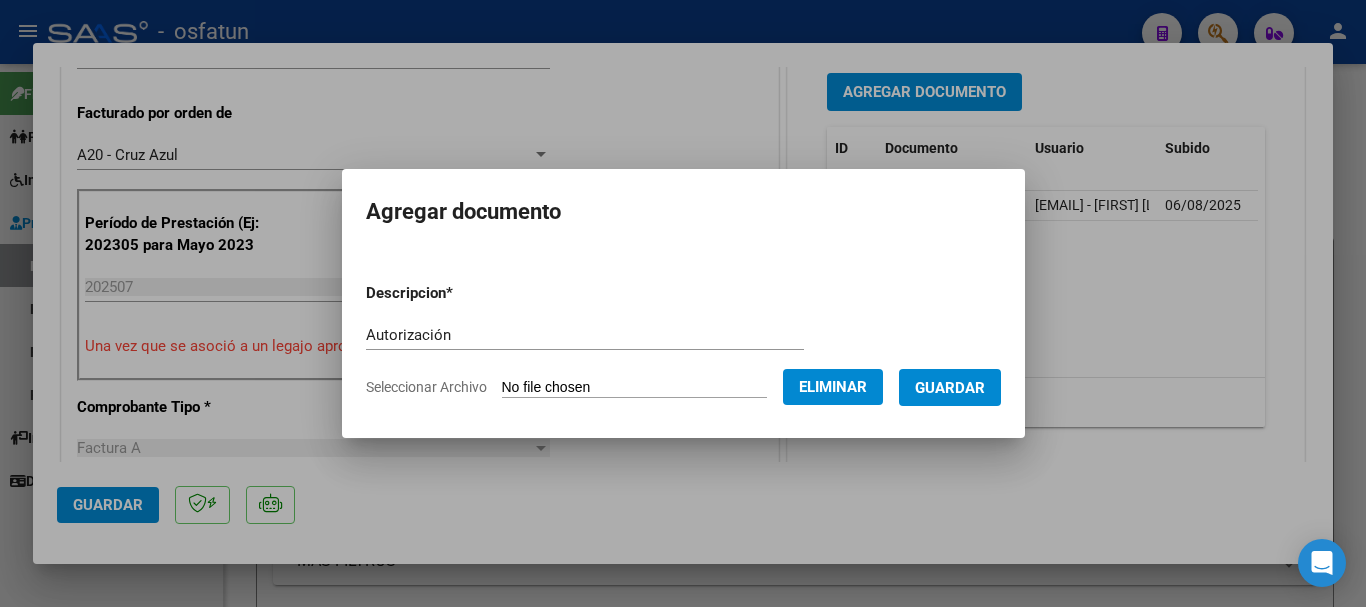 drag, startPoint x: 987, startPoint y: 394, endPoint x: 1009, endPoint y: 411, distance: 27.802877 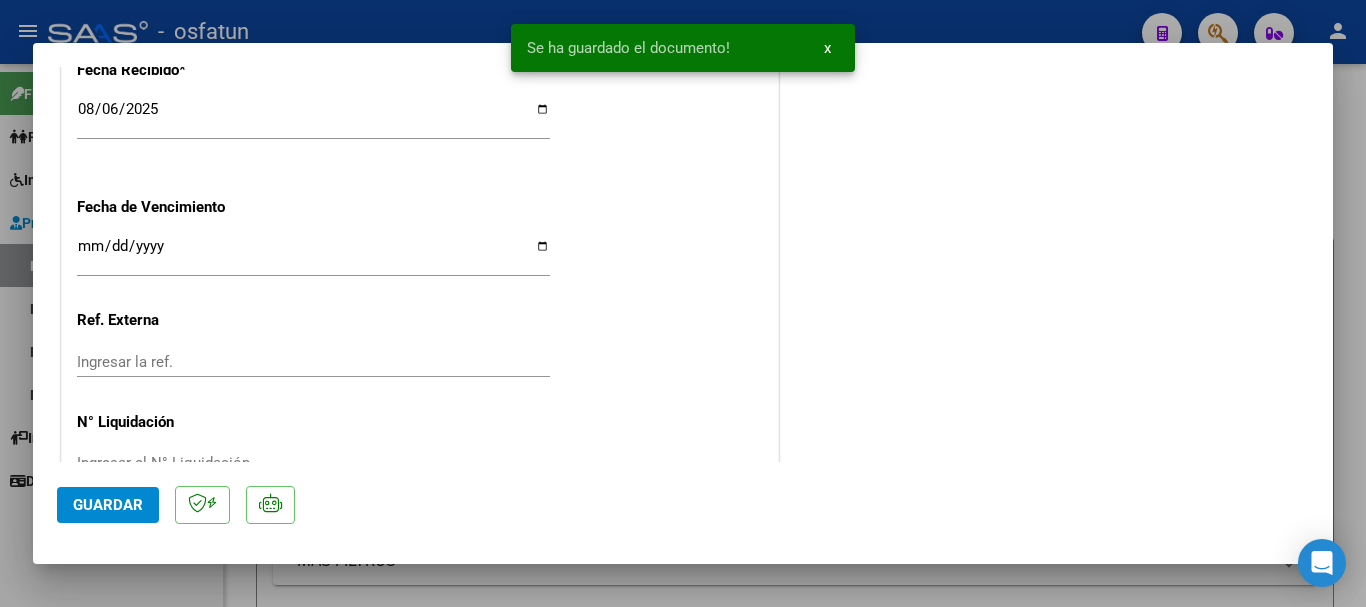 scroll, scrollTop: 1610, scrollLeft: 0, axis: vertical 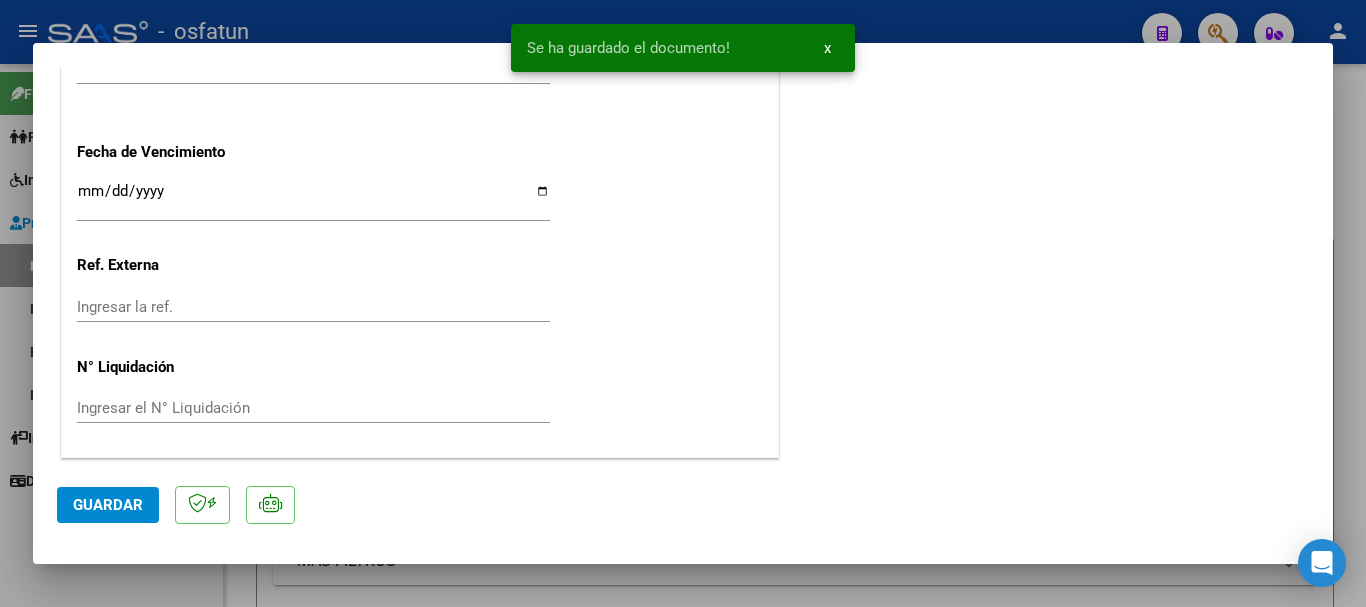 click on "Guardar" 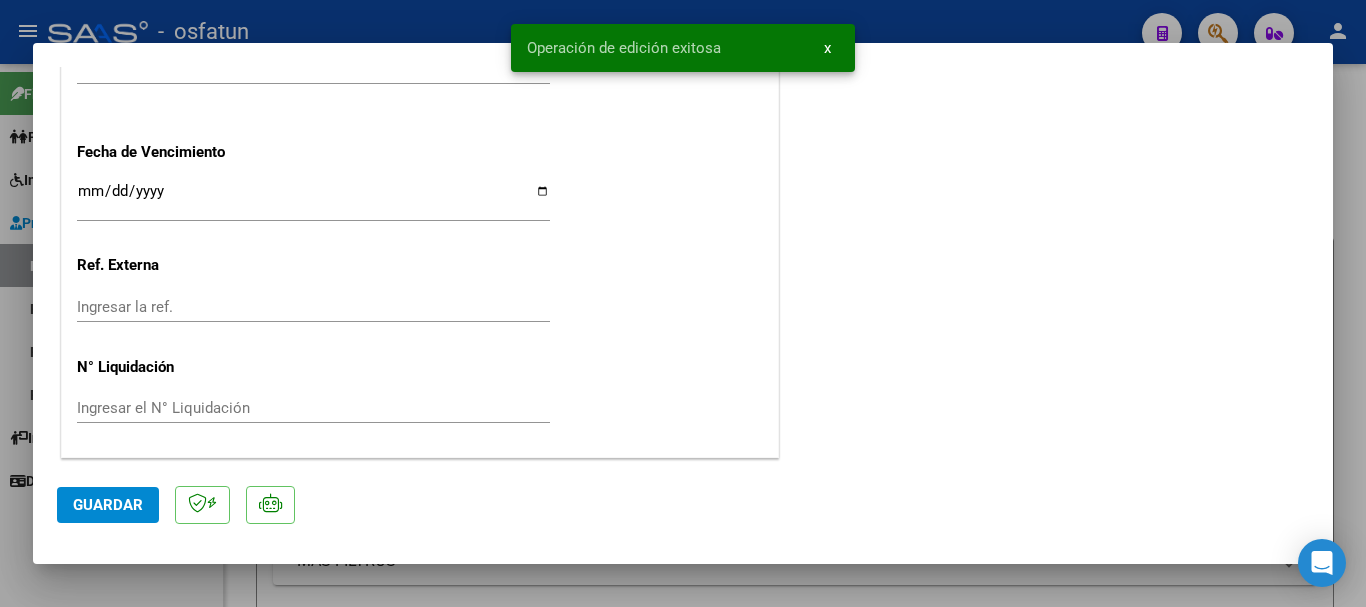 drag, startPoint x: 96, startPoint y: 504, endPoint x: 173, endPoint y: 535, distance: 83.00603 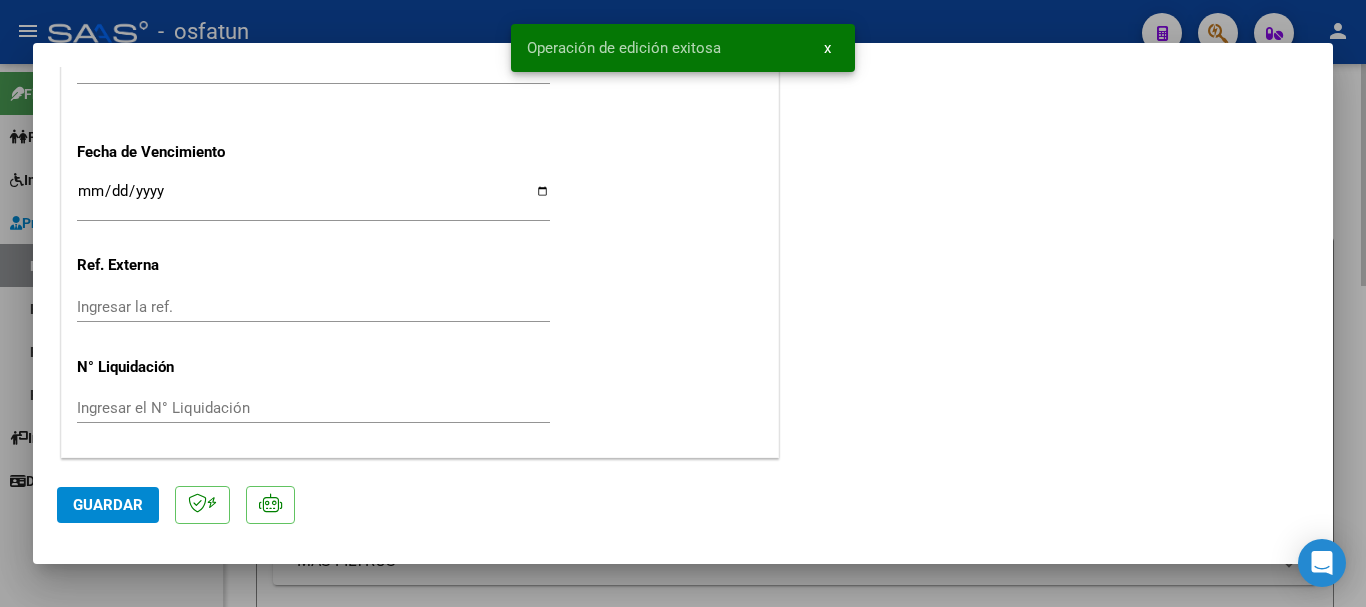 type 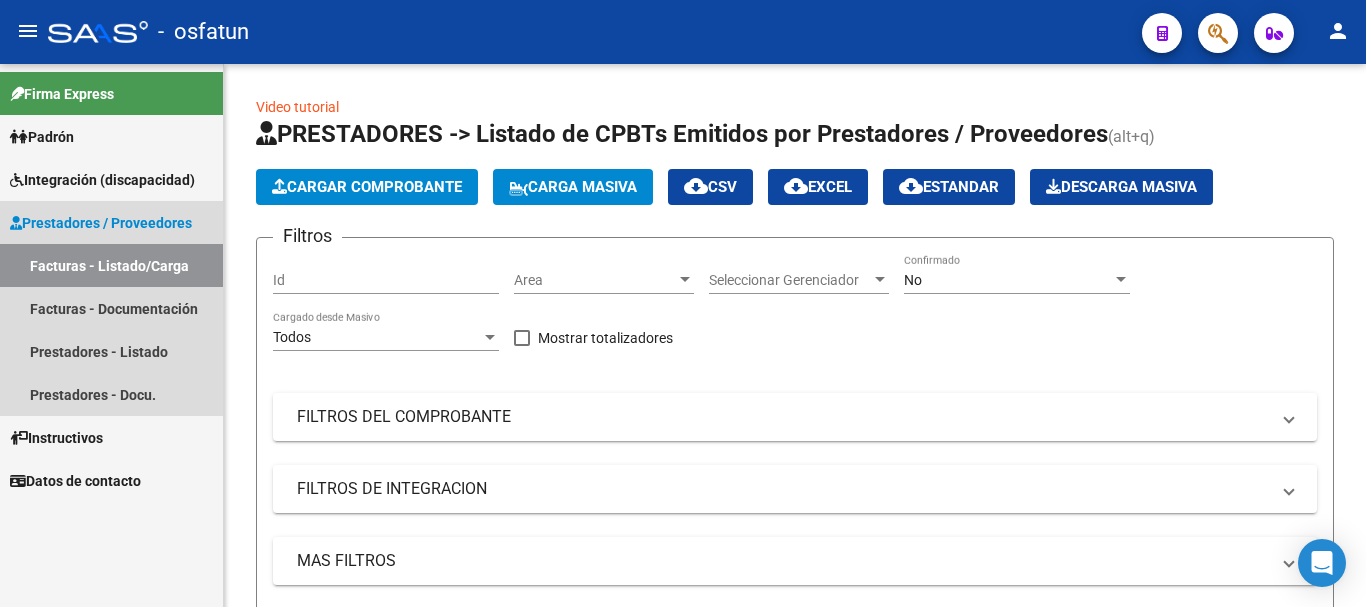 click on "Facturas - Listado/Carga" at bounding box center [111, 265] 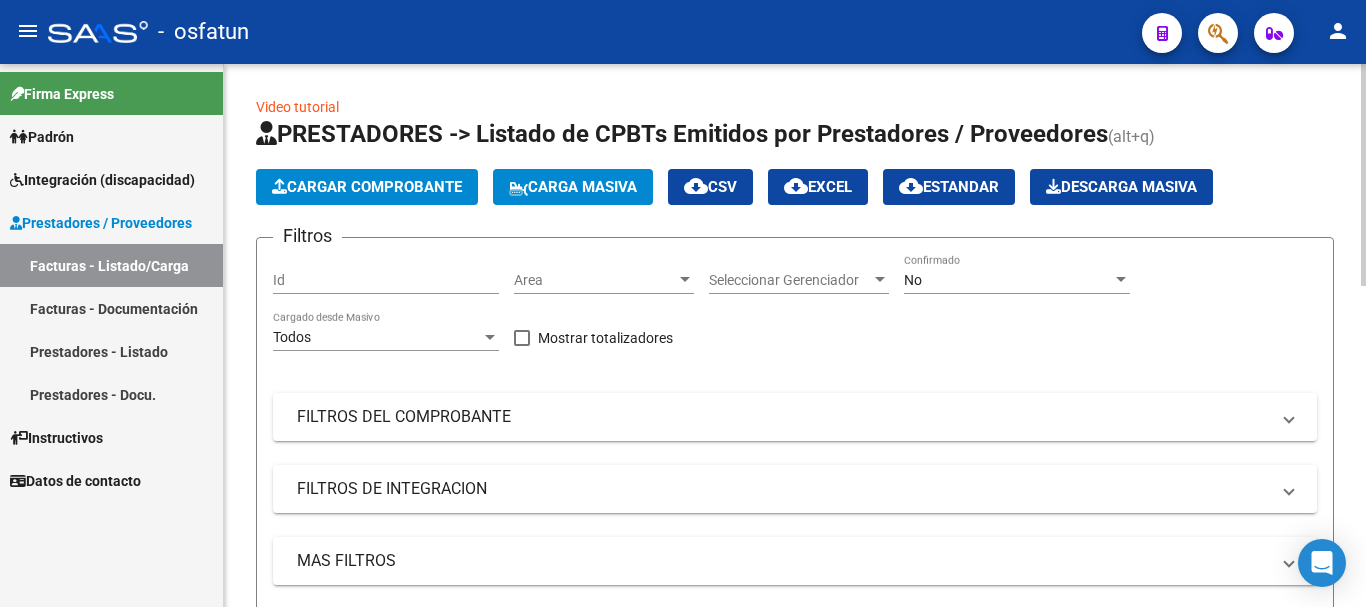 click on "Cargar Comprobante" 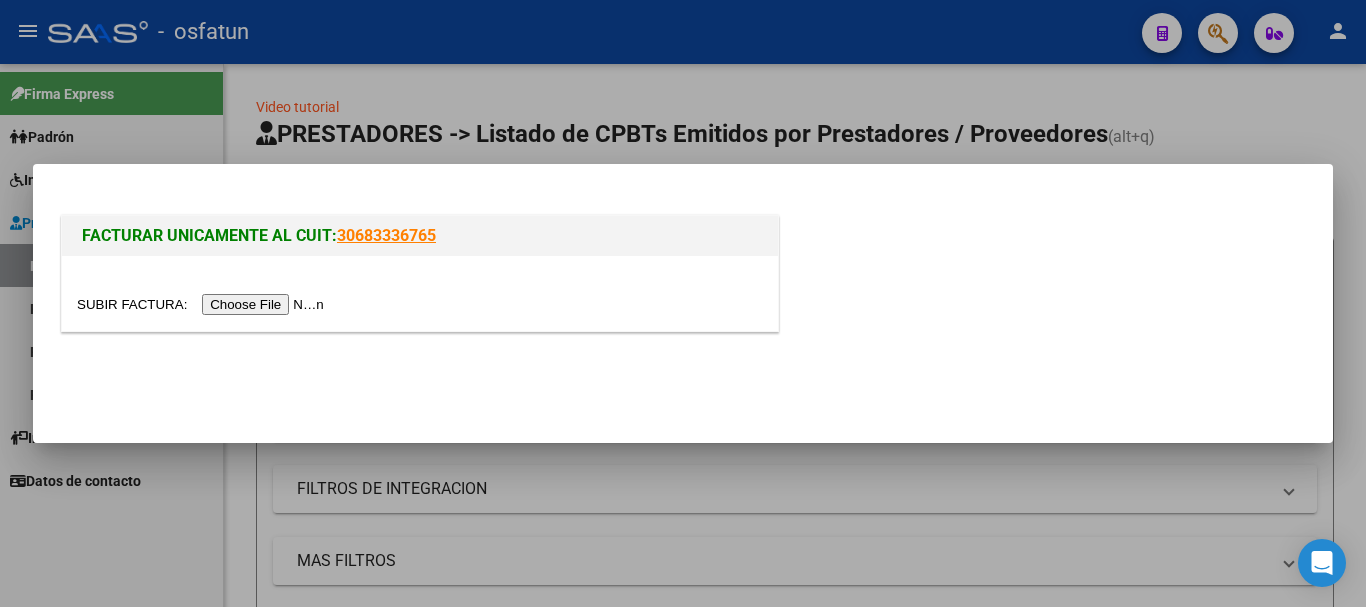 click at bounding box center (203, 304) 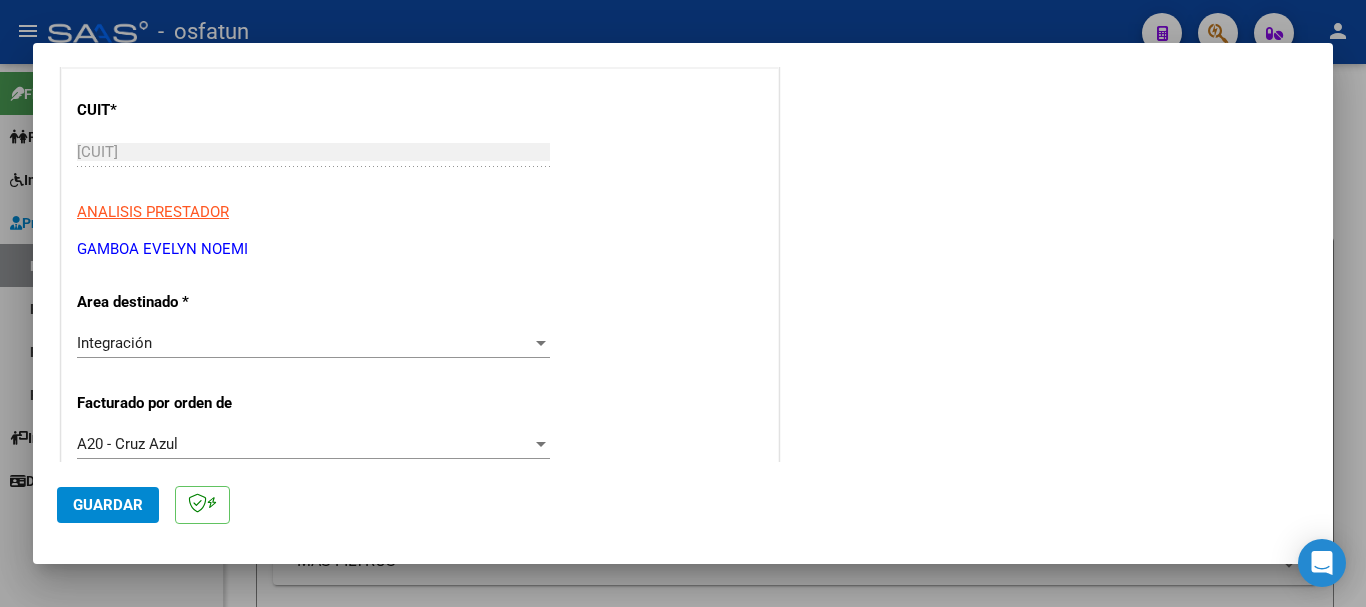 scroll, scrollTop: 253, scrollLeft: 0, axis: vertical 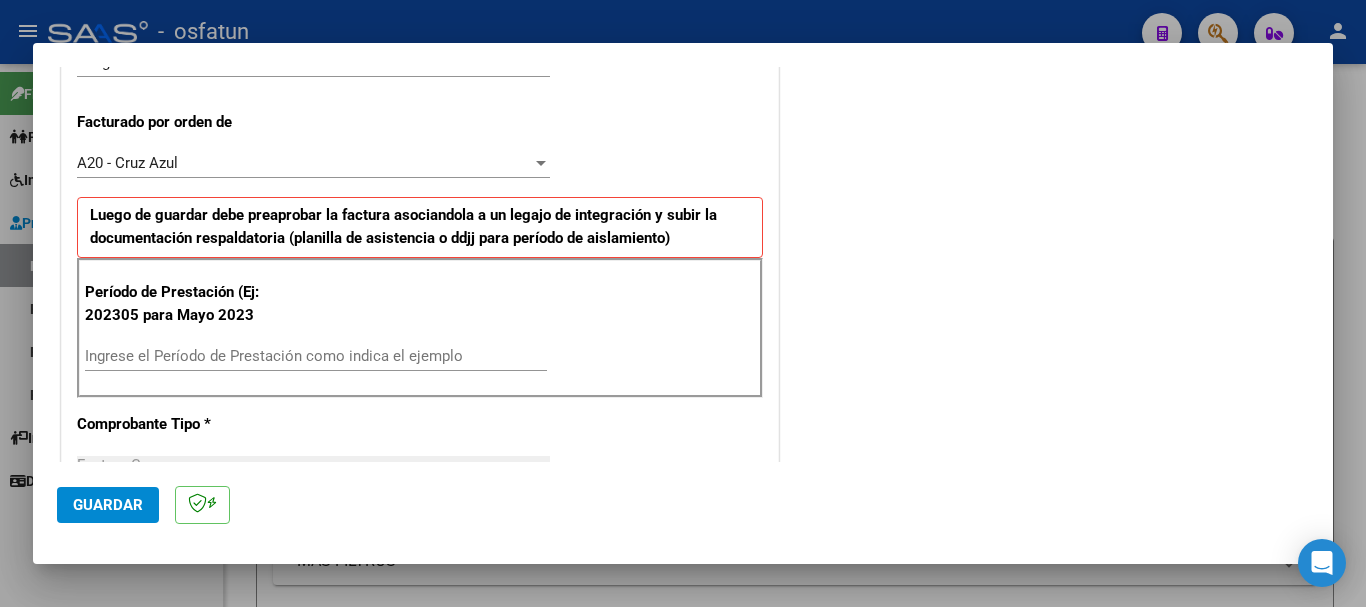 drag, startPoint x: 200, startPoint y: 373, endPoint x: 198, endPoint y: 357, distance: 16.124516 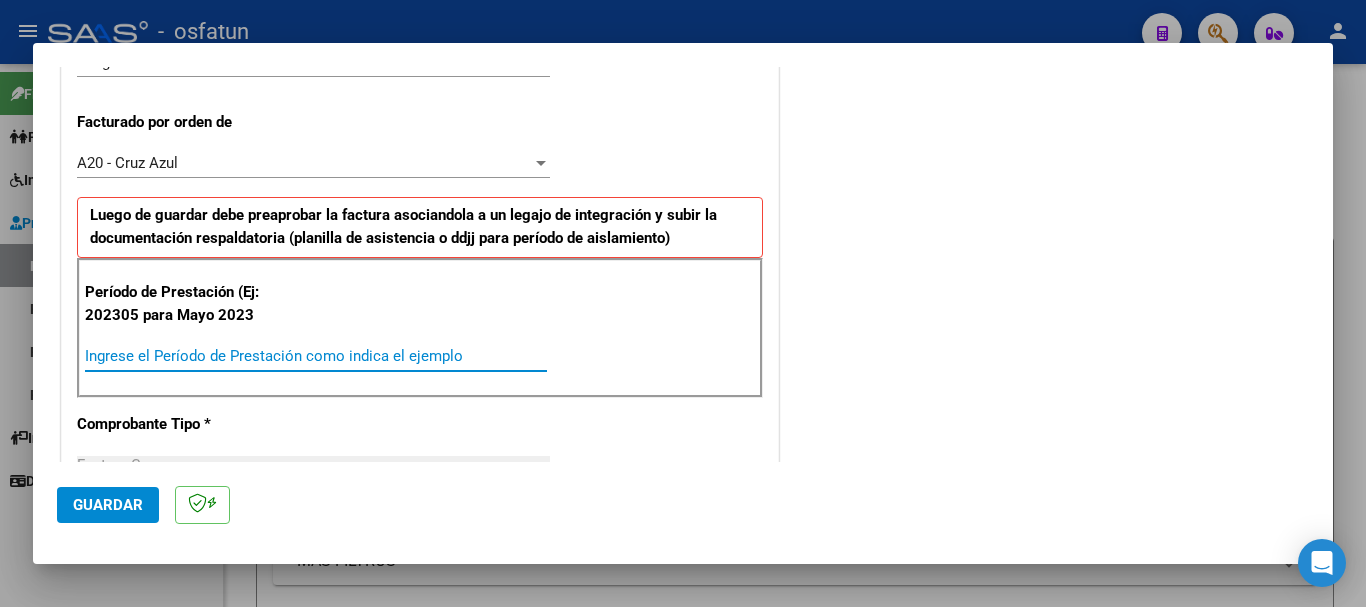 drag, startPoint x: 241, startPoint y: 351, endPoint x: 242, endPoint y: 366, distance: 15.033297 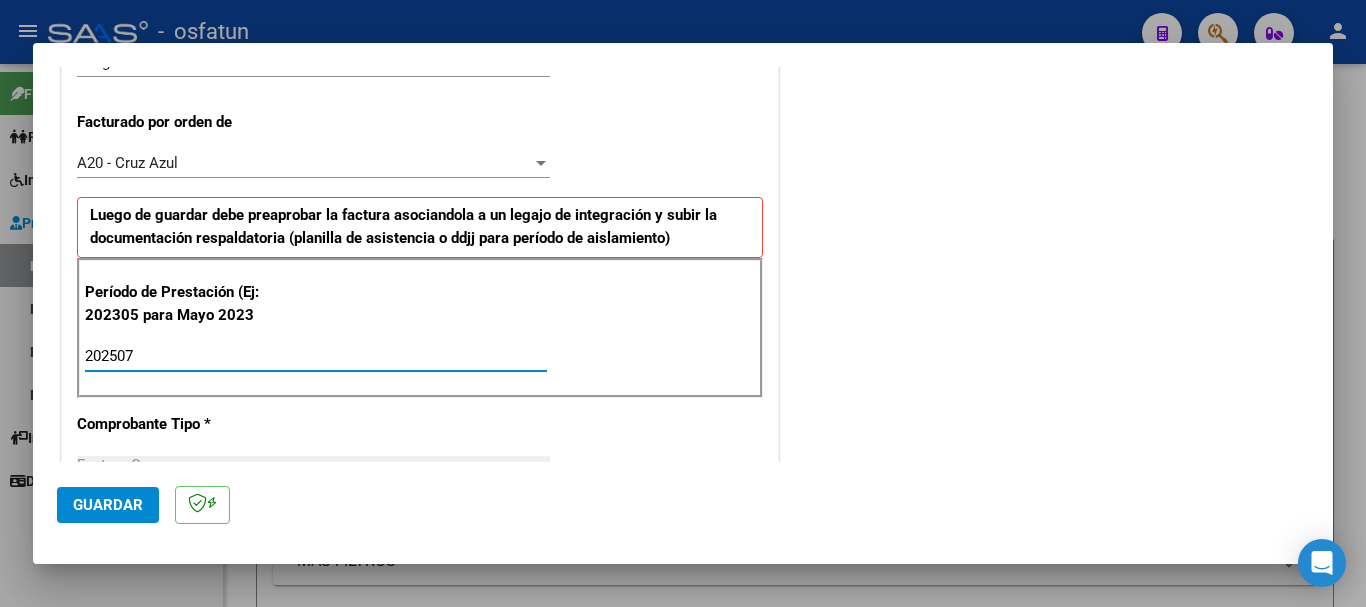 type on "202507" 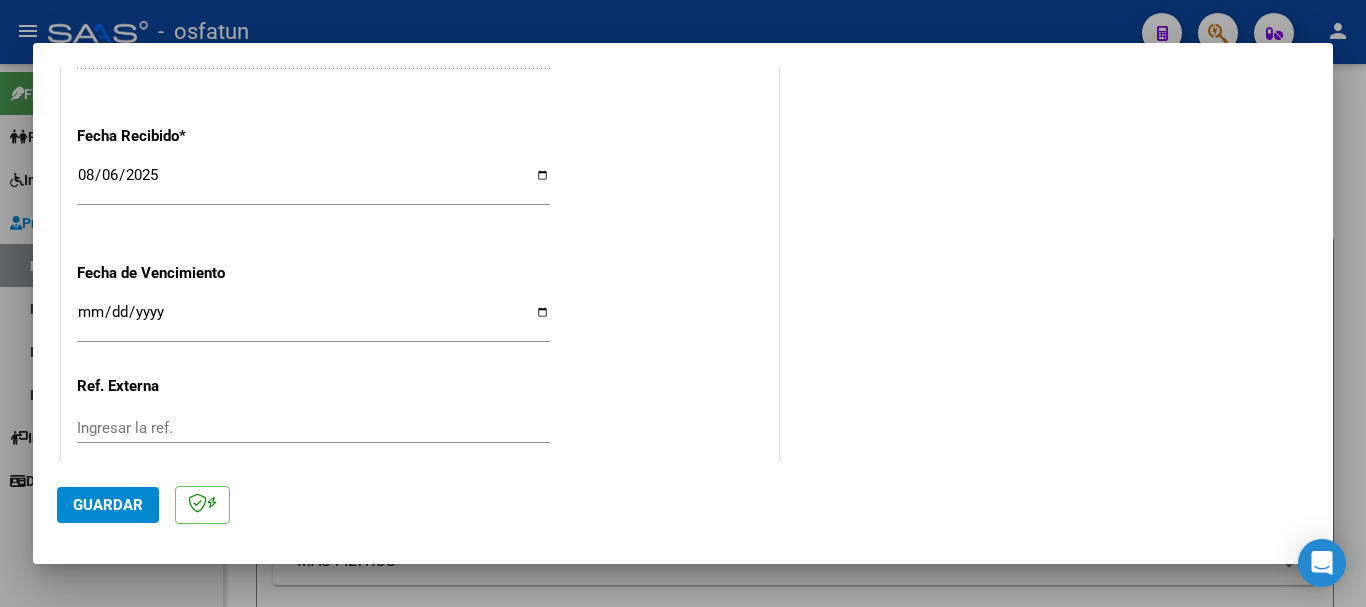 scroll, scrollTop: 1580, scrollLeft: 0, axis: vertical 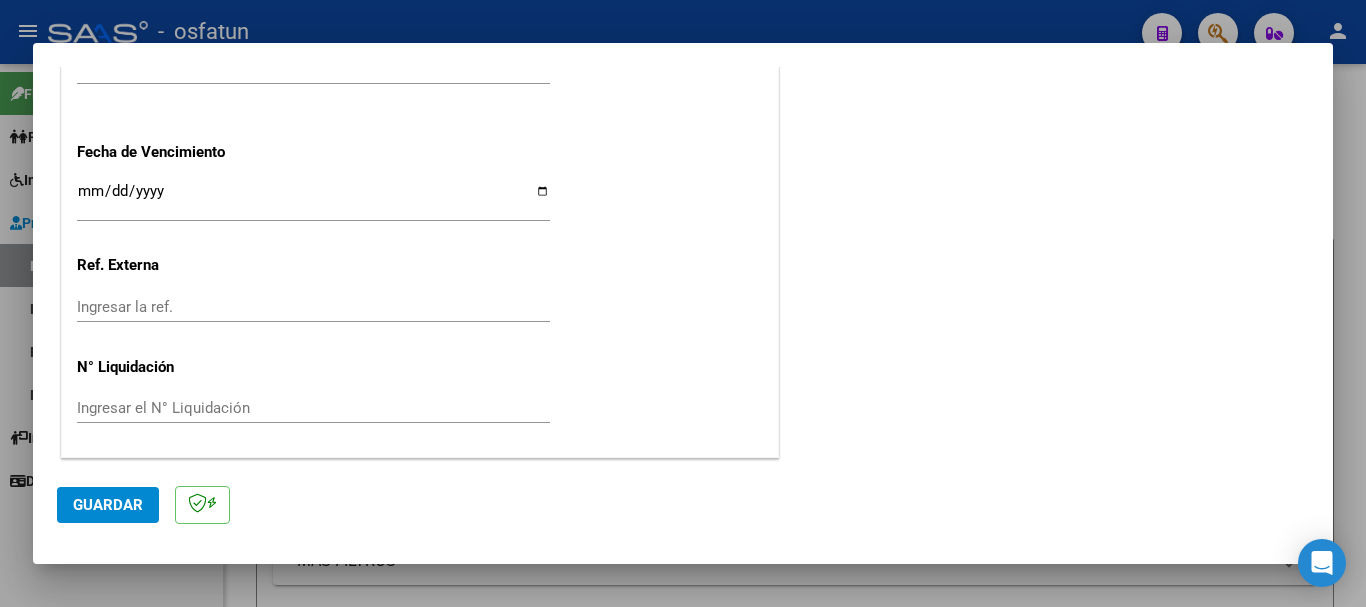 click on "Guardar" 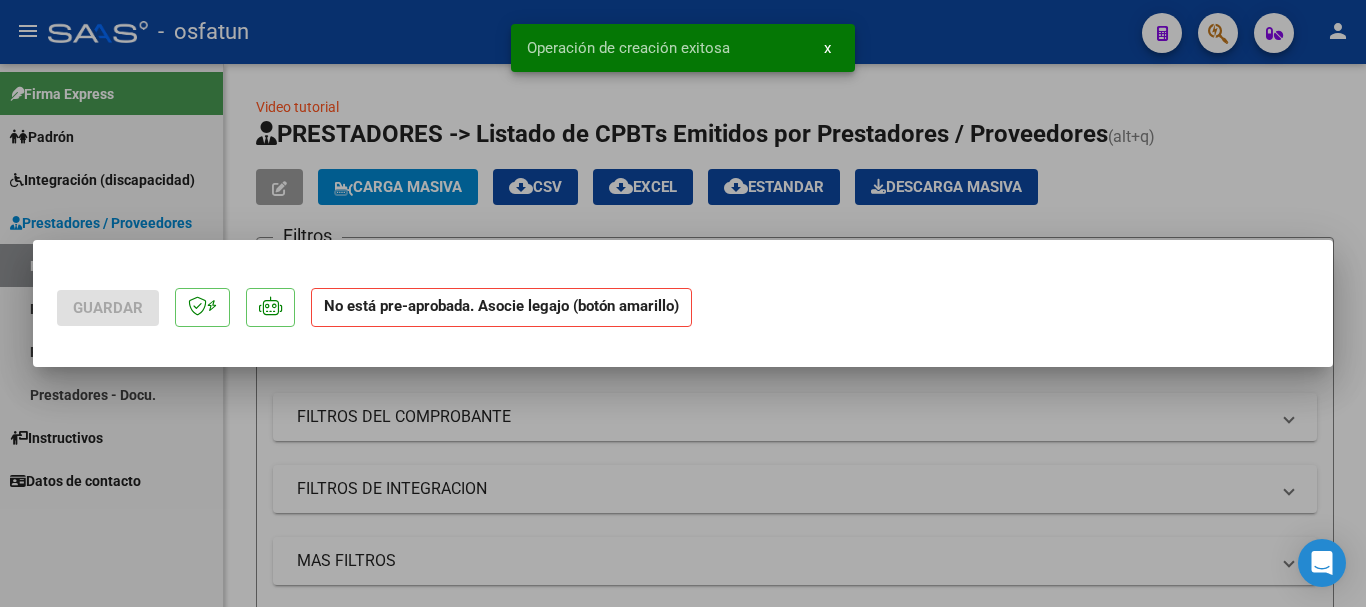 scroll, scrollTop: 0, scrollLeft: 0, axis: both 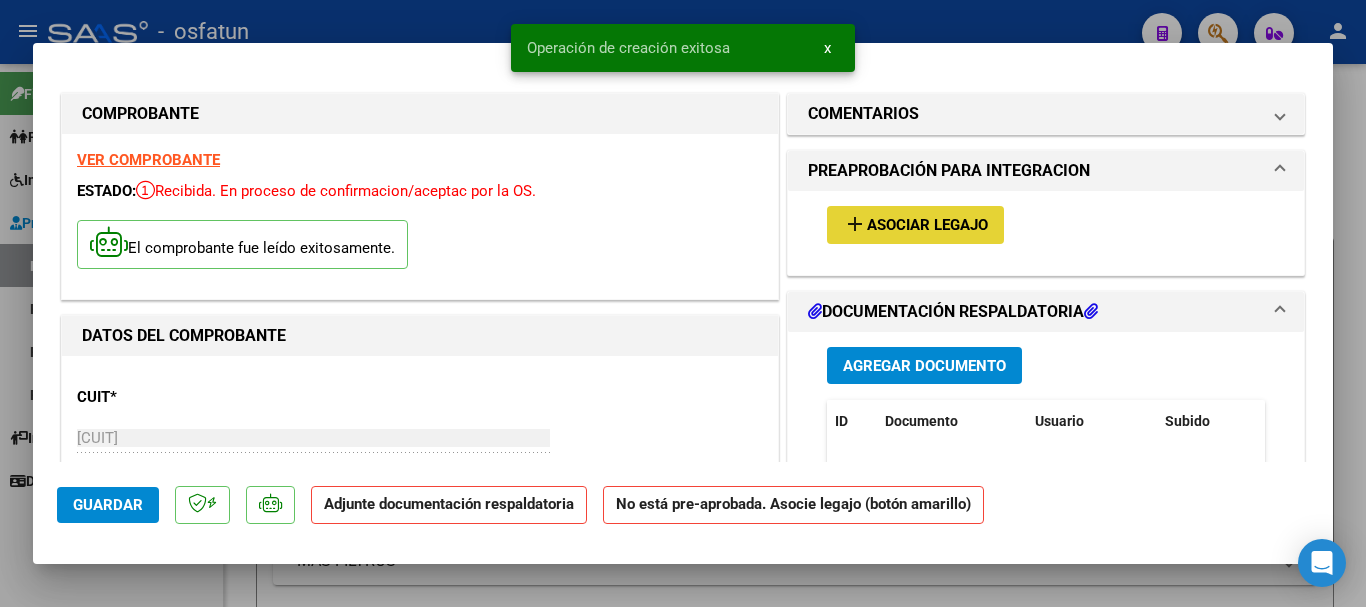 click on "Asociar Legajo" at bounding box center (927, 226) 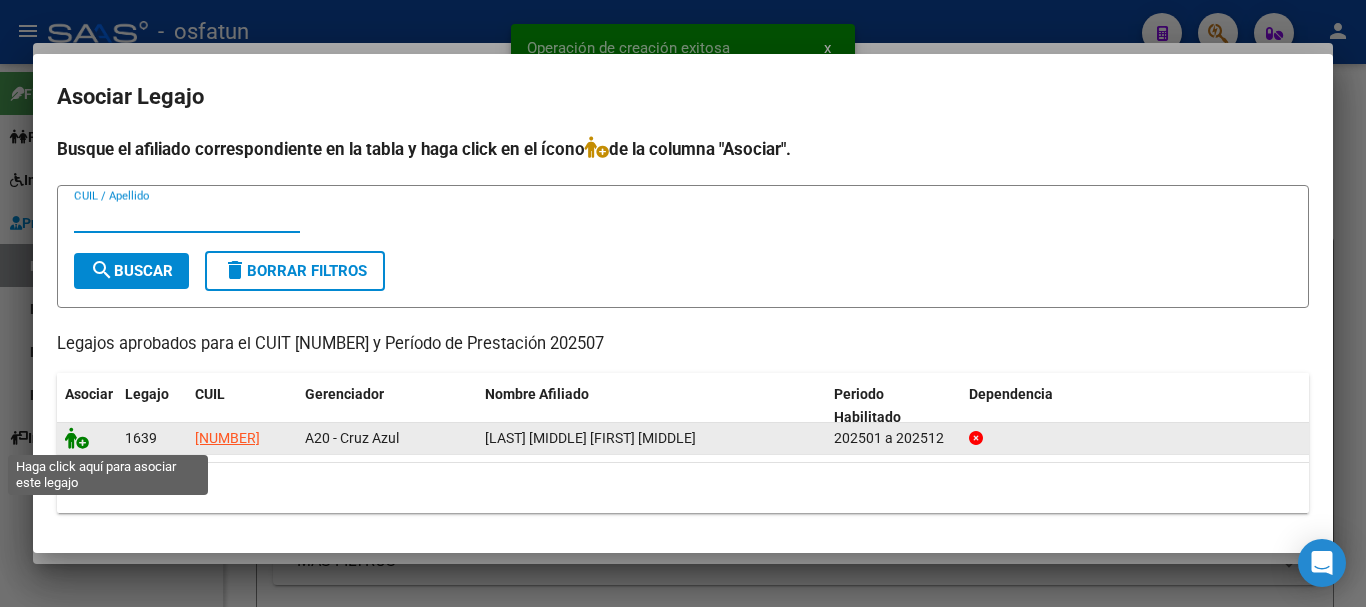click 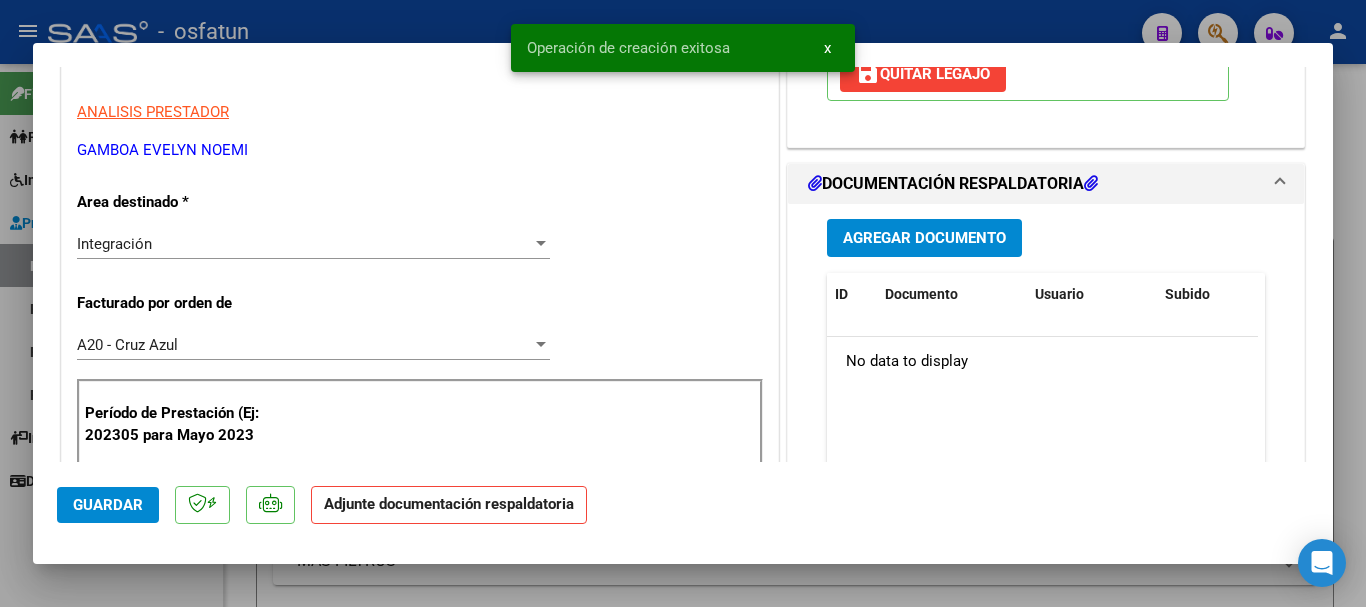scroll, scrollTop: 397, scrollLeft: 0, axis: vertical 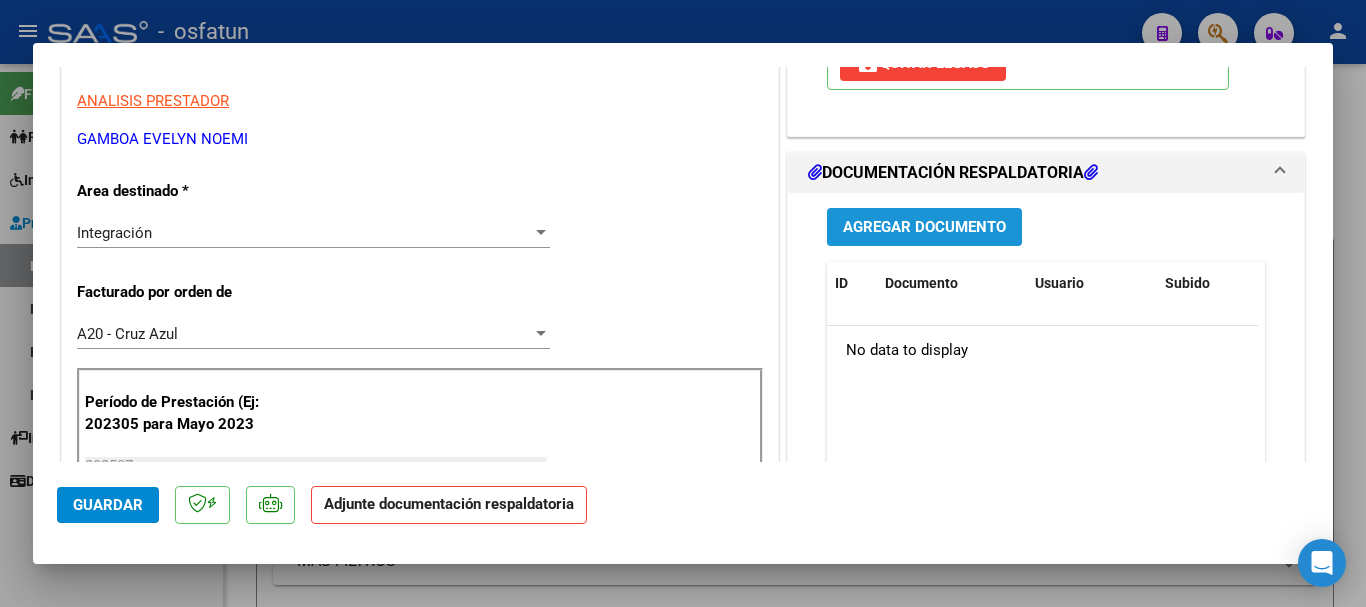 click on "Agregar Documento" at bounding box center [924, 228] 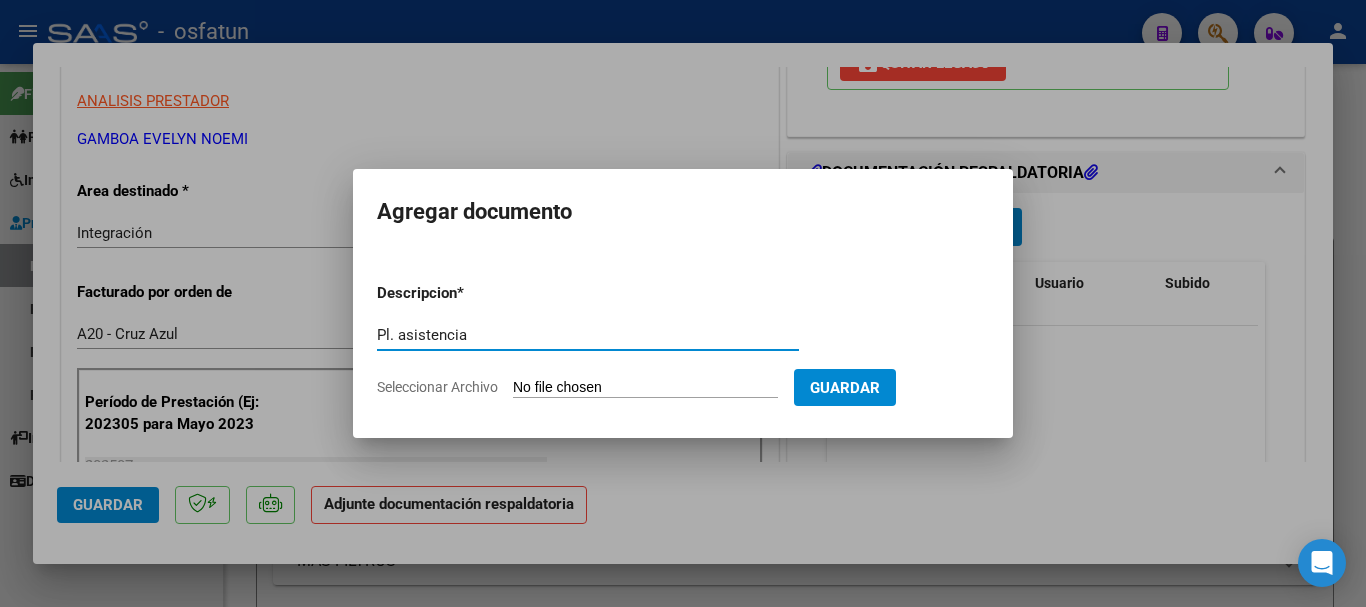 type on "Pl. asistencia" 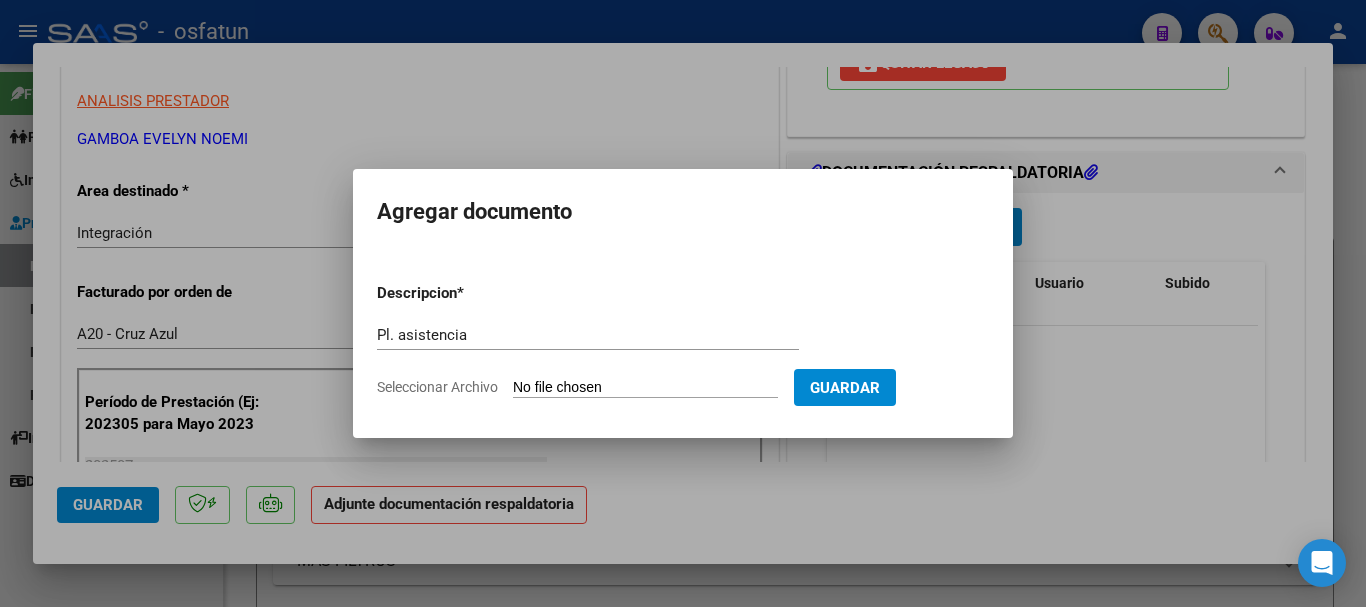 click on "Seleccionar Archivo" at bounding box center (645, 388) 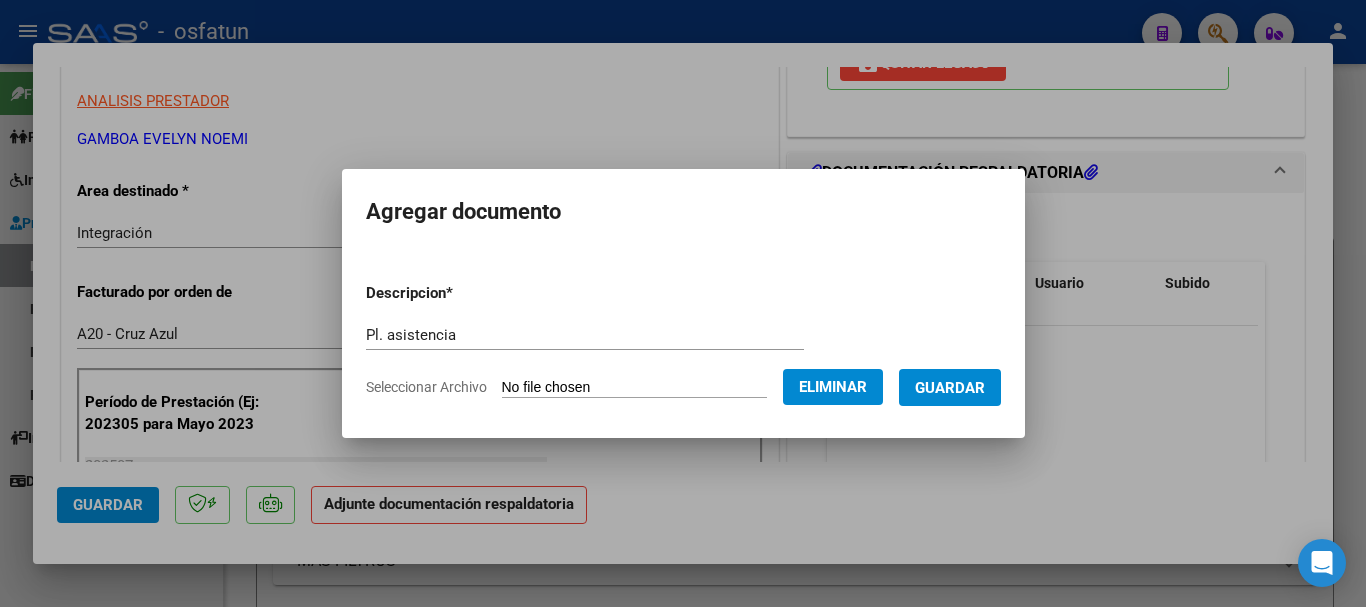 drag, startPoint x: 996, startPoint y: 389, endPoint x: 996, endPoint y: 405, distance: 16 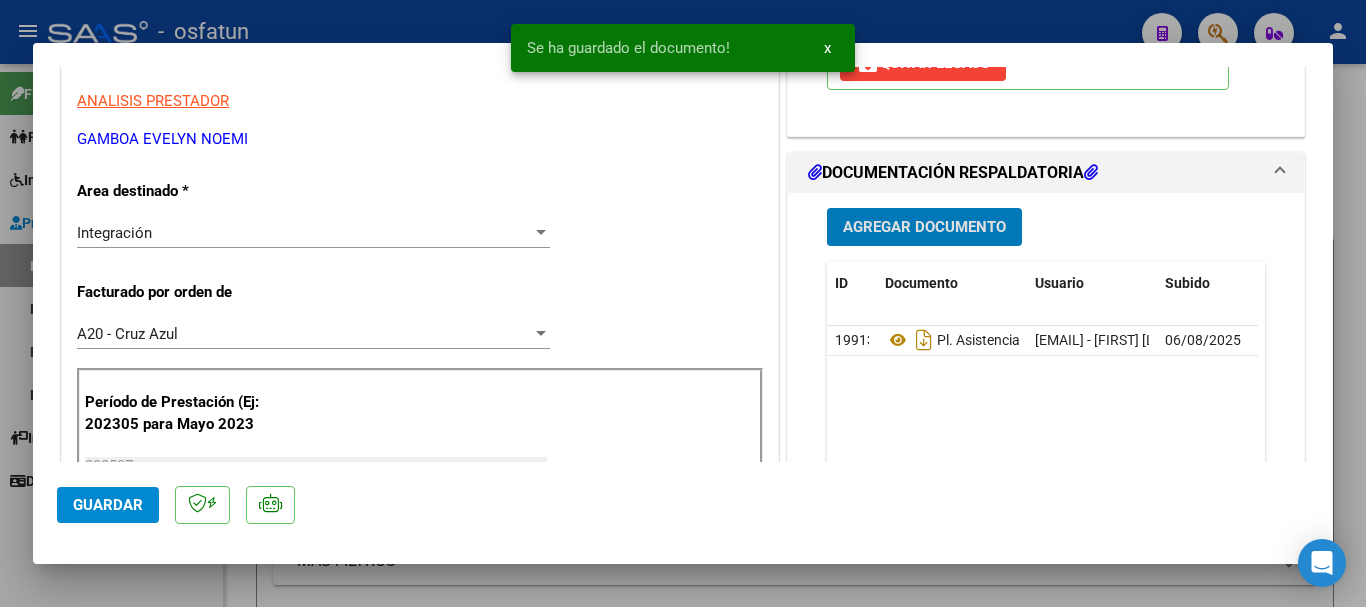 click on "Agregar Documento" at bounding box center [924, 228] 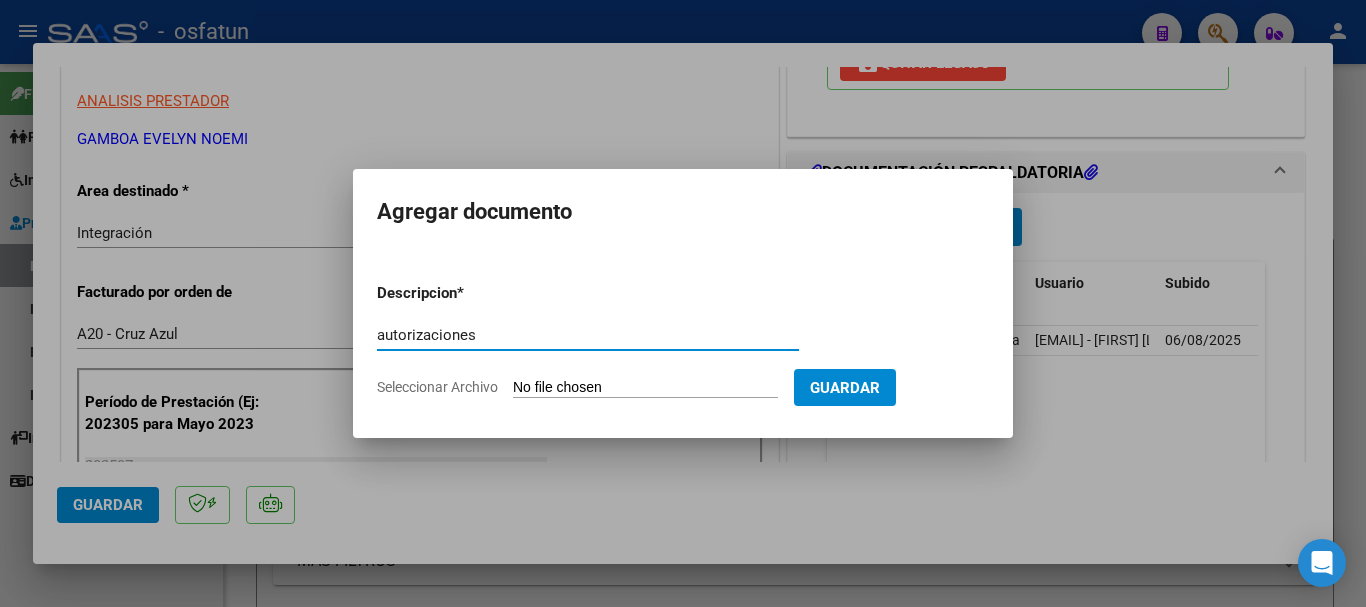 type on "autorizaciones" 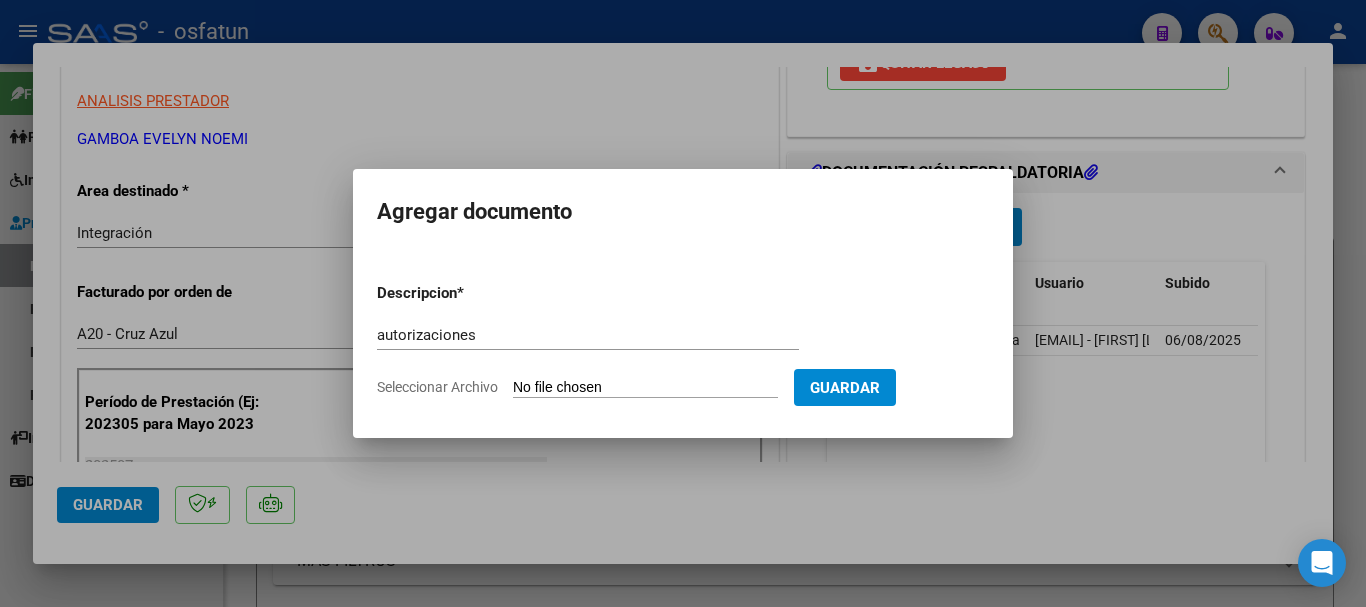 click on "Seleccionar Archivo" at bounding box center (645, 388) 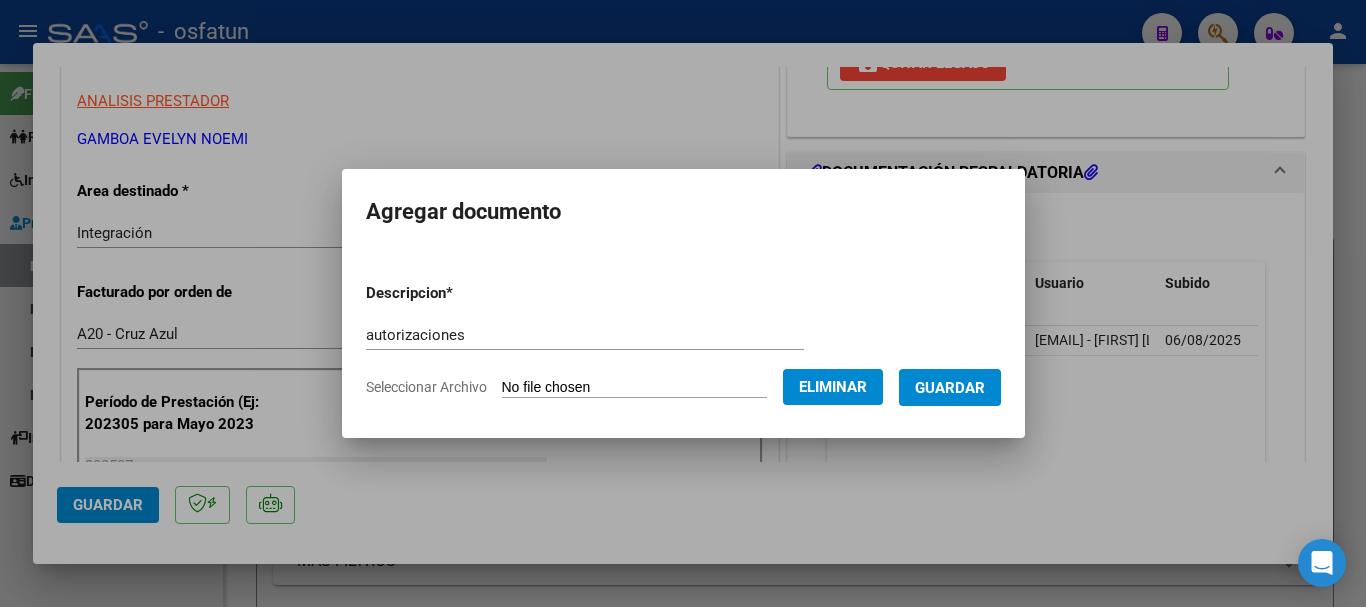 drag, startPoint x: 981, startPoint y: 391, endPoint x: 720, endPoint y: 482, distance: 276.40912 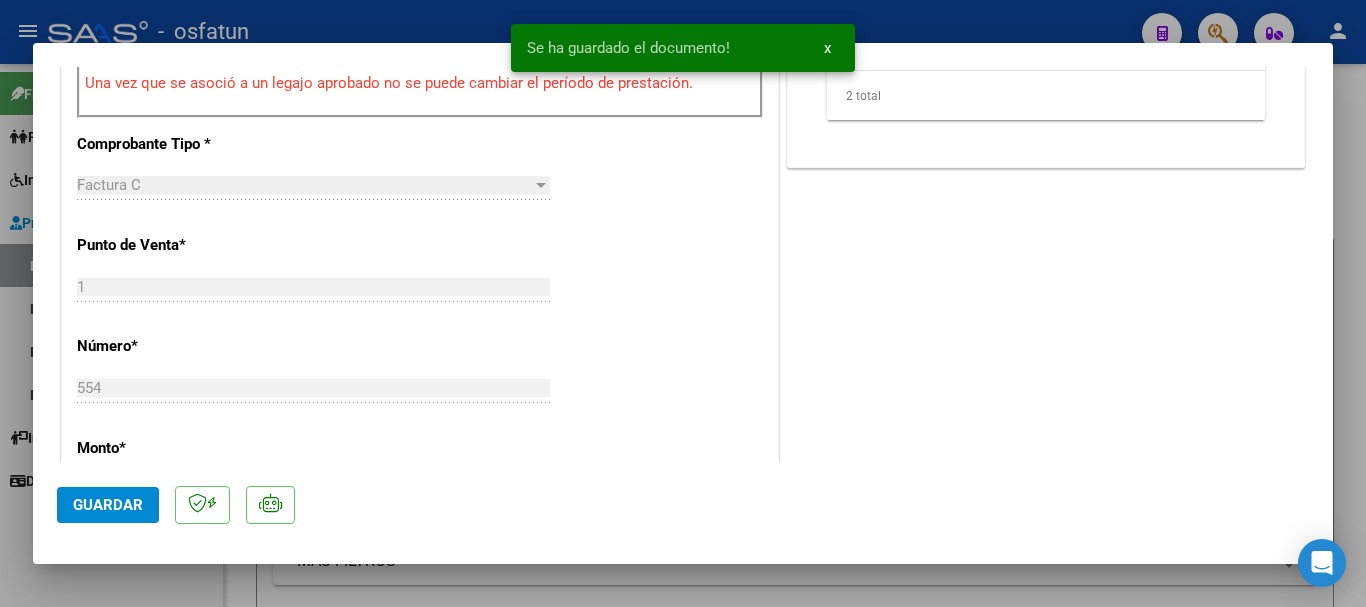 scroll, scrollTop: 1610, scrollLeft: 0, axis: vertical 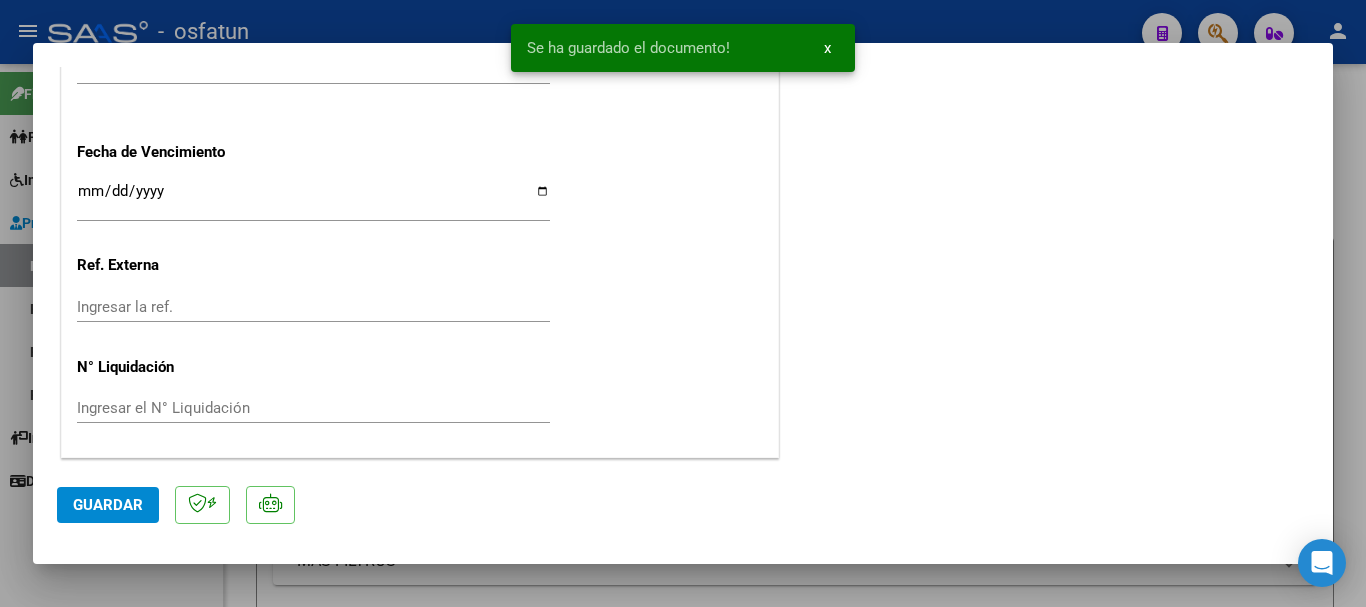 click on "Guardar" 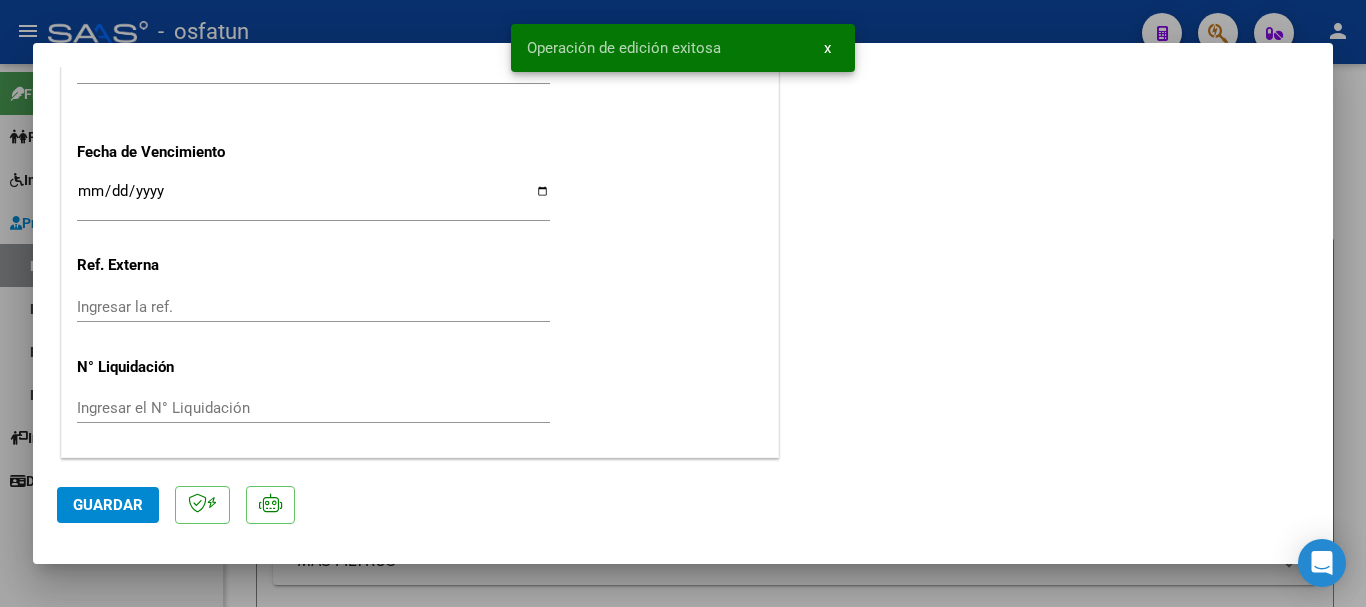 drag, startPoint x: 1358, startPoint y: 361, endPoint x: 1218, endPoint y: 438, distance: 159.77797 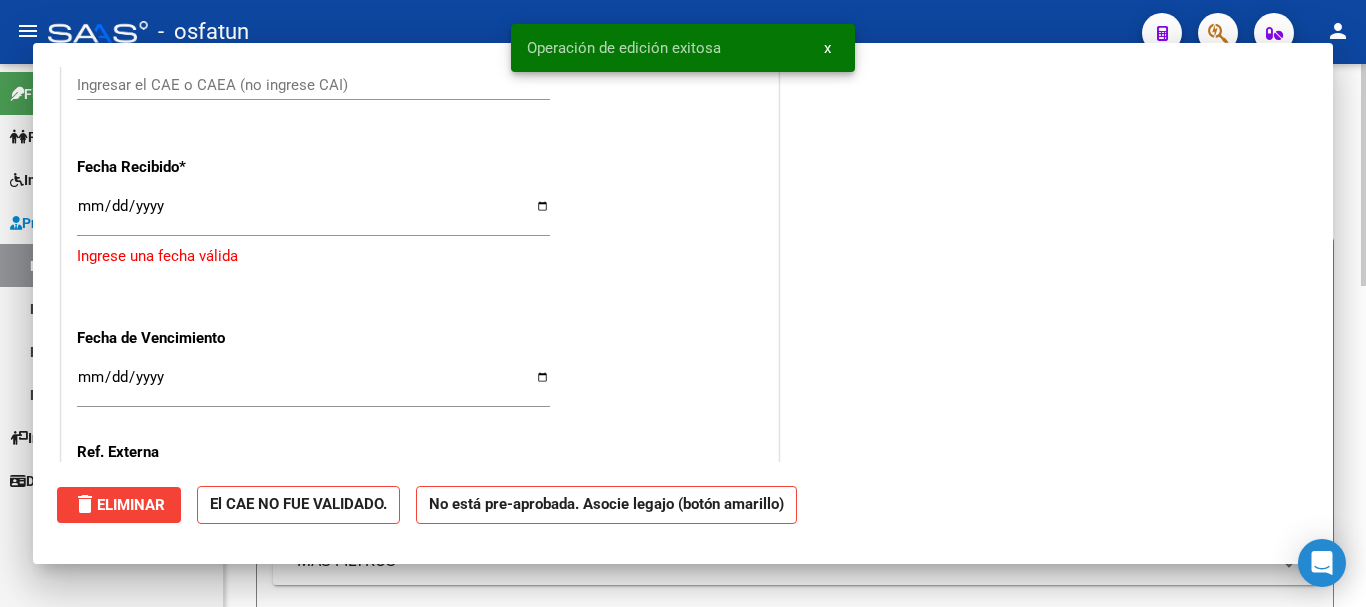 scroll, scrollTop: 1761, scrollLeft: 0, axis: vertical 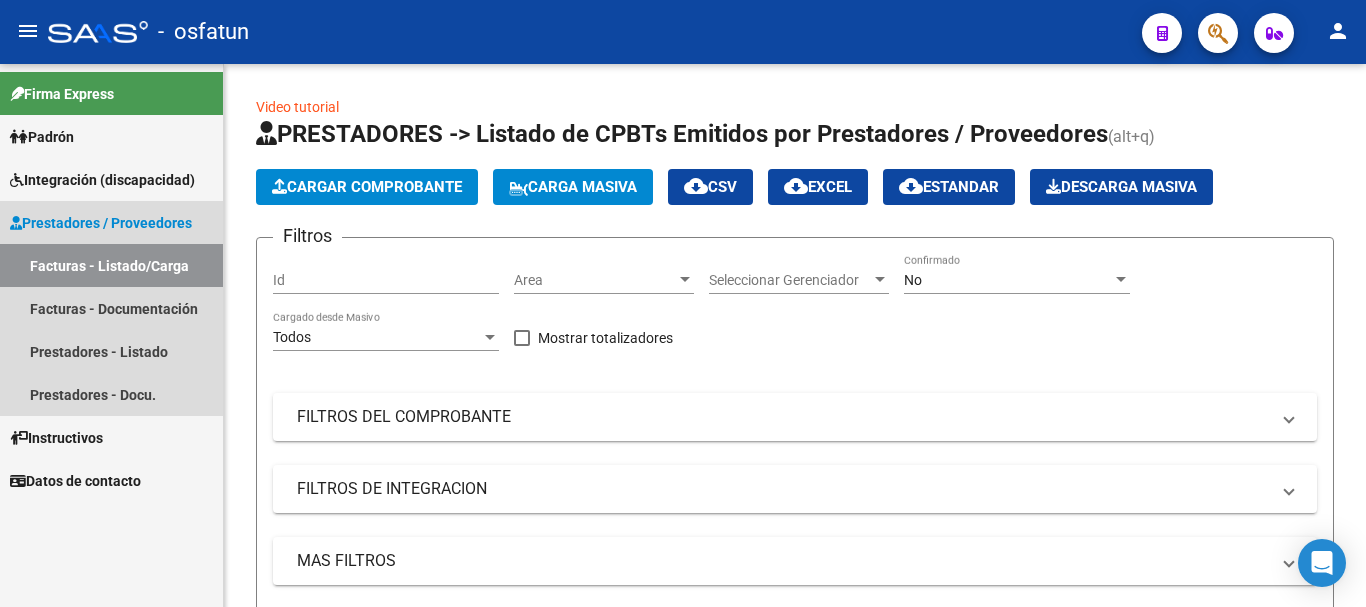 click on "Facturas - Listado/Carga" at bounding box center [111, 265] 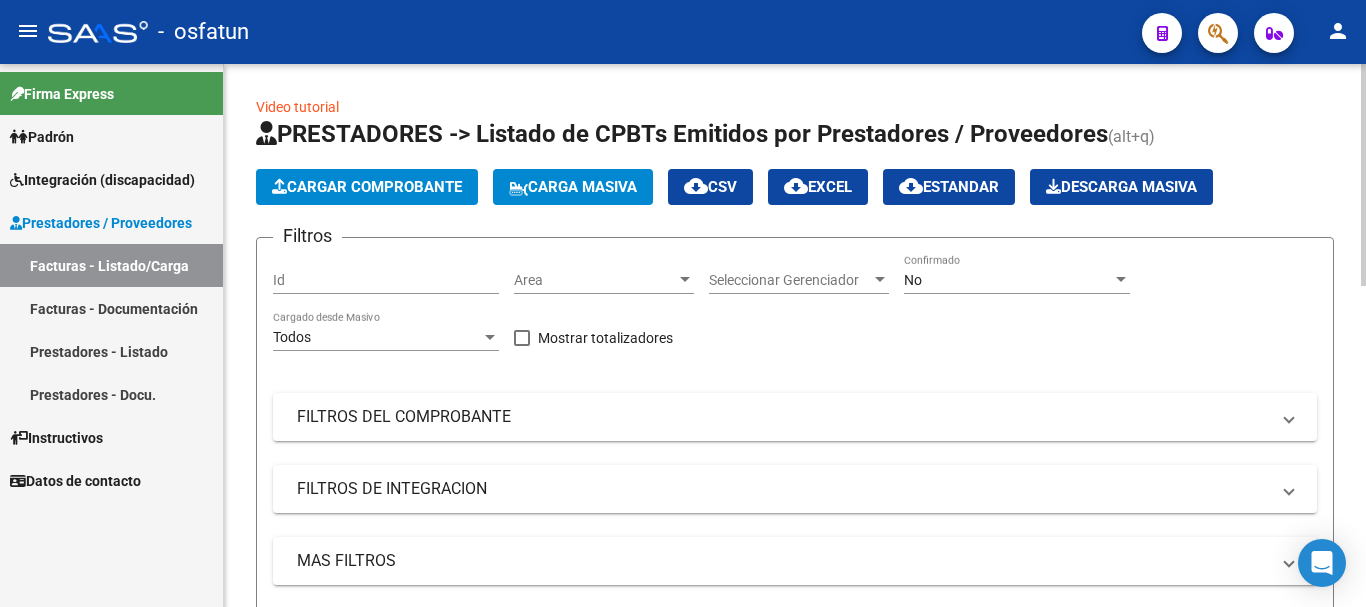 click on "Cargar Comprobante" 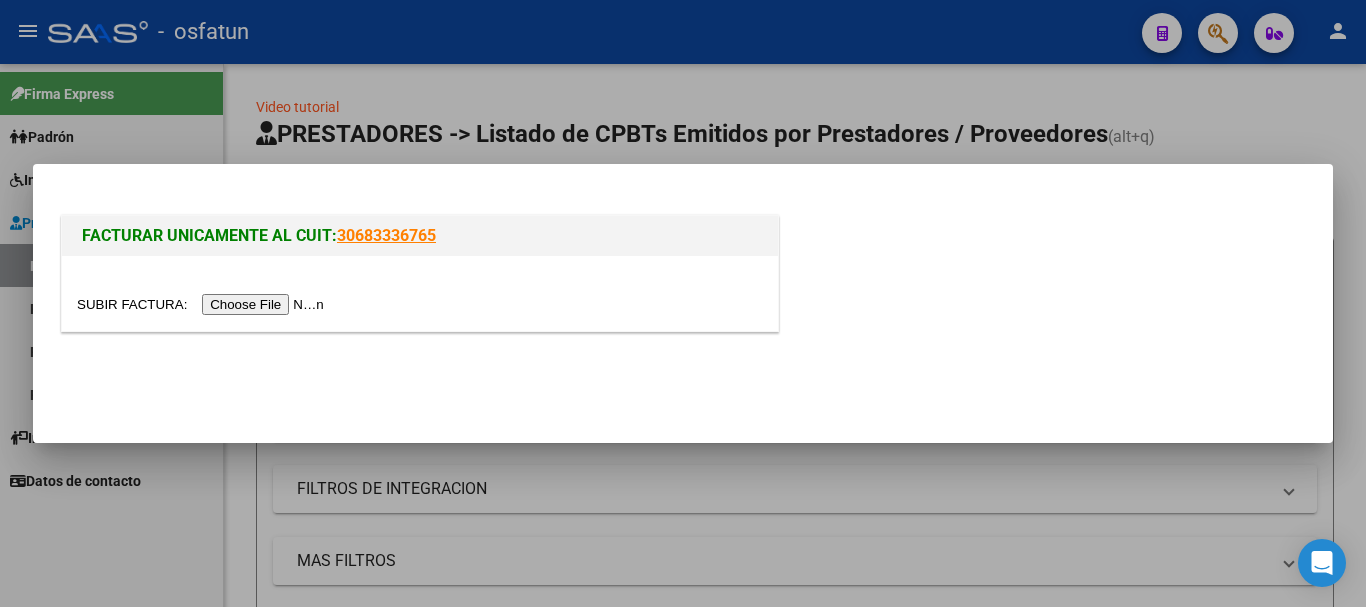 click at bounding box center (203, 304) 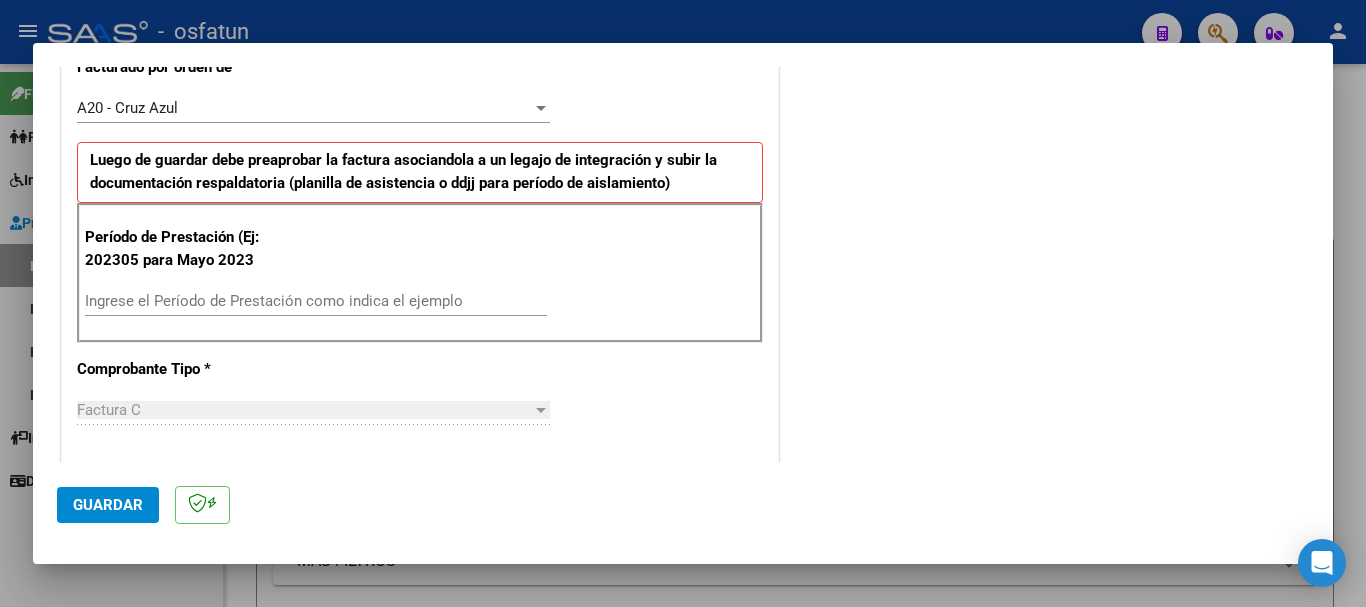 scroll, scrollTop: 628, scrollLeft: 0, axis: vertical 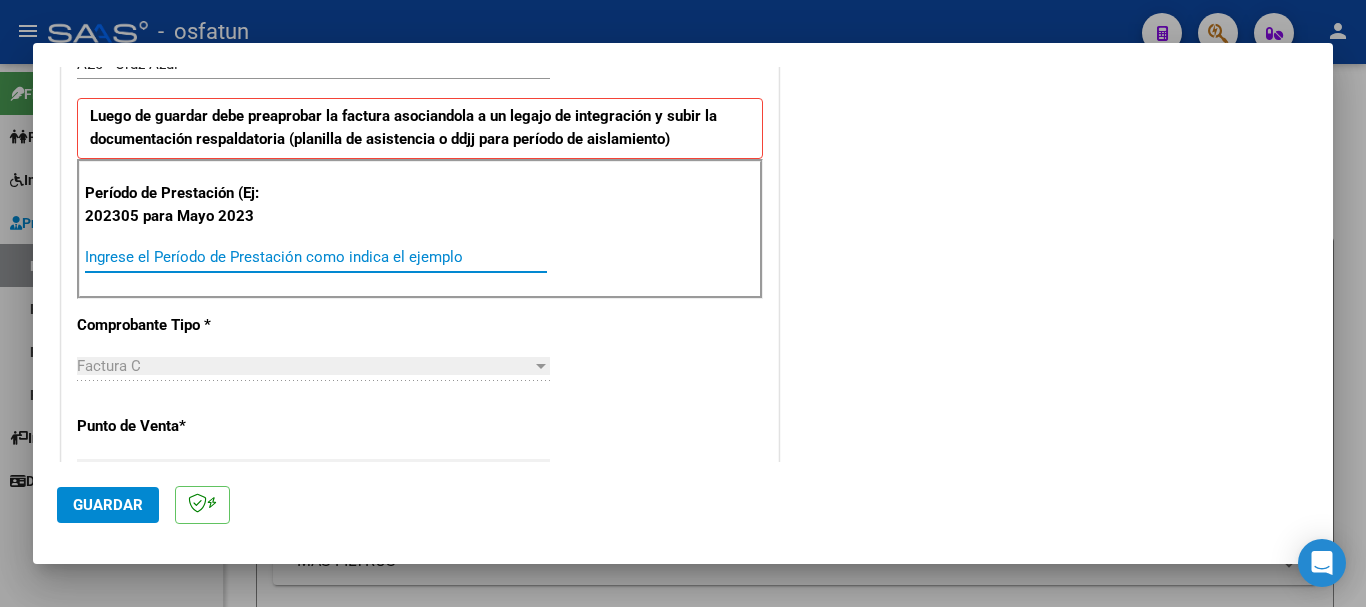 click on "Ingrese el Período de Prestación como indica el ejemplo" at bounding box center [316, 257] 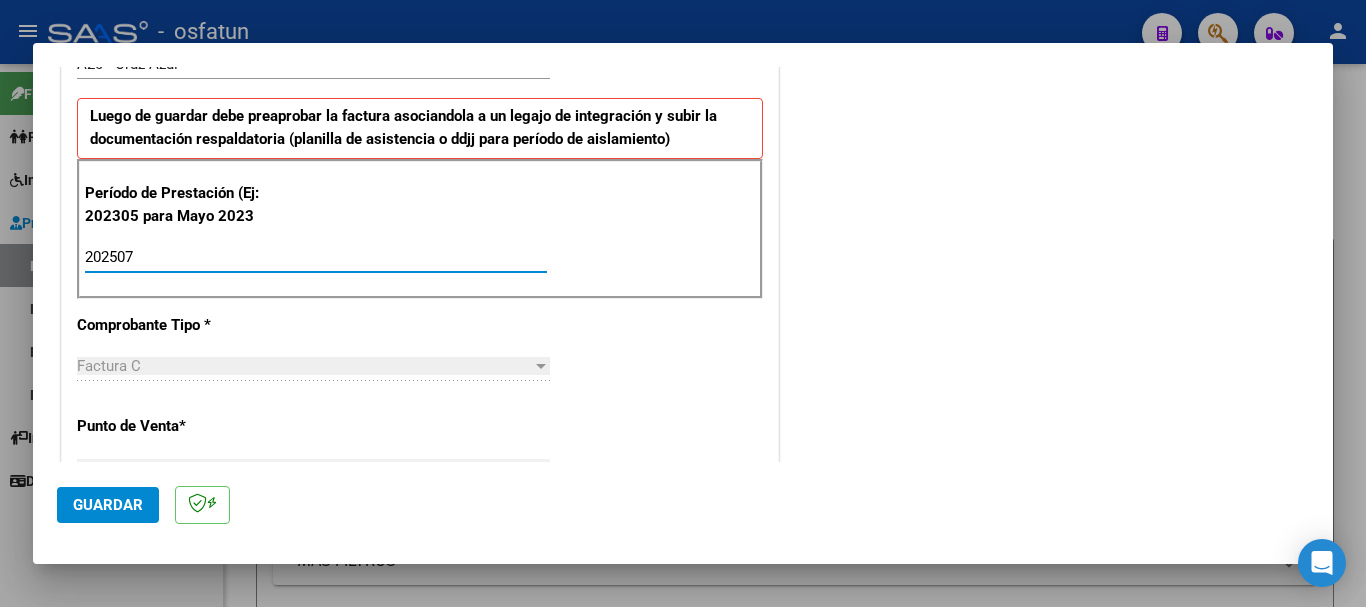 type on "202507" 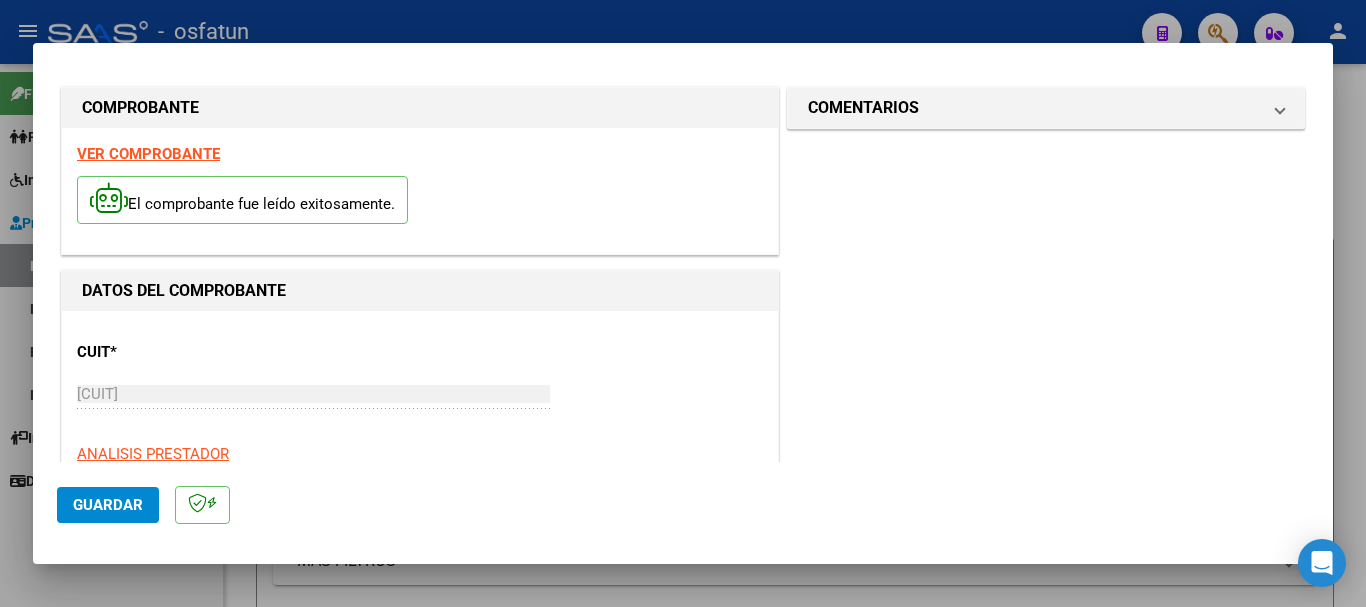 scroll, scrollTop: 0, scrollLeft: 0, axis: both 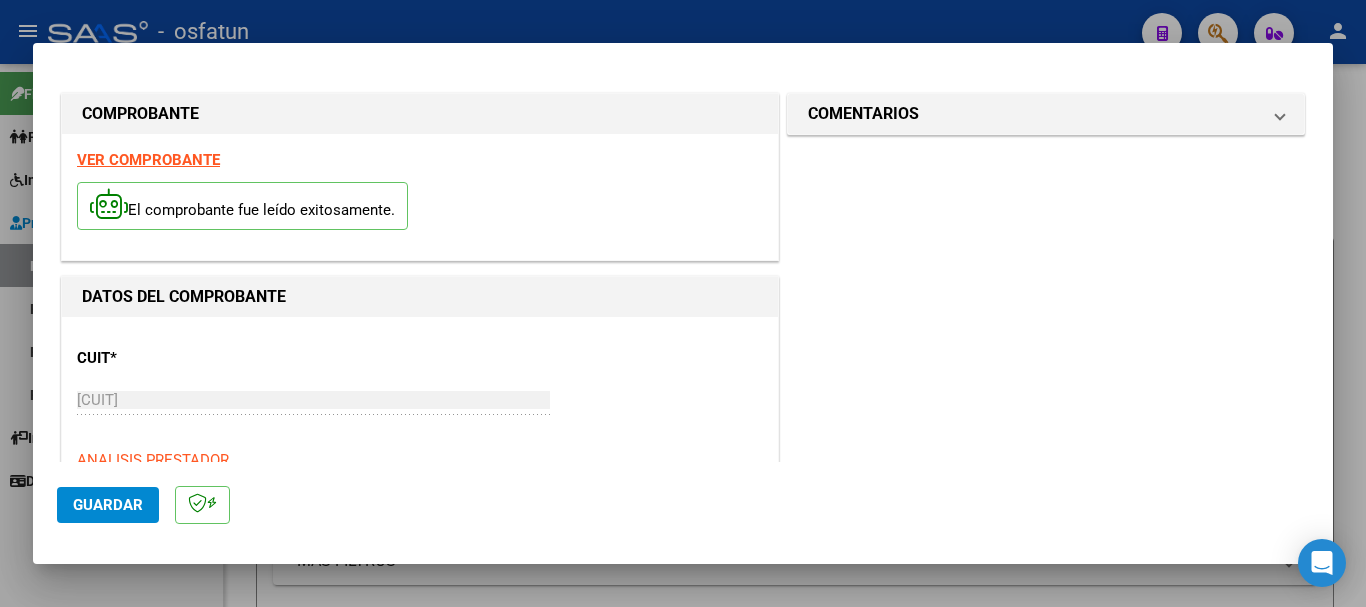 click on "Guardar" 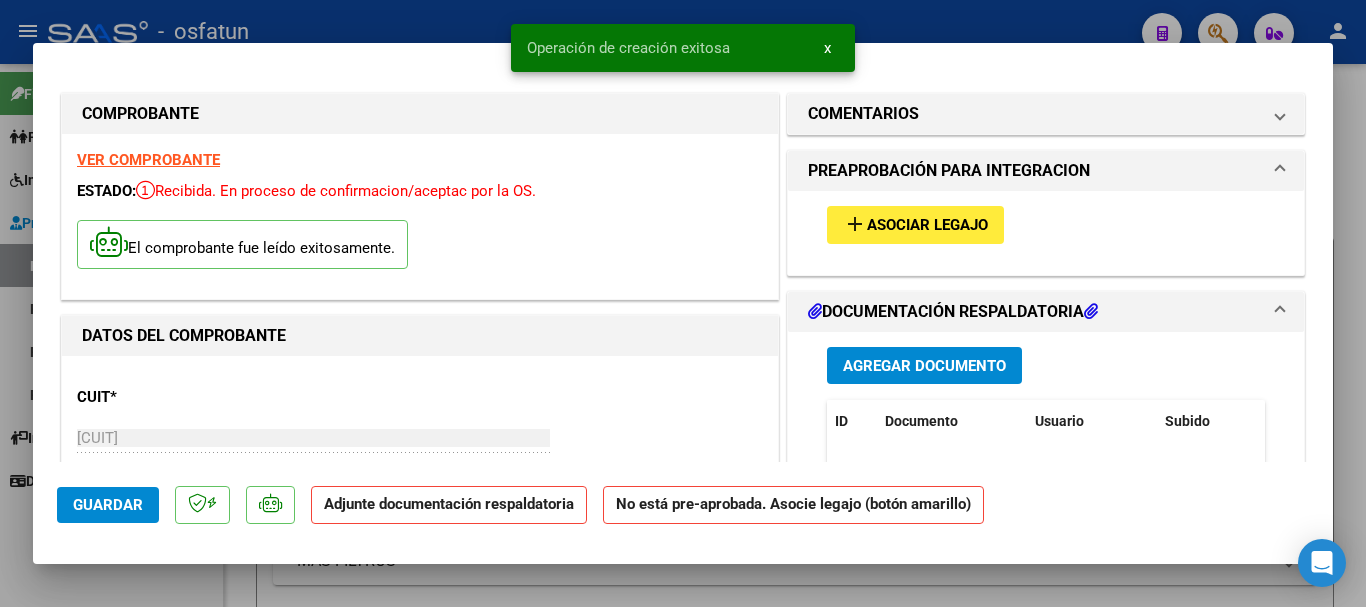 click on "Asociar Legajo" at bounding box center (927, 226) 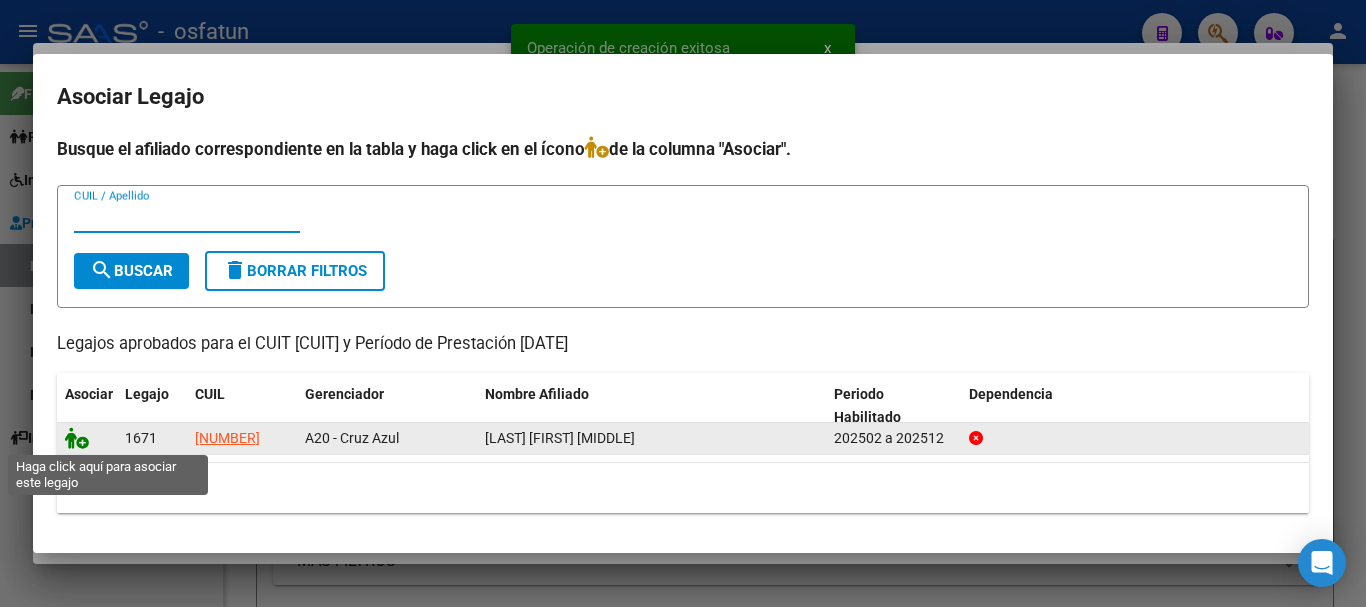 click 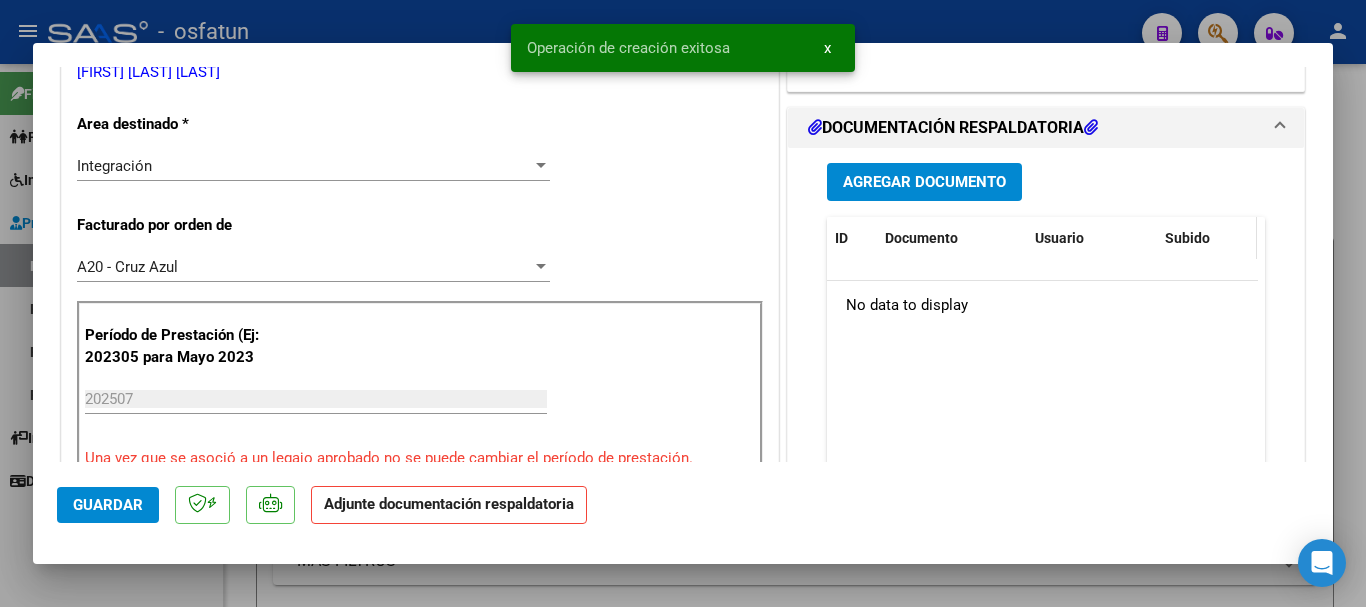scroll, scrollTop: 470, scrollLeft: 0, axis: vertical 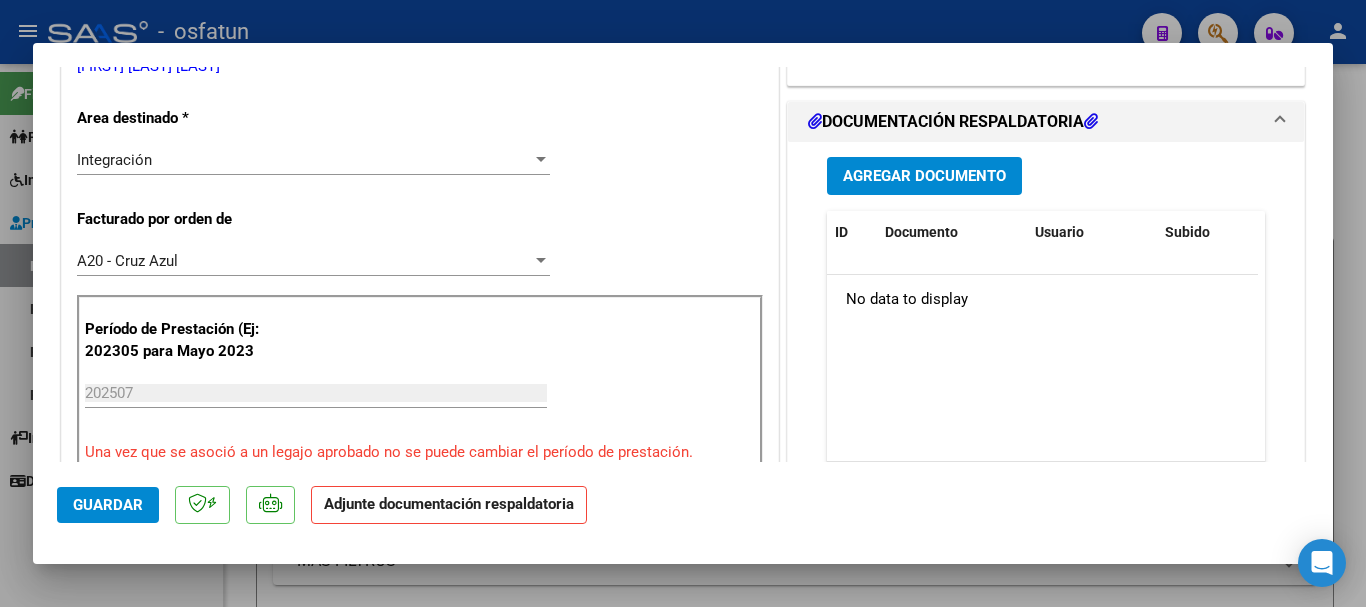 click on "Agregar Documento" at bounding box center [924, 175] 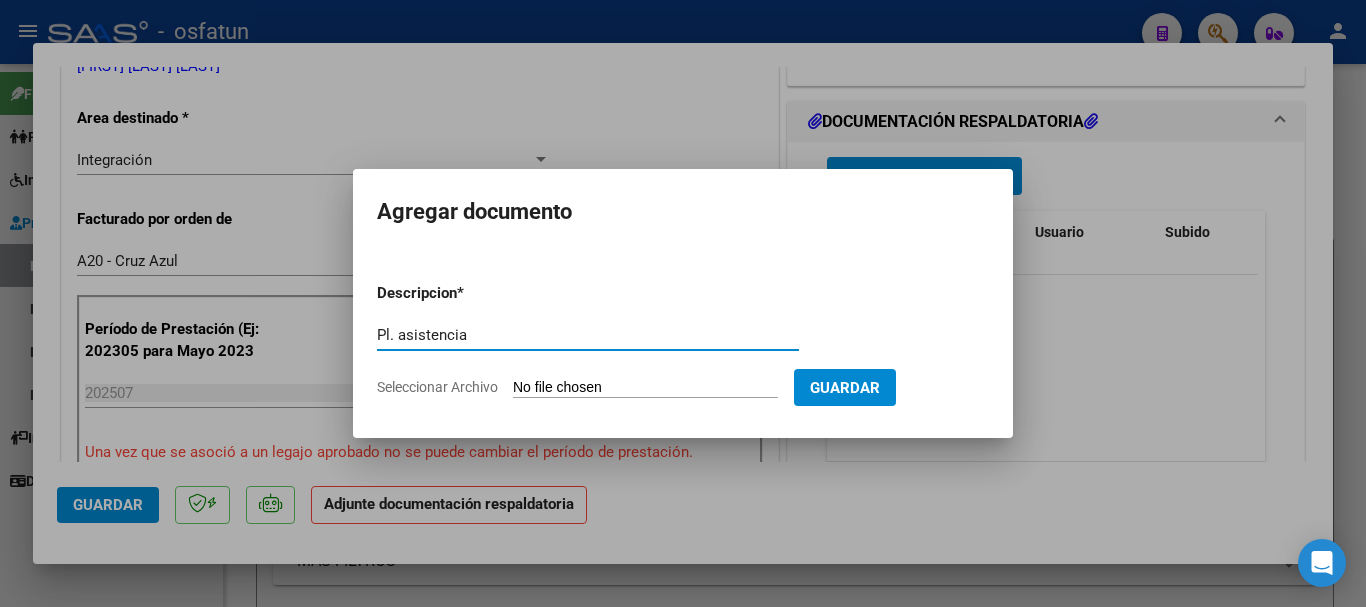 type on "Pl. asistencia" 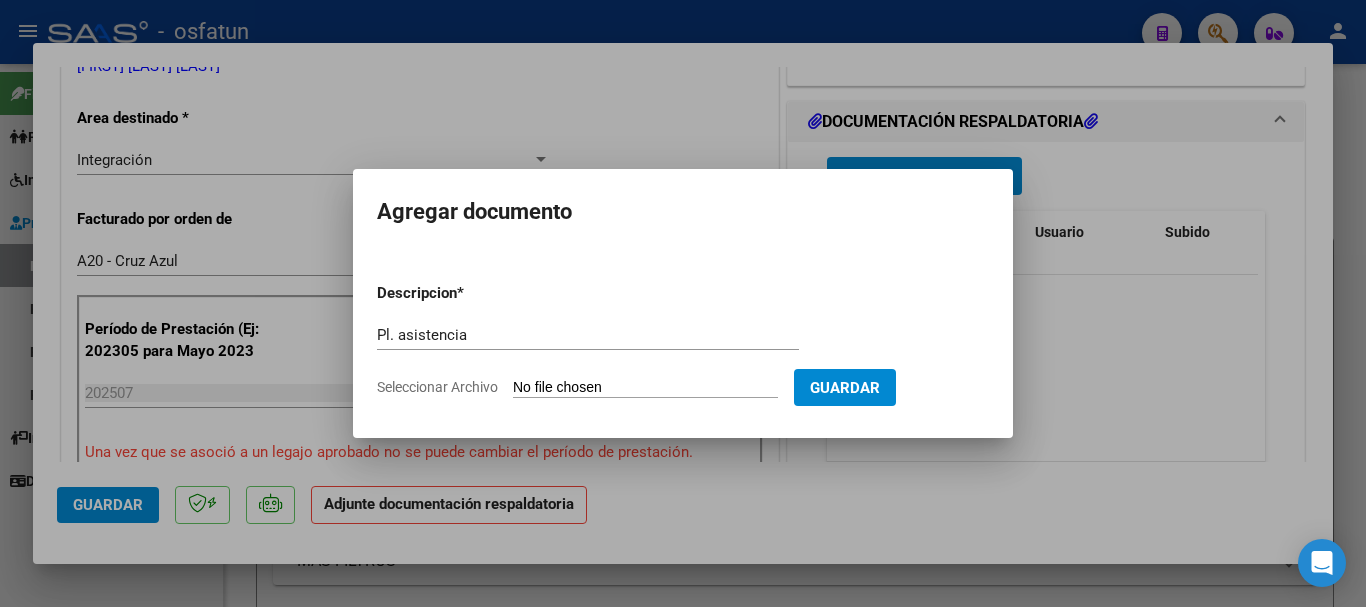 type on "C:\fakepath\Pl asistencia + autorización.pdf" 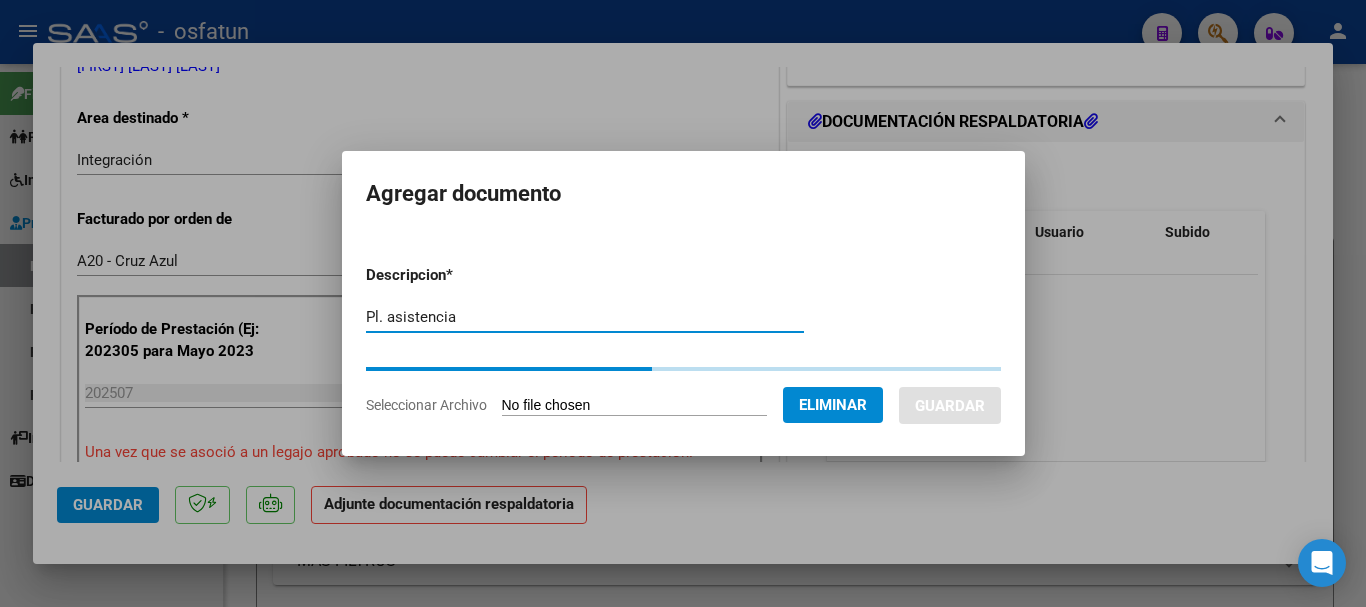click on "Pl. asistencia" at bounding box center [585, 317] 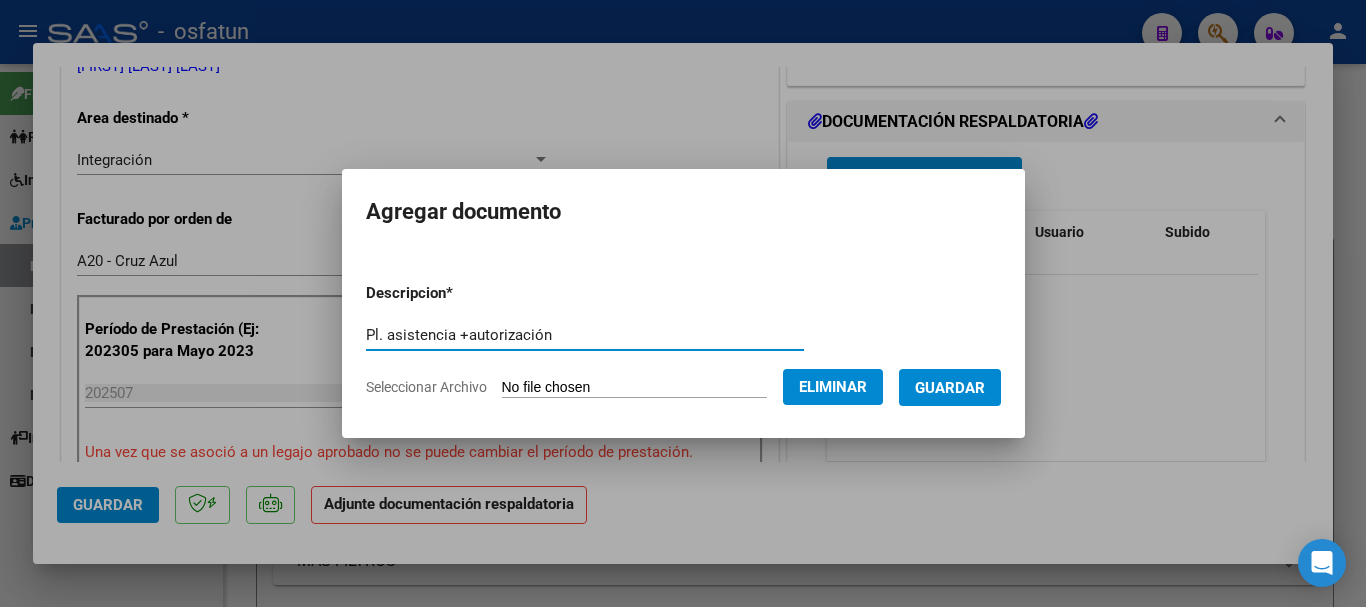 type on "Pl. asistencia +autorización" 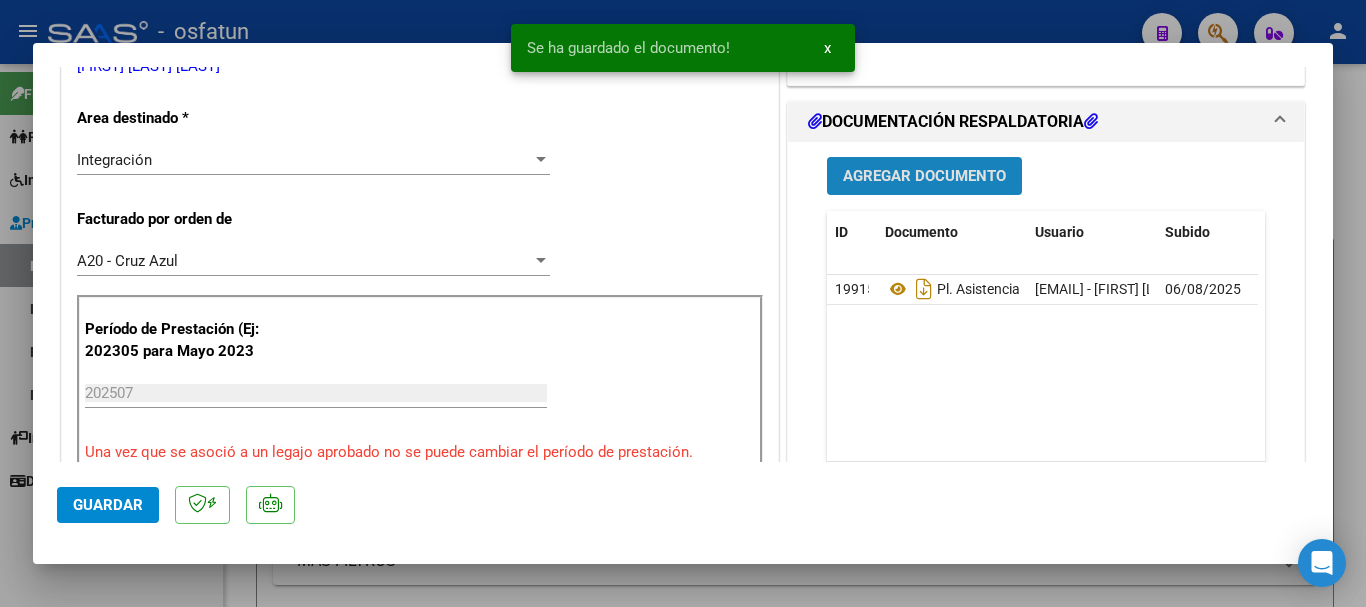 click on "Agregar Documento" at bounding box center (924, 177) 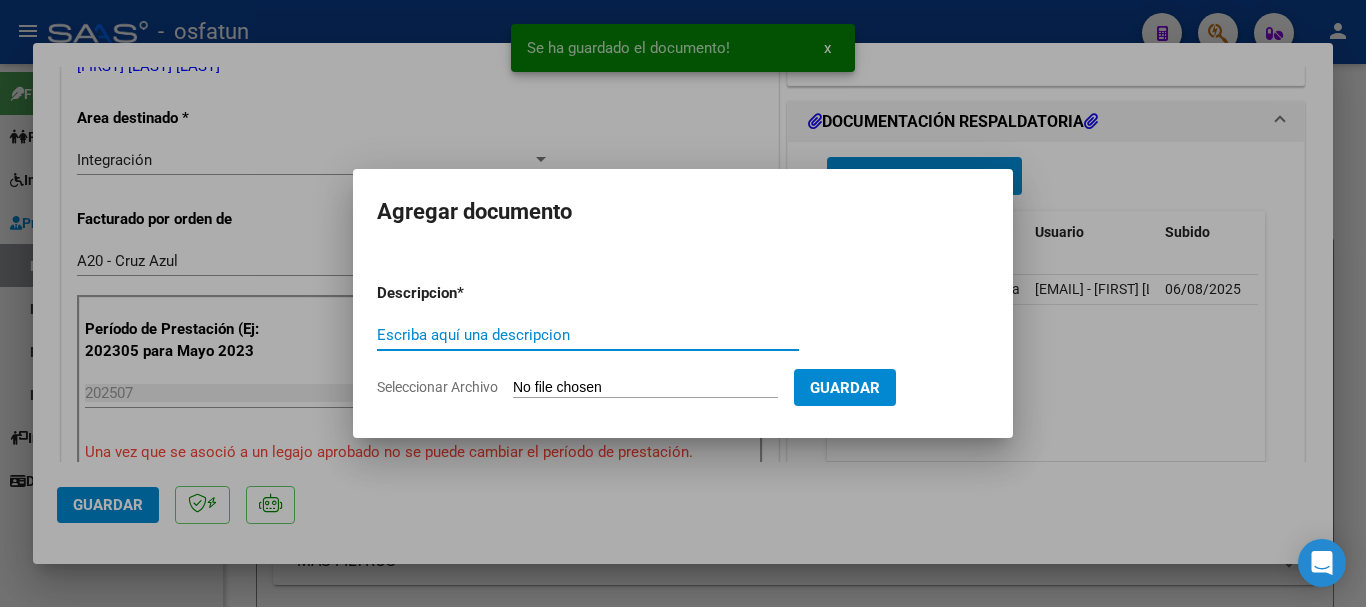click at bounding box center [683, 303] 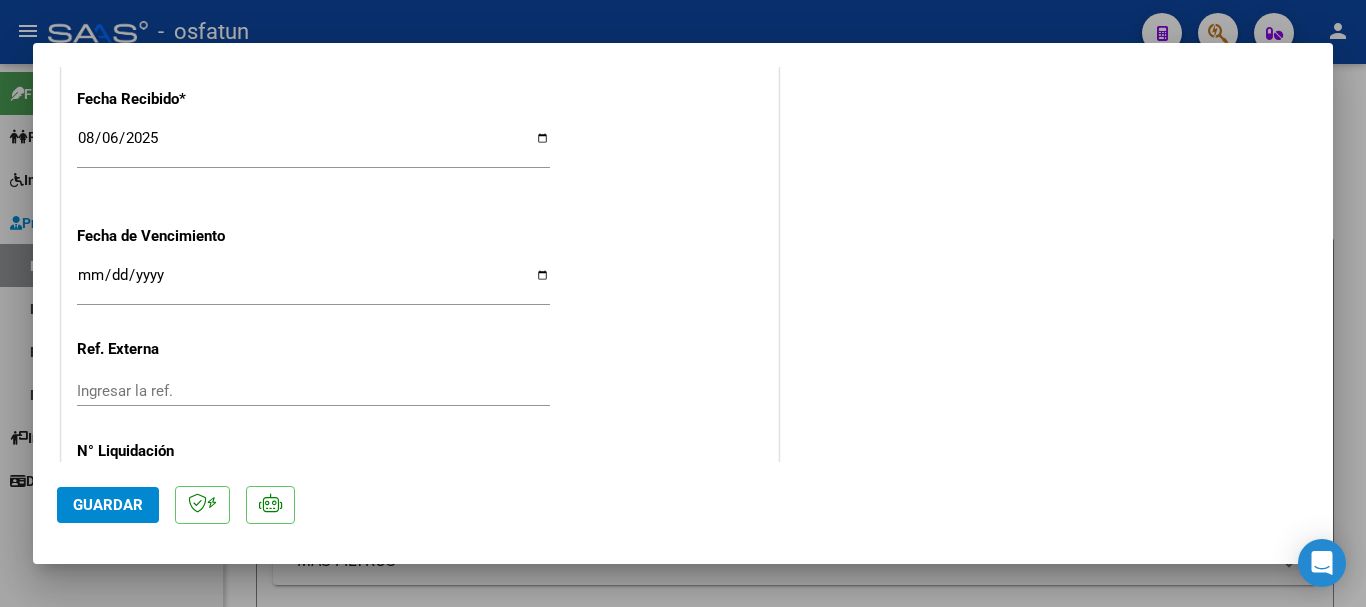 scroll, scrollTop: 1610, scrollLeft: 0, axis: vertical 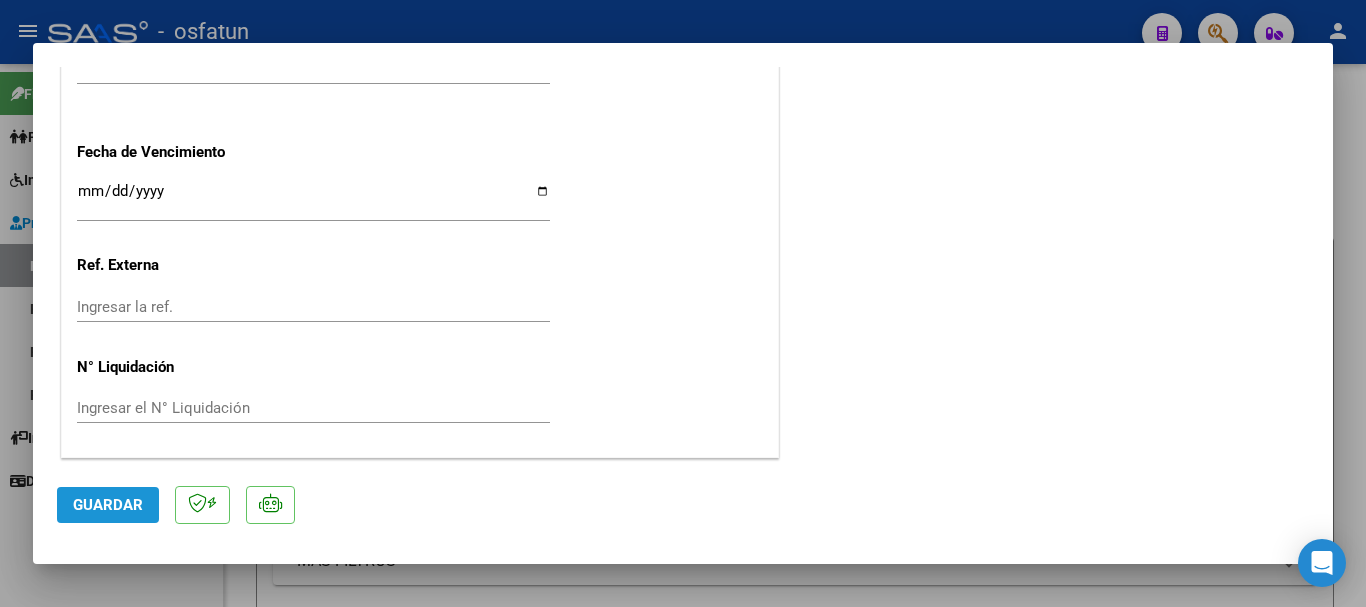 click on "Guardar" 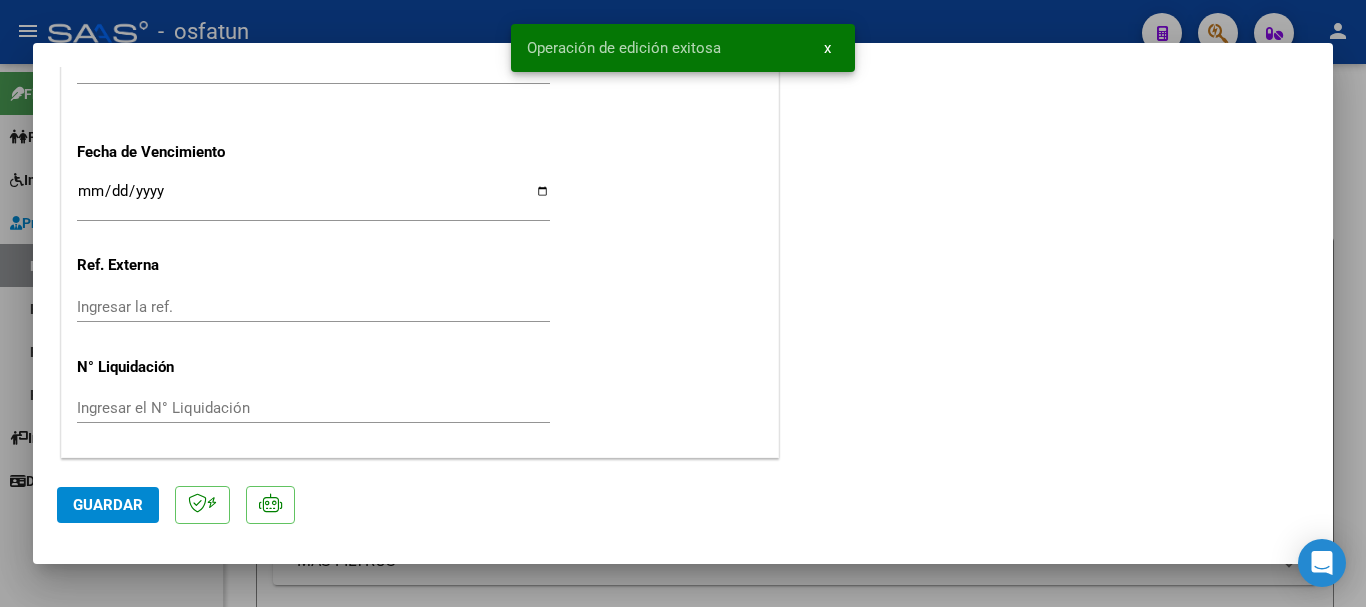 click at bounding box center (683, 303) 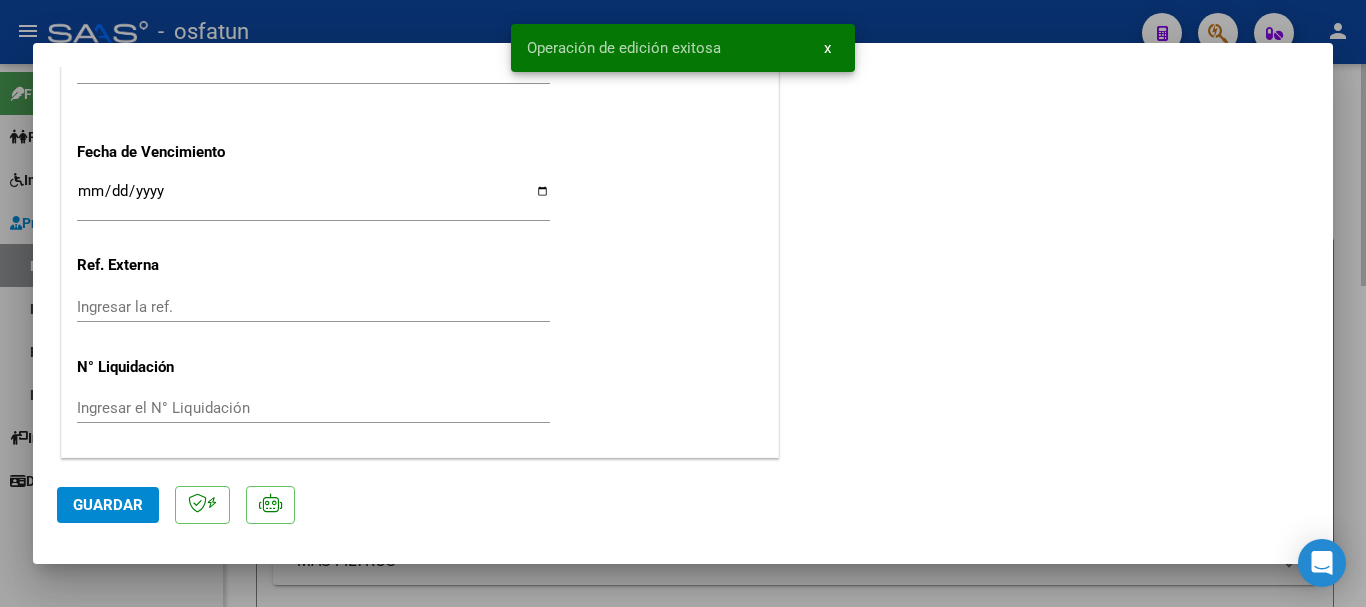 scroll, scrollTop: 0, scrollLeft: 0, axis: both 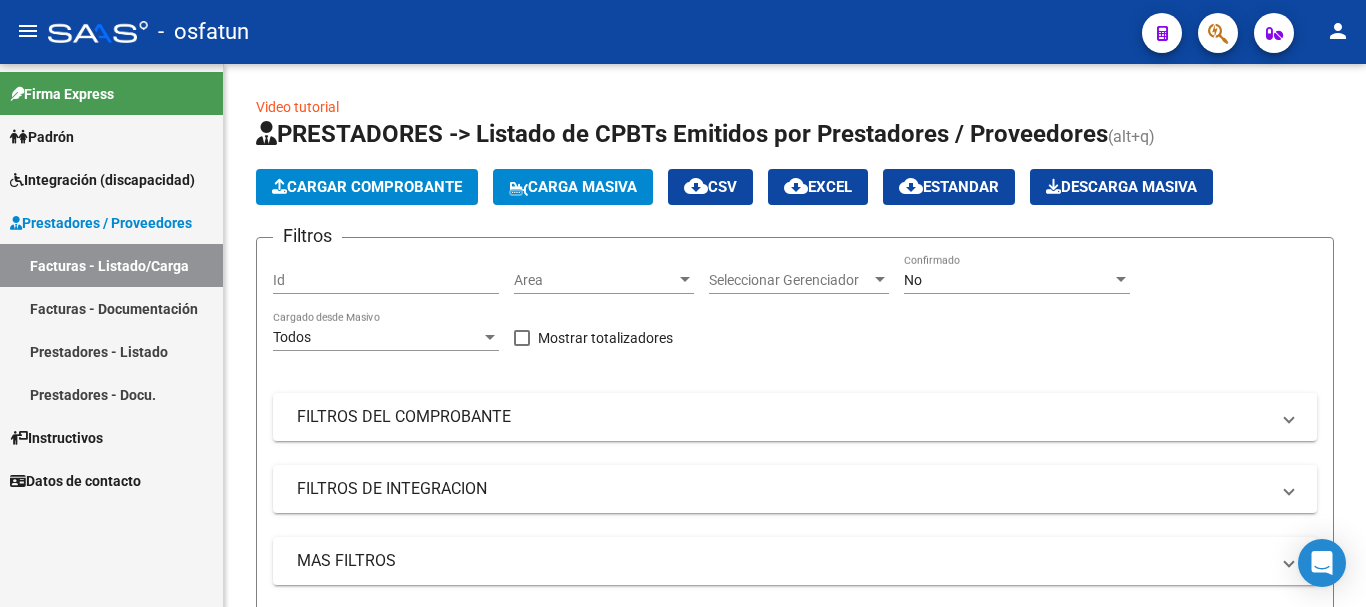 click on "Integración (discapacidad)" at bounding box center [102, 180] 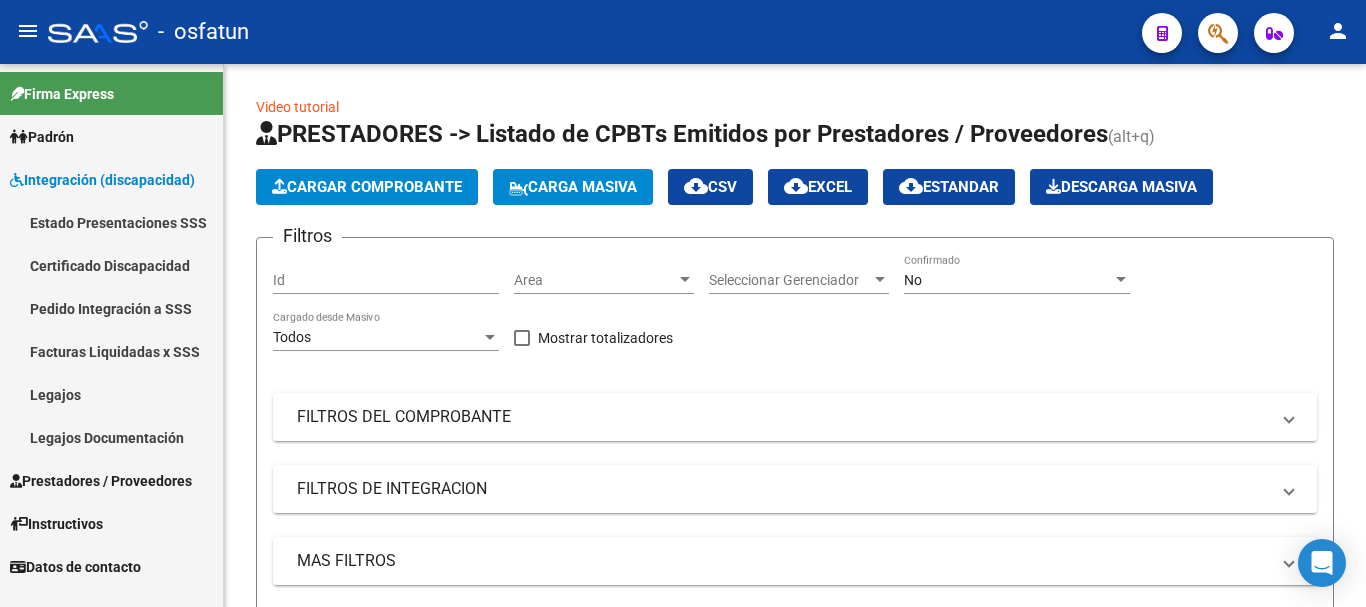 click on "Legajos" at bounding box center (111, 394) 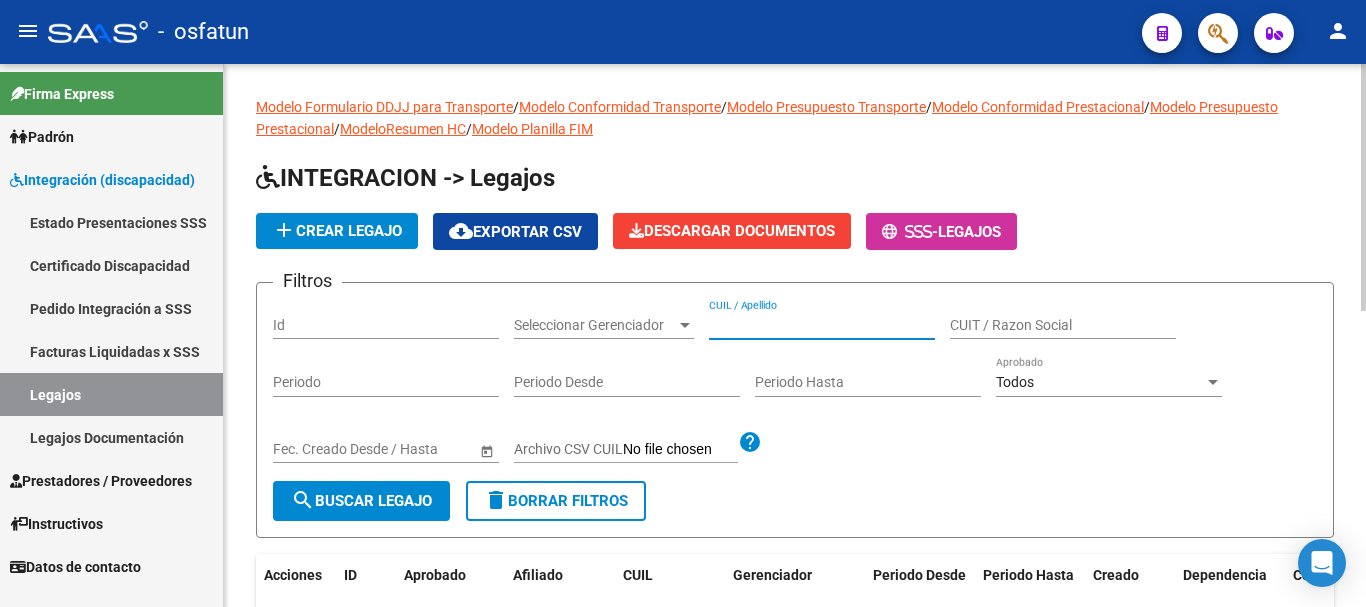 click on "CUIL / Apellido" at bounding box center [822, 325] 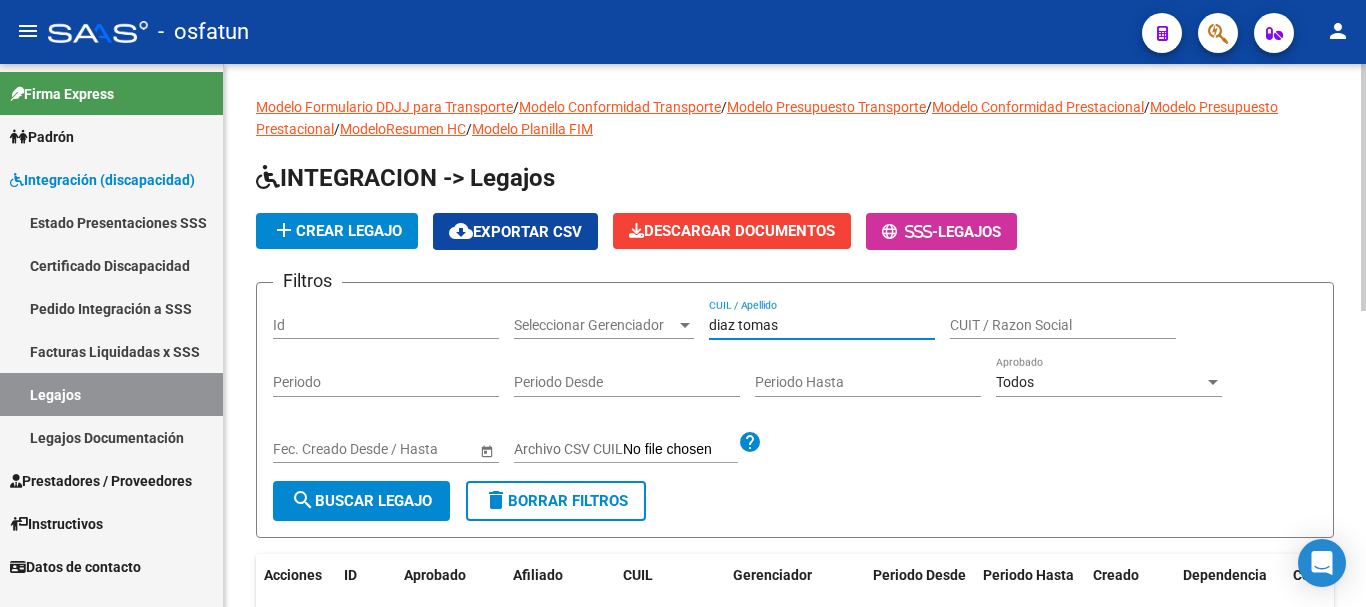 type on "diaz tomas" 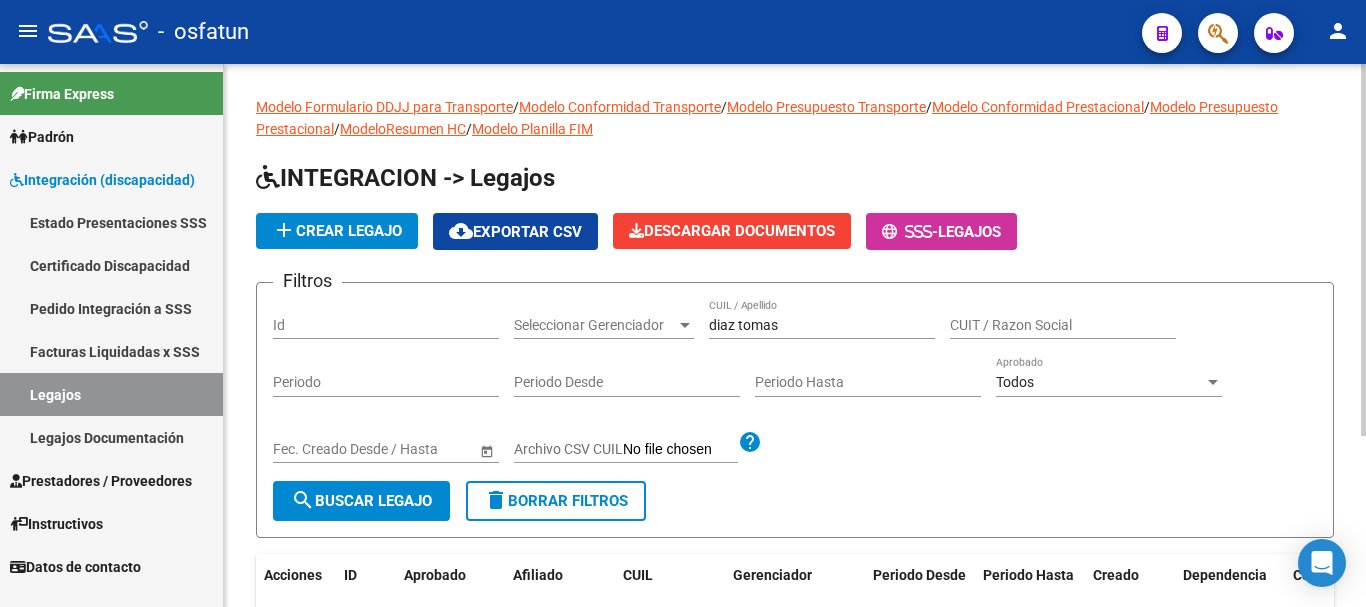 click 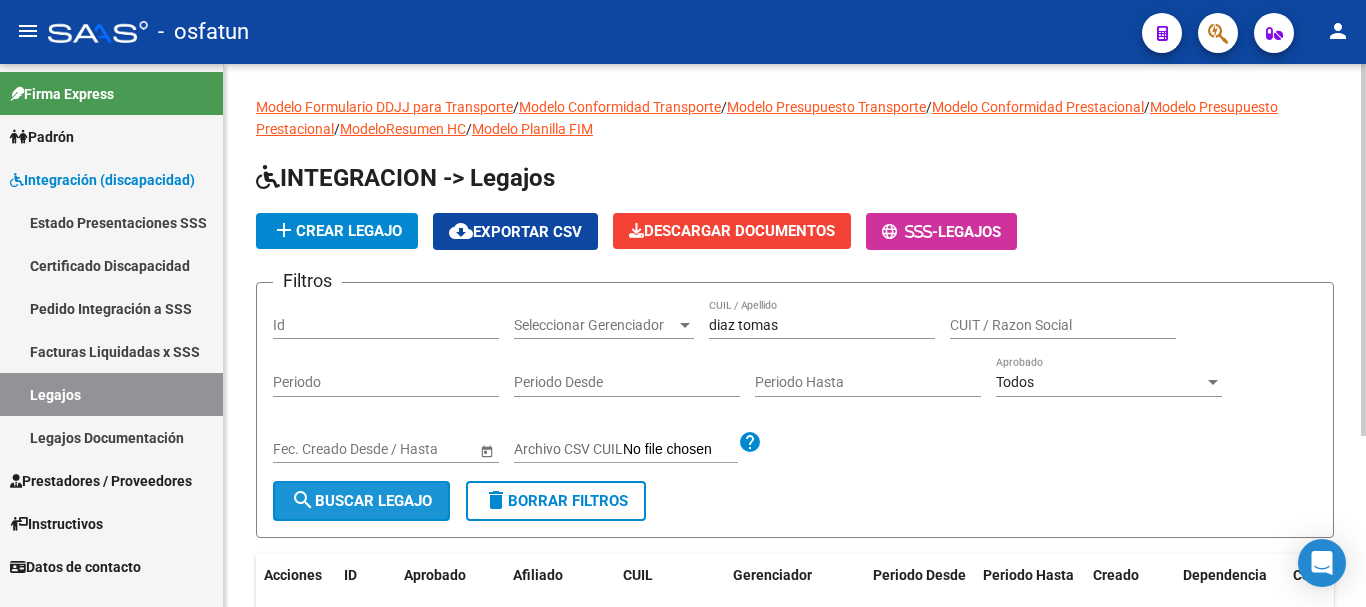click on "search  Buscar Legajo" 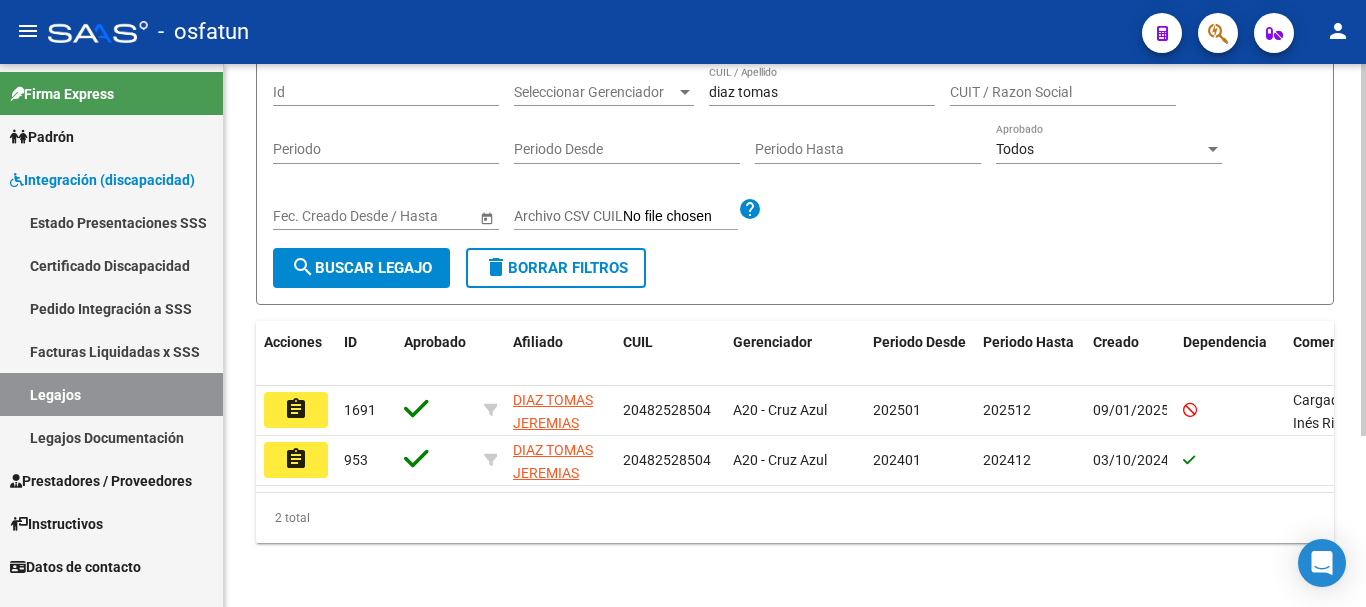 scroll, scrollTop: 250, scrollLeft: 0, axis: vertical 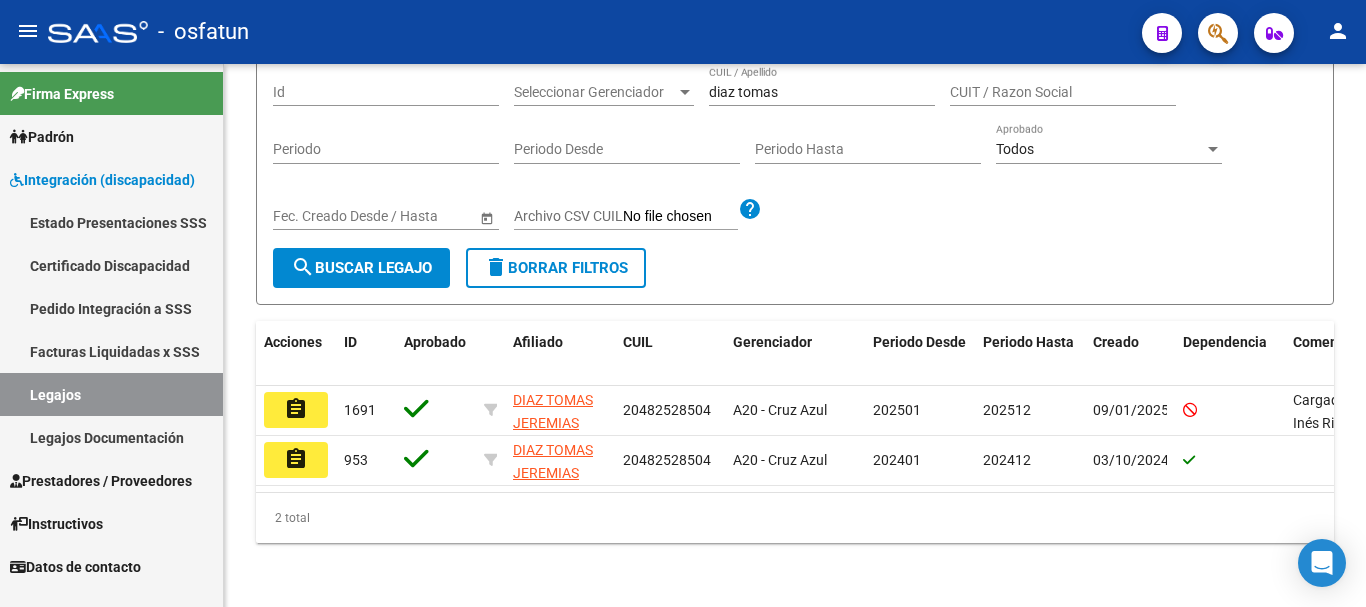 click on "Legajos" at bounding box center [111, 394] 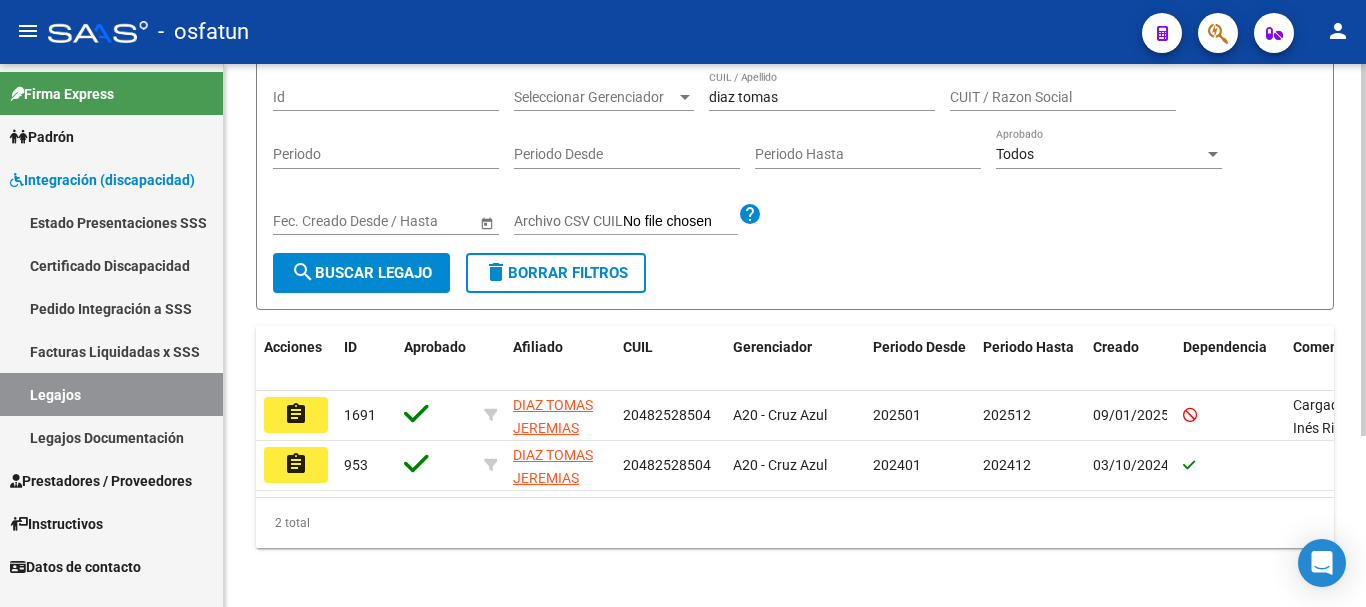 scroll, scrollTop: 229, scrollLeft: 0, axis: vertical 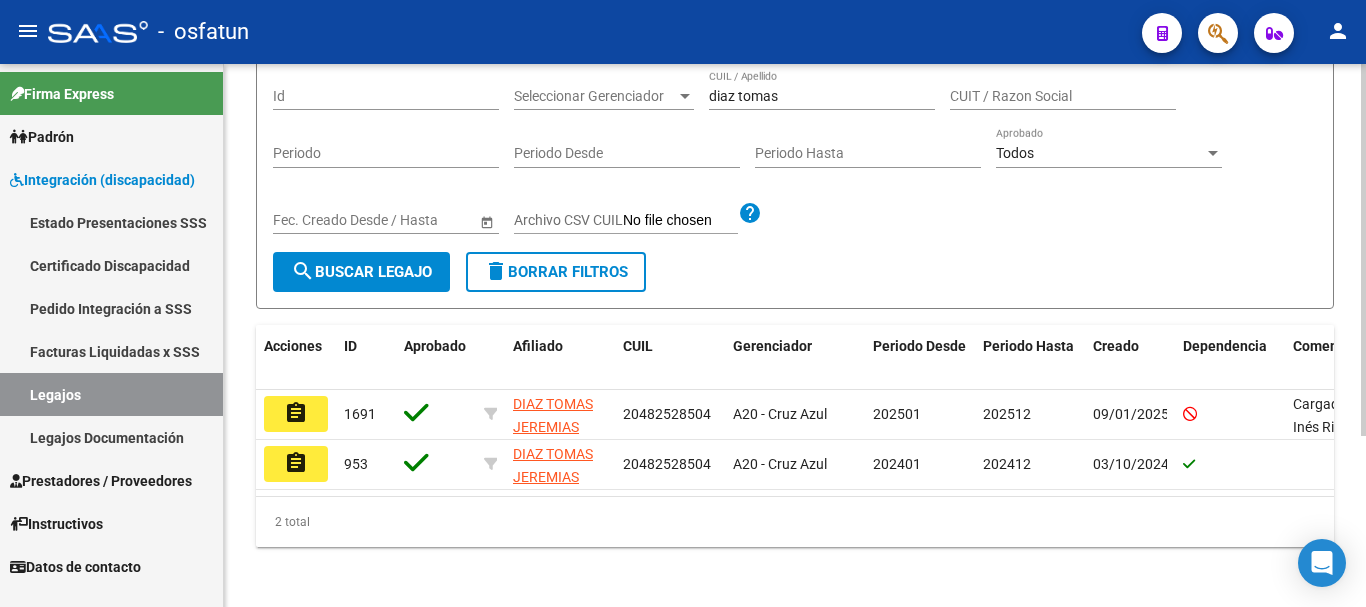 click 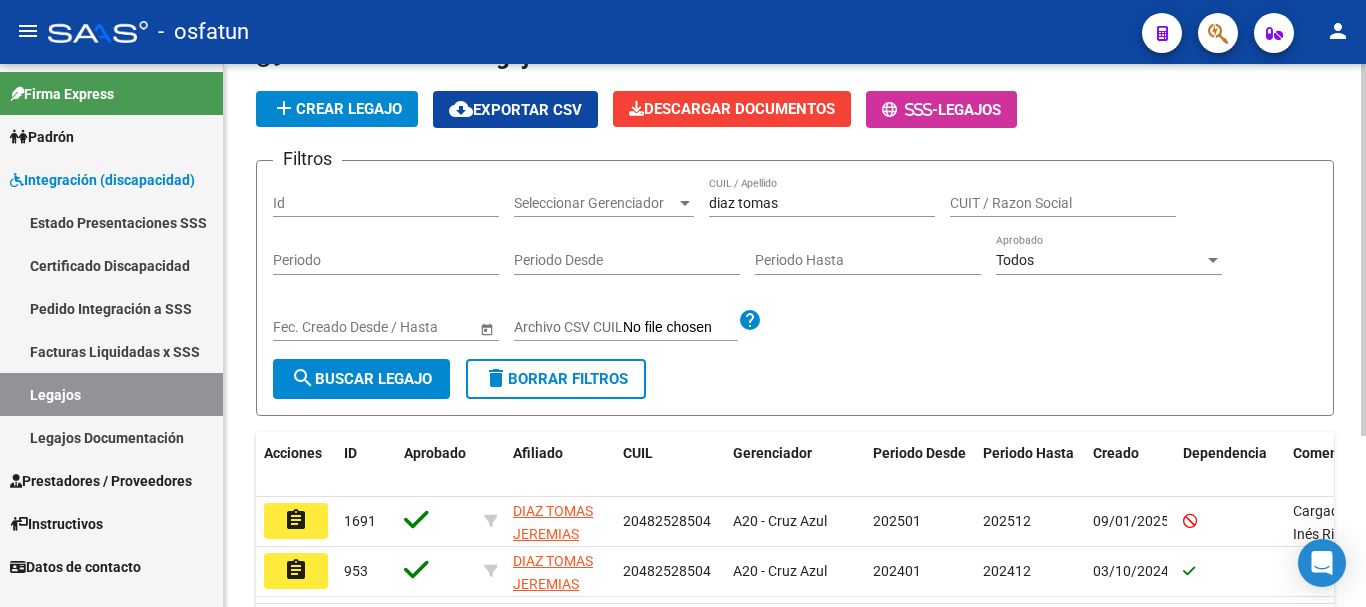 click 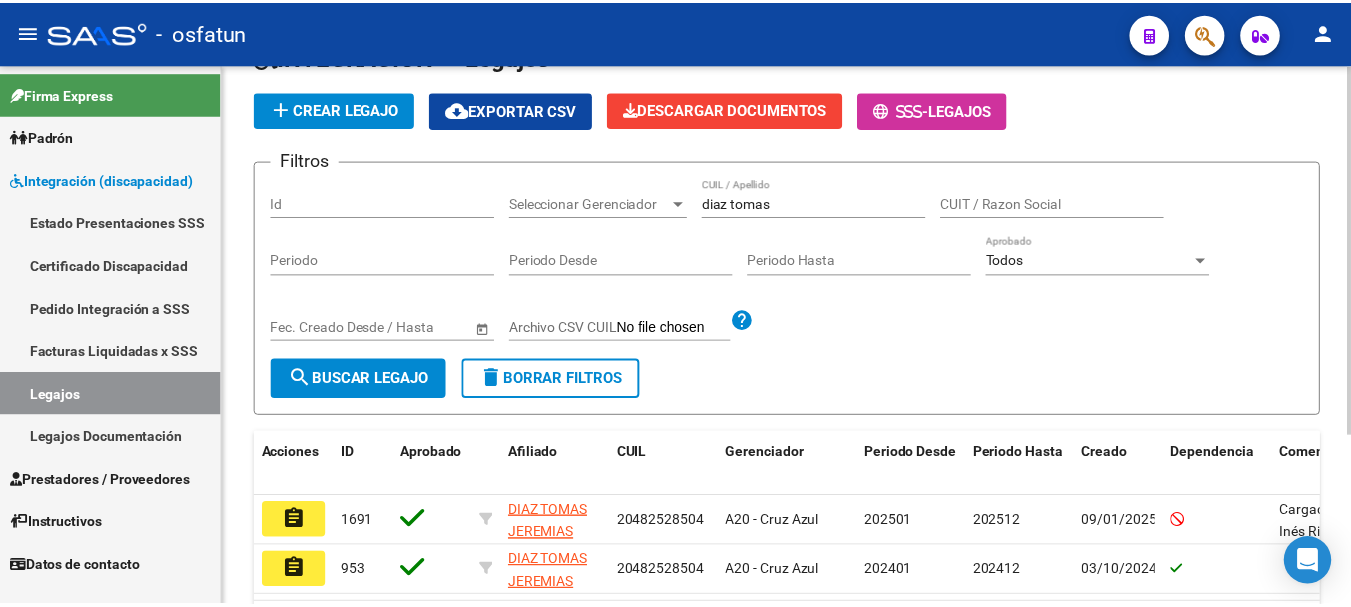 scroll, scrollTop: 81, scrollLeft: 0, axis: vertical 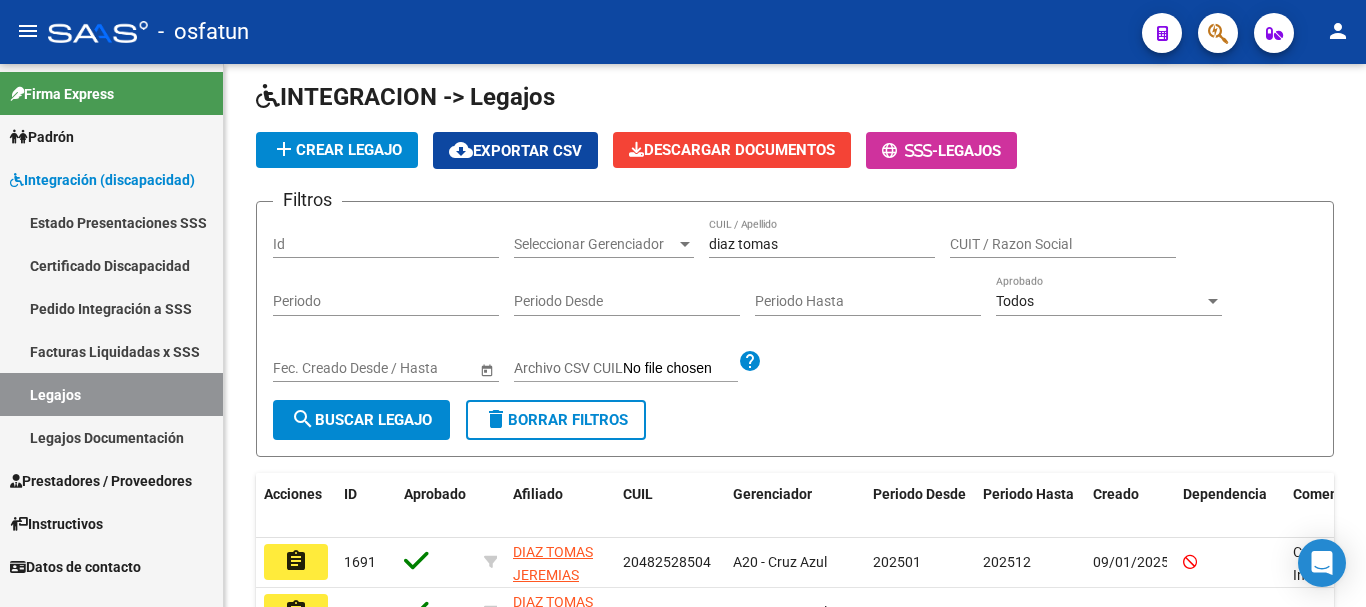 click on "Integración (discapacidad)" at bounding box center [102, 180] 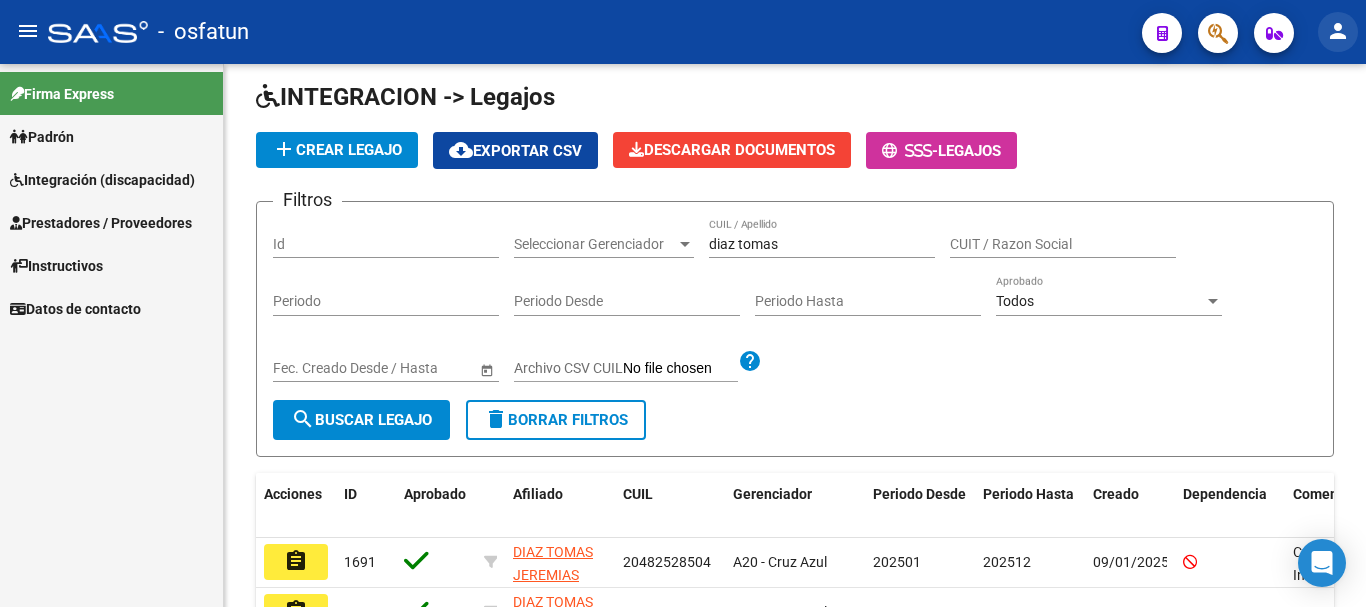 click on "person" 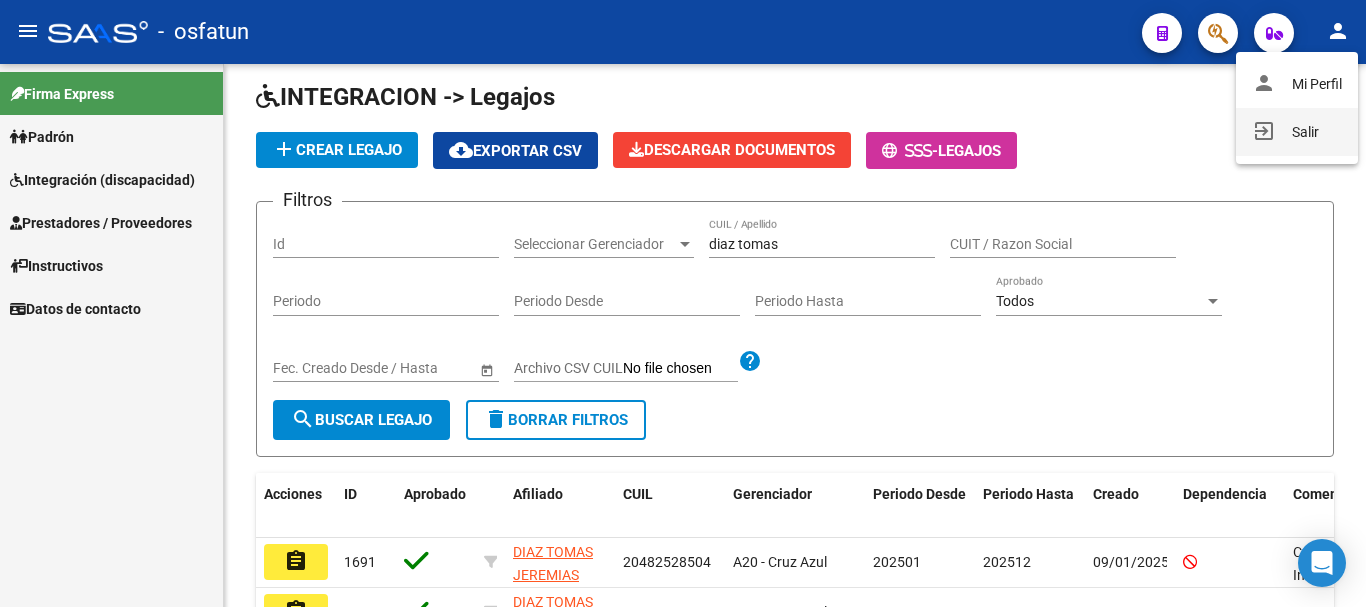 click on "exit_to_app  Salir" at bounding box center [1297, 132] 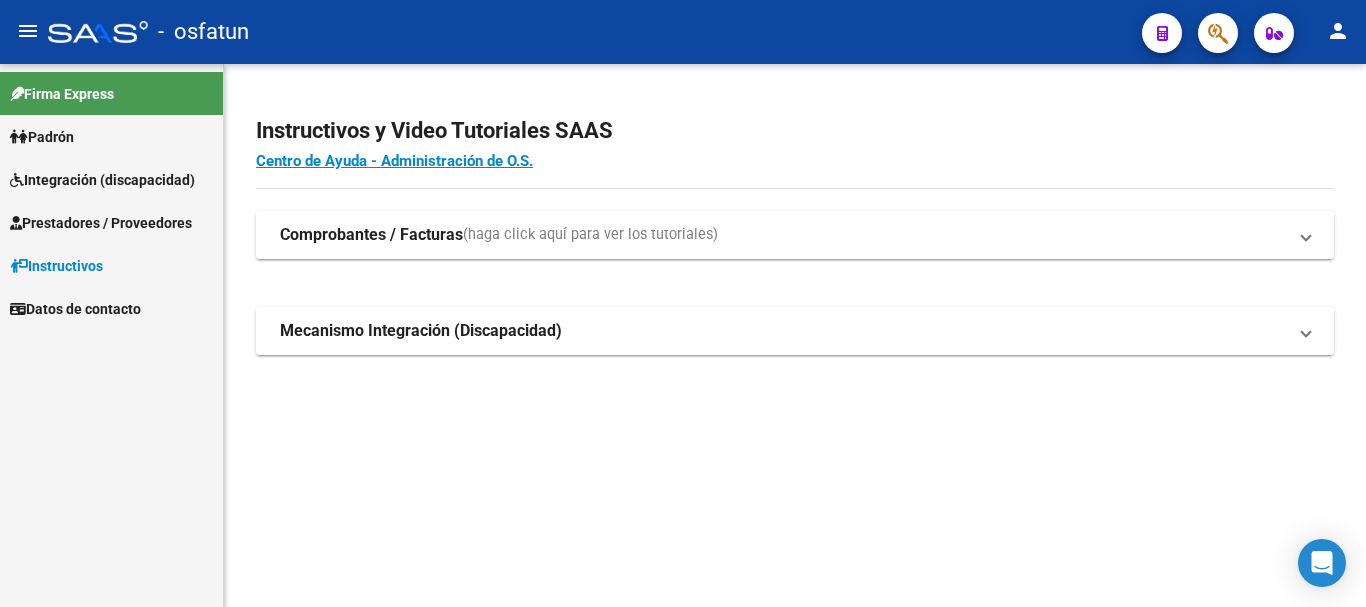 scroll, scrollTop: 0, scrollLeft: 0, axis: both 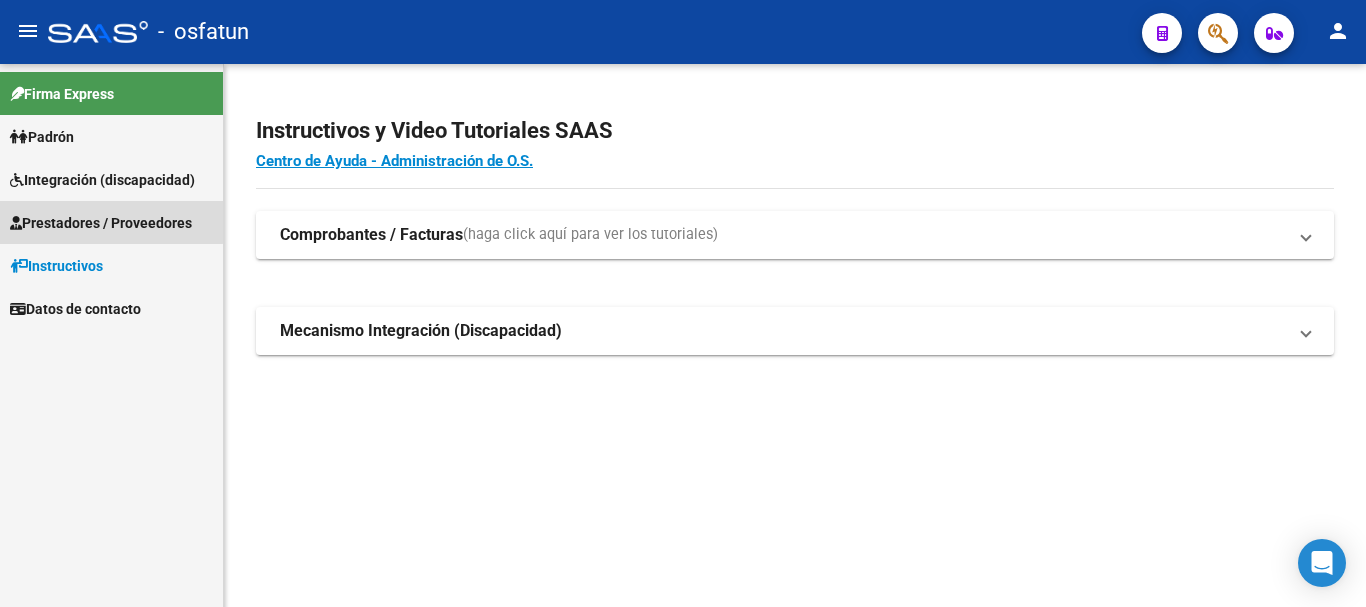 click on "Prestadores / Proveedores" at bounding box center (101, 223) 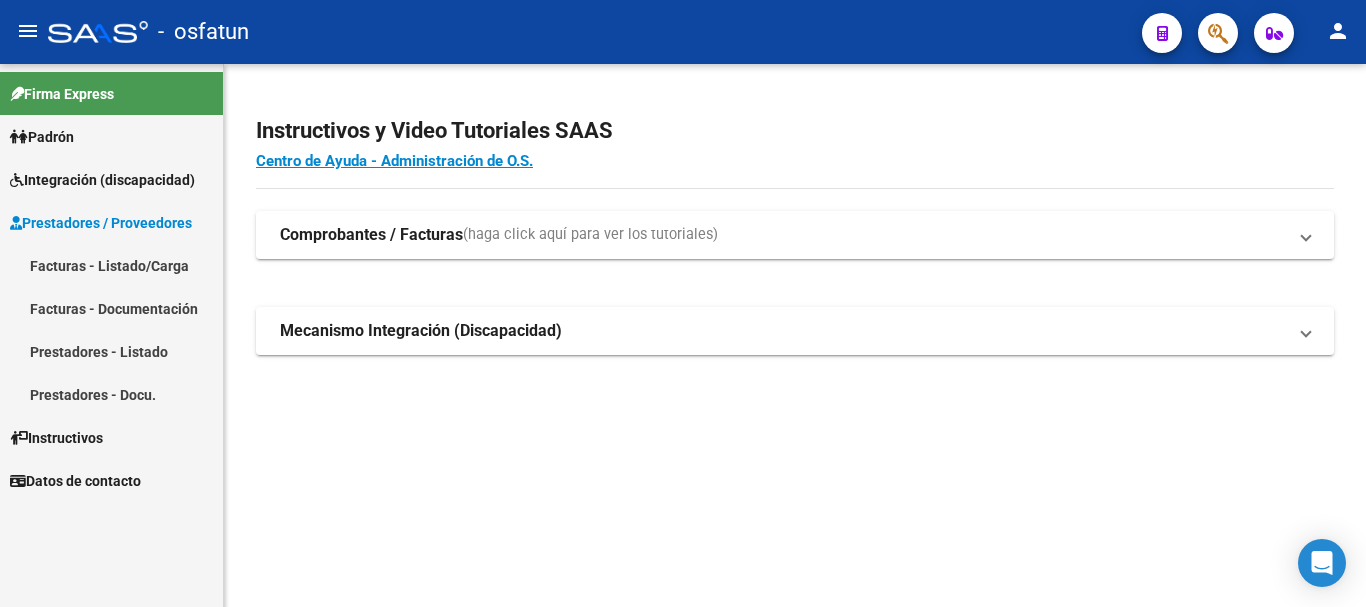 click on "Facturas - Listado/Carga" at bounding box center (111, 265) 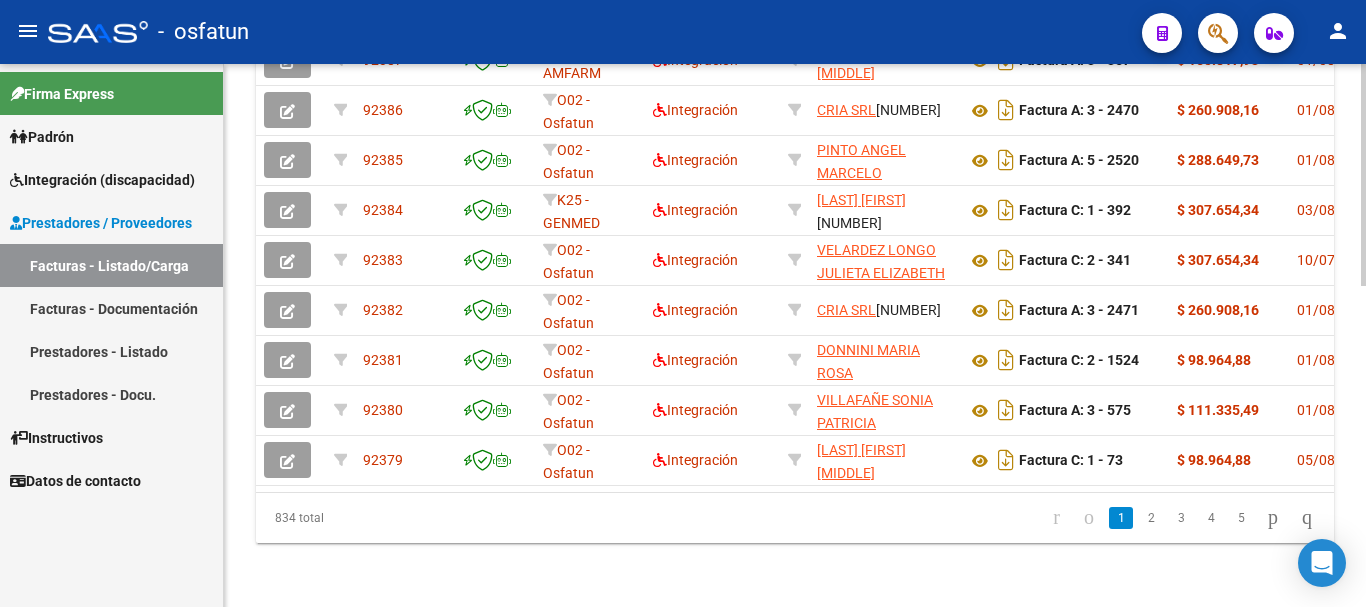 scroll, scrollTop: 783, scrollLeft: 0, axis: vertical 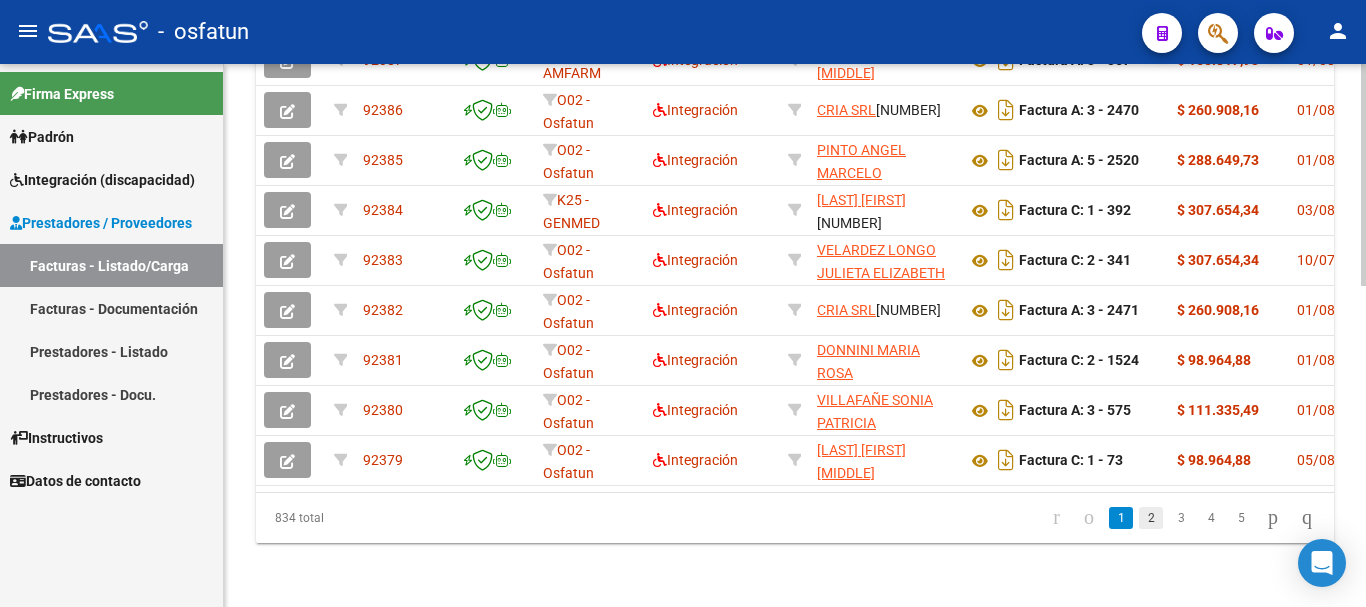 click on "2" 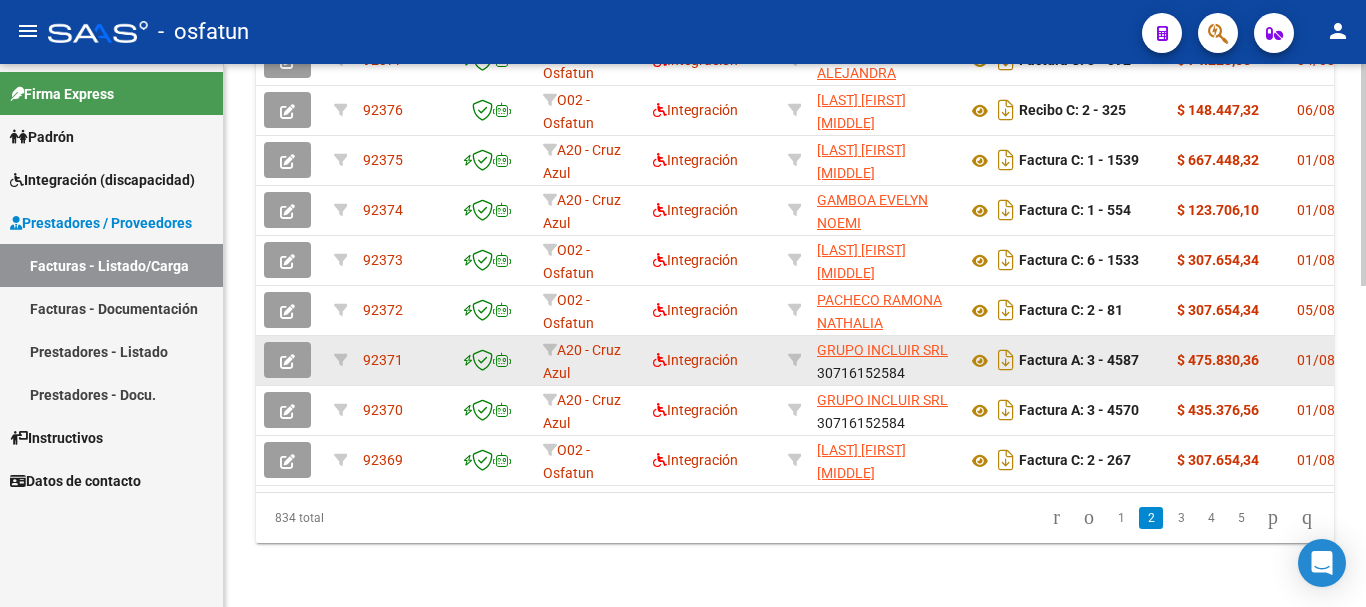 scroll, scrollTop: 783, scrollLeft: 0, axis: vertical 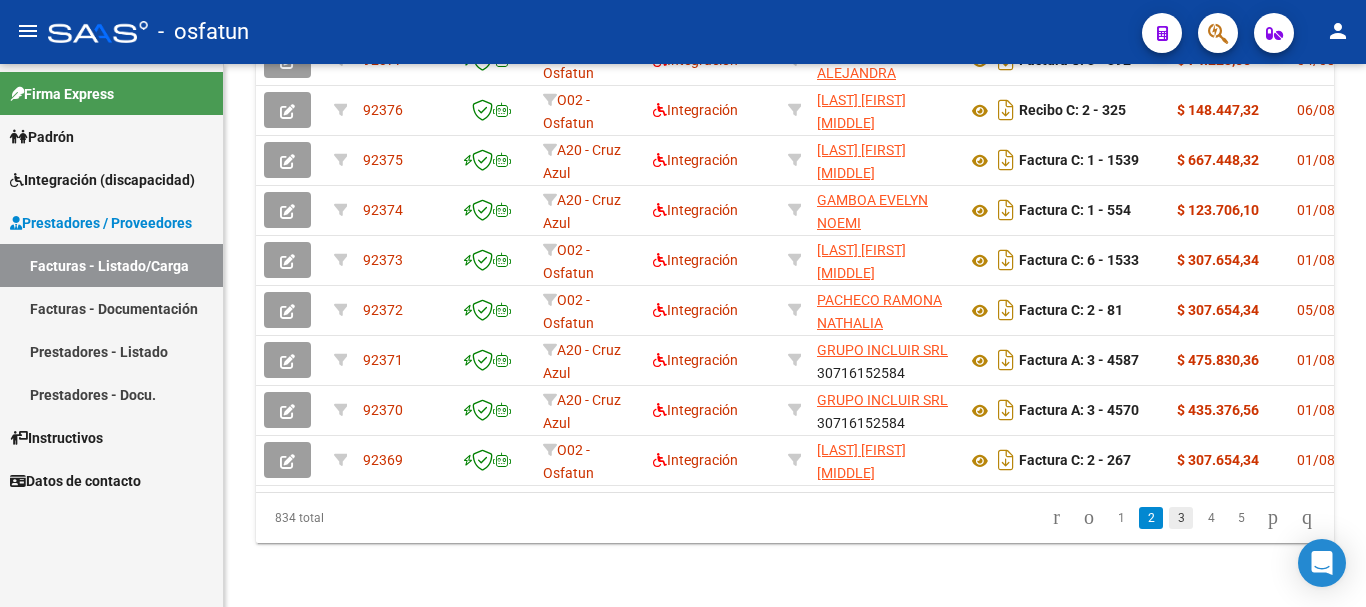 click on "3" 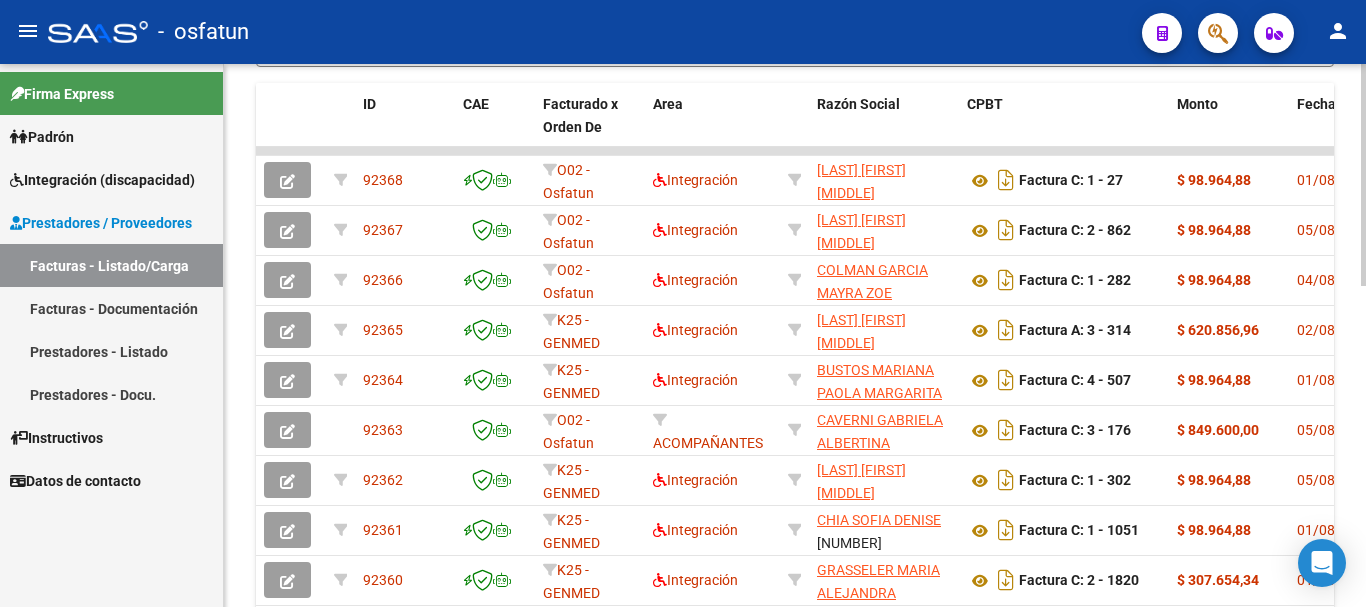 scroll, scrollTop: 783, scrollLeft: 0, axis: vertical 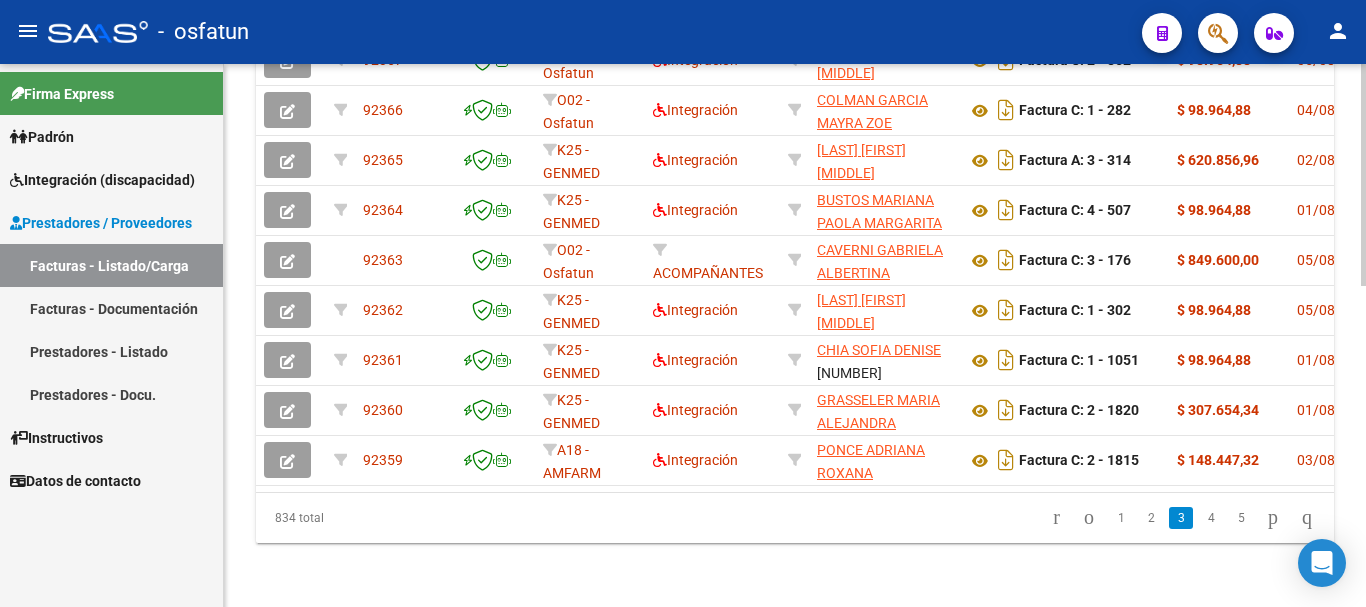 click 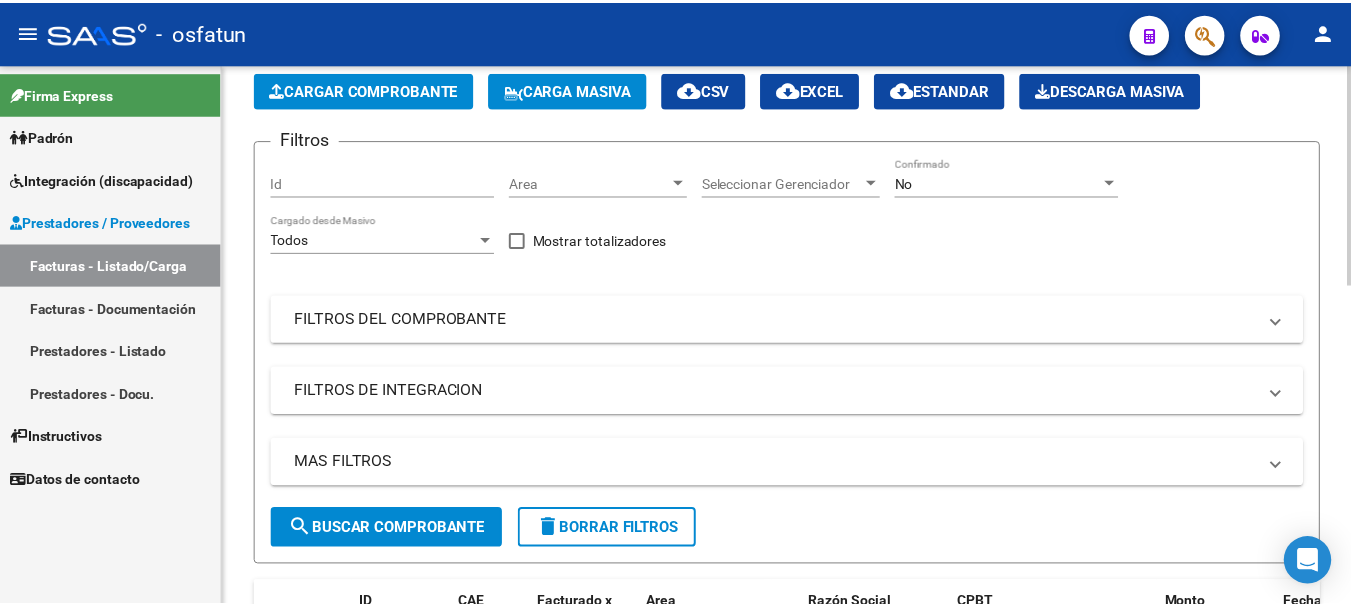 scroll, scrollTop: 0, scrollLeft: 0, axis: both 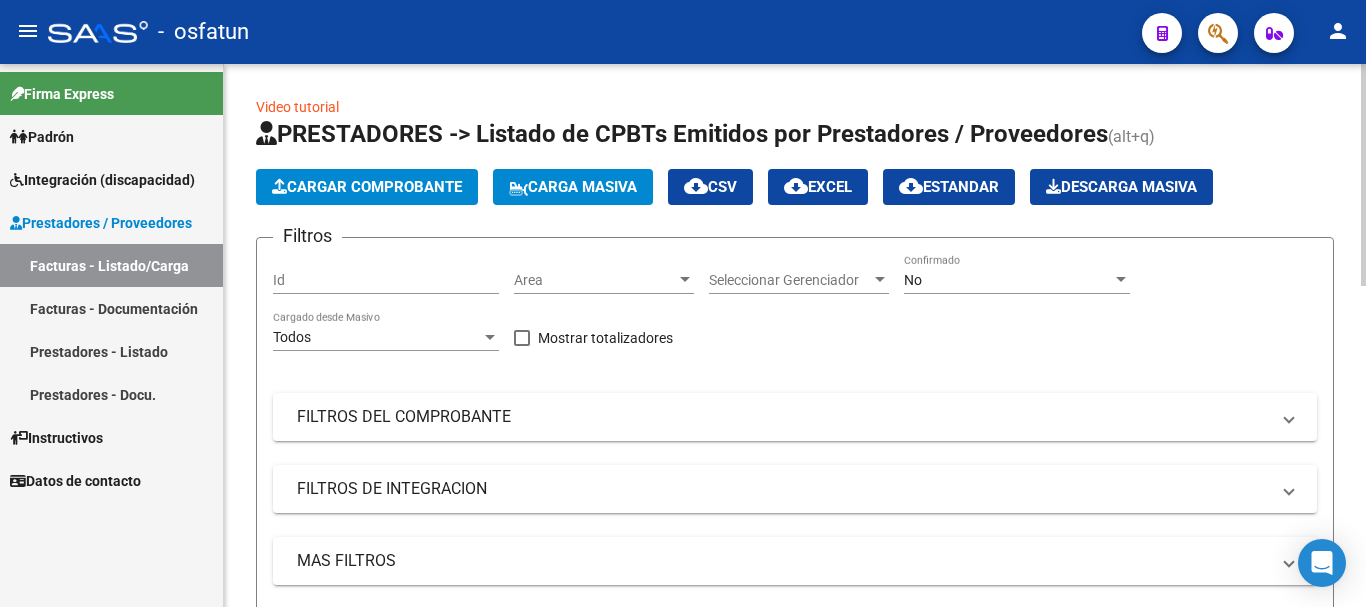 click 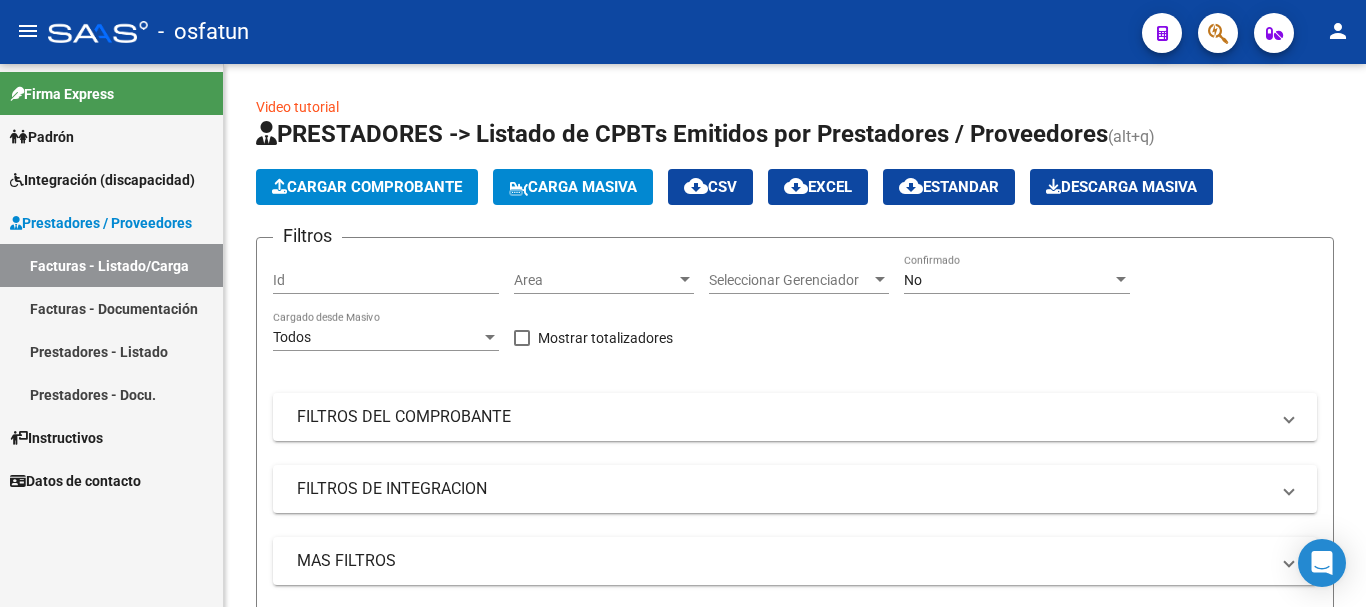 click on "person" 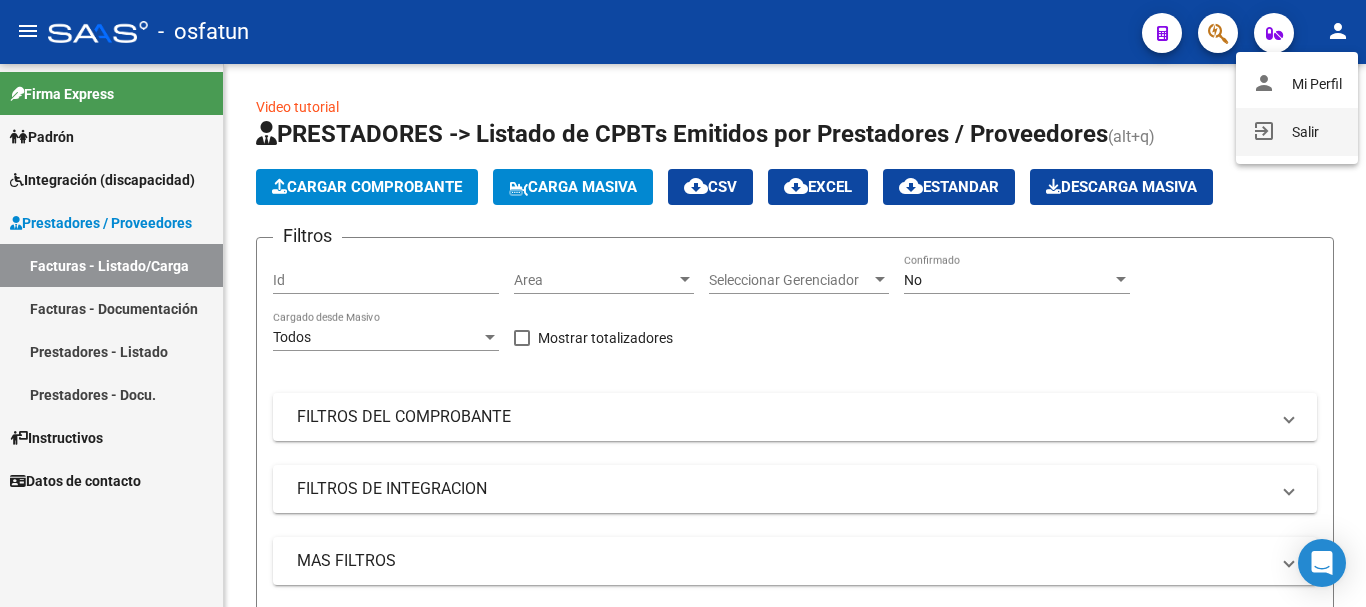click on "exit_to_app  Salir" at bounding box center [1297, 132] 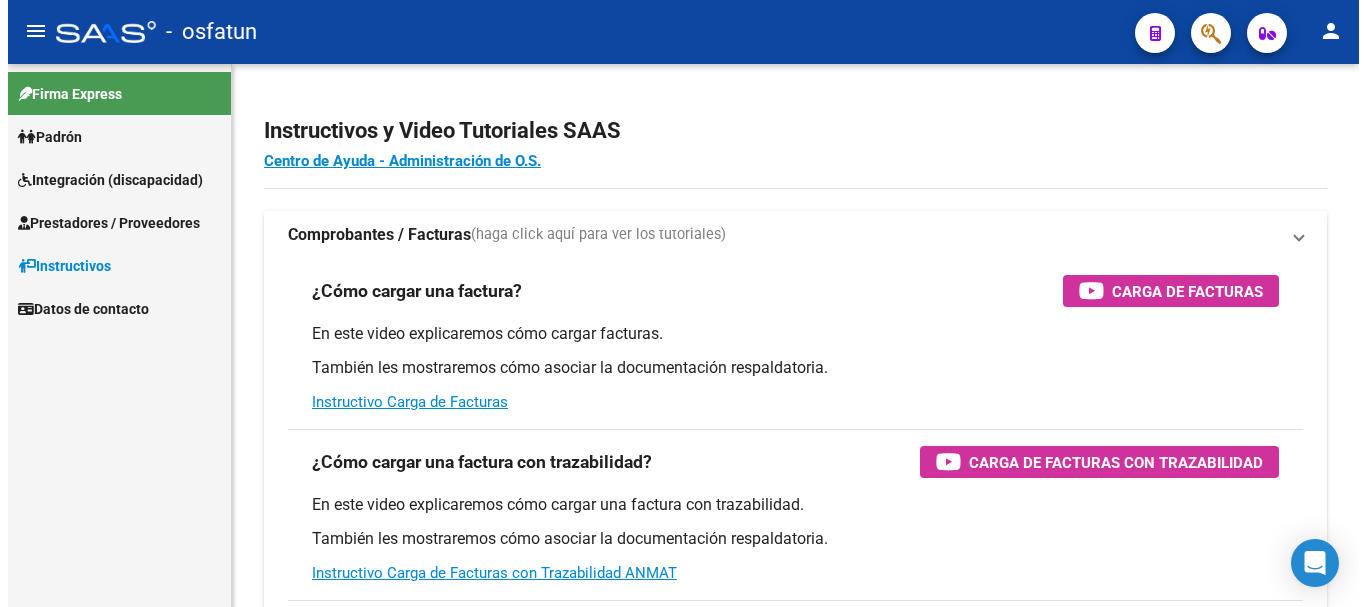 scroll, scrollTop: 0, scrollLeft: 0, axis: both 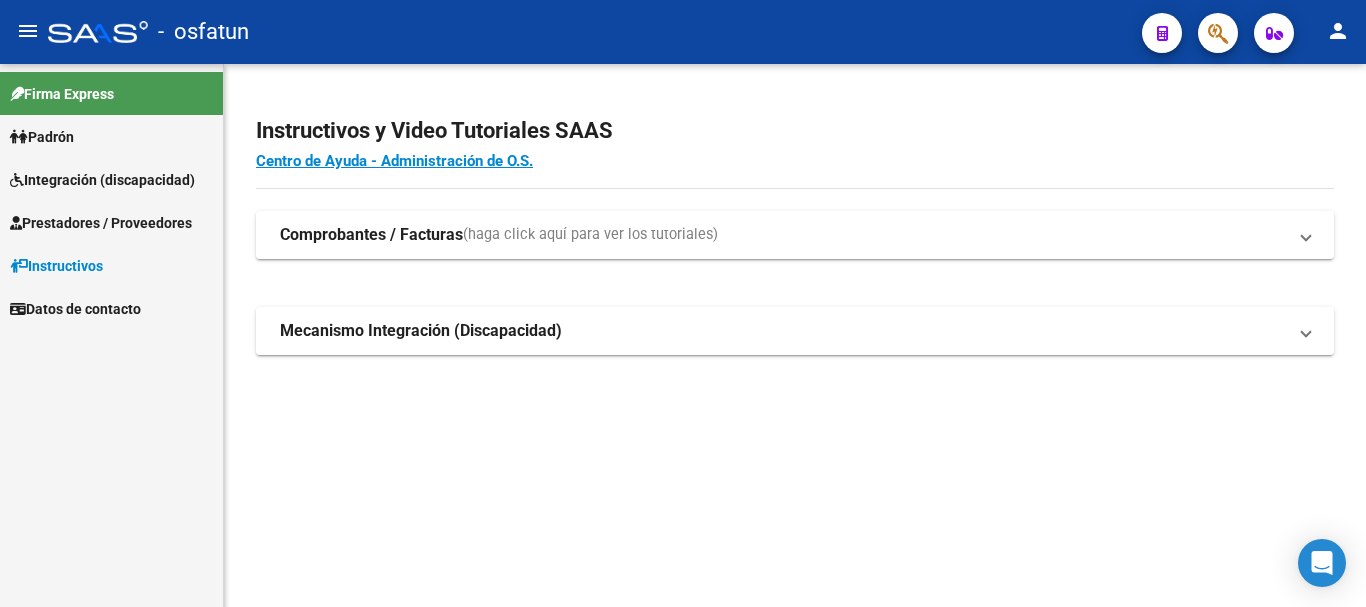 click on "Prestadores / Proveedores" at bounding box center [101, 223] 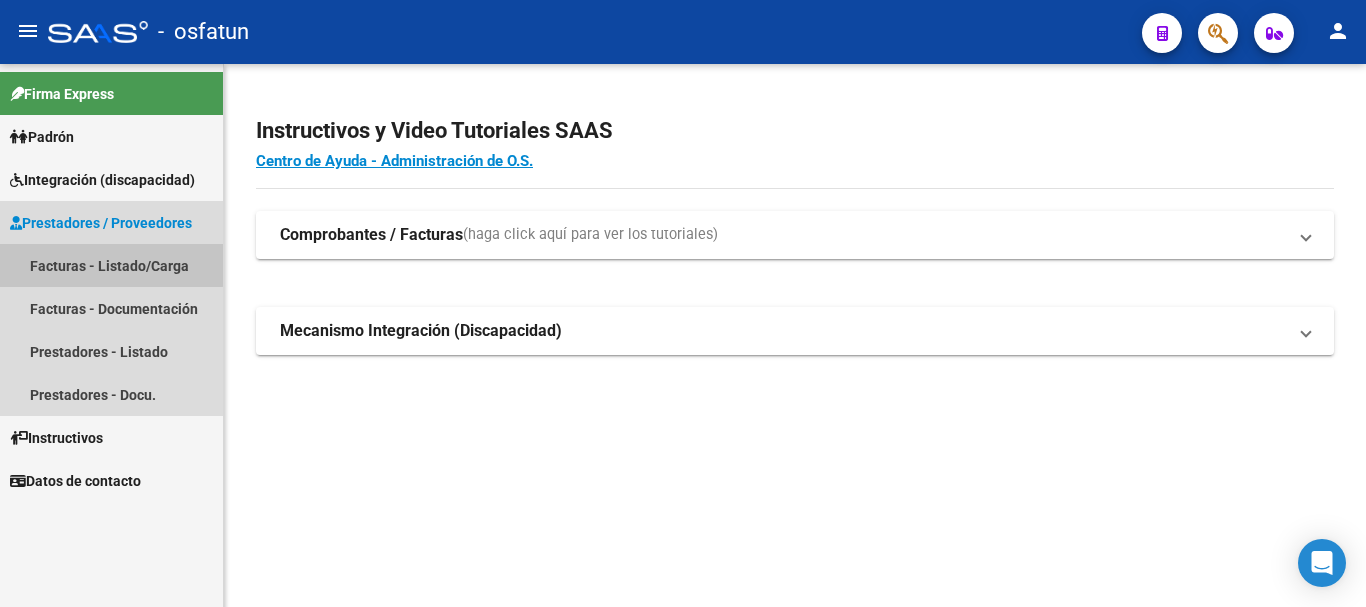 click on "Facturas - Listado/Carga" at bounding box center (111, 265) 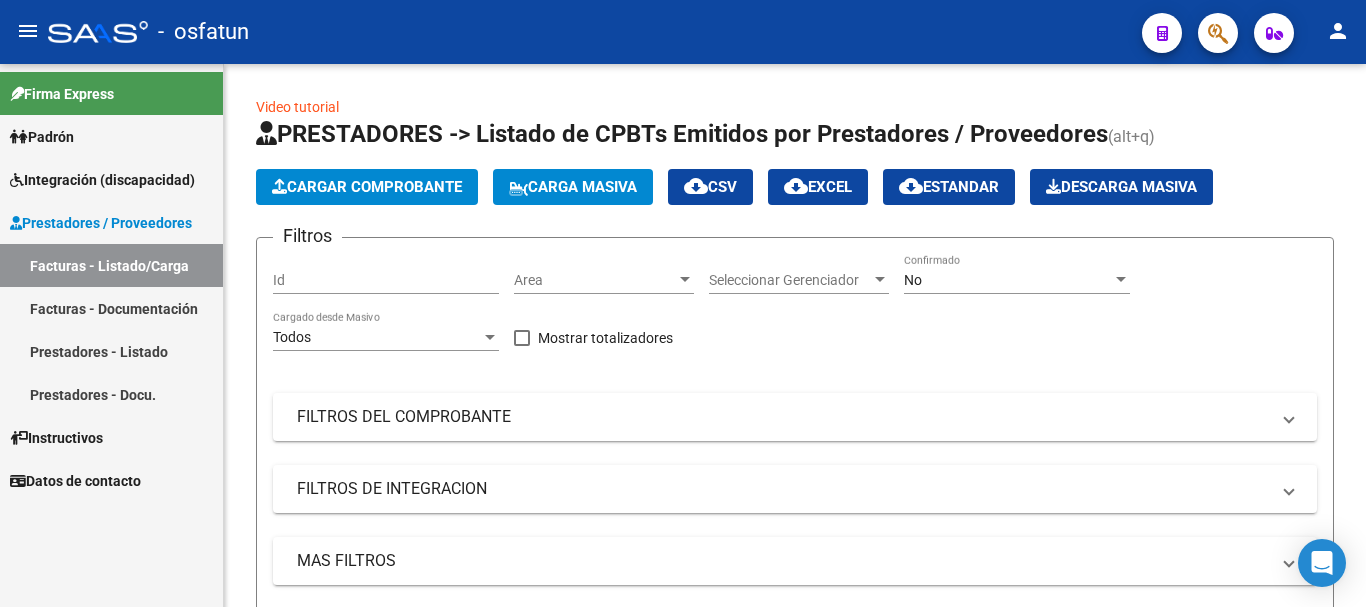 click on "Facturas - Documentación" at bounding box center [111, 308] 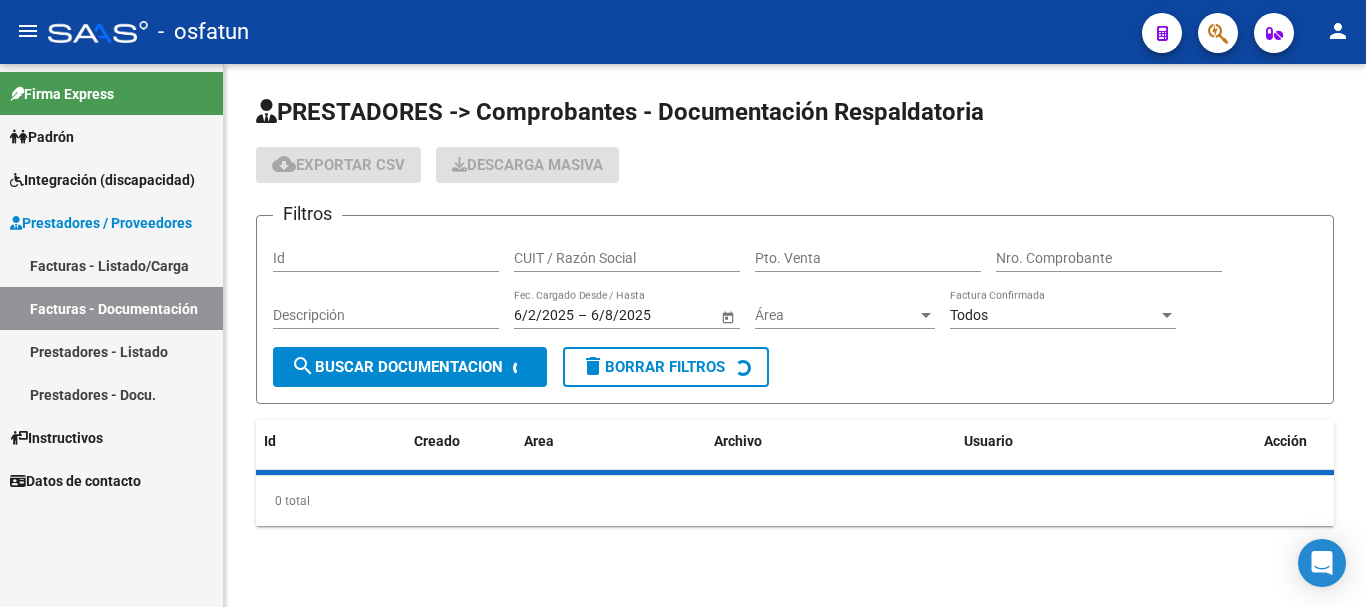 click on "CUIT / Razón Social" at bounding box center (627, 258) 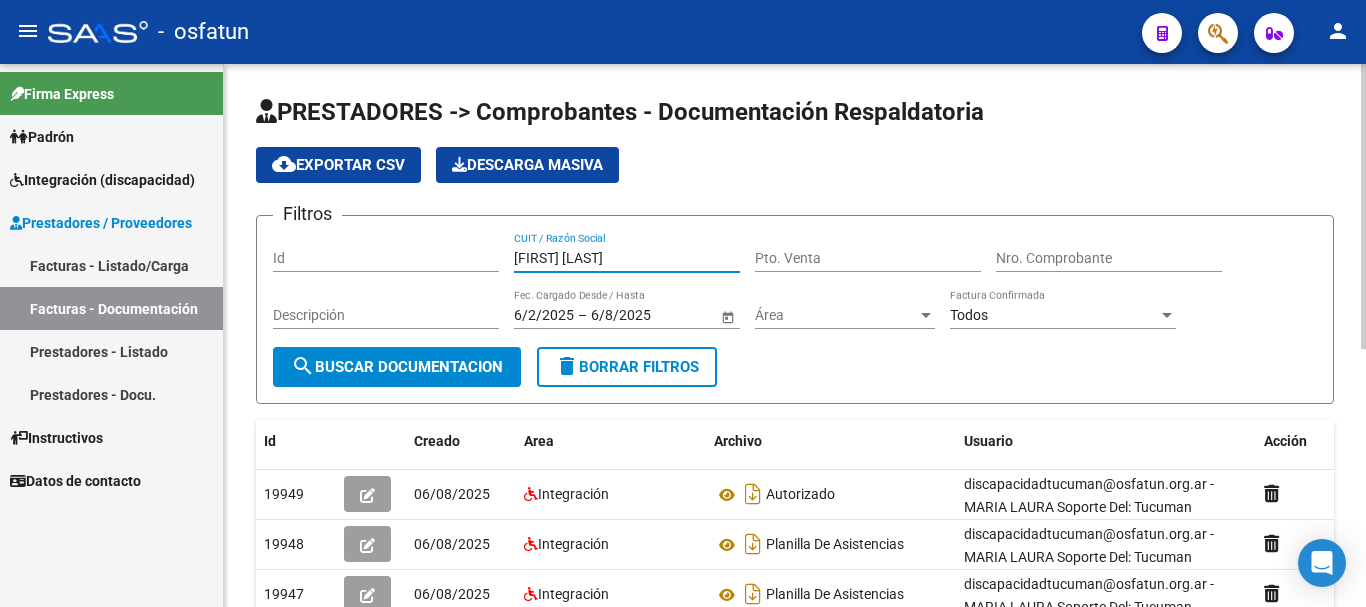 type on "[FIRST] [LAST]" 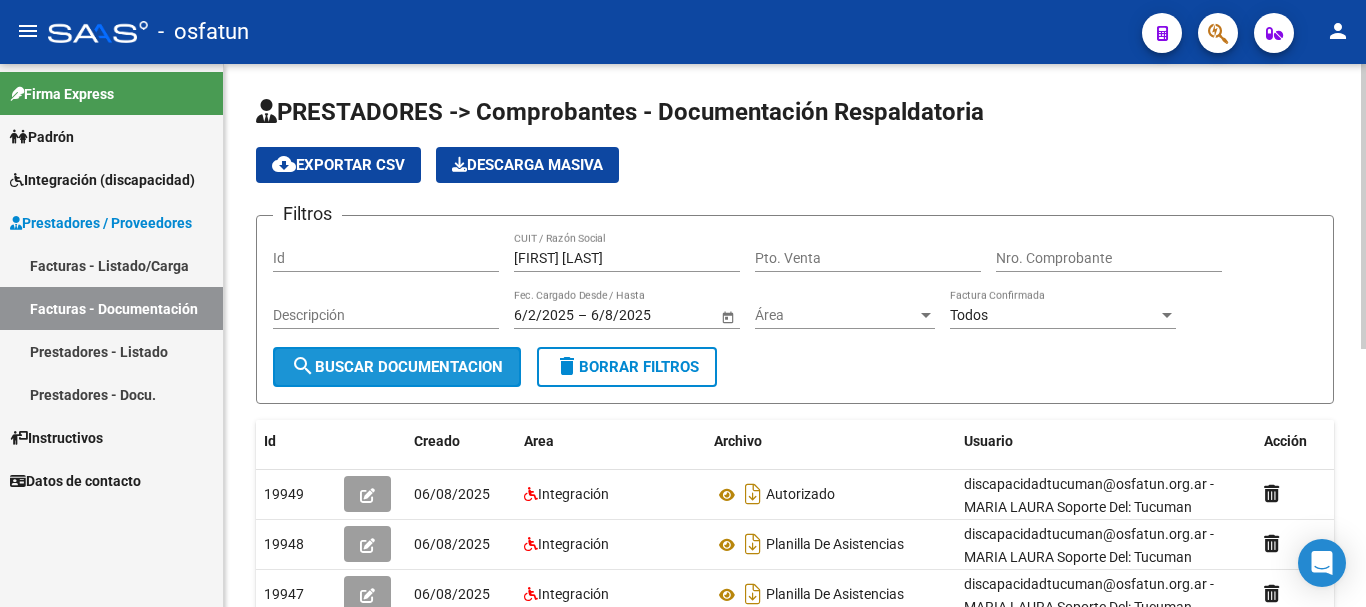 click on "search  Buscar Documentacion" 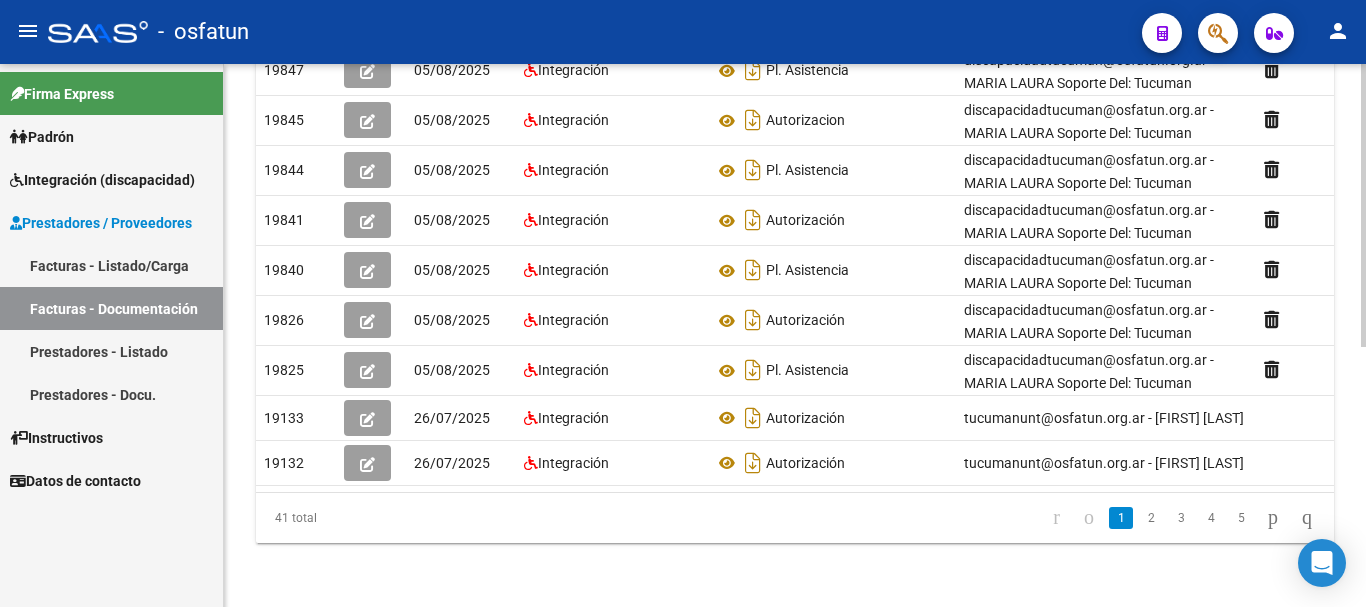 scroll, scrollTop: 492, scrollLeft: 0, axis: vertical 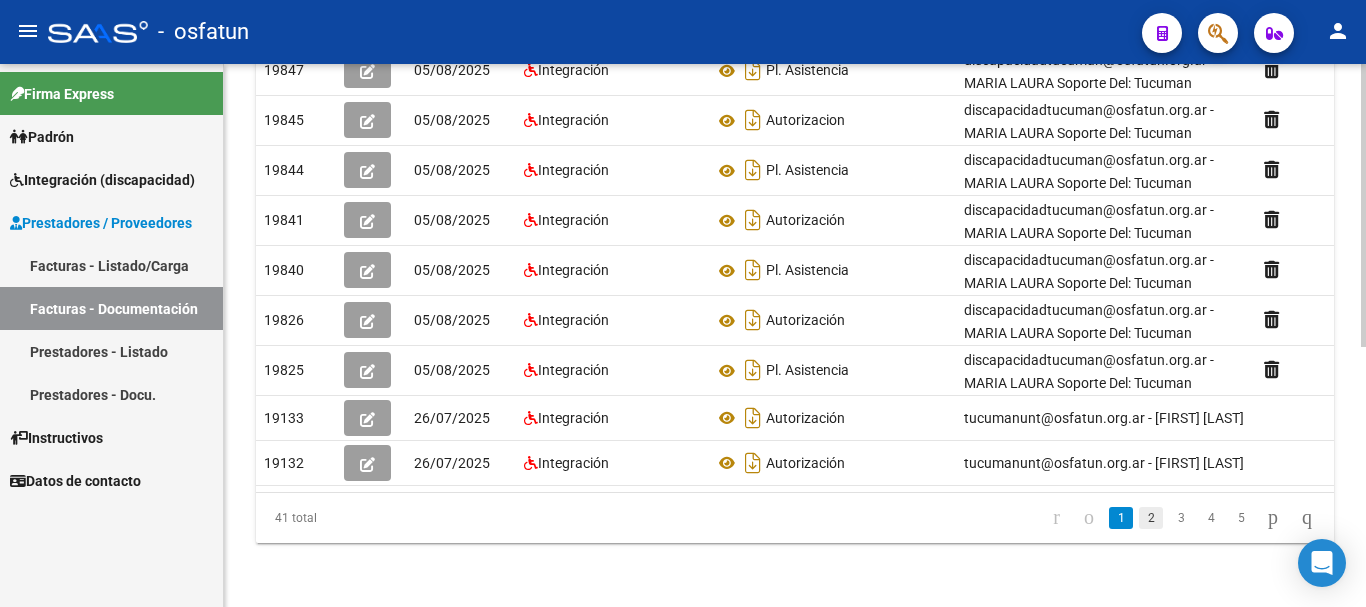 click on "2" 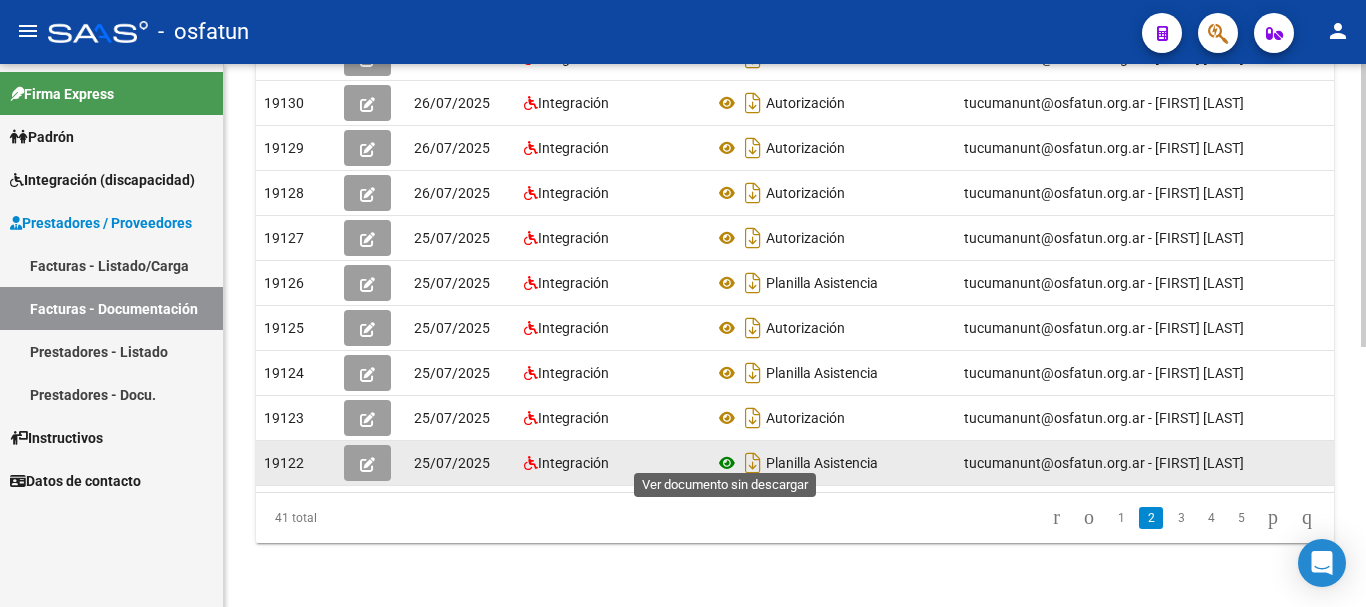 scroll, scrollTop: 492, scrollLeft: 0, axis: vertical 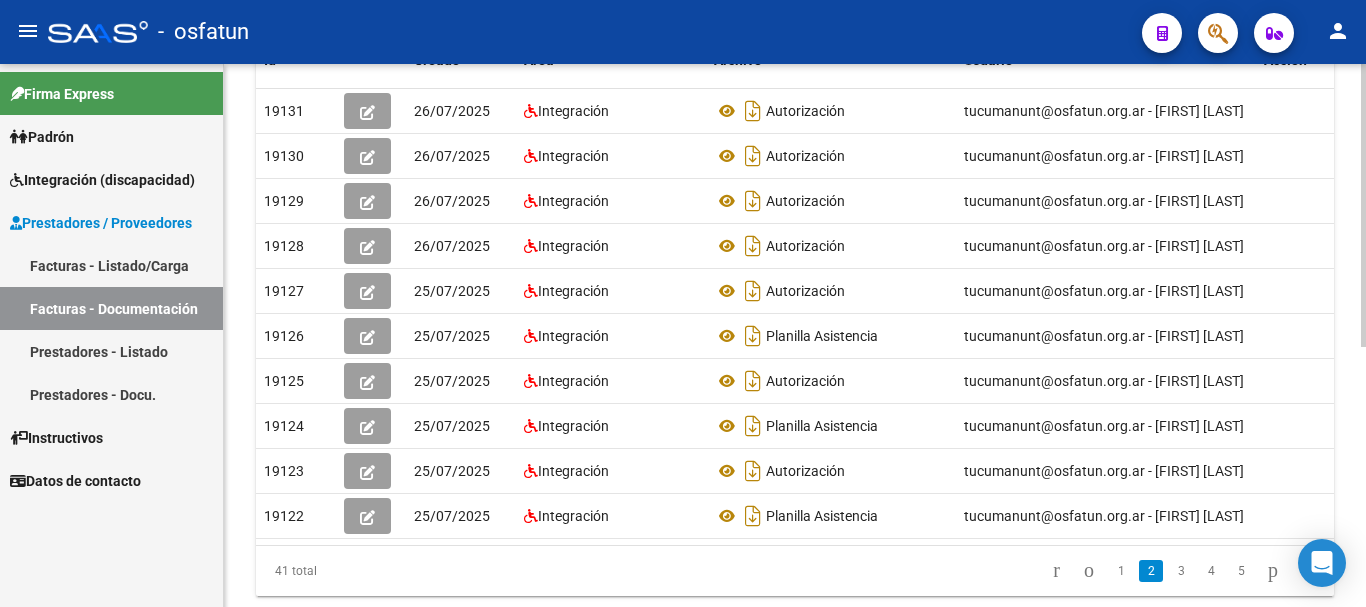 click 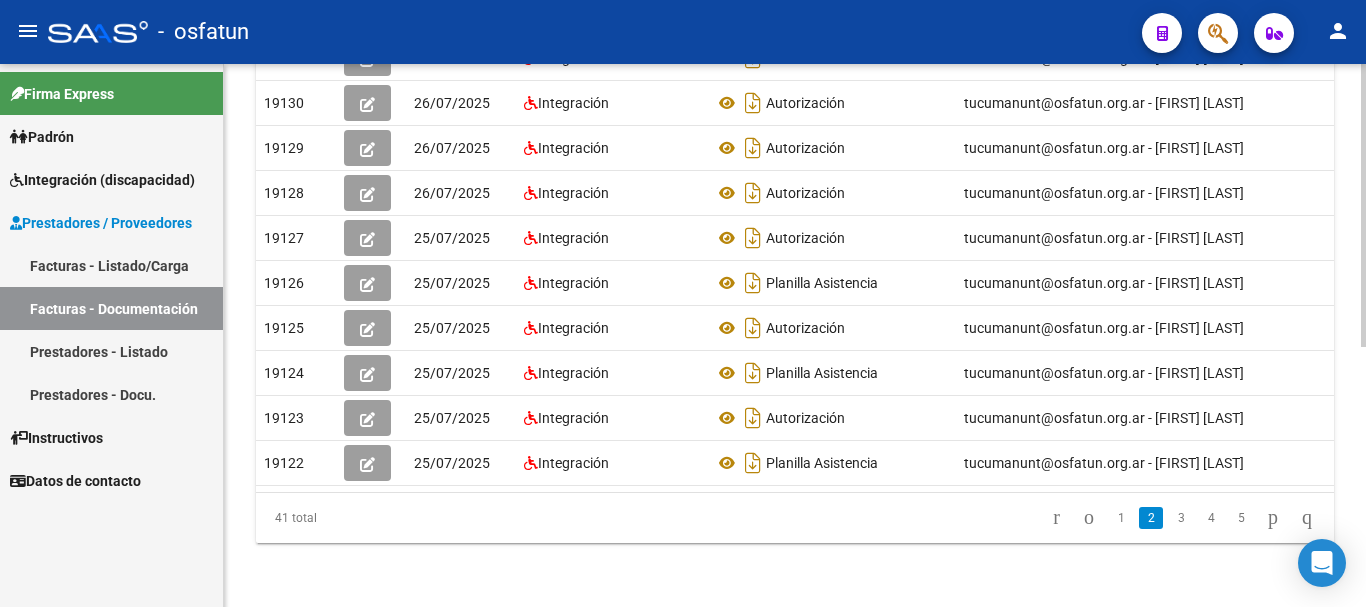 scroll, scrollTop: 500, scrollLeft: 0, axis: vertical 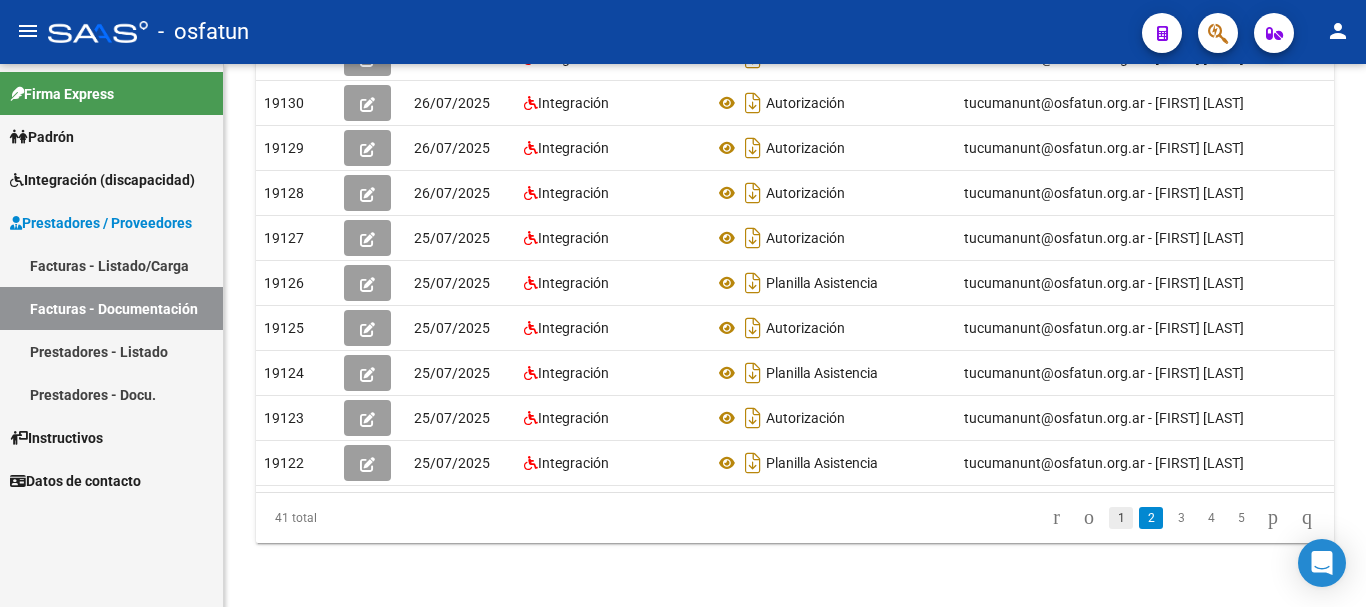 click on "1" 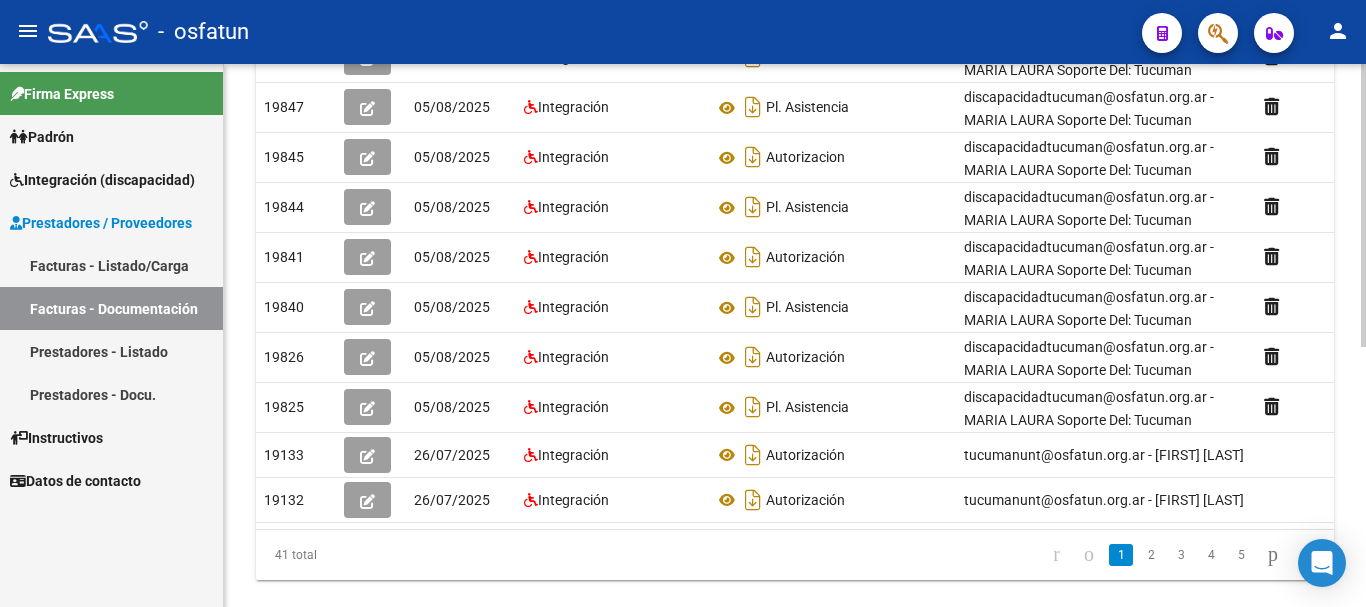 scroll, scrollTop: 458, scrollLeft: 0, axis: vertical 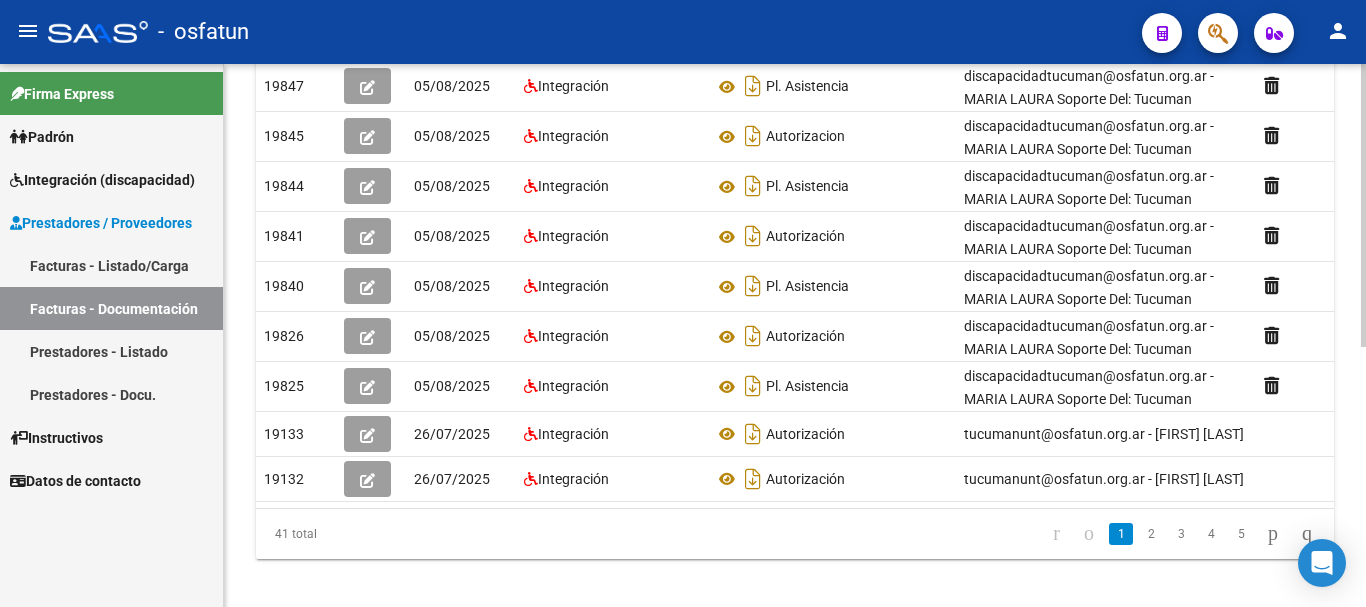 click 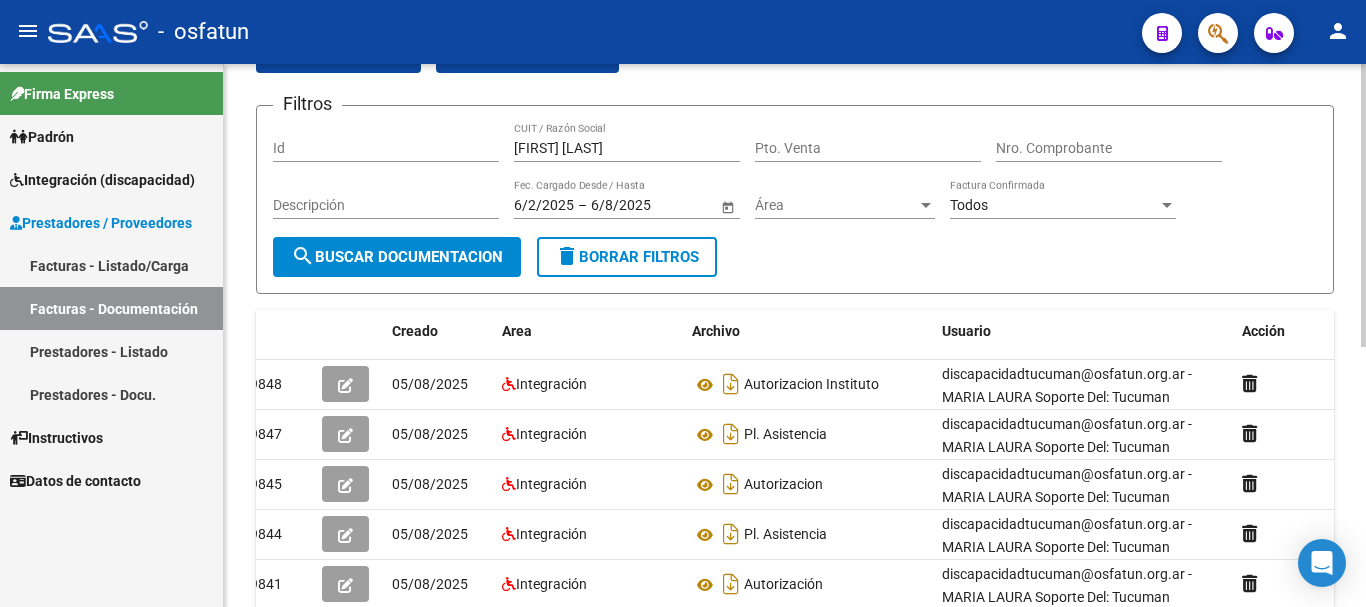 scroll, scrollTop: 89, scrollLeft: 0, axis: vertical 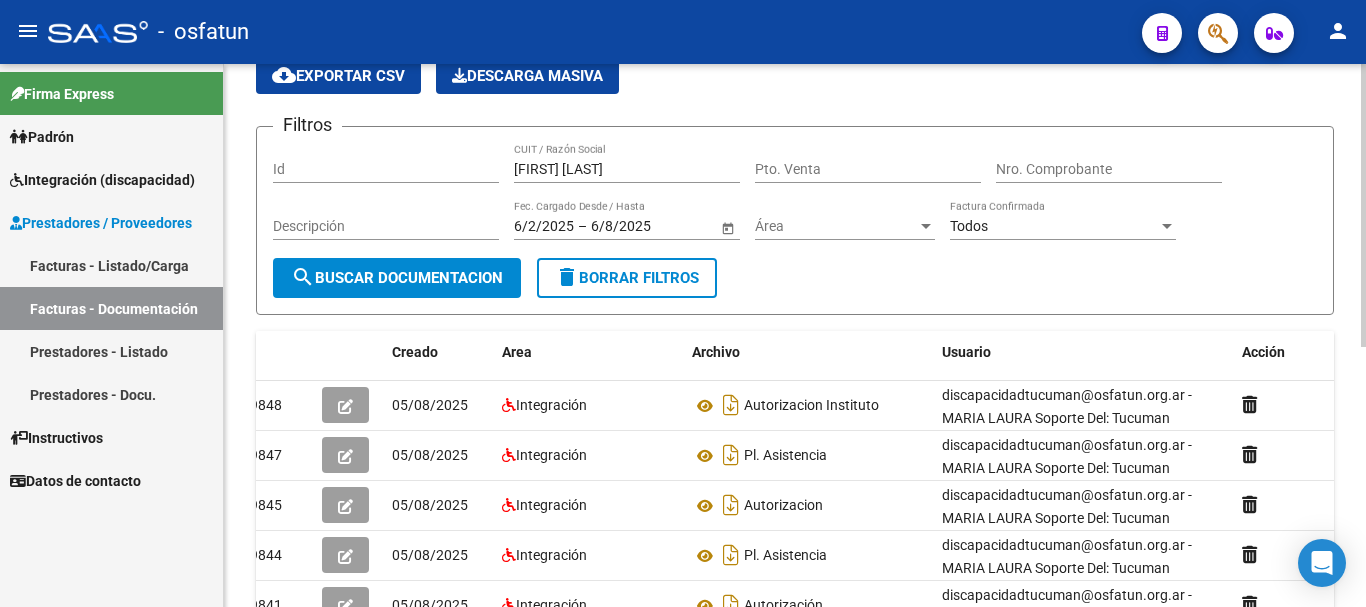 click 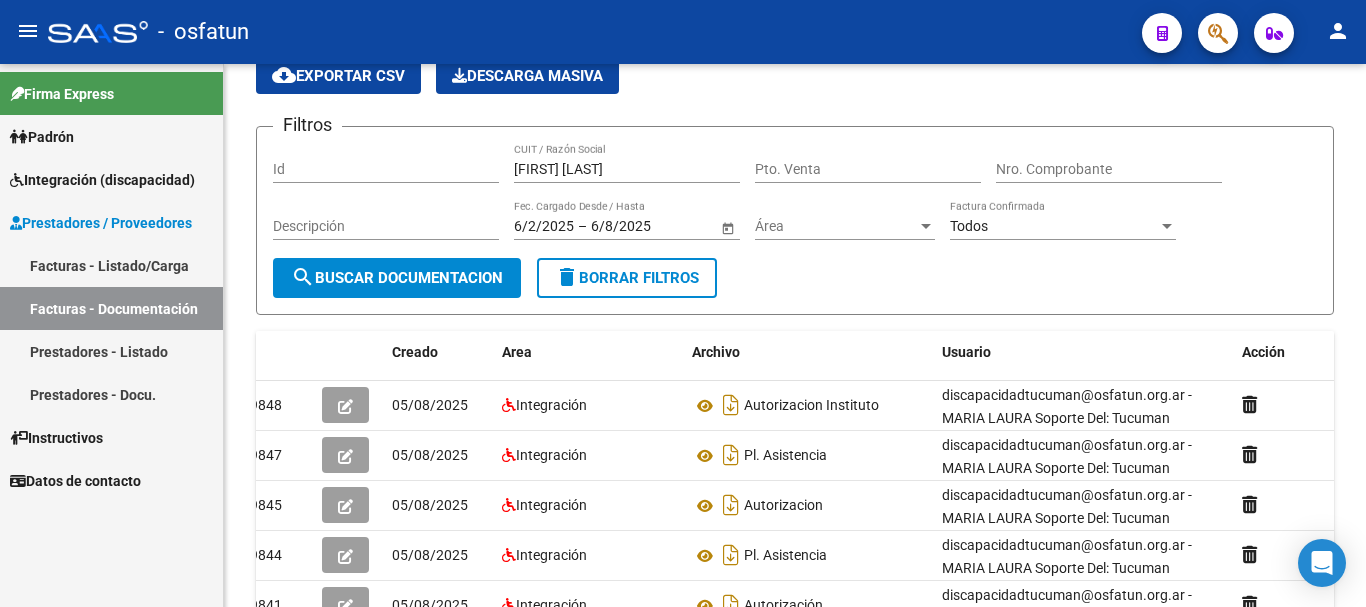 click on "Prestadores - Listado" at bounding box center (111, 351) 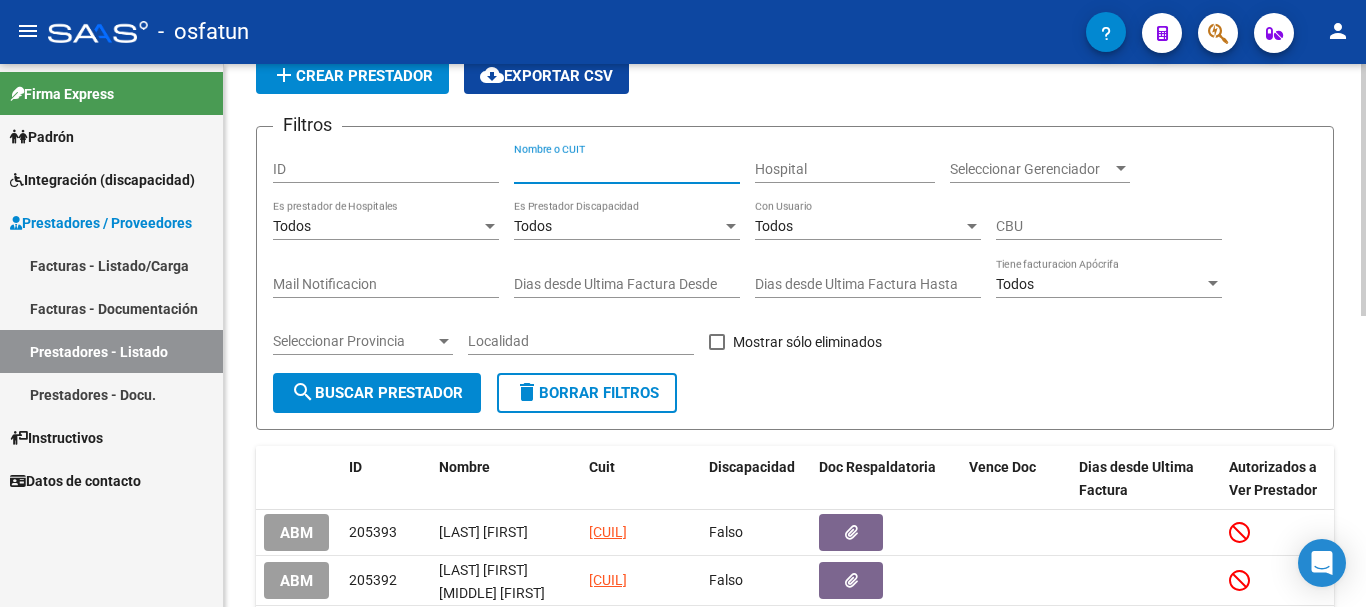 click on "Nombre o CUIT" at bounding box center [627, 169] 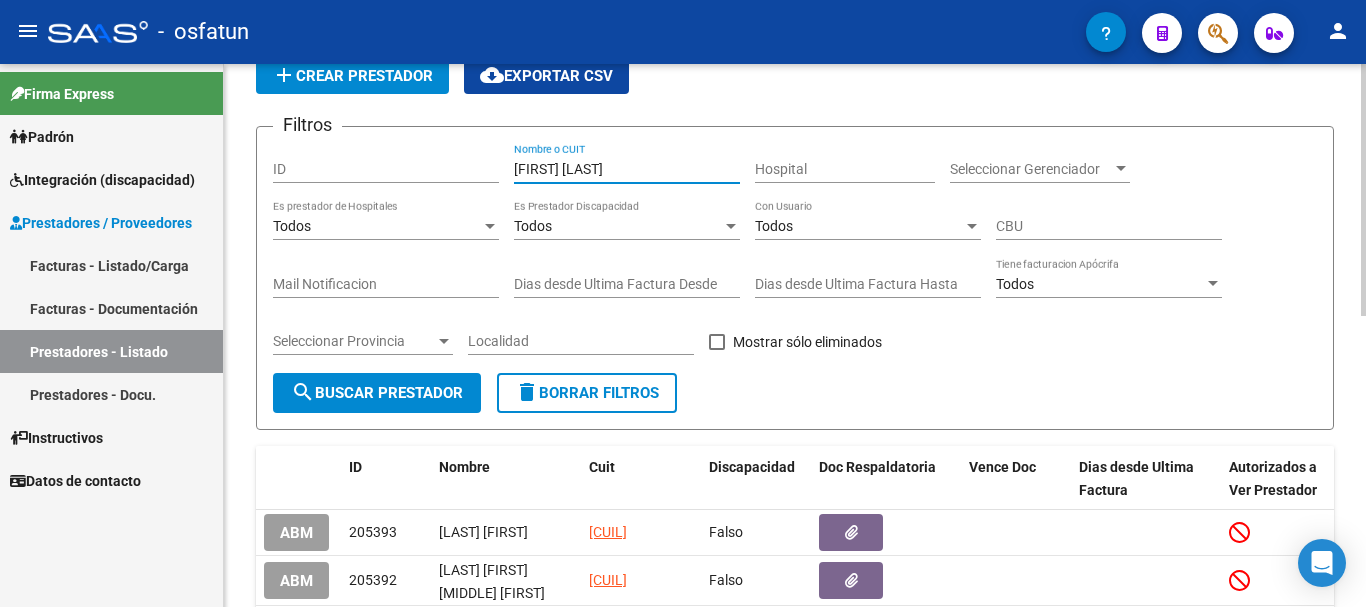 type on "[FIRST] [LAST]" 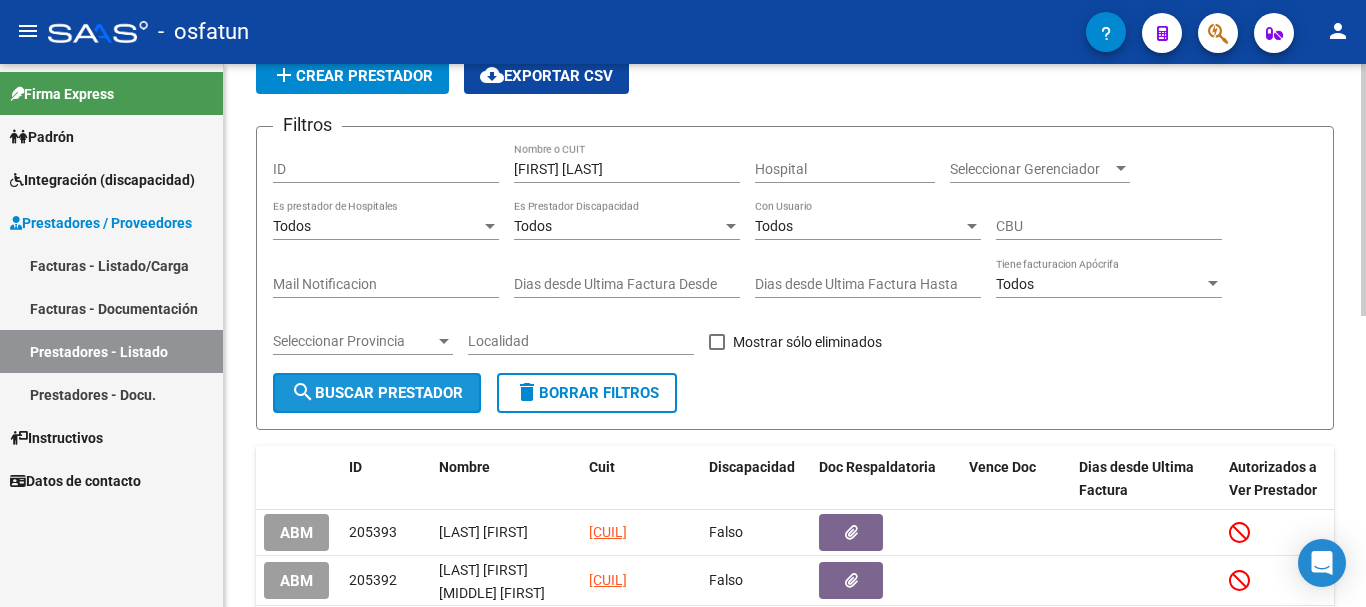 click on "search  Buscar Prestador" 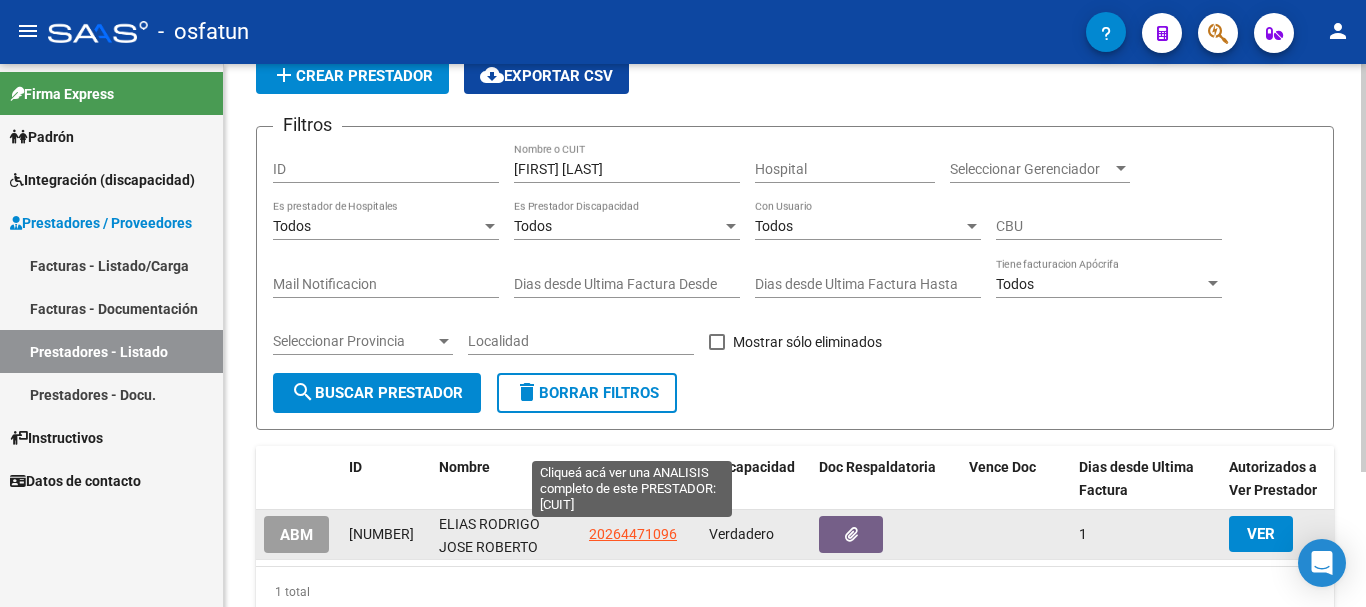 click on "20264471096" 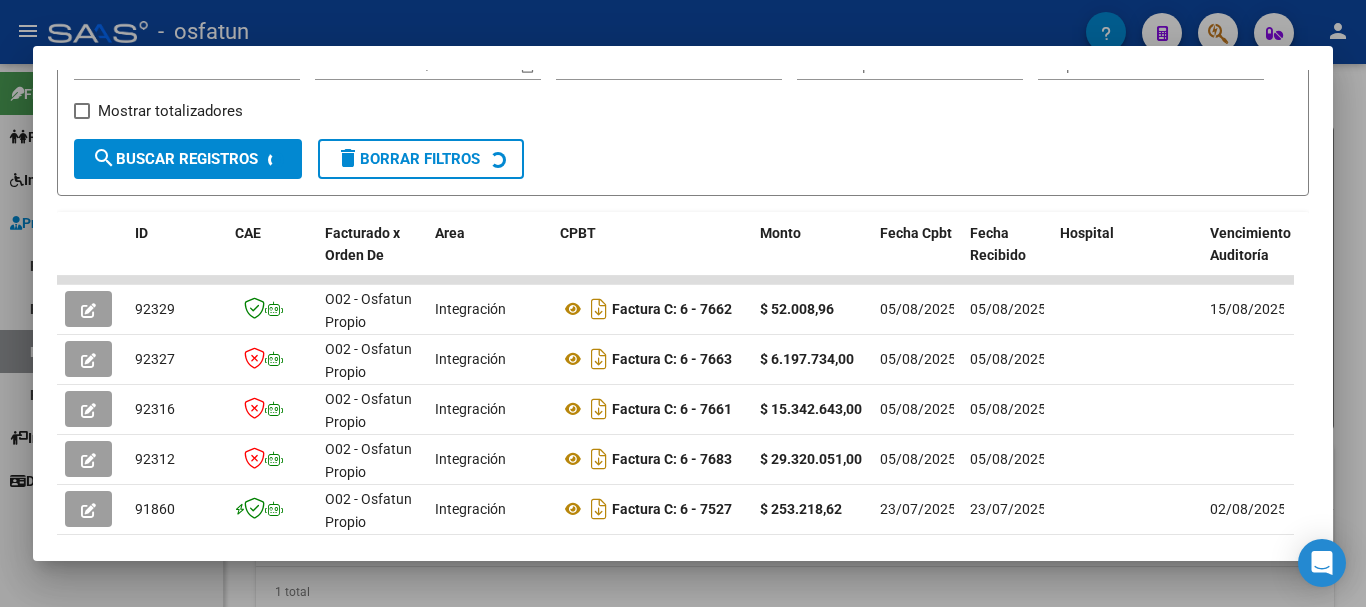 scroll, scrollTop: 336, scrollLeft: 0, axis: vertical 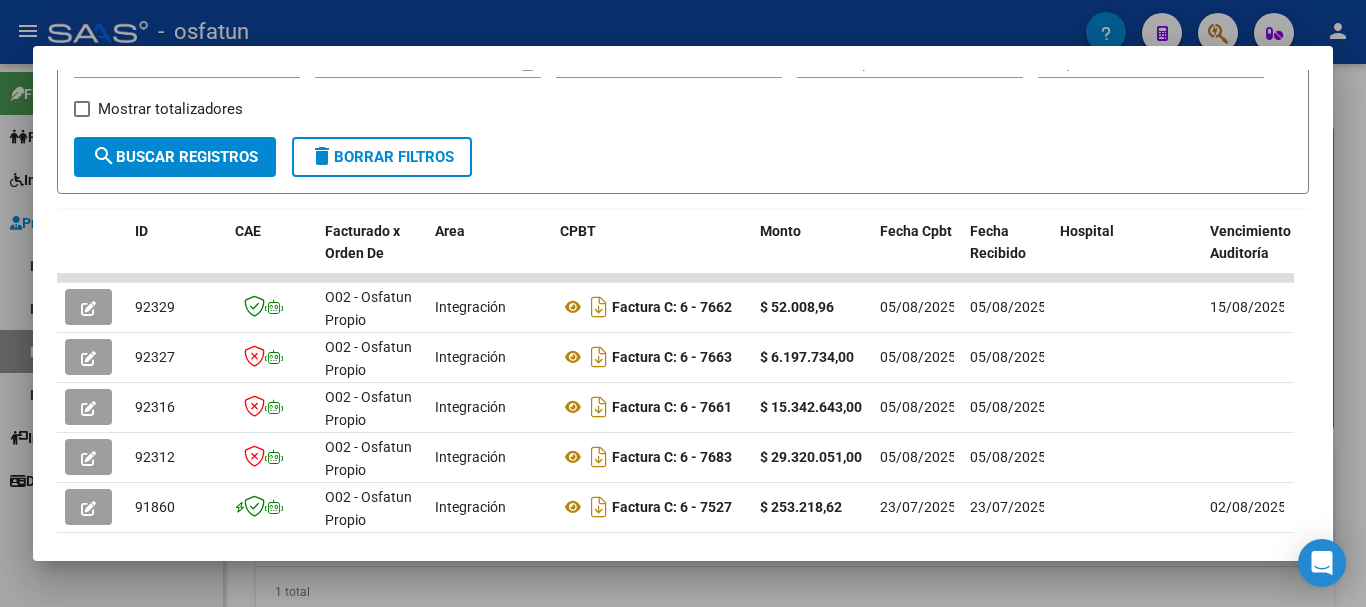 drag, startPoint x: 739, startPoint y: 565, endPoint x: 960, endPoint y: 565, distance: 221 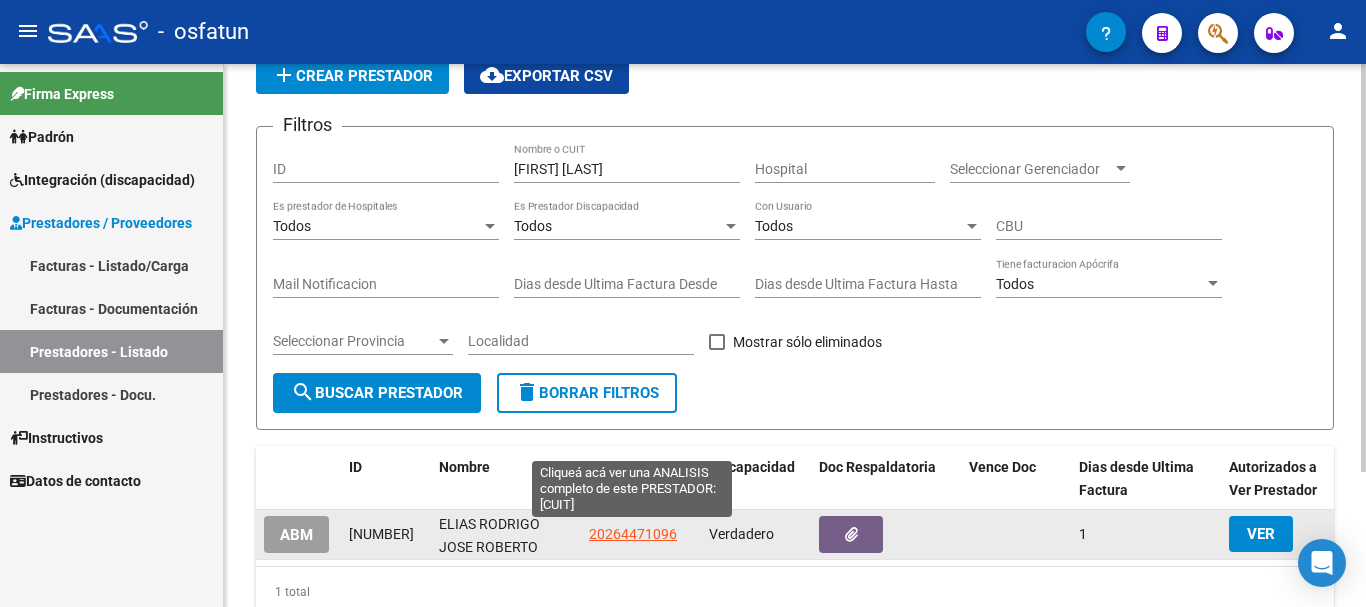 click on "20264471096" 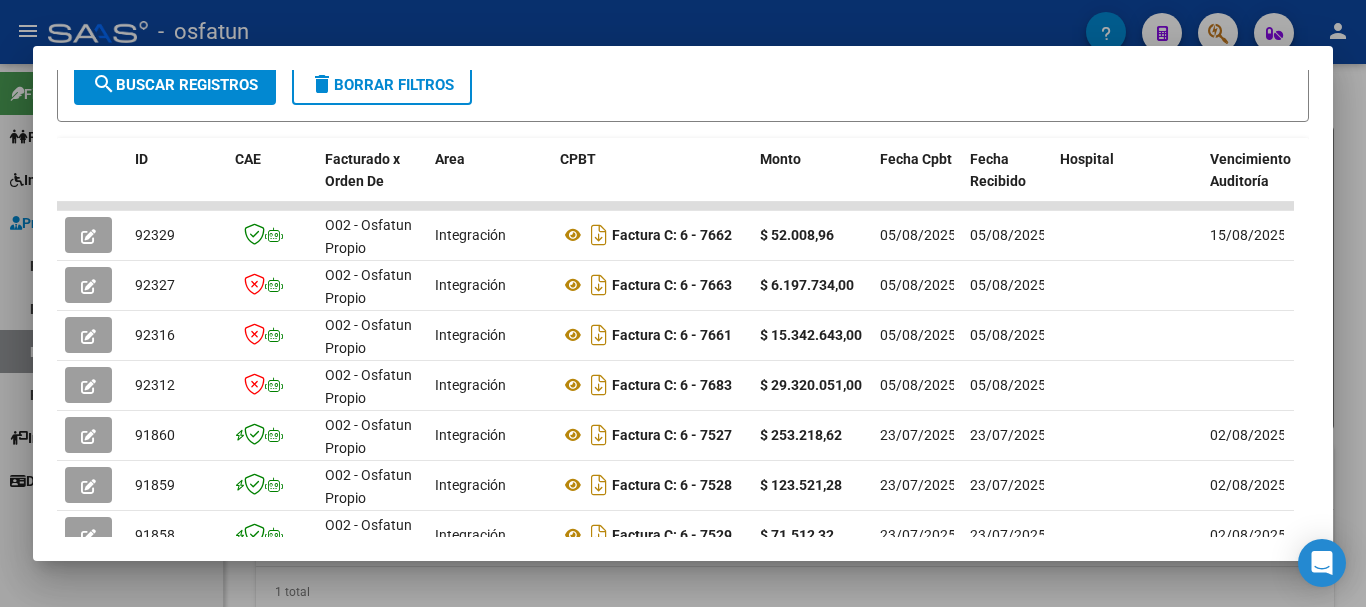 scroll, scrollTop: 414, scrollLeft: 0, axis: vertical 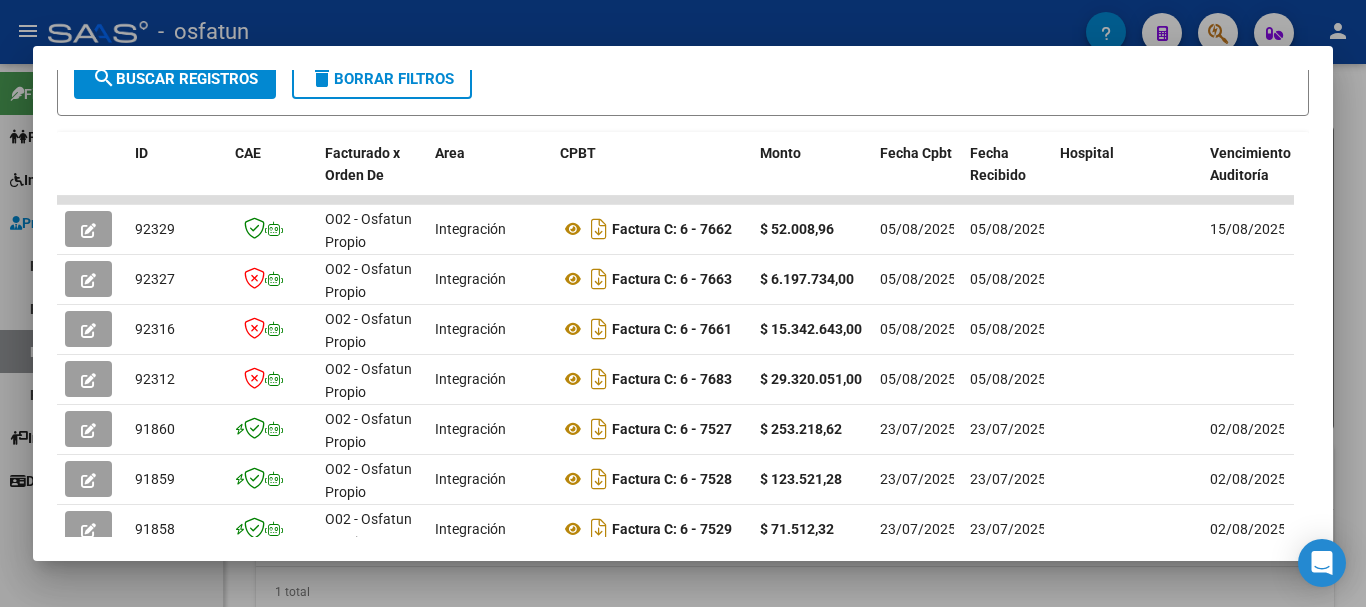 drag, startPoint x: 776, startPoint y: 546, endPoint x: 1365, endPoint y: 472, distance: 593.6304 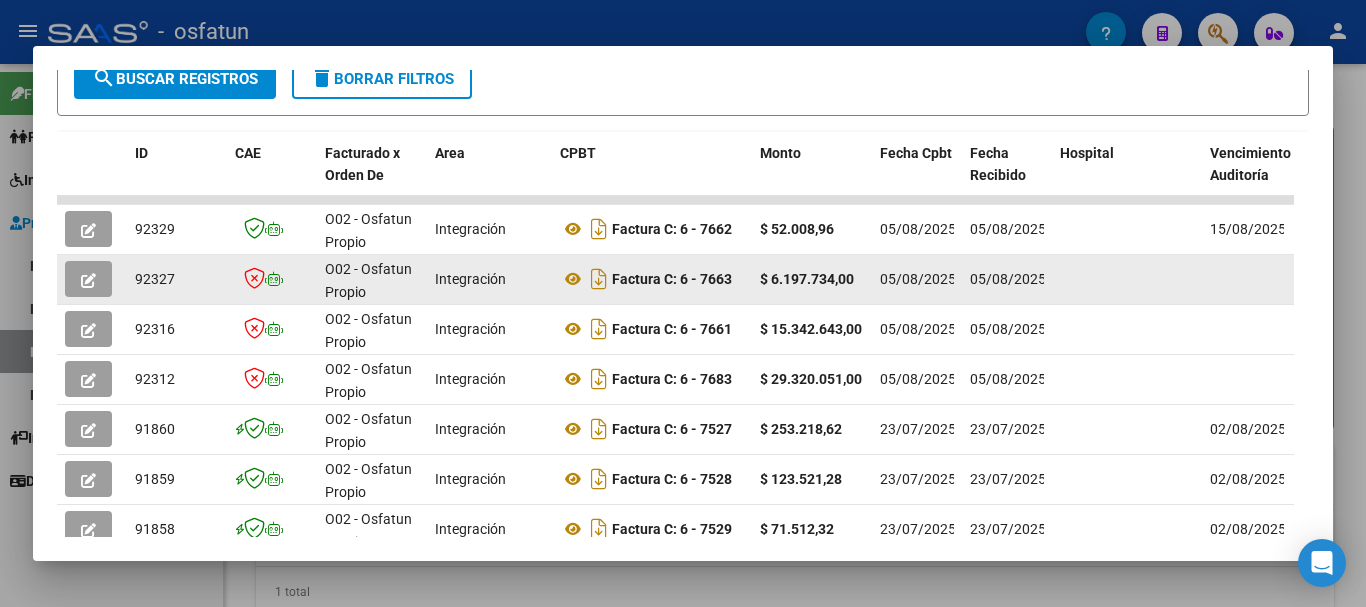 click 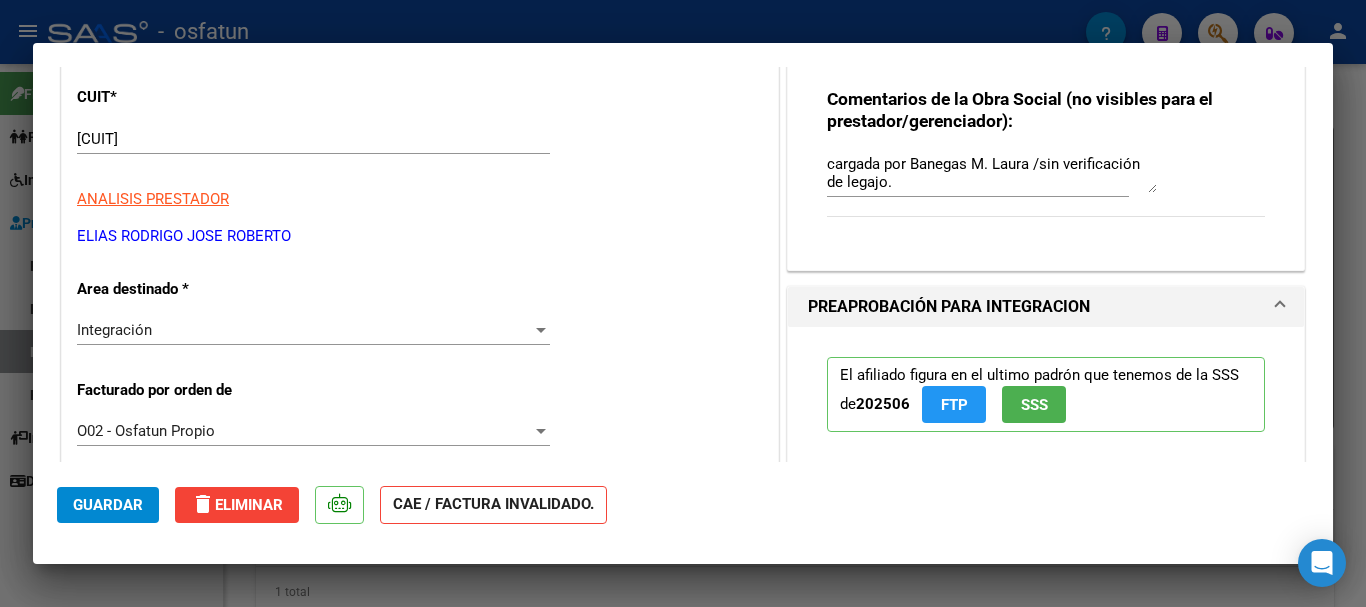 scroll, scrollTop: 0, scrollLeft: 0, axis: both 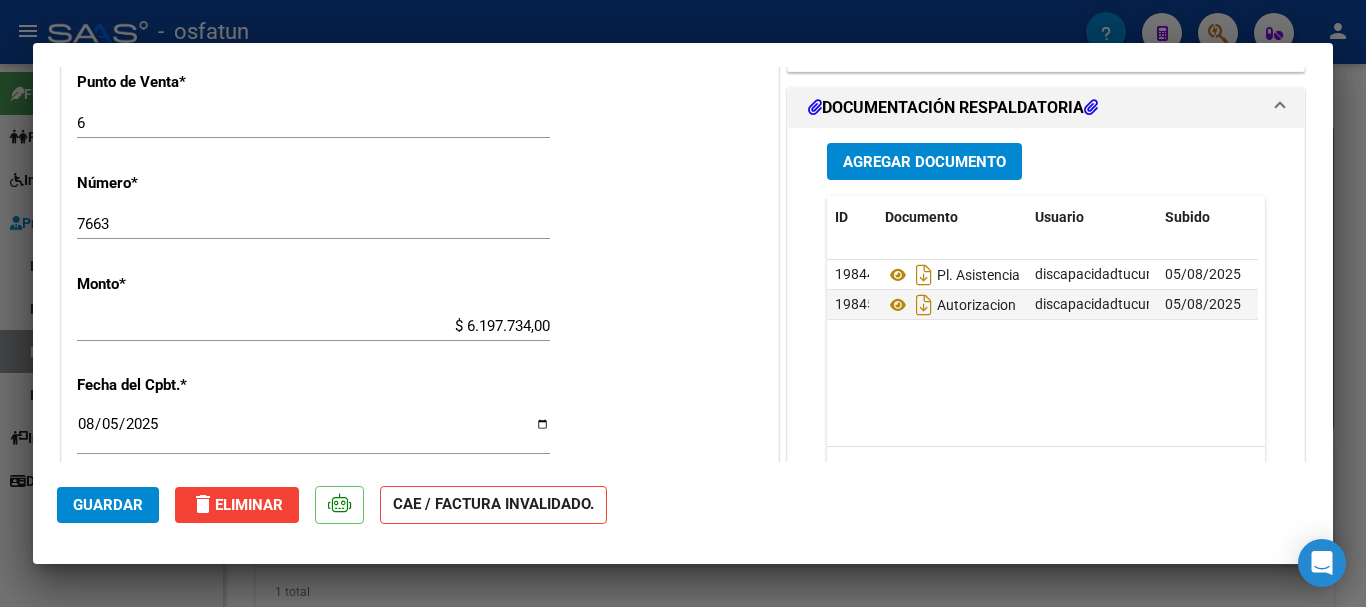 click at bounding box center (683, 303) 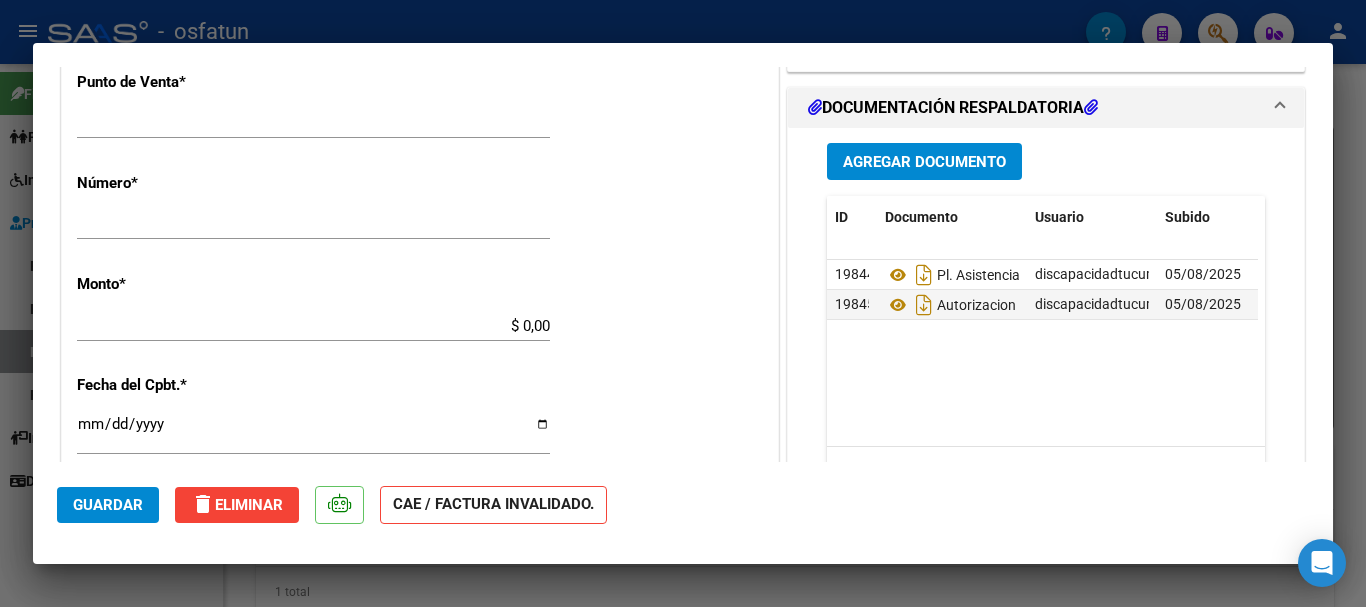 scroll, scrollTop: 0, scrollLeft: 0, axis: both 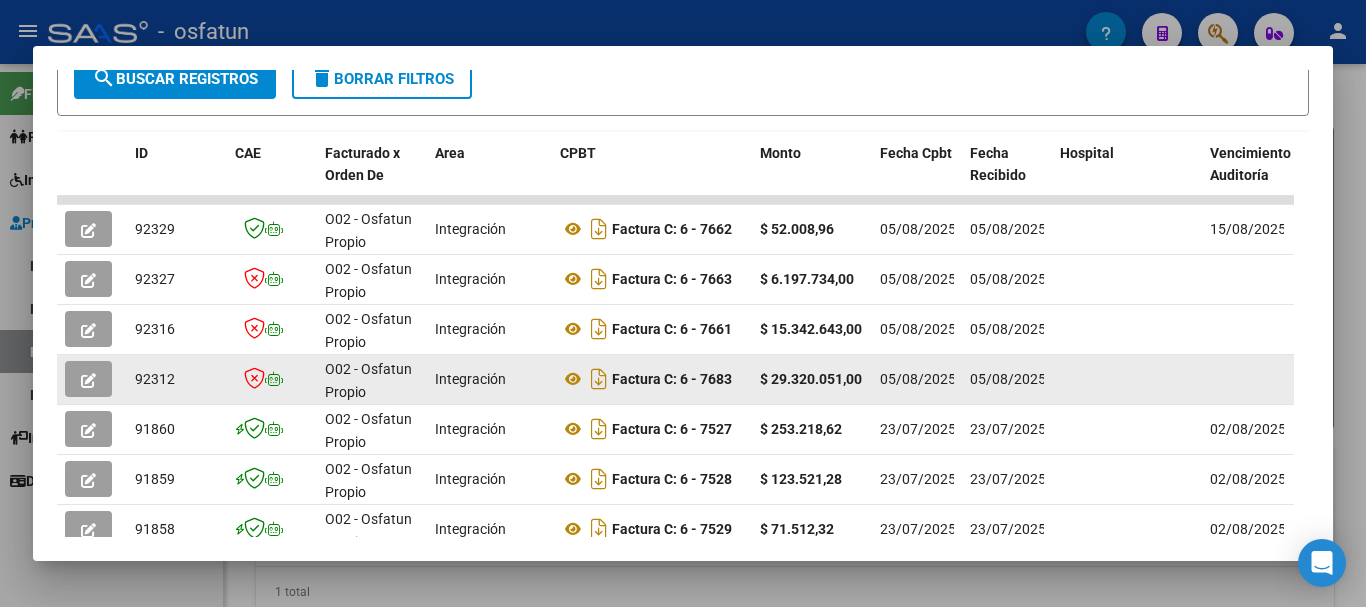 click 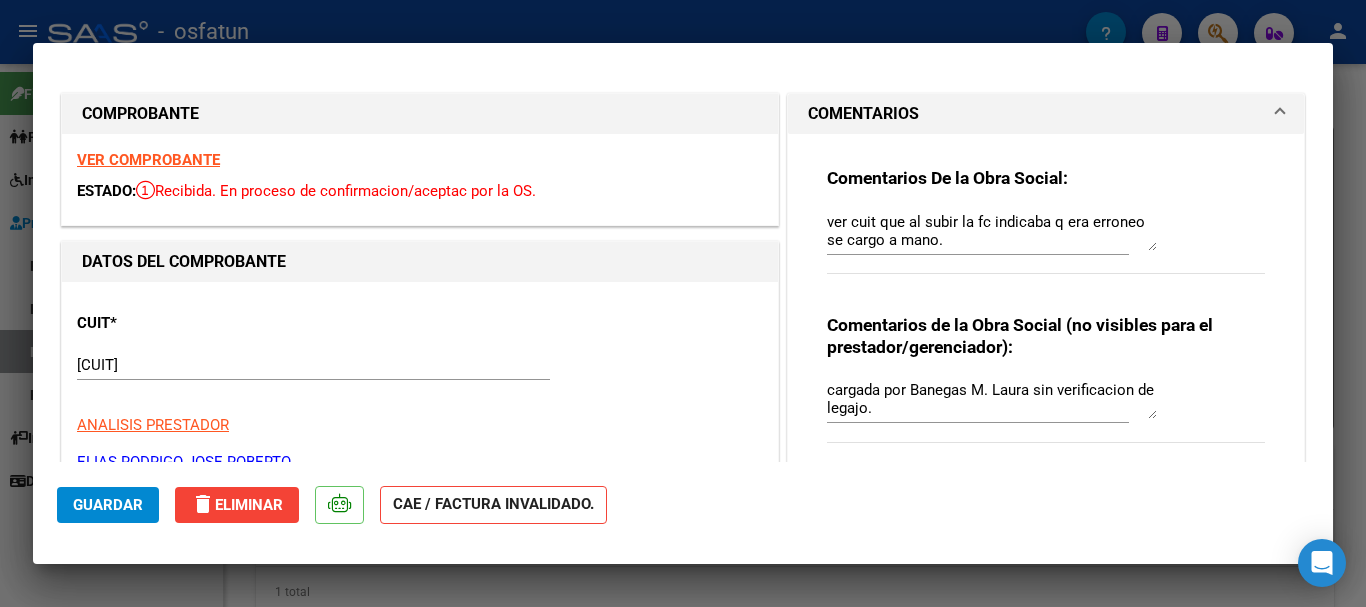 click at bounding box center [683, 303] 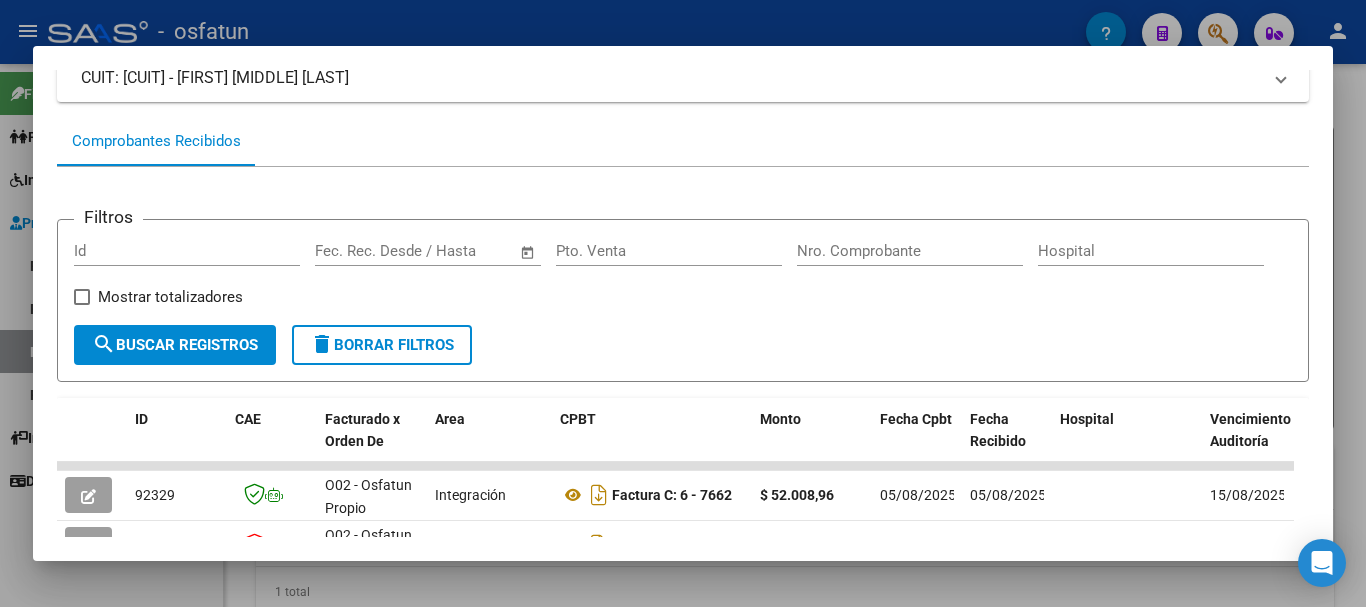 scroll, scrollTop: 145, scrollLeft: 0, axis: vertical 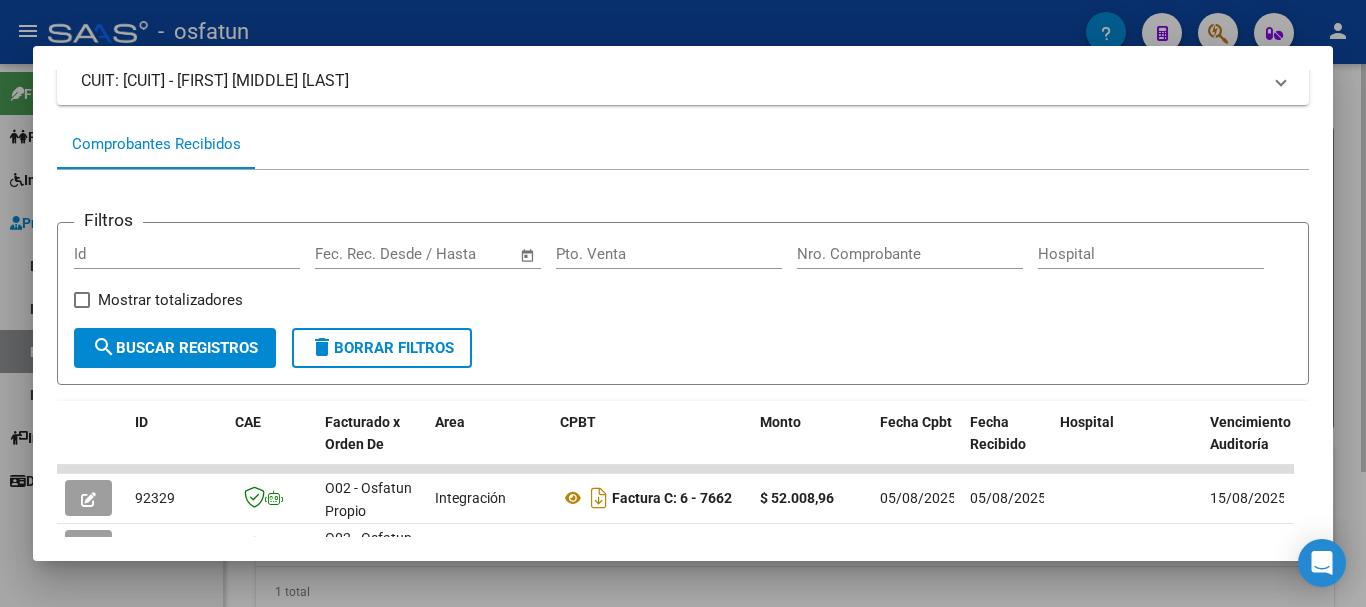 drag, startPoint x: 1364, startPoint y: 333, endPoint x: 1361, endPoint y: 347, distance: 14.3178215 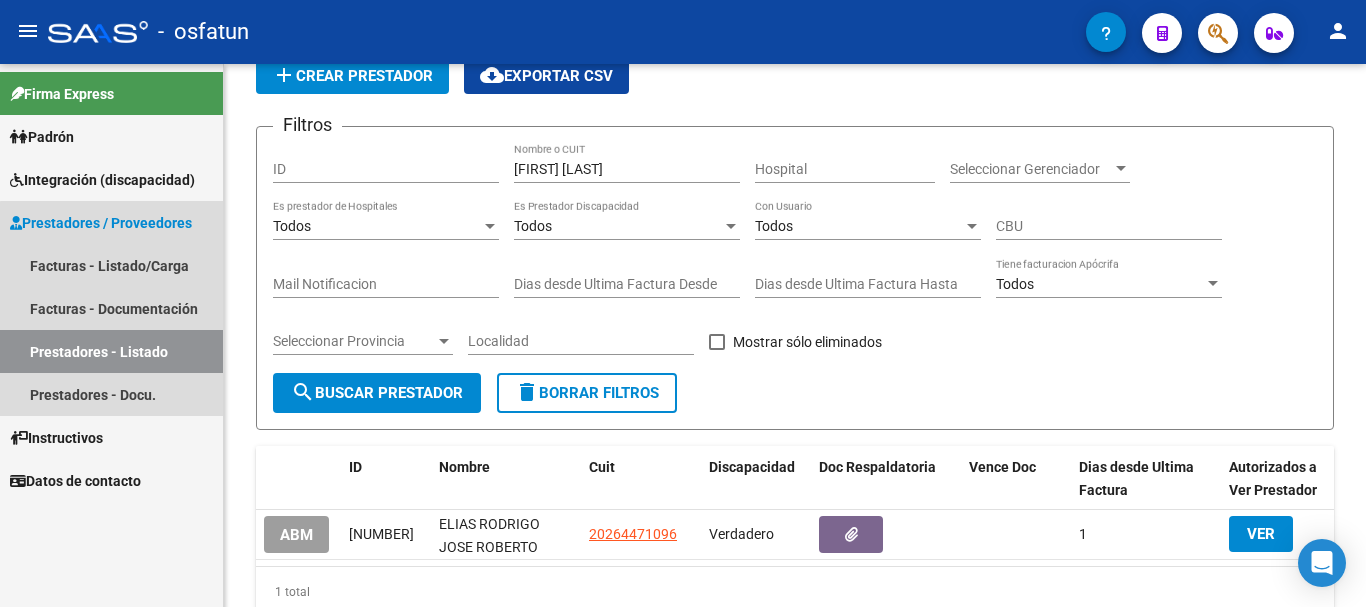 click on "Prestadores - Listado" at bounding box center [111, 351] 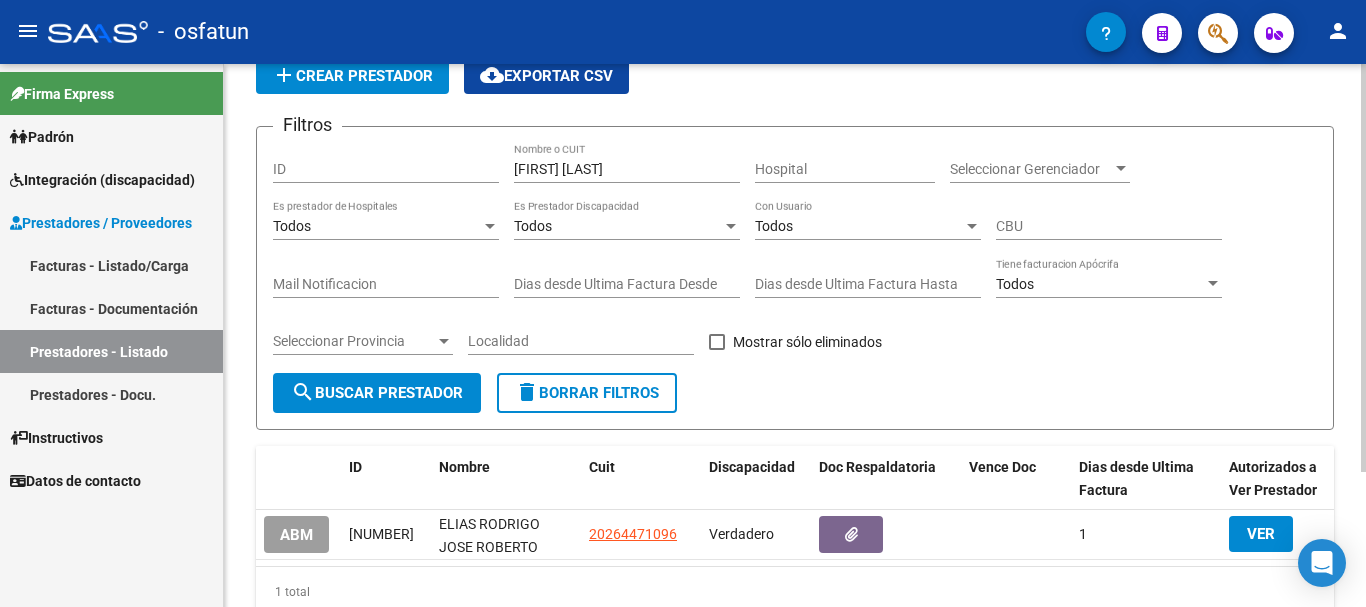 scroll, scrollTop: 179, scrollLeft: 0, axis: vertical 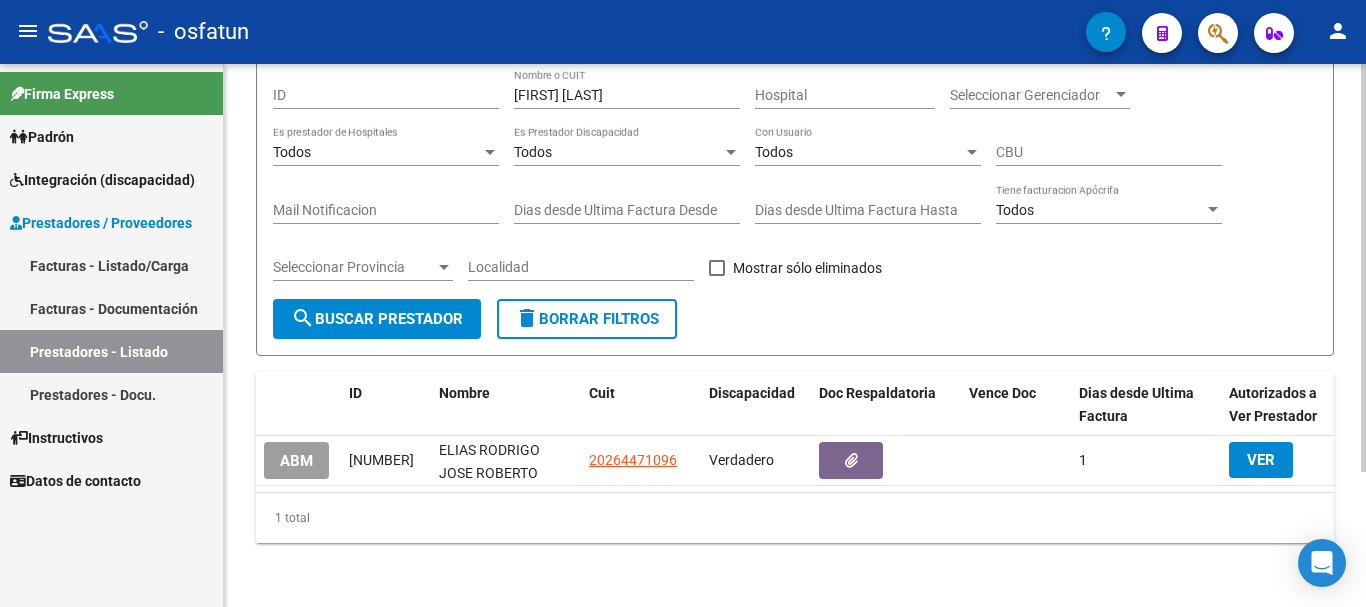 click 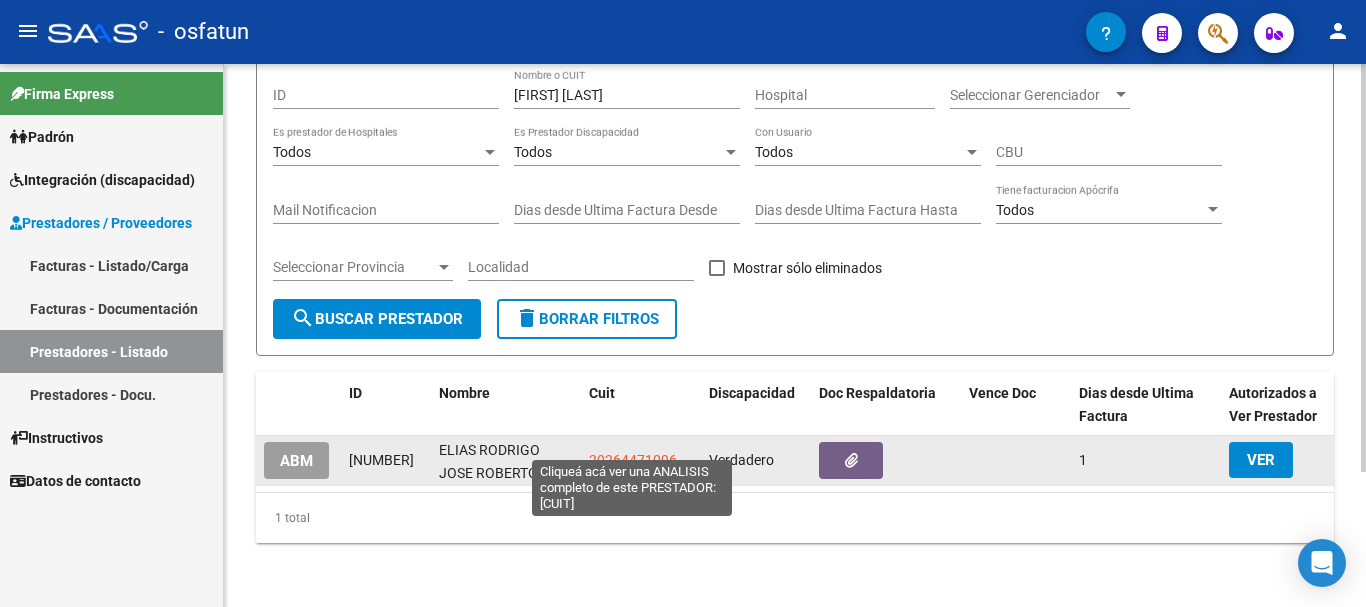 click on "20264471096" 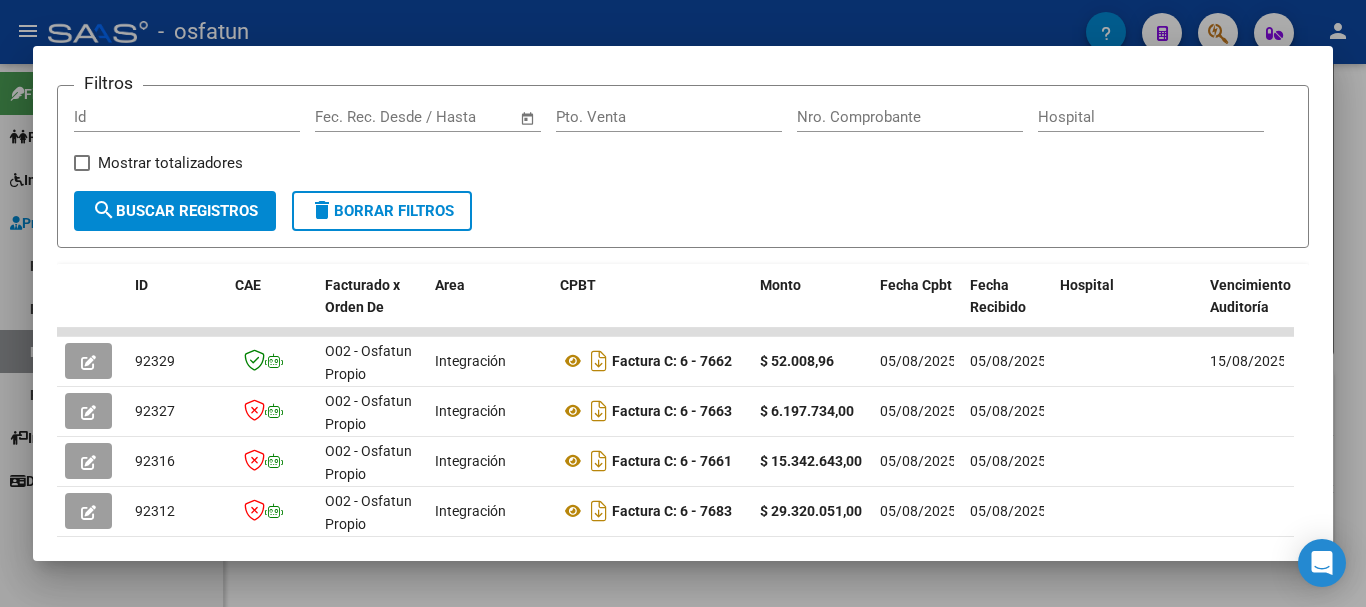 scroll, scrollTop: 301, scrollLeft: 0, axis: vertical 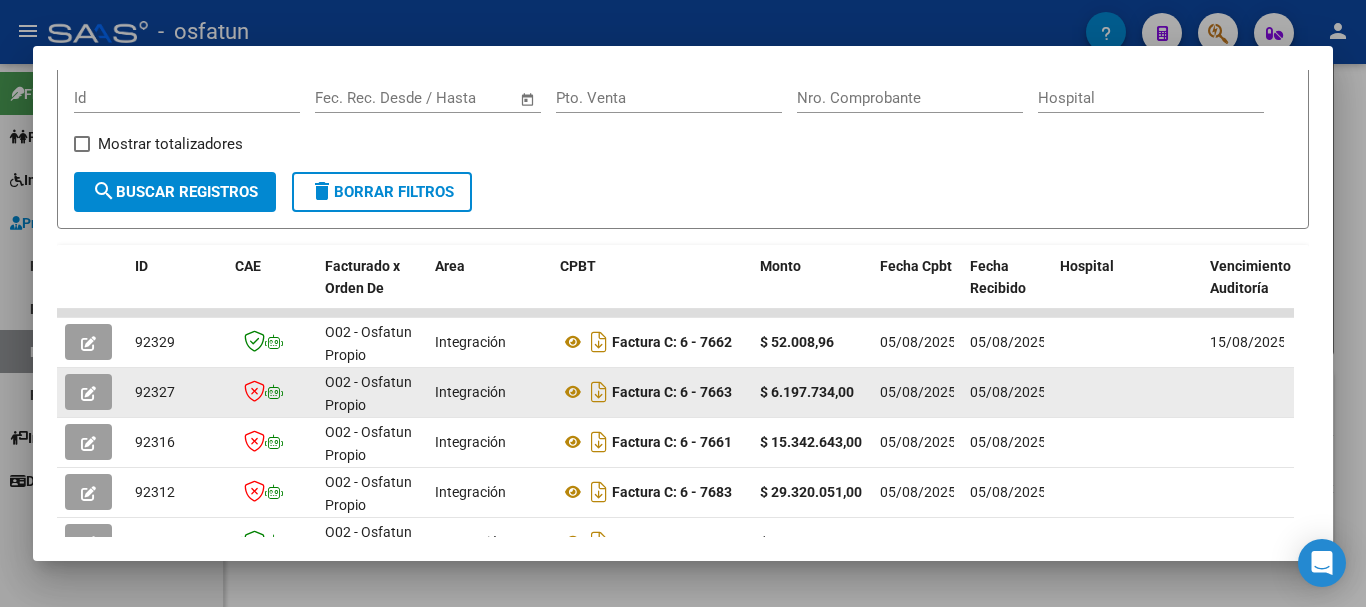 click 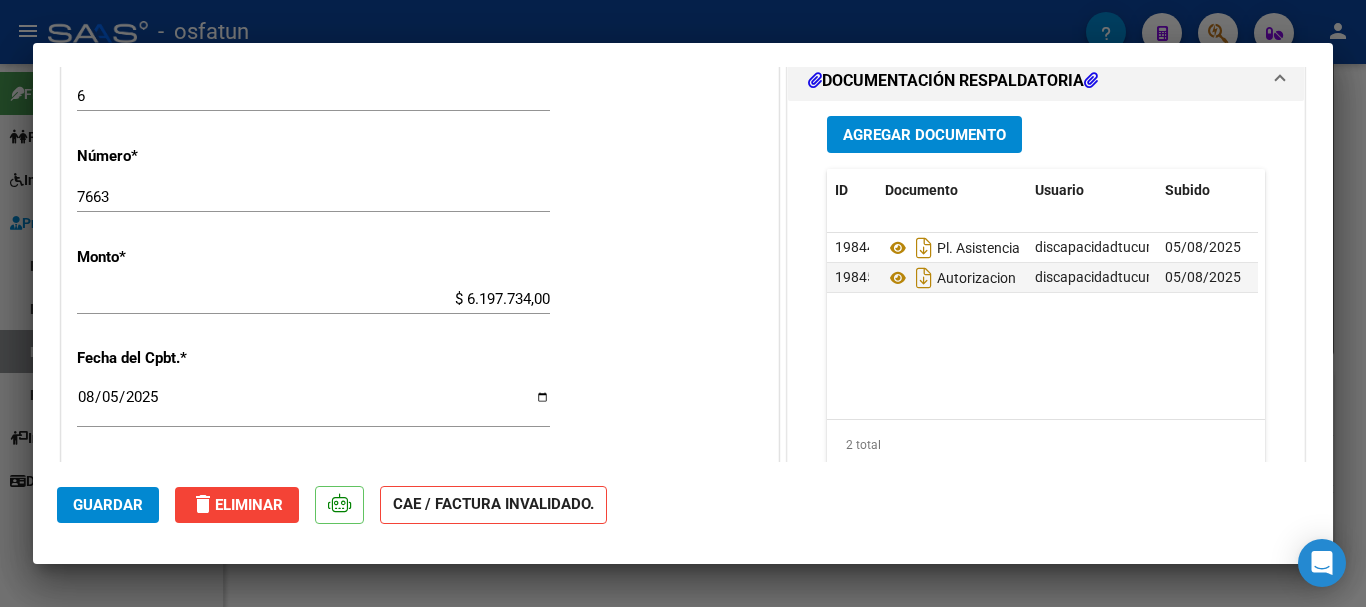 scroll, scrollTop: 972, scrollLeft: 0, axis: vertical 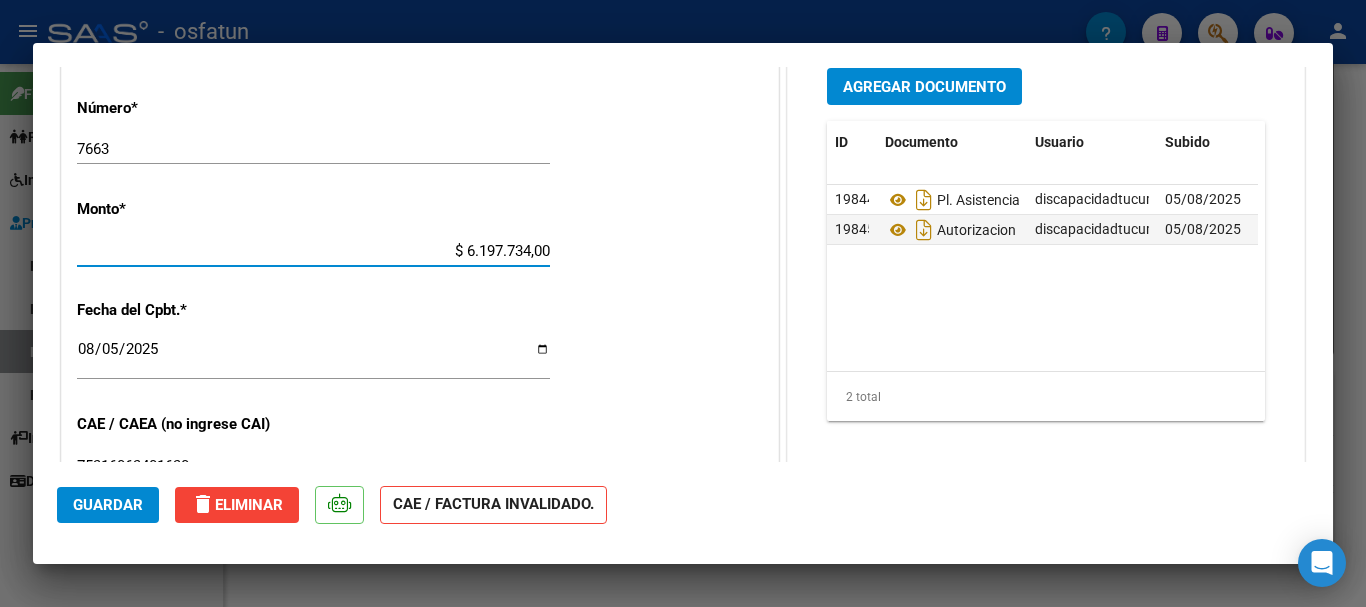 drag, startPoint x: 462, startPoint y: 251, endPoint x: 559, endPoint y: 255, distance: 97.082436 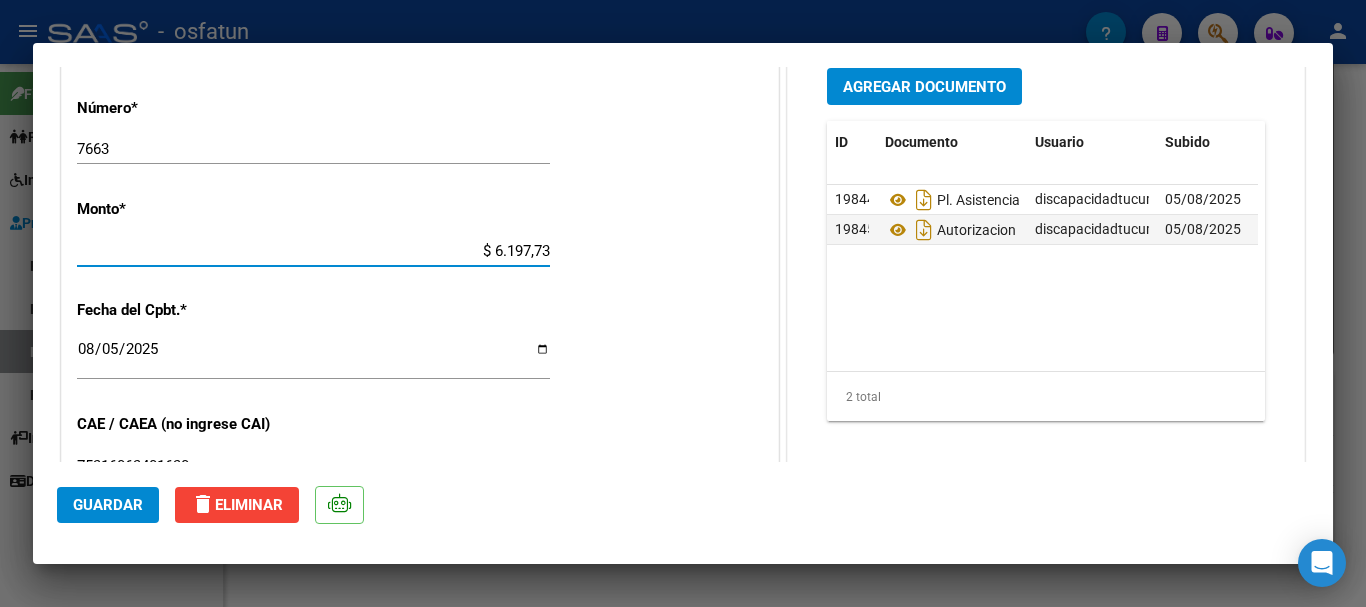 type on "$ 61.977,34" 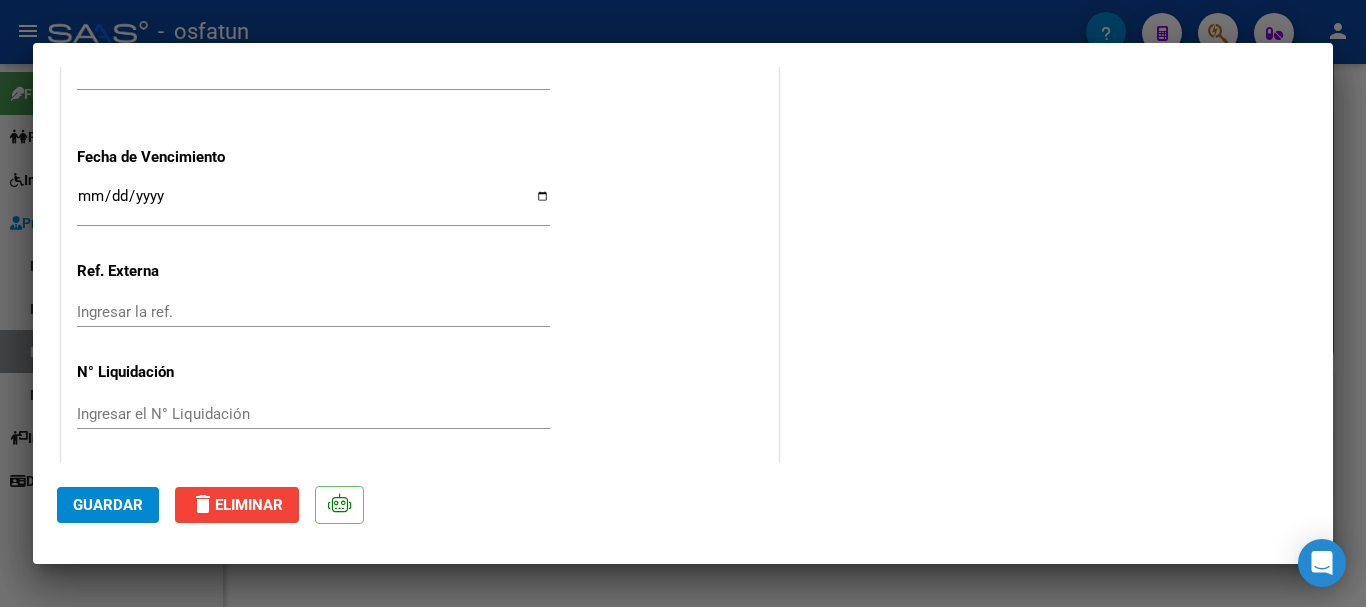 scroll, scrollTop: 1536, scrollLeft: 0, axis: vertical 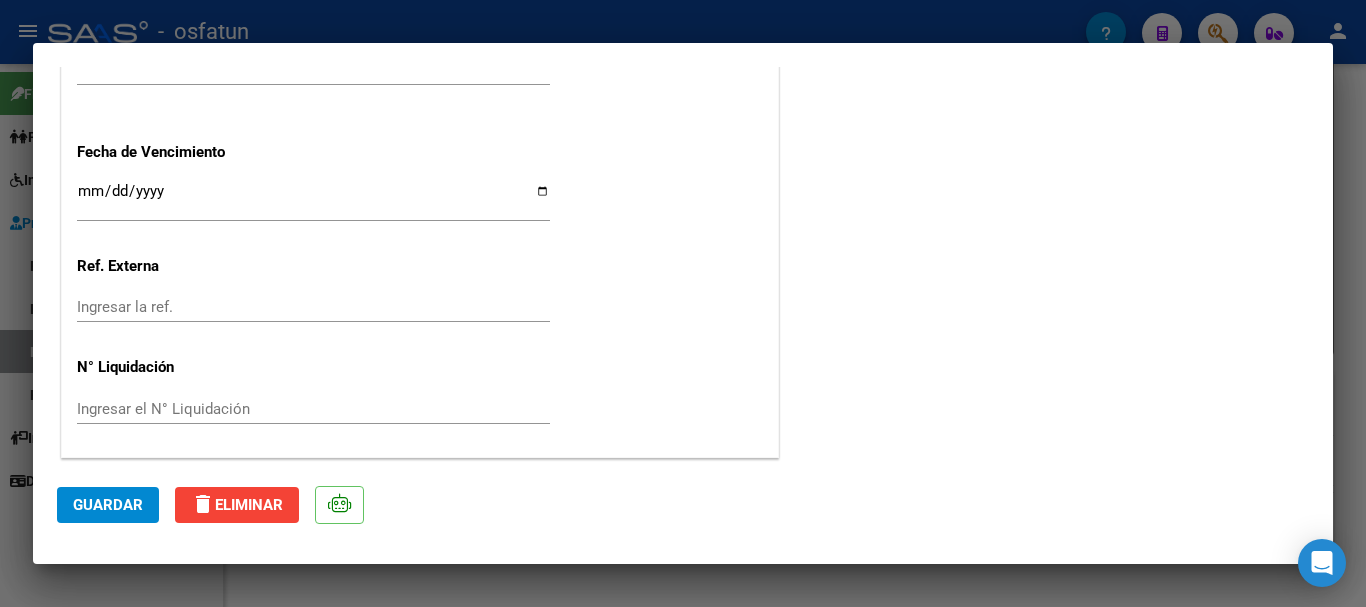 click on "Guardar" 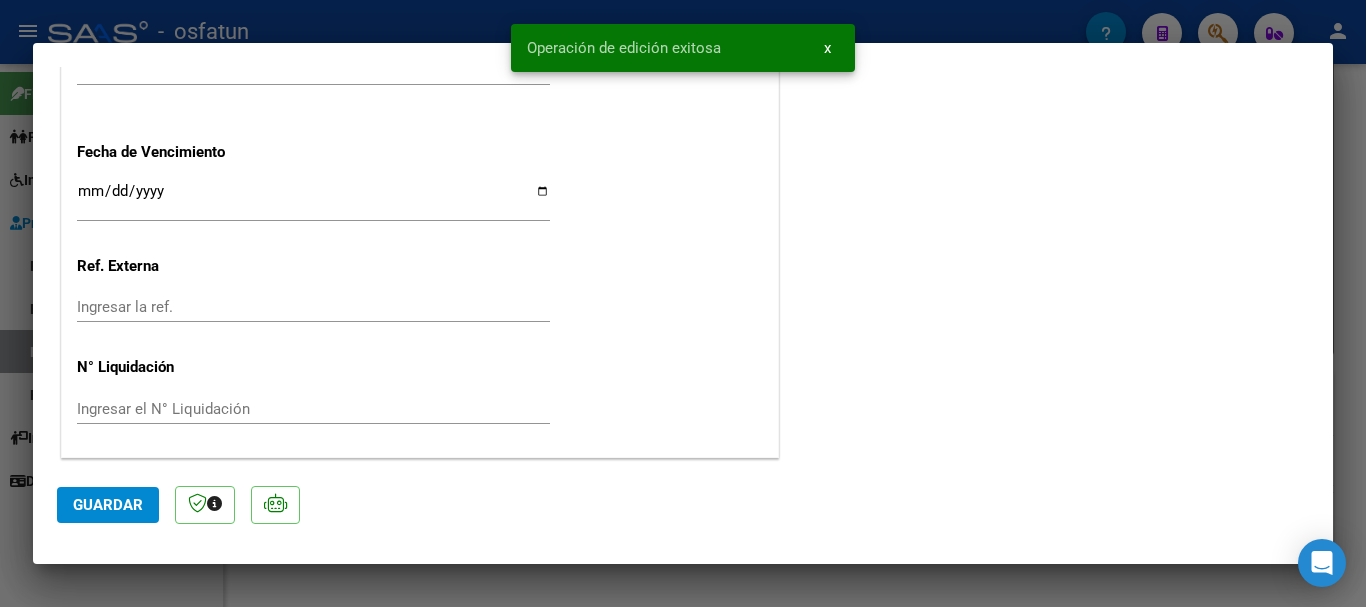 click at bounding box center (683, 303) 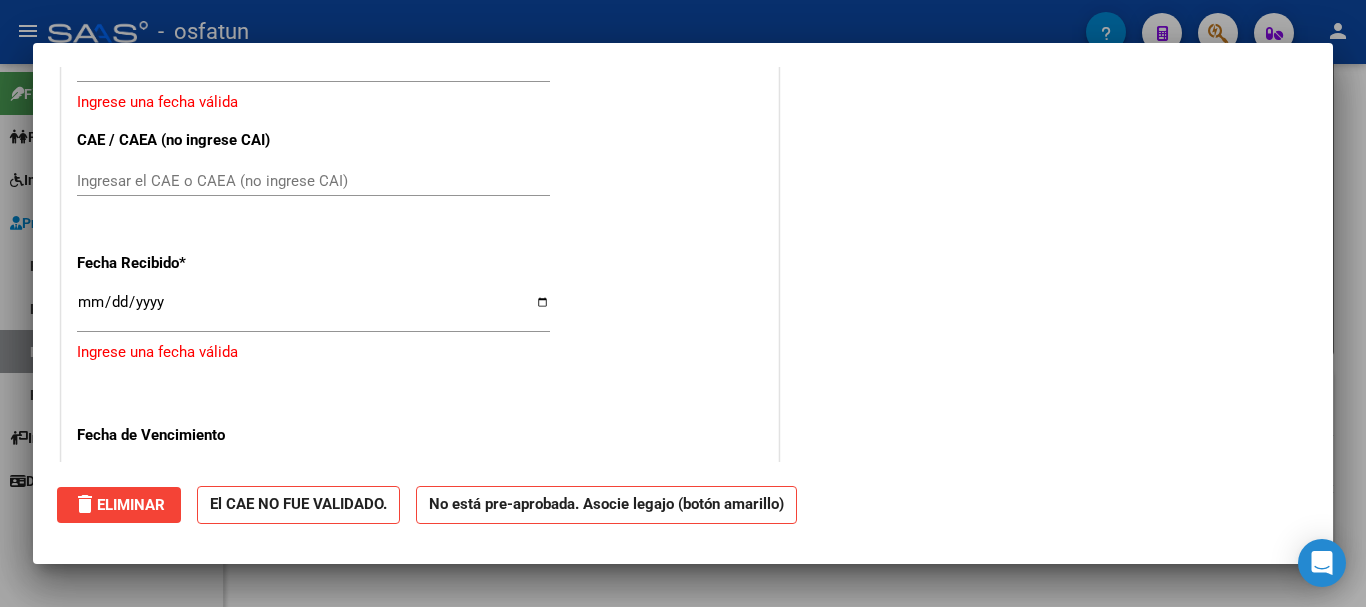 scroll, scrollTop: 0, scrollLeft: 0, axis: both 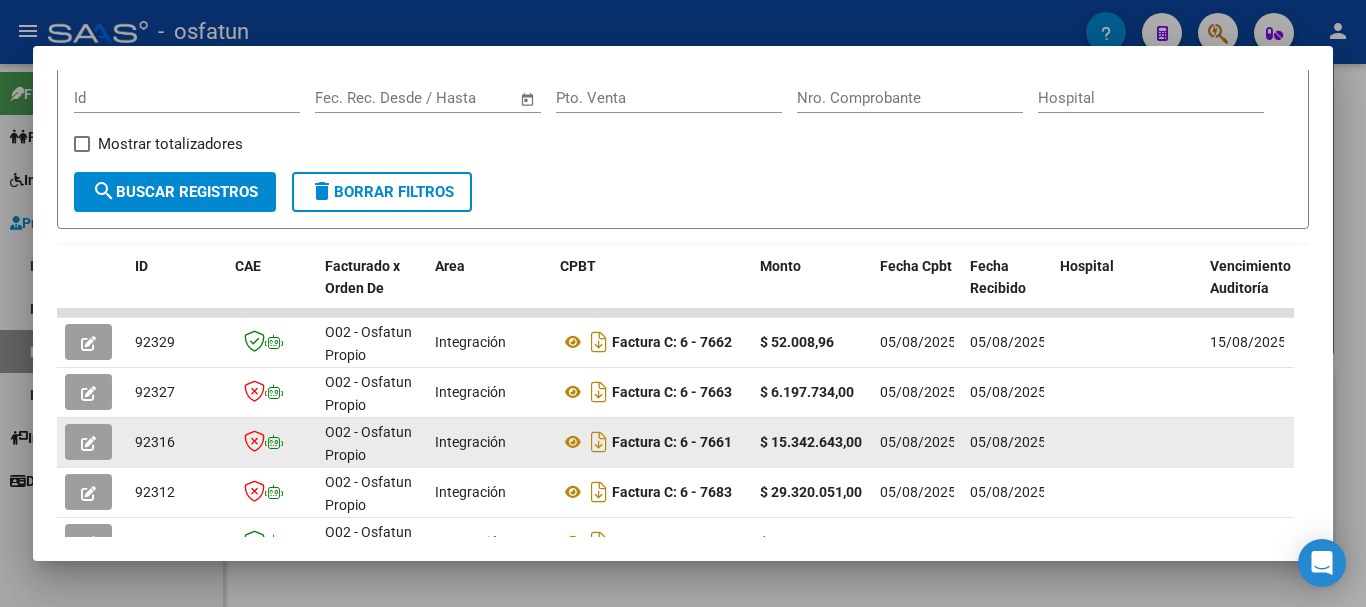 click 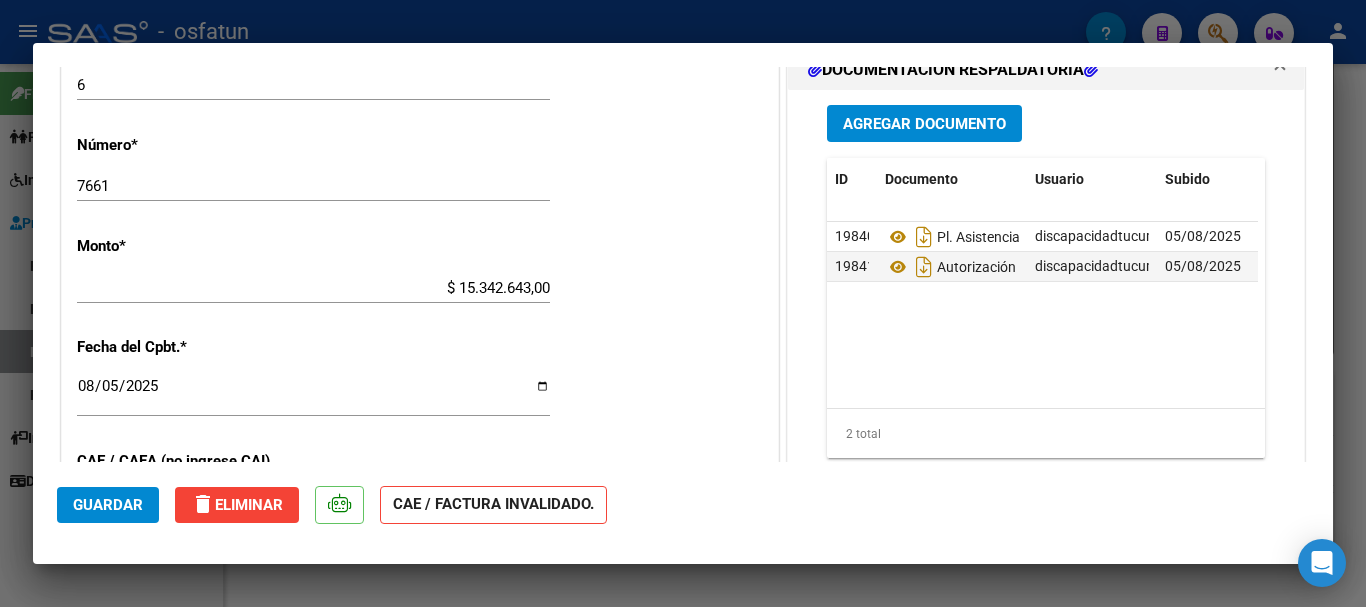 scroll, scrollTop: 972, scrollLeft: 0, axis: vertical 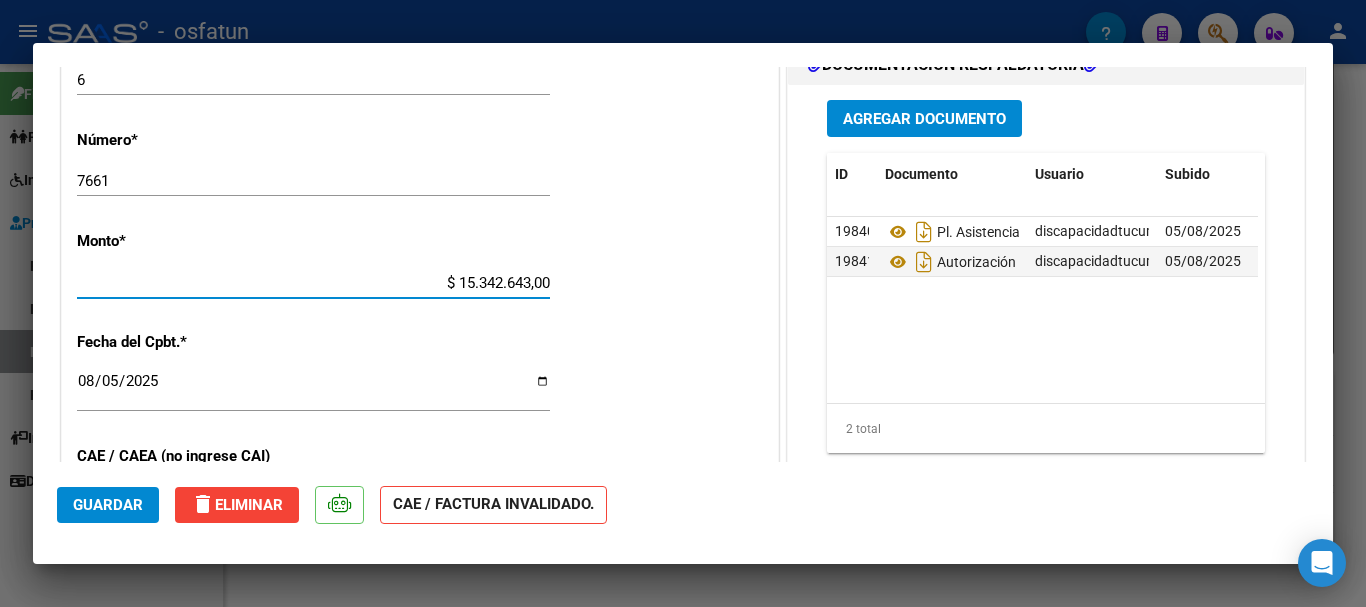 drag, startPoint x: 450, startPoint y: 278, endPoint x: 566, endPoint y: 290, distance: 116.61904 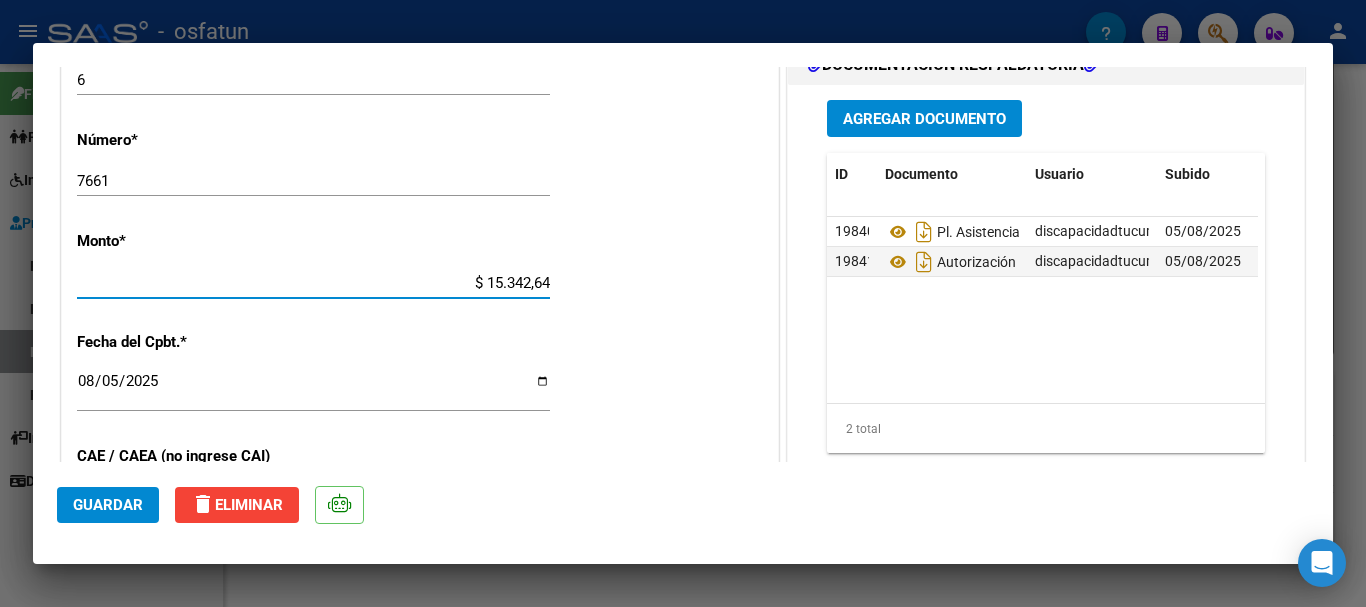 type on "$ 153.426,43" 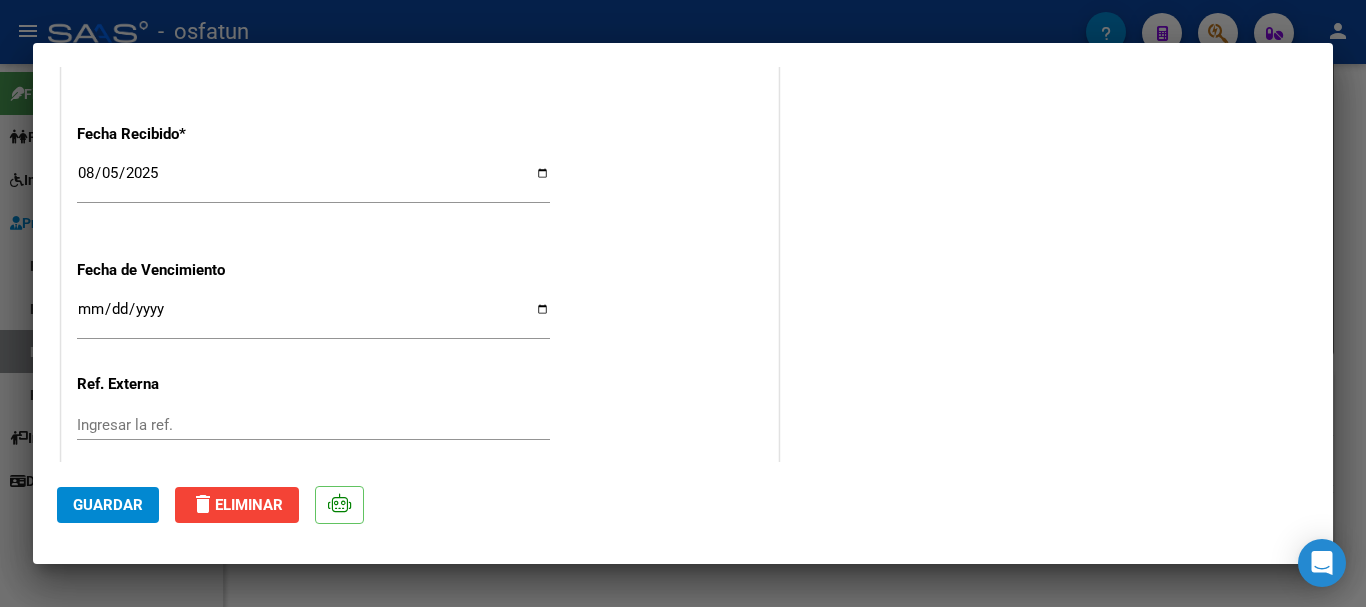 scroll, scrollTop: 1536, scrollLeft: 0, axis: vertical 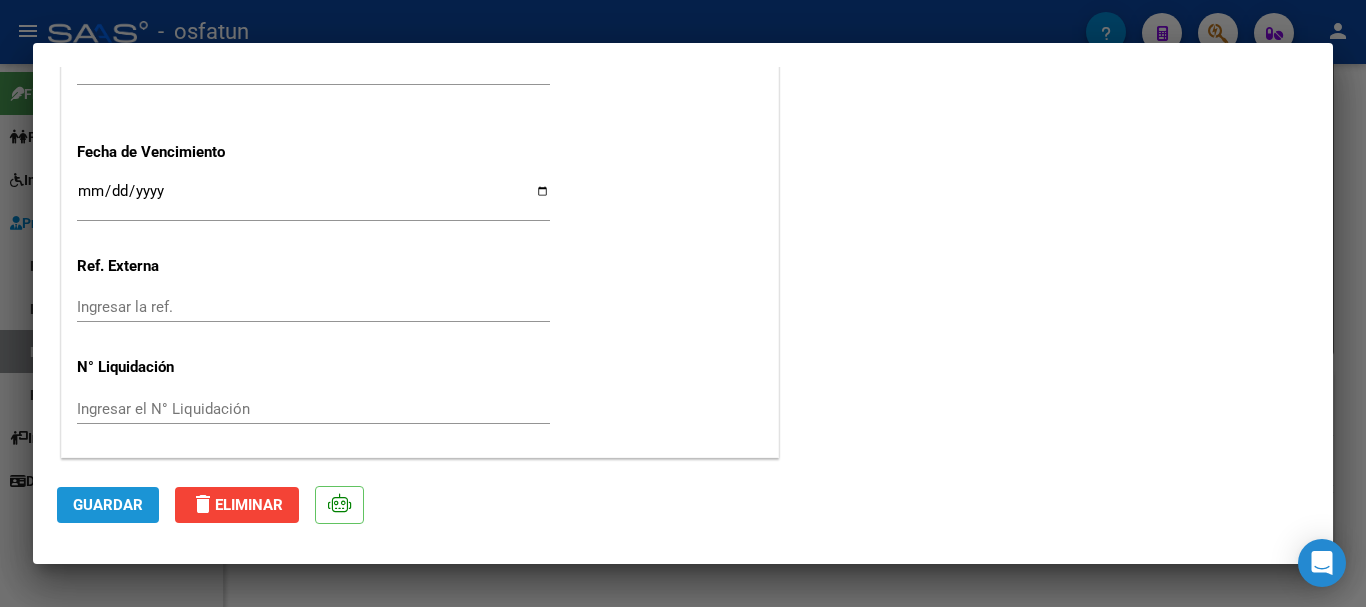 click on "Guardar" 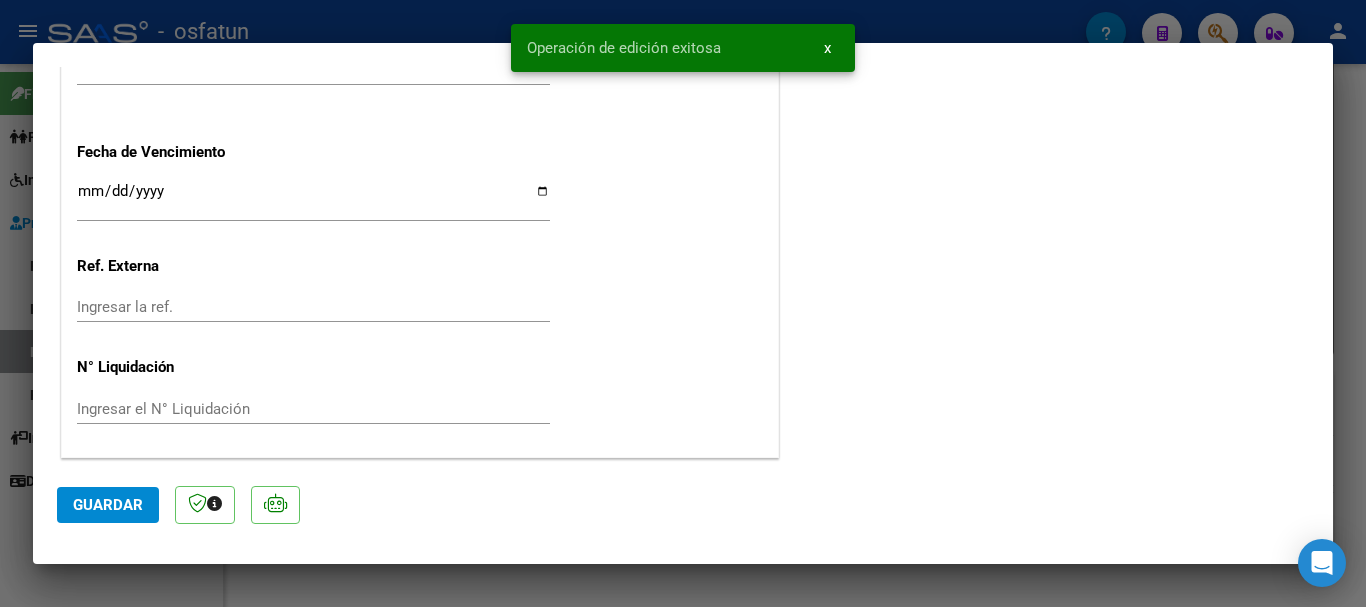 click at bounding box center [683, 303] 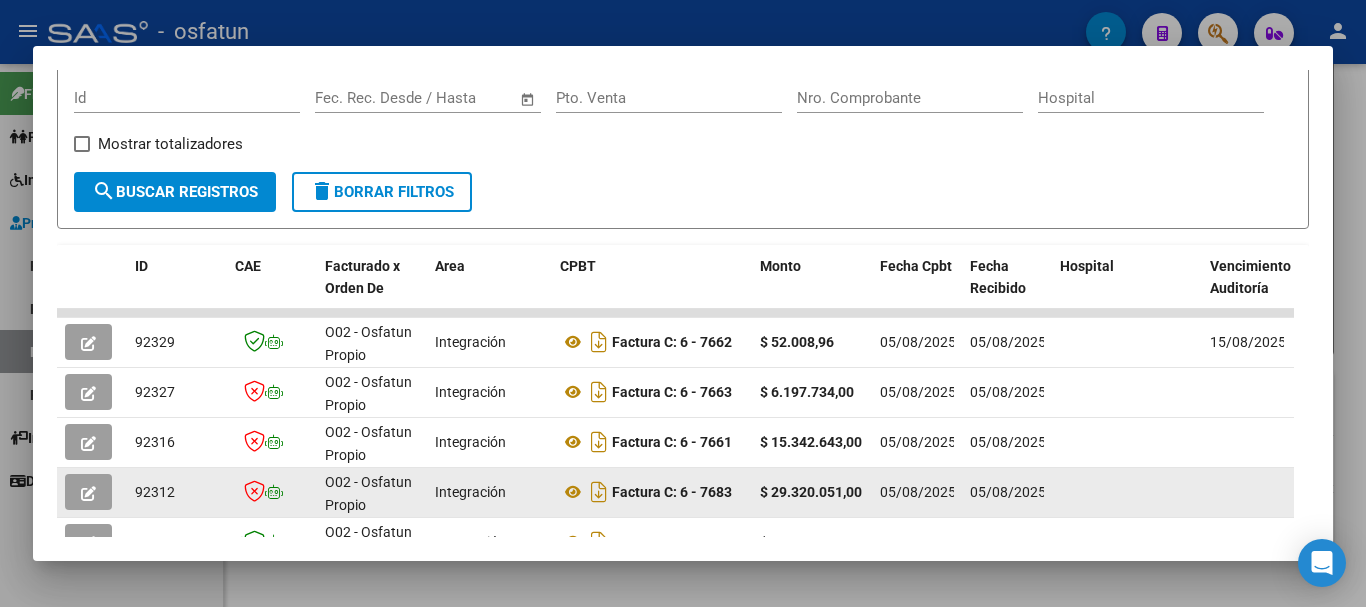 click 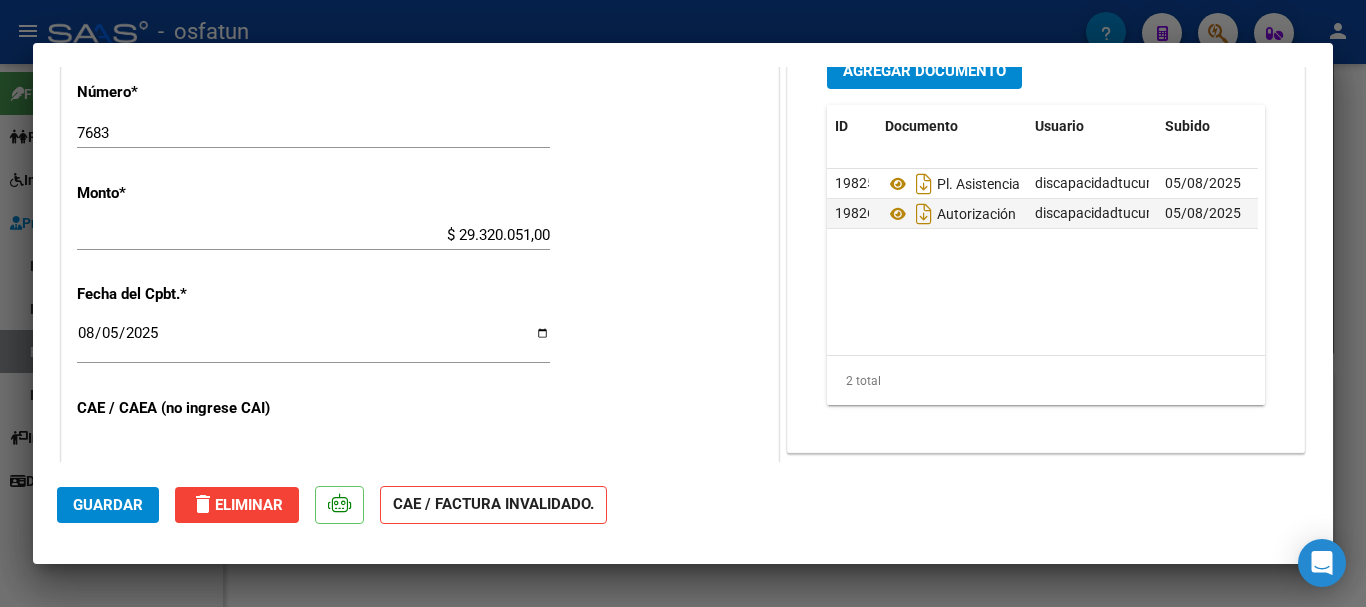 scroll, scrollTop: 1004, scrollLeft: 0, axis: vertical 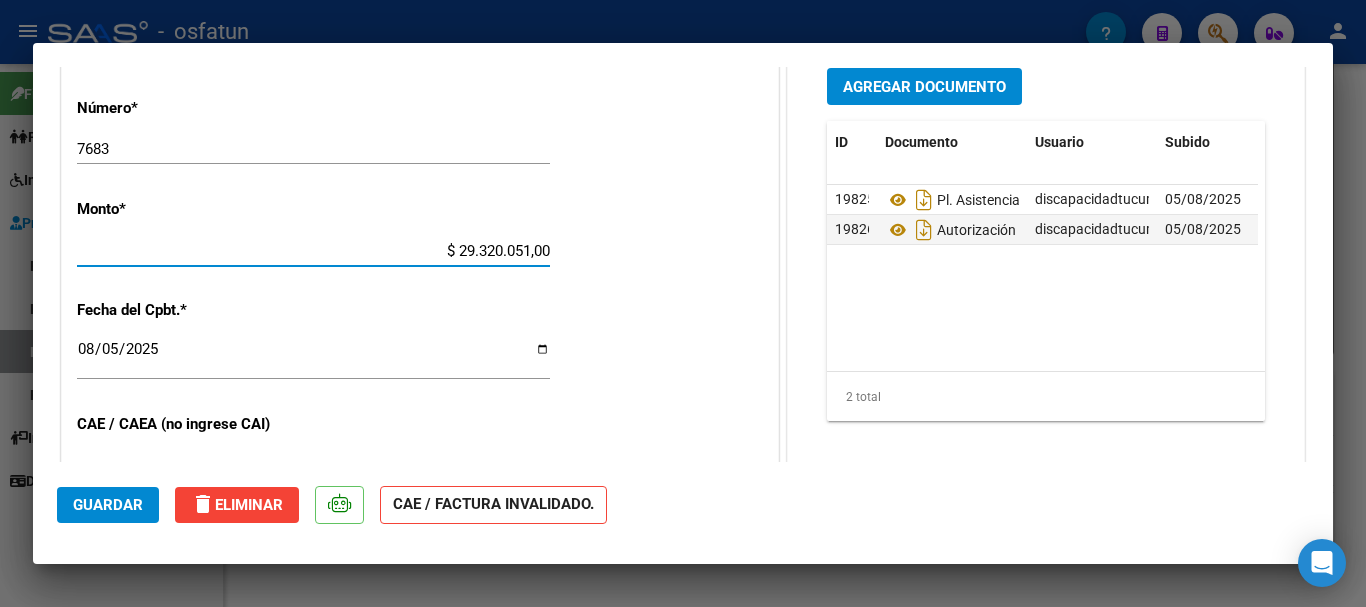 drag, startPoint x: 452, startPoint y: 247, endPoint x: 563, endPoint y: 258, distance: 111.54372 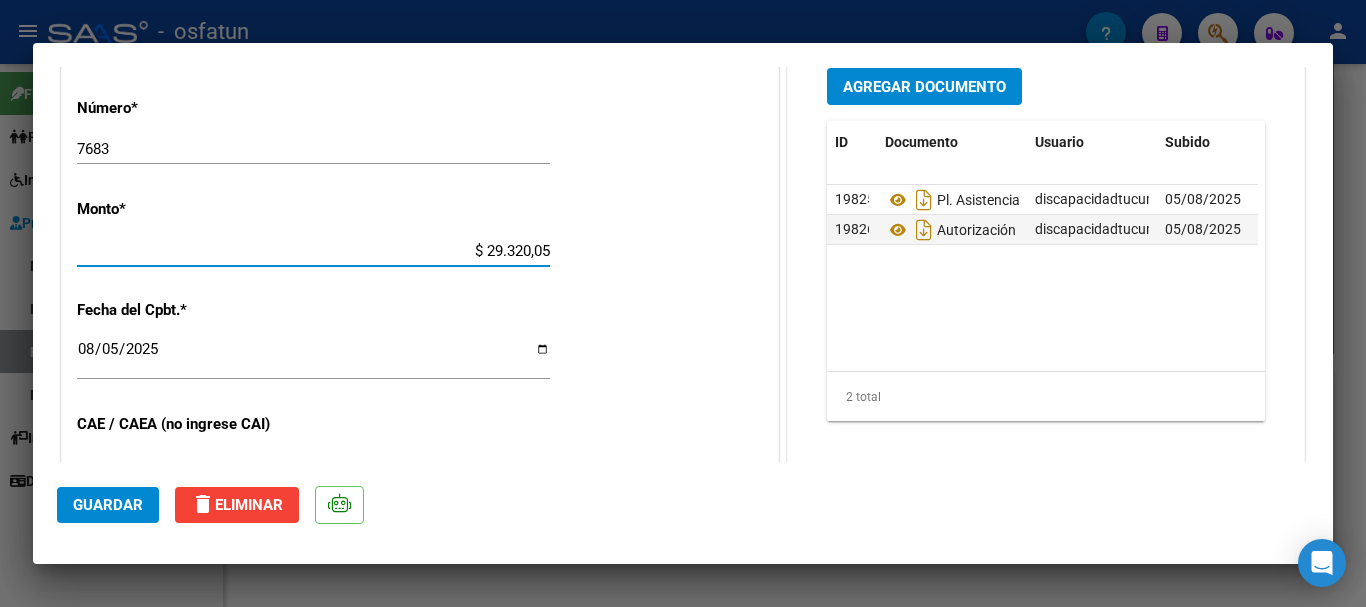 type on "$ 293.200,51" 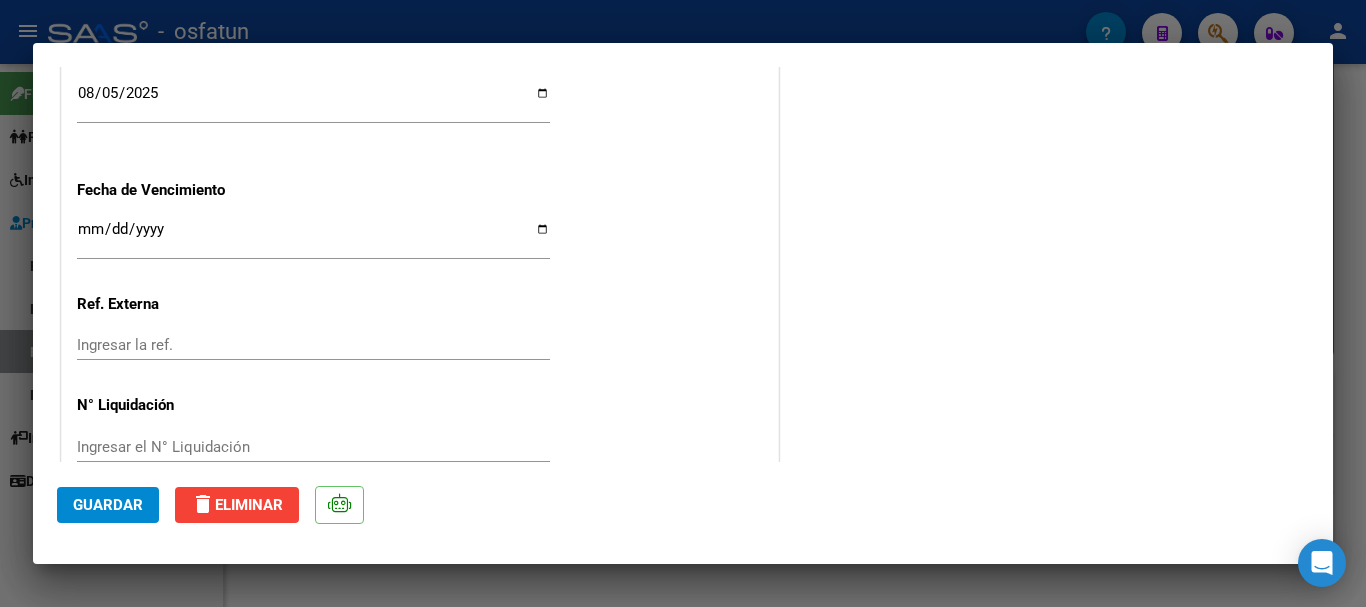 scroll, scrollTop: 1536, scrollLeft: 0, axis: vertical 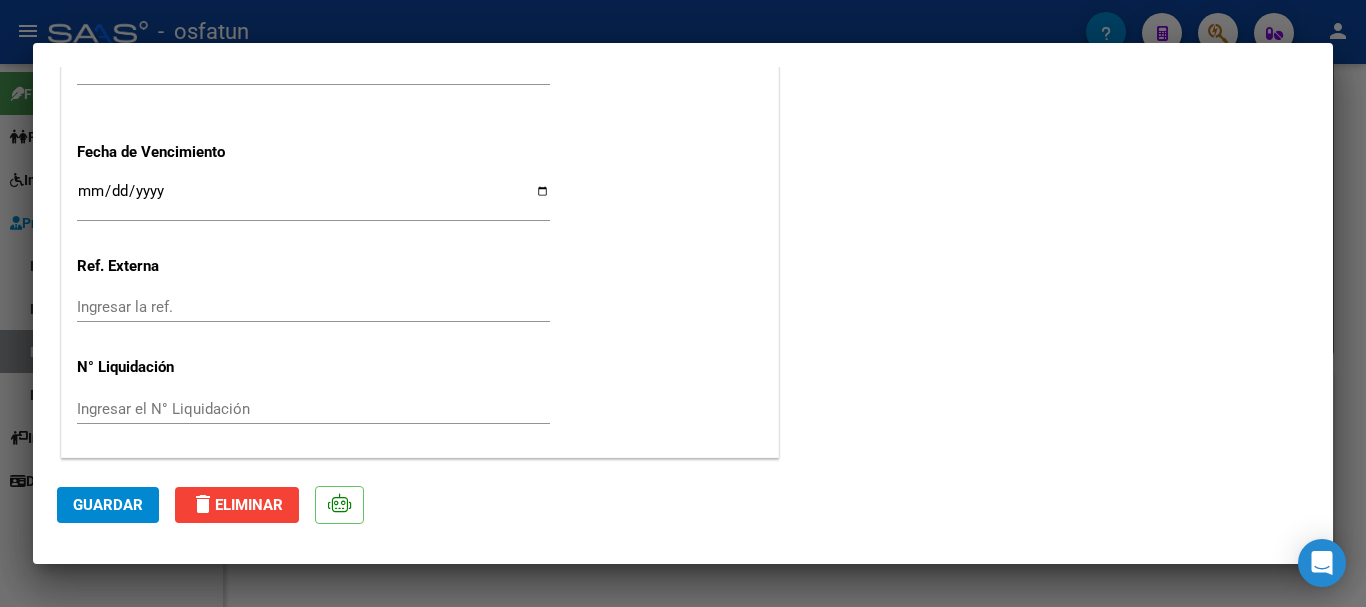 click on "Guardar" 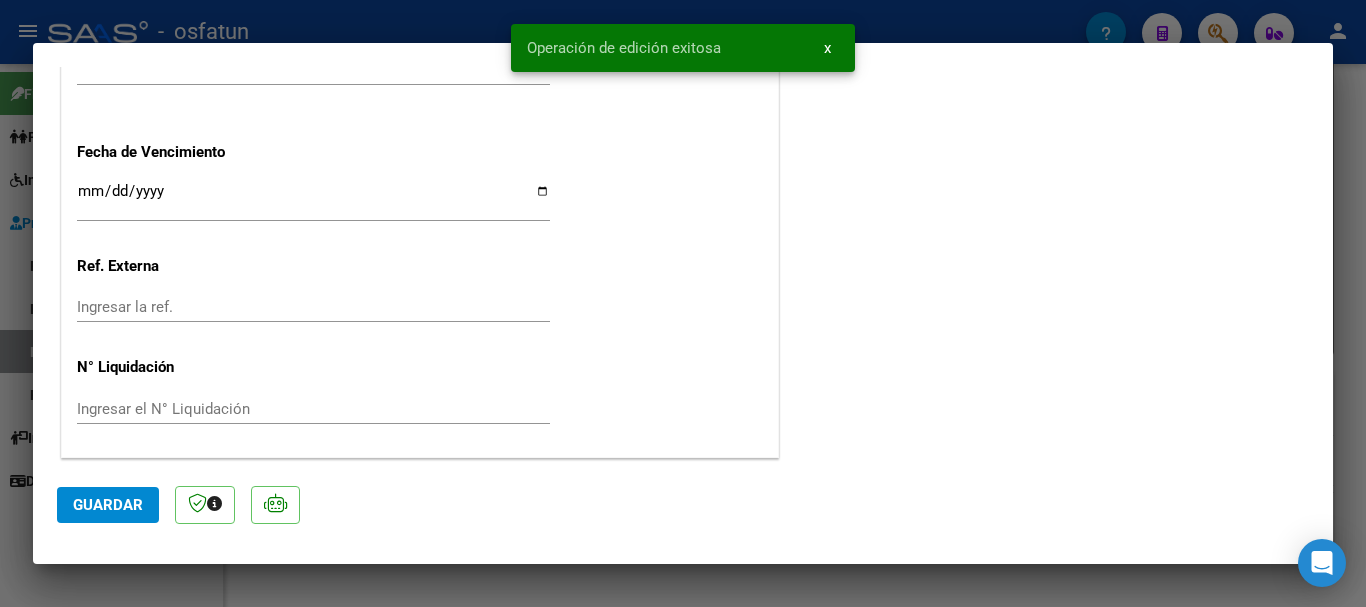 click at bounding box center (683, 303) 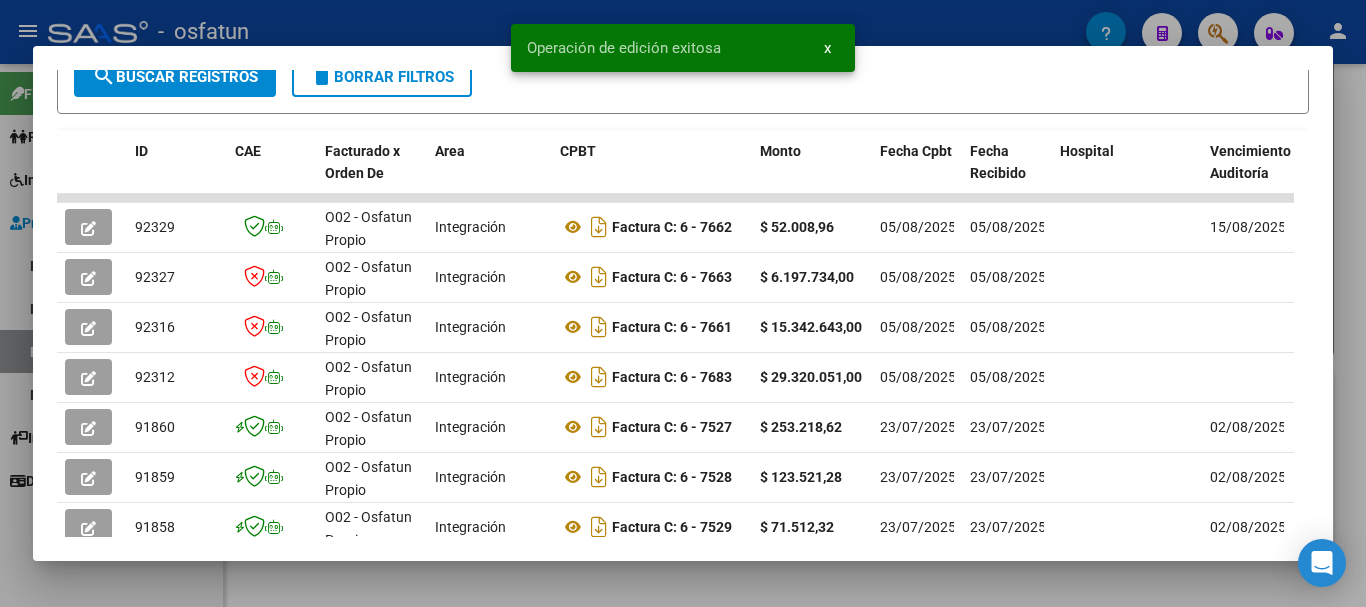 scroll, scrollTop: 429, scrollLeft: 0, axis: vertical 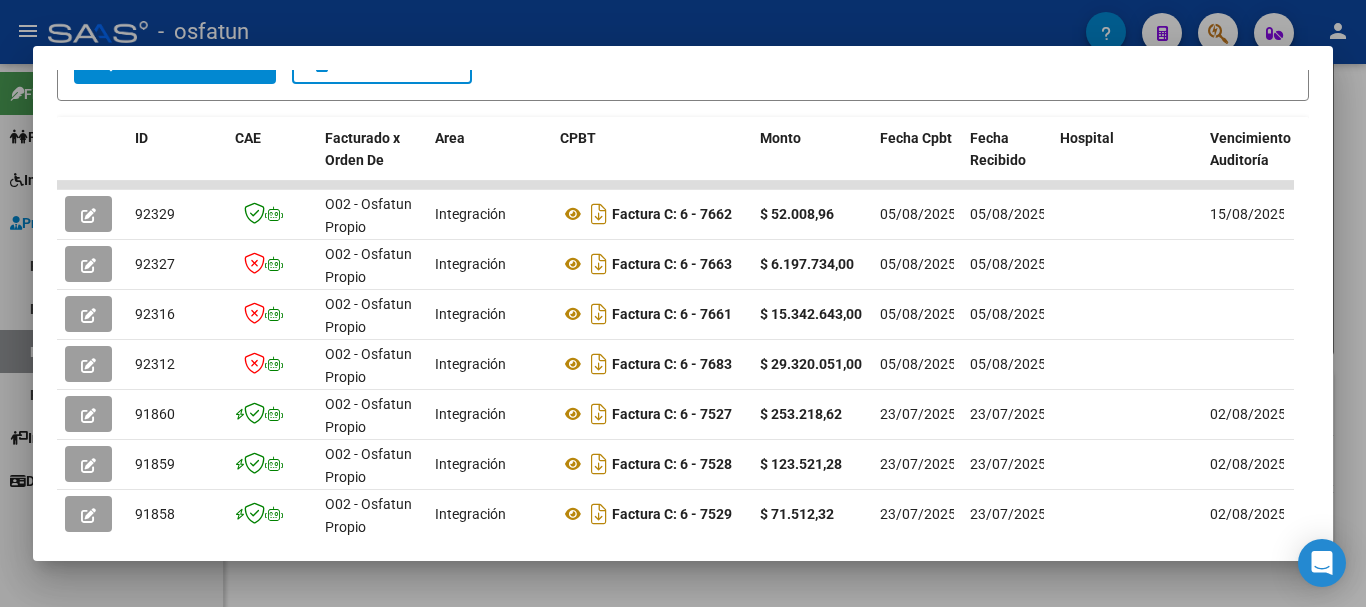 click at bounding box center (683, 303) 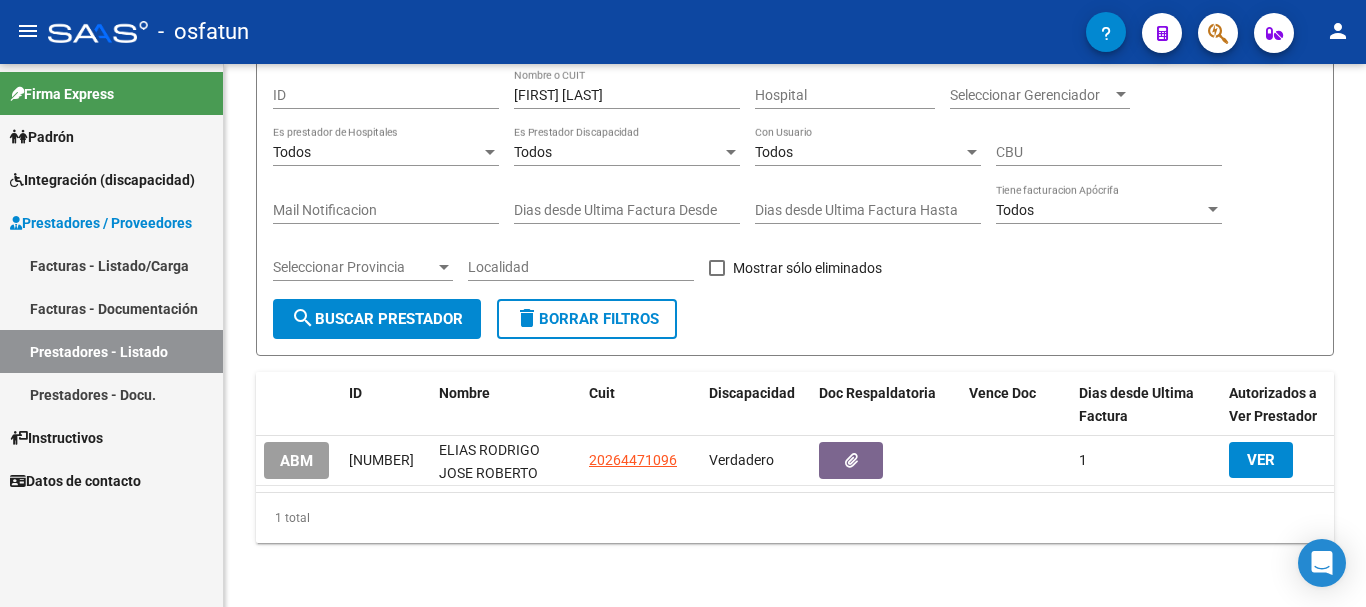 click on "Integración (discapacidad)" at bounding box center (102, 180) 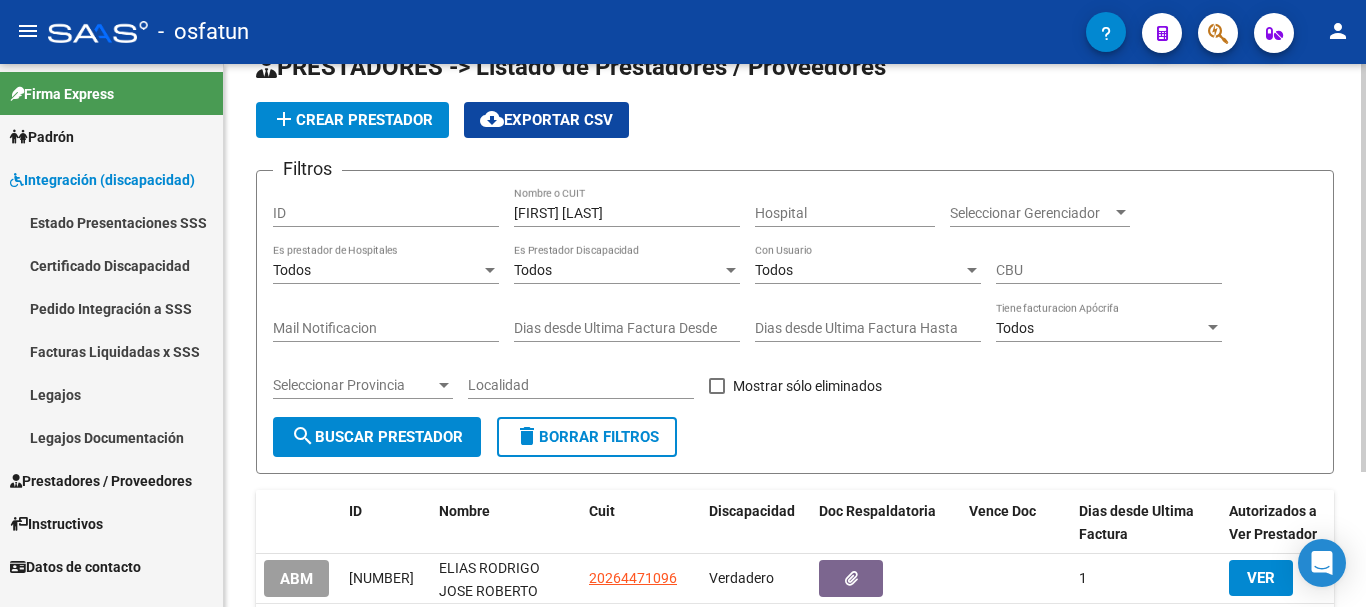 scroll, scrollTop: 0, scrollLeft: 0, axis: both 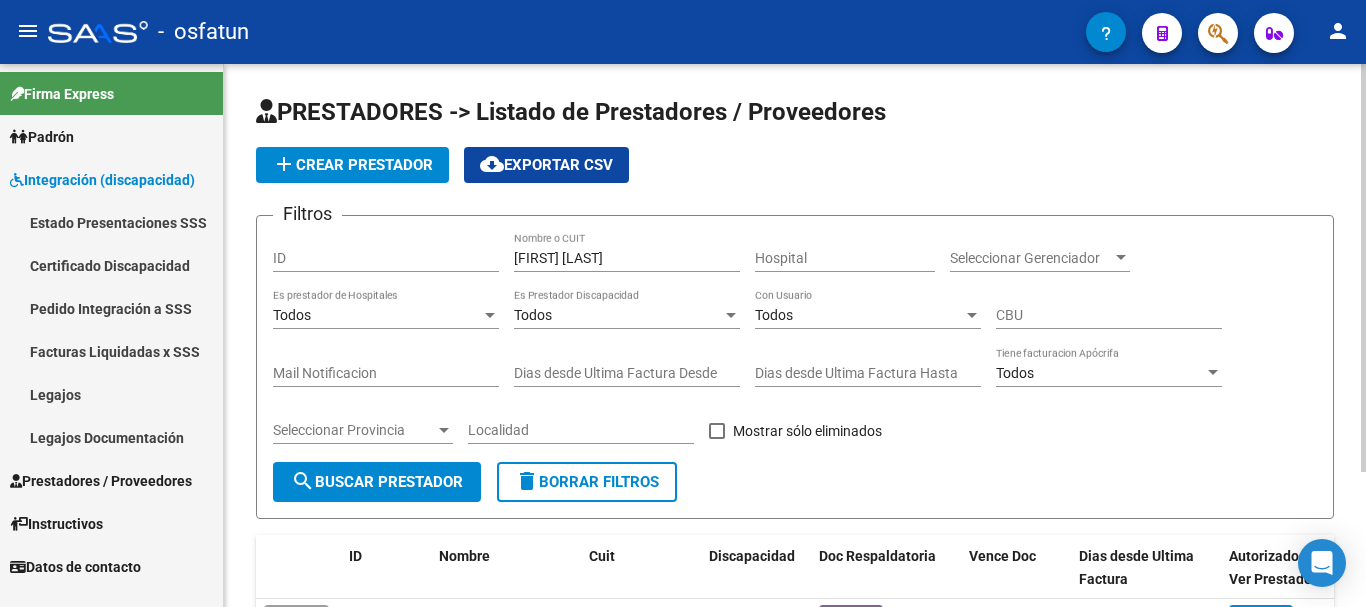 click on "PRESTADORES -> Listado de Prestadores / Proveedores add  Crear Prestador
cloud_download  Exportar CSV  Filtros ID elias rodrigo Nombre o CUIT Hospital Seleccionar Gerenciador Seleccionar Gerenciador Todos Es prestador de Hospitales Todos Es Prestador Discapacidad Todos Con Usuario CBU Mail Notificacion Dias desde Ultima Factura Desde Dias desde Ultima Factura Hasta Todos Tiene facturacion Apócrifa Seleccionar Provincia Seleccionar Provincia Localidad   Mostrar sólo eliminados  search  Buscar Prestador  delete  Borrar Filtros  ID Nombre Cuit Discapacidad Doc Respaldatoria Vence Doc Dias desde Ultima Factura Autorizados a Ver Prestador Provincia Localidad Creado  ABM [NUMBER]  ELIAS RODRIGO JOSE ROBERTO  [CUIL] Verdadero 1  VER
[DATE]  1 total   1" 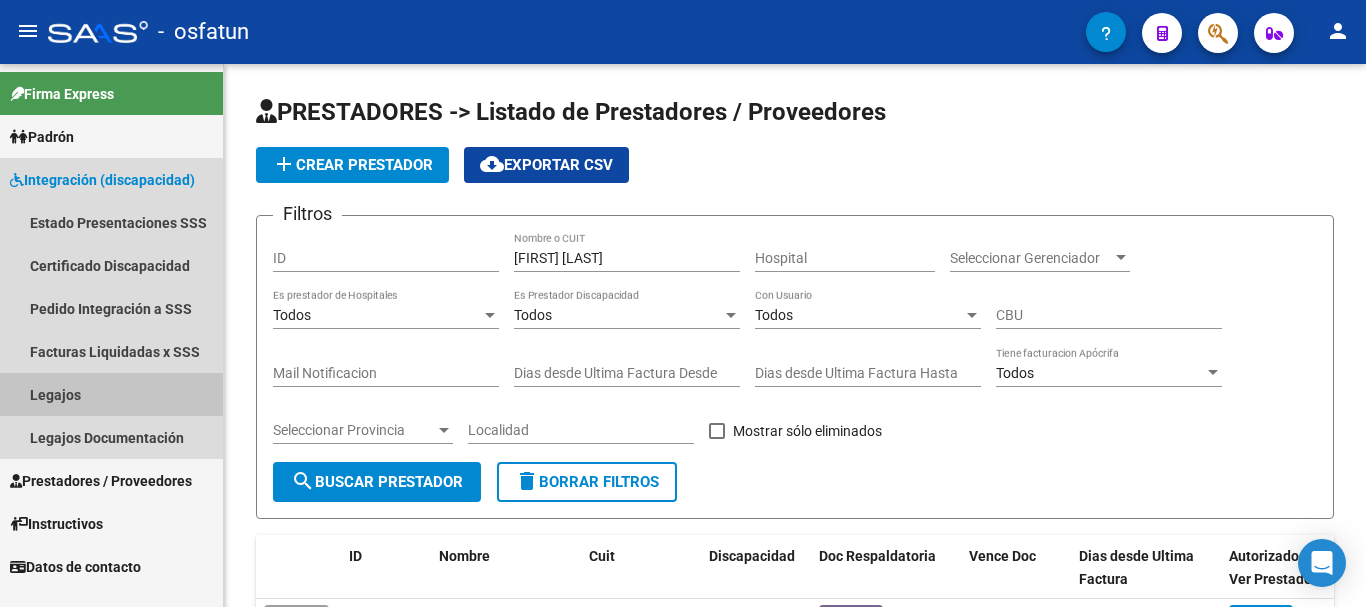 drag, startPoint x: 41, startPoint y: 407, endPoint x: 85, endPoint y: 395, distance: 45.607018 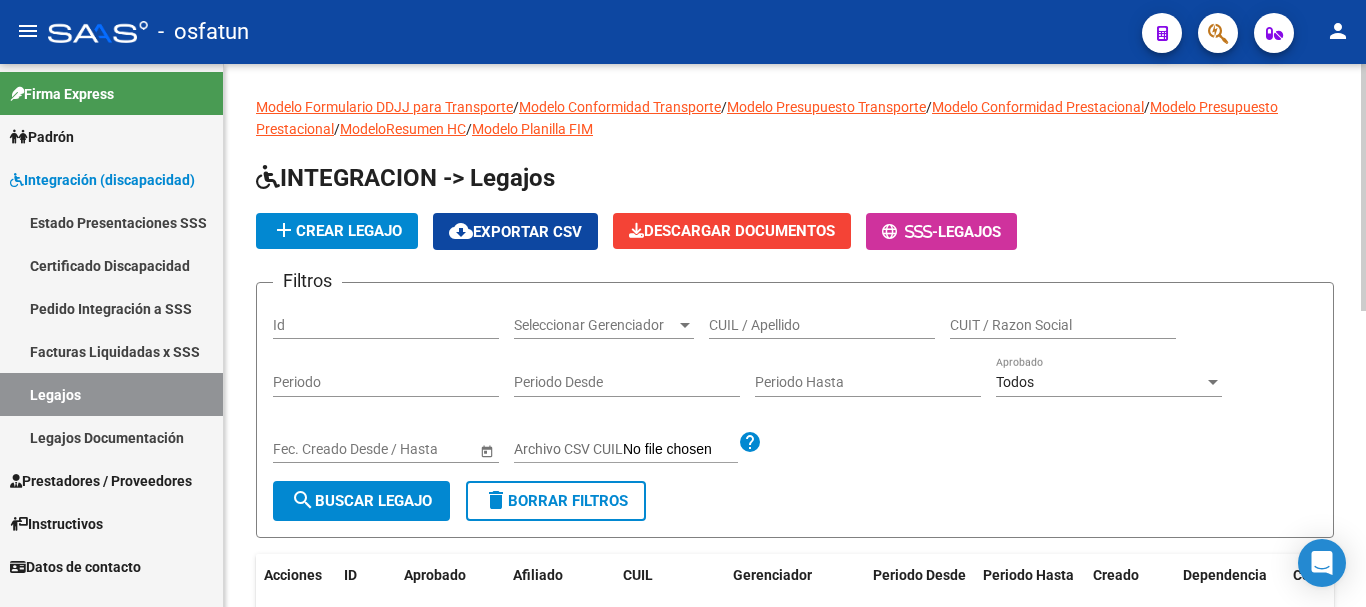 click on "CUIL / Apellido" at bounding box center (822, 325) 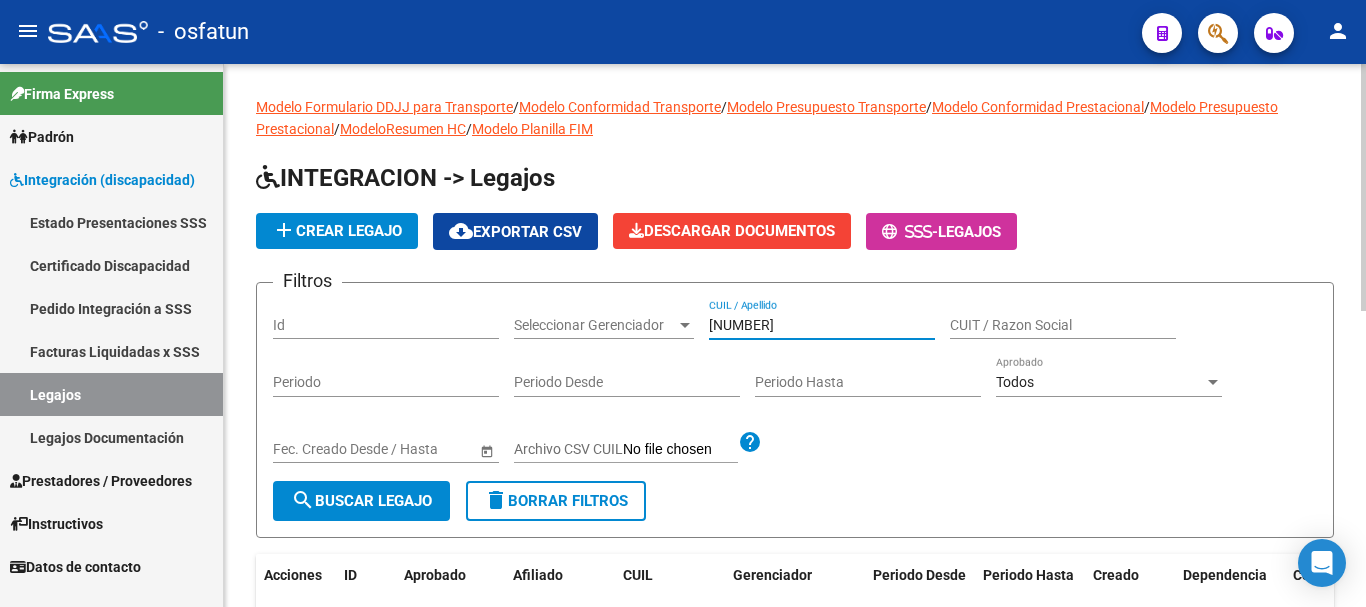 type on "[NUMBER]" 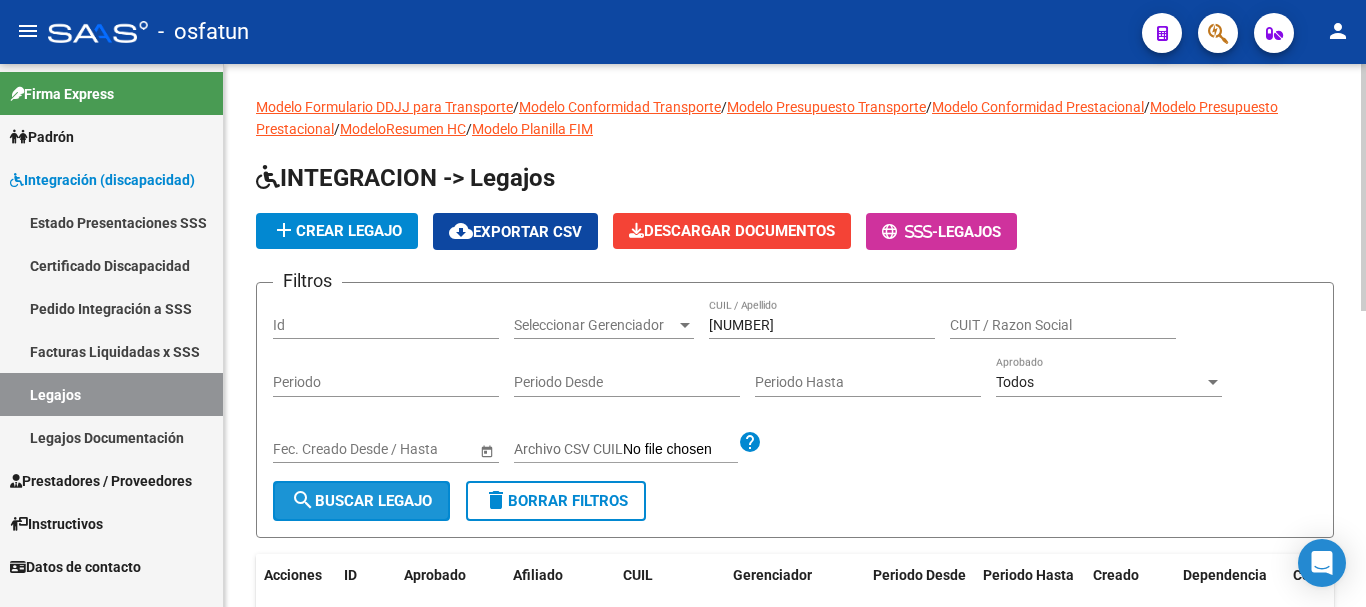 click on "search  Buscar Legajo" 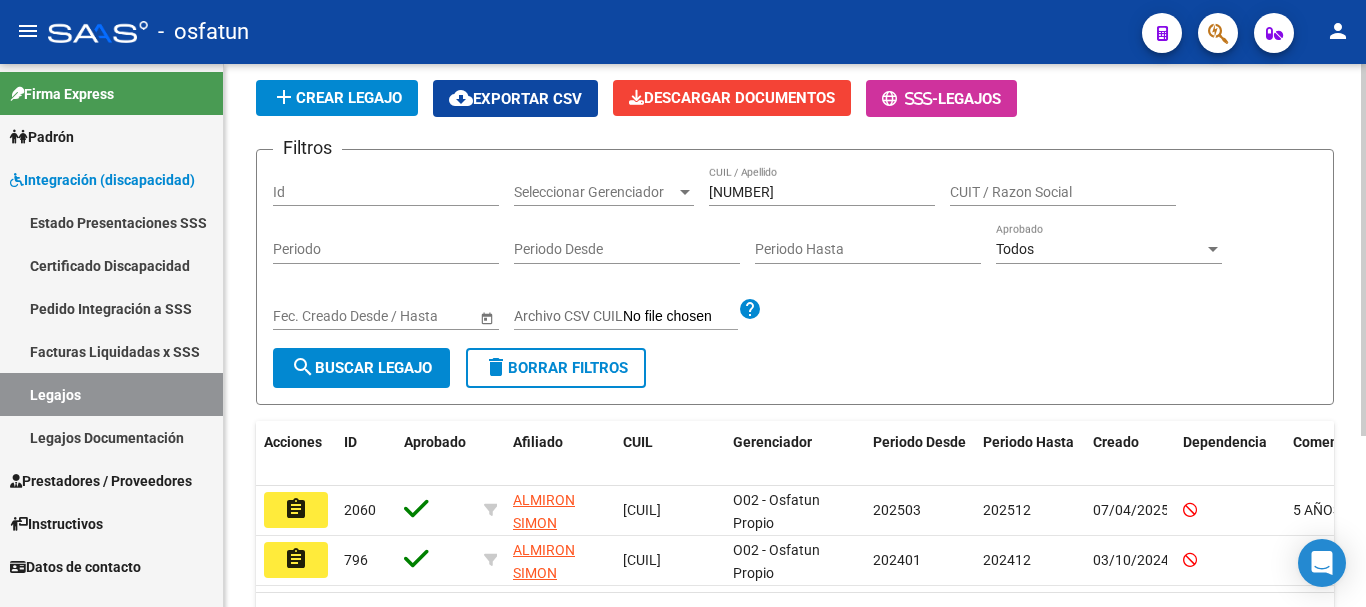 scroll, scrollTop: 213, scrollLeft: 0, axis: vertical 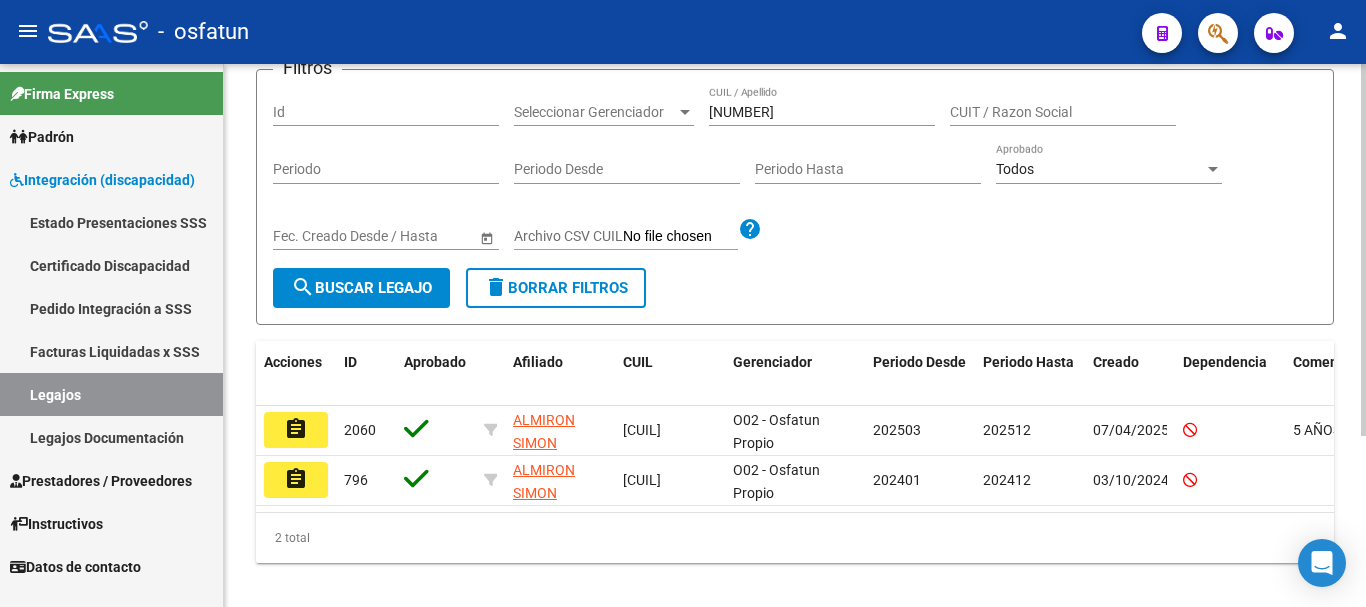 click on "Filtros Id Seleccionar Gerenciador Seleccionar Gerenciador [NUMBER] CUIL / Apellido CUIT / Razon Social Periodo Periodo Desde Periodo Hasta Todos Aprobado Start date – End date Fec. Creado Desde / Hasta Archivo CSV CUIL help search  Buscar Legajo  delete  Borrar Filtros  Acciones ID Aprobado Afiliado CUIL Gerenciador Periodo Desde Periodo Hasta Creado Dependencia Comentario Comentario Adm. assignment [NUMBER] [LAST] [FIRST] [MIDDLE] [NUMBER] O02 - Osfatun Propio [NUMBER] [NUMBER] [DATE] [NUMBER] total   1" 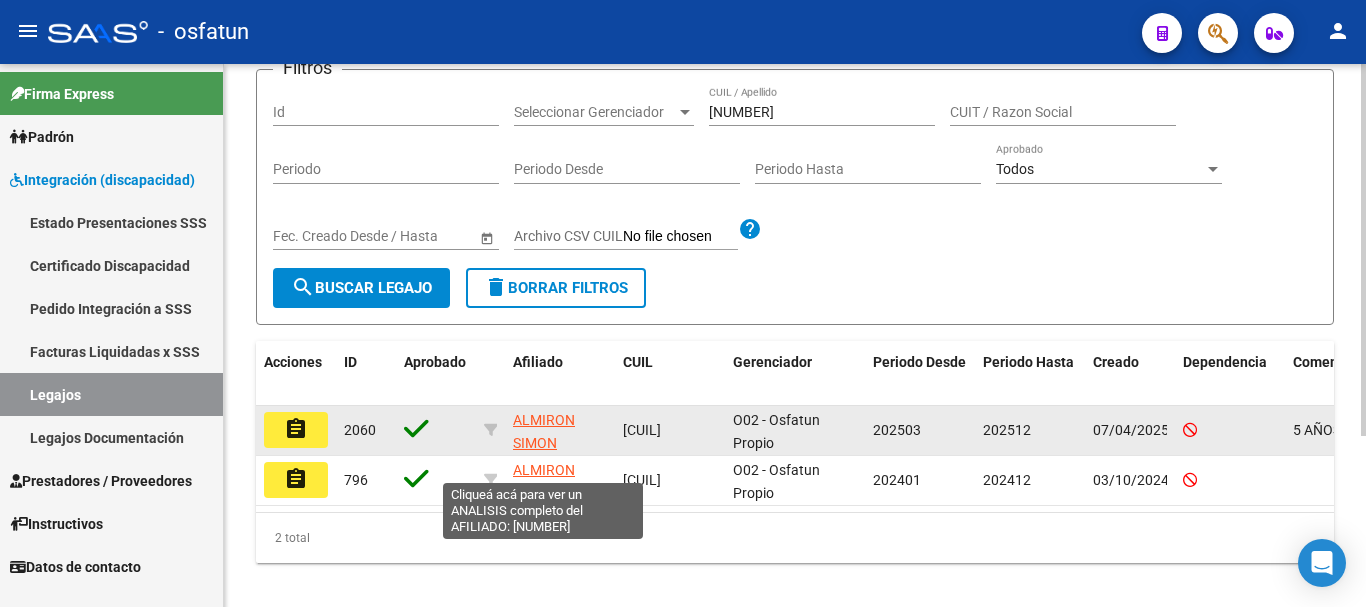 click on "ALMIRON SIMON BENICIO" 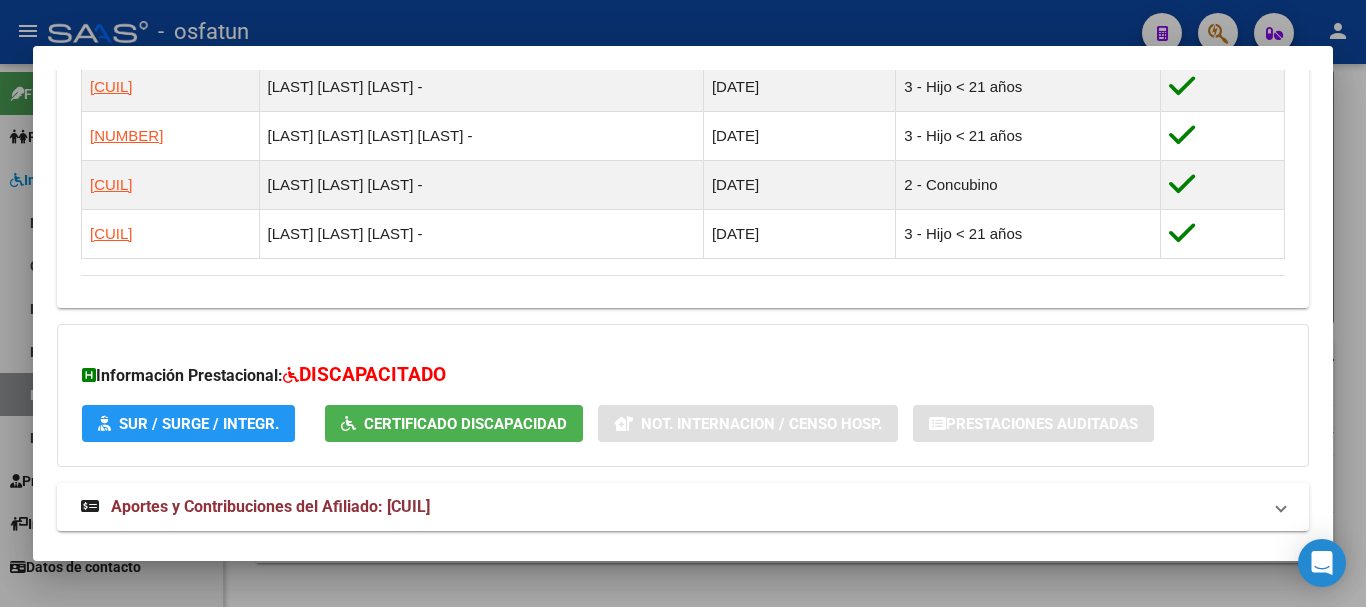 scroll, scrollTop: 1424, scrollLeft: 0, axis: vertical 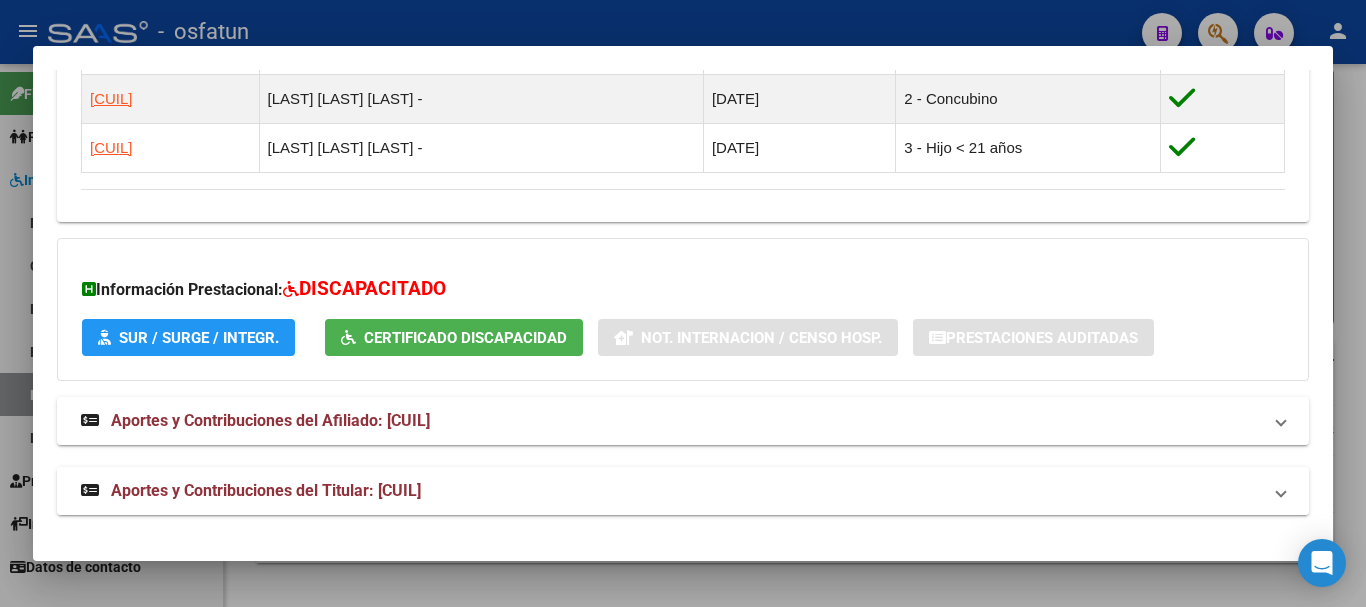 click on "Aportes y Contribuciones del Titular: [CUIL]" at bounding box center (683, 491) 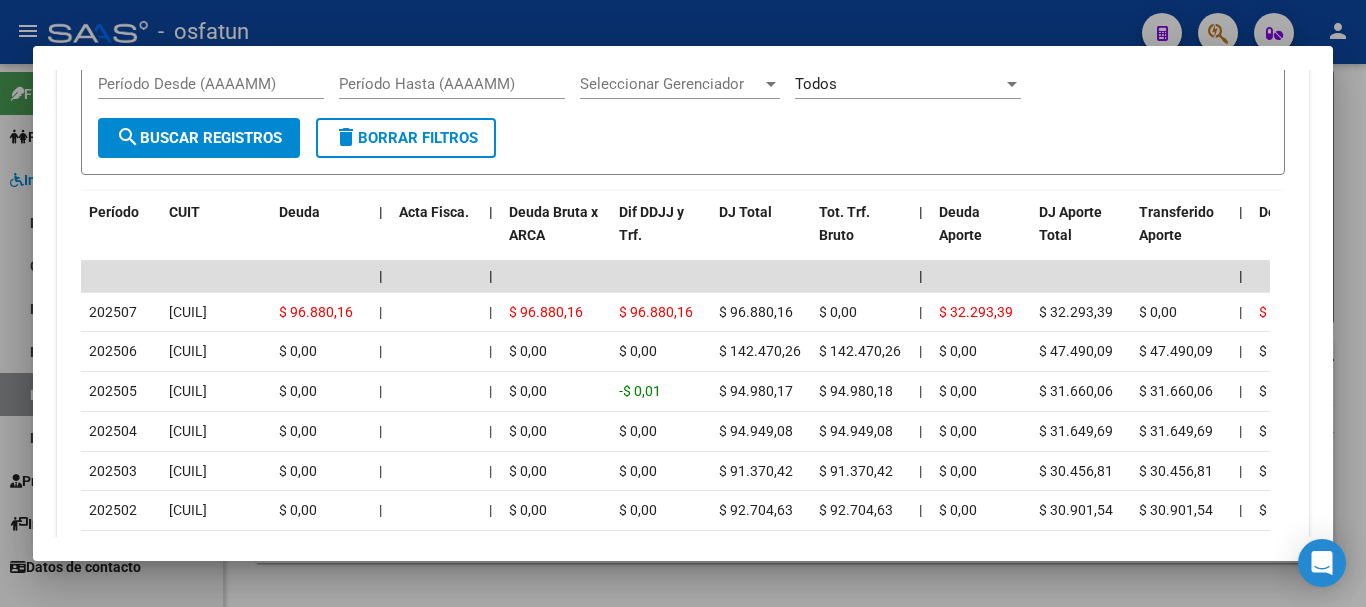 scroll, scrollTop: 2095, scrollLeft: 0, axis: vertical 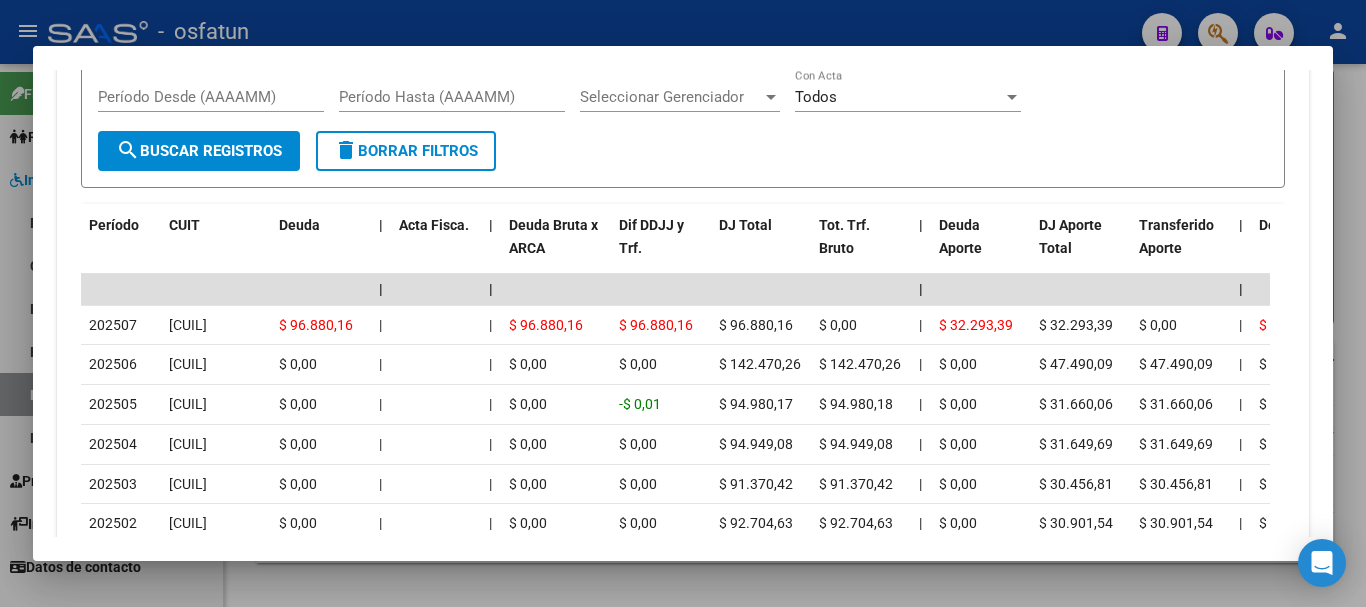 click at bounding box center (683, 303) 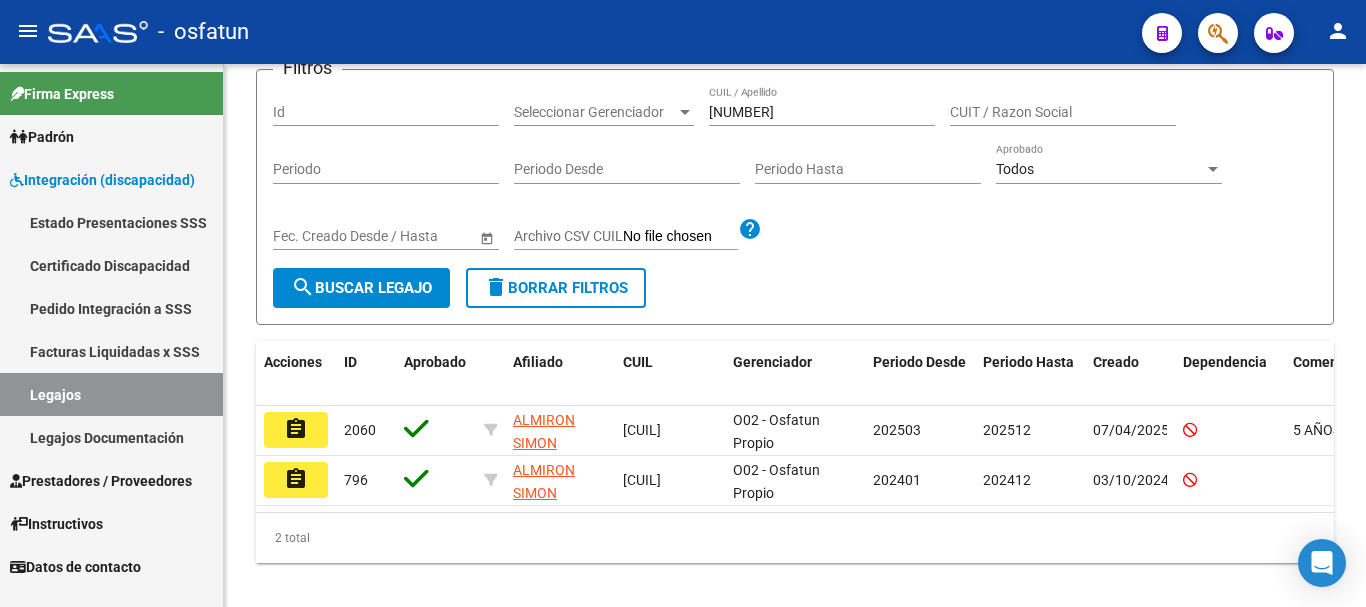 click on "Prestadores / Proveedores" at bounding box center (101, 481) 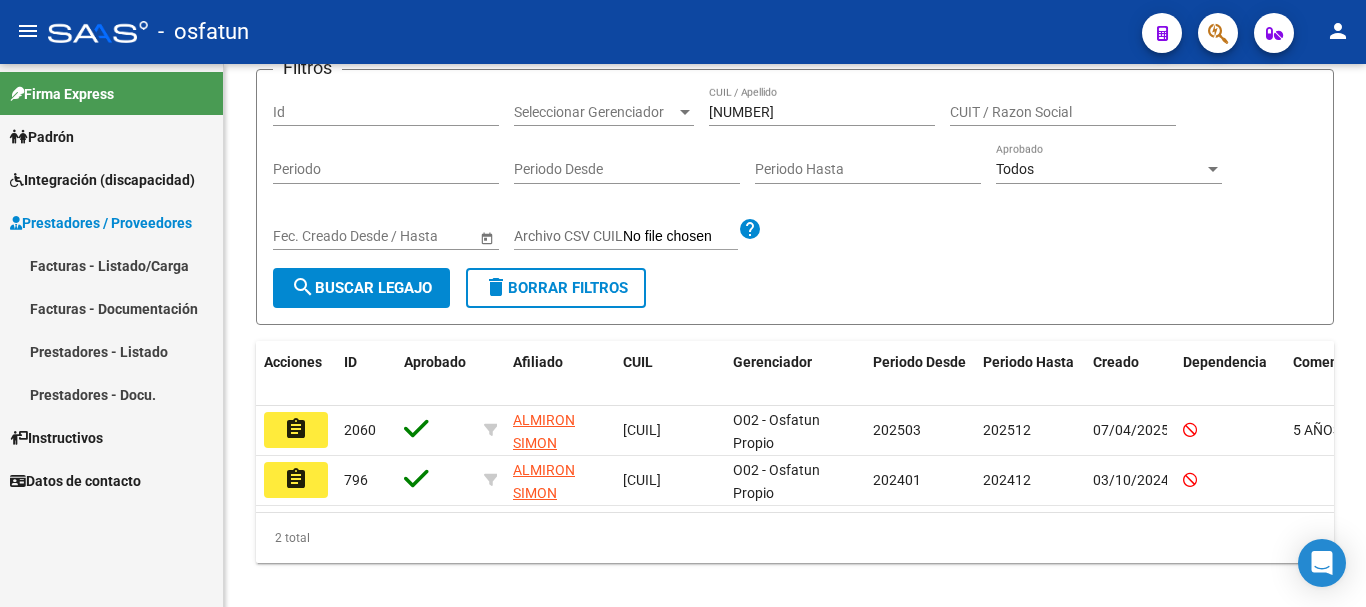 click on "Facturas - Listado/Carga" at bounding box center (111, 265) 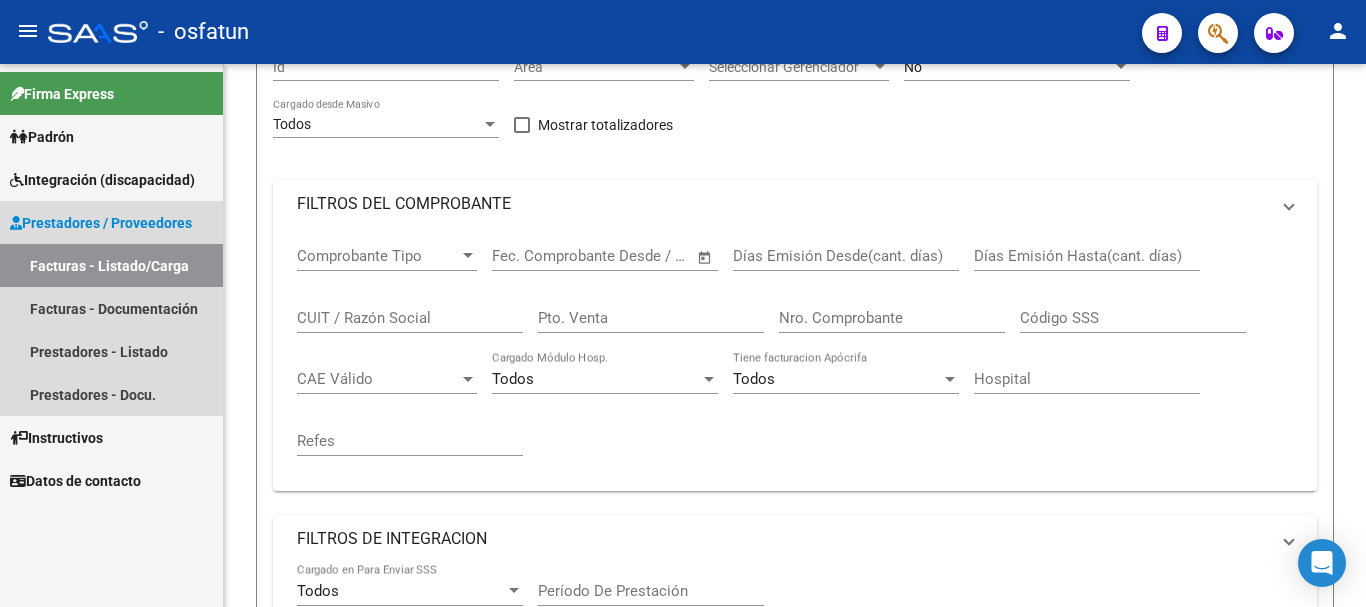 scroll, scrollTop: 0, scrollLeft: 0, axis: both 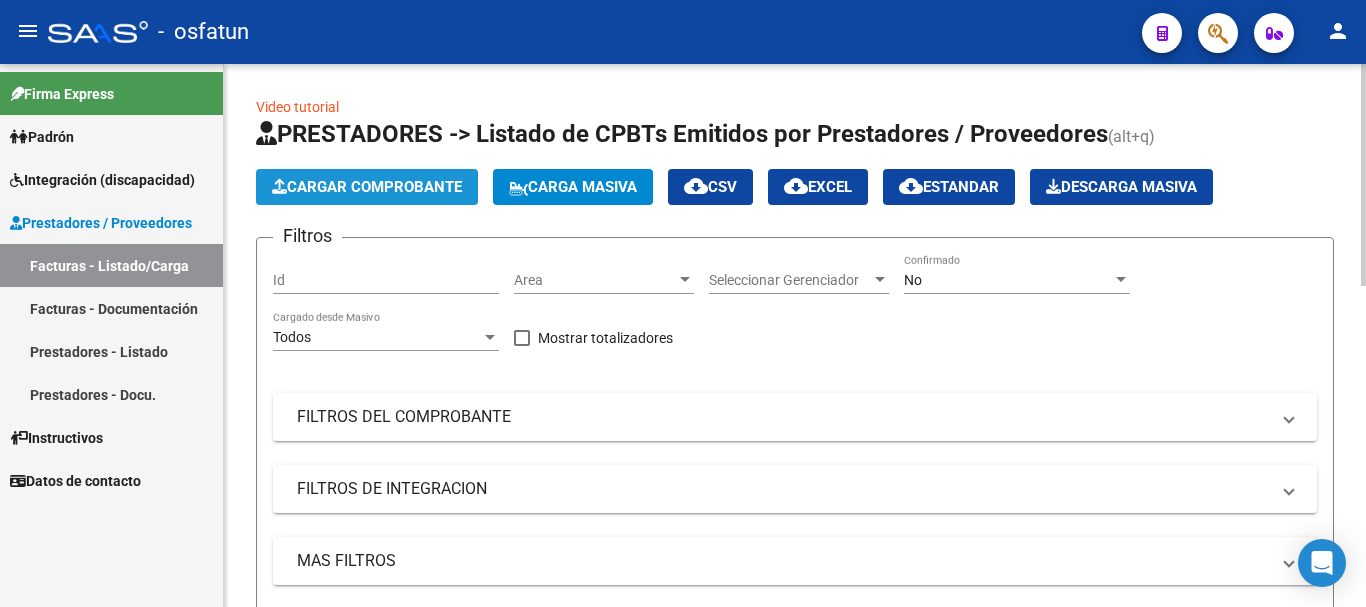 click on "Cargar Comprobante" 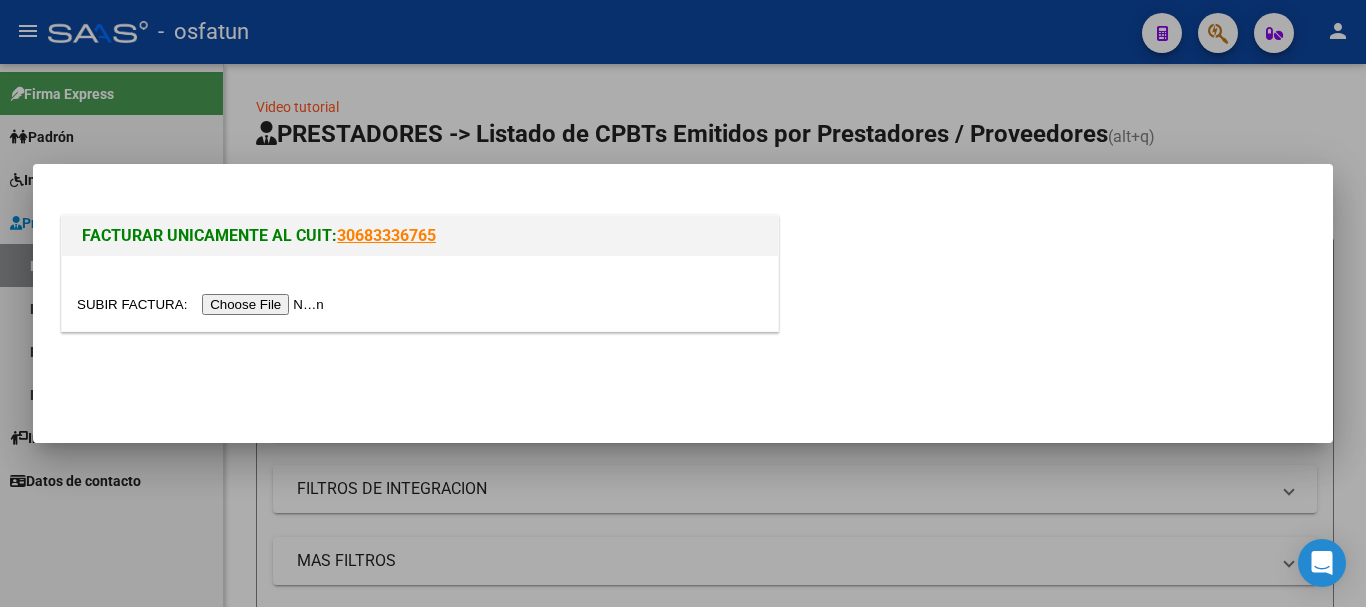 click at bounding box center (203, 304) 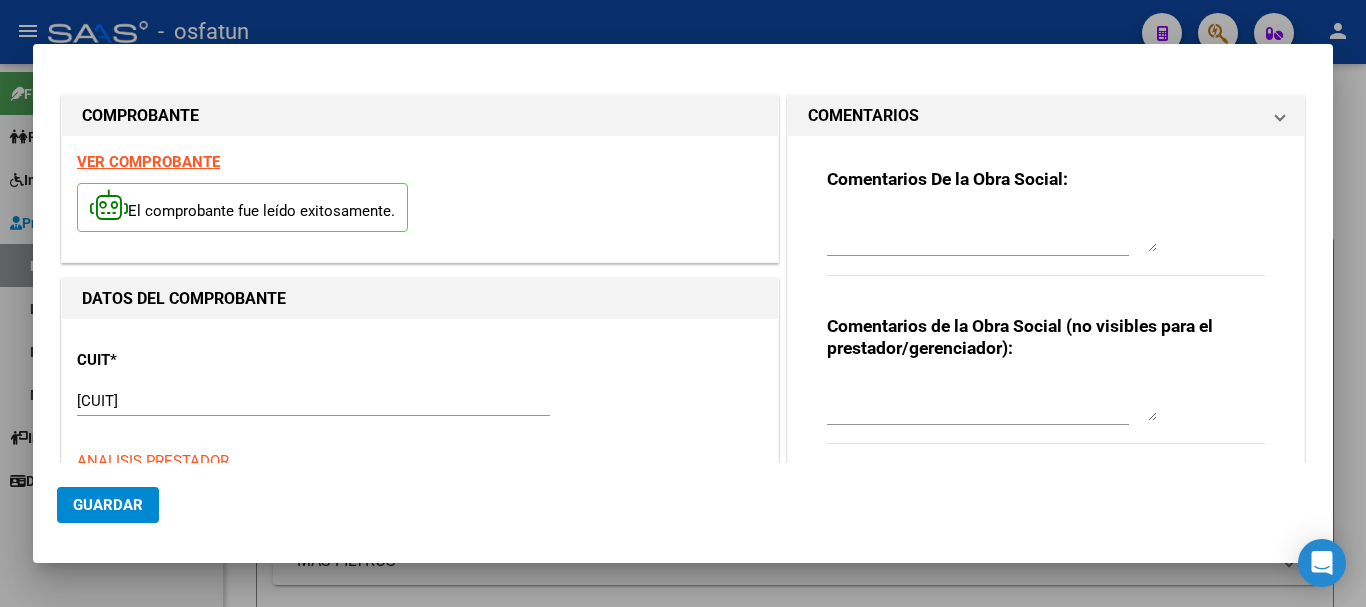 type on "$ 78.013,44" 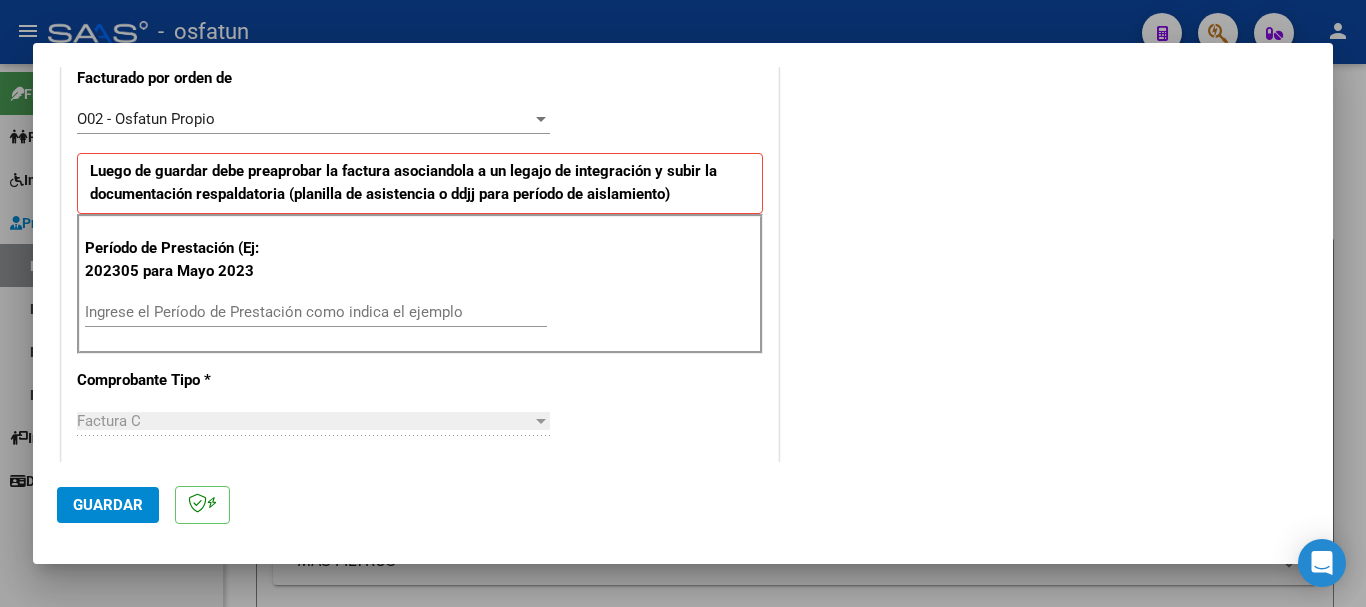 scroll, scrollTop: 600, scrollLeft: 0, axis: vertical 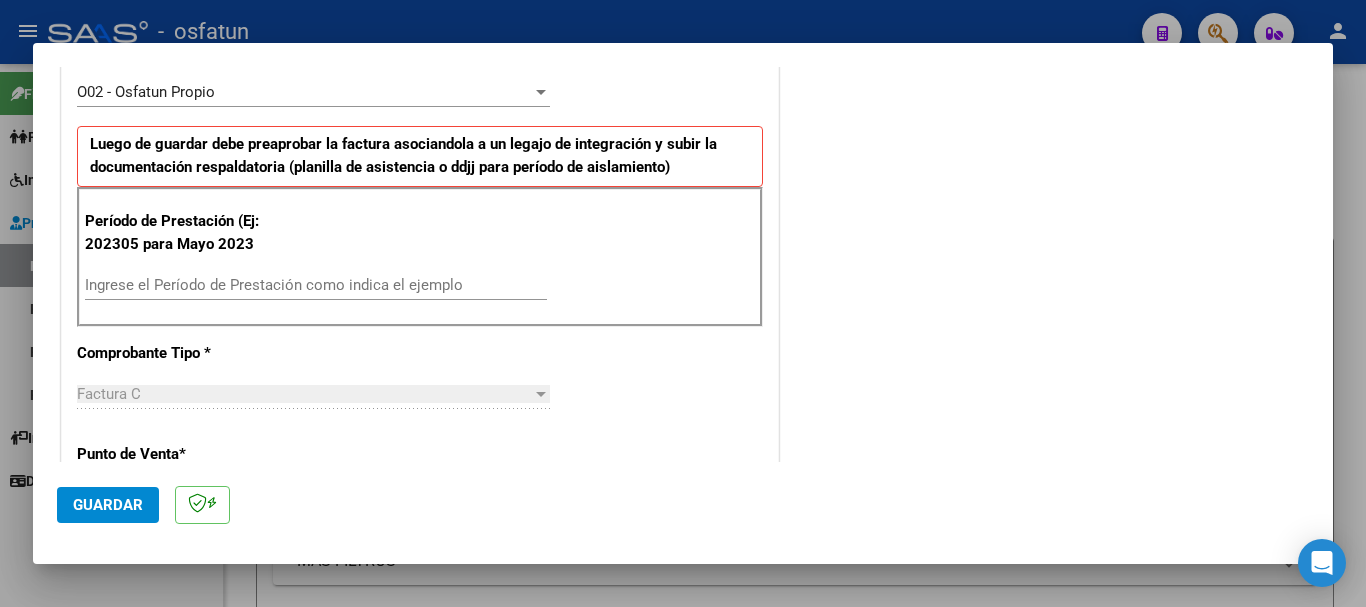 click on "Ingrese el Período de Prestación como indica el ejemplo" at bounding box center (316, 285) 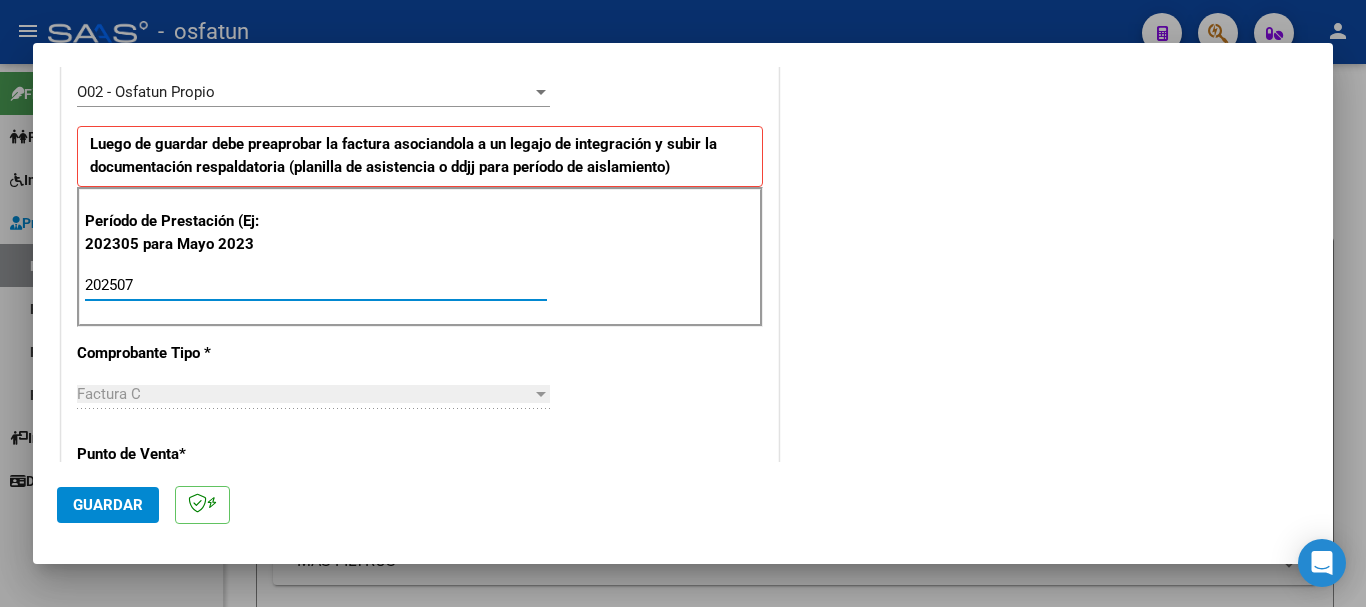 type on "202507" 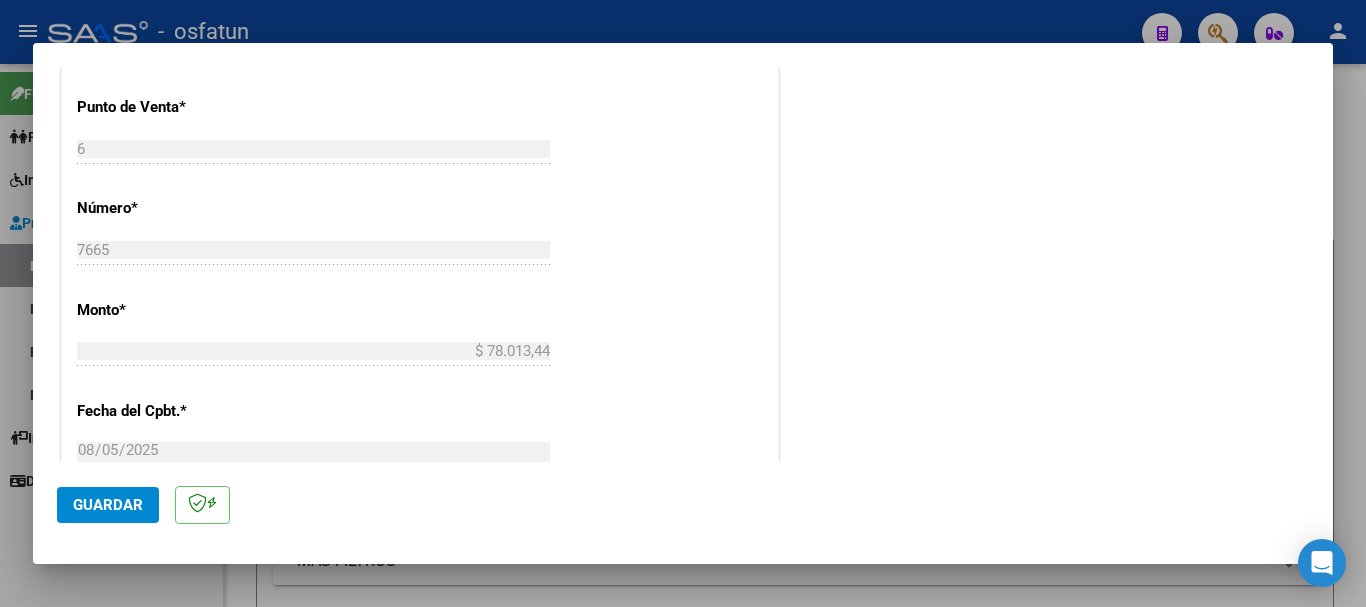 scroll, scrollTop: 963, scrollLeft: 0, axis: vertical 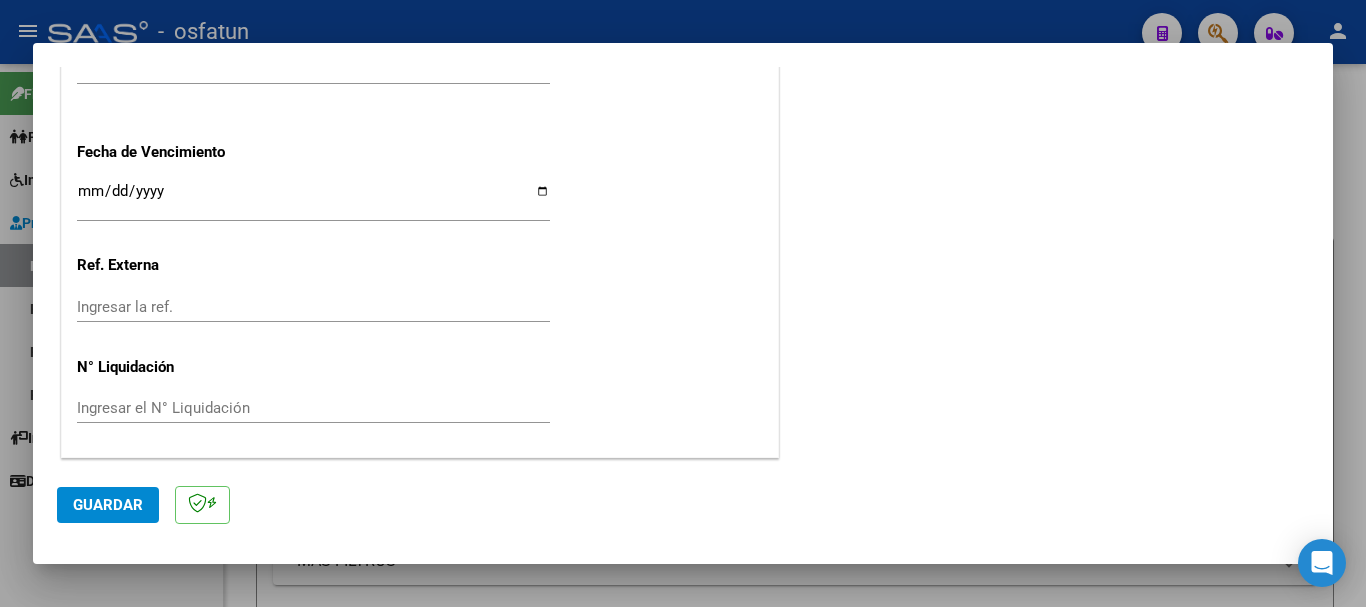 click on "Guardar" 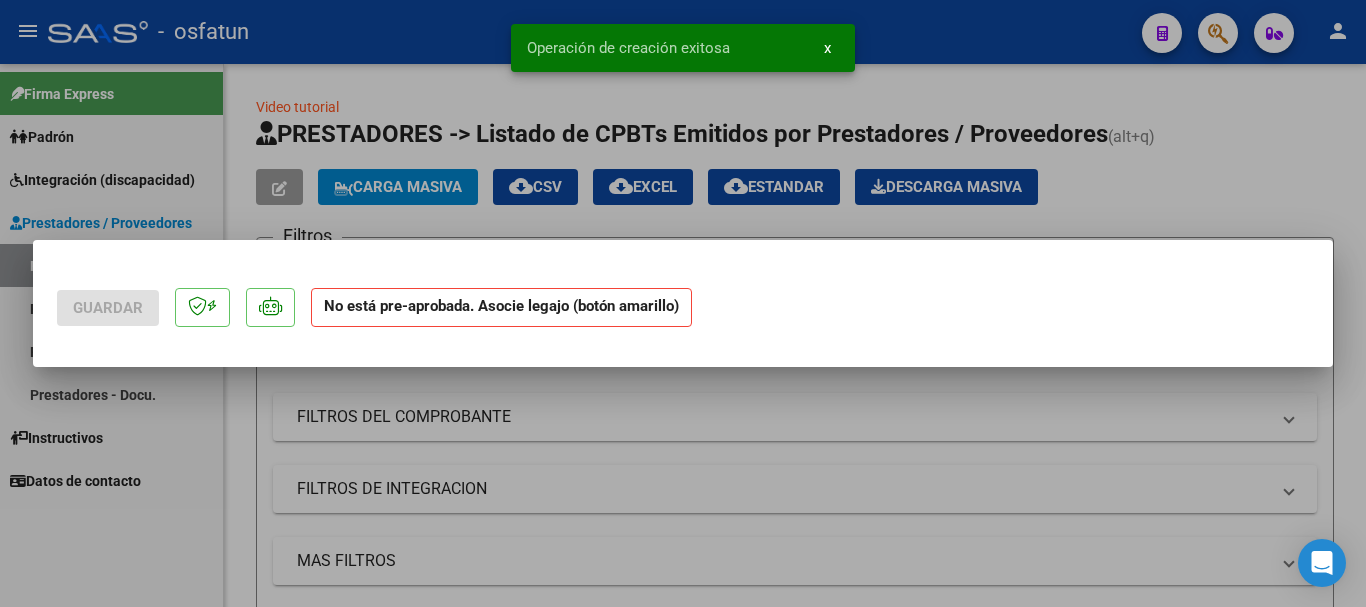 scroll, scrollTop: 0, scrollLeft: 0, axis: both 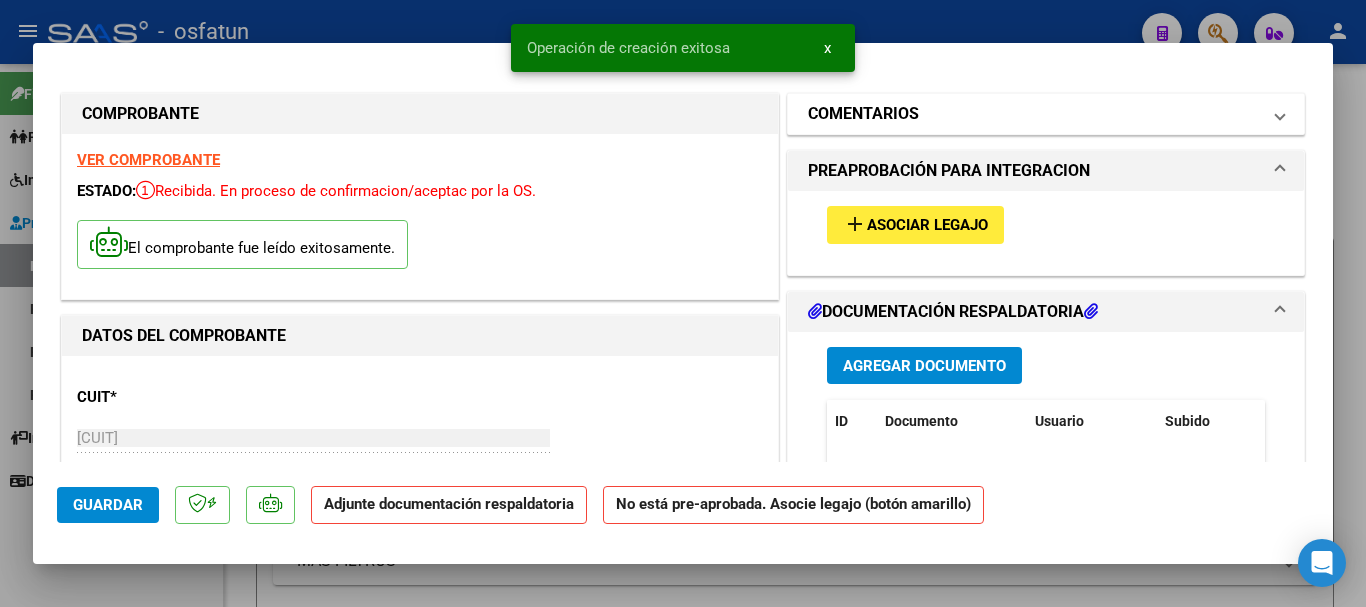 drag, startPoint x: 1164, startPoint y: 102, endPoint x: 1075, endPoint y: 196, distance: 129.44884 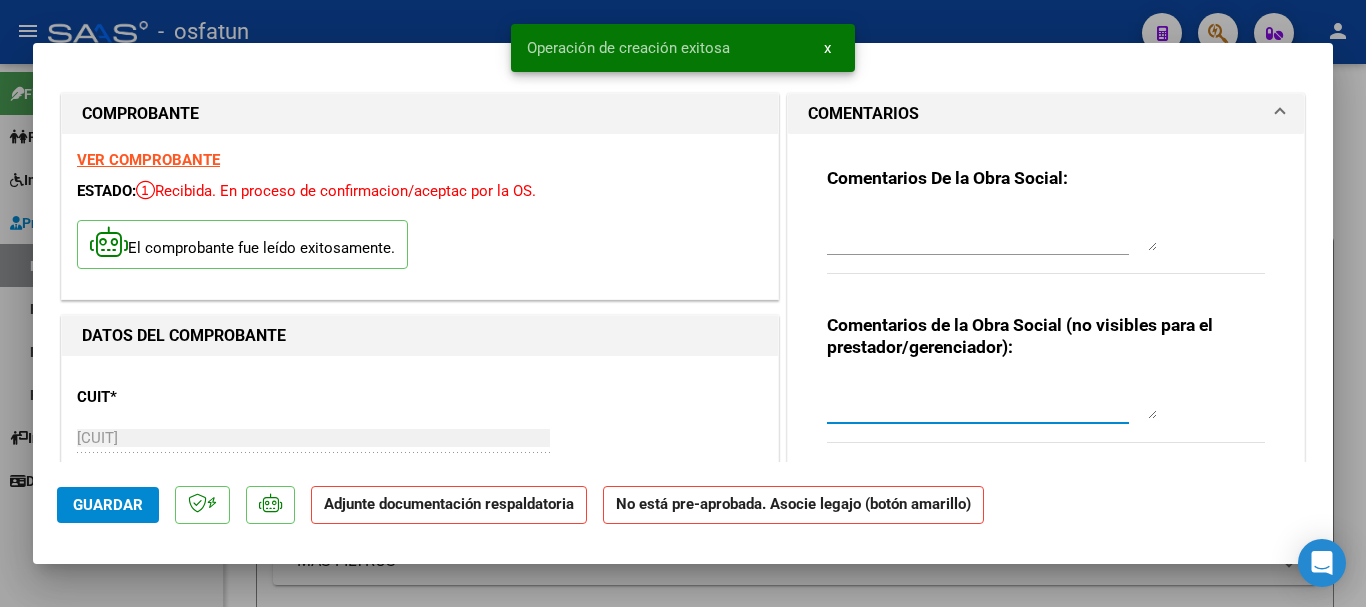 click at bounding box center (992, 399) 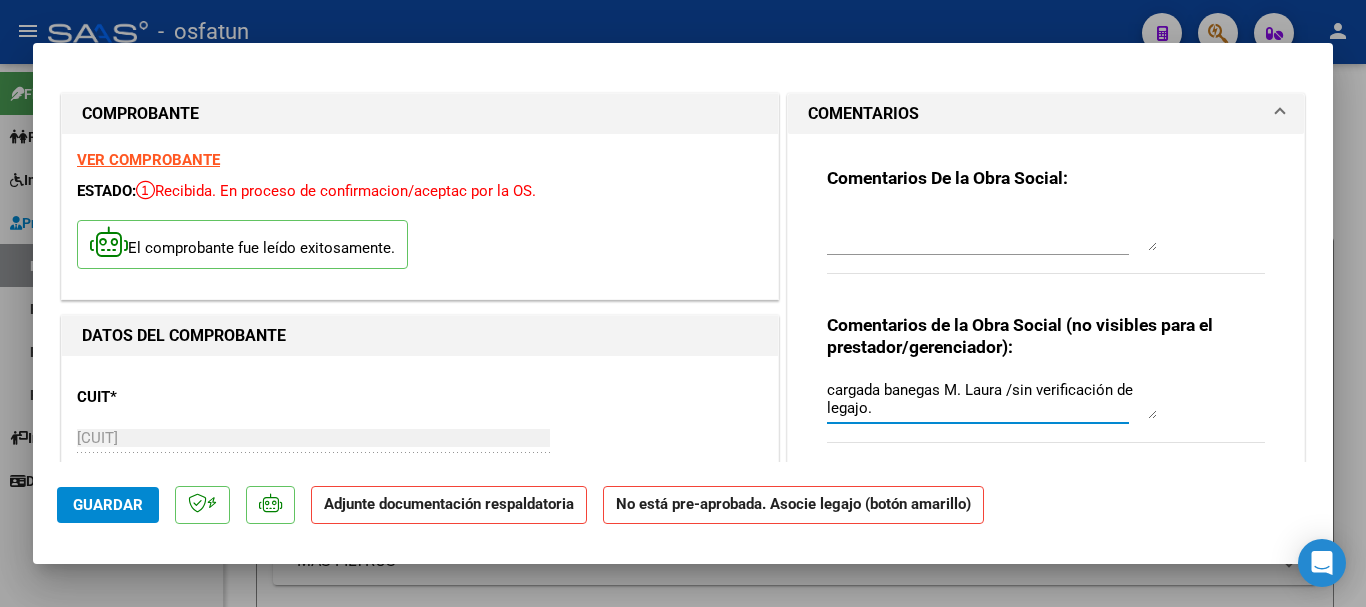 click on "cargada banegas M. Laura /sin verificación de legajo." at bounding box center [992, 399] 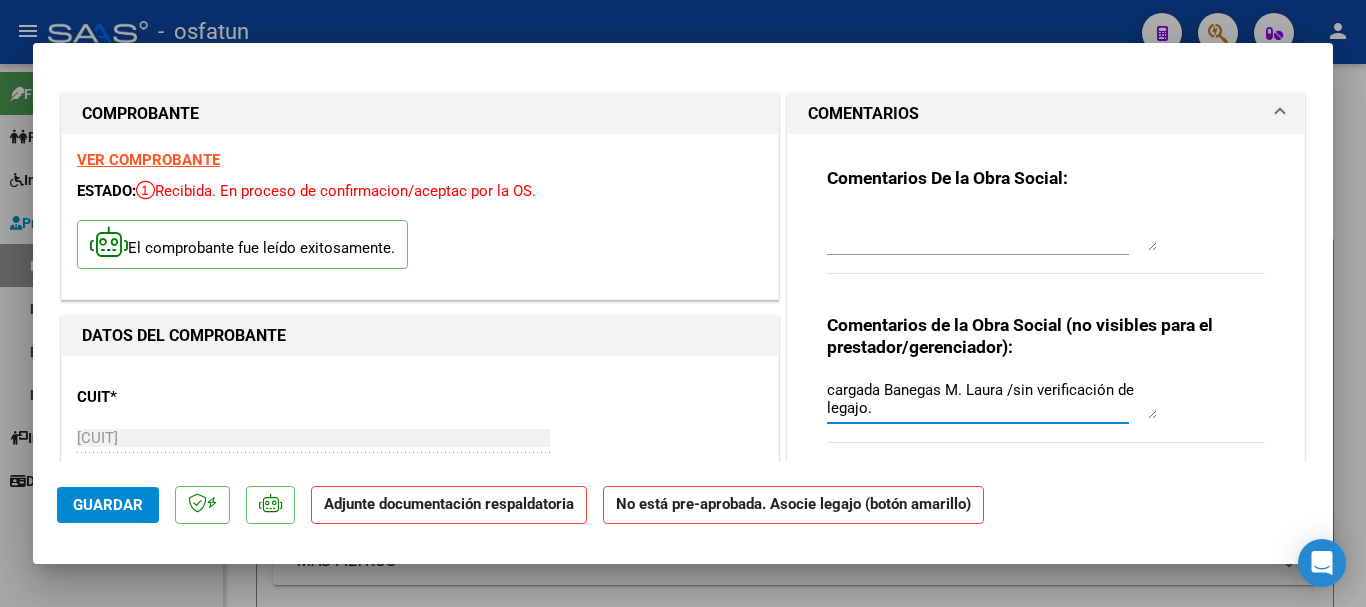 type on "cargada Banegas M. Laura /sin verificación de legajo." 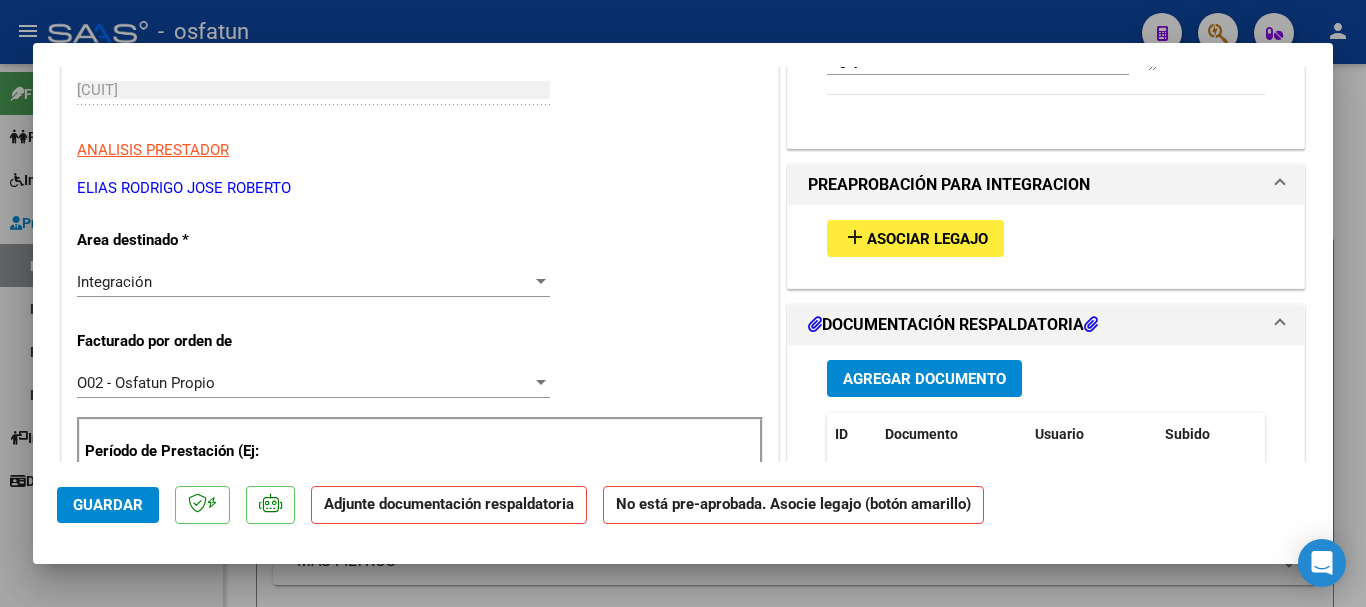 scroll, scrollTop: 365, scrollLeft: 0, axis: vertical 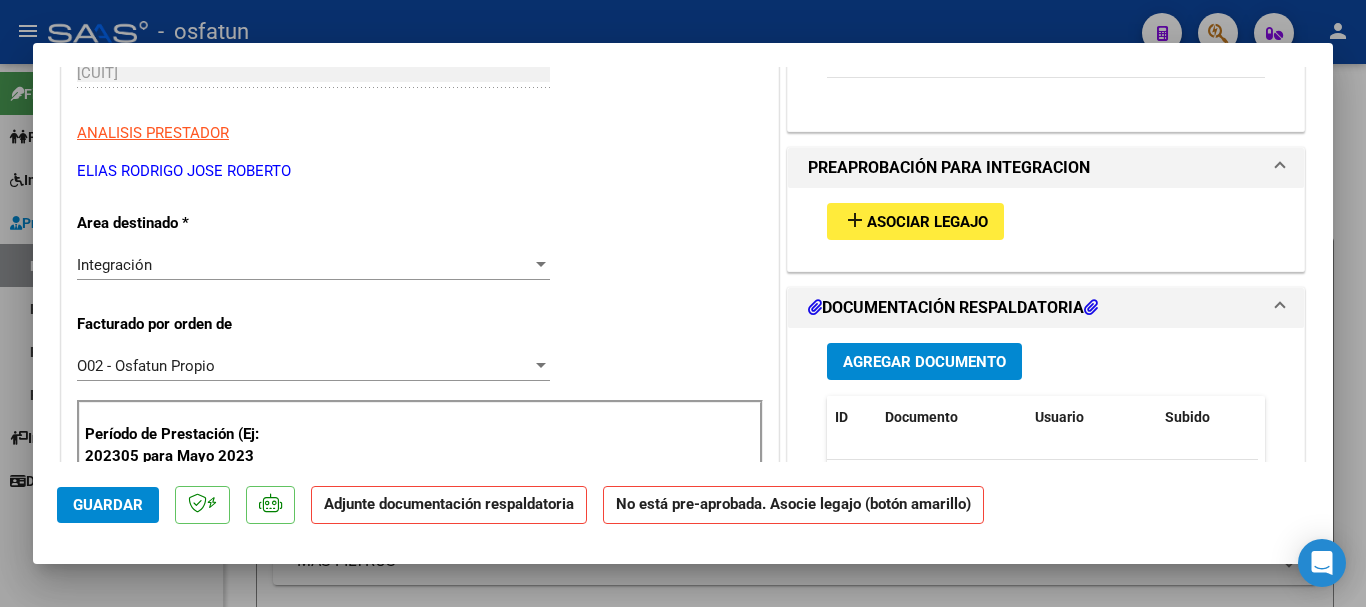 click on "Asociar Legajo" at bounding box center (927, 222) 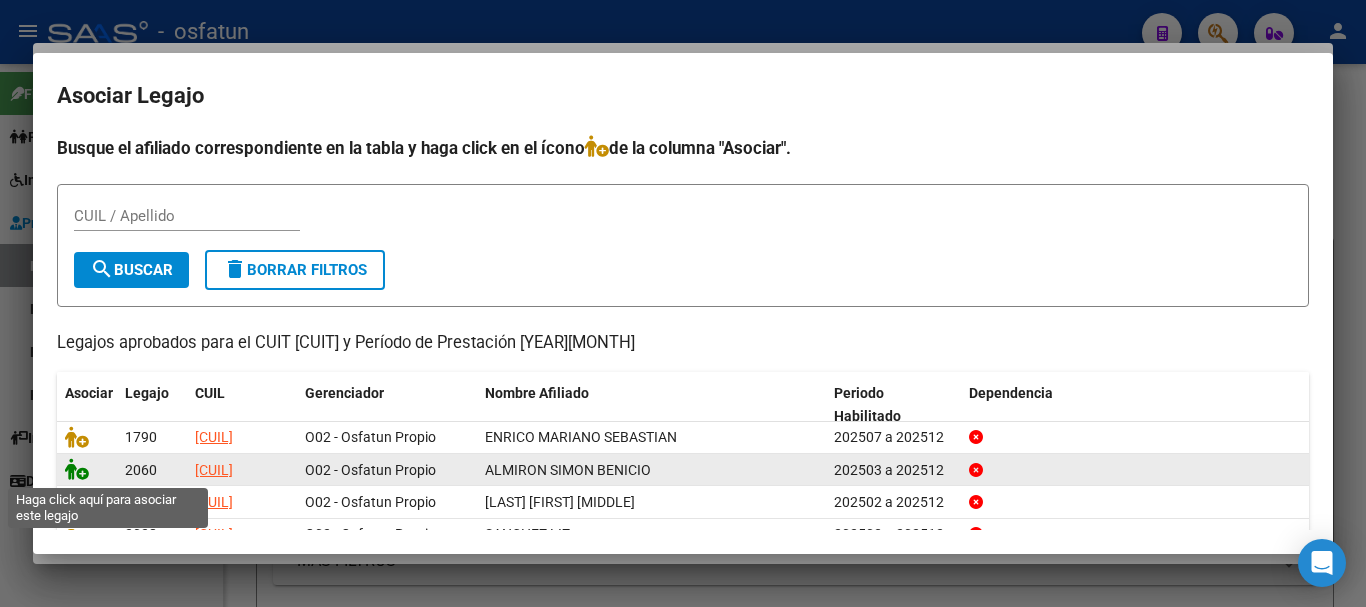 click 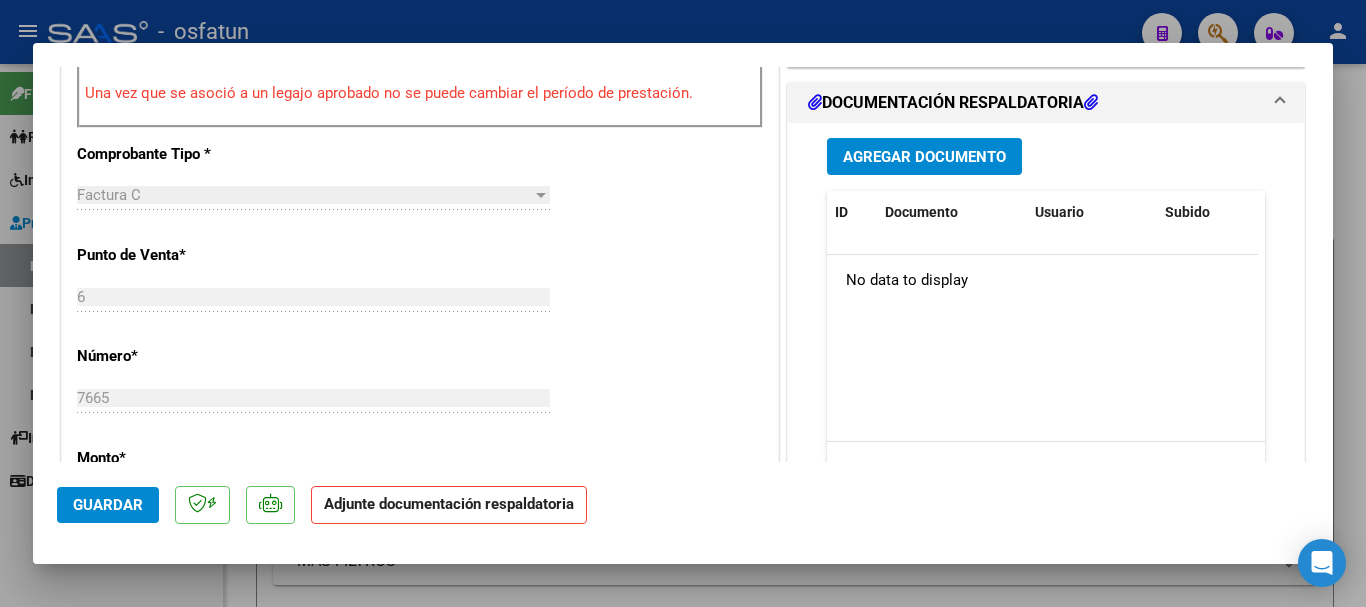 scroll, scrollTop: 801, scrollLeft: 0, axis: vertical 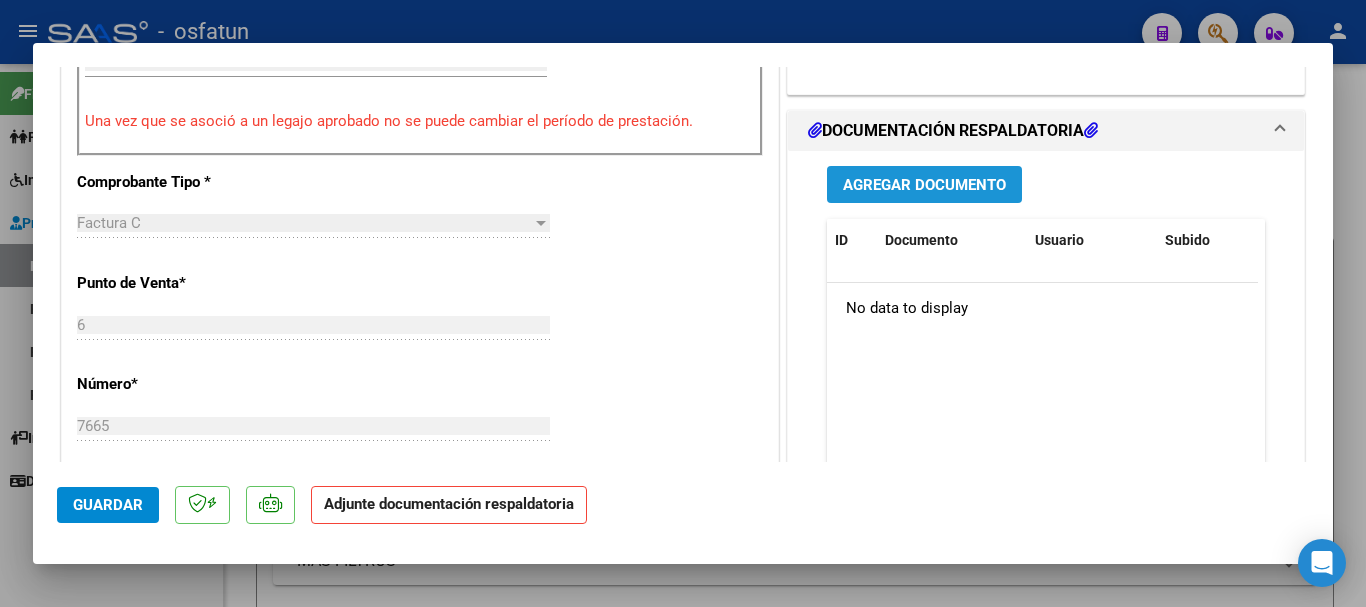 click on "Agregar Documento" at bounding box center [924, 185] 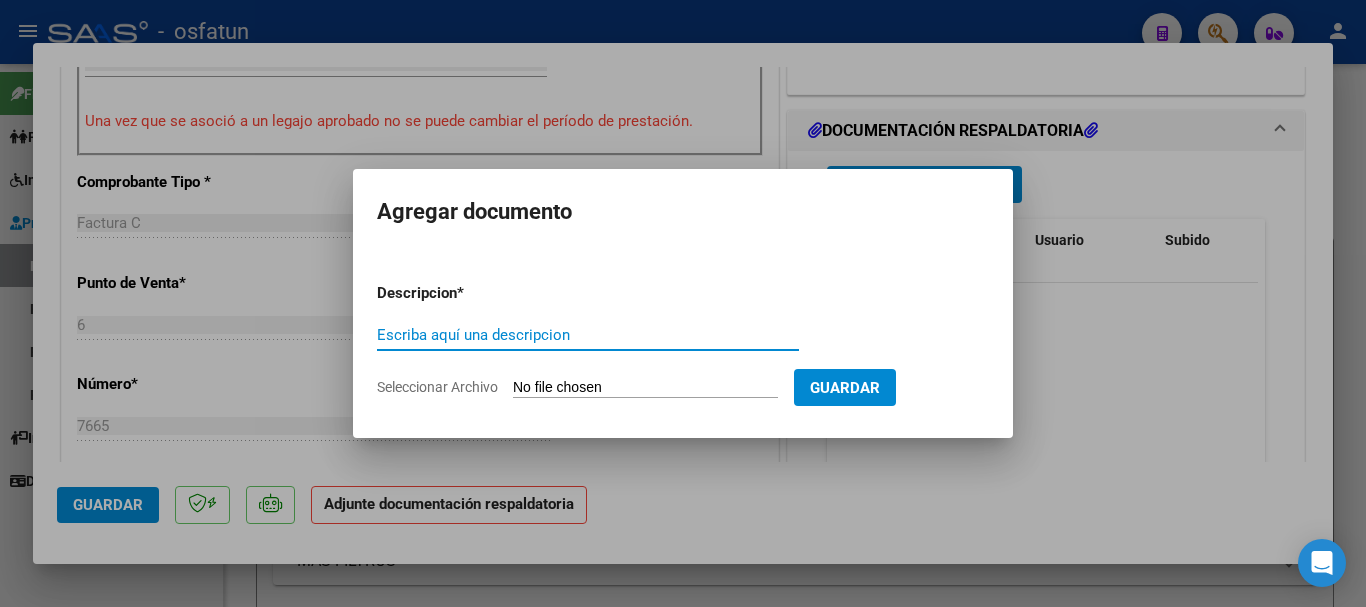 type on "O" 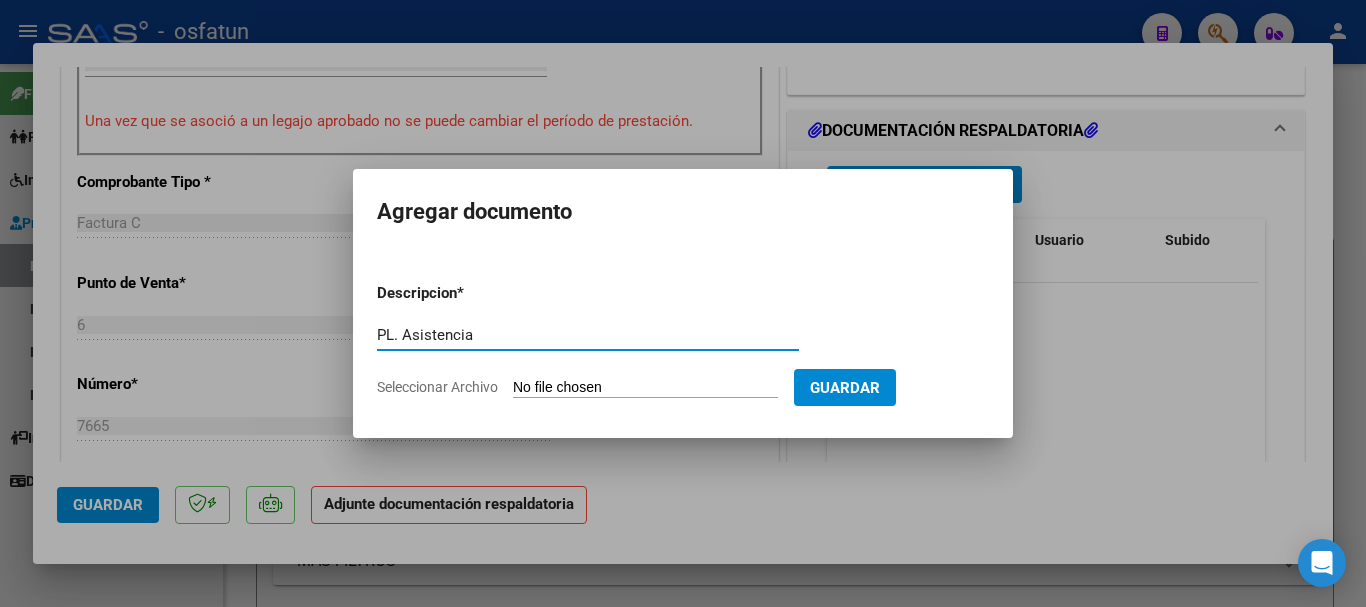 type on "PL. Asistencia" 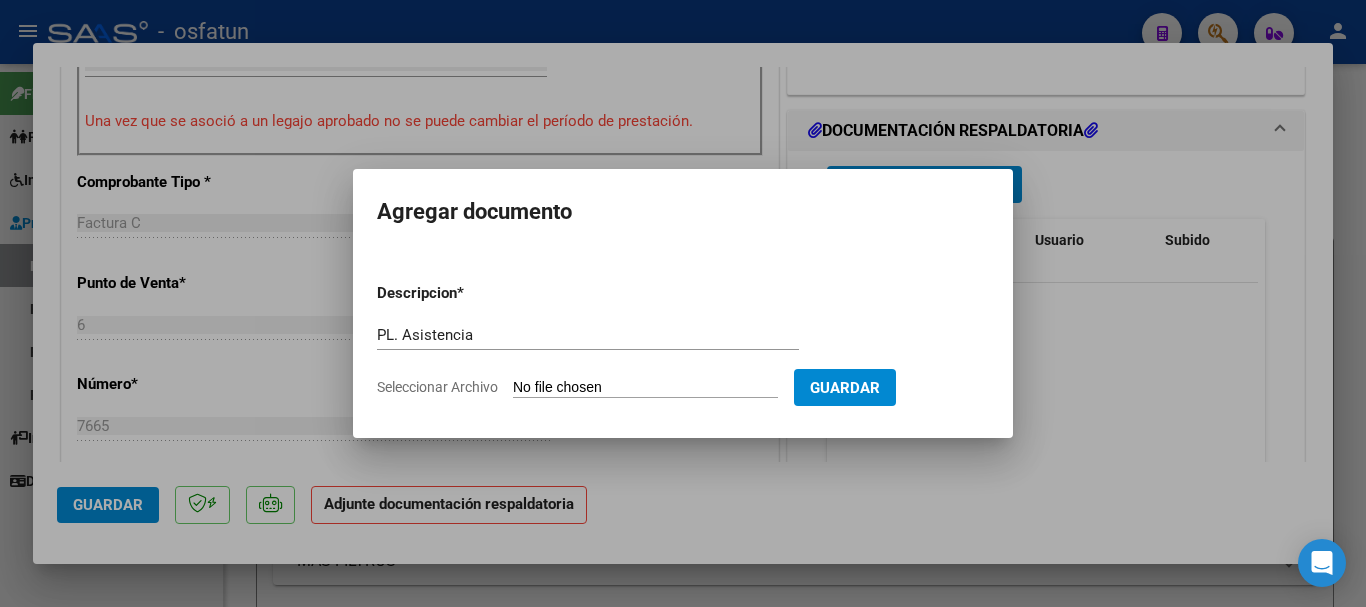 click on "Seleccionar Archivo" at bounding box center (645, 388) 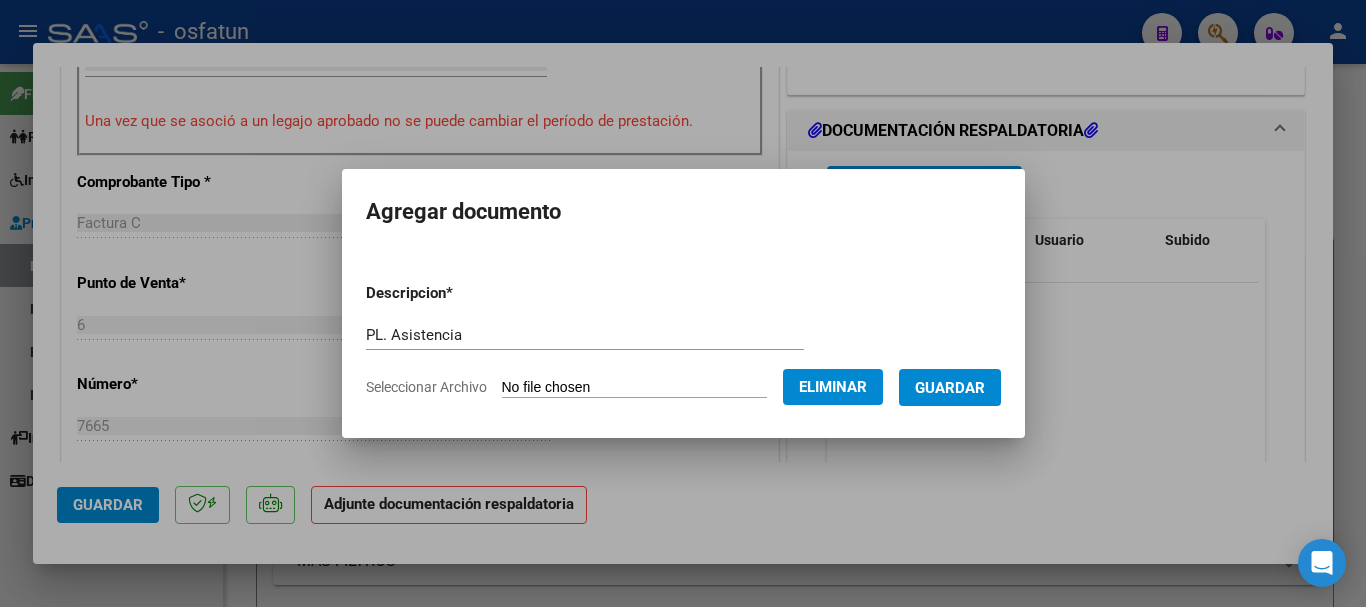 click on "Guardar" at bounding box center [950, 387] 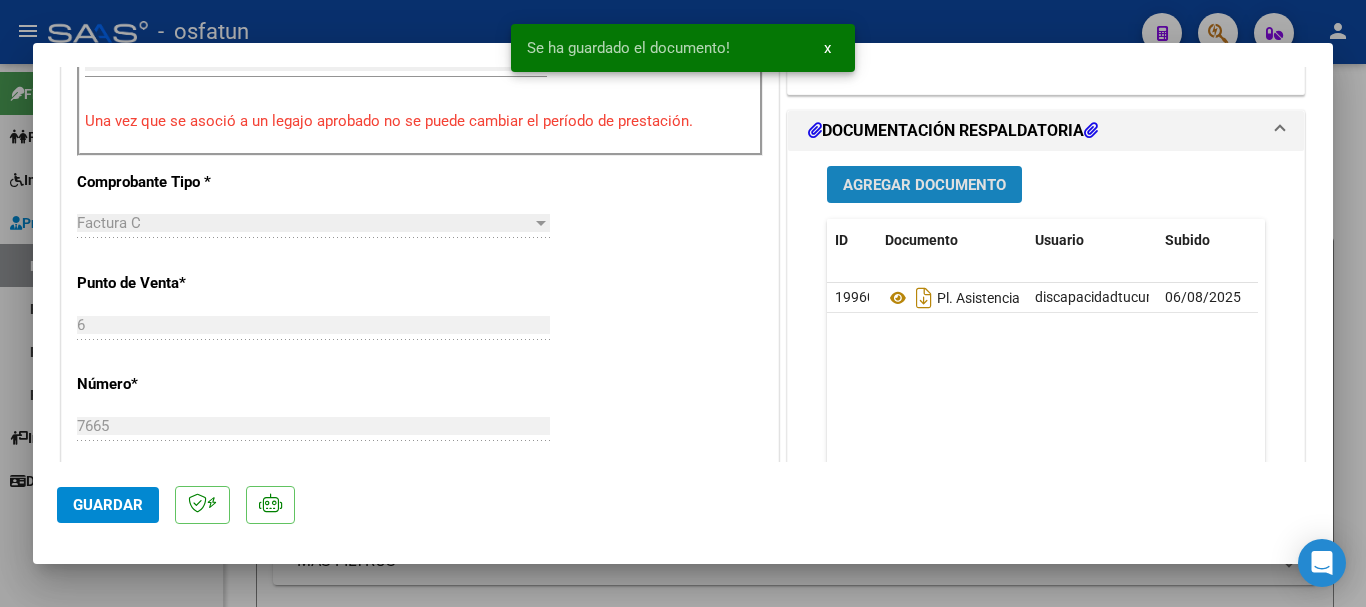 click on "Agregar Documento" at bounding box center (924, 185) 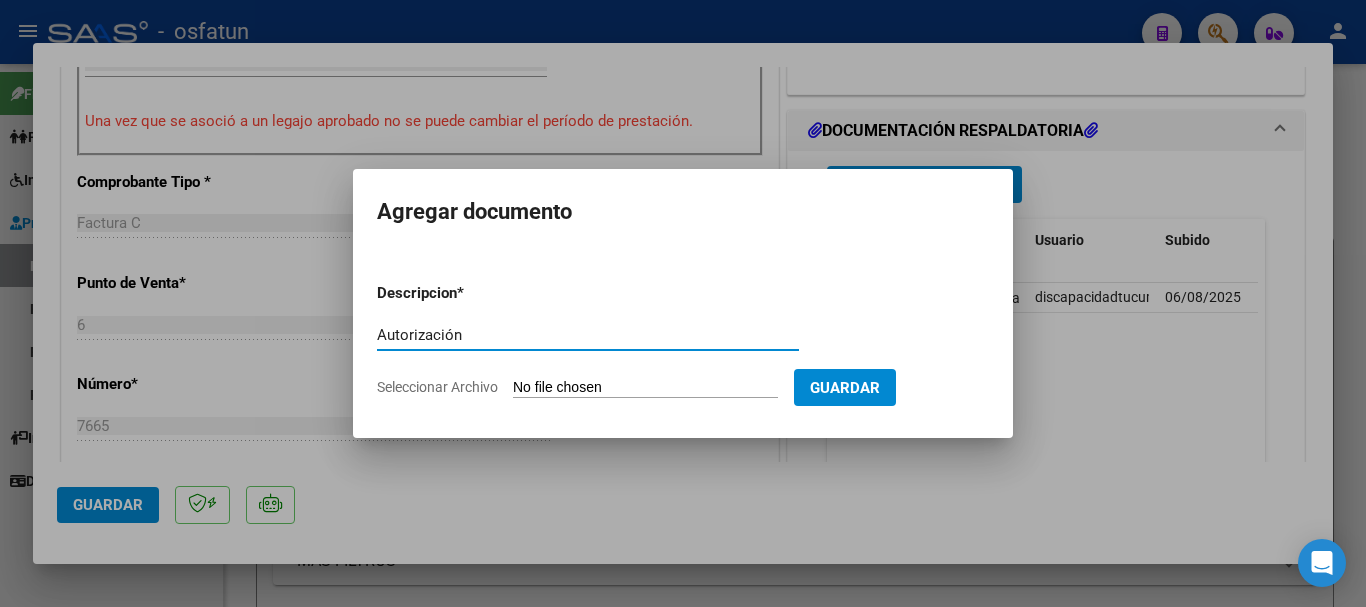 type on "Autorización" 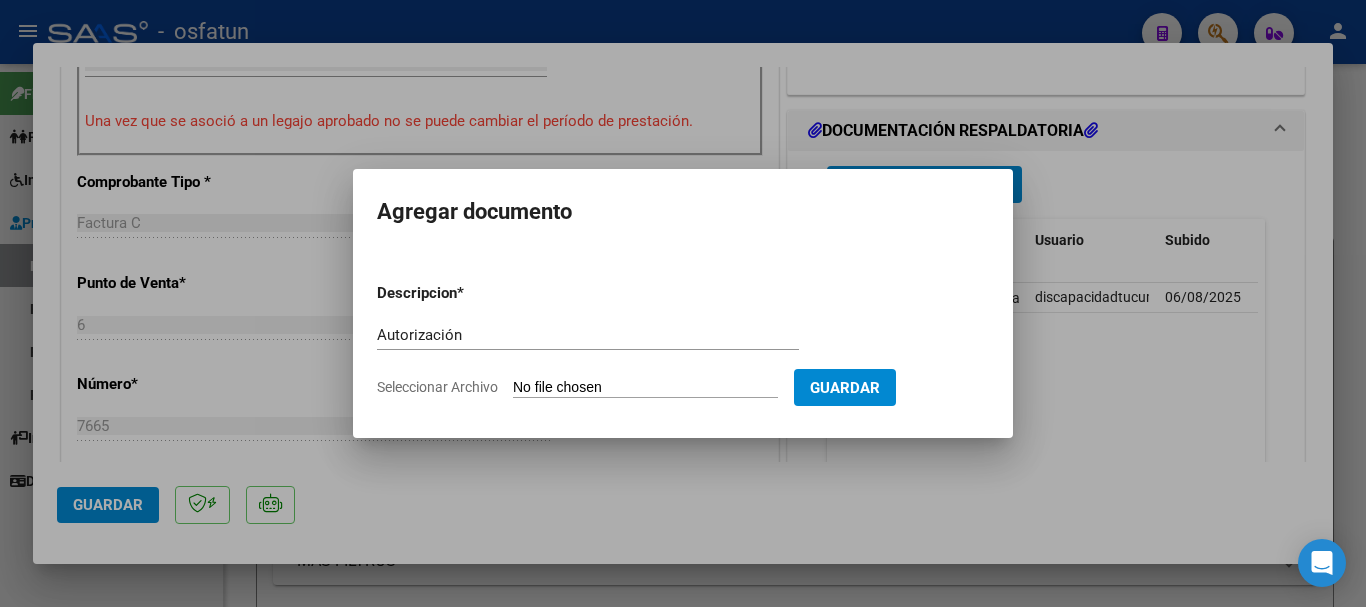 click on "Descripcion  *   Autorización Escriba aquí una descripcion  Seleccionar Archivo Guardar" at bounding box center [683, 340] 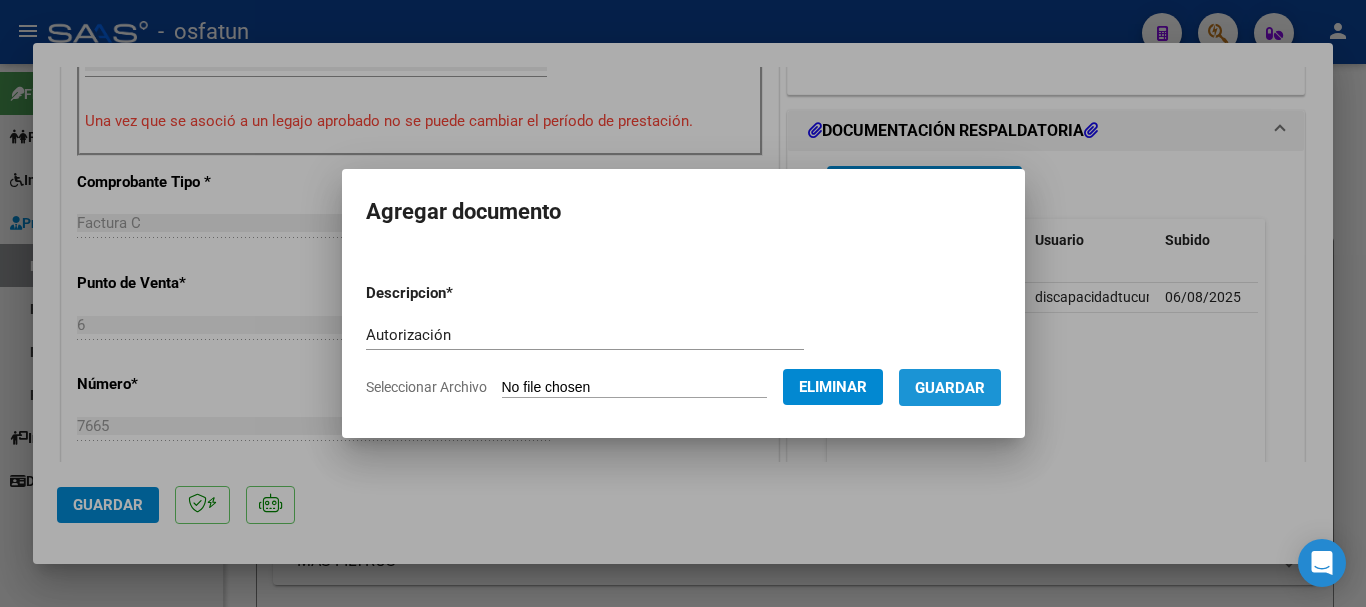 click on "Guardar" at bounding box center (950, 388) 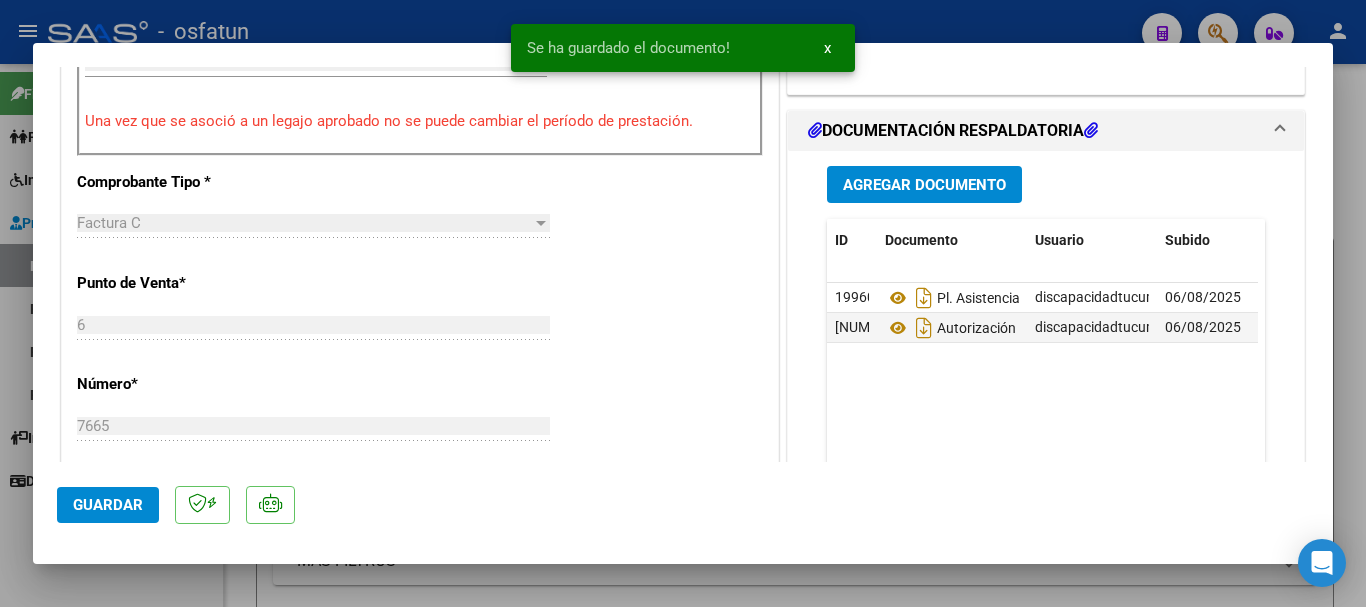 scroll, scrollTop: 1610, scrollLeft: 0, axis: vertical 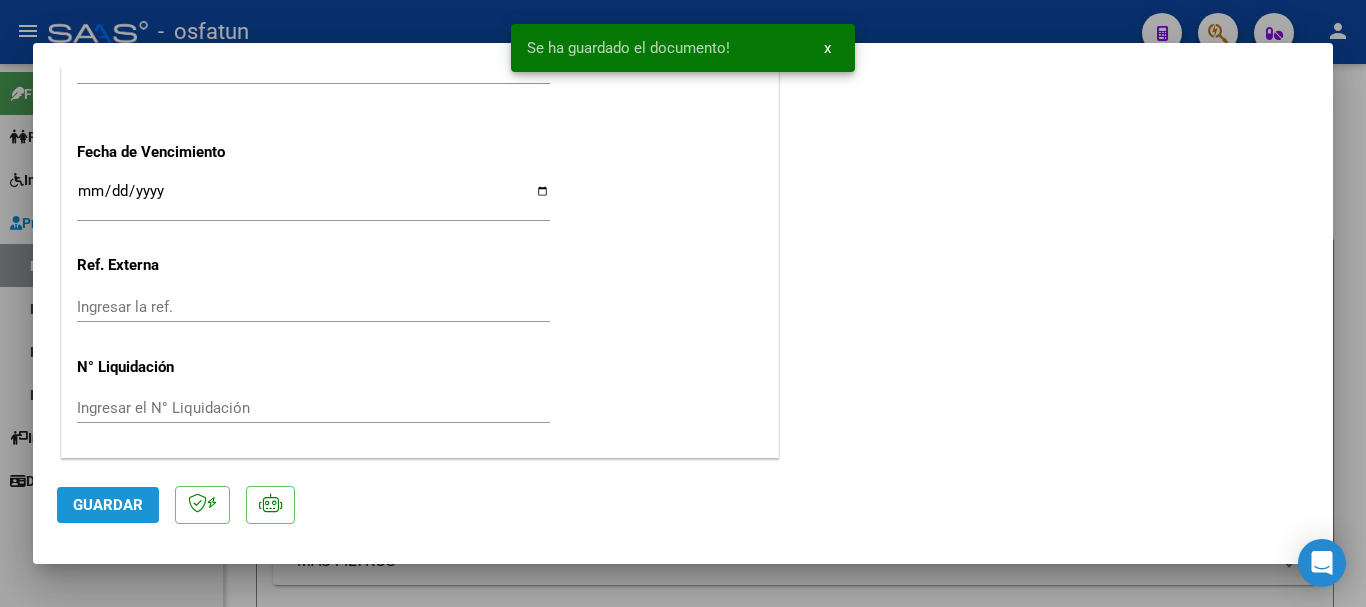 click on "Guardar" 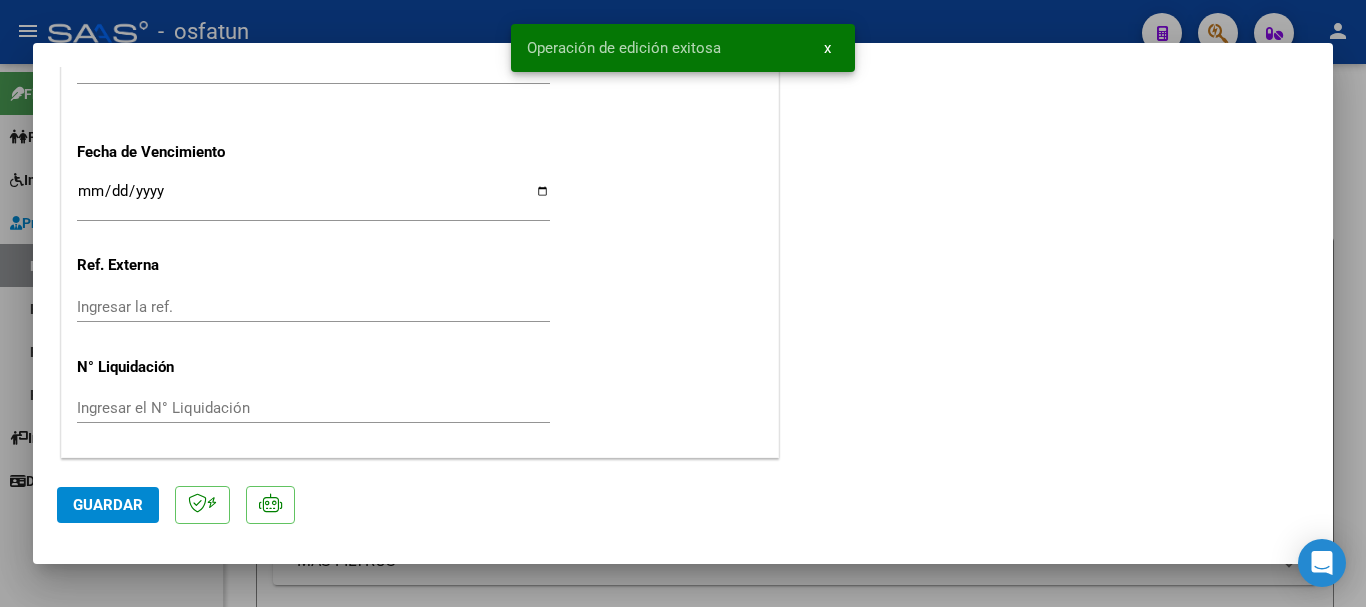 click on "Guardar" 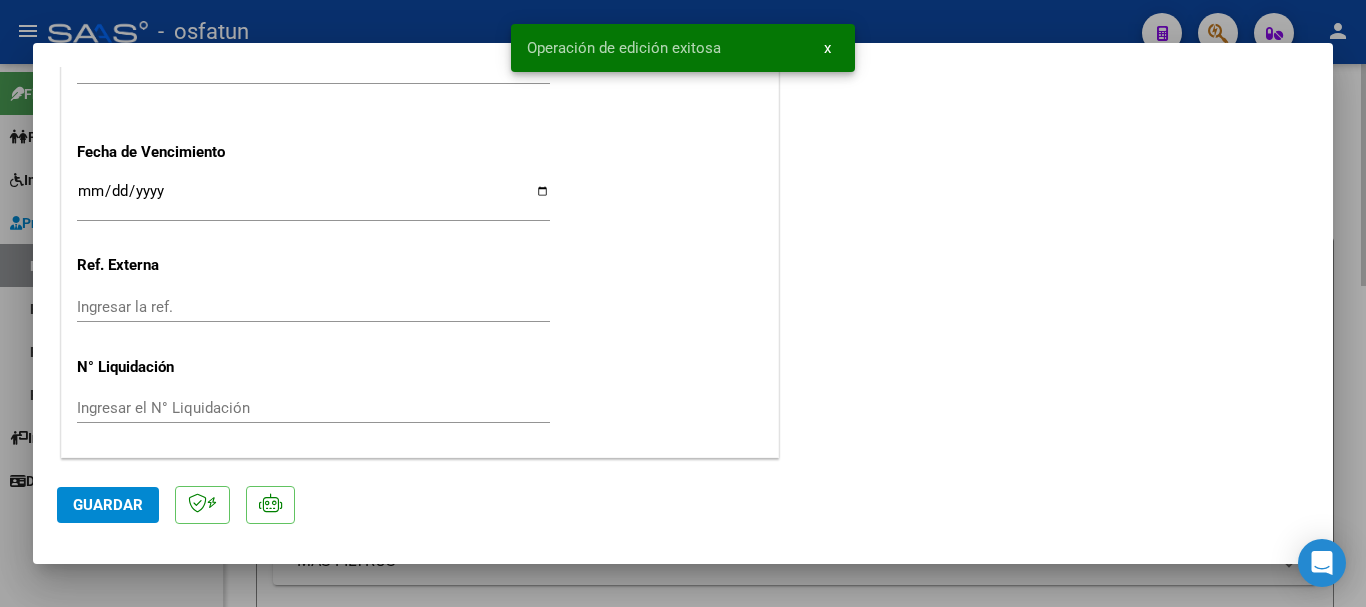 click at bounding box center (683, 303) 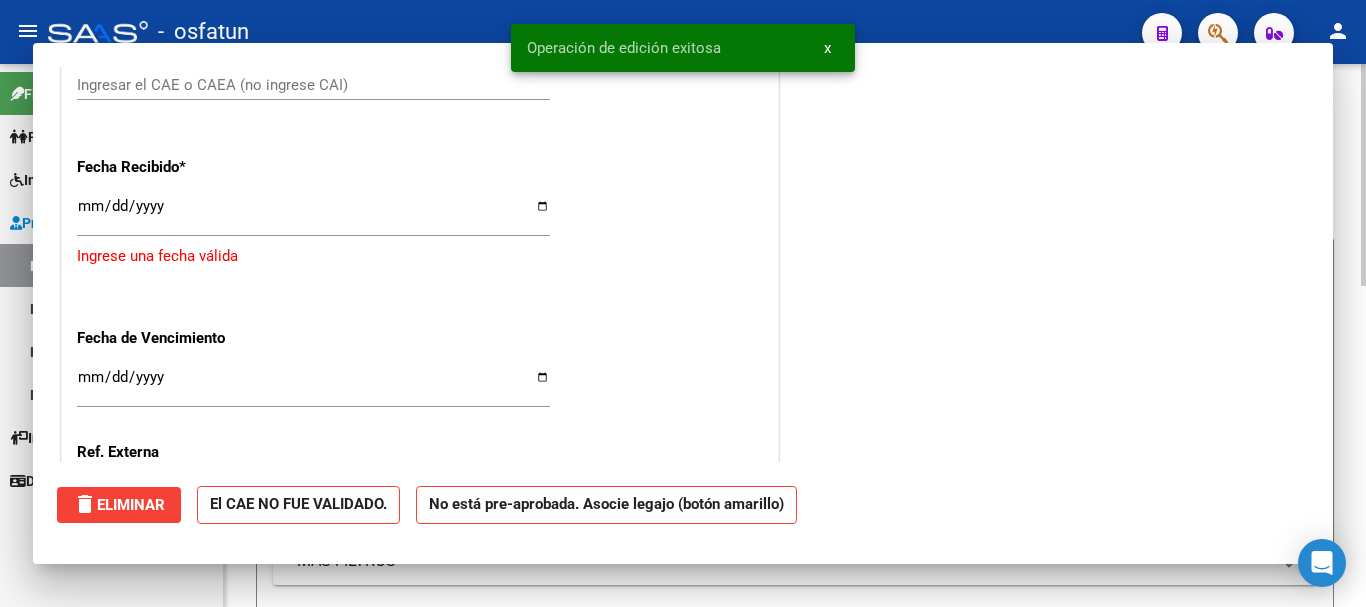 scroll, scrollTop: 1761, scrollLeft: 0, axis: vertical 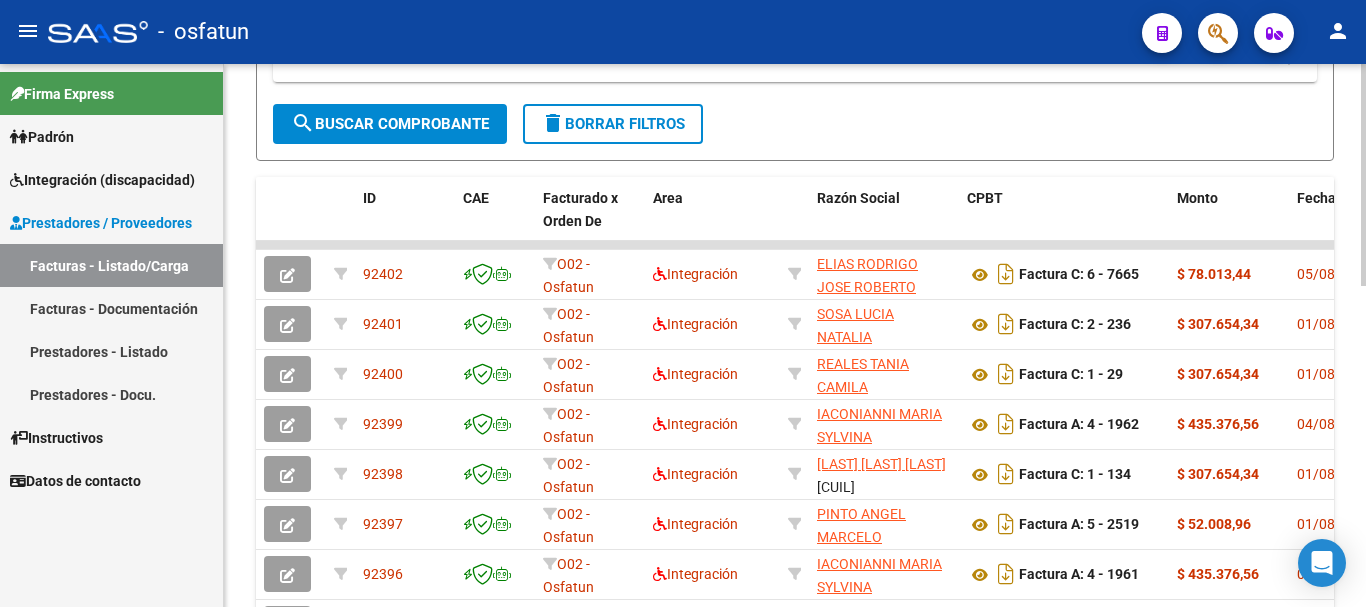 click on "Video tutorial   PRESTADORES -> Listado de CPBTs Emitidos por Prestadores / Proveedores (alt+q)   Cargar Comprobante
Carga Masiva  cloud_download  CSV  cloud_download  EXCEL  cloud_download  Estandar   Descarga Masiva
Filtros Id Area Area Seleccionar Gerenciador Seleccionar Gerenciador No Confirmado Todos Cargado desde Masivo   Mostrar totalizadores   FILTROS DEL COMPROBANTE  Comprobante Tipo Comprobante Tipo Start date – End date Fec. Comprobante Desde / Hasta Días Emisión Desde(cant. días) Días Emisión Hasta(cant. días) CUIT / Razón Social Pto. Venta Nro. Comprobante Código SSS CAE Válido CAE Válido Todos Cargado Módulo Hosp. Todos Tiene facturacion Apócrifa Hospital Refes  FILTROS DE INTEGRACION  Todos Cargado en Para Enviar SSS Período De Prestación Campos del Archivo de Rendición Devuelto x SSS (dr_envio) Todos Rendido x SSS (dr_envio) Tipo de Registro Tipo de Registro Período Presentación Período Presentación Campos del Legajo Asociado (preaprobación) Todos  MAS FILTROS  Op" 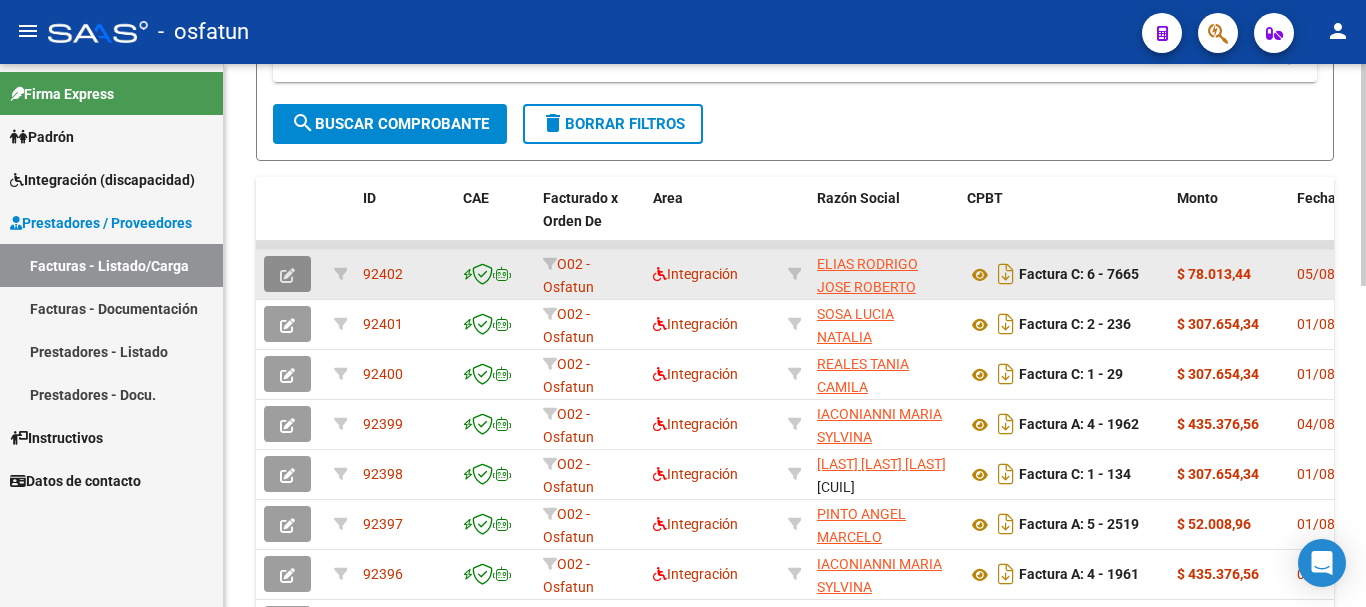 click 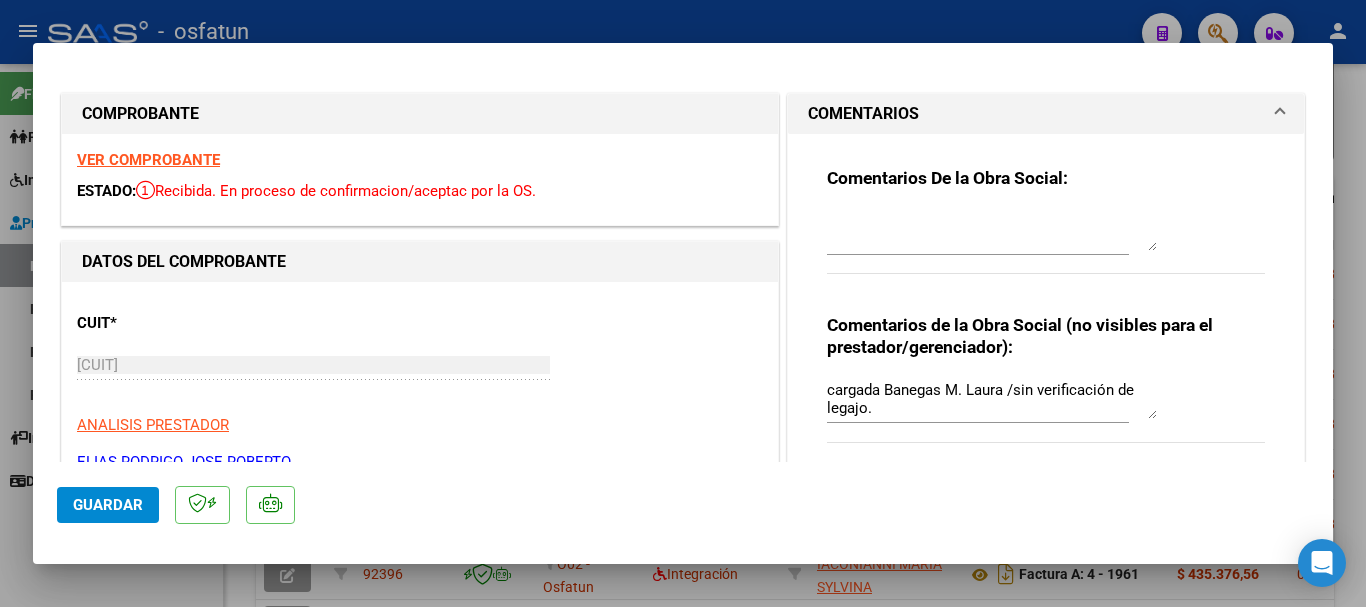click on "CUIT  *   [CUIT] Ingresar CUIT  ANALISIS PRESTADOR  [FIRST] [LAST] [LAST] [LAST]  ARCA Padrón  Area destinado * Integración Seleccionar Area  Facturado por orden de  O02 - Osfatun Propio Seleccionar Gerenciador Período de Prestación (Ej: 202305 para Mayo 2023    202507 Ingrese el Período de Prestación como indica el ejemplo   Una vez que se asoció a un legajo aprobado no se puede cambiar el período de prestación.   Comprobante Tipo * Factura C Seleccionar Tipo Punto de Venta  *   6 Ingresar el Nro.  Número  *   7665 Ingresar el Nro.  Monto  *   $ 78.013,44 Ingresar el monto  Fecha del Cpbt.  *   2025-08-05 Ingresar la fecha  CAE / CAEA (no ingrese CAI)    75316063423269 Ingresar el CAE o CAEA (no ingrese CAI)  Fecha Recibido  *   2025-08-06 Ingresar la fecha  Fecha de Vencimiento    Ingresar la fecha  Ref. Externa    Ingresar la ref.  N° Liquidación    Ingresar el N° Liquidación" at bounding box center (420, 1137) 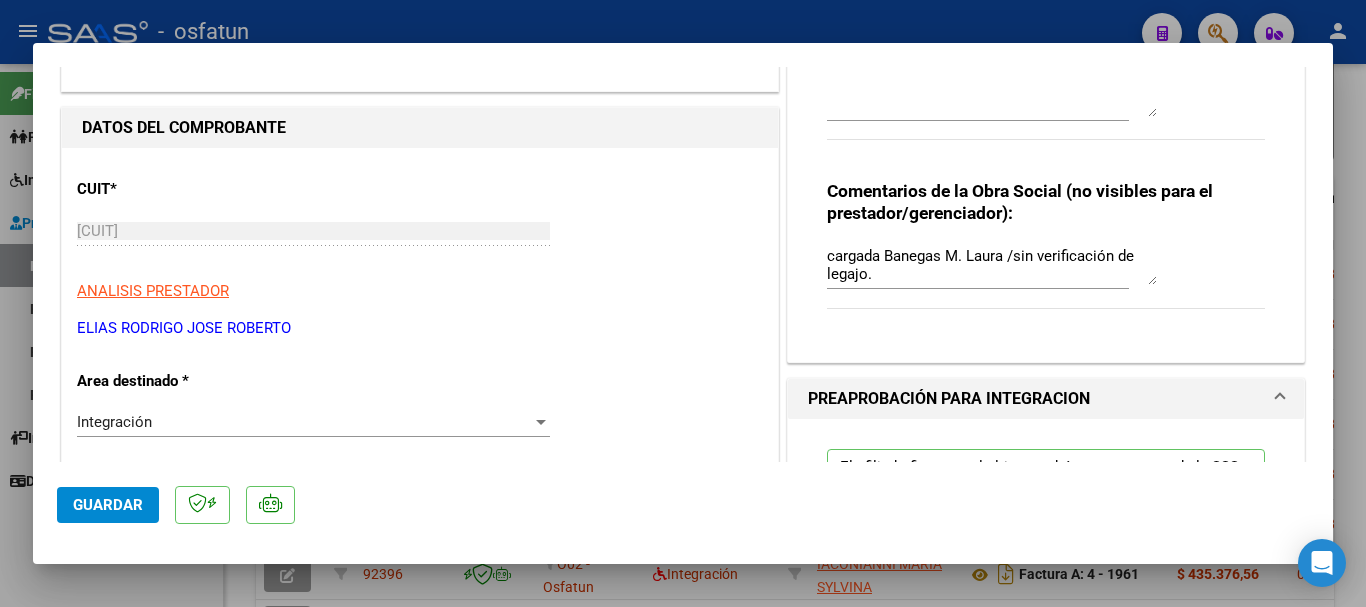 scroll, scrollTop: 140, scrollLeft: 0, axis: vertical 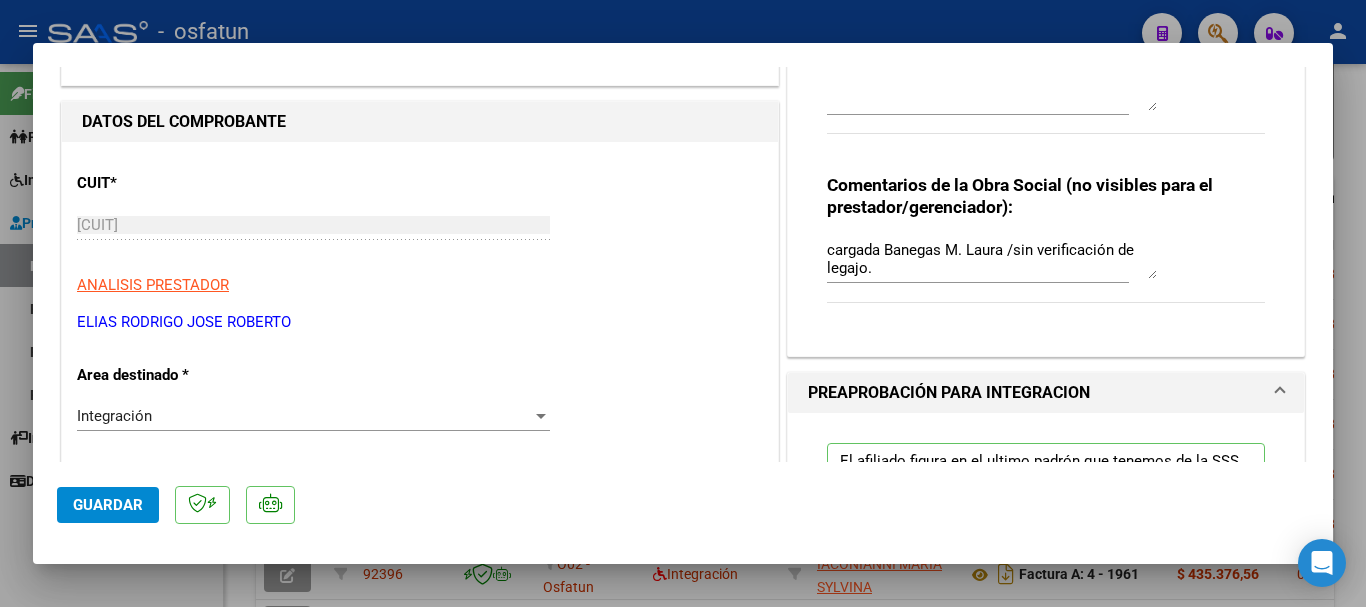 drag, startPoint x: 291, startPoint y: 324, endPoint x: 78, endPoint y: 328, distance: 213.03755 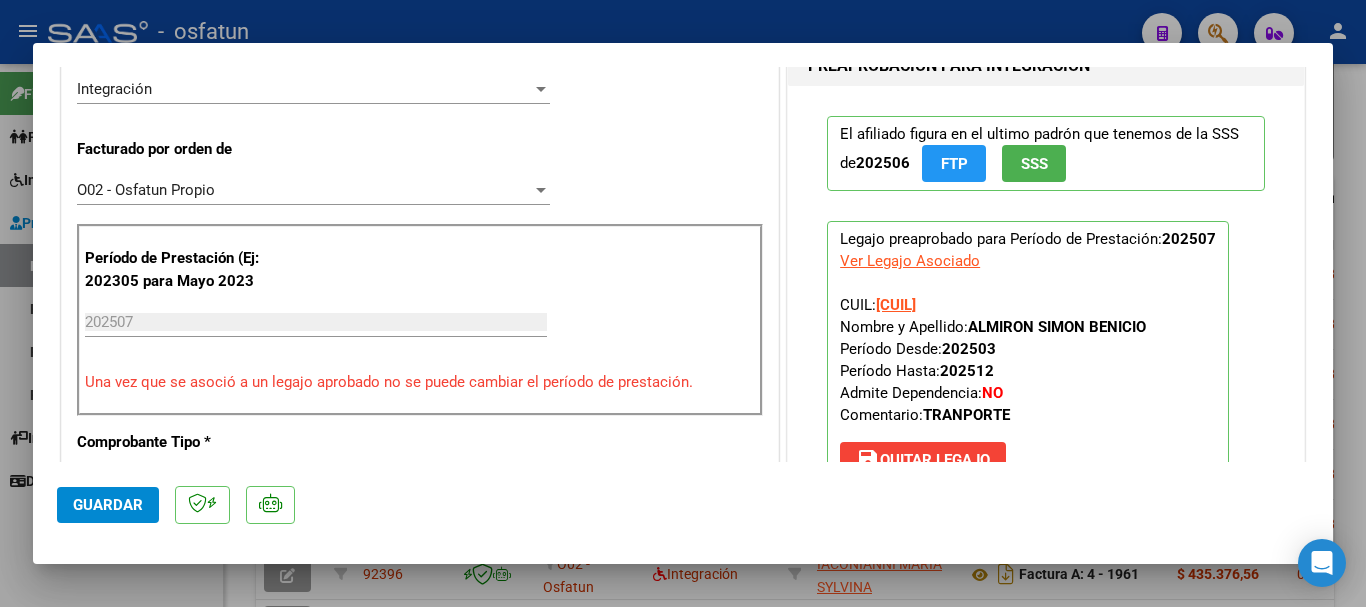 scroll, scrollTop: 494, scrollLeft: 0, axis: vertical 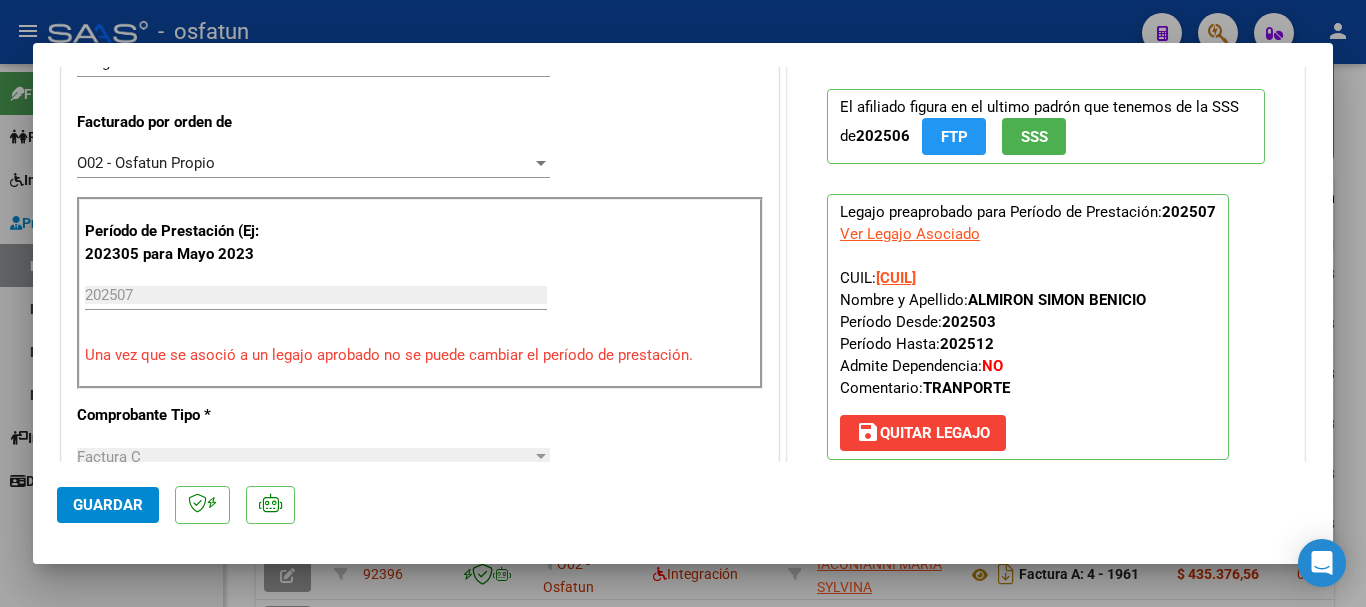 drag, startPoint x: 1134, startPoint y: 301, endPoint x: 988, endPoint y: 309, distance: 146.21901 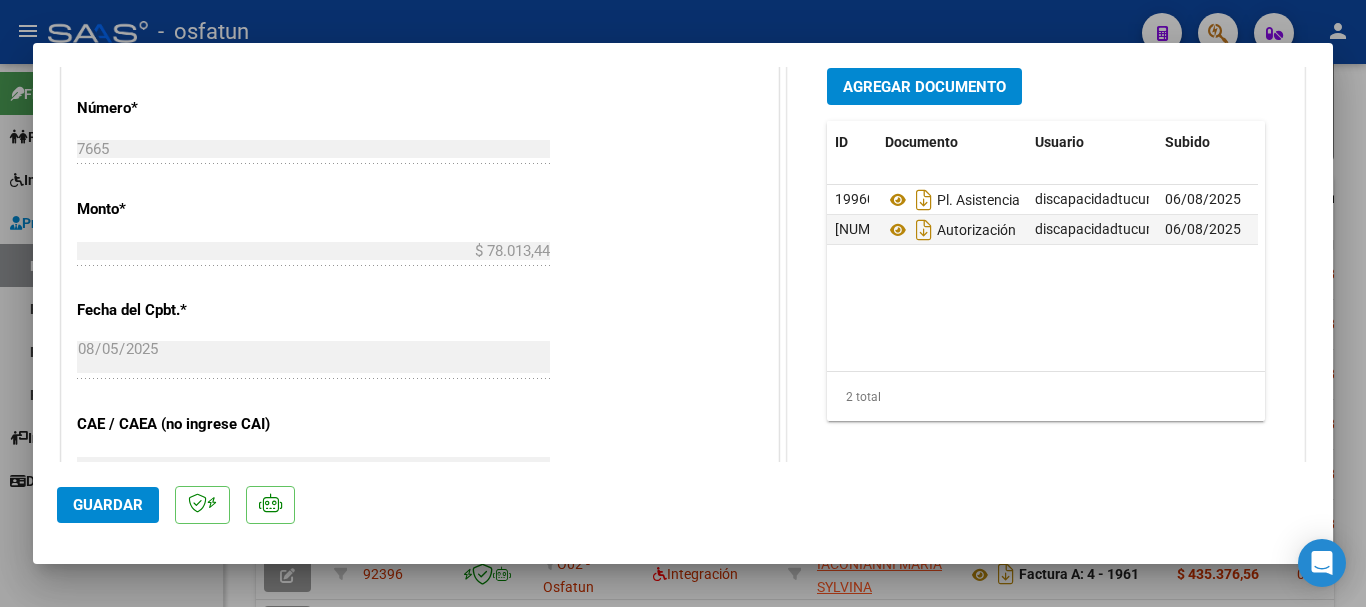 scroll, scrollTop: 994, scrollLeft: 0, axis: vertical 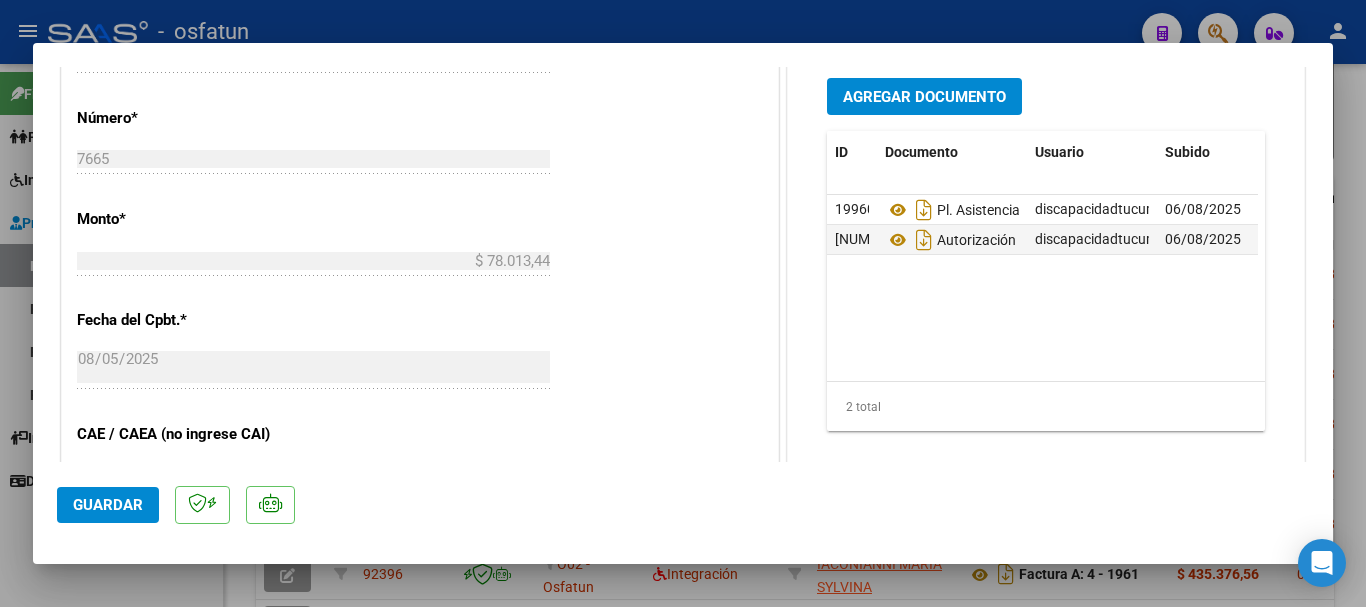 click on "Guardar" 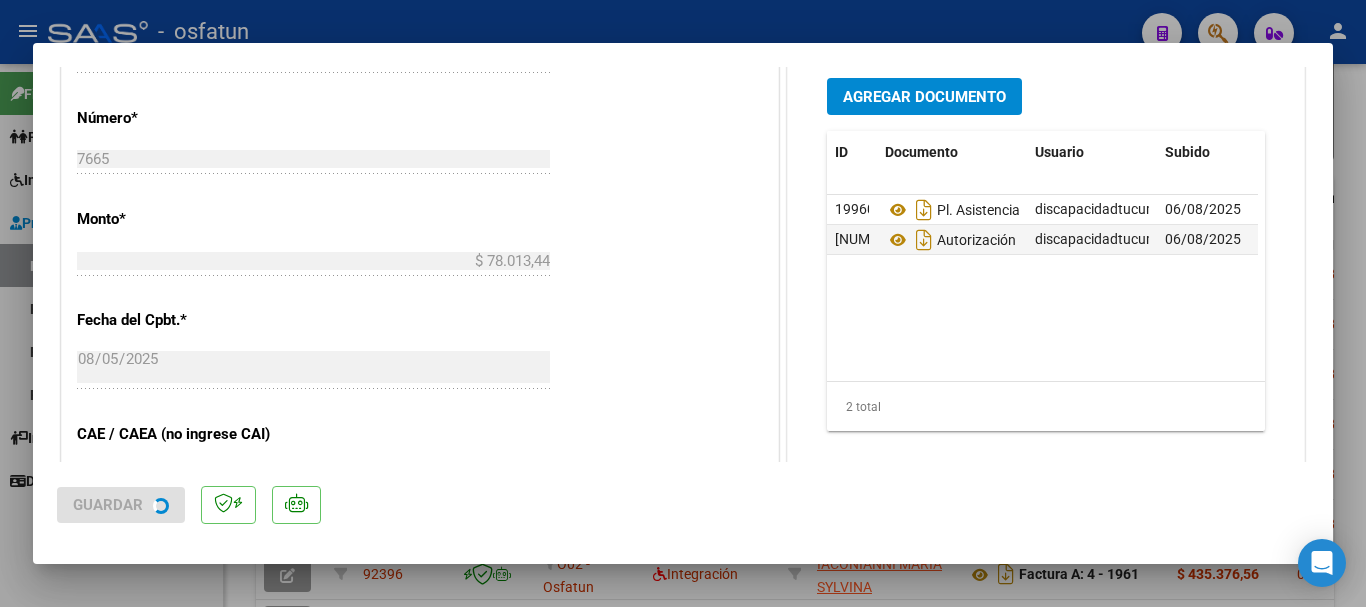 drag, startPoint x: 1362, startPoint y: 277, endPoint x: 1270, endPoint y: 289, distance: 92.779305 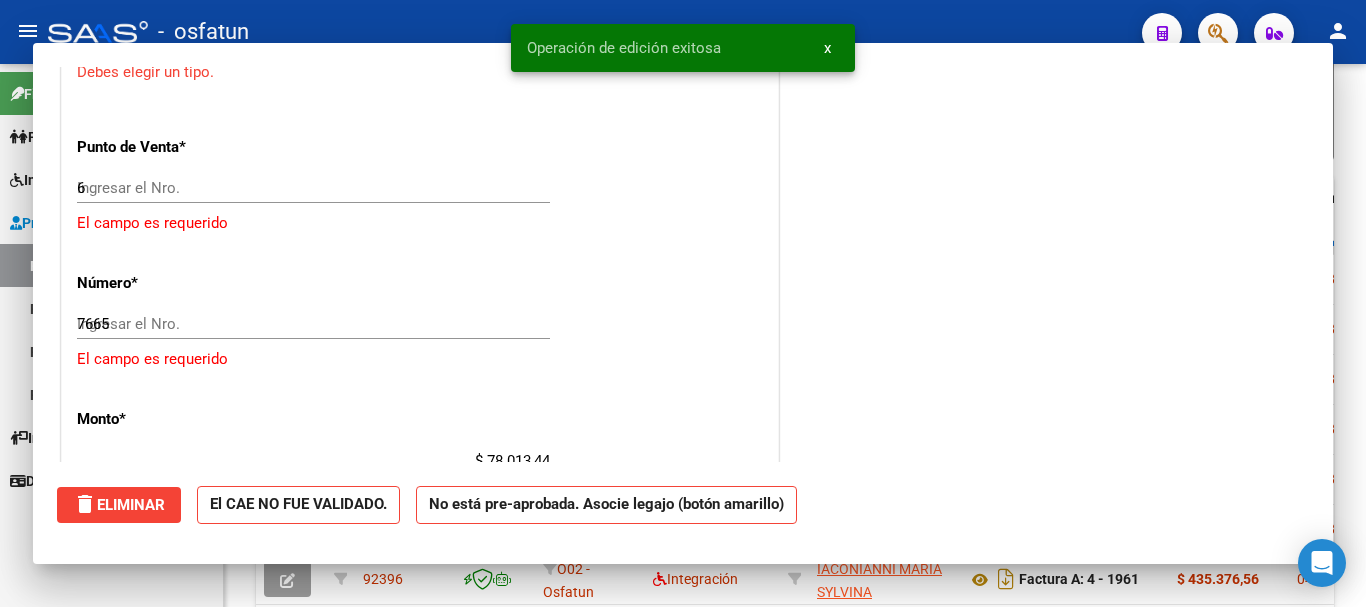 type 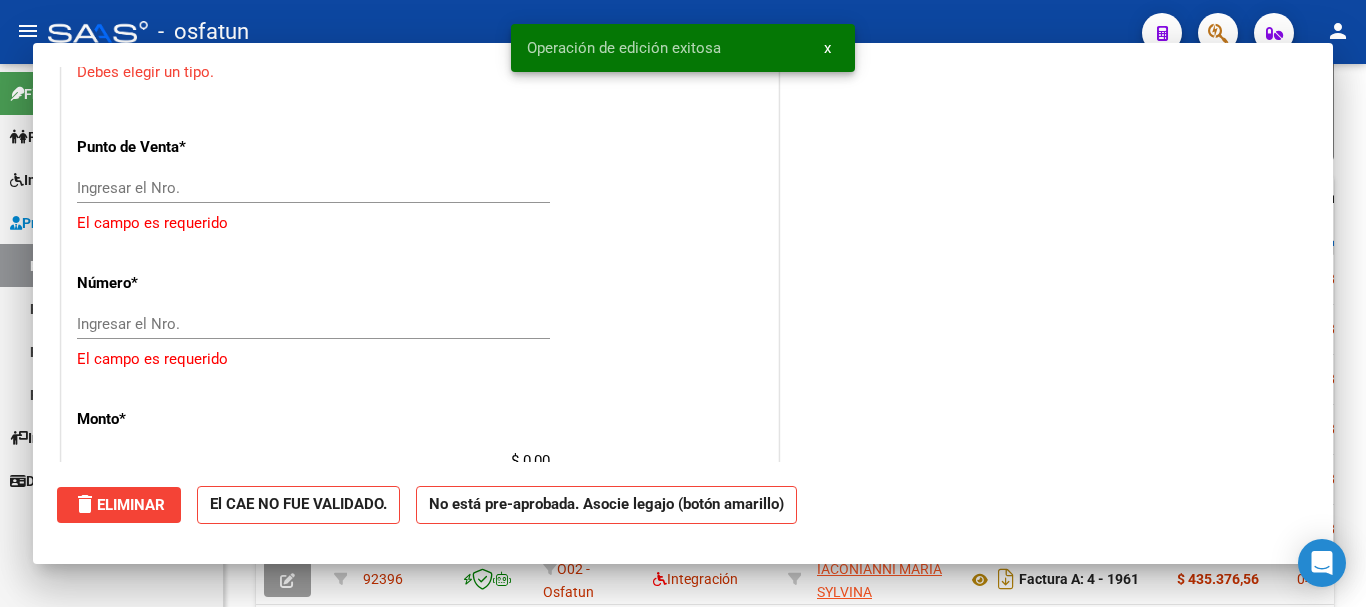 scroll, scrollTop: 1124, scrollLeft: 0, axis: vertical 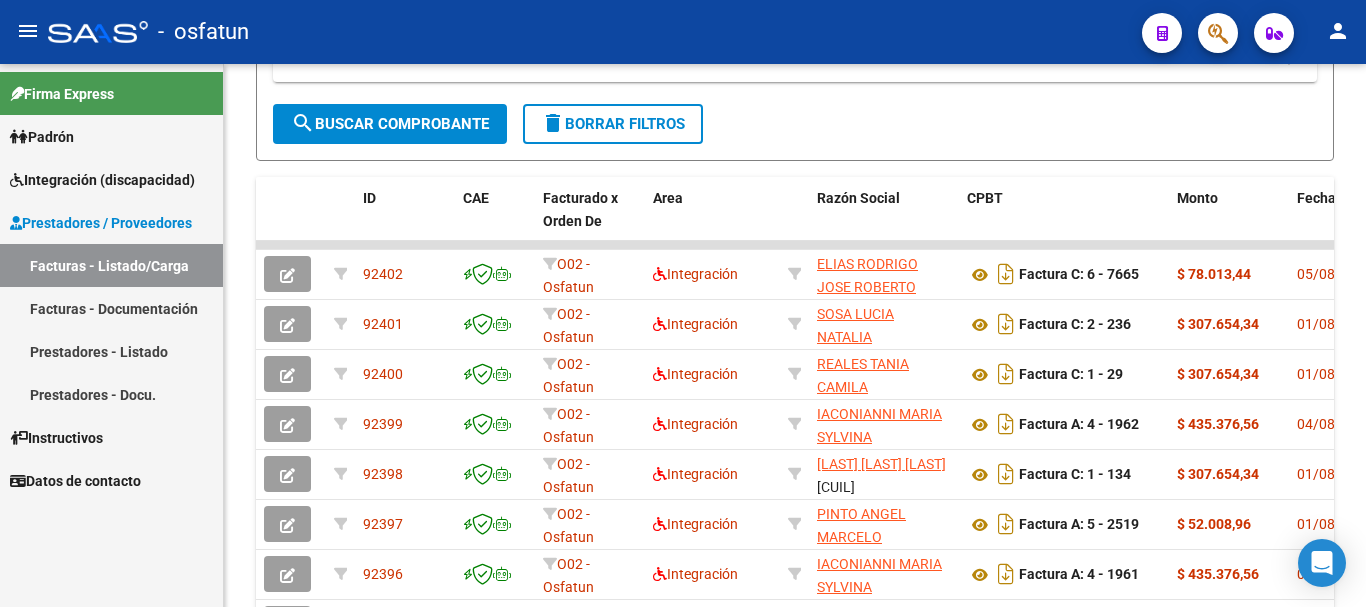 click on "Integración (discapacidad)" at bounding box center (102, 180) 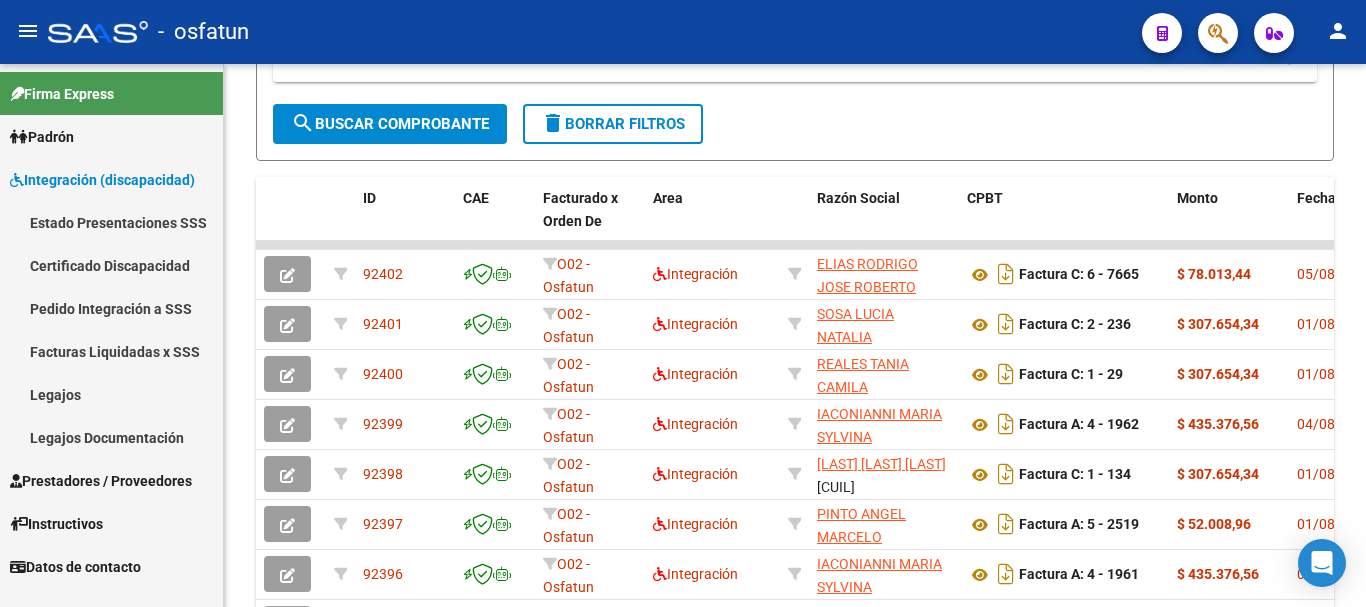click on "Legajos" at bounding box center (111, 394) 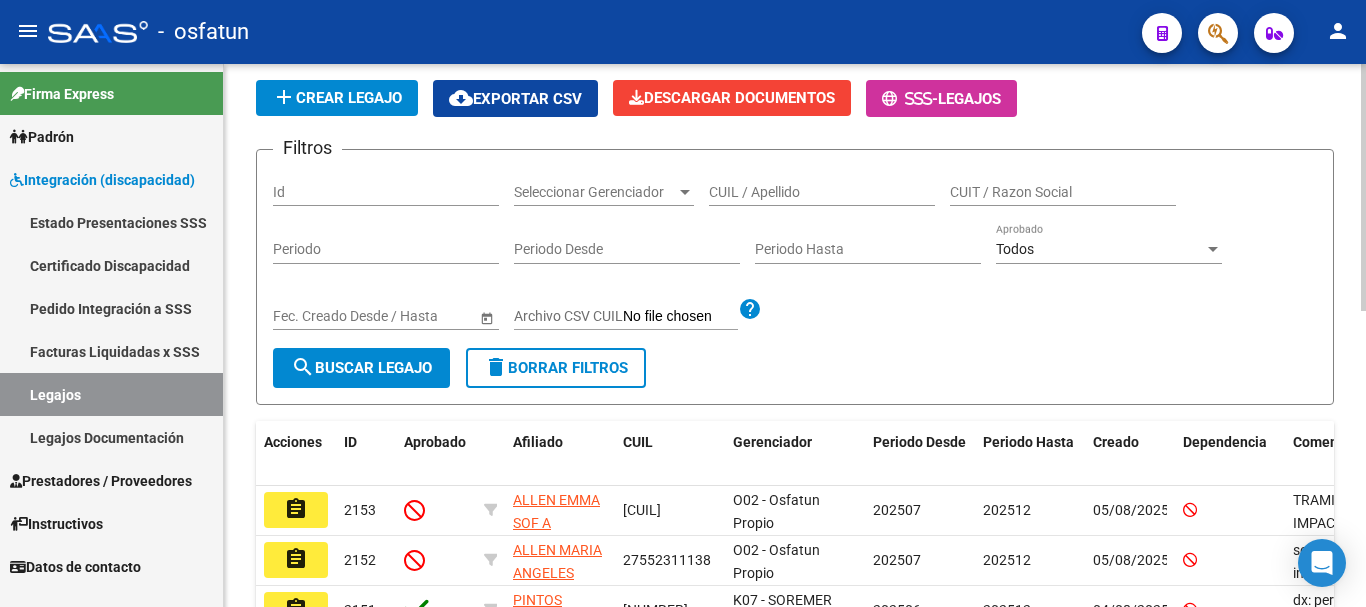 scroll, scrollTop: 503, scrollLeft: 0, axis: vertical 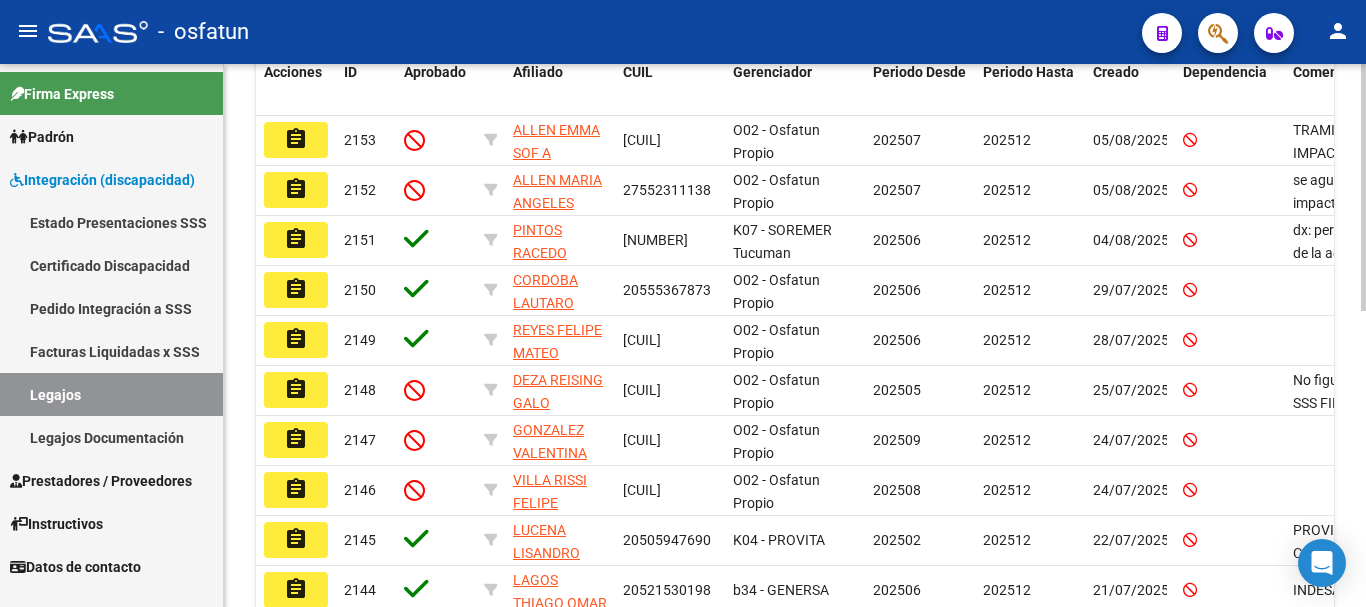 click on "O02 - Osfatun Propio" 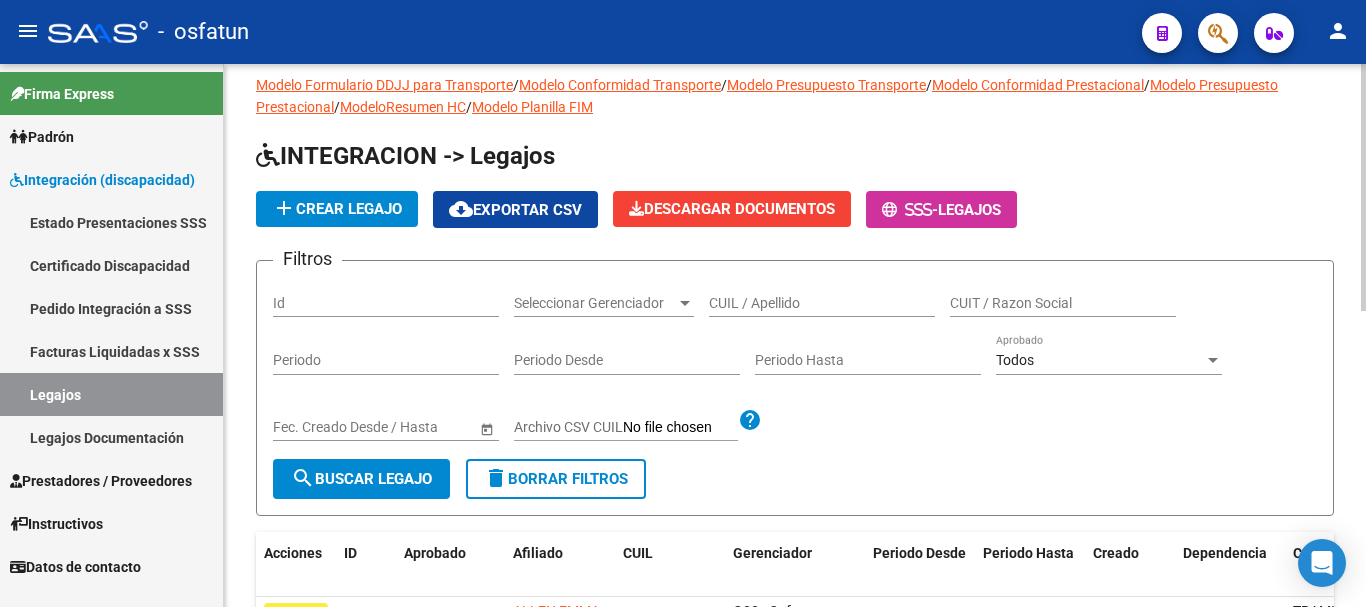 scroll, scrollTop: 0, scrollLeft: 0, axis: both 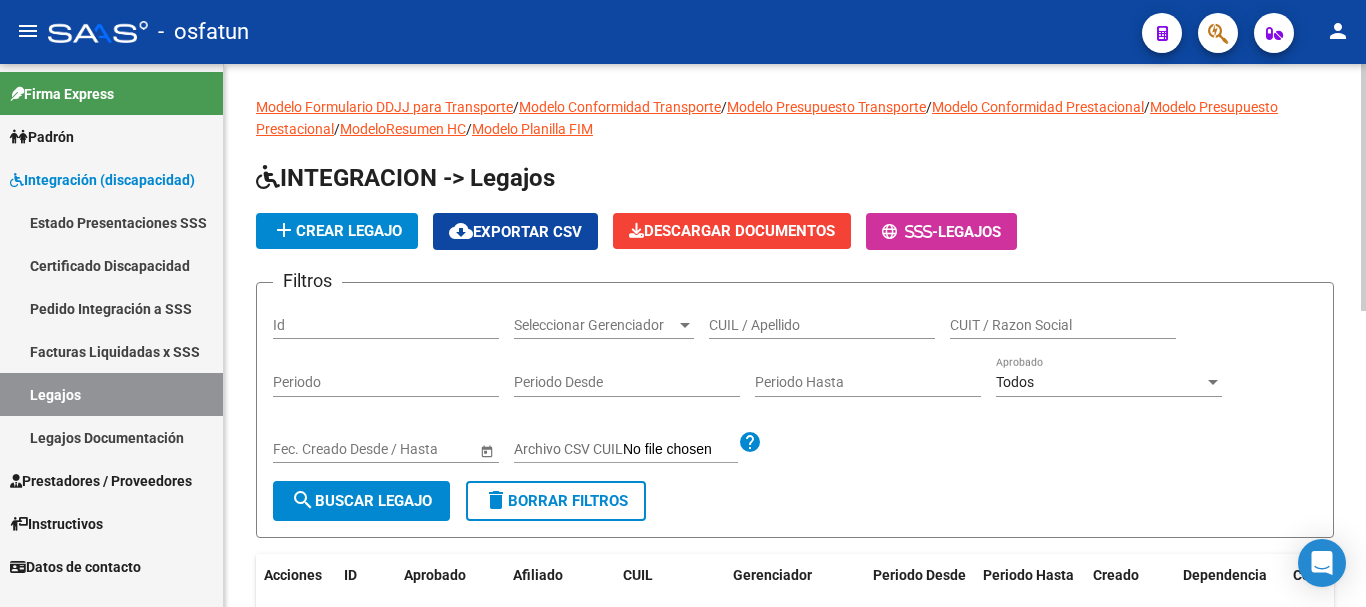 click 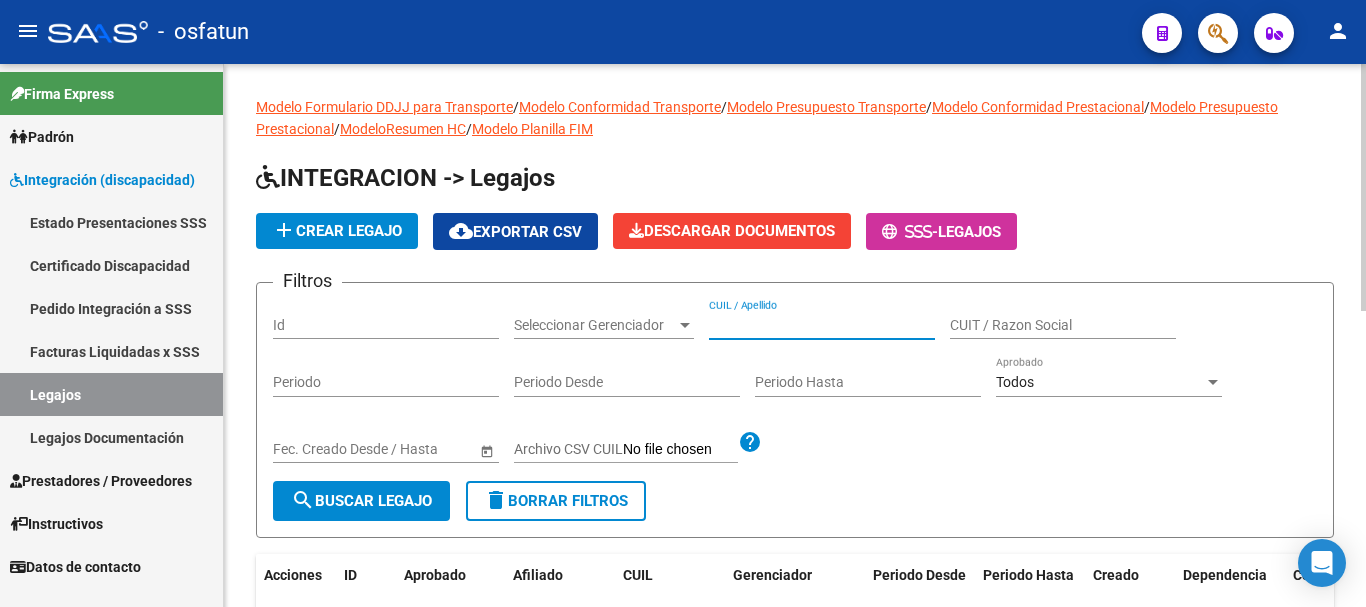 paste on "[LAST] [LAST]" 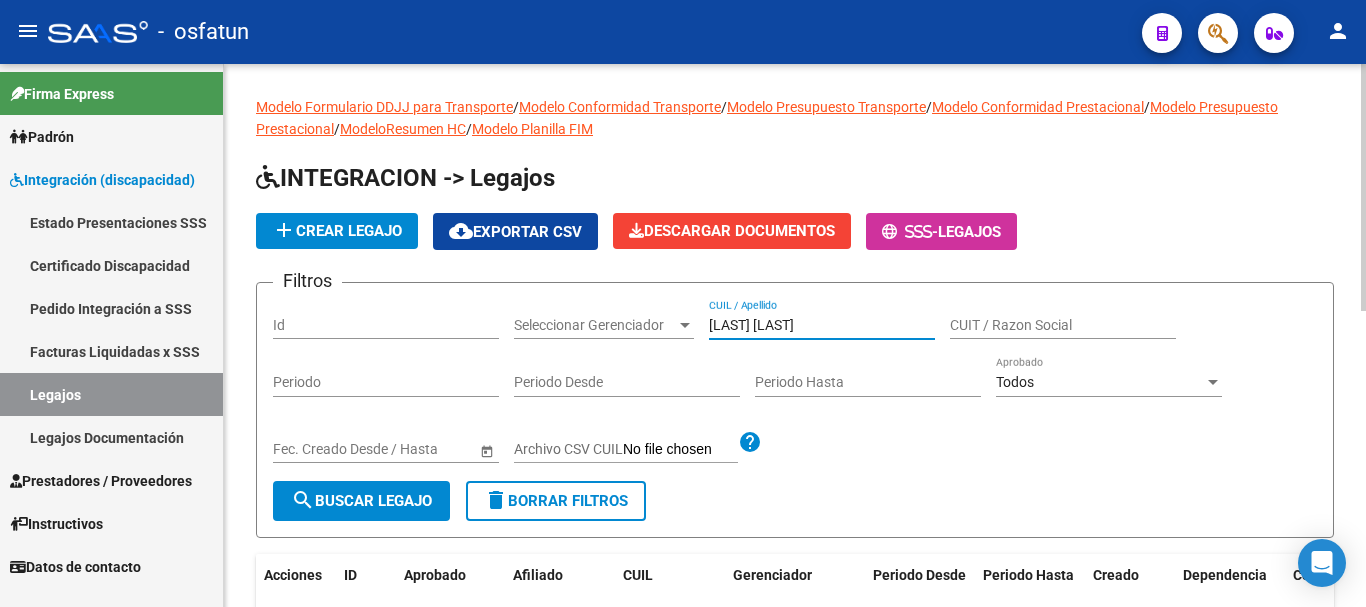 type on "[LAST] [LAST]" 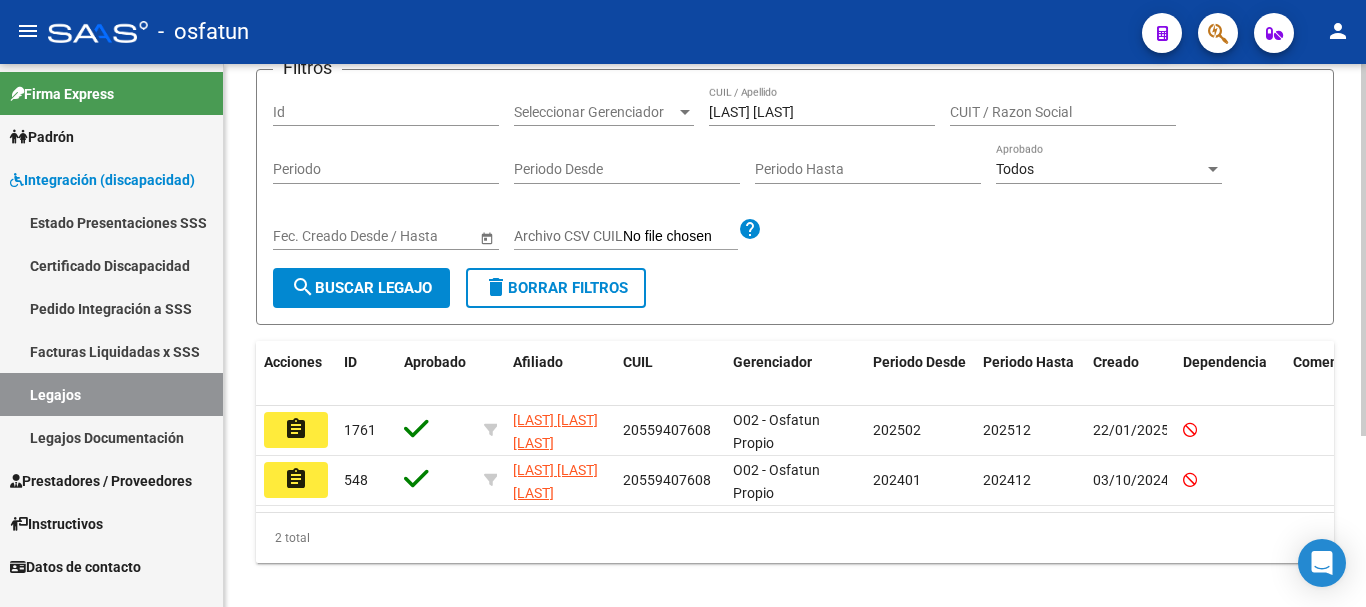 click on "Modelo Formulario DDJJ para Transporte  /  Modelo Conformidad Transporte  /  Modelo Presupuesto Transporte  /  Modelo Conformidad Prestacional  /  Modelo Presupuesto Prestacional  /  ModeloResumen HC  /  Modelo Planilla FIM  INTEGRACION -> Legajos add  Crear Legajo
cloud_download  Exportar CSV  Descargar Documentos
-  Legajos Filtros Id Seleccionar Gerenciador Seleccionar Gerenciador [LAST] [LAST] CUIL / Apellido CUIT / Razon Social Periodo Periodo Desde Periodo Hasta Todos Aprobado Start date – End date Fec. Creado Desde / Hasta Archivo CSV CUIL help search  Buscar Legajo  delete  Borrar Filtros  Acciones ID Aprobado Afiliado CUIL Gerenciador Periodo Desde Periodo Hasta Creado Dependencia Comentario Comentario Adm. assignment 1761 [LAST] [LAST] [LAST] [CUIL] O02 - Osfatun Propio 202502 202512 22/01/2025 assignment 548 [LAST] [LAST] [LAST]         [CUIL] O02 - Osfatun Propio 202401 202412 03/10/2024  2 total   1" 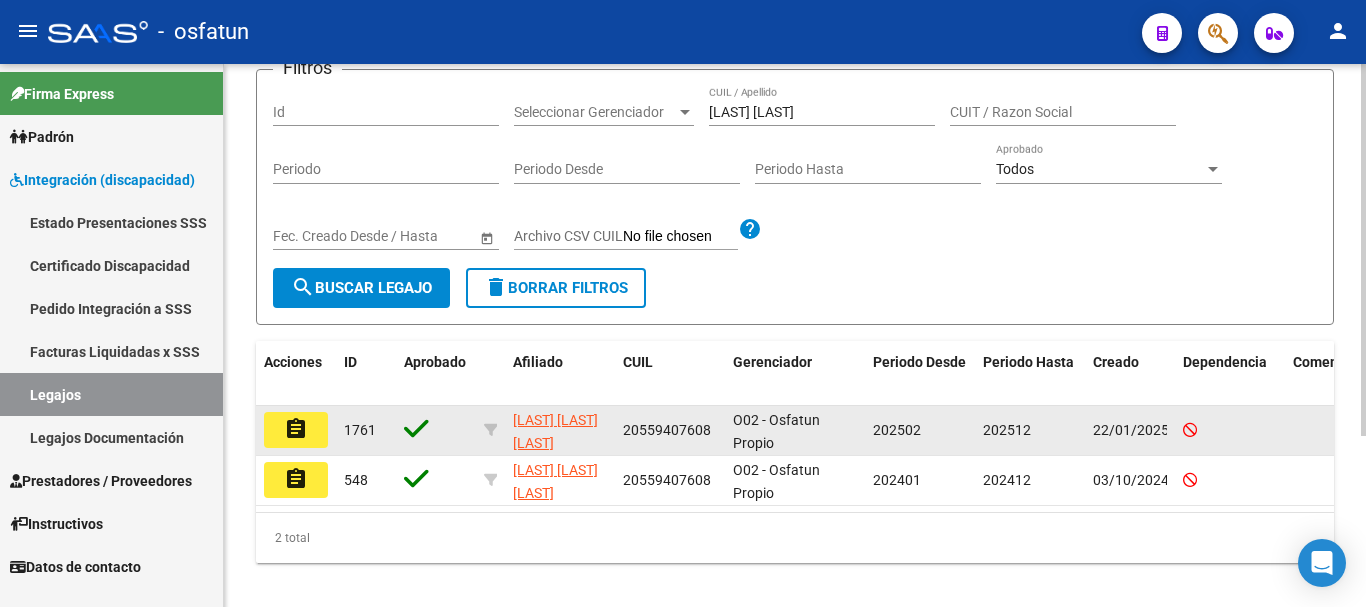 scroll, scrollTop: 215, scrollLeft: 0, axis: vertical 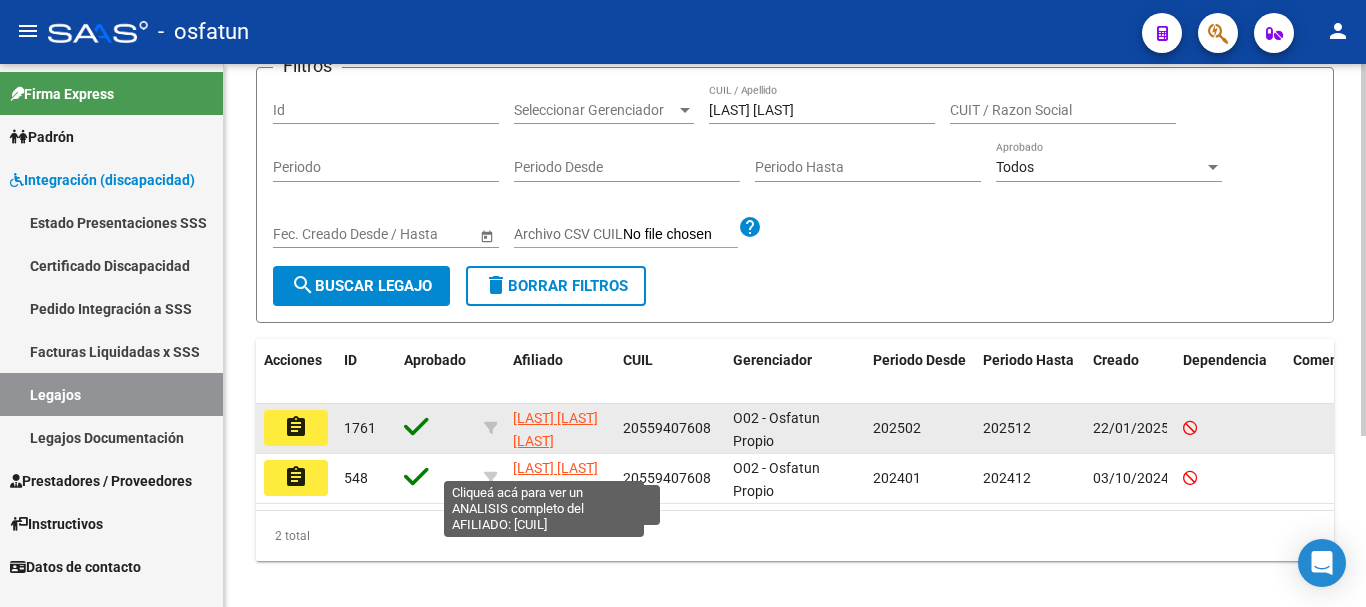 click on "[LAST] [LAST] [LAST]" 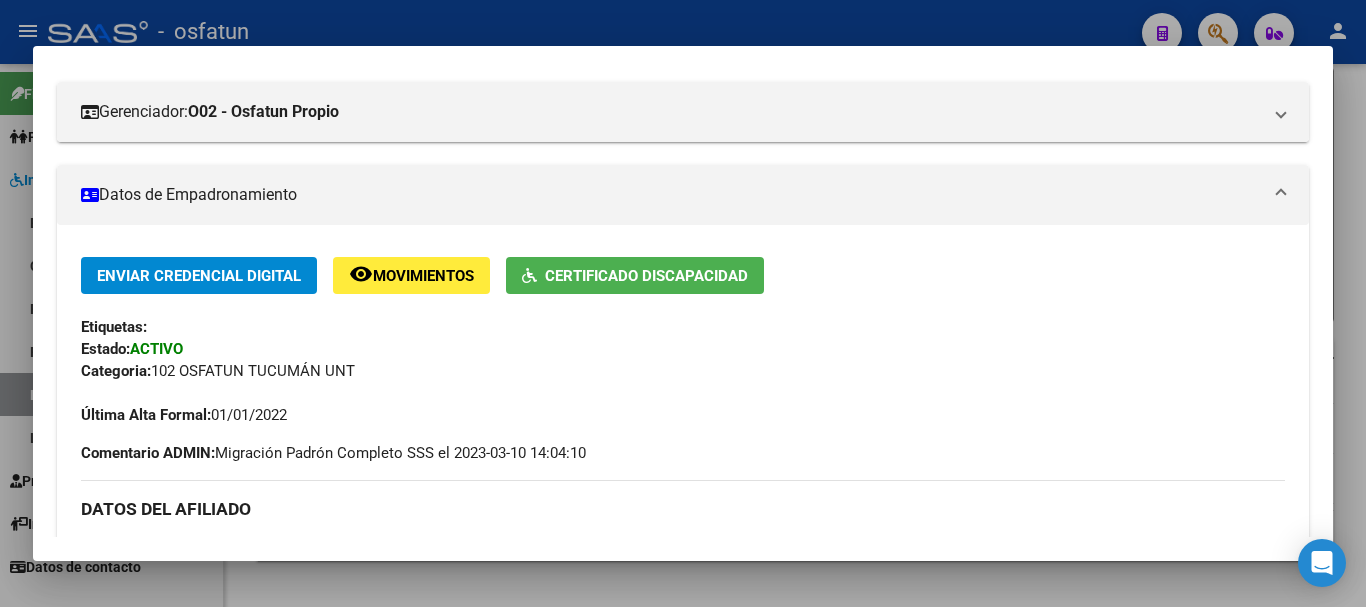 scroll, scrollTop: 293, scrollLeft: 0, axis: vertical 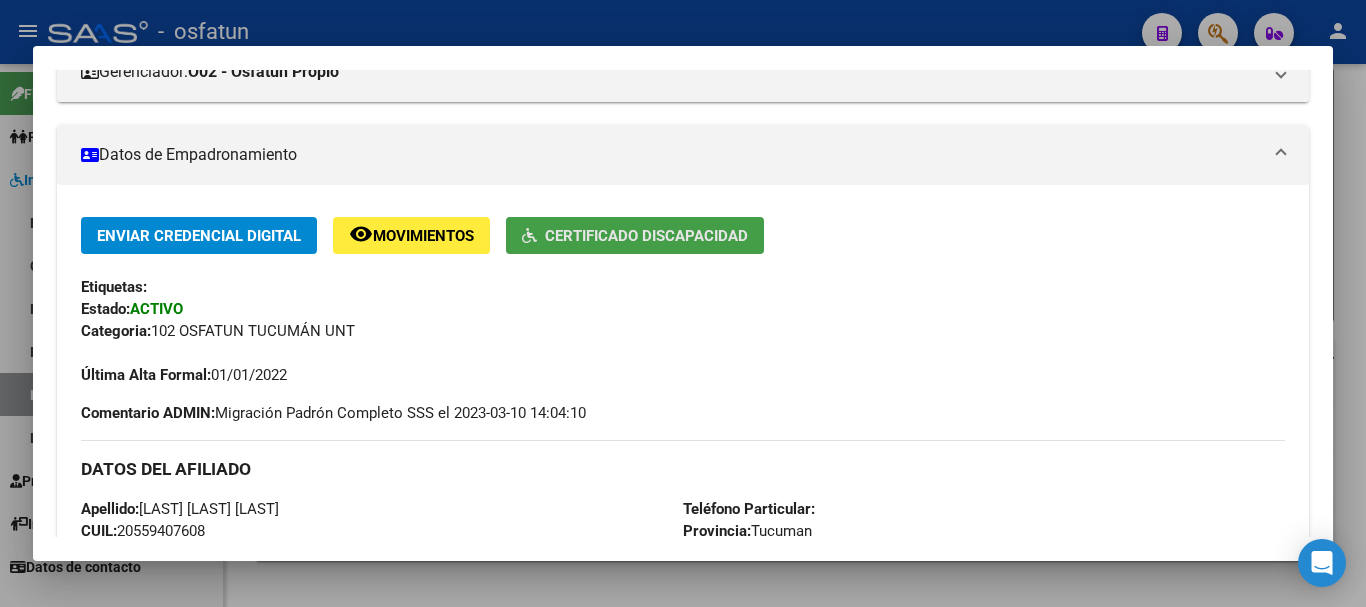 click on "Certificado Discapacidad" 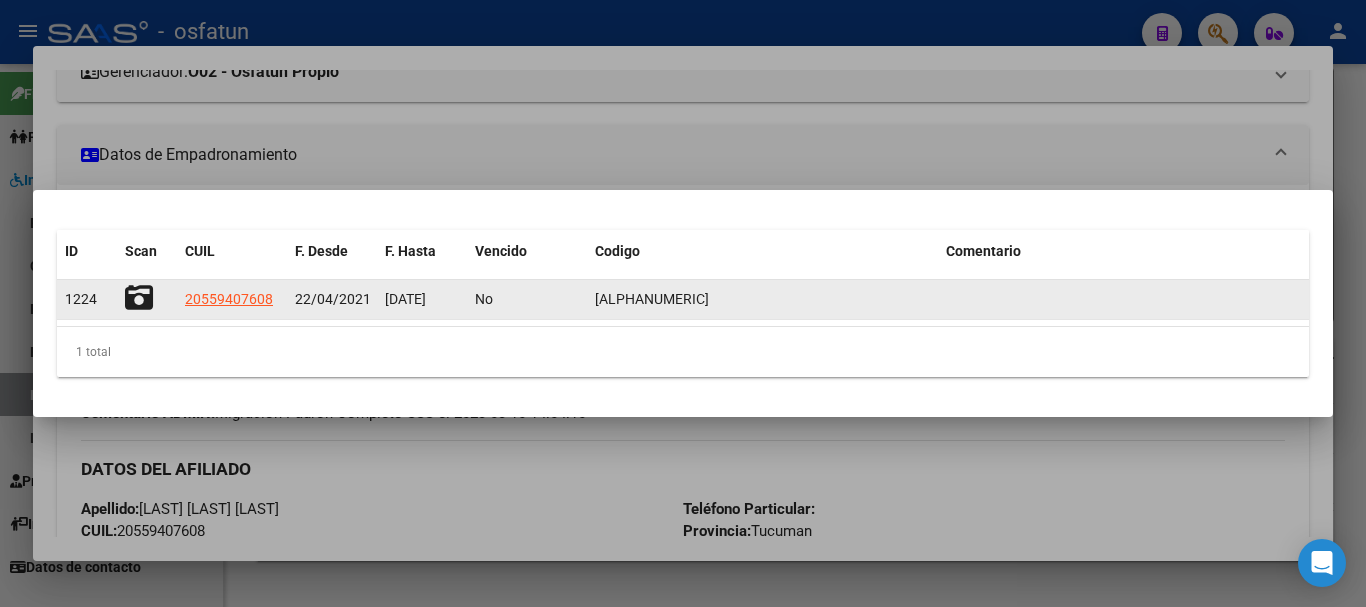 click 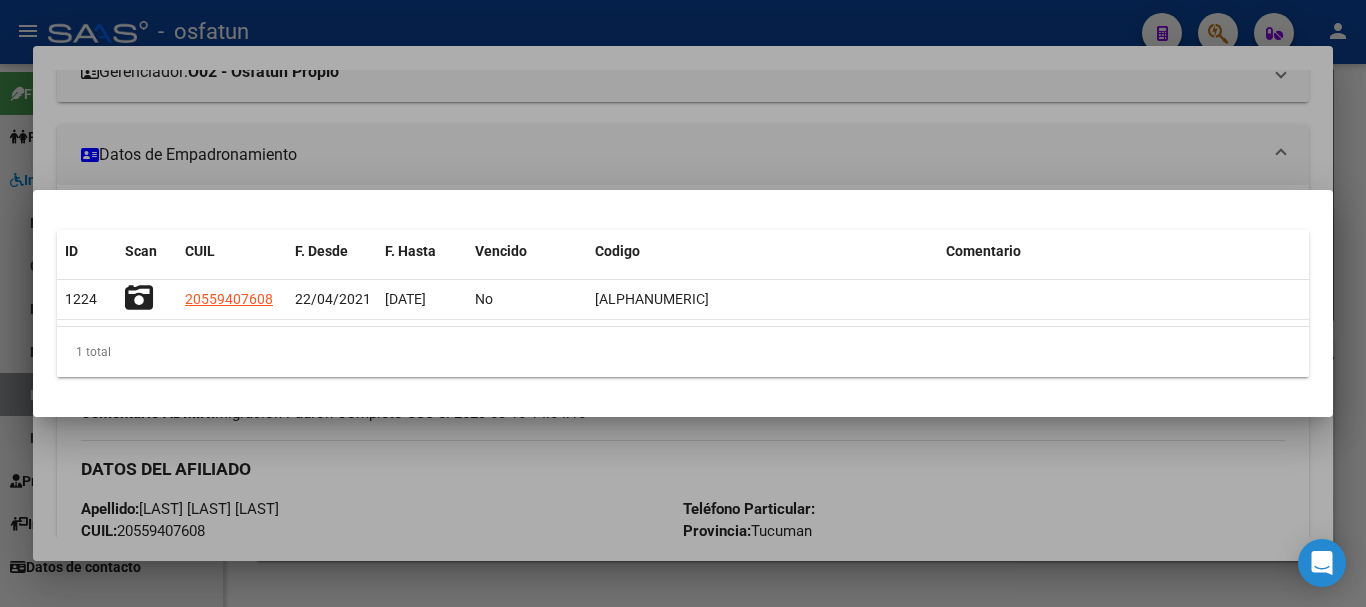 click on "1 total" 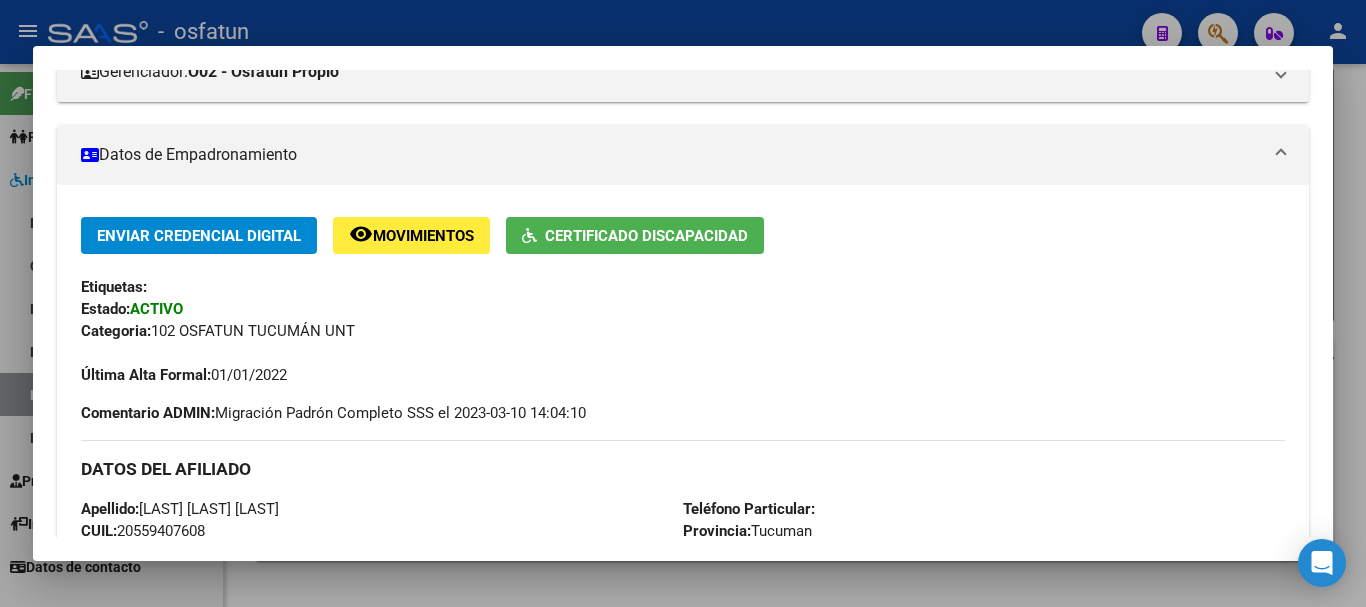 click at bounding box center [683, 303] 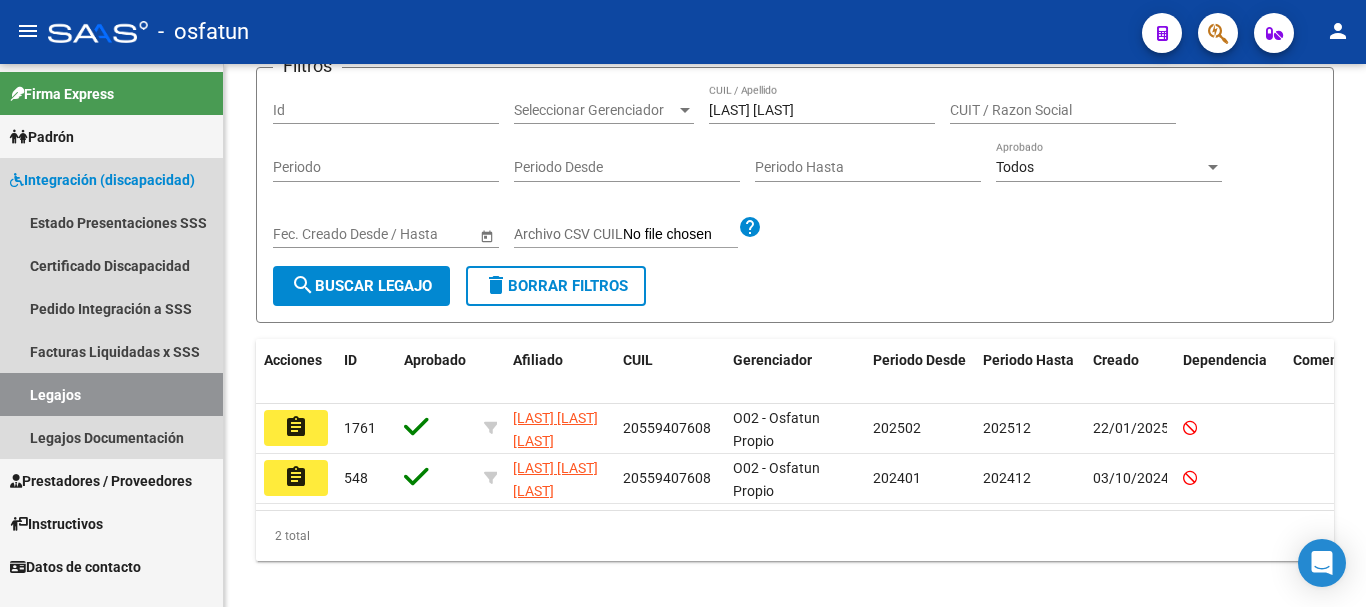 click on "Legajos" at bounding box center (111, 394) 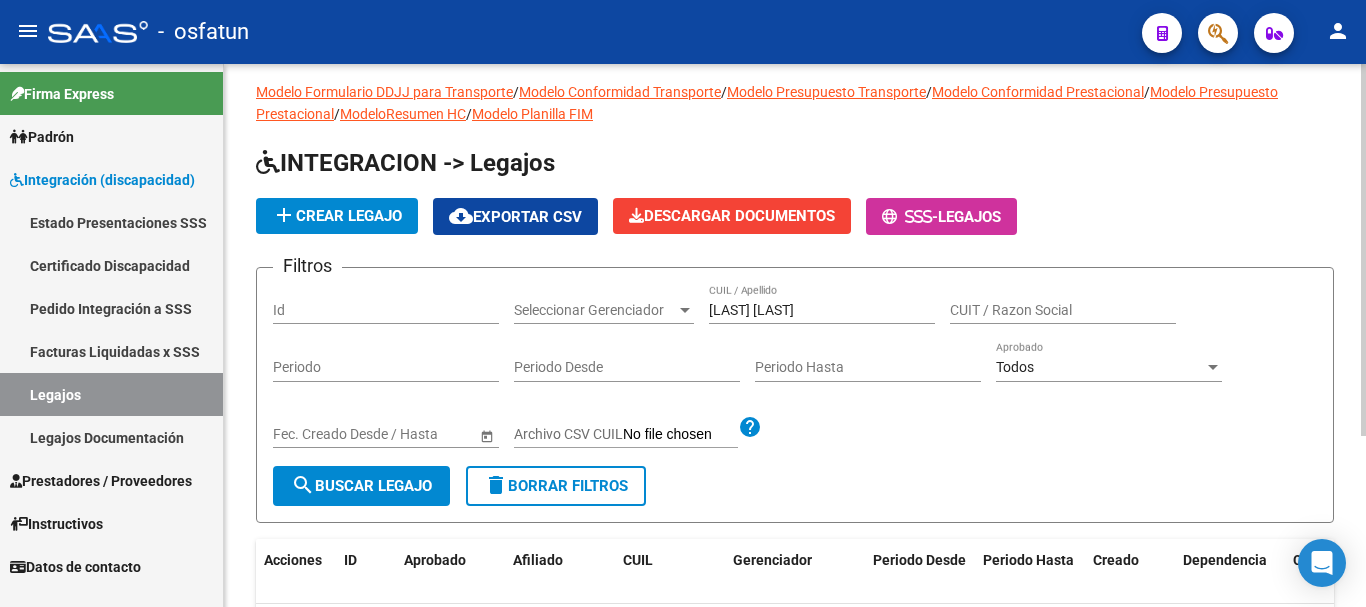 scroll, scrollTop: 0, scrollLeft: 0, axis: both 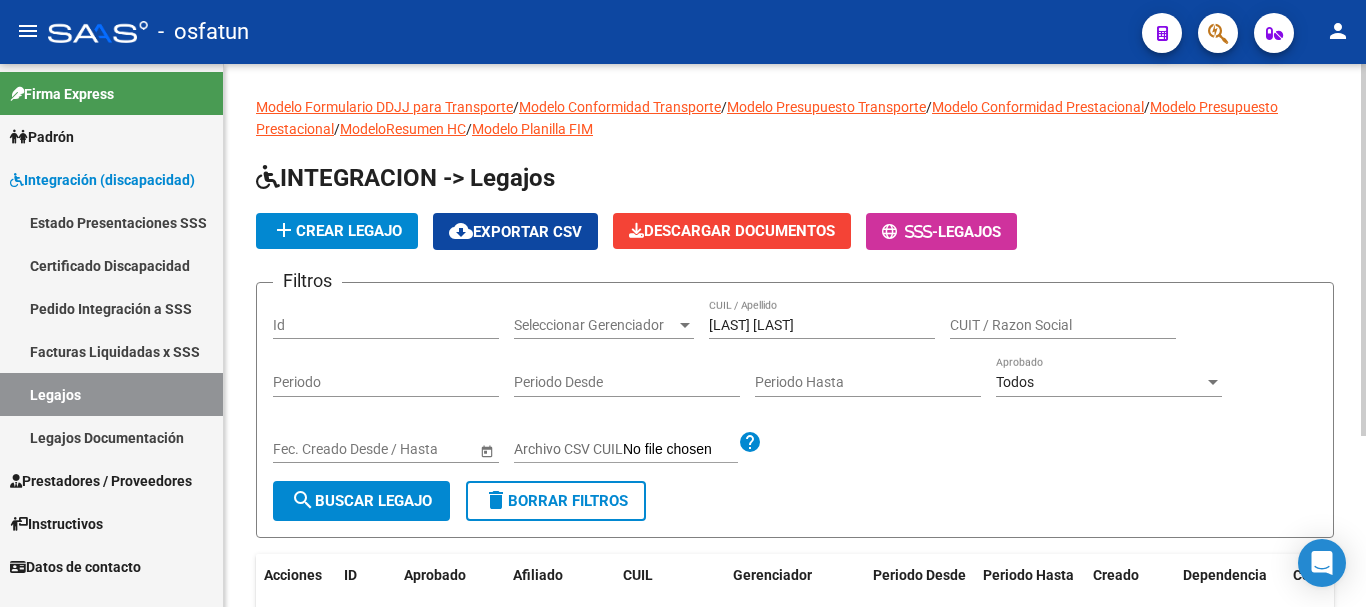 click on "Modelo Formulario DDJJ para Transporte  /  Modelo Conformidad Transporte  /  Modelo Presupuesto Transporte  /  Modelo Conformidad Prestacional  /  Modelo Presupuesto Prestacional  /  ModeloResumen HC  /  Modelo Planilla FIM  INTEGRACION -> Legajos add  Crear Legajo
cloud_download  Exportar CSV  Descargar Documentos
-  Legajos Filtros Id Seleccionar Gerenciador Seleccionar Gerenciador [LAST] [LAST] CUIL / Apellido CUIT / Razon Social Periodo Periodo Desde Periodo Hasta Todos Aprobado Start date – End date Fec. Creado Desde / Hasta Archivo CSV CUIL help search  Buscar Legajo  delete  Borrar Filtros  Acciones ID Aprobado Afiliado CUIL Gerenciador Periodo Desde Periodo Hasta Creado Dependencia Comentario Comentario Adm. assignment 1761 [LAST] [LAST] [LAST] [CUIL] O02 - Osfatun Propio 202502 202512 22/01/2025 assignment 548 [LAST] [LAST] [LAST]         [CUIL] O02 - Osfatun Propio 202401 202412 03/10/2024  2 total   1" 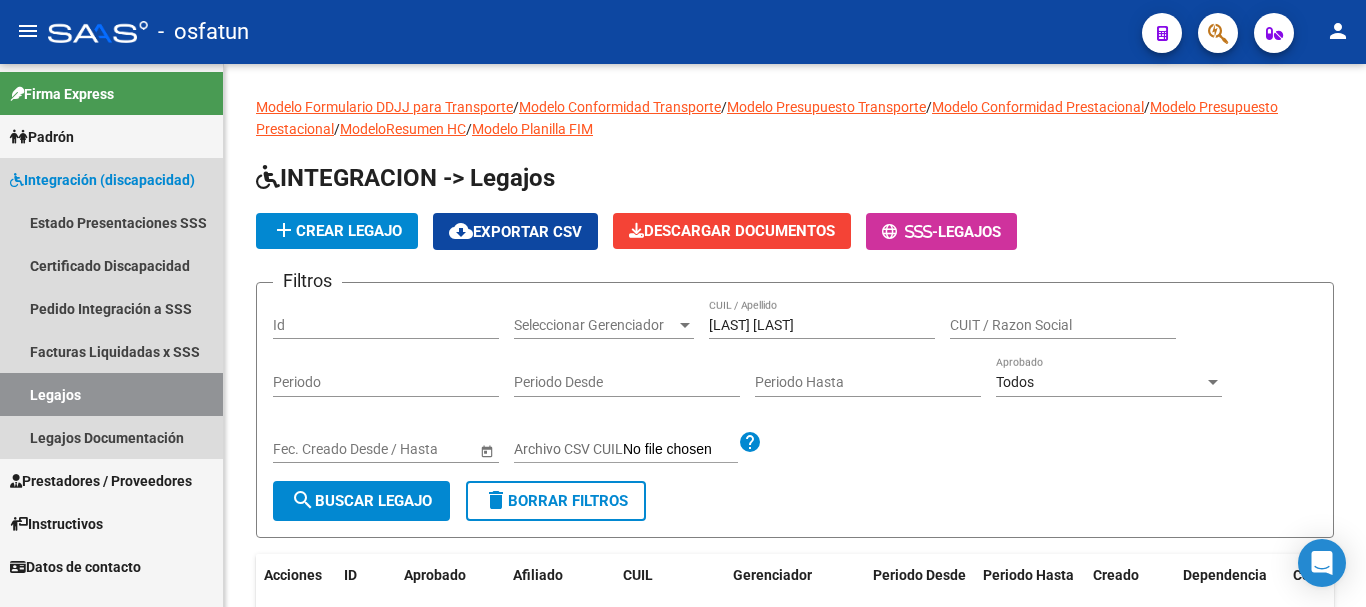 click on "Legajos" at bounding box center (111, 394) 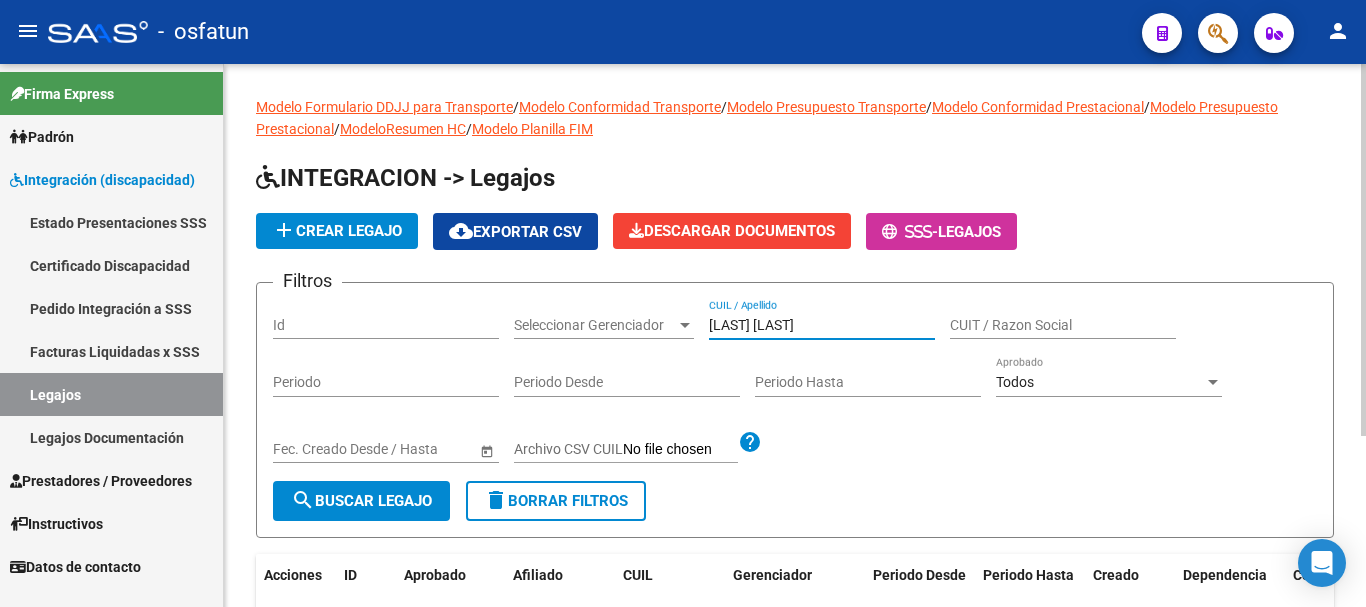 drag, startPoint x: 757, startPoint y: 322, endPoint x: 632, endPoint y: 339, distance: 126.1507 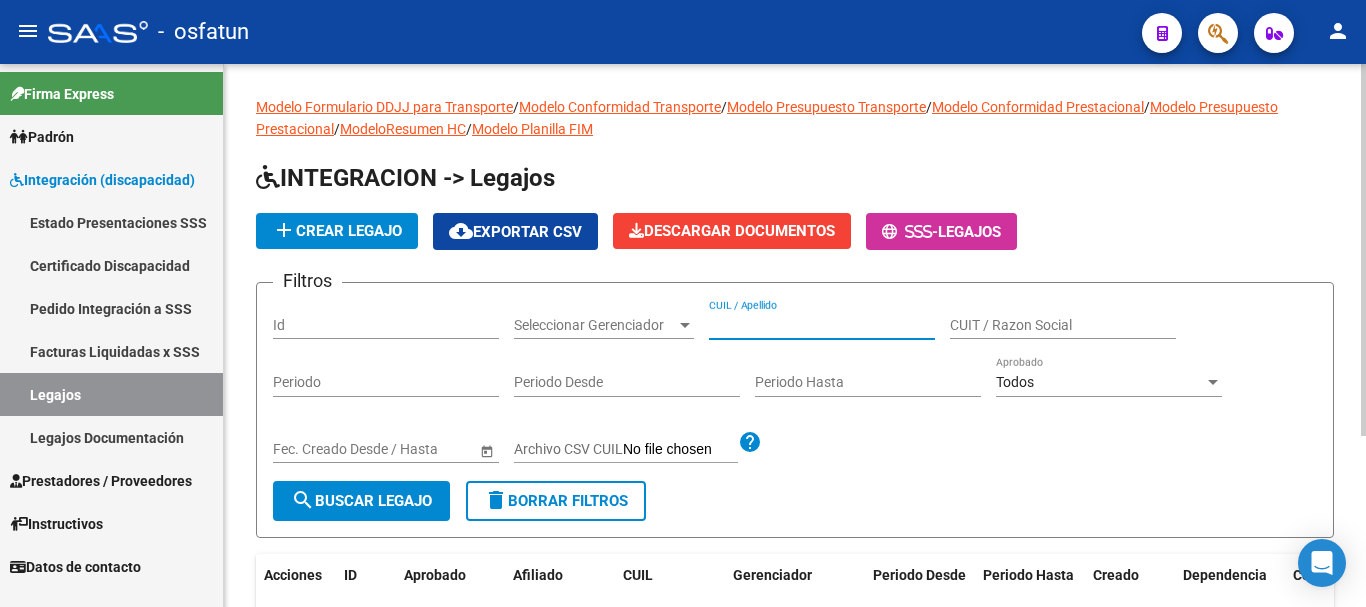 paste on "[LAST] [LAST]" 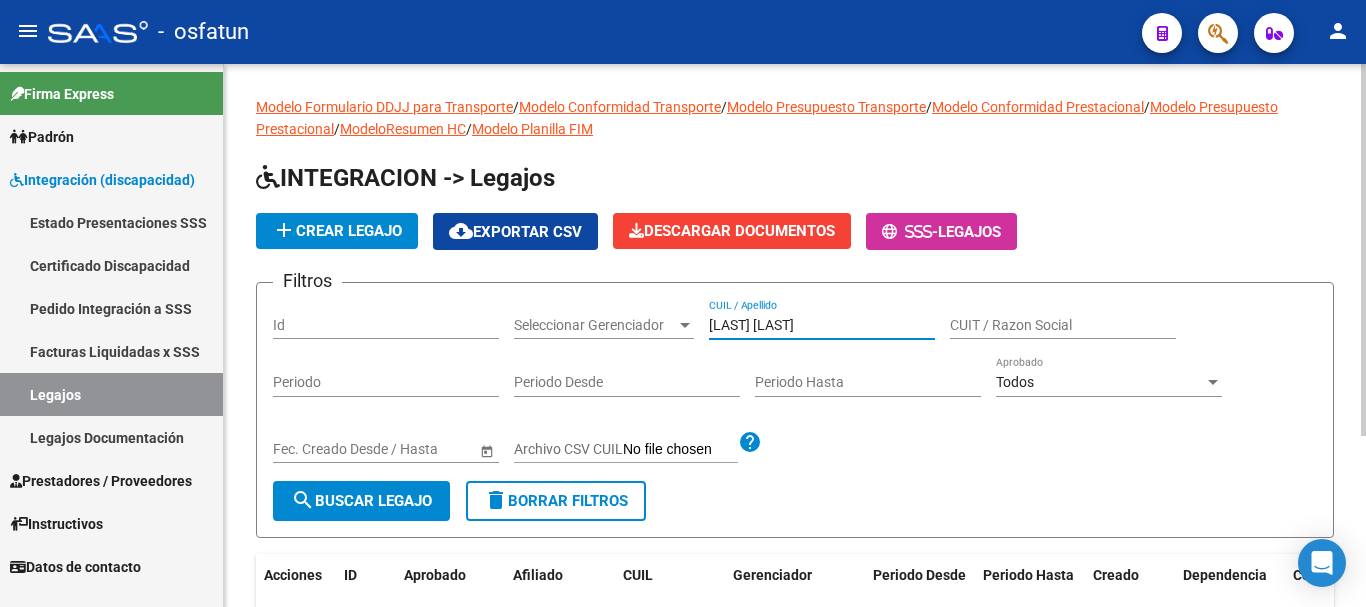 type on "[LAST] [LAST]" 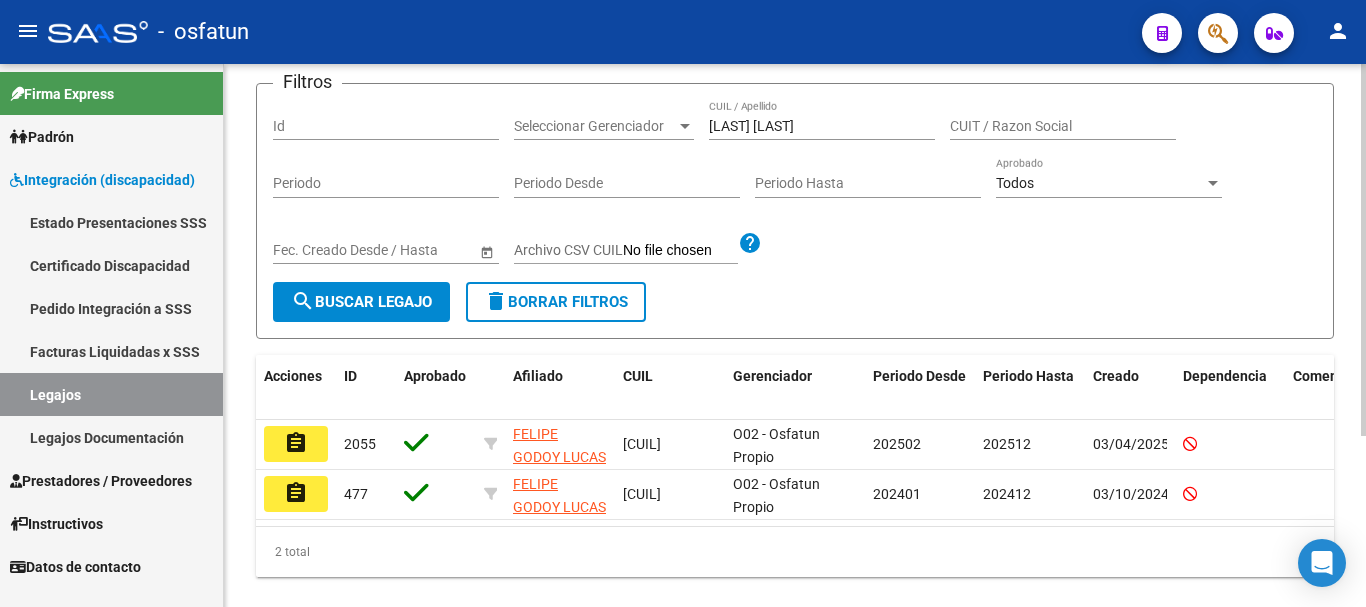 scroll, scrollTop: 200, scrollLeft: 0, axis: vertical 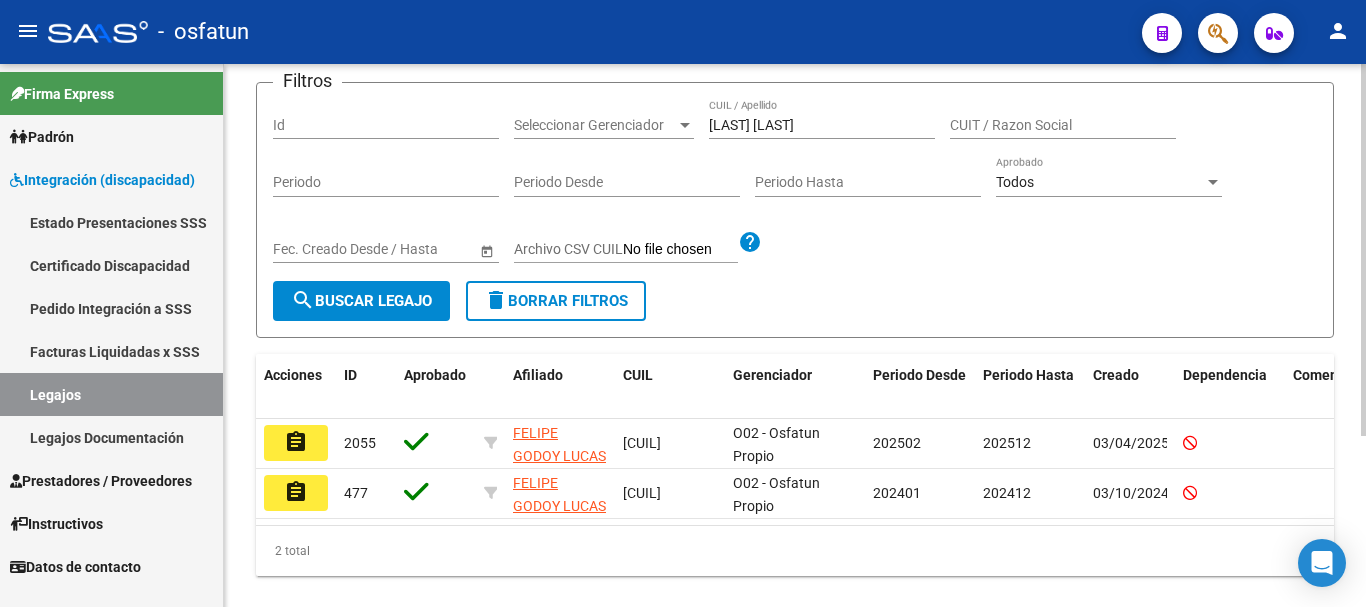 click 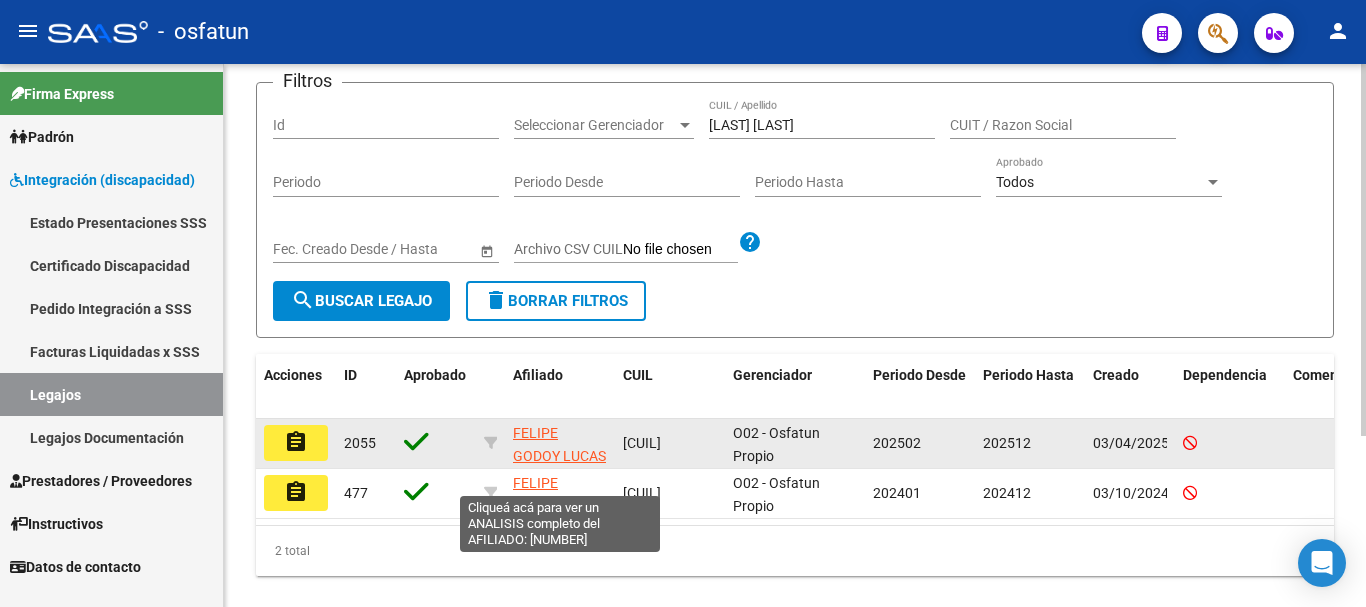 click on "FELIPE GODOY LUCAS VALENTIN" 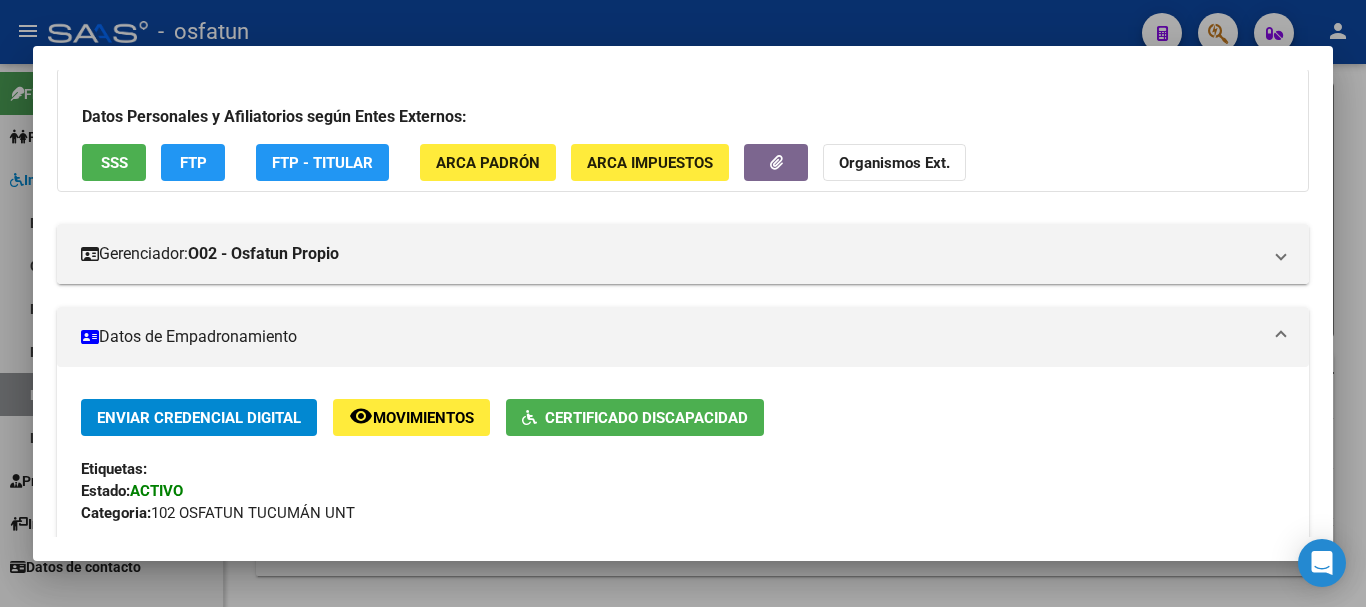 scroll, scrollTop: 45, scrollLeft: 0, axis: vertical 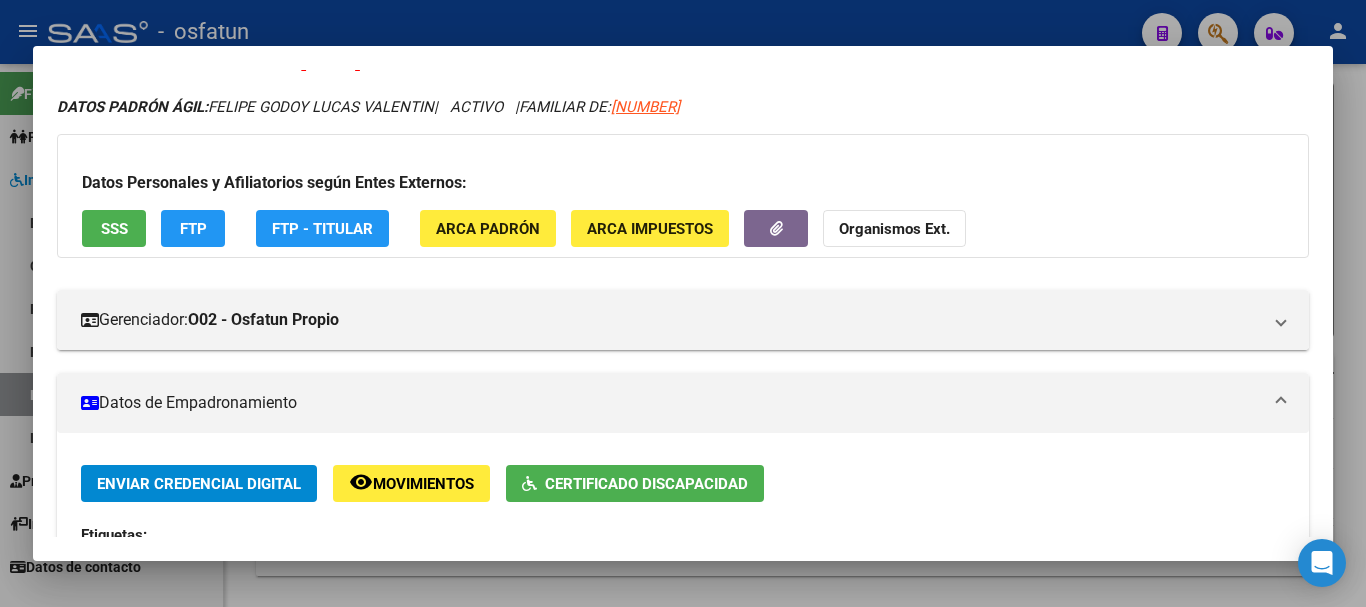 click at bounding box center (683, 303) 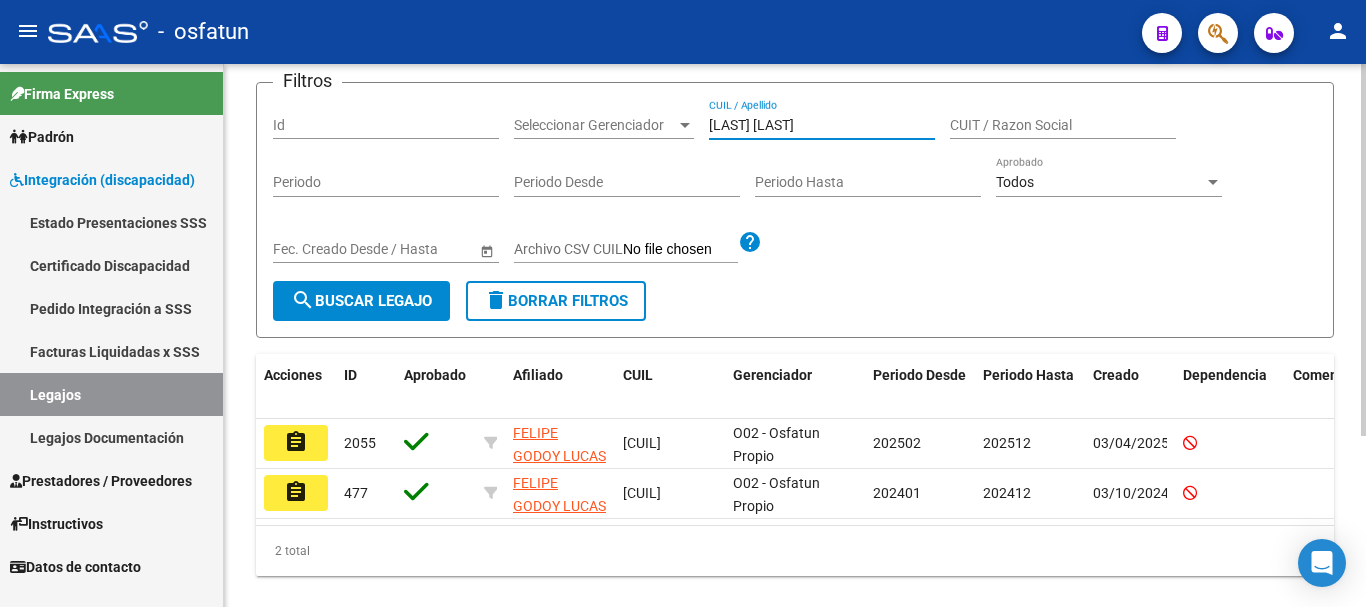 click on "[LAST] [LAST]" at bounding box center (822, 125) 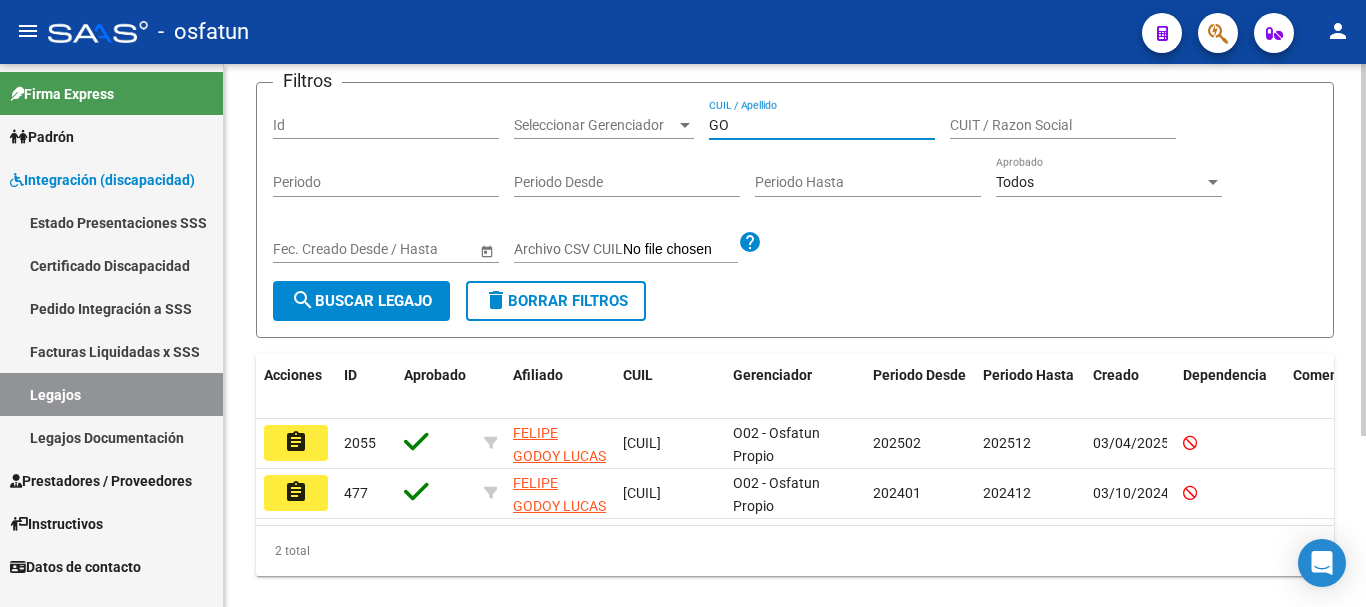 type on "G" 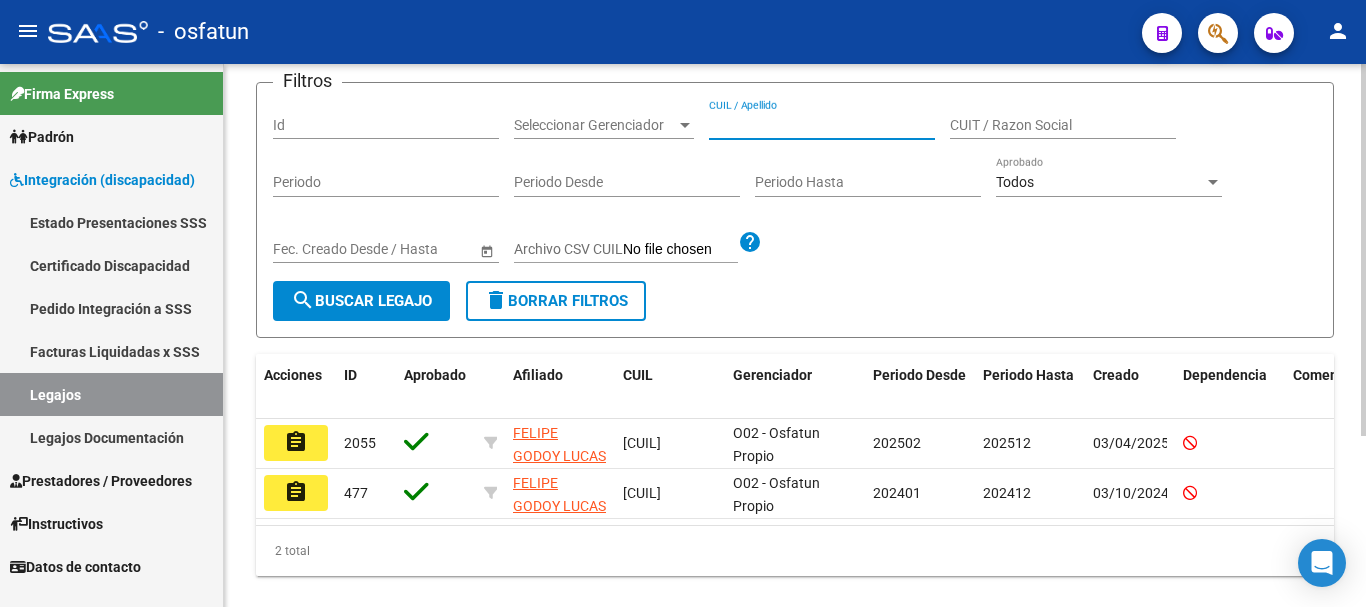 paste on "[LAST] [LAST]" 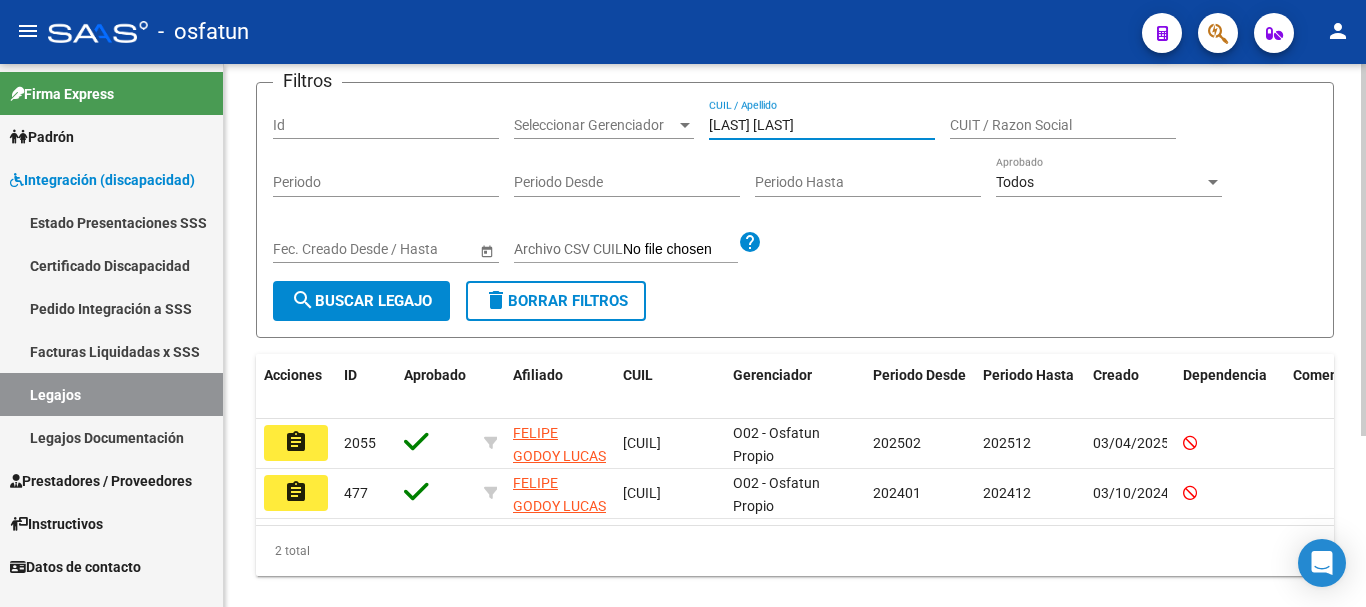 type on "[LAST] [LAST]" 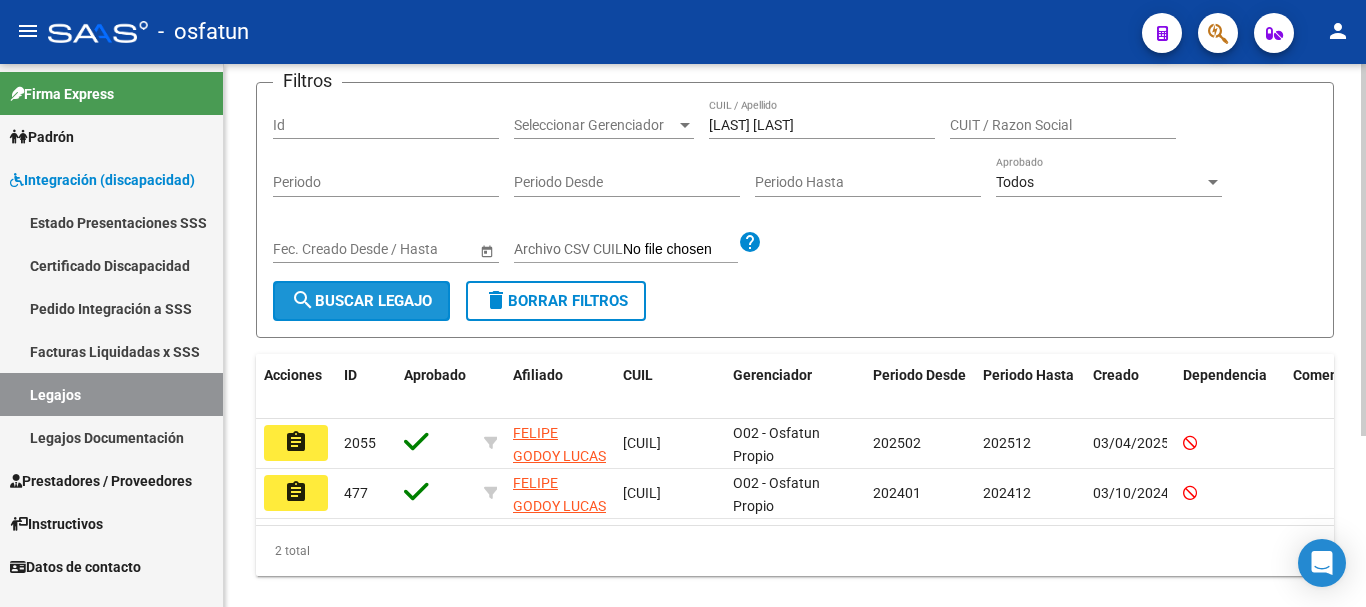 click on "search  Buscar Legajo" 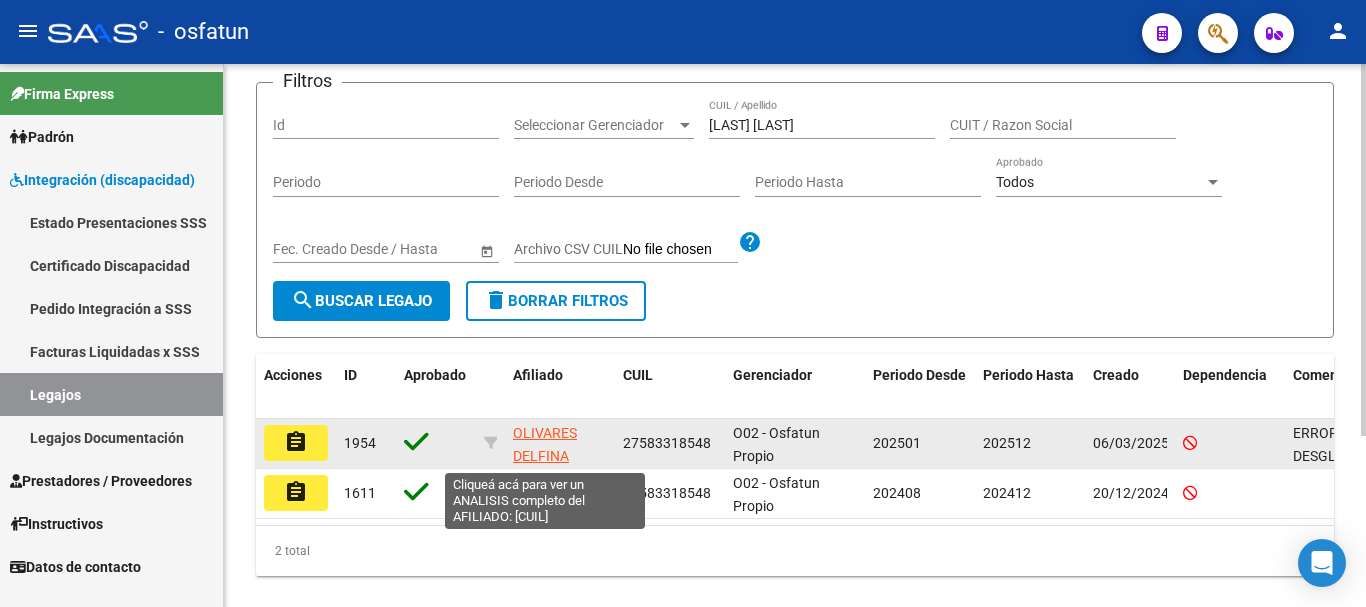 click on "OLIVARES DELFINA" 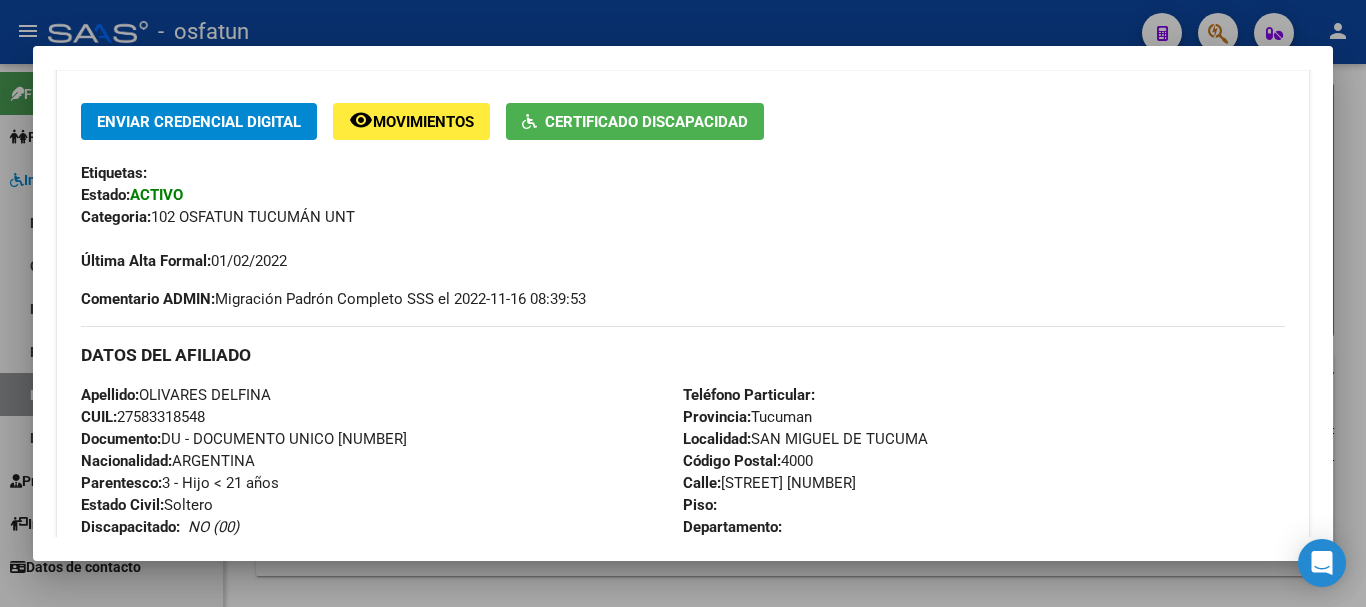 scroll, scrollTop: 423, scrollLeft: 0, axis: vertical 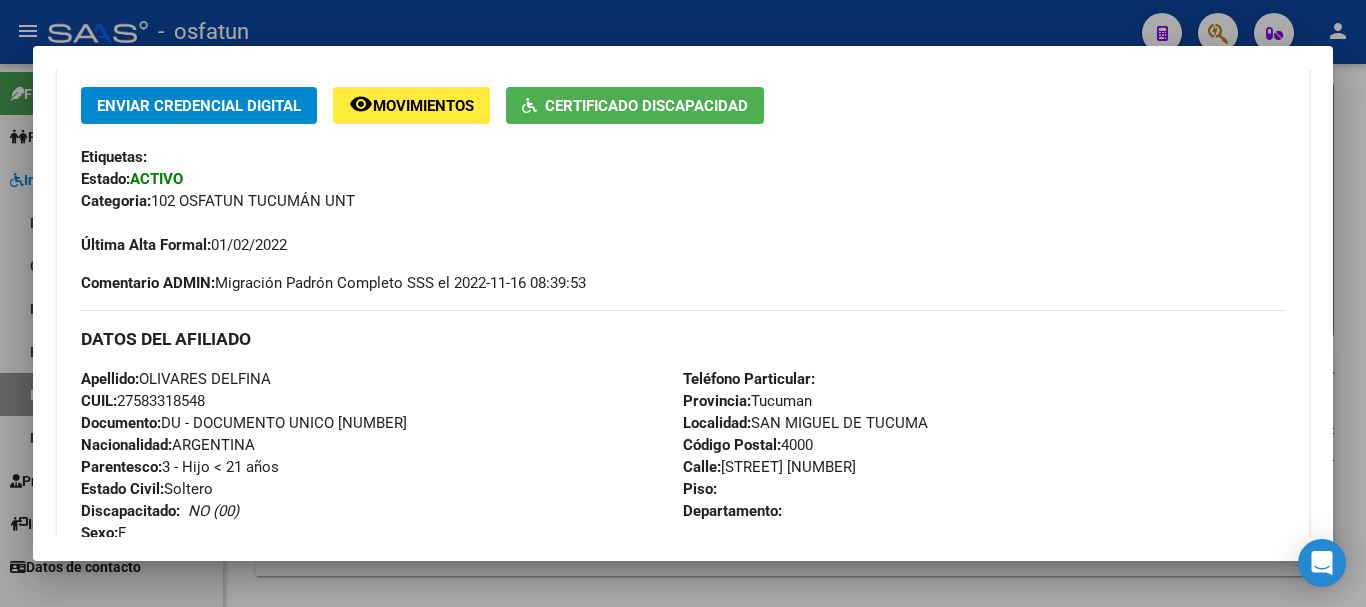 click at bounding box center (683, 303) 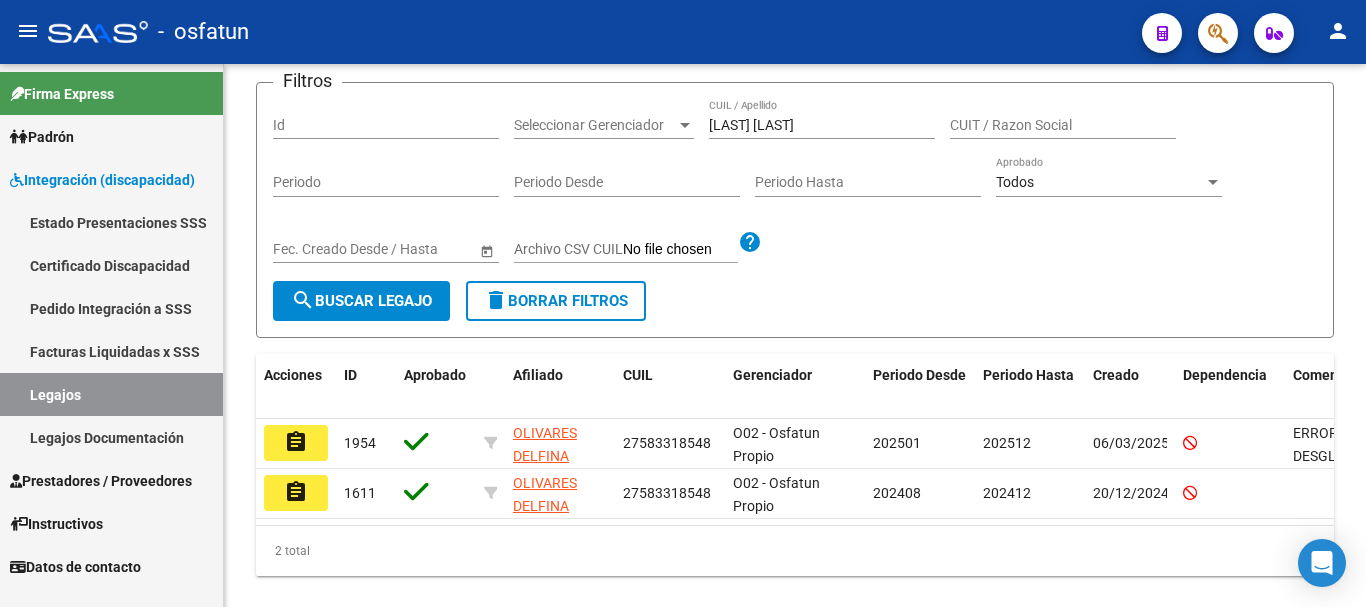 click on "Legajos" at bounding box center (111, 394) 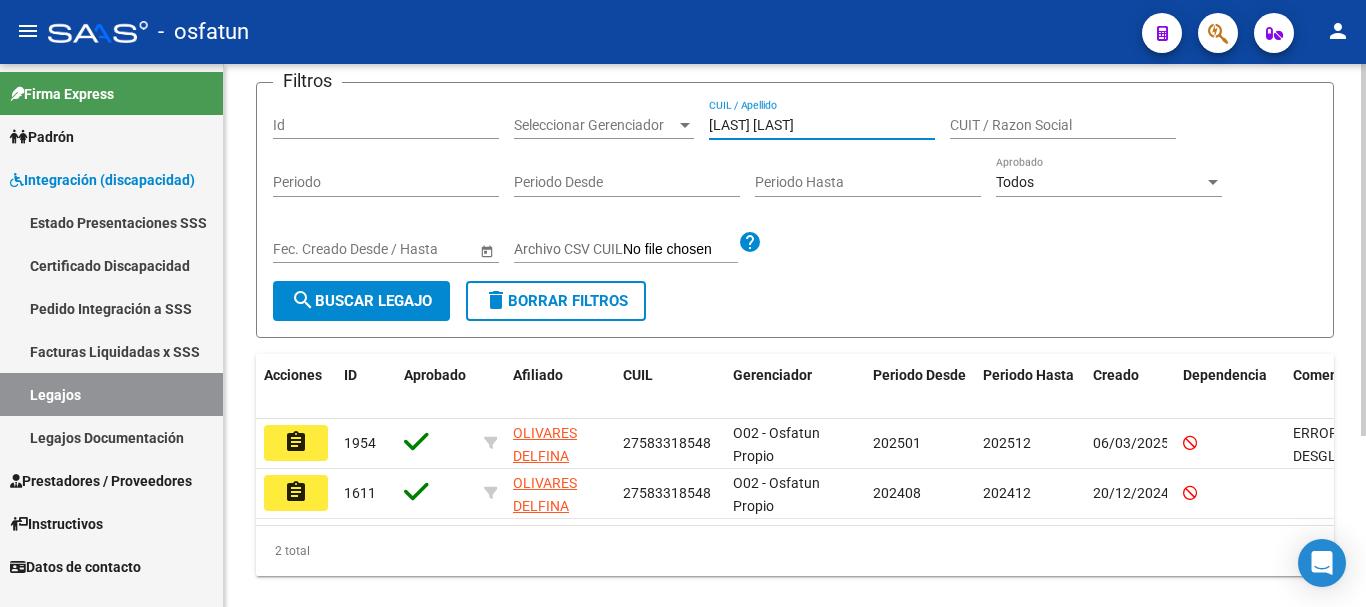 drag, startPoint x: 803, startPoint y: 126, endPoint x: 712, endPoint y: 125, distance: 91.00549 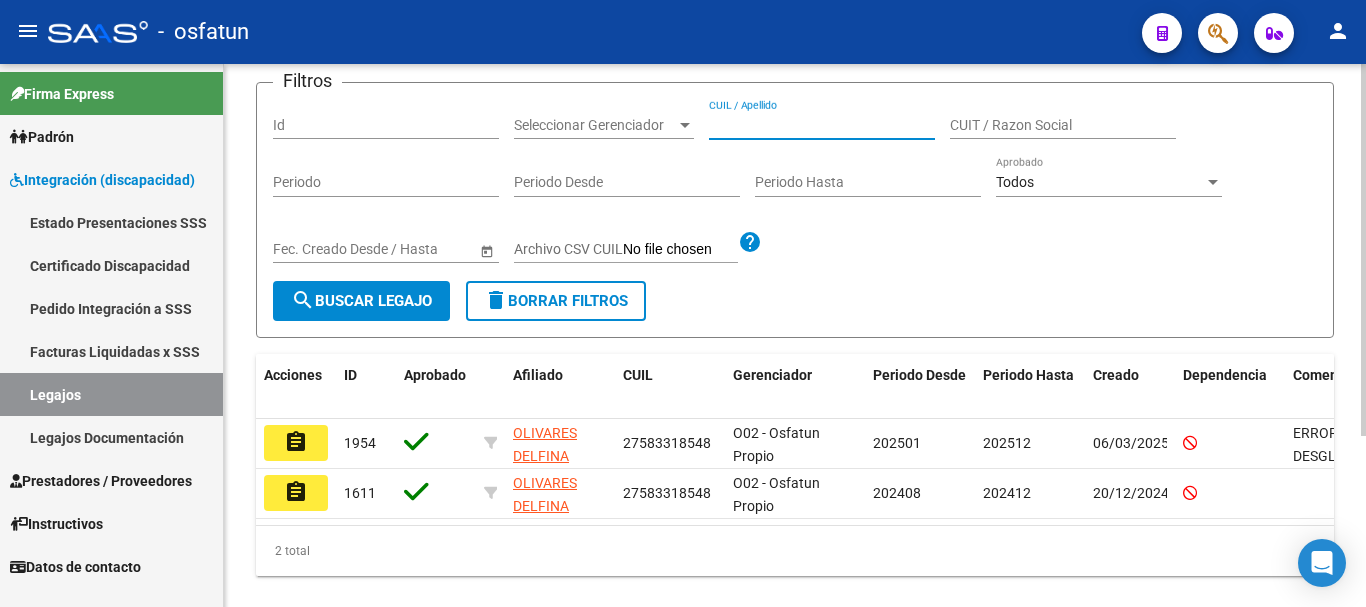 paste on "[LAST] [FIRST]" 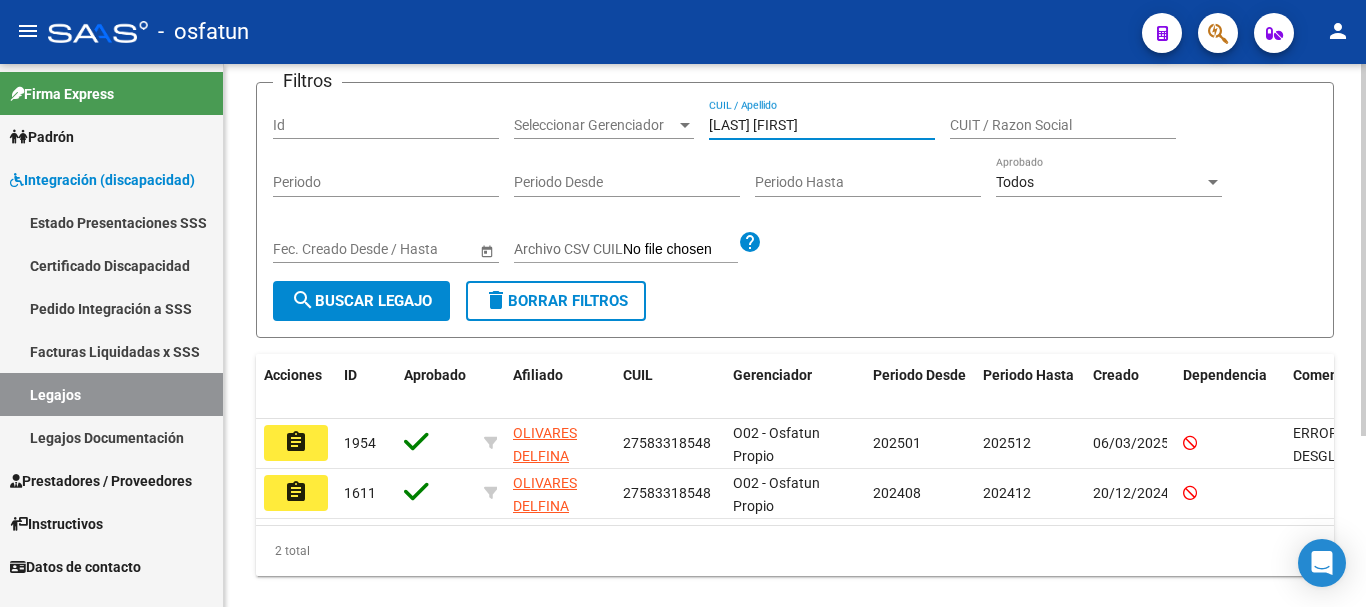 click on "search  Buscar Legajo" 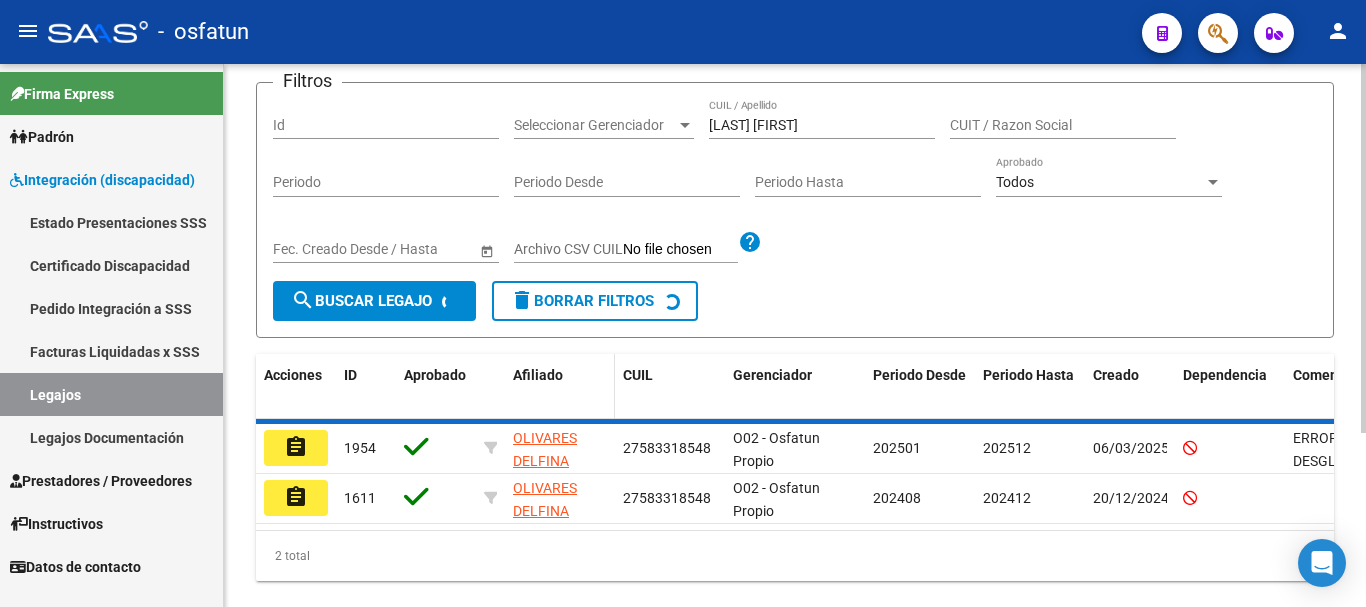 scroll, scrollTop: 178, scrollLeft: 0, axis: vertical 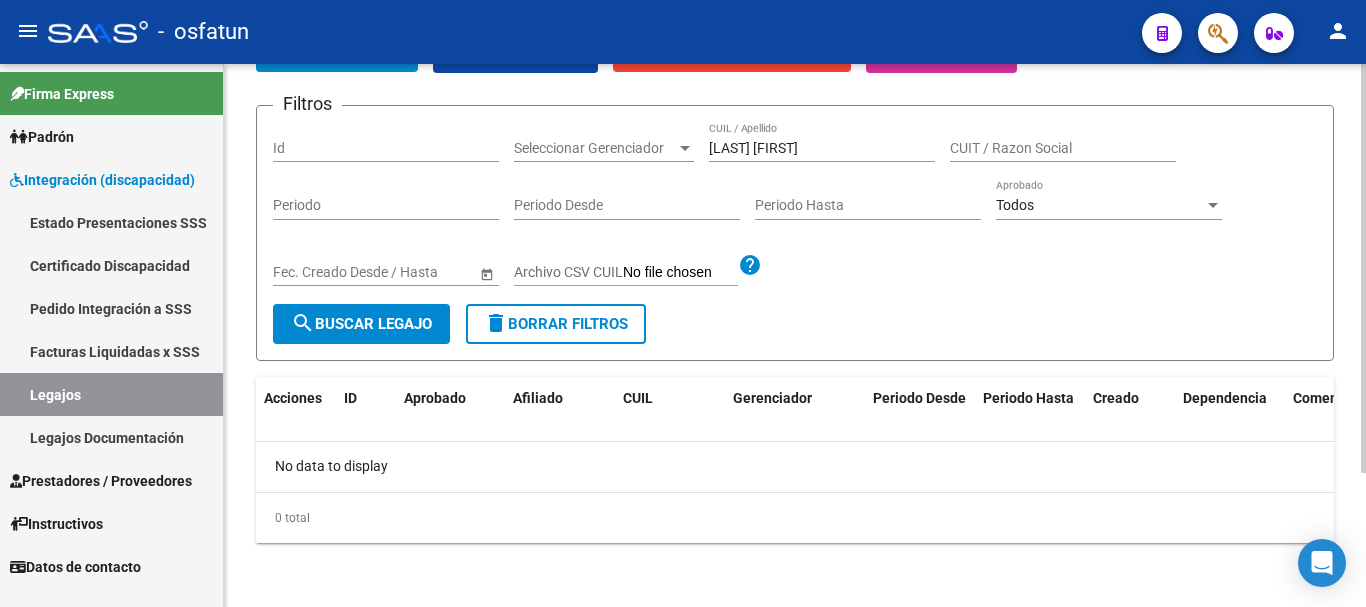 click on "[LAST] [FIRST]" at bounding box center (822, 148) 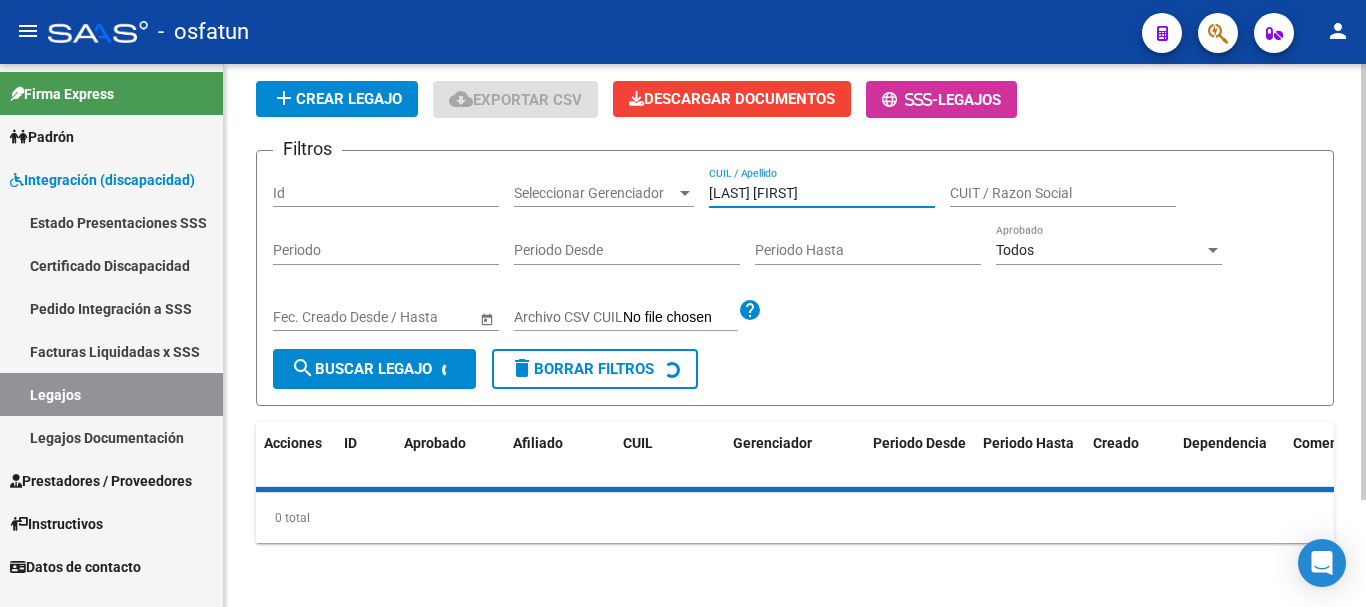 scroll, scrollTop: 178, scrollLeft: 0, axis: vertical 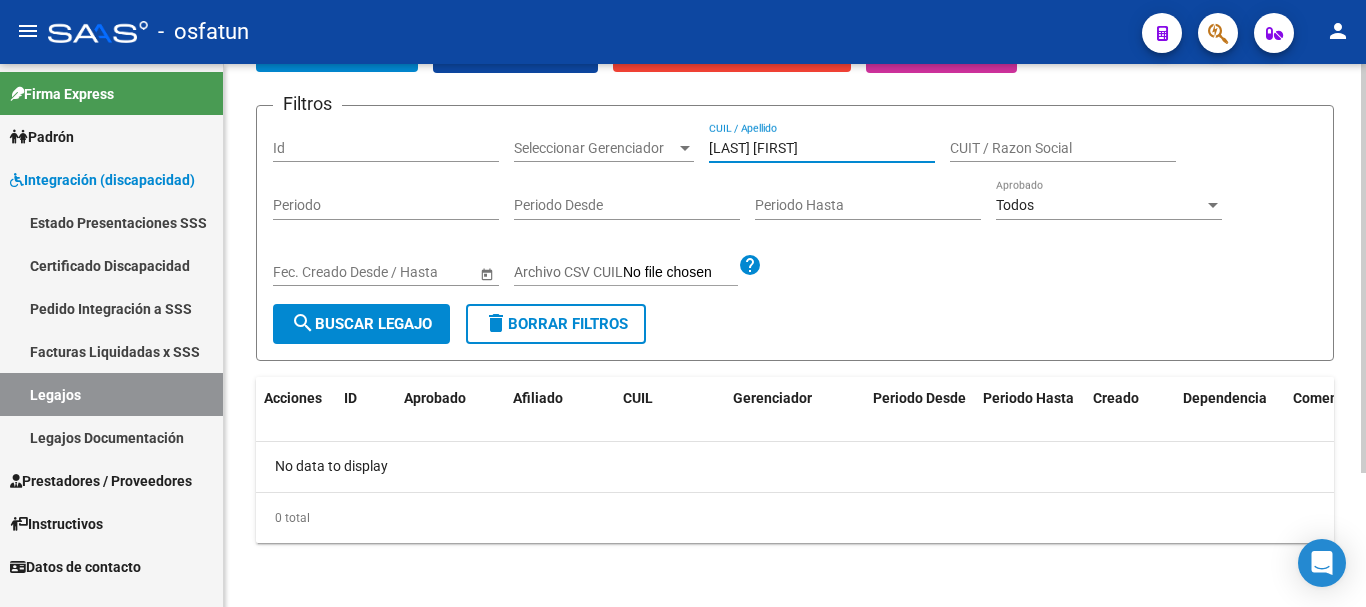 click on "[LAST] [FIRST]" at bounding box center [822, 148] 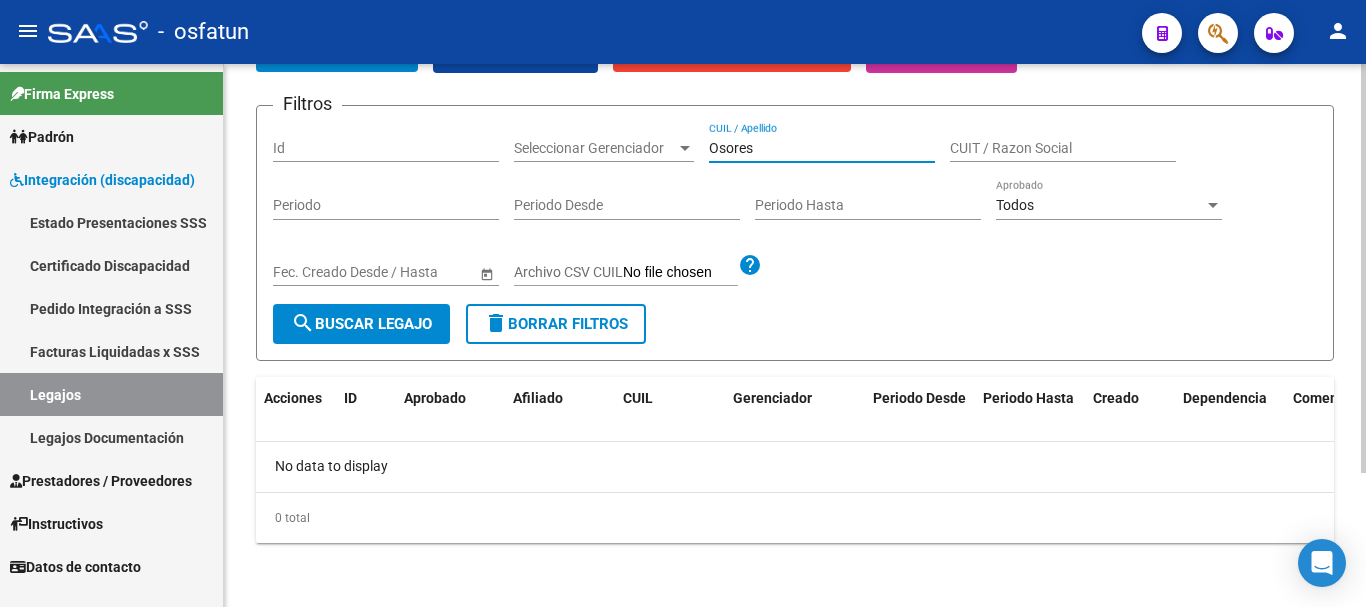 type on "Osores" 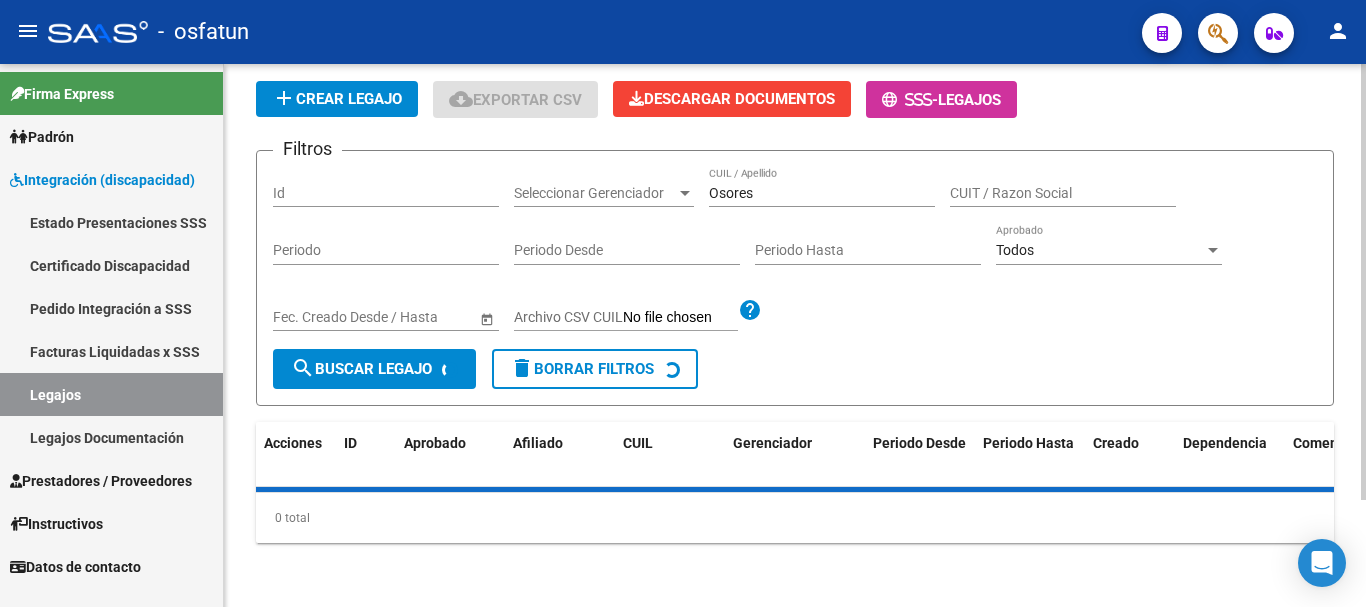 scroll, scrollTop: 178, scrollLeft: 0, axis: vertical 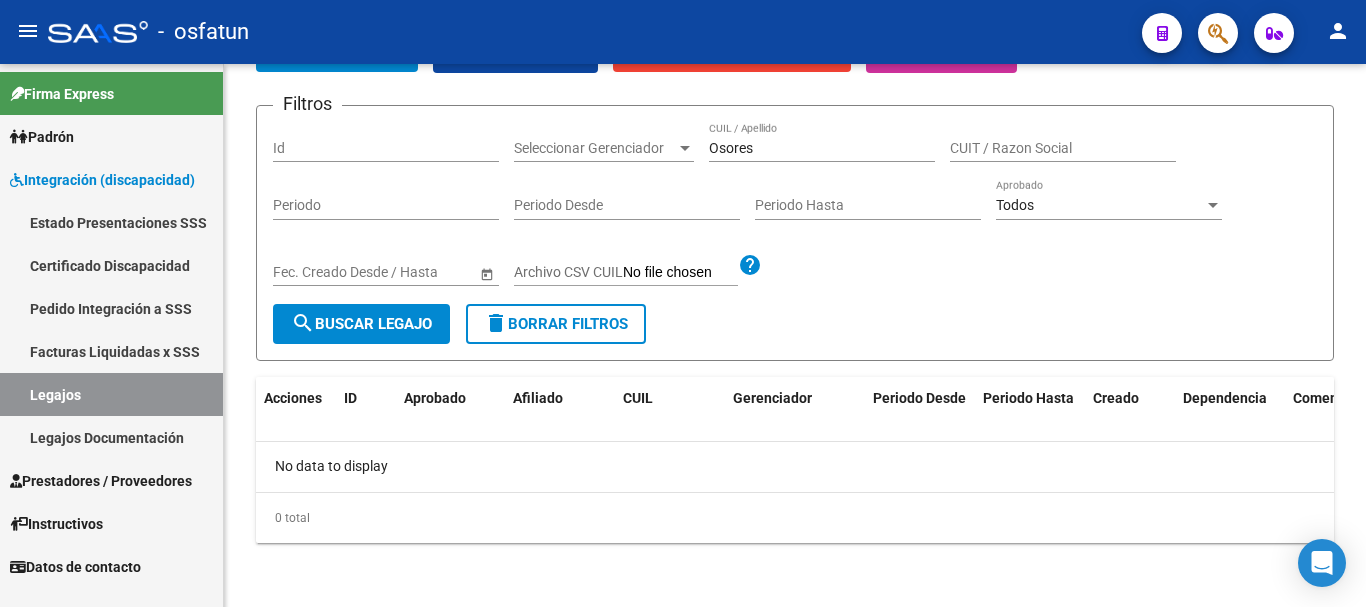 click on "Facturas Liquidadas x SSS" at bounding box center (111, 351) 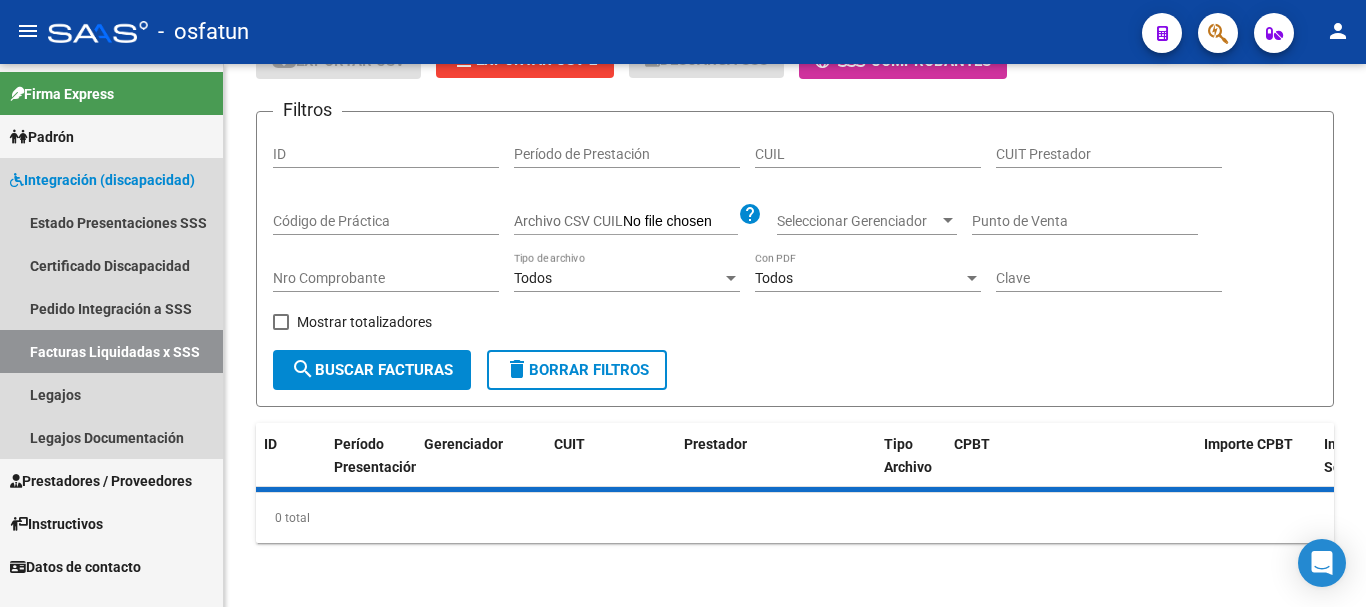scroll, scrollTop: 0, scrollLeft: 0, axis: both 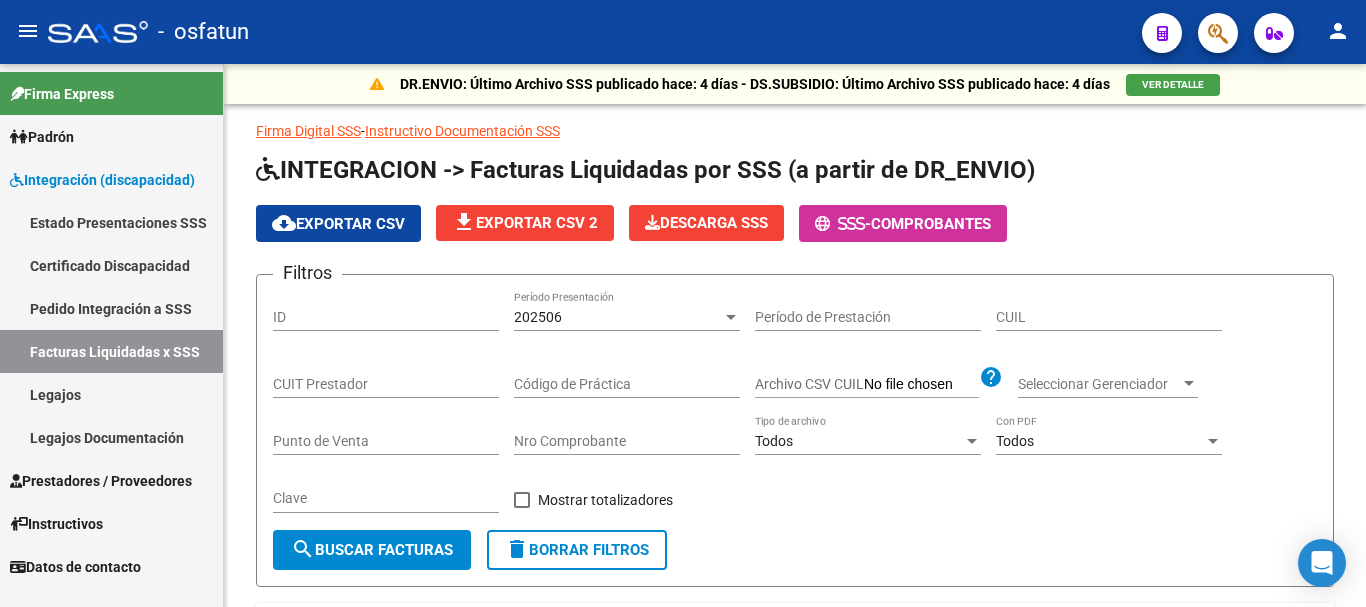 click on "Prestadores / Proveedores" at bounding box center [101, 481] 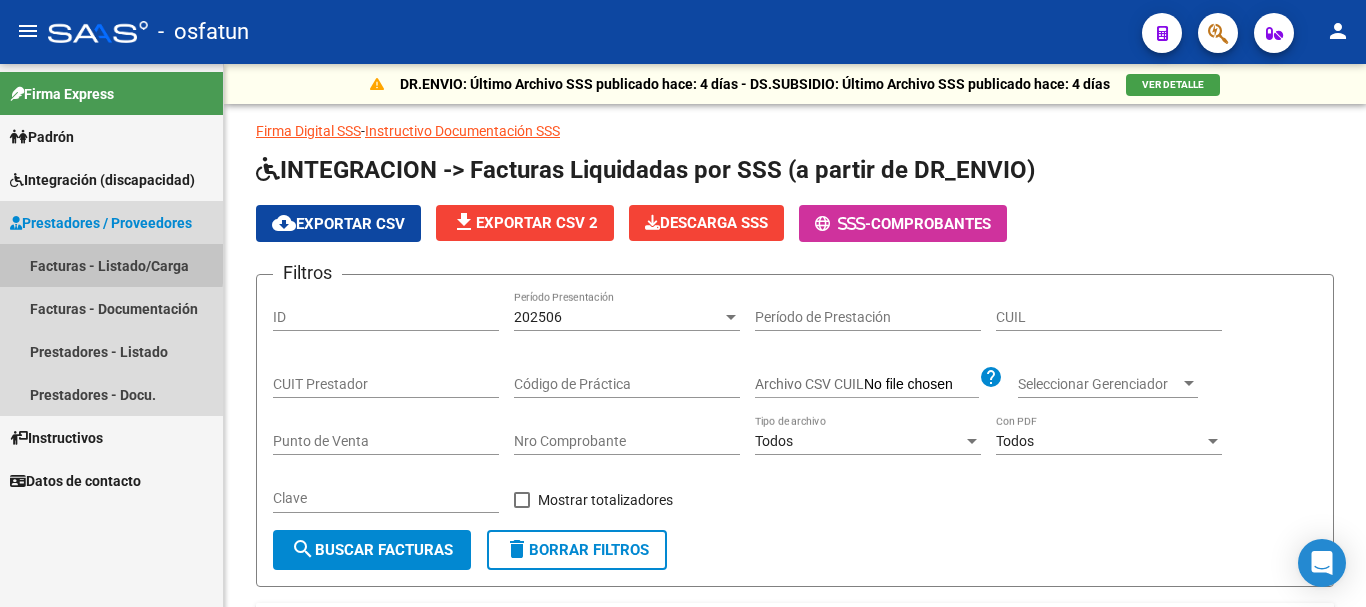 click on "Facturas - Listado/Carga" at bounding box center [111, 265] 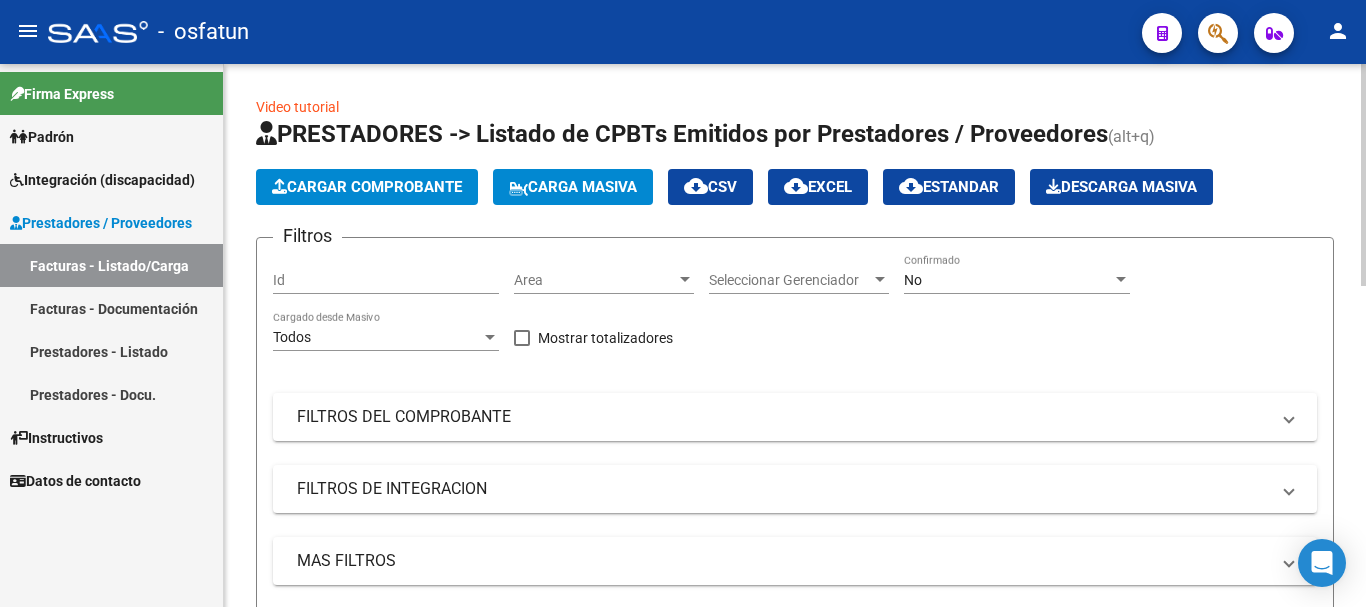 click on "Seleccionar Gerenciador" at bounding box center [790, 280] 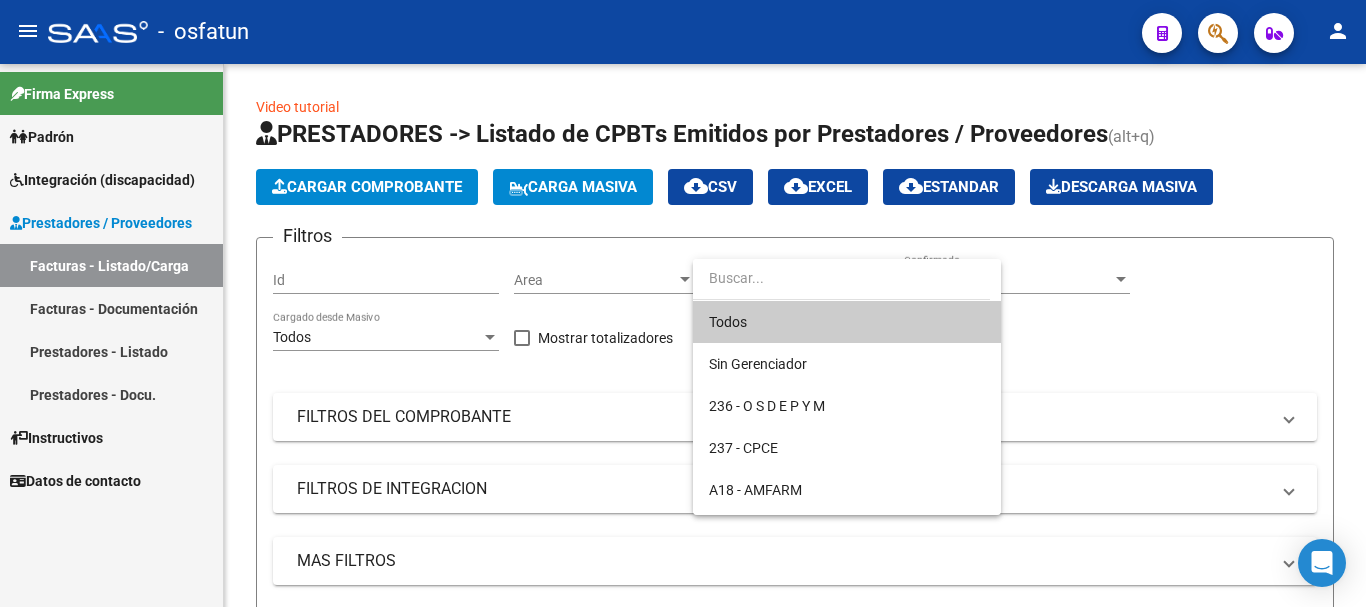 click at bounding box center (683, 303) 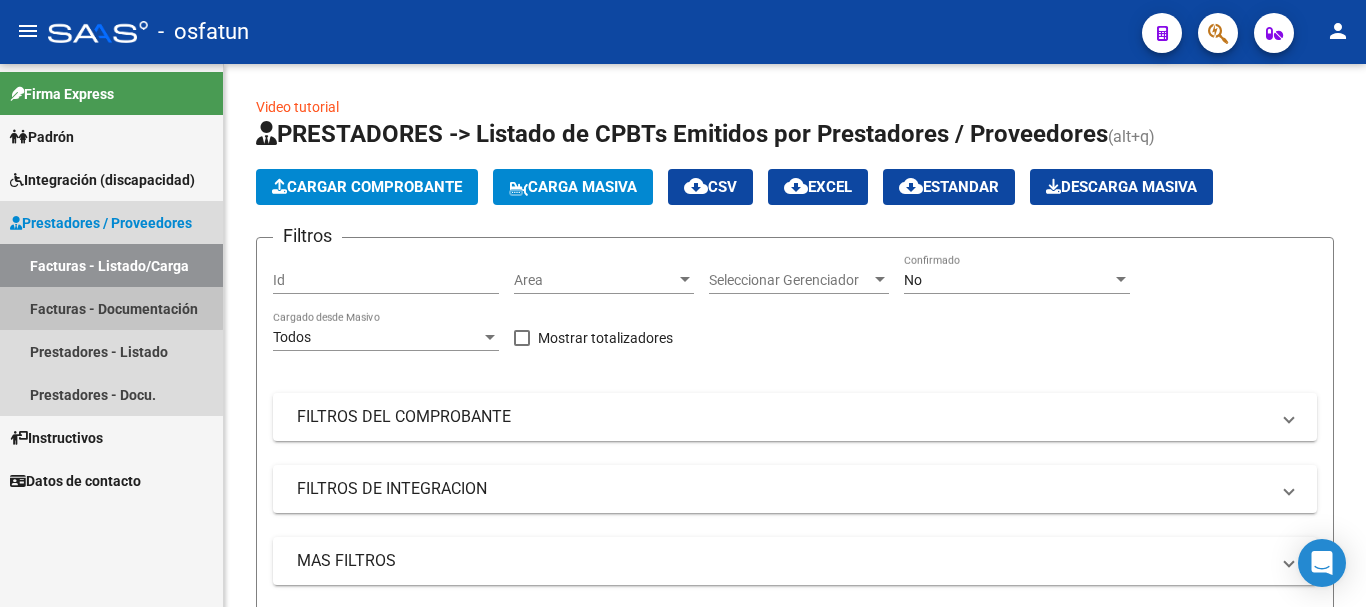click on "Facturas - Documentación" at bounding box center (111, 308) 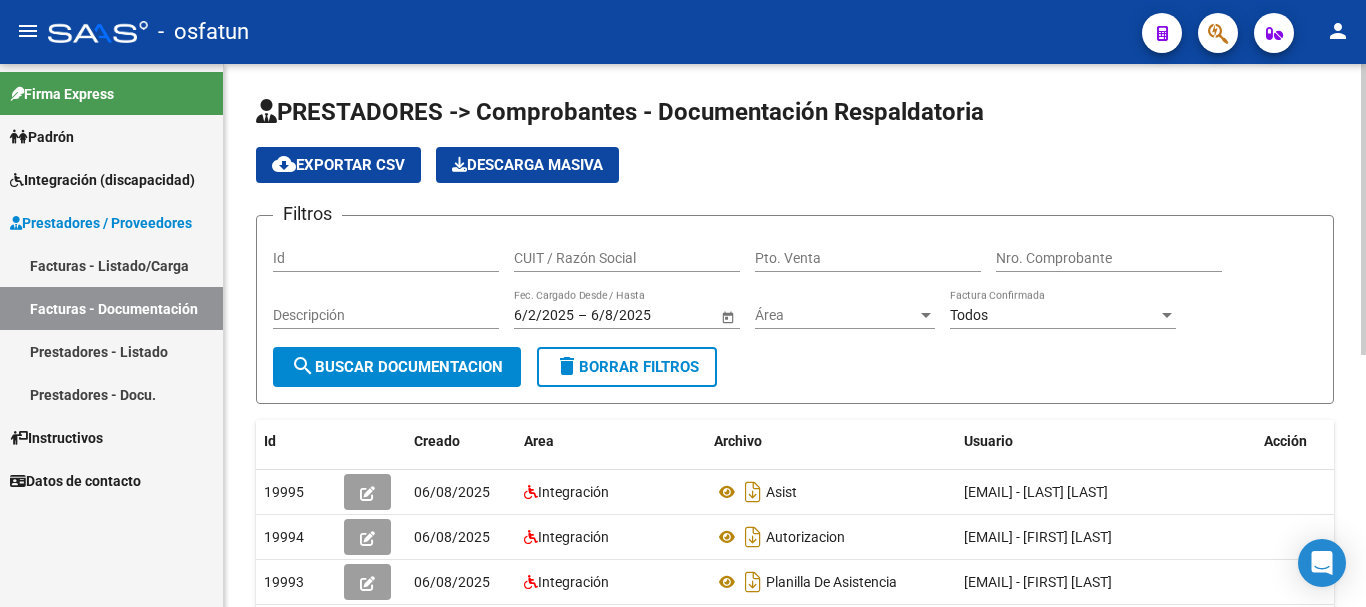 click on "CUIT / Razón Social" at bounding box center (627, 258) 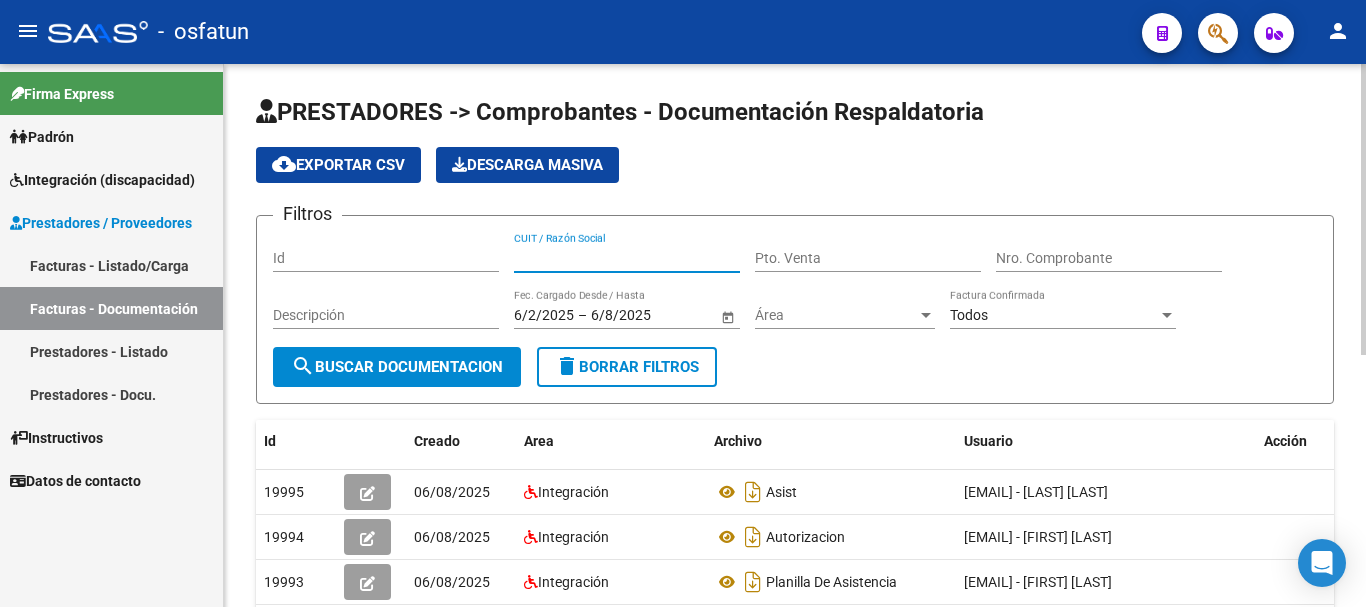 paste on "[FIRST] [LAST]" 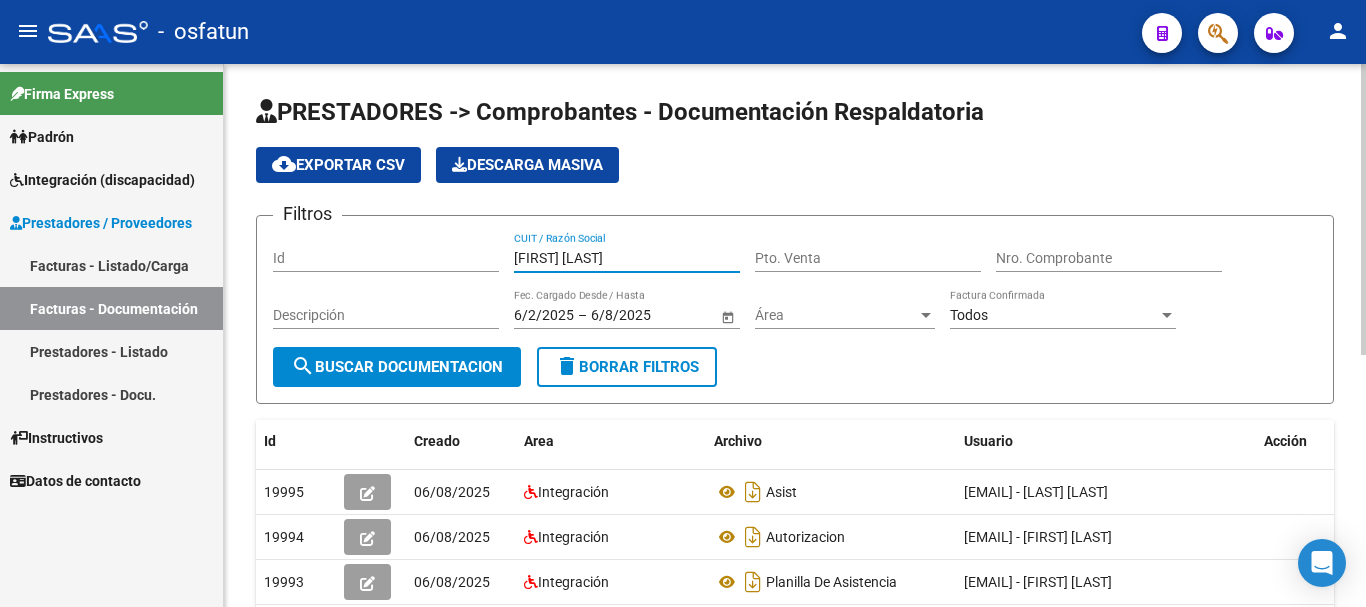 type on "[FIRST] [LAST]" 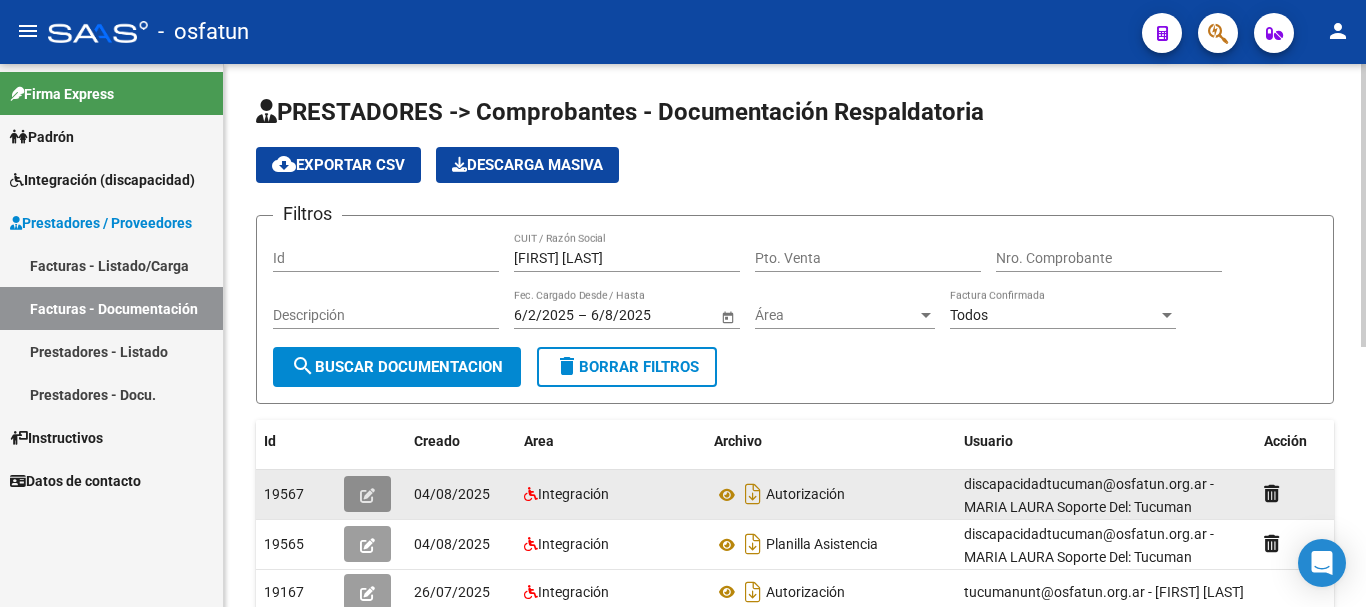 click 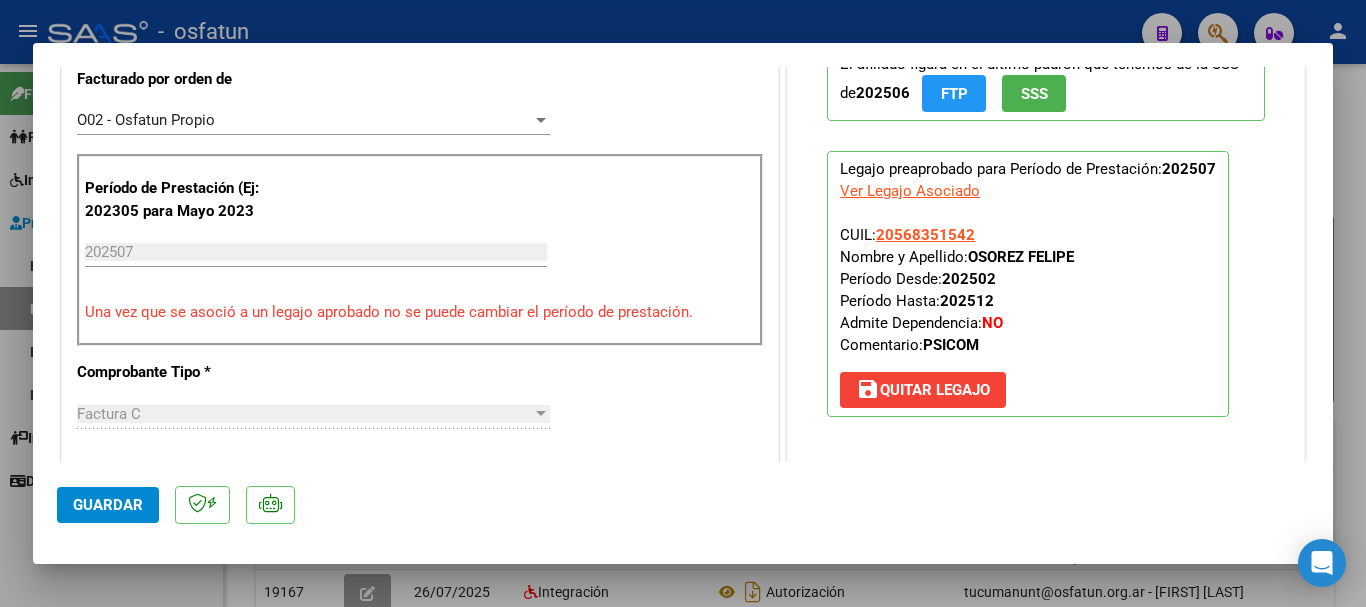 scroll, scrollTop: 548, scrollLeft: 0, axis: vertical 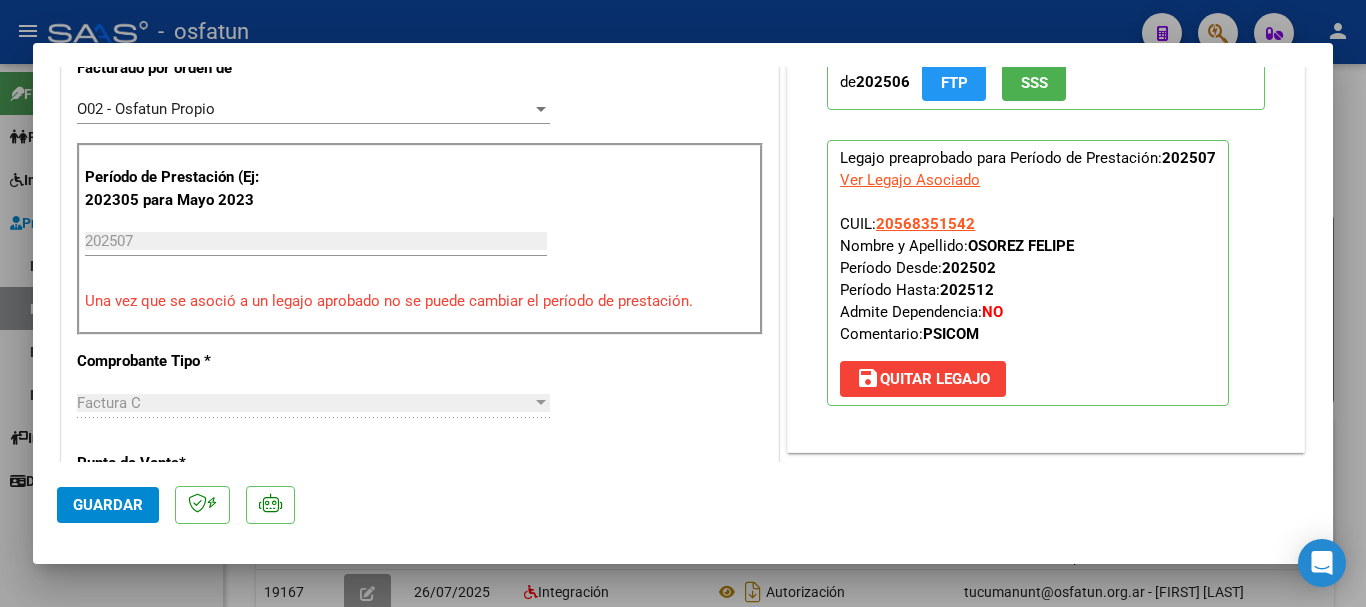 drag, startPoint x: 1075, startPoint y: 249, endPoint x: 978, endPoint y: 254, distance: 97.128784 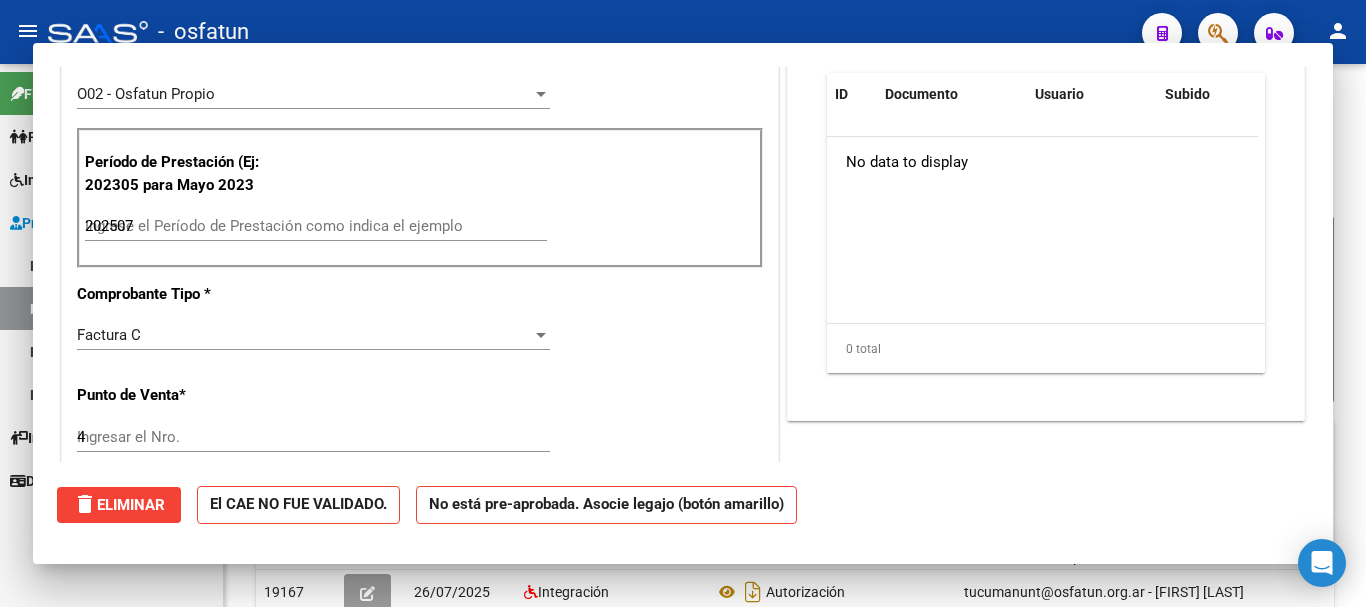 type 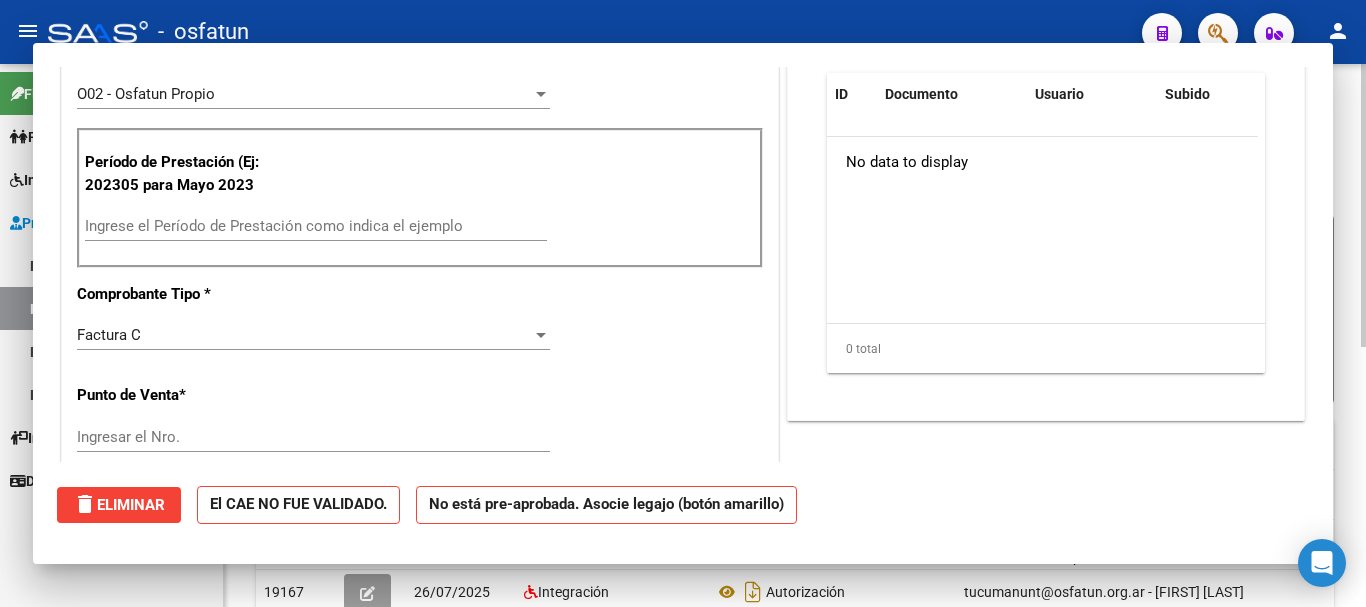 scroll, scrollTop: 0, scrollLeft: 0, axis: both 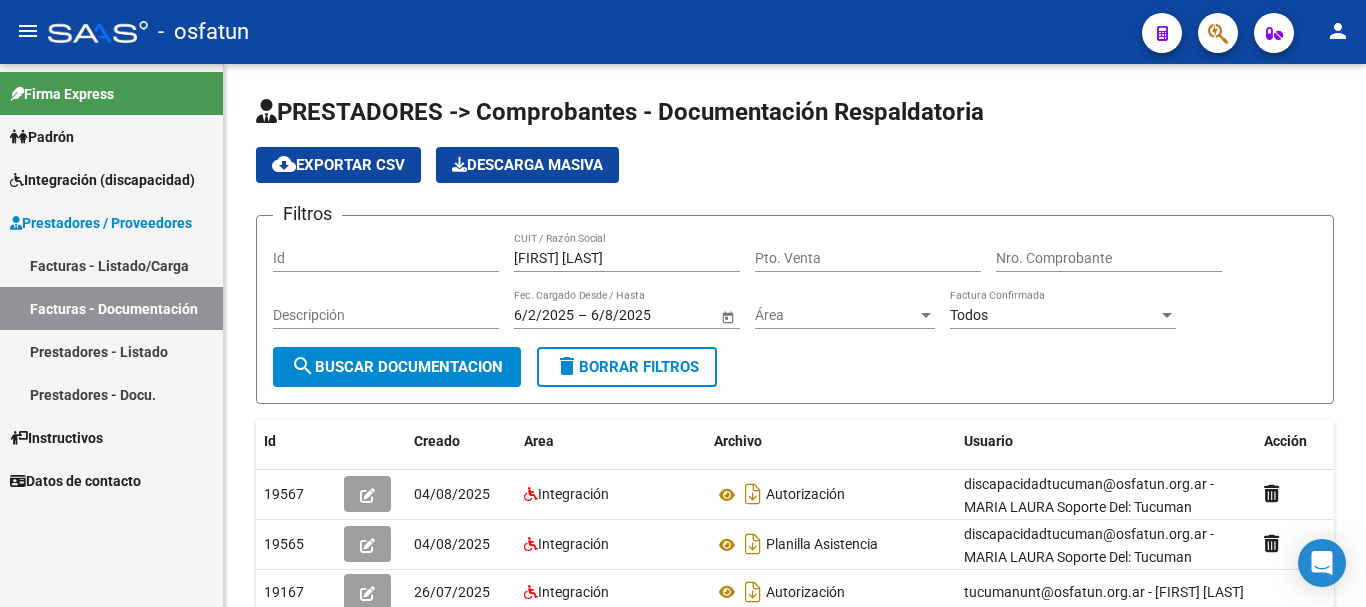 click on "Integración (discapacidad)" at bounding box center [102, 180] 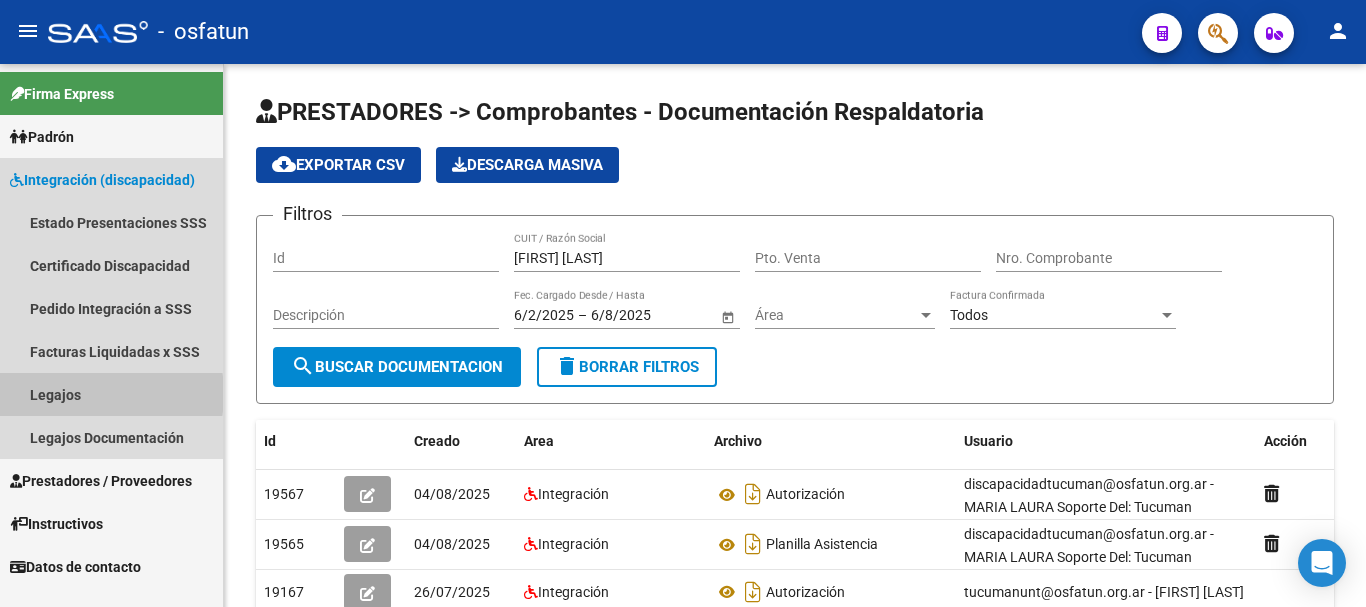 click on "Legajos" at bounding box center [111, 394] 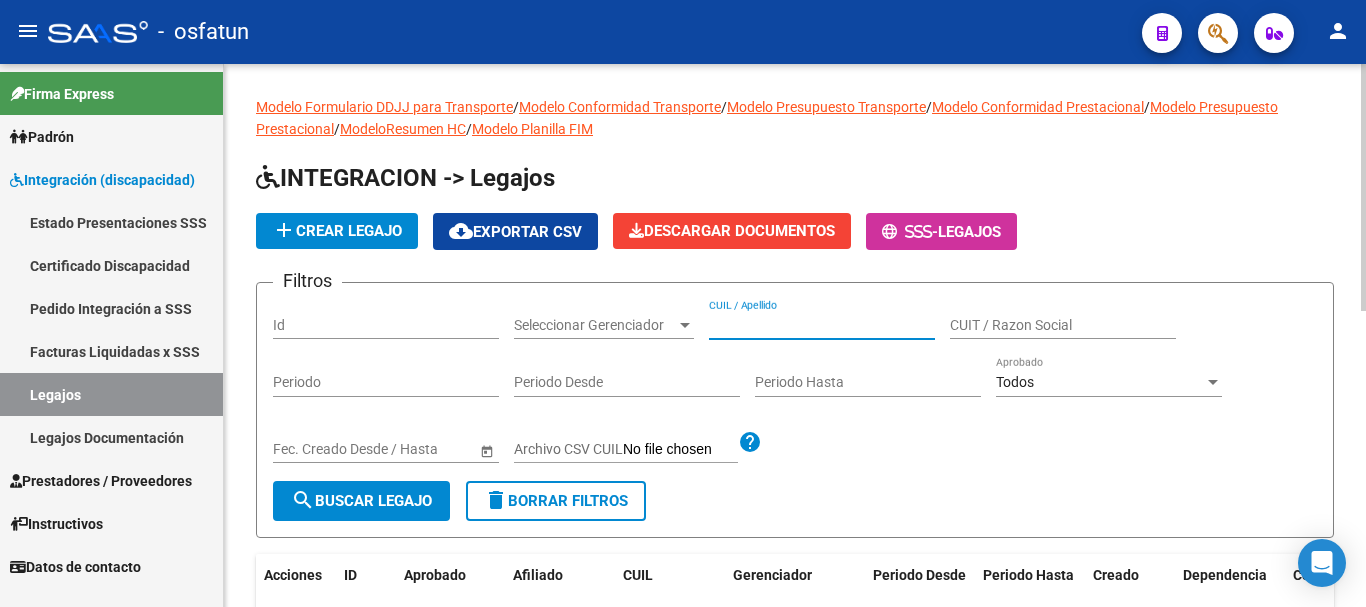 click on "CUIL / Apellido" at bounding box center (822, 325) 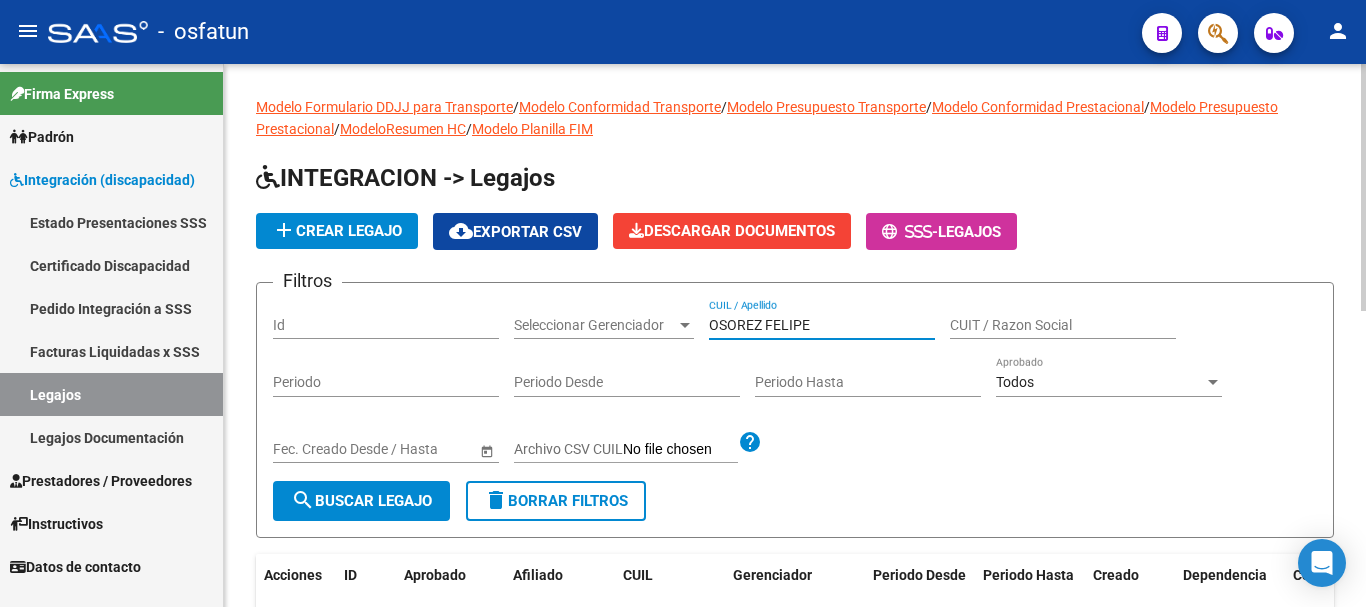type on "OSOREZ FELIPE" 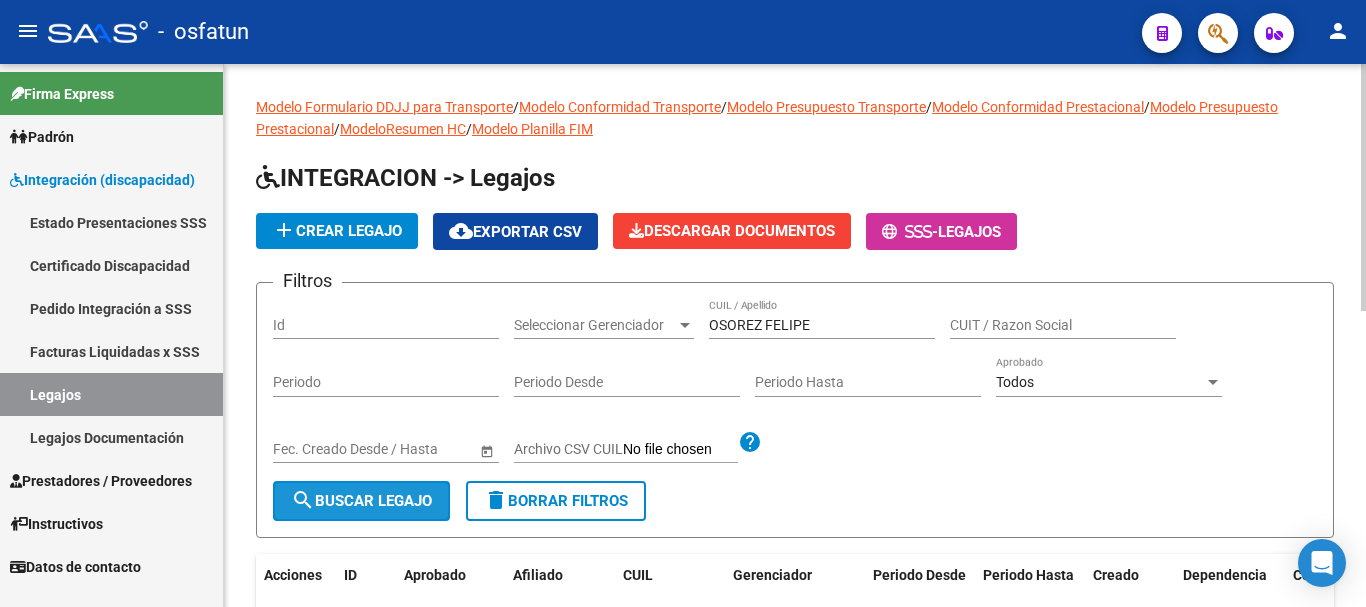click on "search" 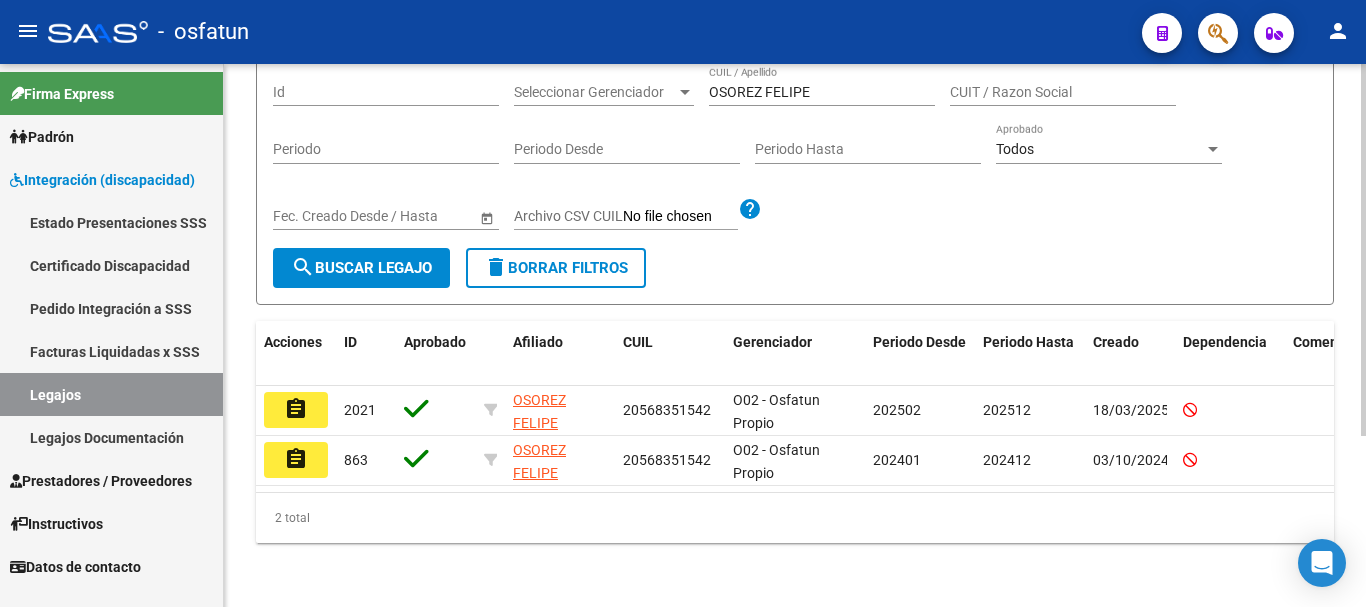scroll, scrollTop: 238, scrollLeft: 0, axis: vertical 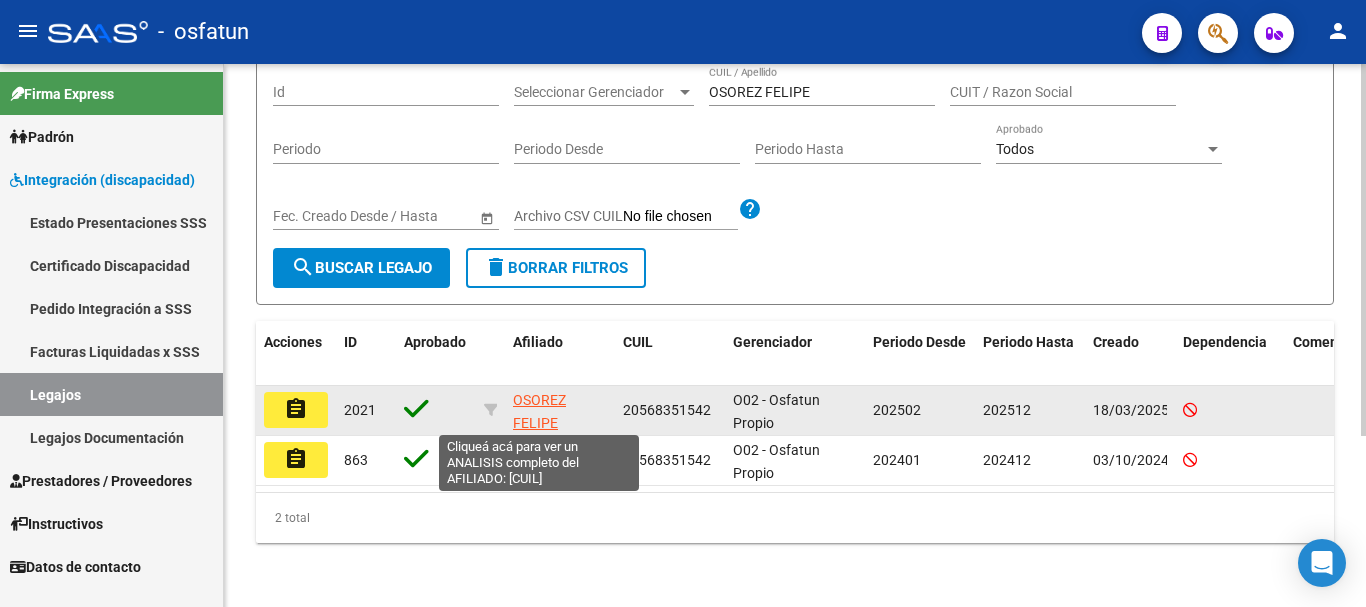 click on "OSOREZ FELIPE" 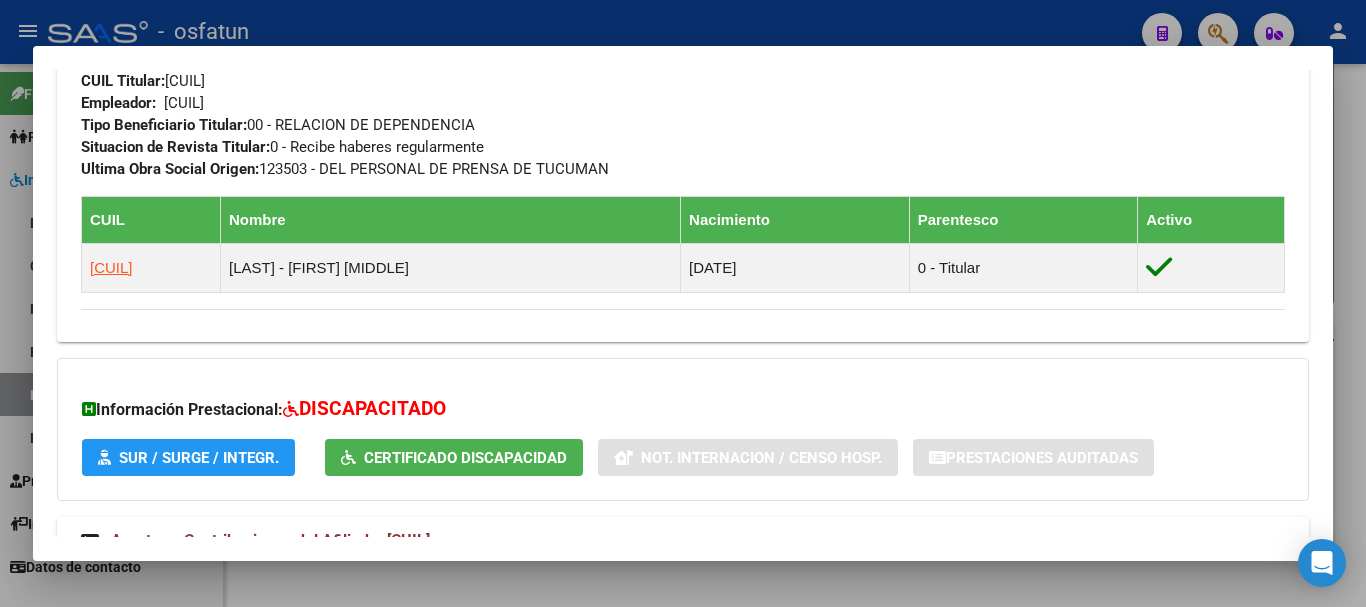 scroll, scrollTop: 1041, scrollLeft: 0, axis: vertical 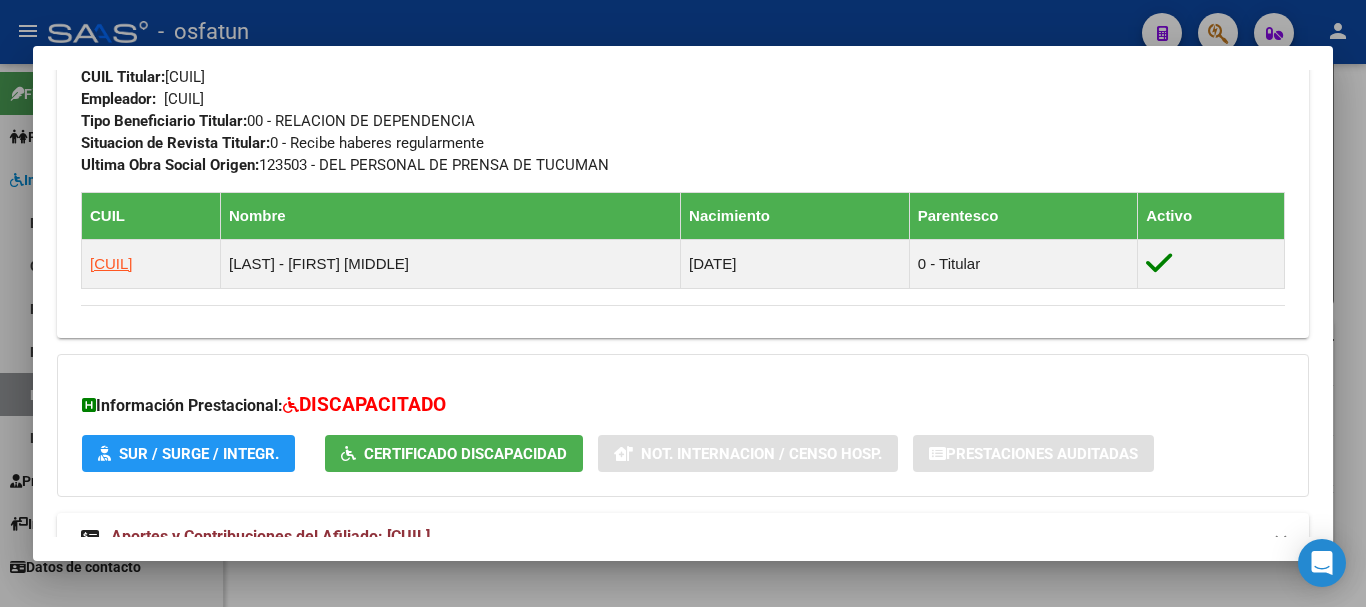 click at bounding box center (683, 303) 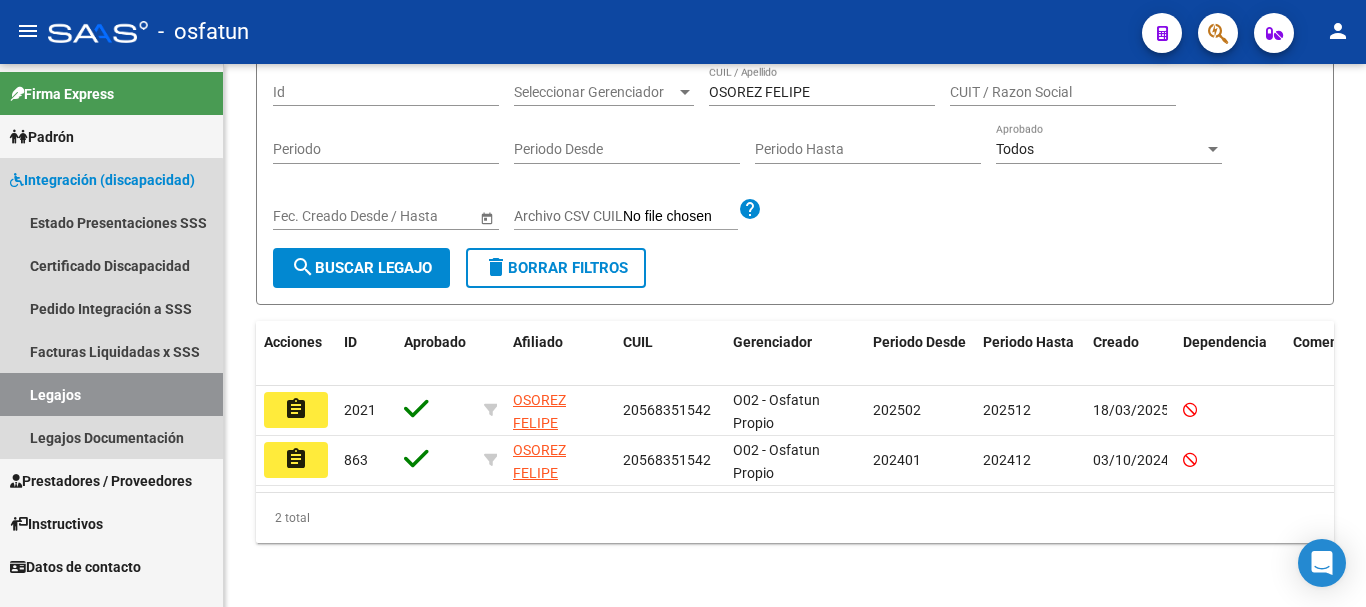 drag, startPoint x: 86, startPoint y: 398, endPoint x: 253, endPoint y: 386, distance: 167.43059 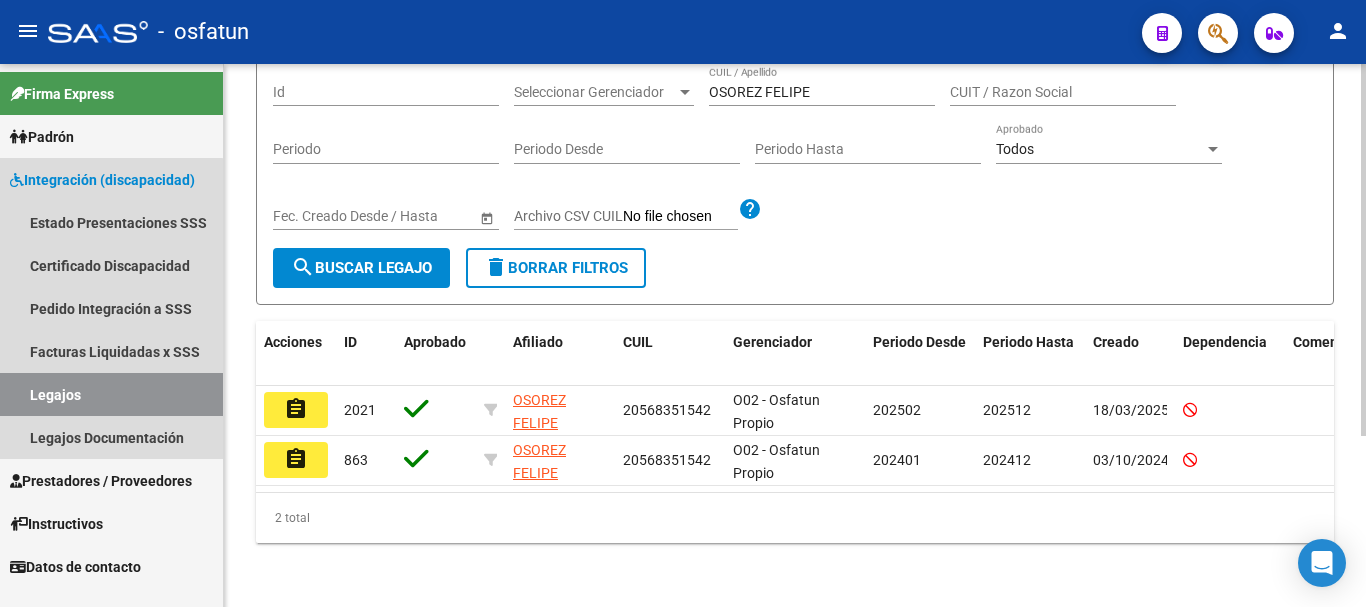 click on "Legajos" at bounding box center [111, 394] 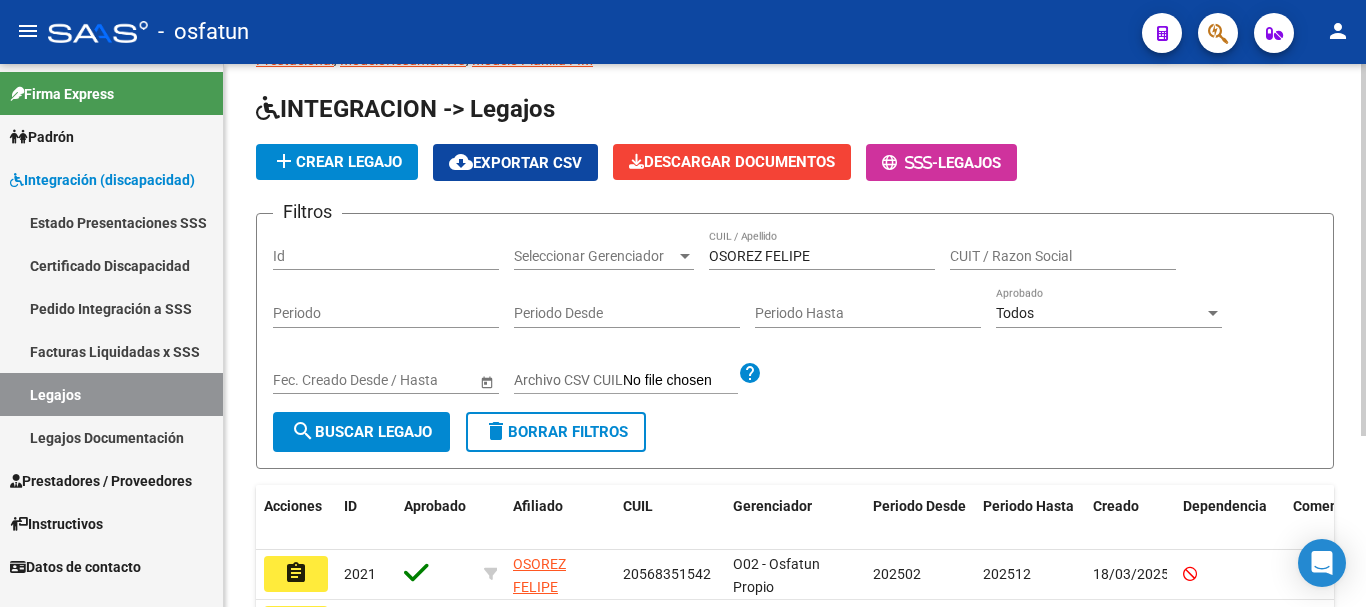 click on "Modelo Formulario DDJJ para Transporte  /  Modelo Conformidad Transporte  /  Modelo Presupuesto Transporte  /  Modelo Conformidad Prestacional  /  Modelo Presupuesto Prestacional  /  ModeloResumen HC  /  Modelo Planilla FIM  INTEGRACION -> Legajos add  Crear Legajo
cloud_download  Exportar CSV  Descargar Documentos
-  Legajos Filtros Id Seleccionar Gerenciador Seleccionar Gerenciador [LAST] [LAST] CUIL / Apellido CUIT / Razon Social Periodo Periodo Desde Periodo Hasta Todos Aprobado Start date – End date Fec. Creado Desde / Hasta Archivo CSV CUIL help search  Buscar Legajo  delete  Borrar Filtros  Acciones ID Aprobado Afiliado CUIL Gerenciador Periodo Desde Periodo Hasta Creado Dependencia Comentario Comentario Adm. assignment 2021 [LAST] [LAST] [CUIL] O02 - Osfatun Propio 202502 202512 18/03/2025 assignment 863 [LAST] [LAST] [CUIL] O02 - Osfatun Propio 202401 202412 03/10/2024  2 total   1" 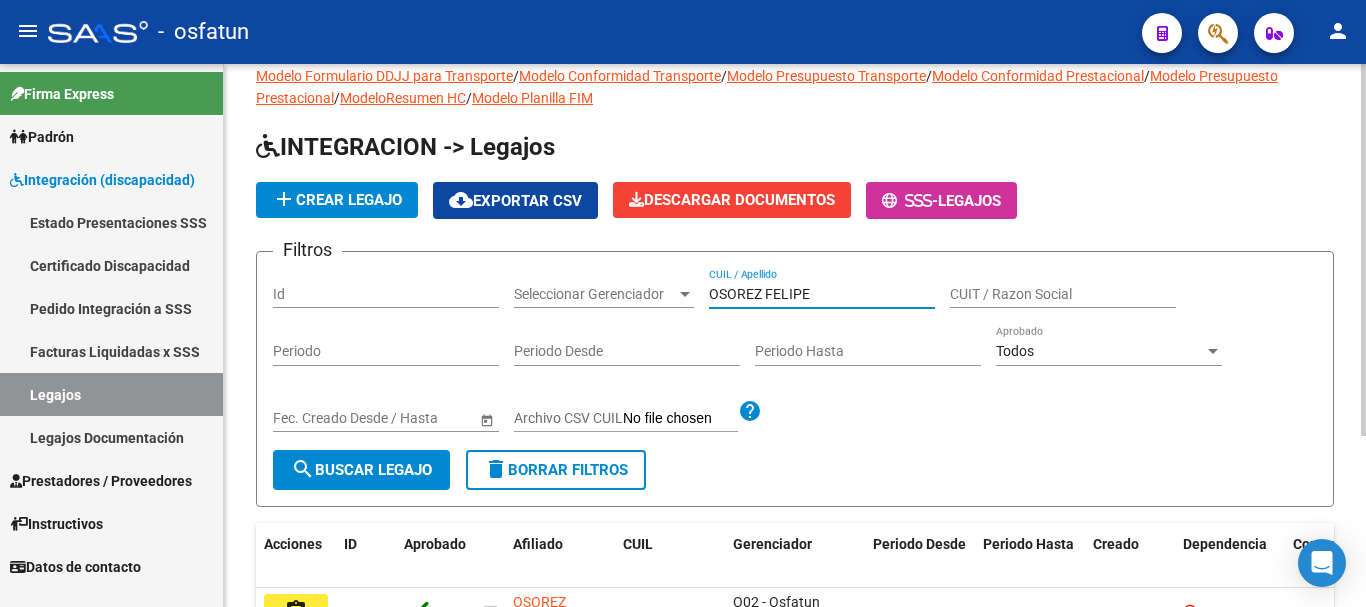 drag, startPoint x: 830, startPoint y: 297, endPoint x: 683, endPoint y: 304, distance: 147.16656 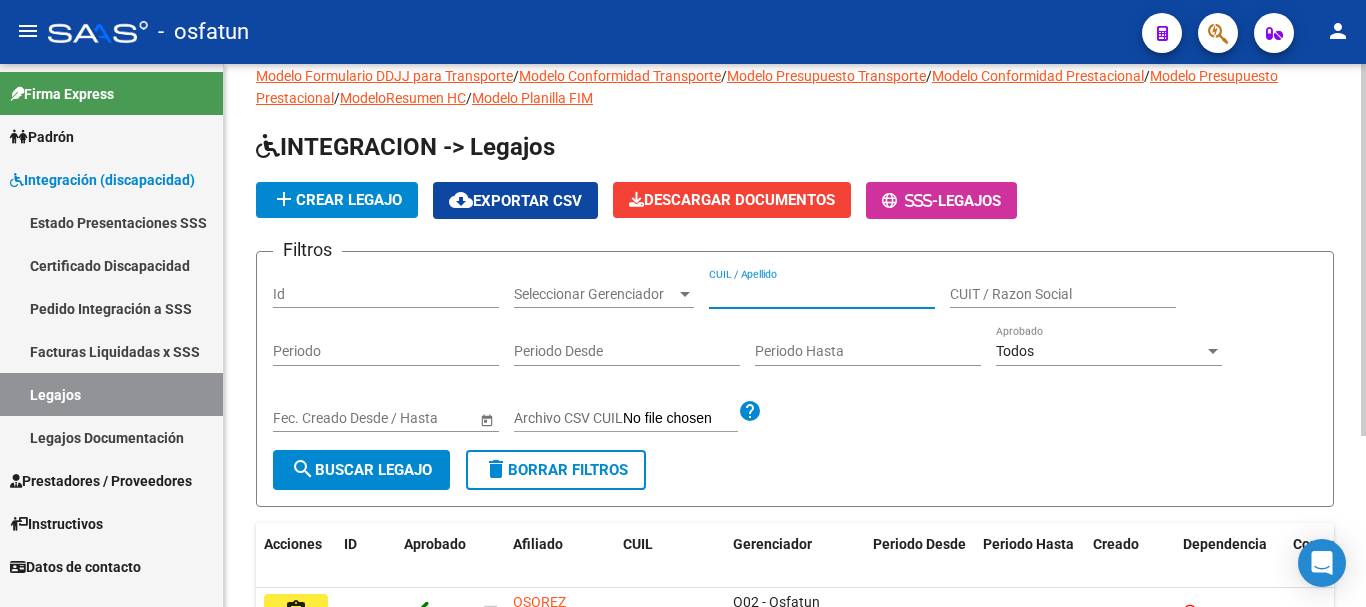 paste on "[LAST] [FIRST]" 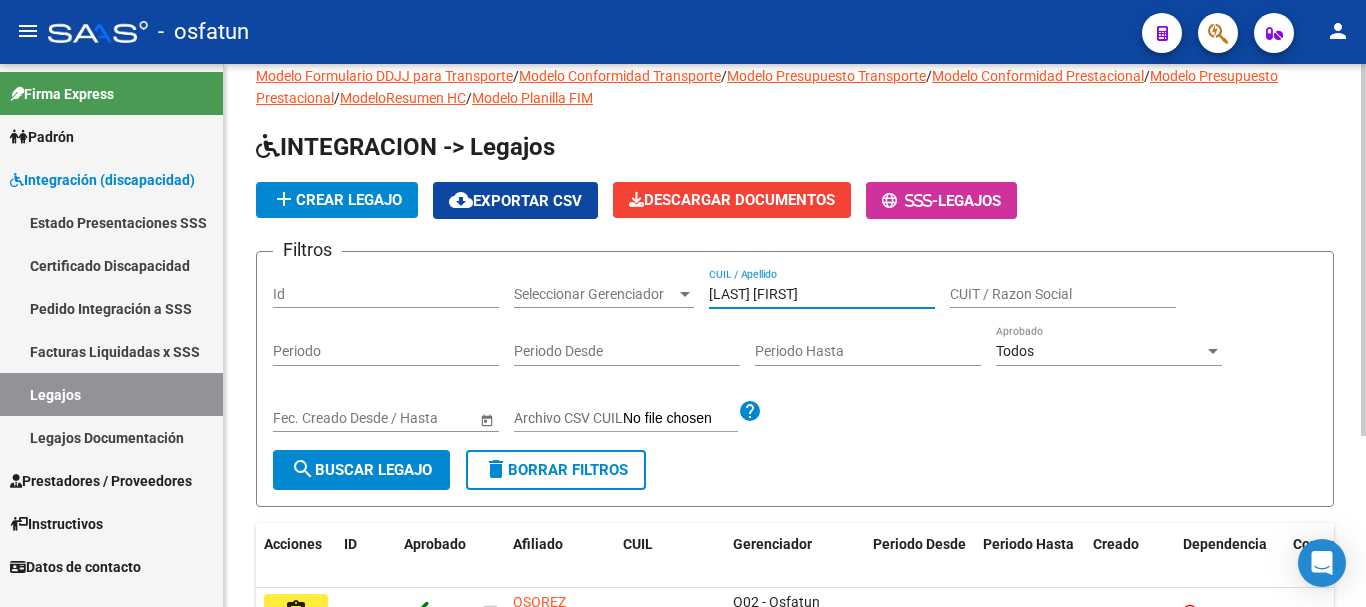 type on "[LAST] [FIRST]" 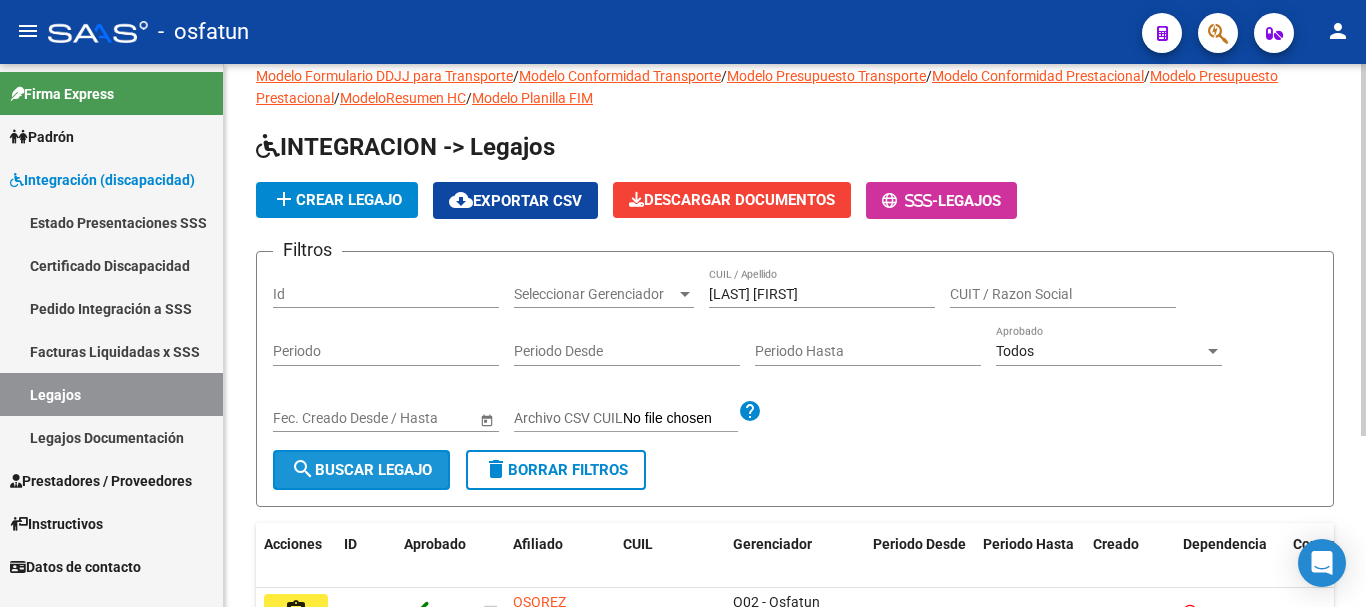 click on "search  Buscar Legajo" 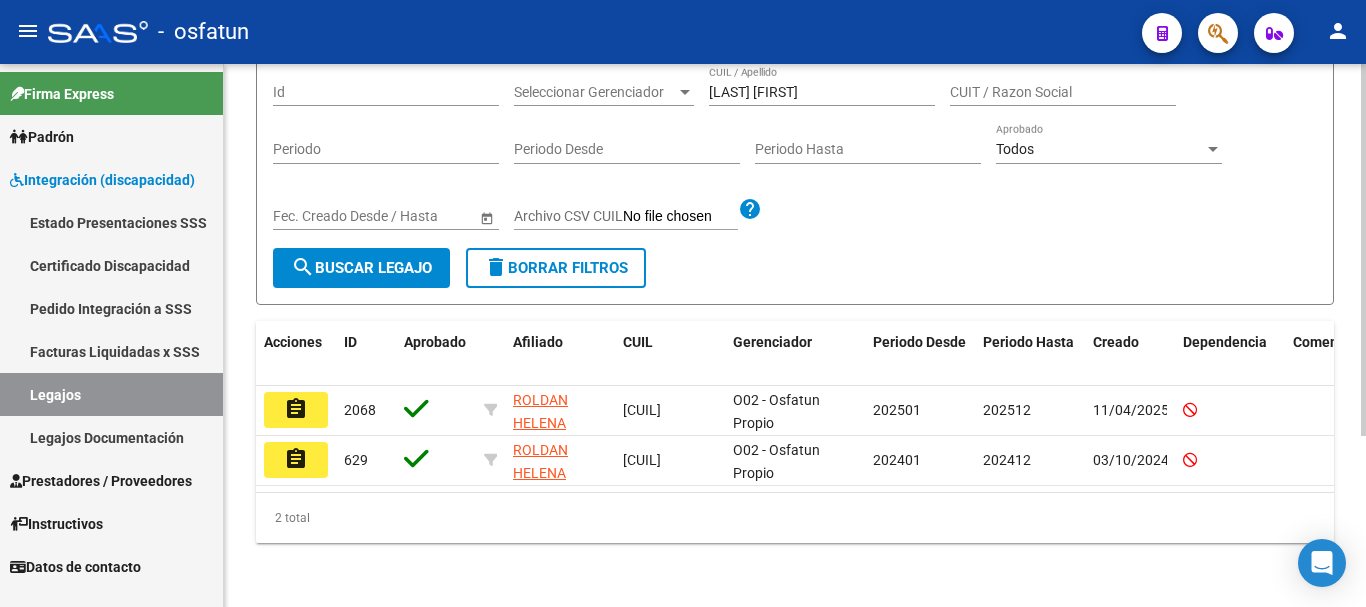 scroll, scrollTop: 250, scrollLeft: 0, axis: vertical 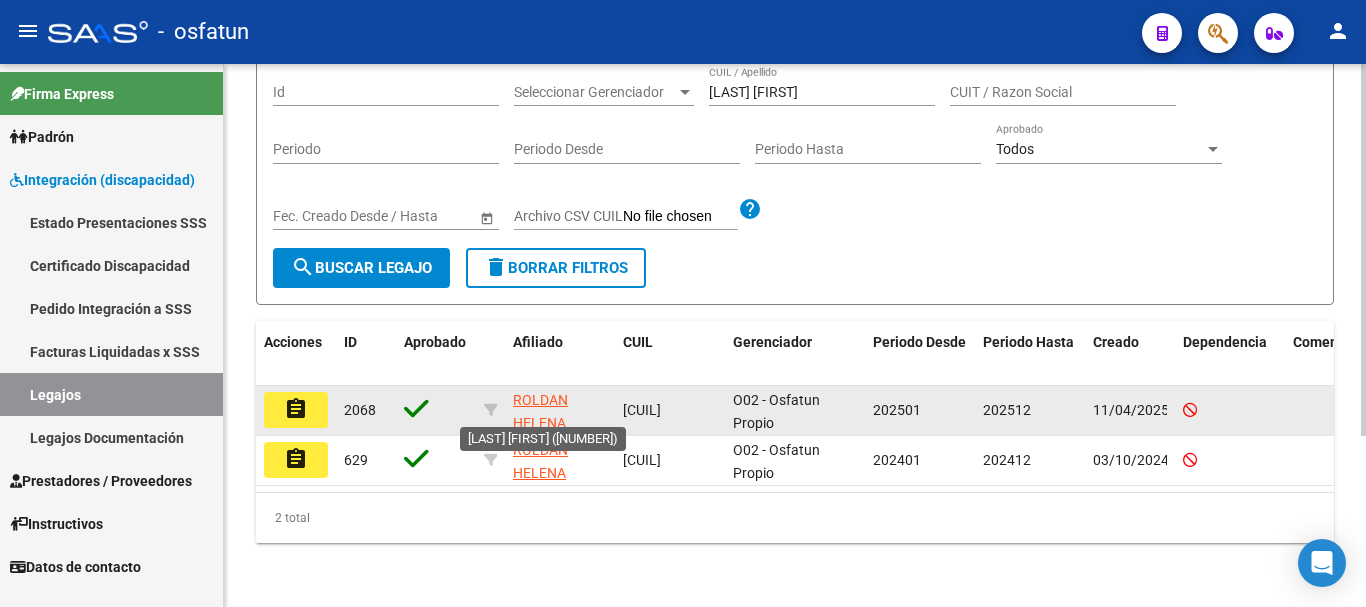 click on "ROLDAN HELENA" 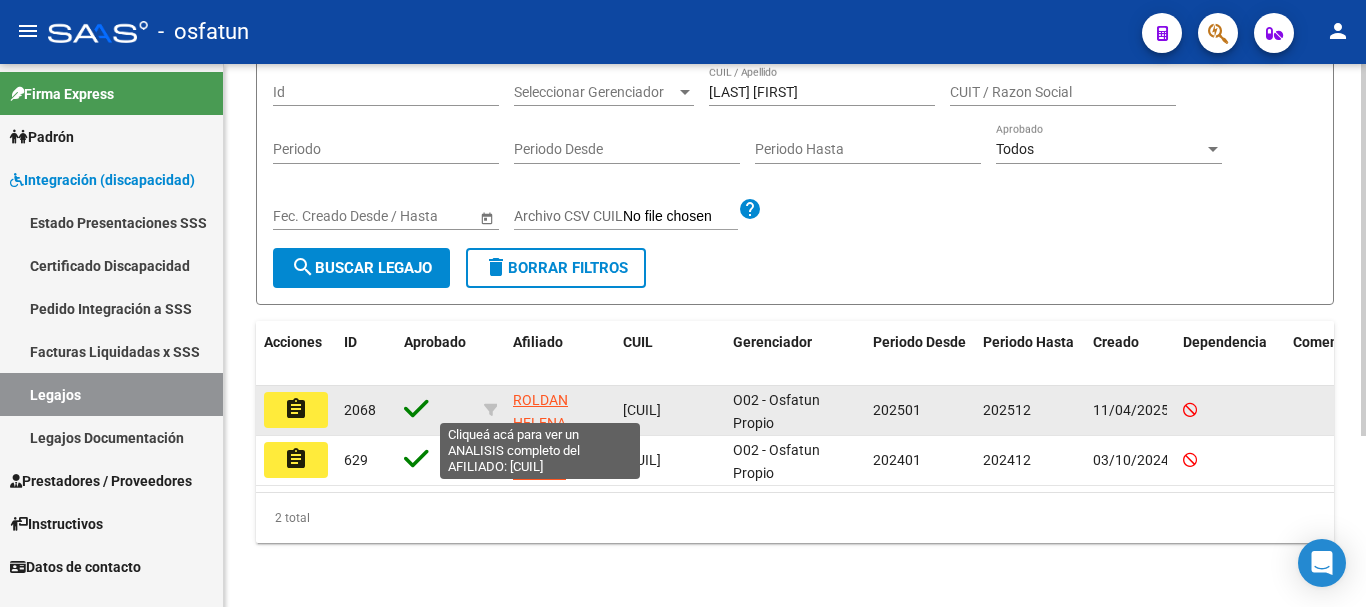 click on "ROLDAN HELENA" 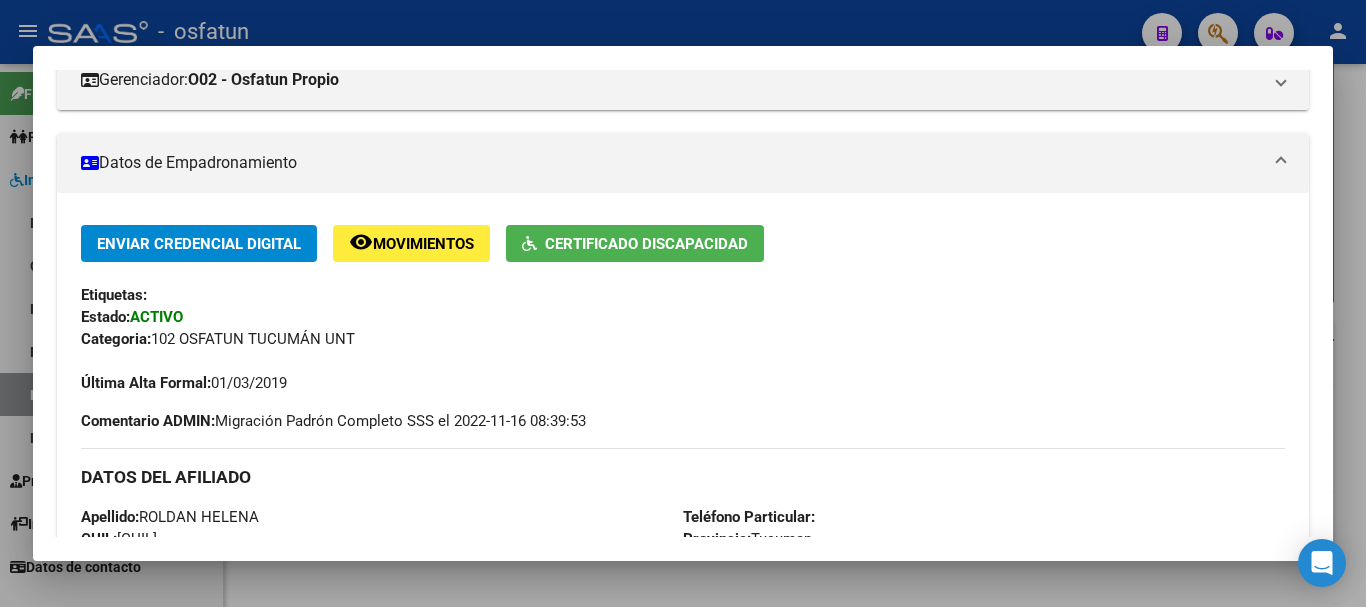 scroll, scrollTop: 214, scrollLeft: 0, axis: vertical 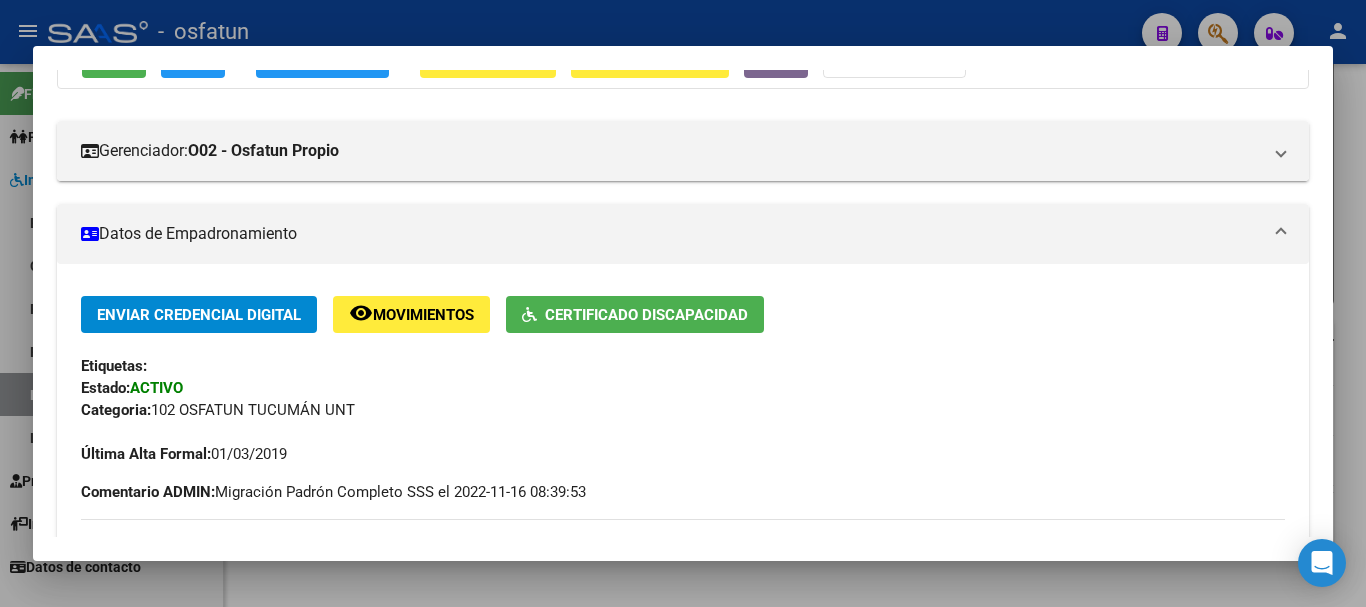 click at bounding box center [683, 303] 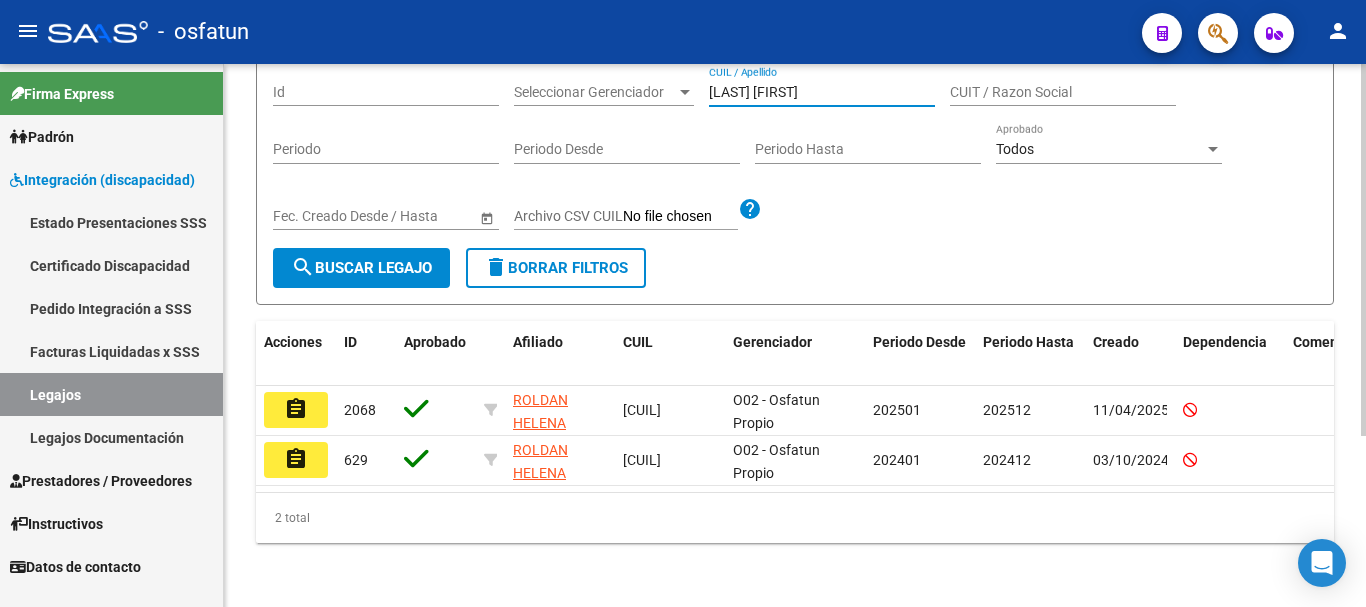 scroll, scrollTop: 247, scrollLeft: 0, axis: vertical 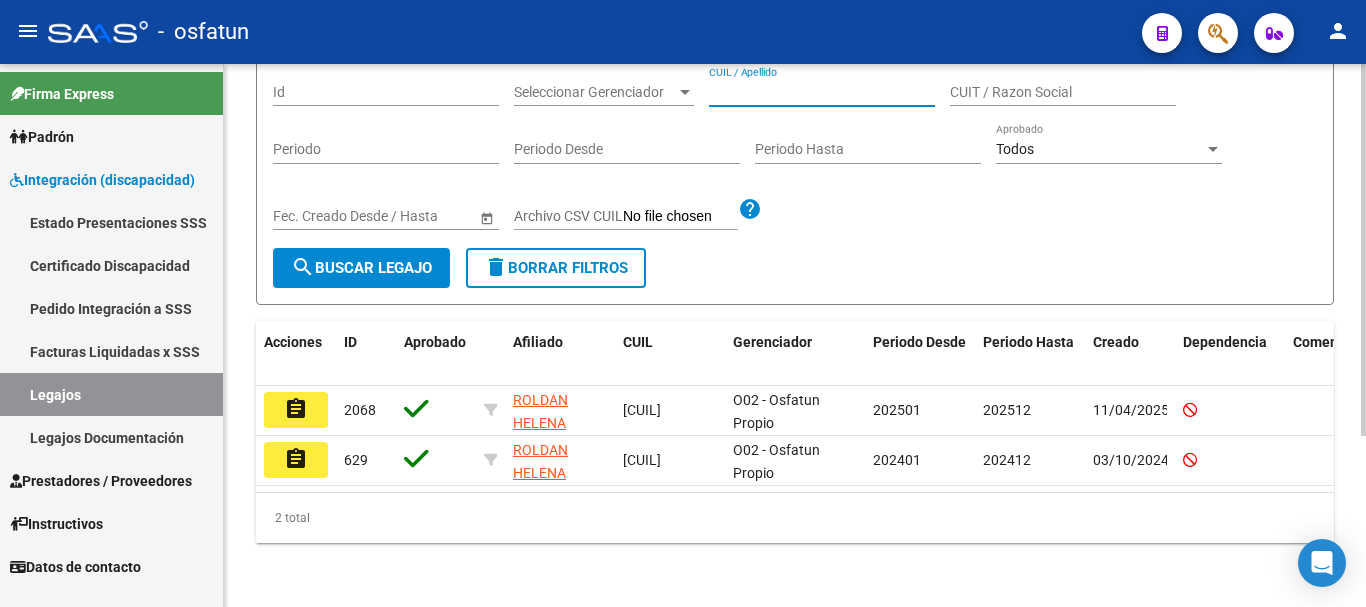 paste on "Albarracin Julio" 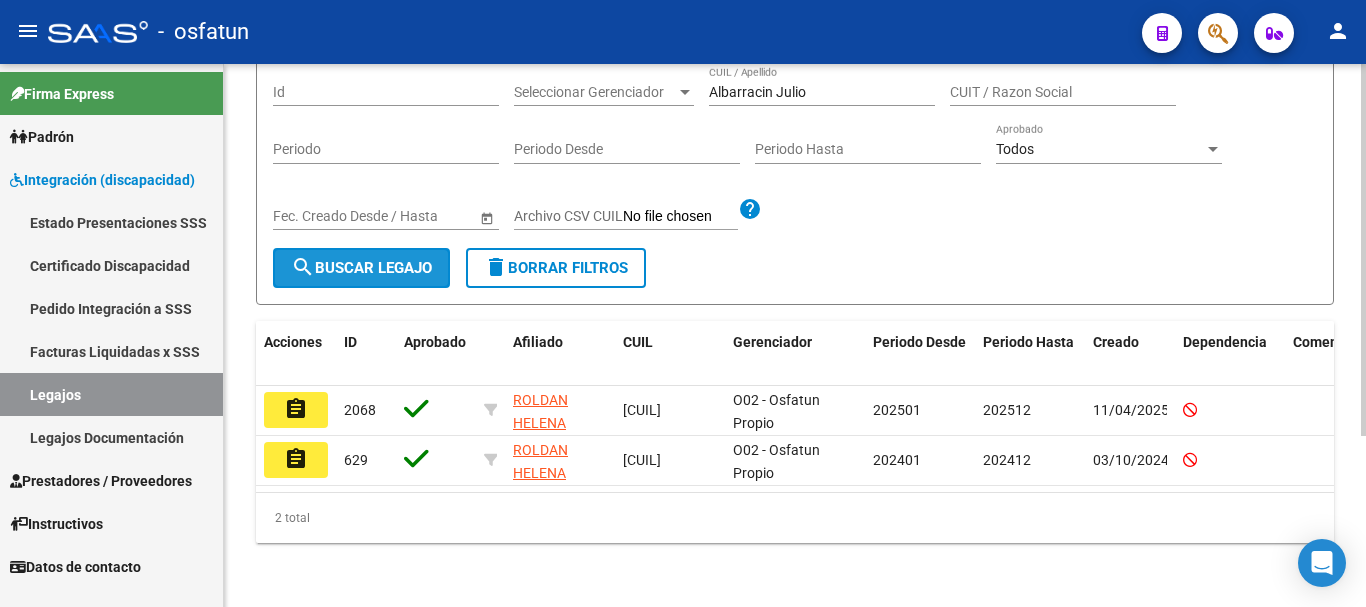 click on "search  Buscar Legajo" 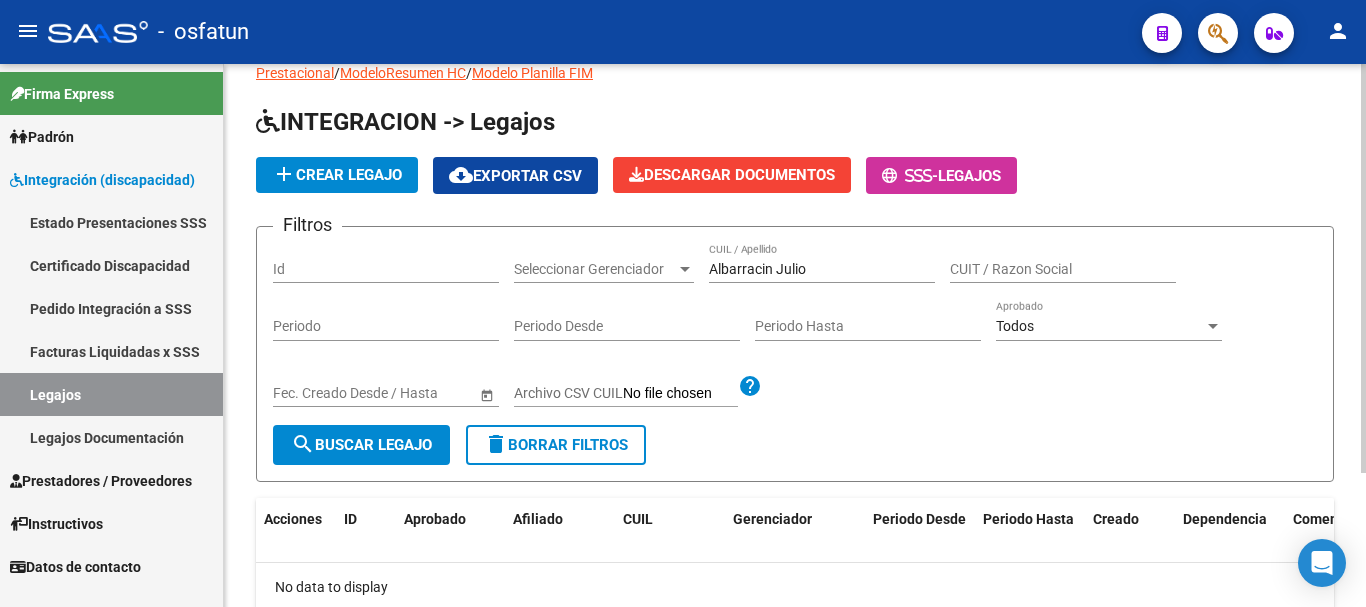 scroll, scrollTop: 143, scrollLeft: 0, axis: vertical 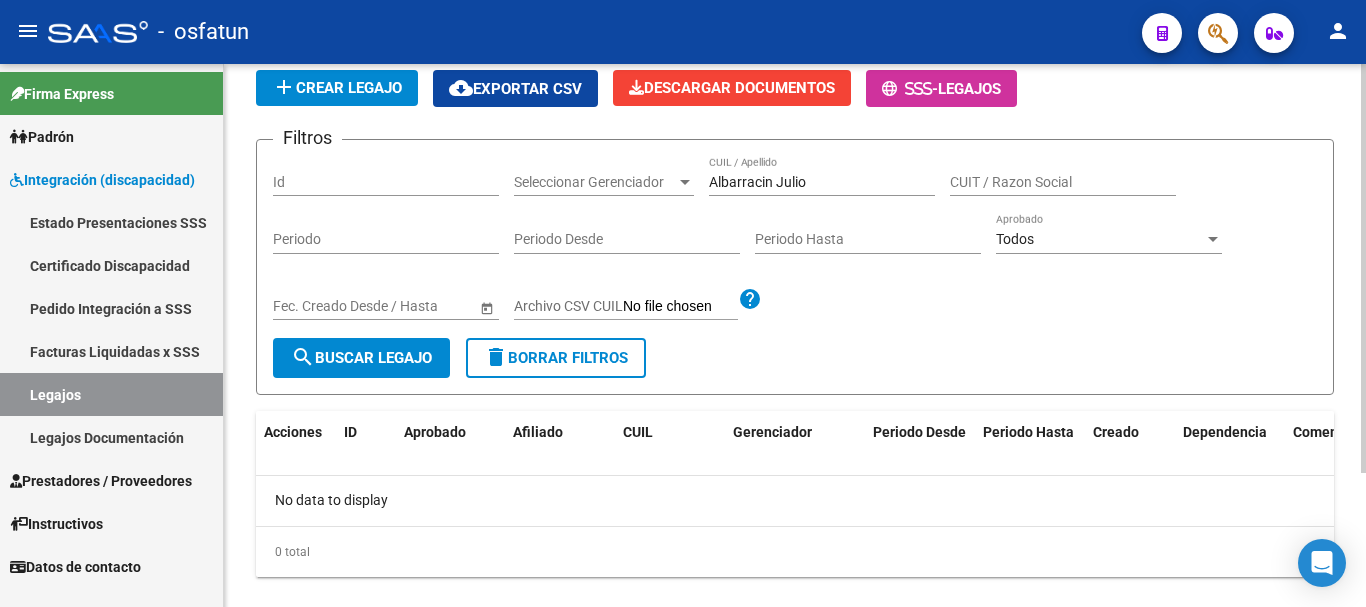click 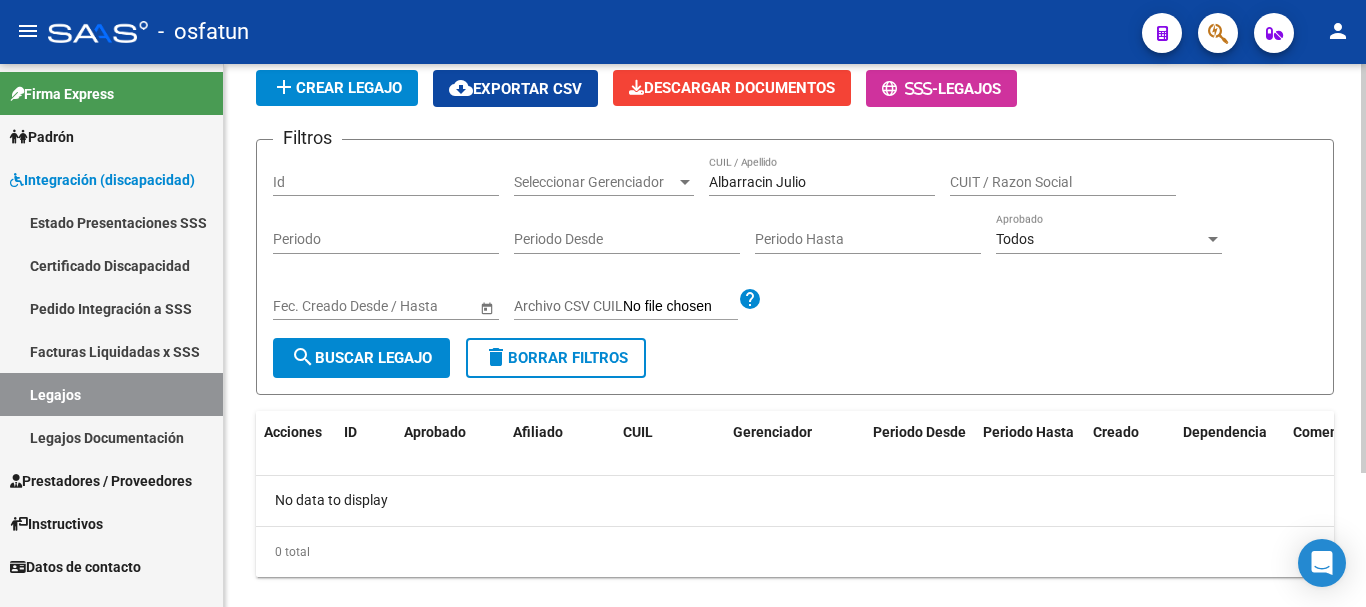 click on "Albarracin Julio" at bounding box center (822, 182) 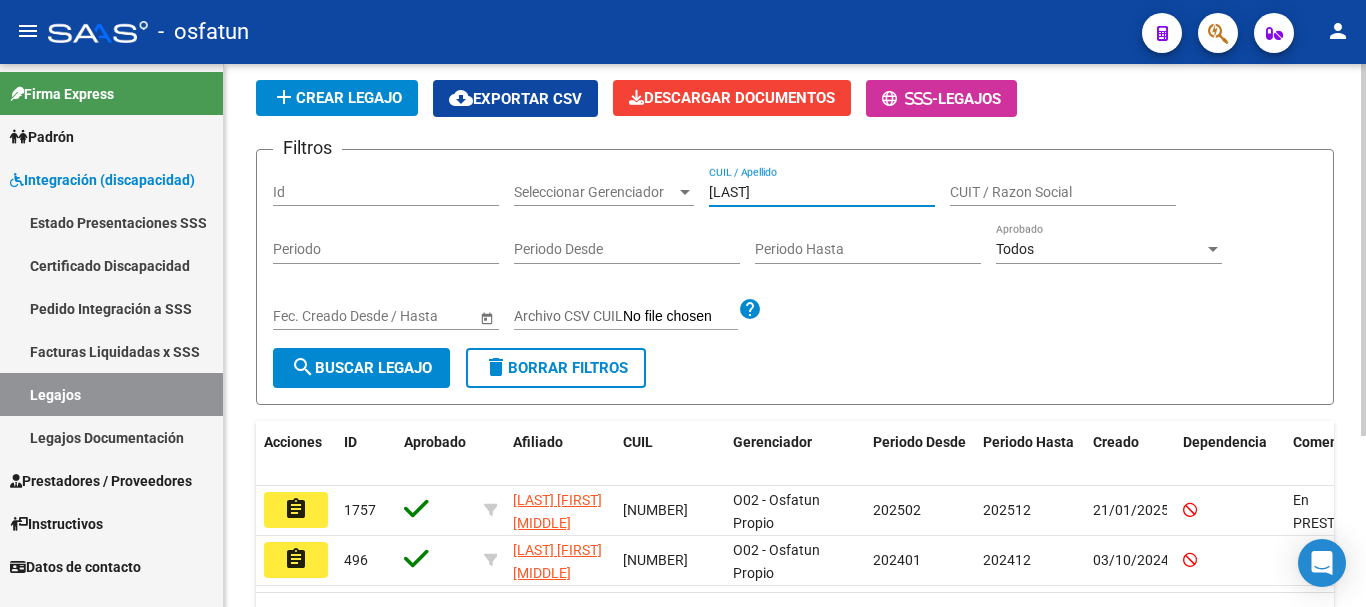 scroll, scrollTop: 143, scrollLeft: 0, axis: vertical 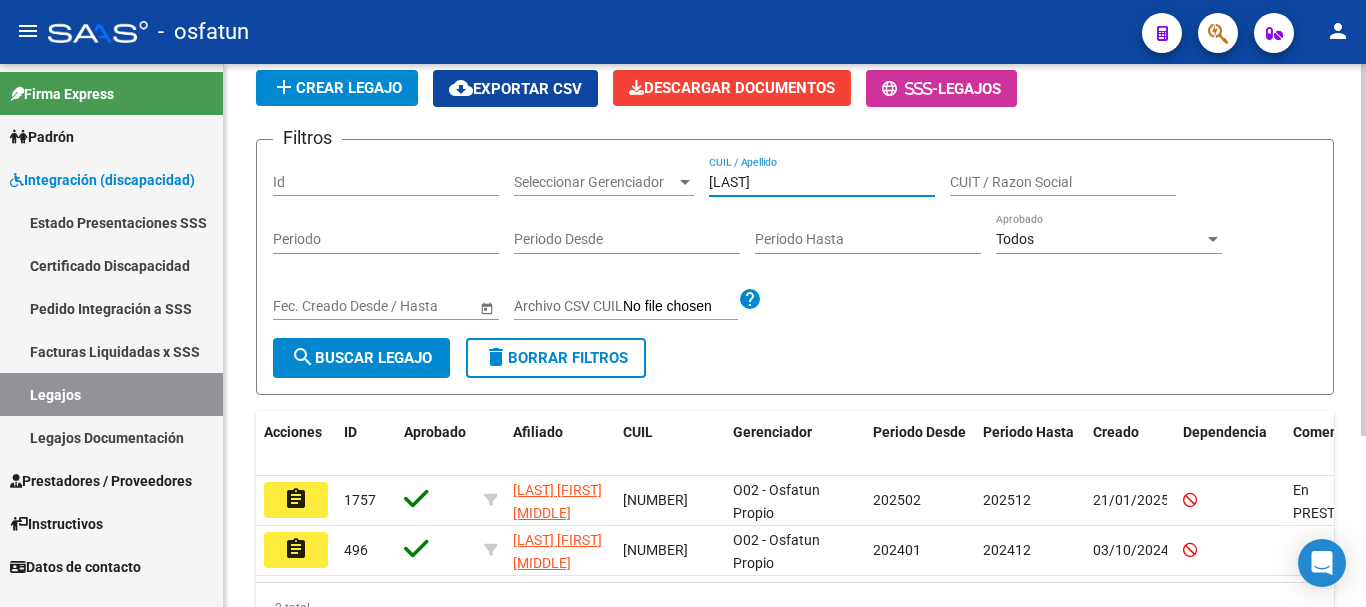 type on "[LAST]" 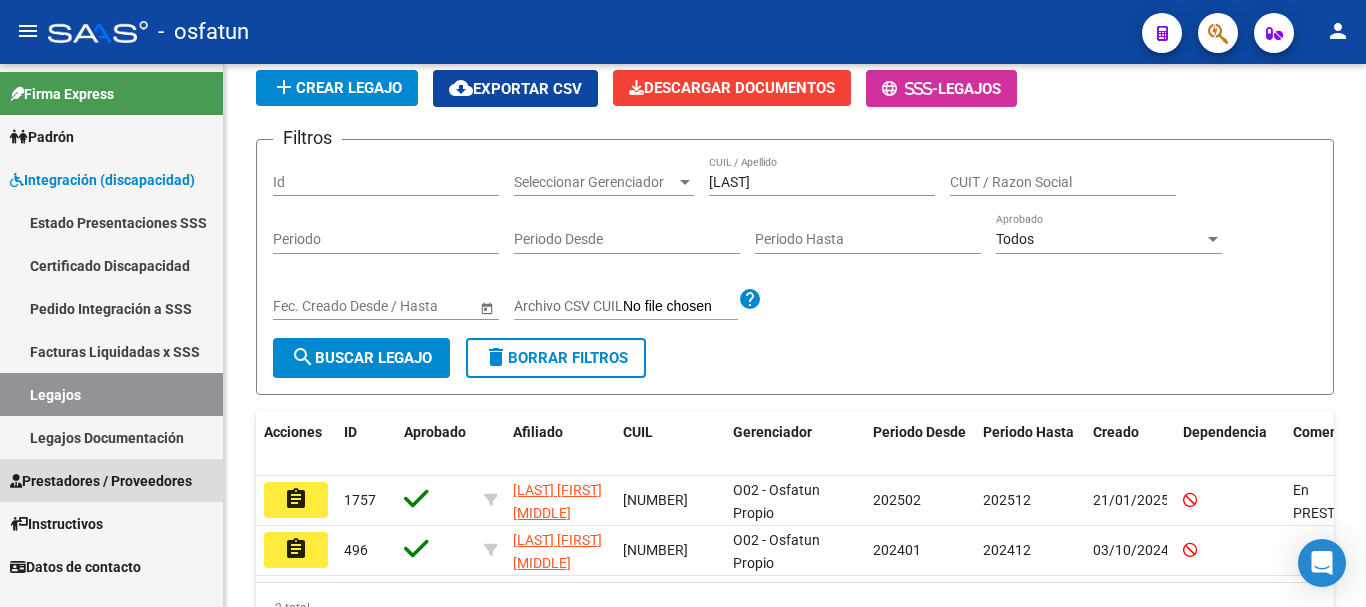 click on "Prestadores / Proveedores" at bounding box center (101, 481) 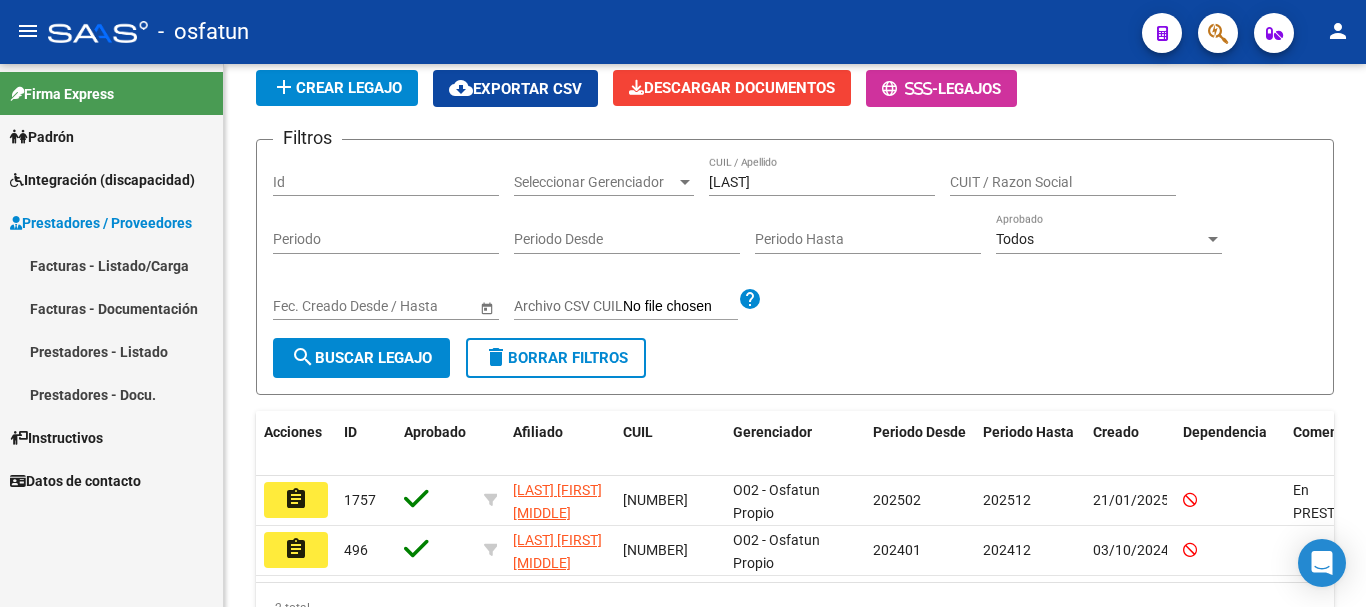 click on "Facturas - Listado/Carga" at bounding box center (111, 265) 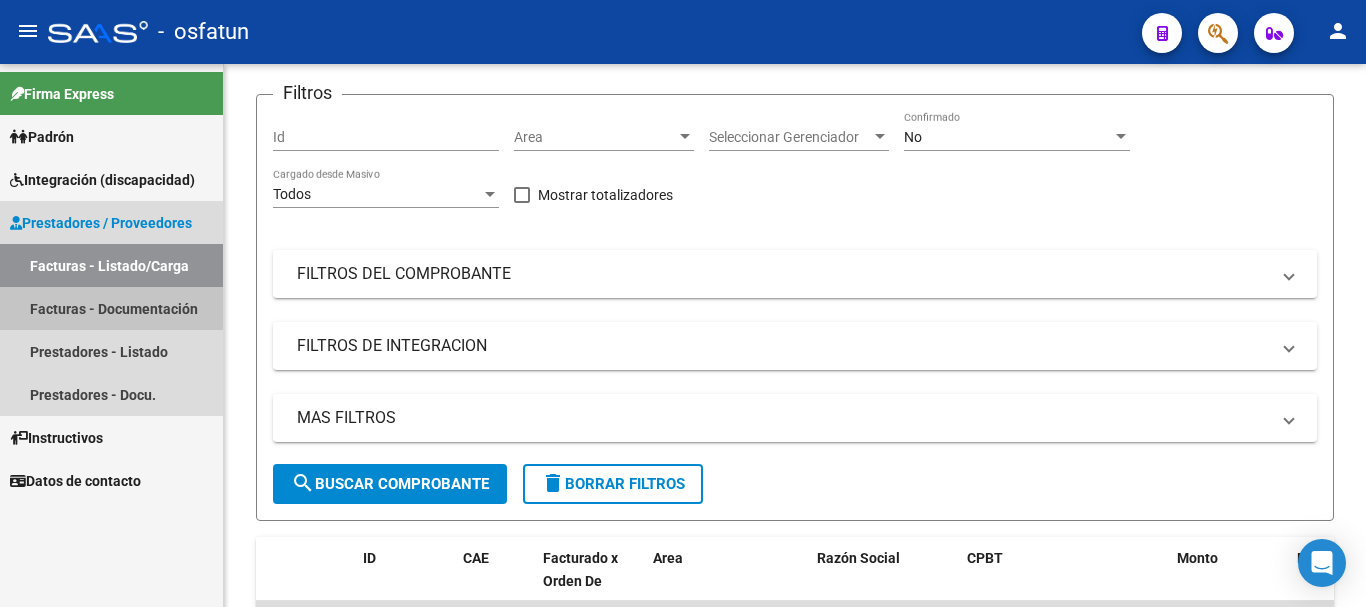 click on "Facturas - Documentación" at bounding box center (111, 308) 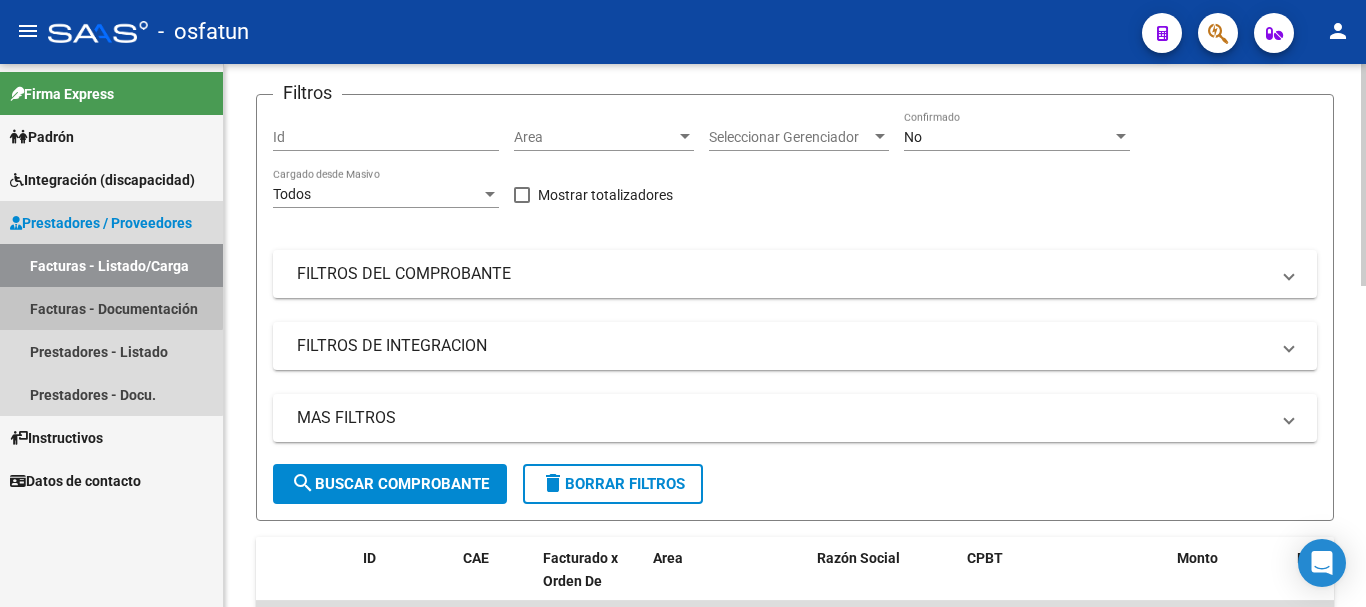 scroll, scrollTop: 0, scrollLeft: 0, axis: both 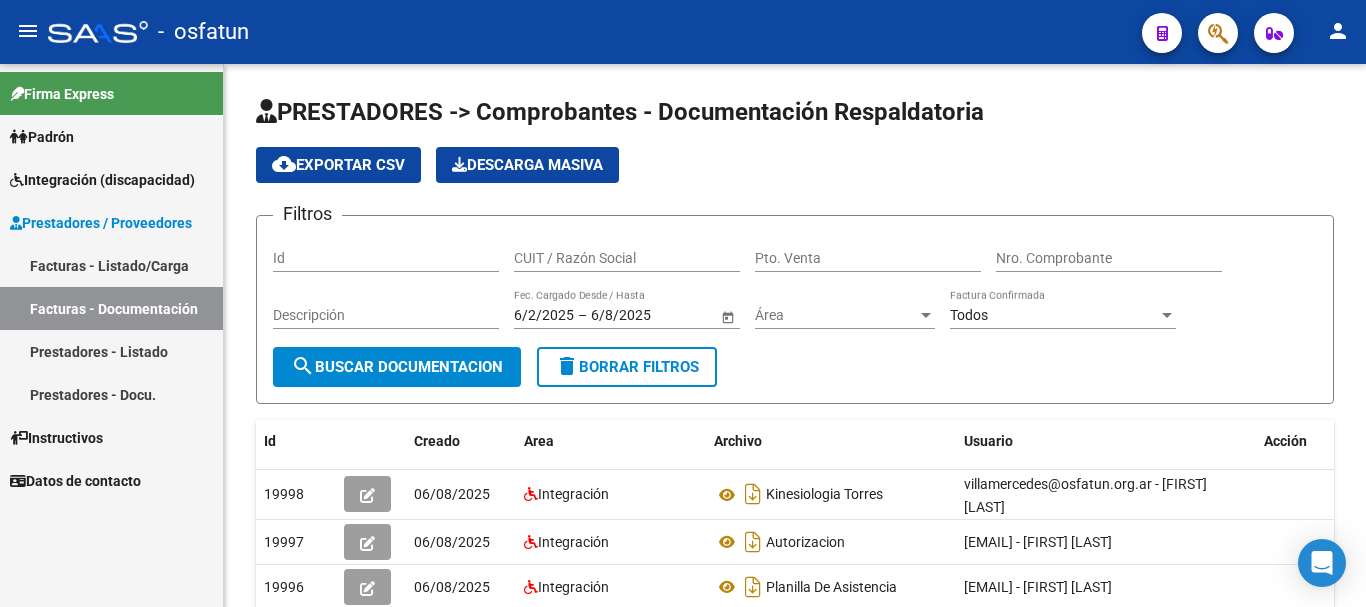 click on "CUIT / Razón Social" at bounding box center (627, 258) 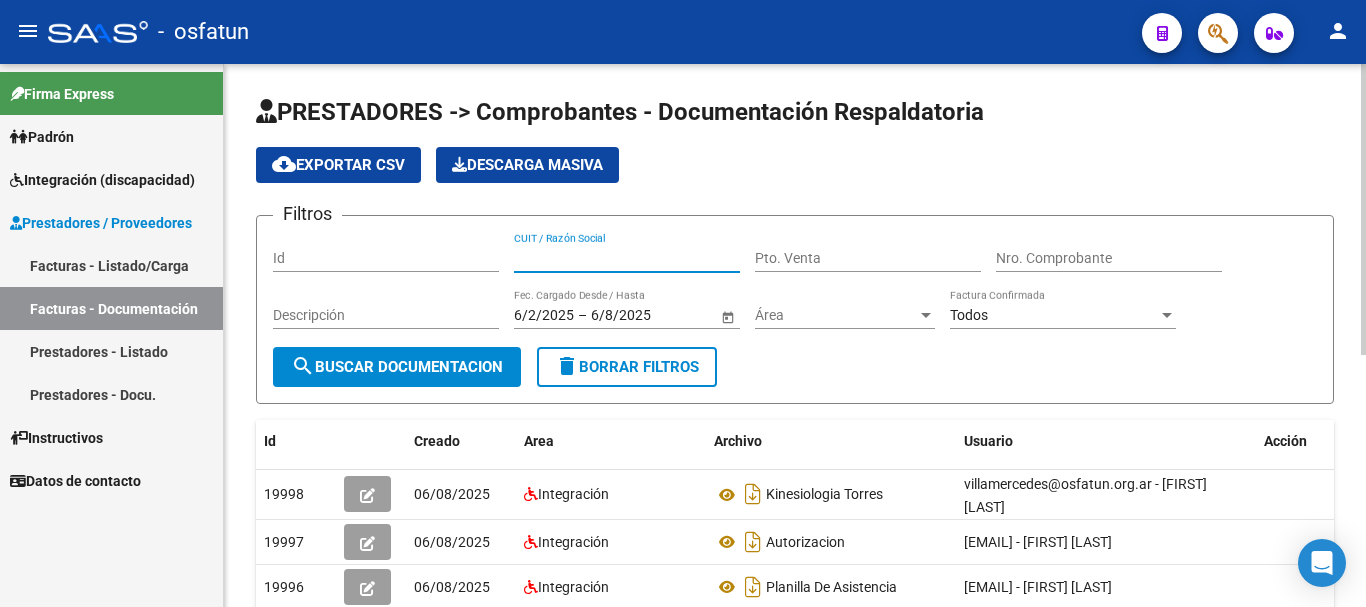 paste on "[CUIL]" 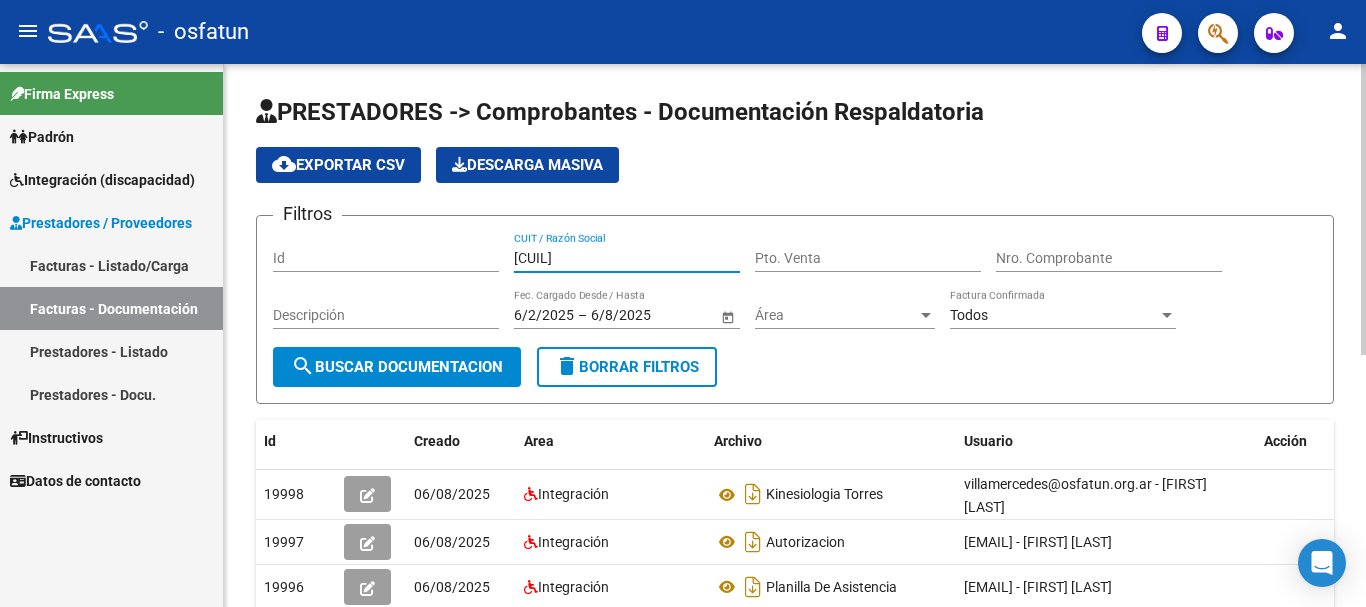 type on "[CUIL]" 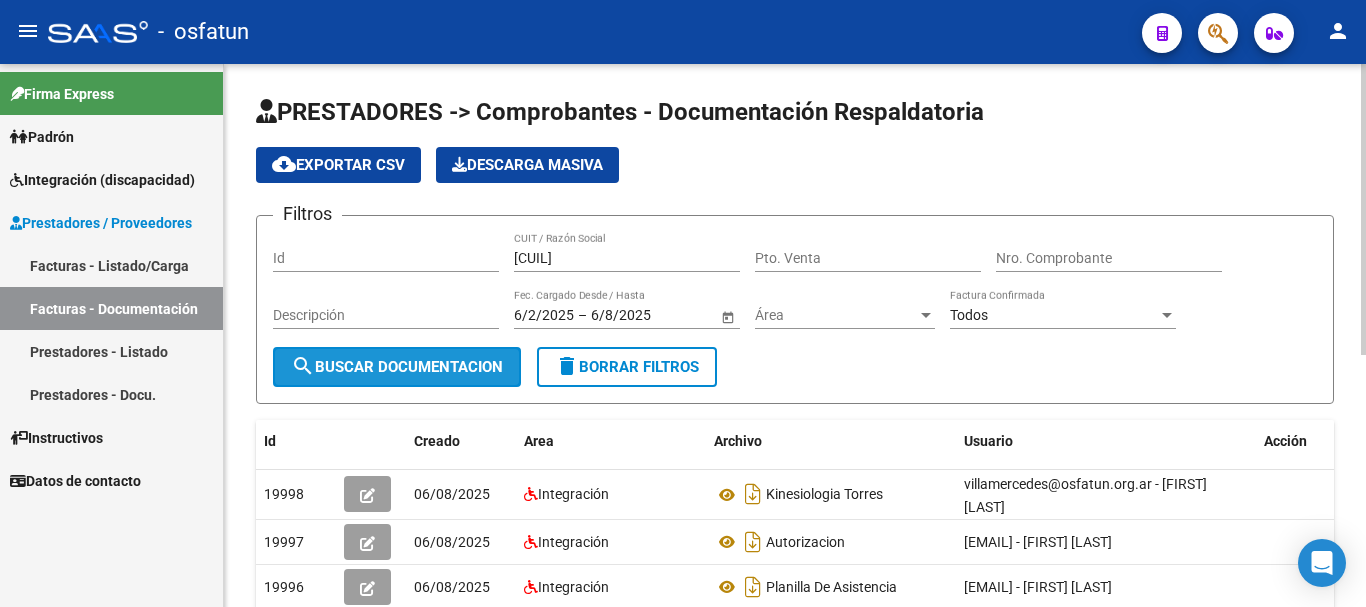 click on "search  Buscar Documentacion" 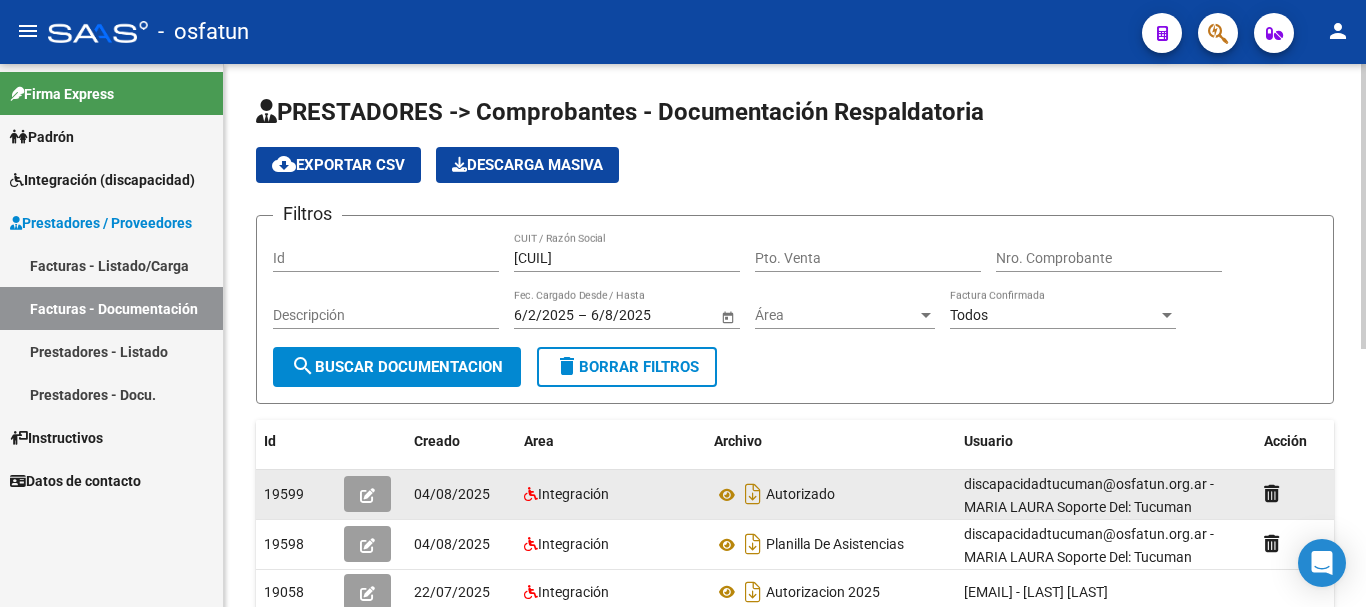 click 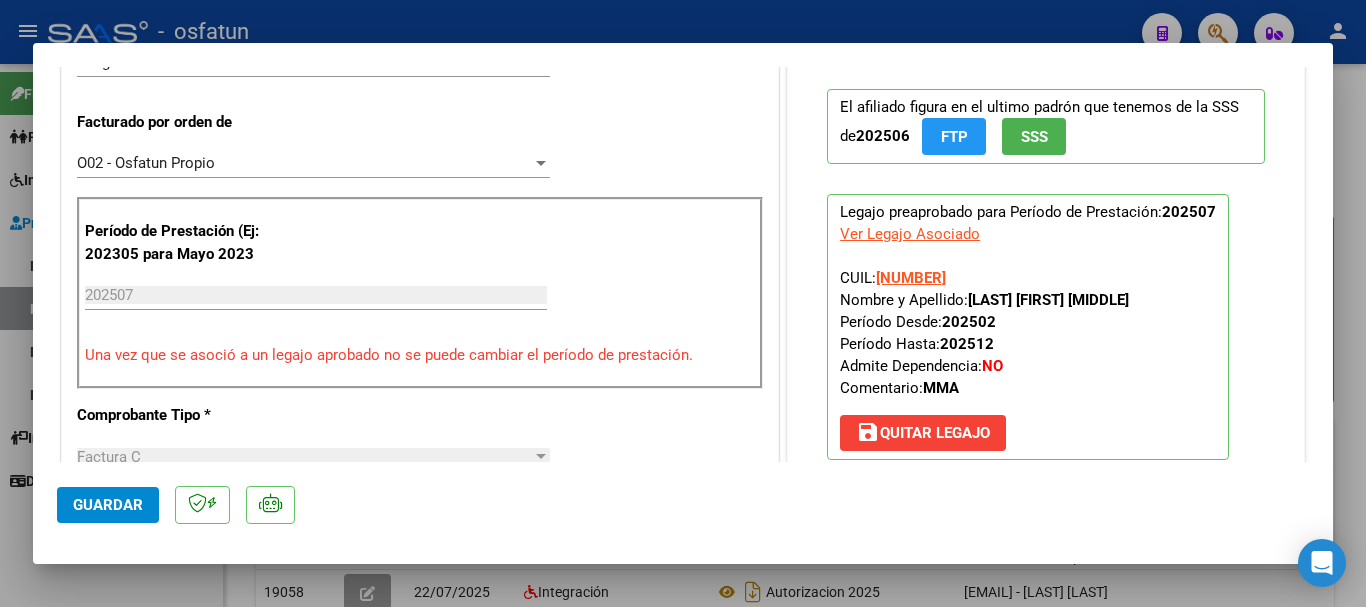 scroll, scrollTop: 505, scrollLeft: 0, axis: vertical 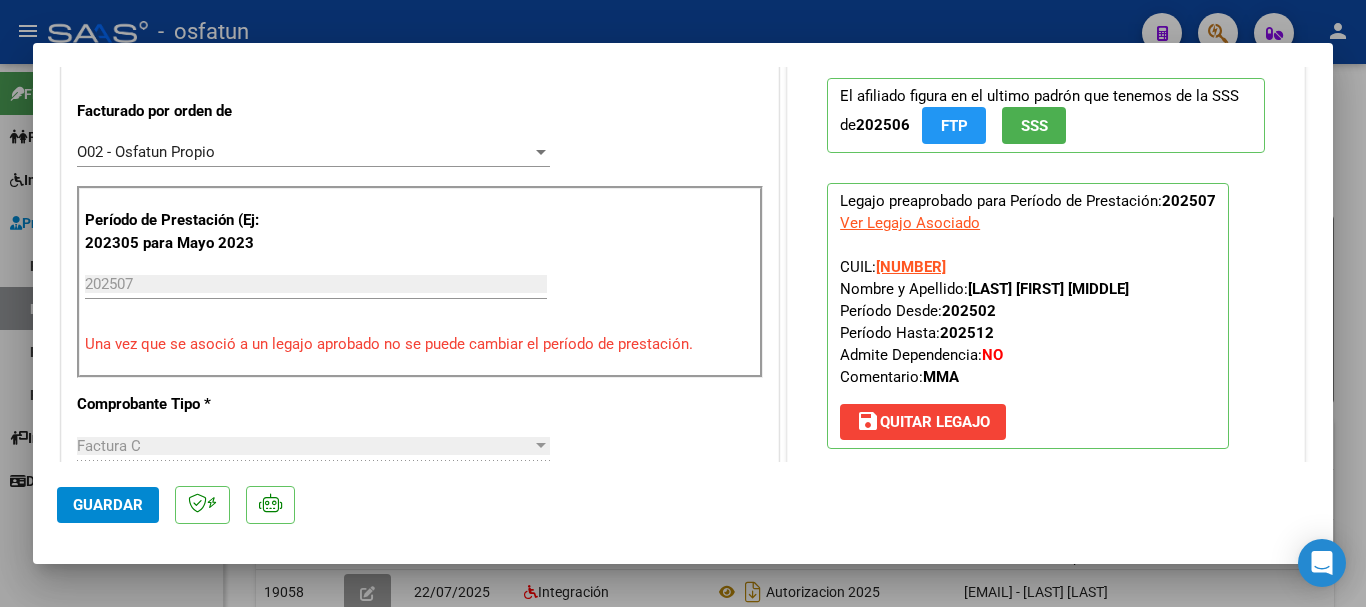 drag, startPoint x: 982, startPoint y: 273, endPoint x: 873, endPoint y: 268, distance: 109.11462 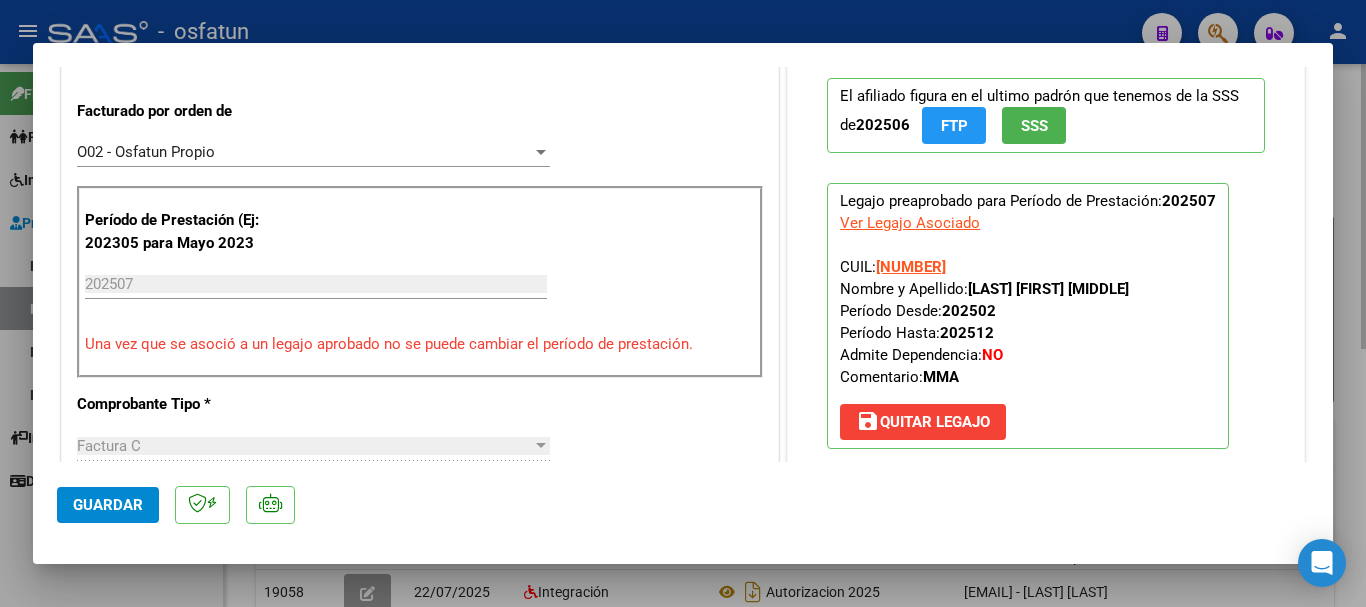 type 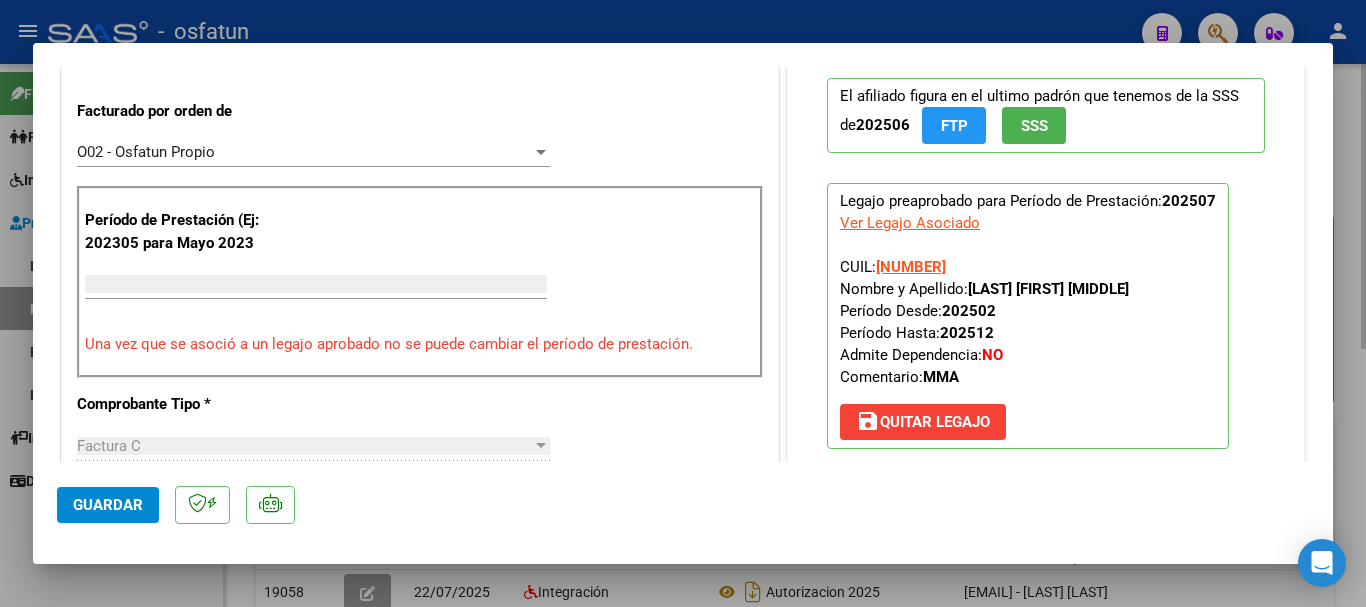 scroll, scrollTop: 0, scrollLeft: 0, axis: both 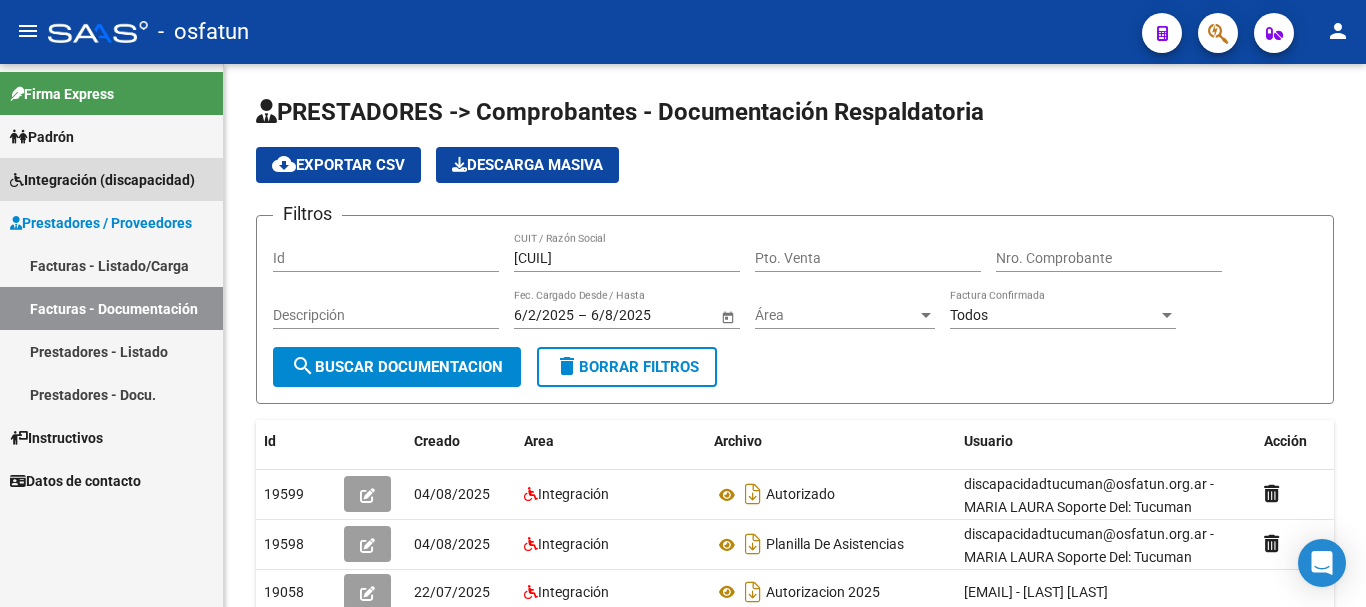 click on "Integración (discapacidad)" at bounding box center (102, 180) 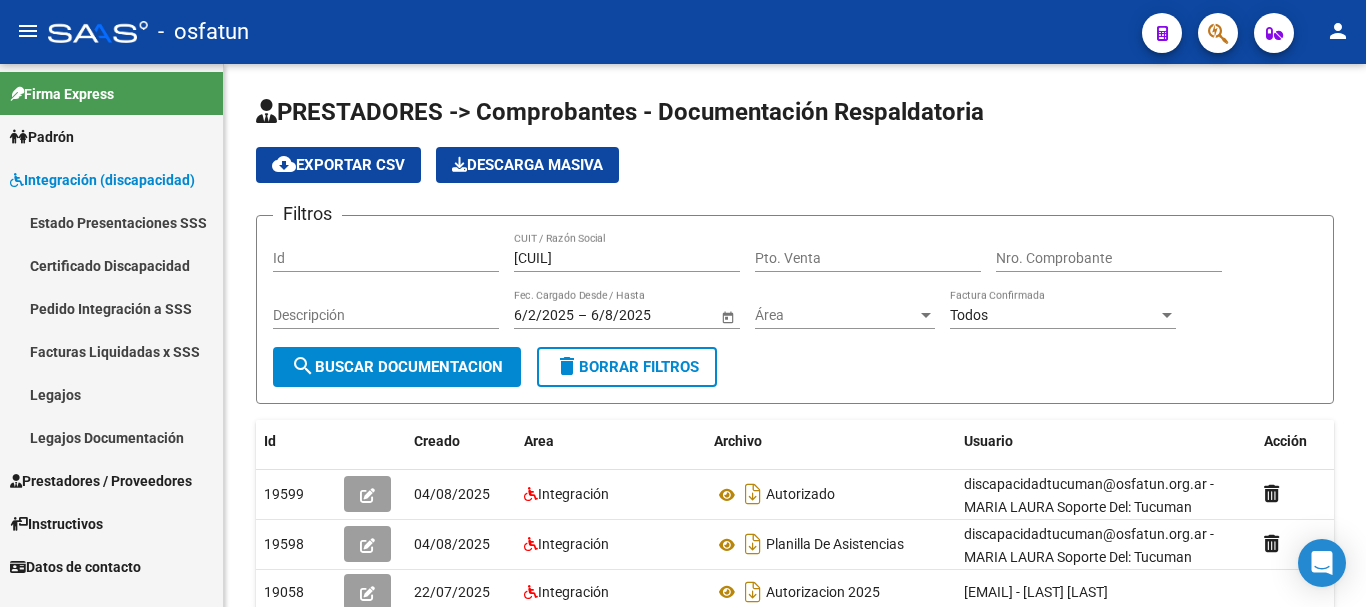 click on "Legajos" at bounding box center (111, 394) 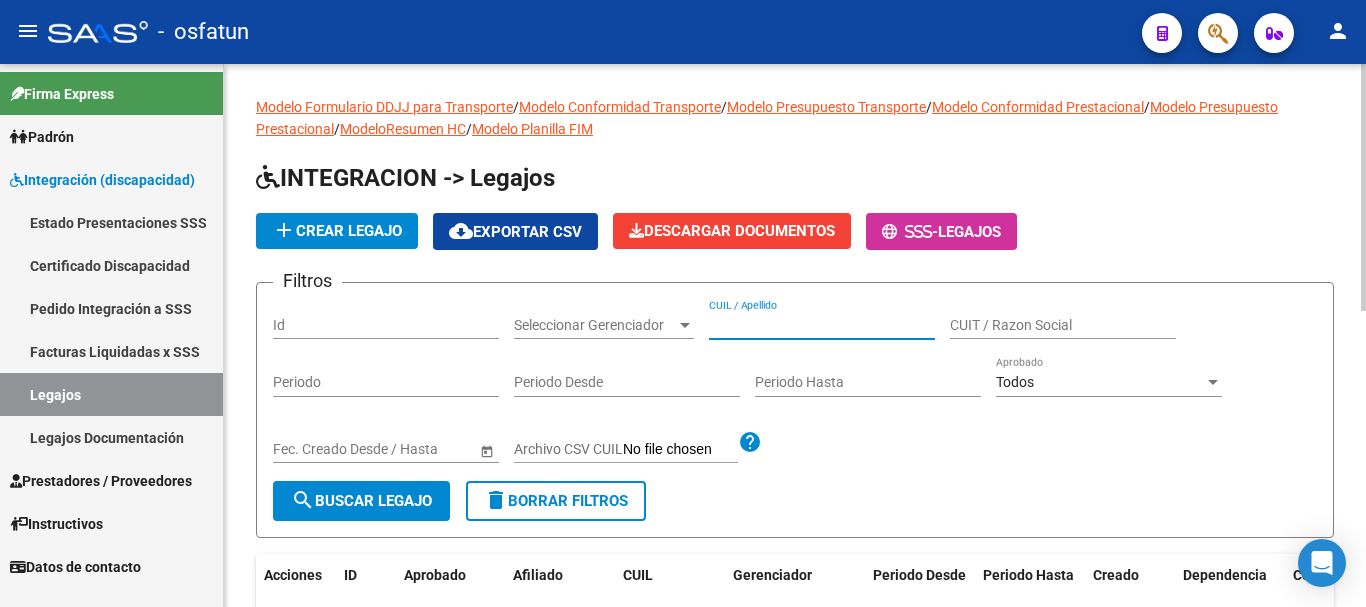 paste on "[NUMBER]" 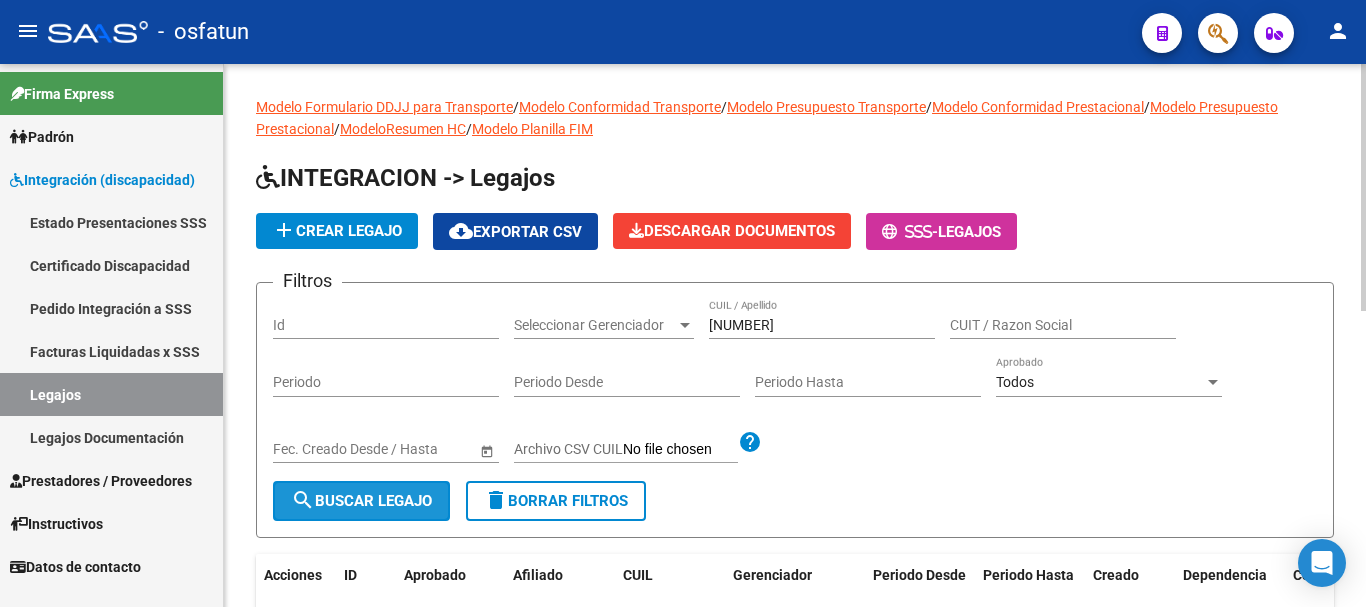 click on "search  Buscar Legajo" 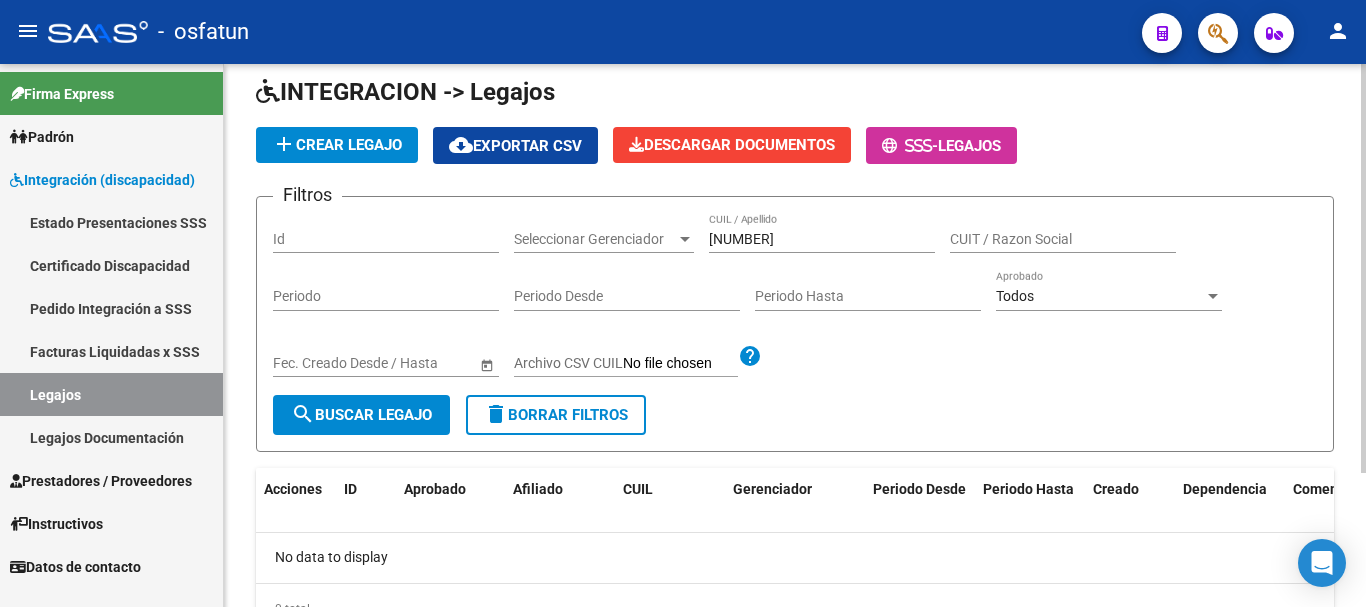click 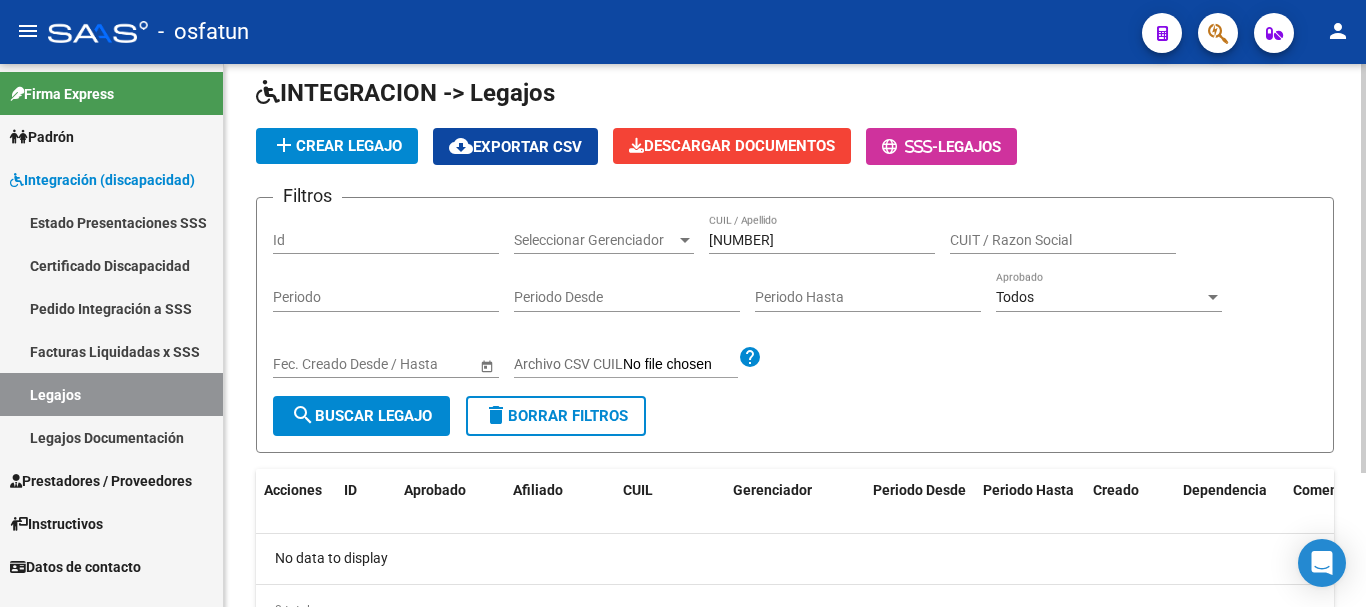 click on "[NUMBER]" at bounding box center [822, 240] 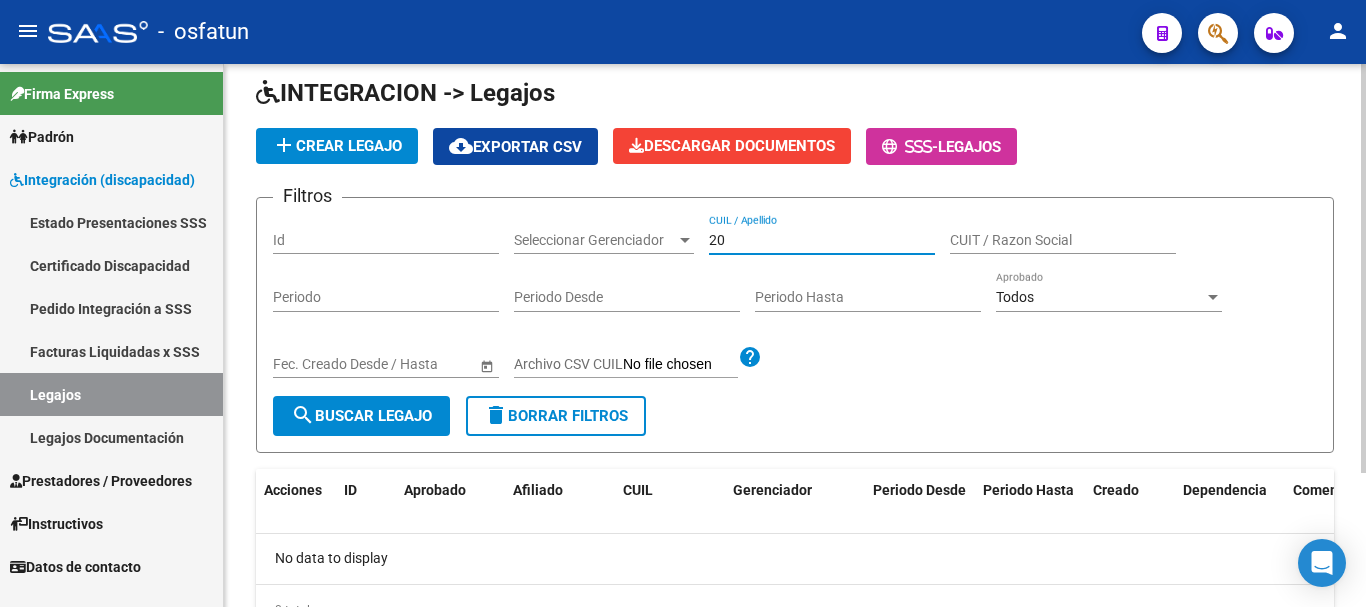 type on "2" 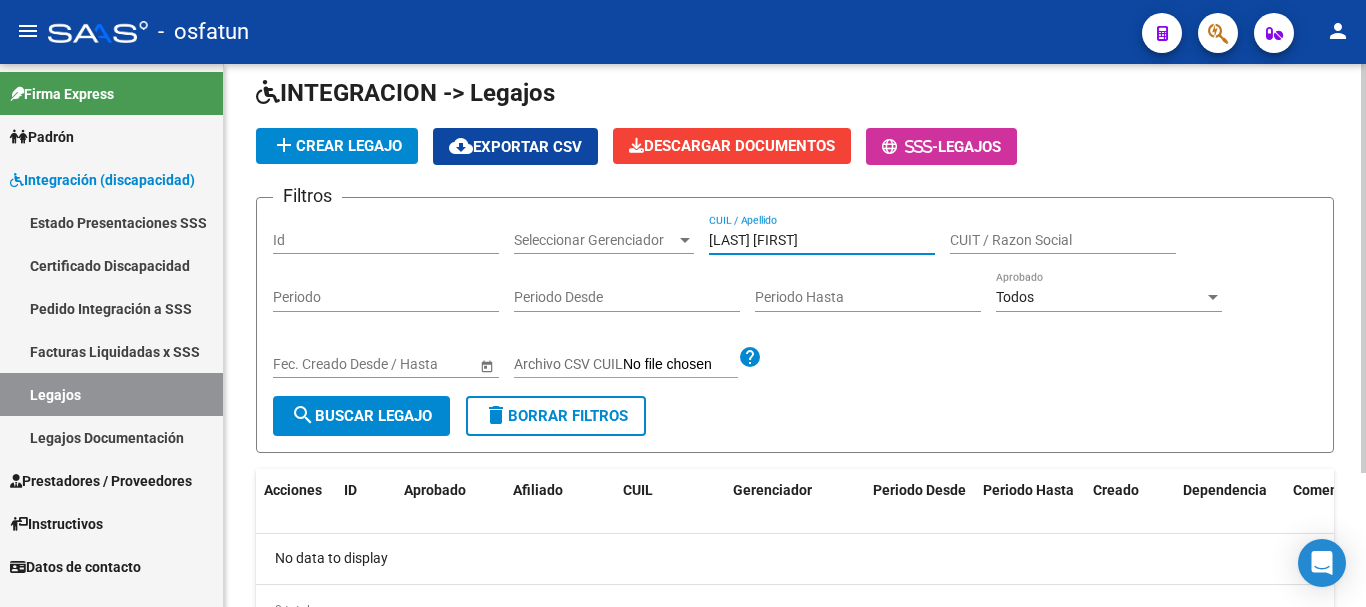 type on "[LAST] [FIRST]" 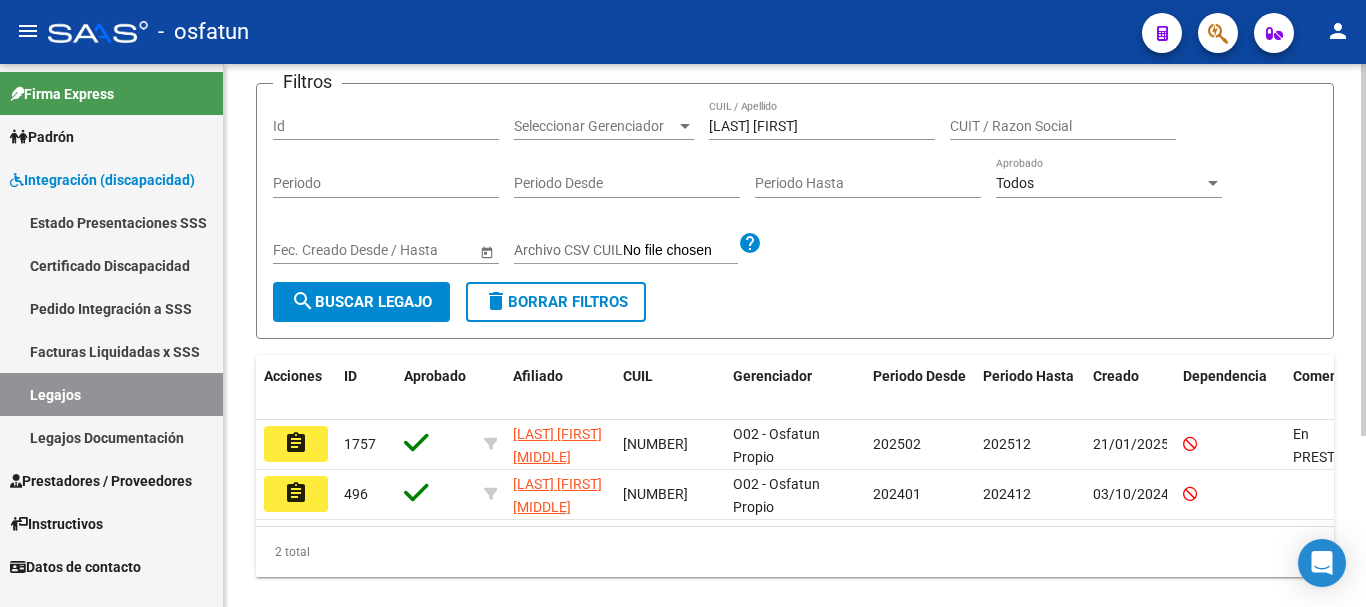 click 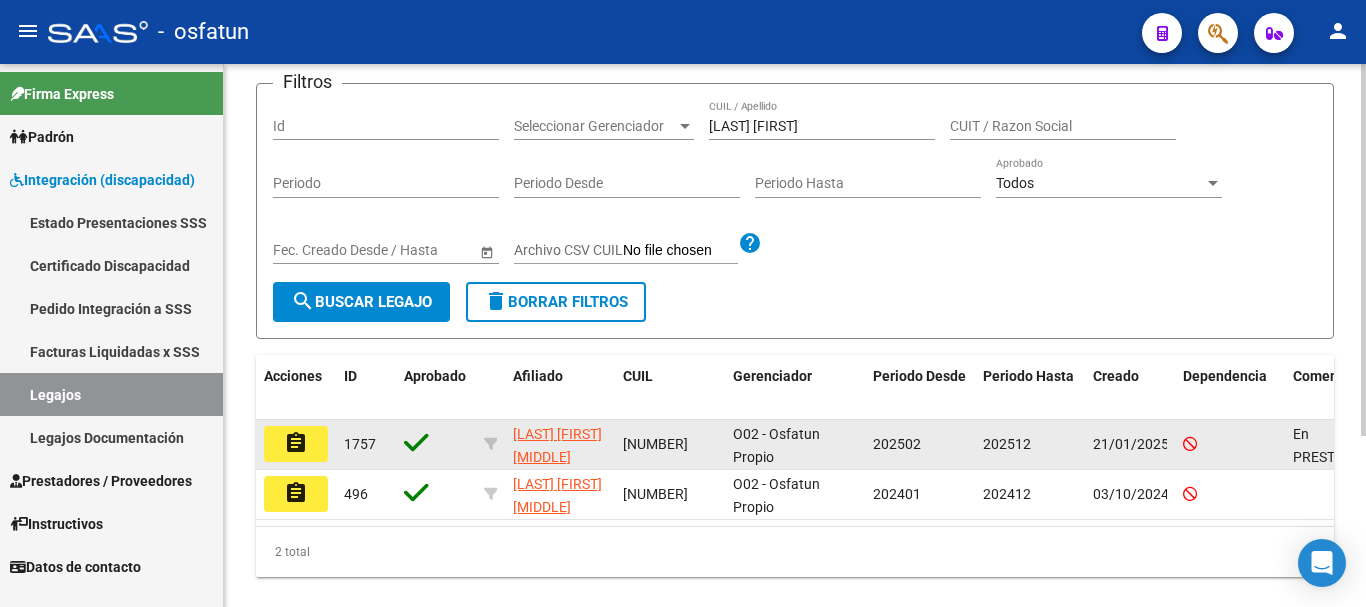 scroll, scrollTop: 200, scrollLeft: 0, axis: vertical 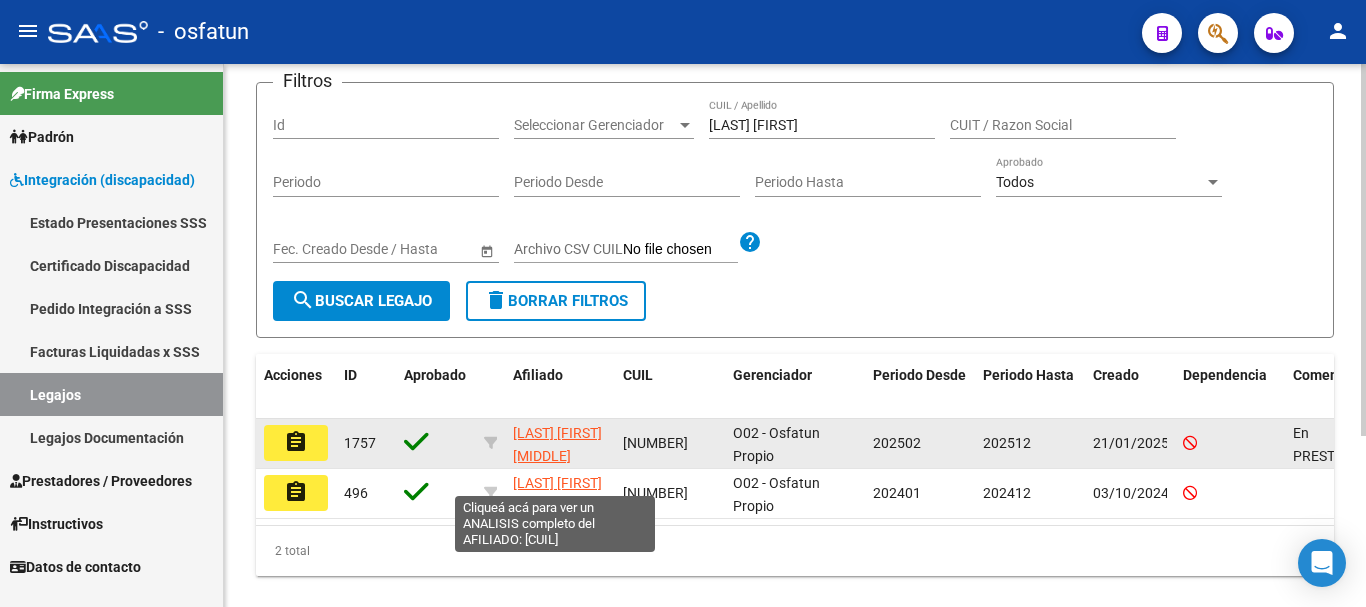 click on "[LAST] [FIRST] [MIDDLE]" 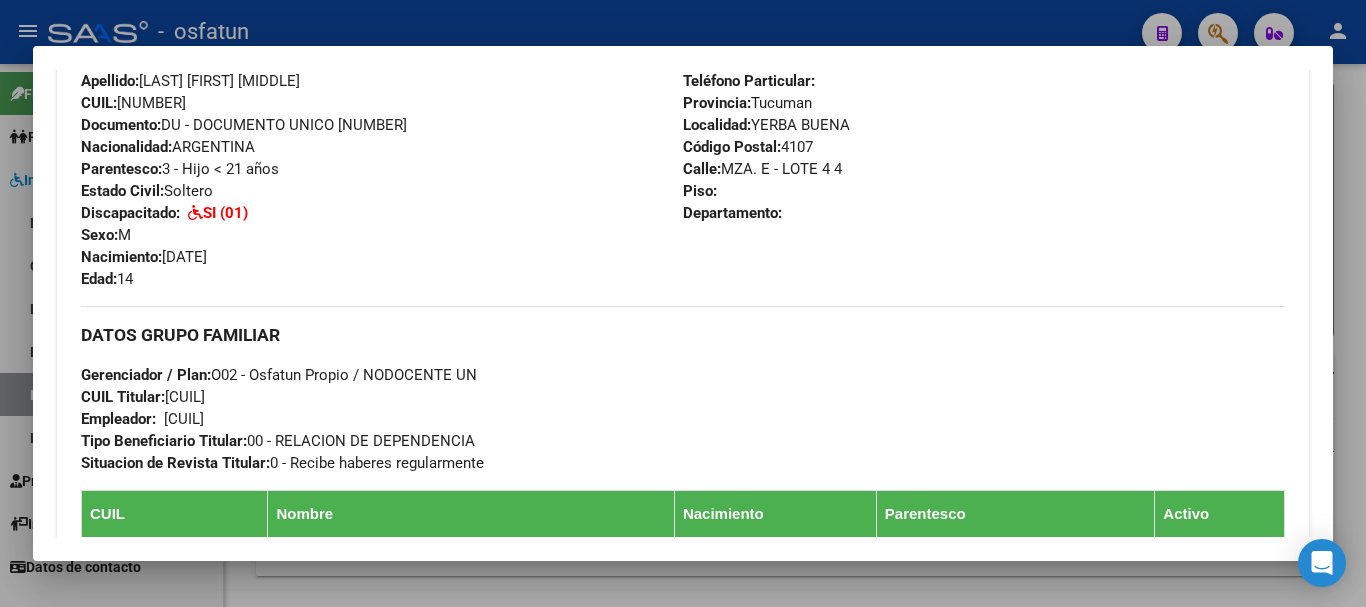 scroll, scrollTop: 640, scrollLeft: 0, axis: vertical 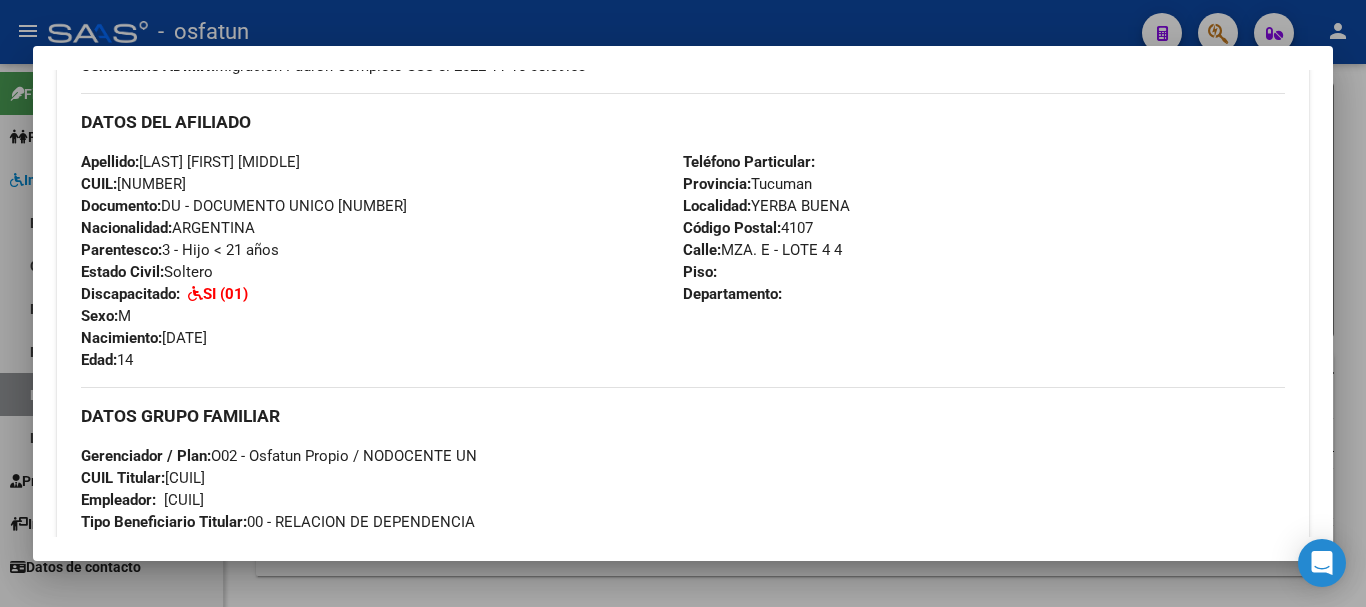 click at bounding box center [683, 303] 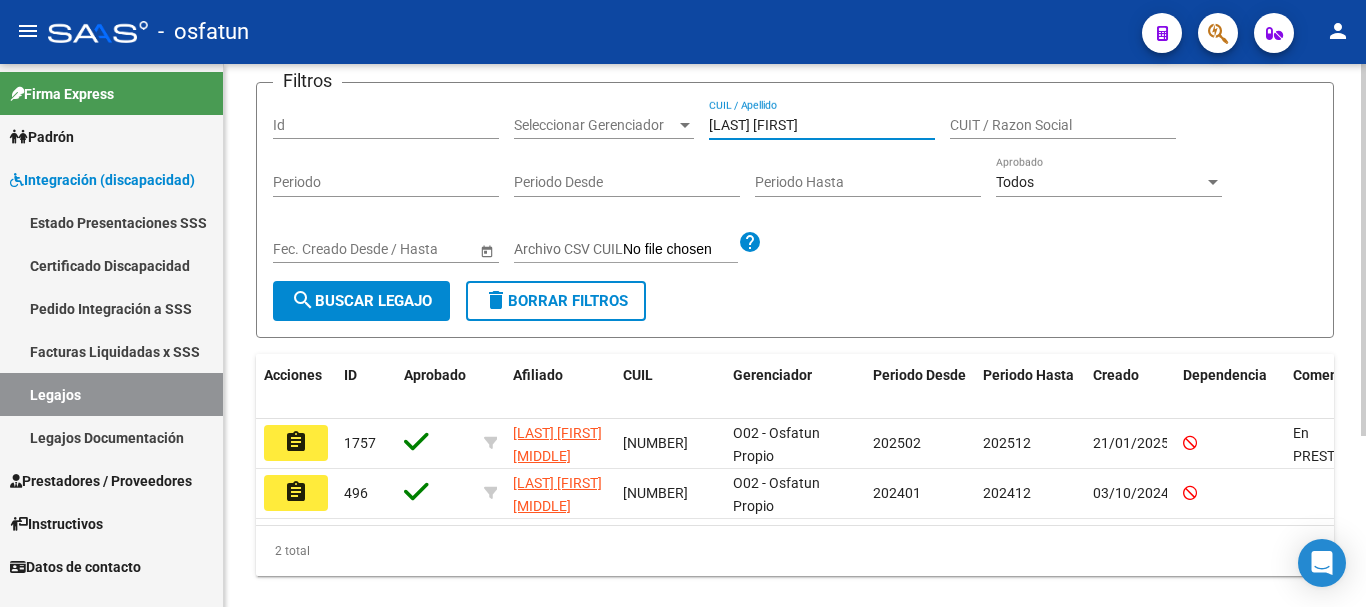 drag, startPoint x: 870, startPoint y: 117, endPoint x: 669, endPoint y: 140, distance: 202.31165 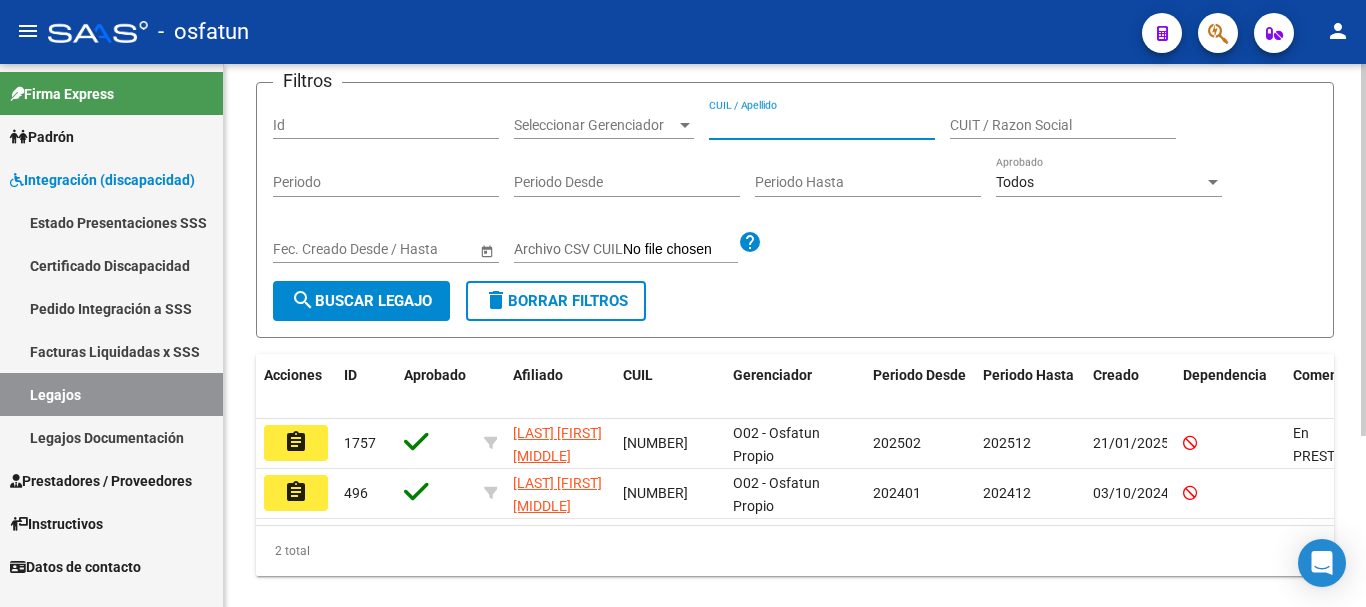 paste on "[LAST] [LAST] [LAST]" 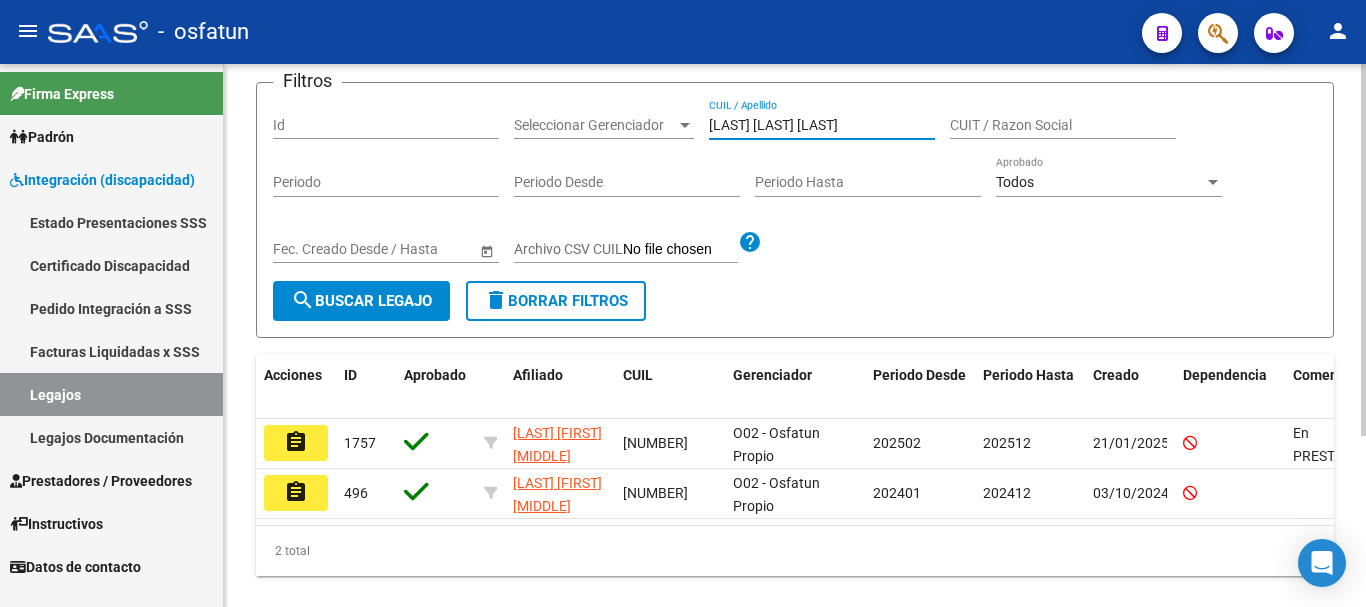 type on "[LAST] [LAST] [LAST]" 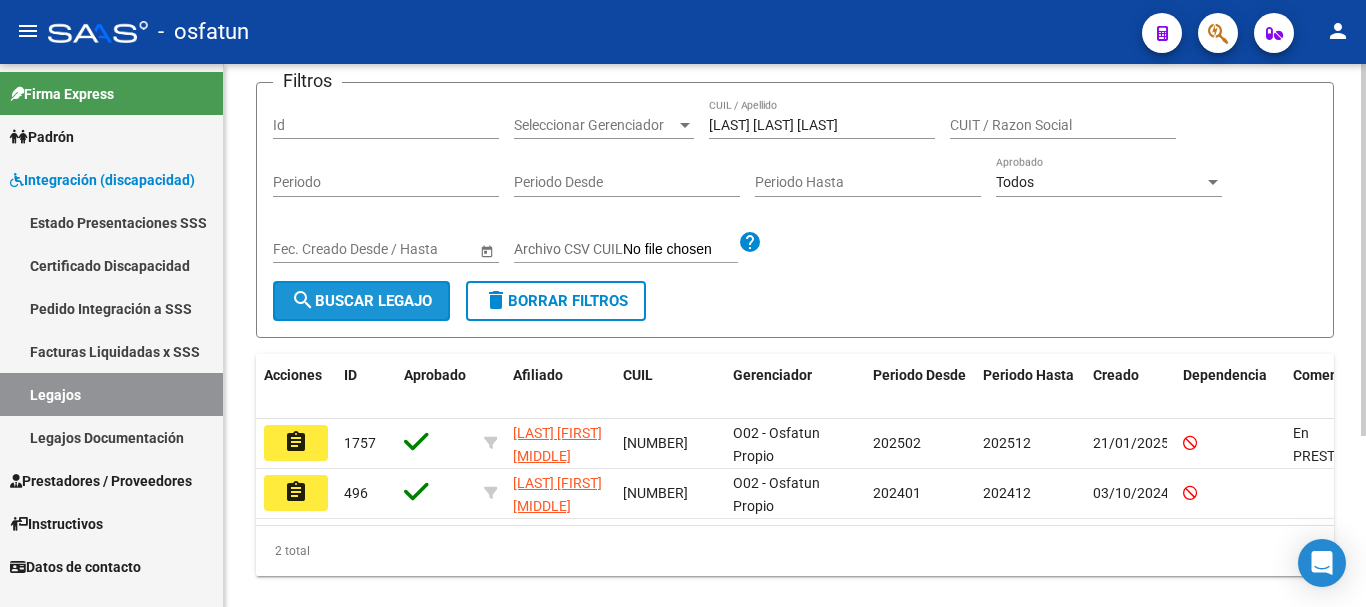 click on "search  Buscar Legajo" 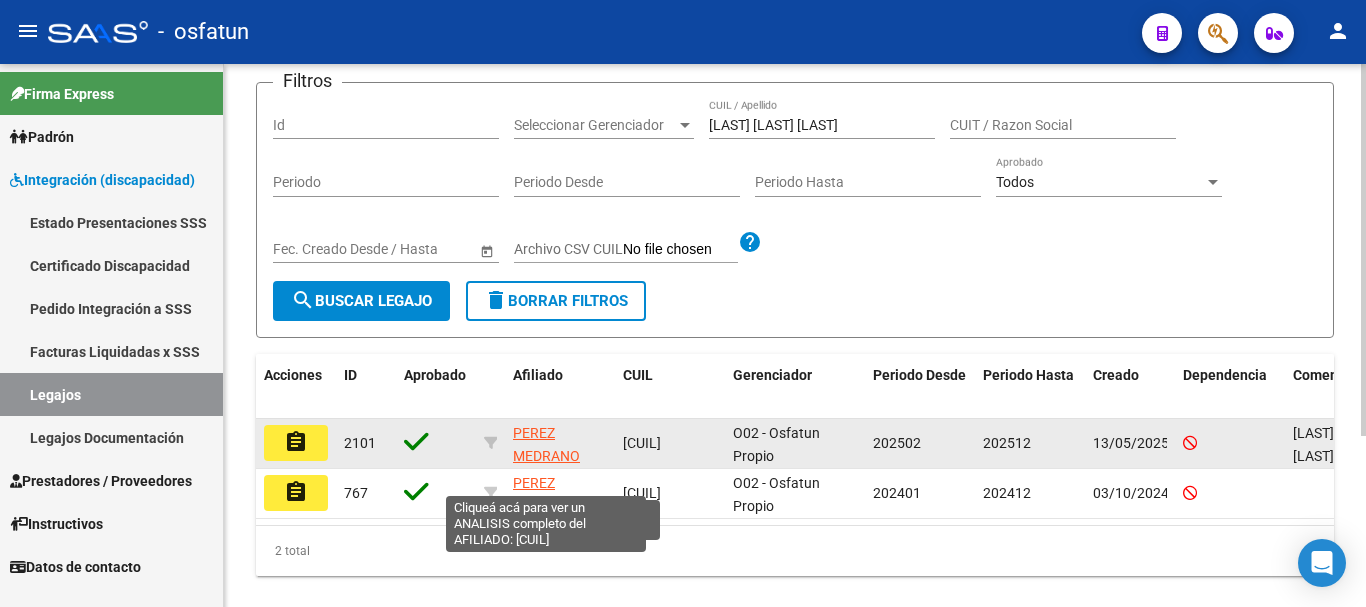 click on "PEREZ MEDRANO JUANA" 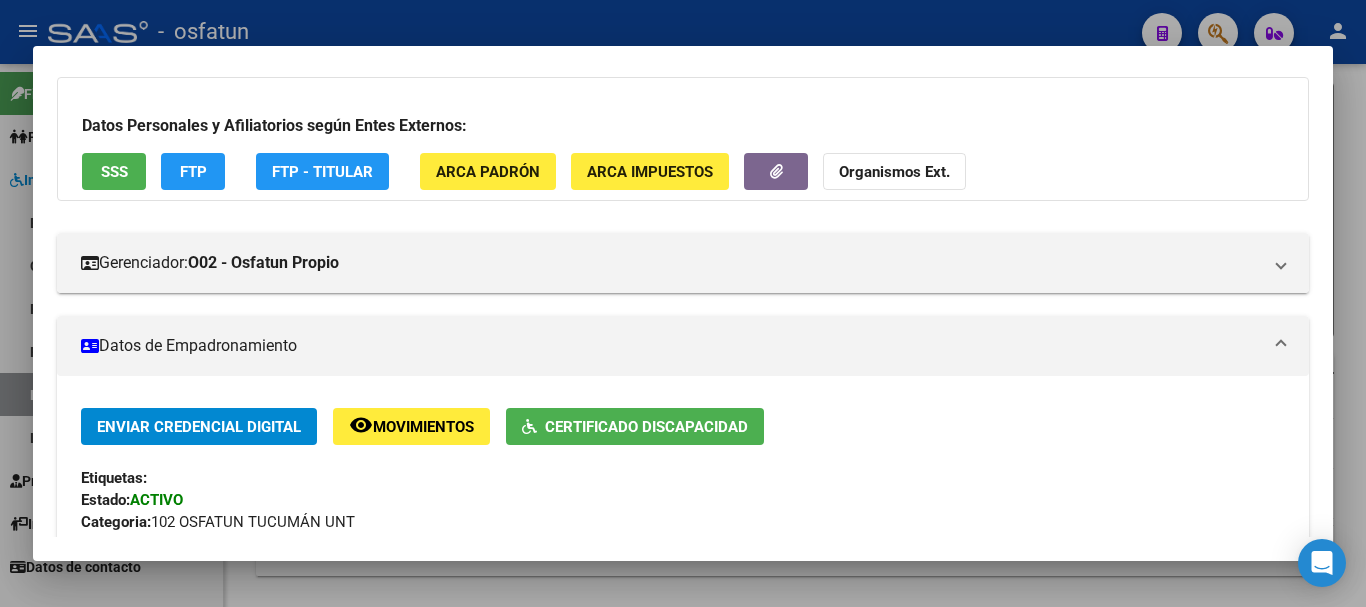 scroll, scrollTop: 199, scrollLeft: 0, axis: vertical 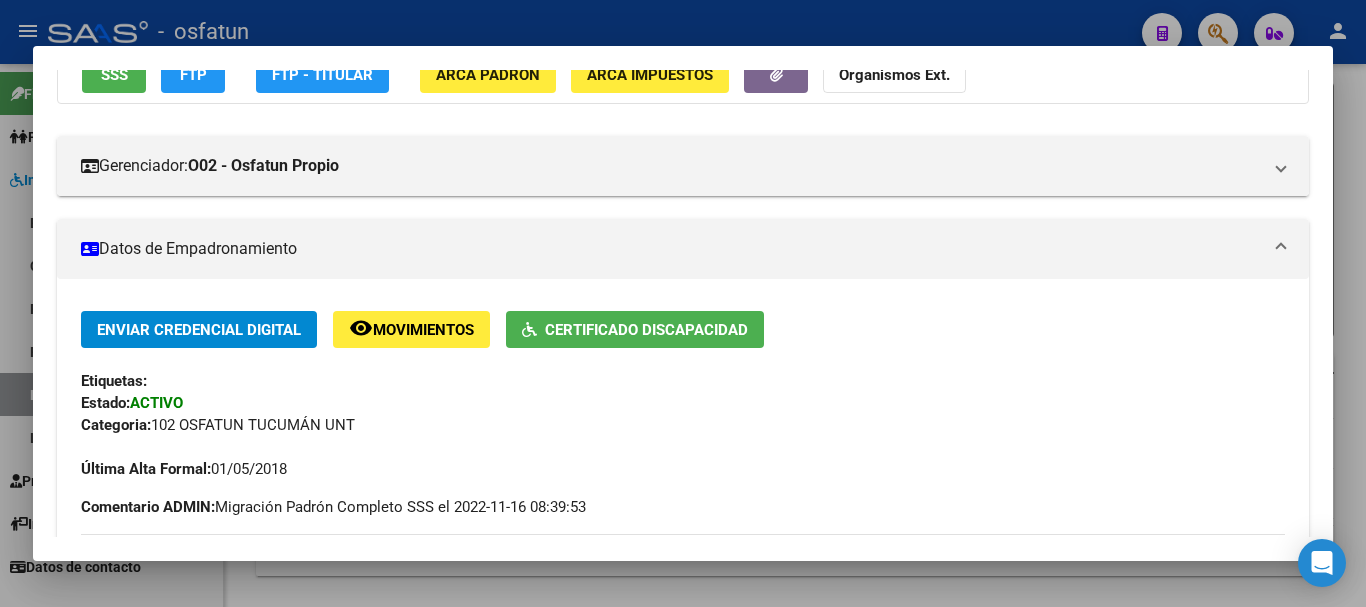 click at bounding box center [683, 303] 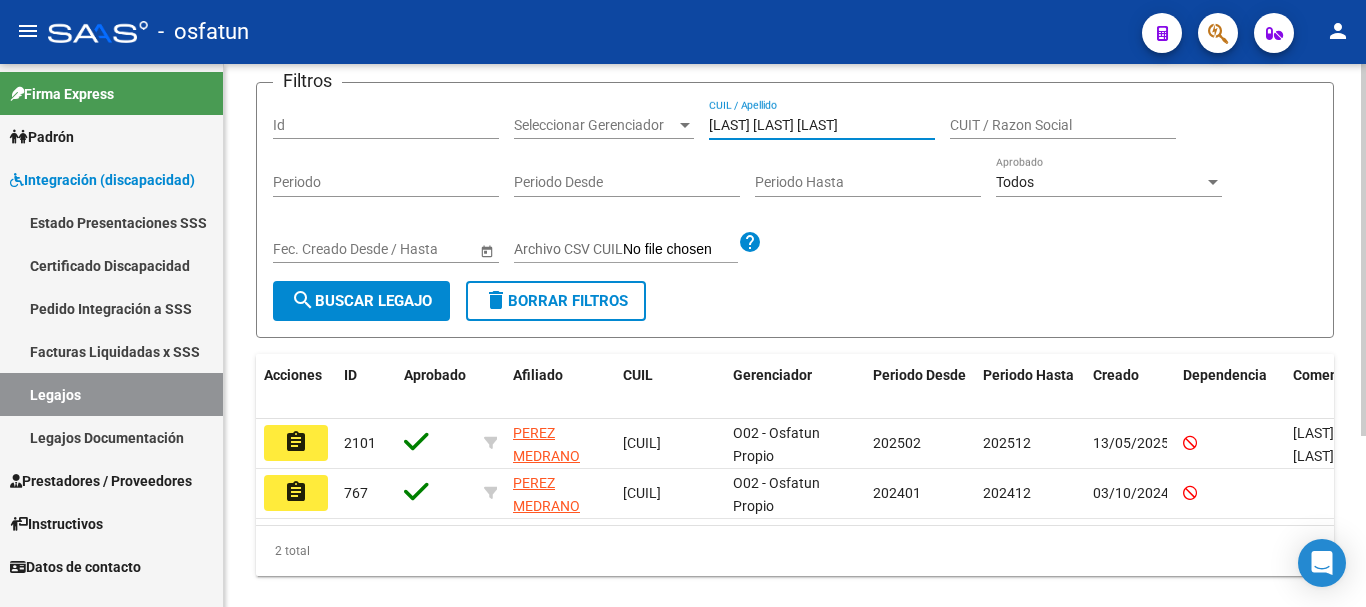 drag, startPoint x: 865, startPoint y: 119, endPoint x: 709, endPoint y: 140, distance: 157.40712 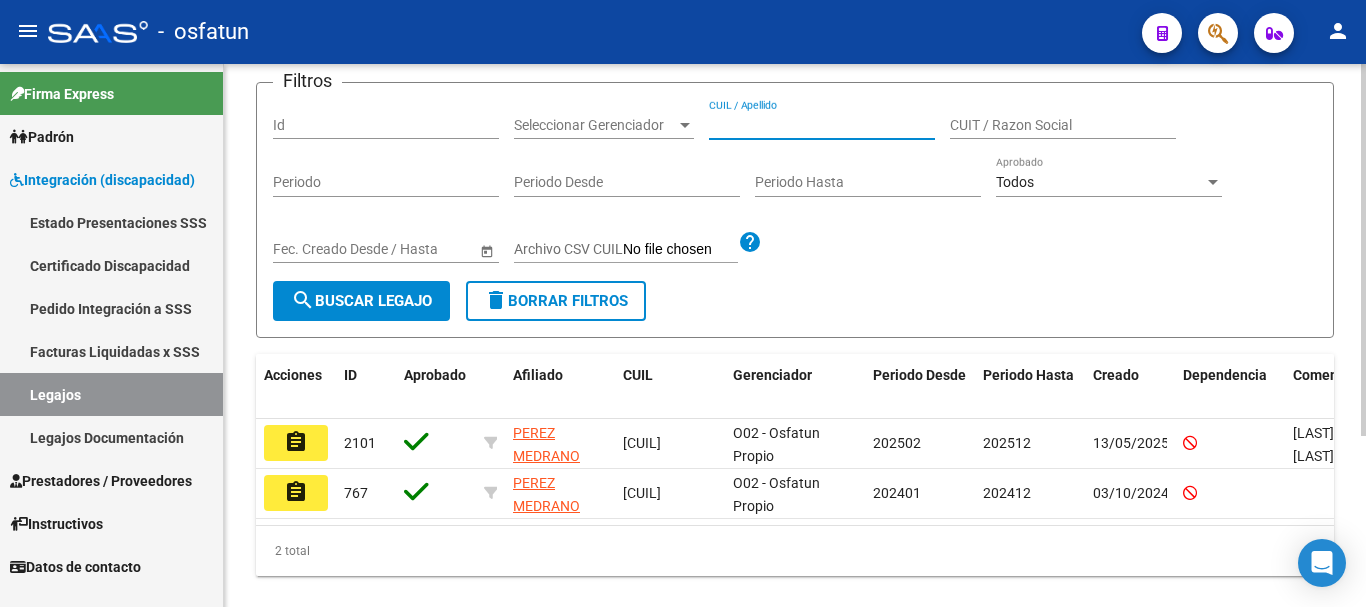 paste on "Gimenez Molina Giuliano" 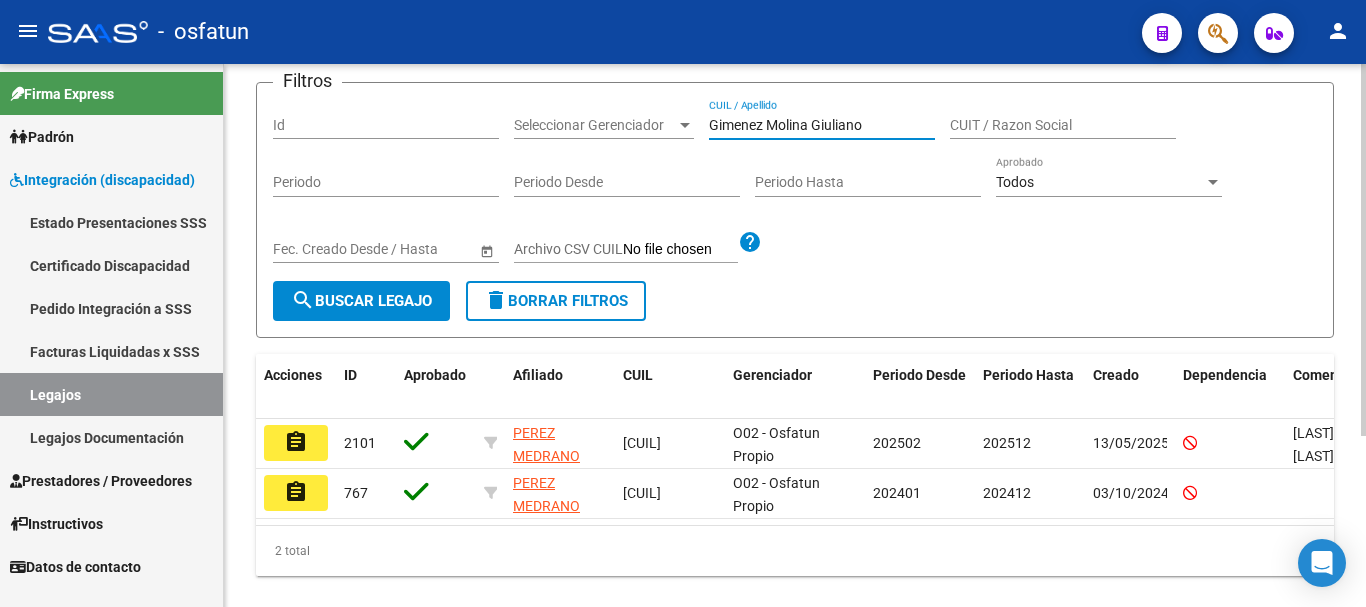 type on "Gimenez Molina Giuliano" 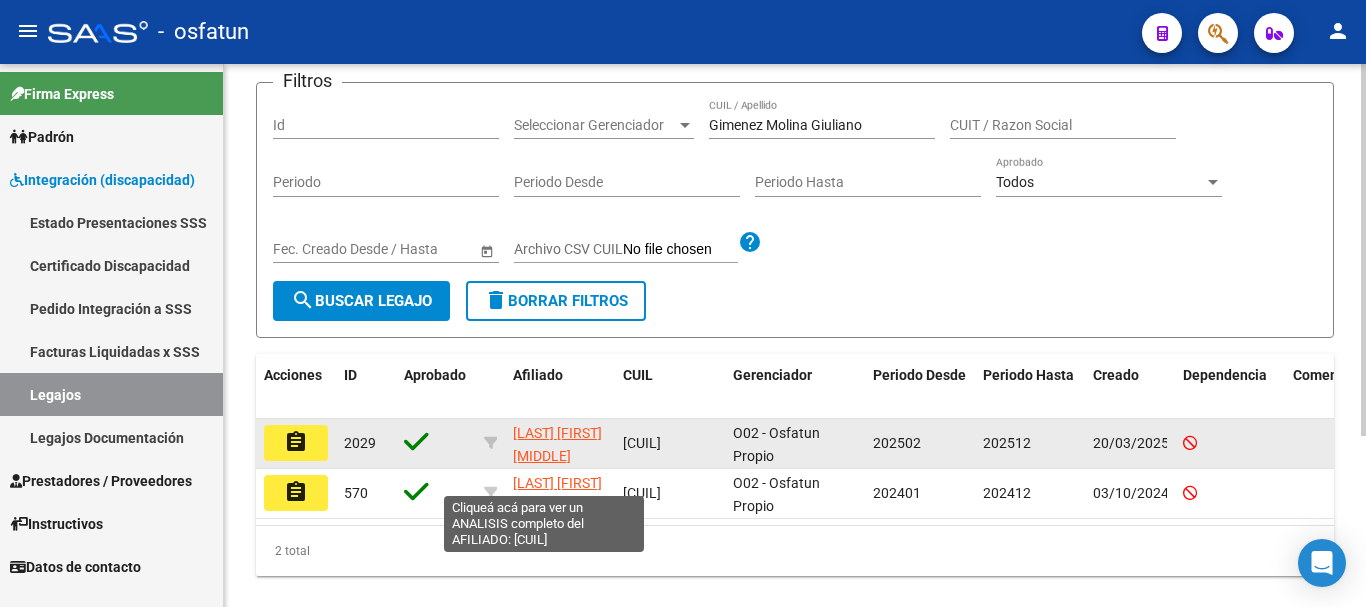 click on "[LAST] [FIRST] [MIDDLE]" 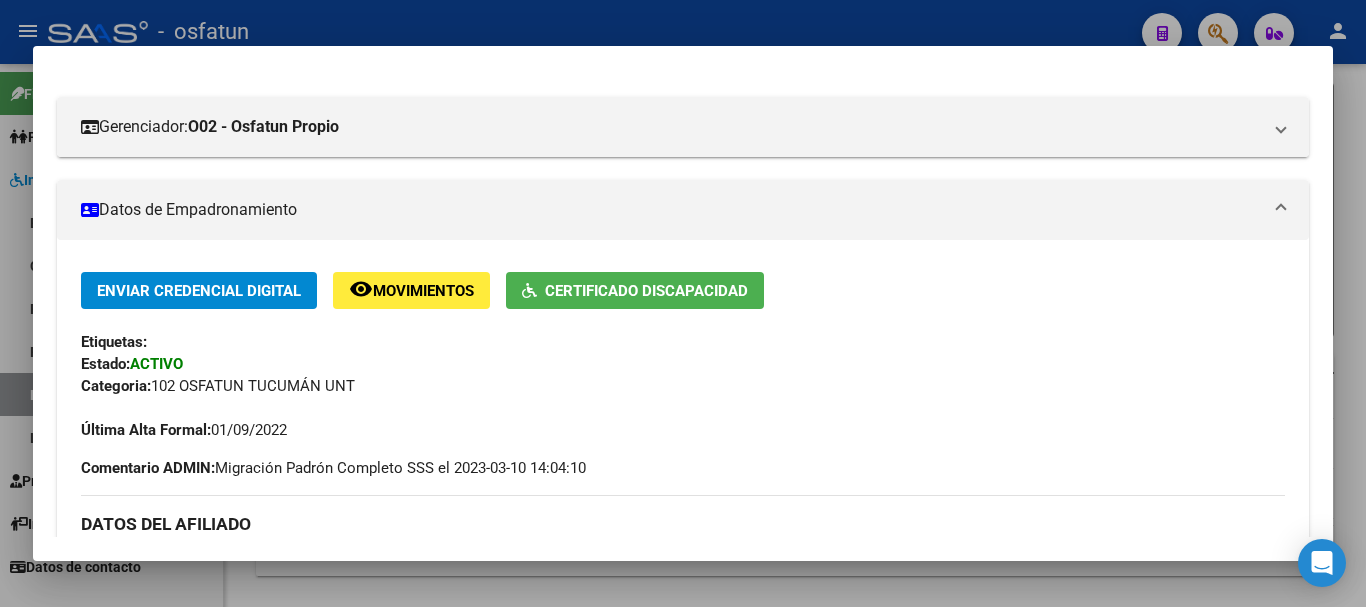scroll, scrollTop: 242, scrollLeft: 0, axis: vertical 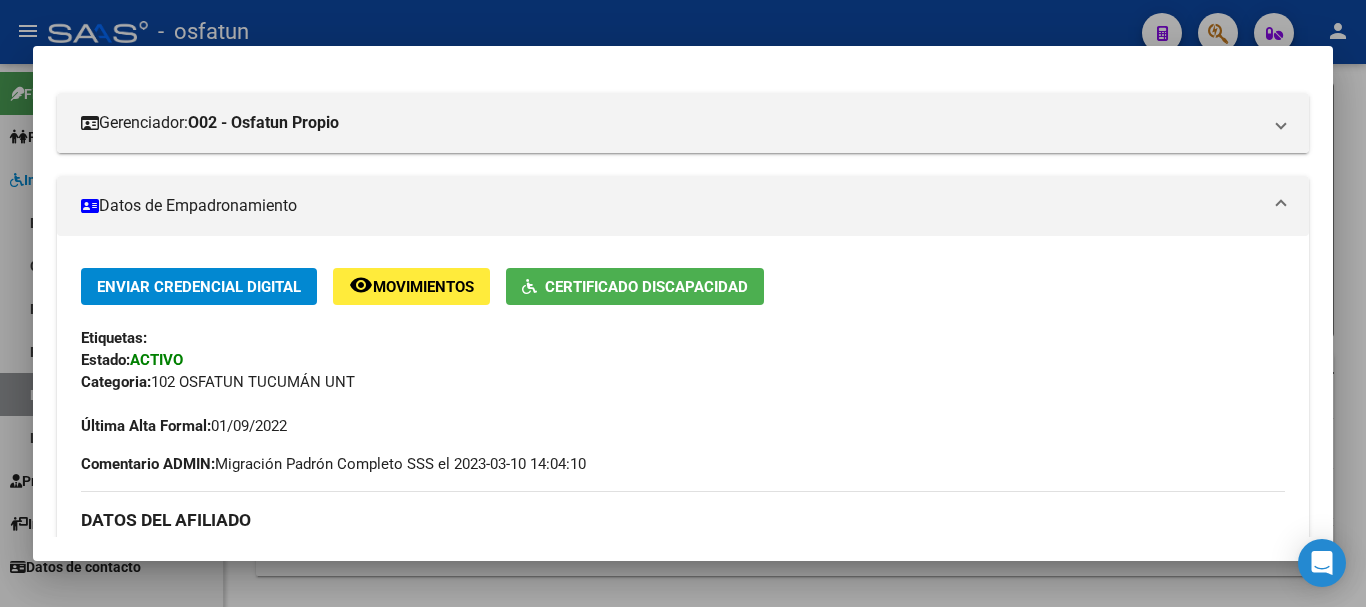 click at bounding box center (683, 303) 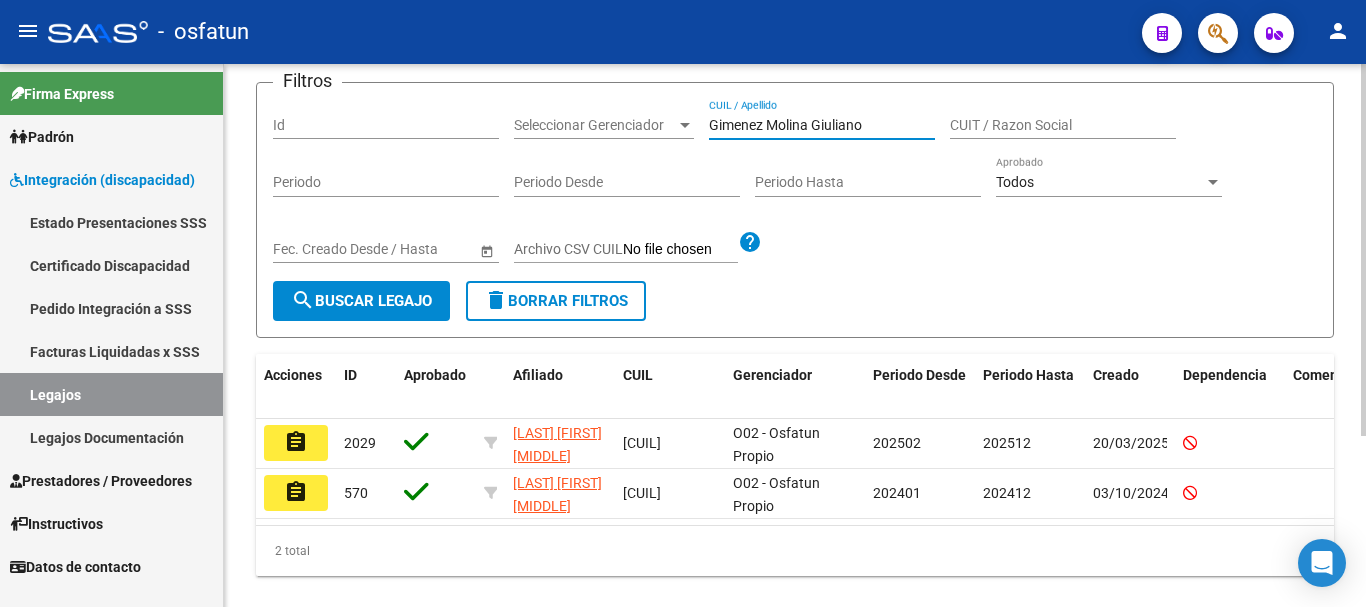 drag, startPoint x: 873, startPoint y: 122, endPoint x: 705, endPoint y: 126, distance: 168.0476 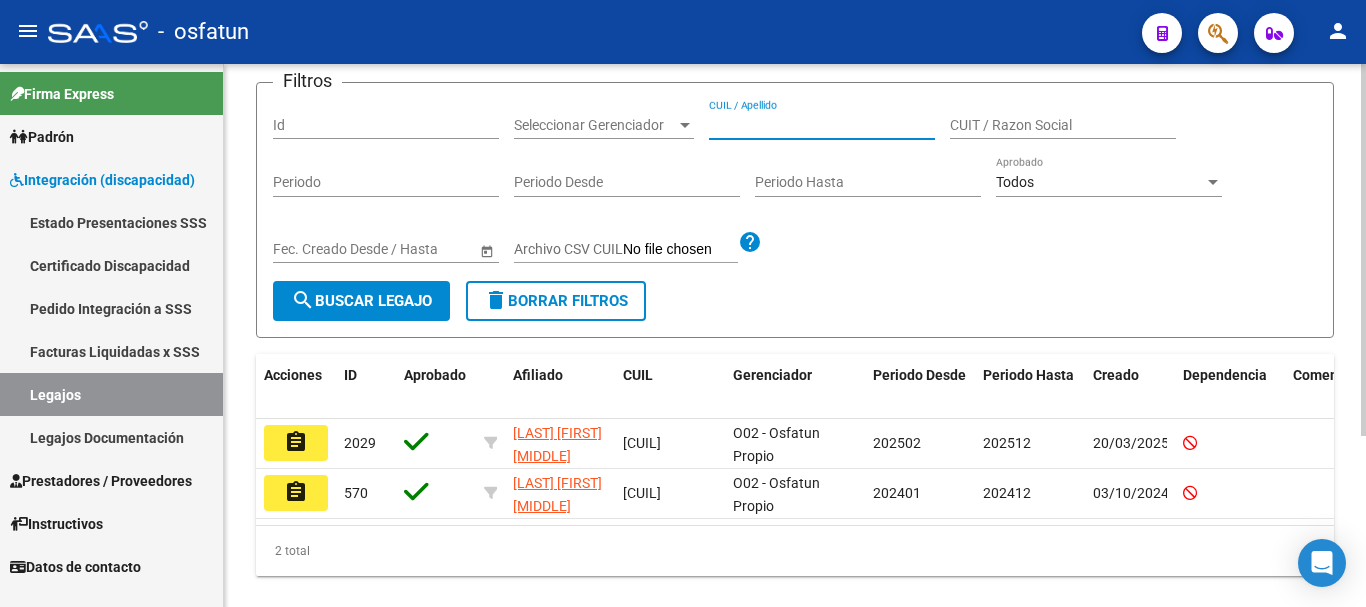 paste on "[LAST] [LAST] [LAST]" 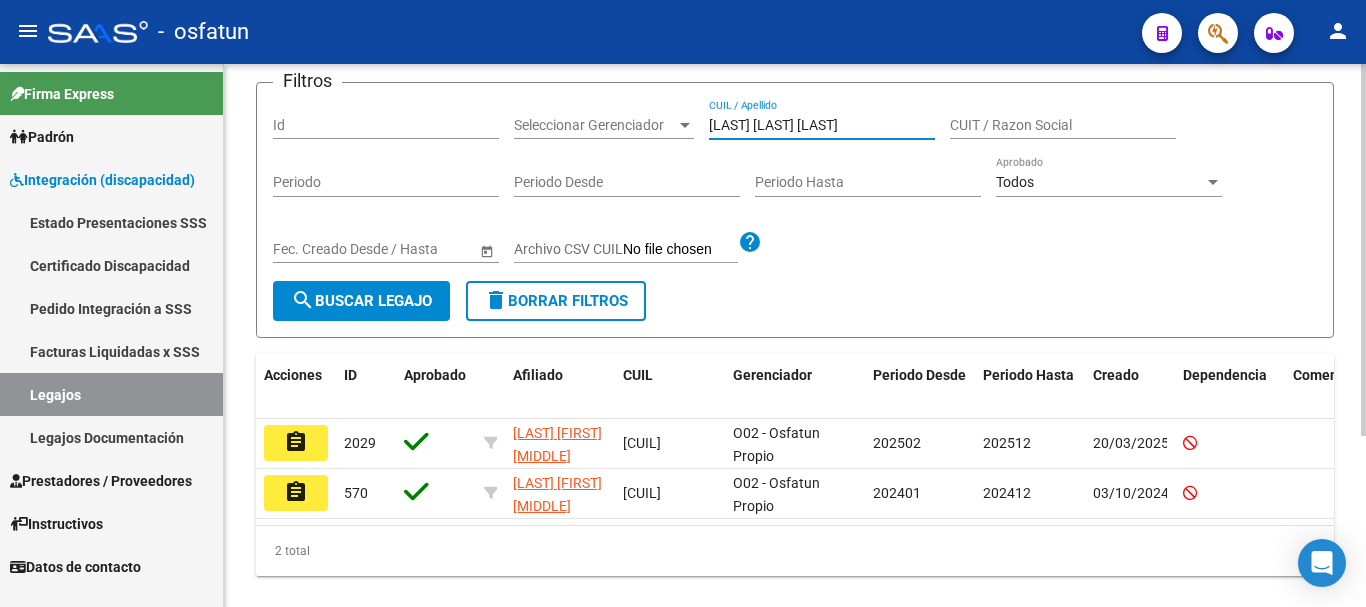 type on "[LAST] [LAST] [LAST]" 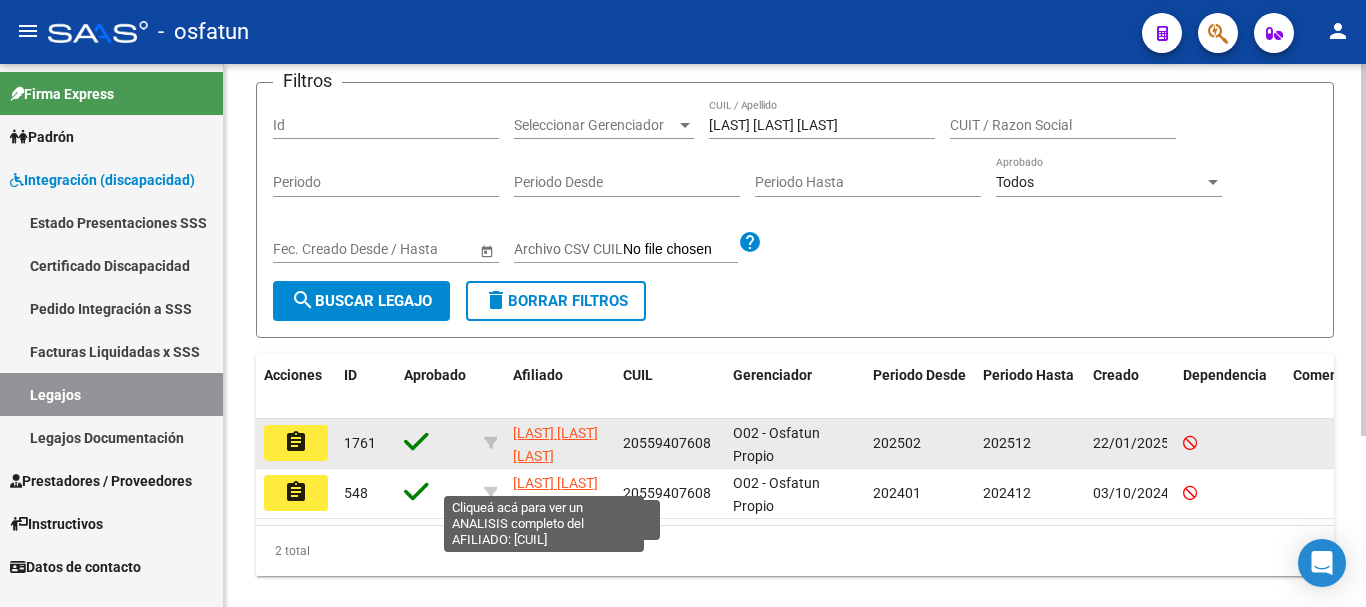 click on "[LAST] [LAST] [LAST]" 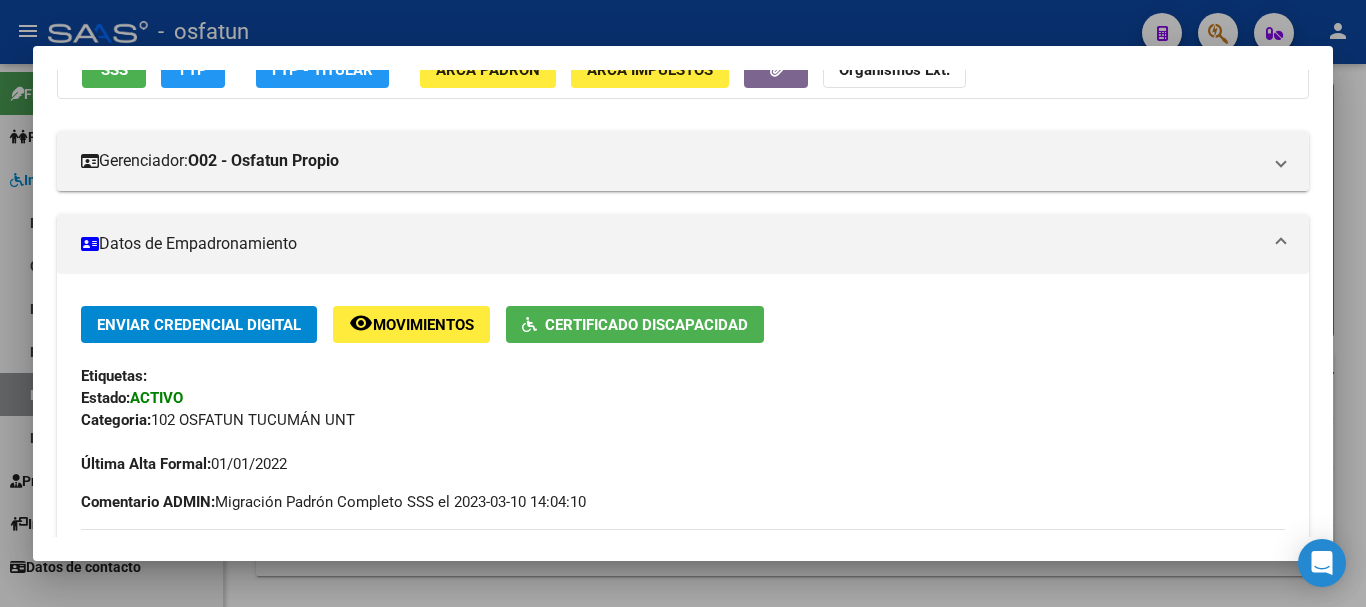scroll, scrollTop: 196, scrollLeft: 0, axis: vertical 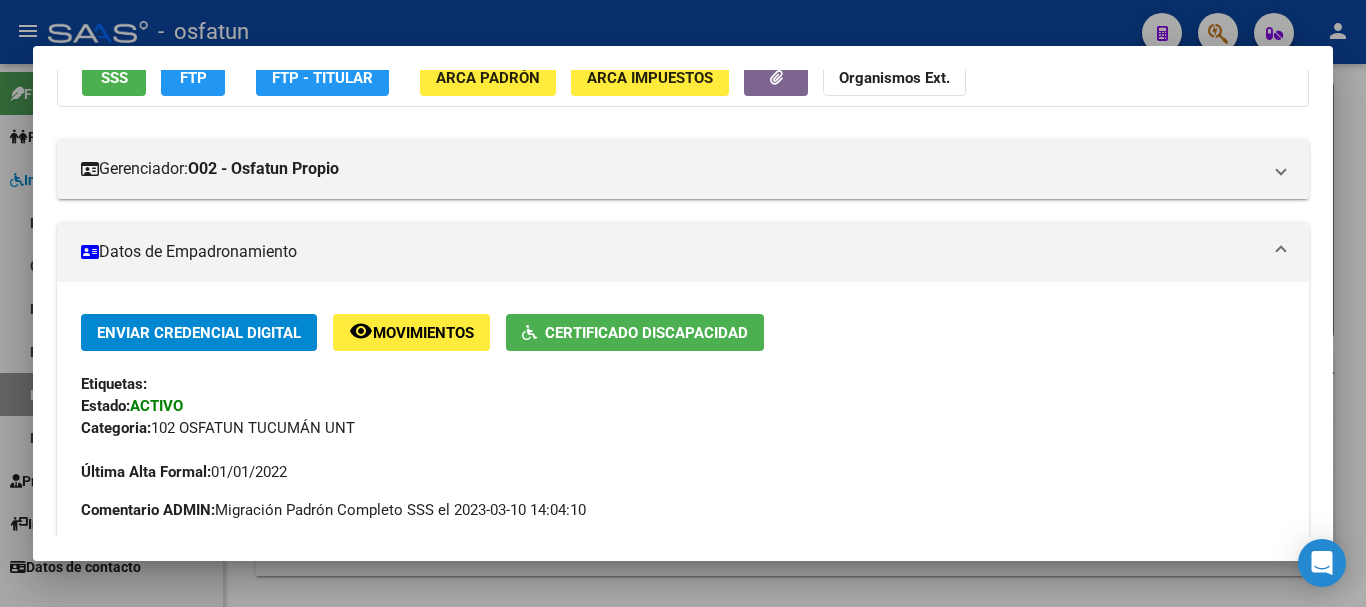 drag, startPoint x: 1365, startPoint y: 239, endPoint x: 1153, endPoint y: 348, distance: 238.37994 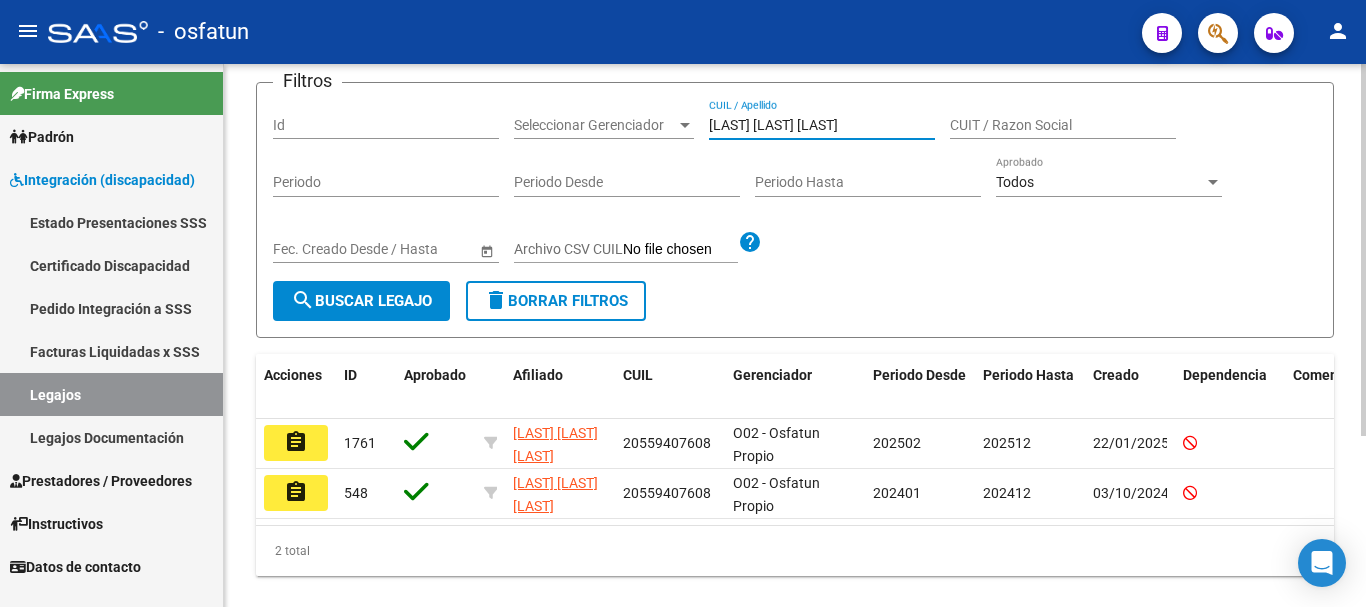 drag, startPoint x: 901, startPoint y: 132, endPoint x: 645, endPoint y: 142, distance: 256.19525 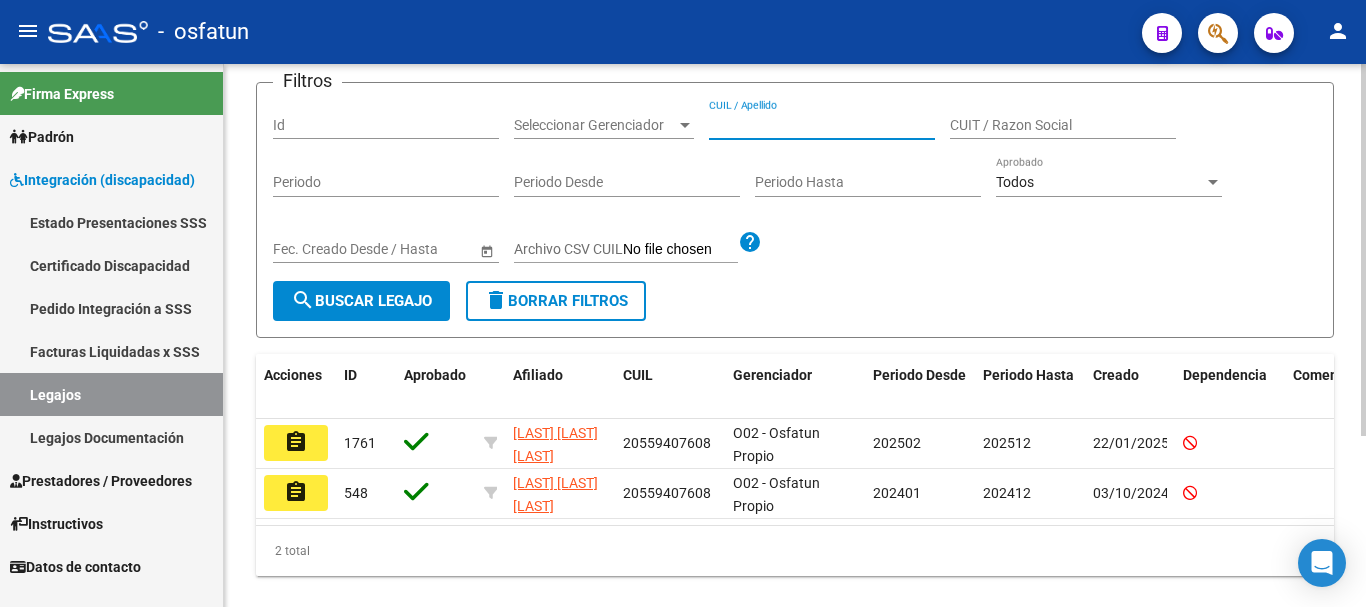 paste on "NASELLI VALENTINO" 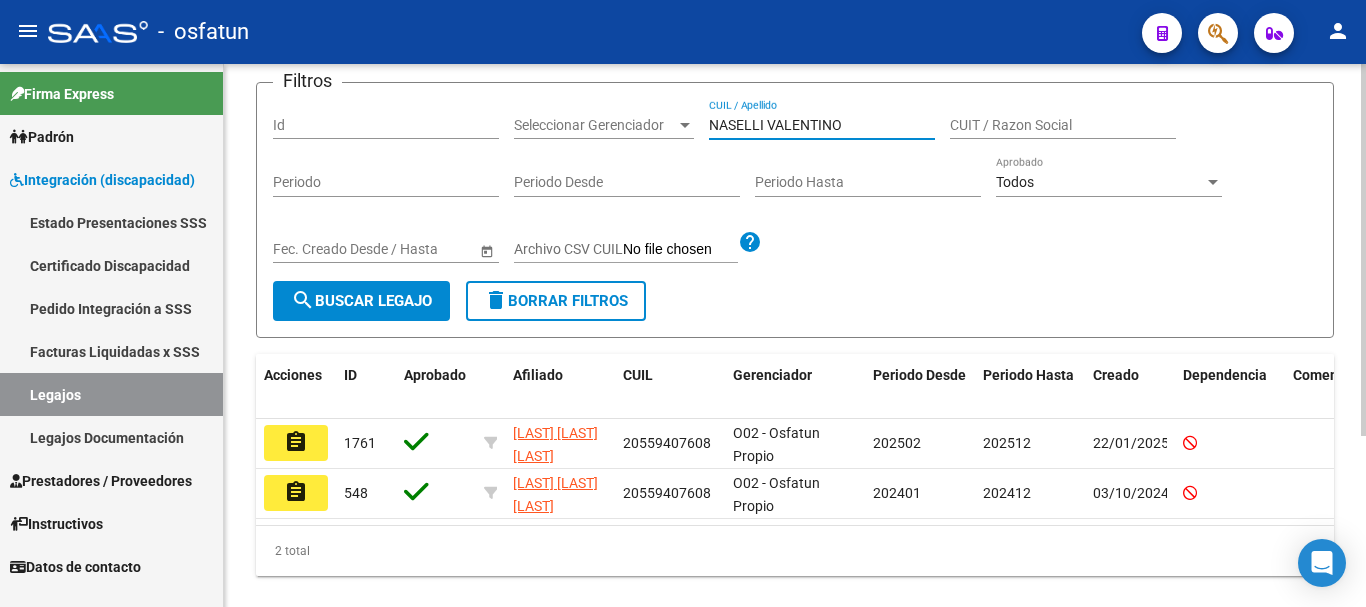 type on "NASELLI VALENTINO" 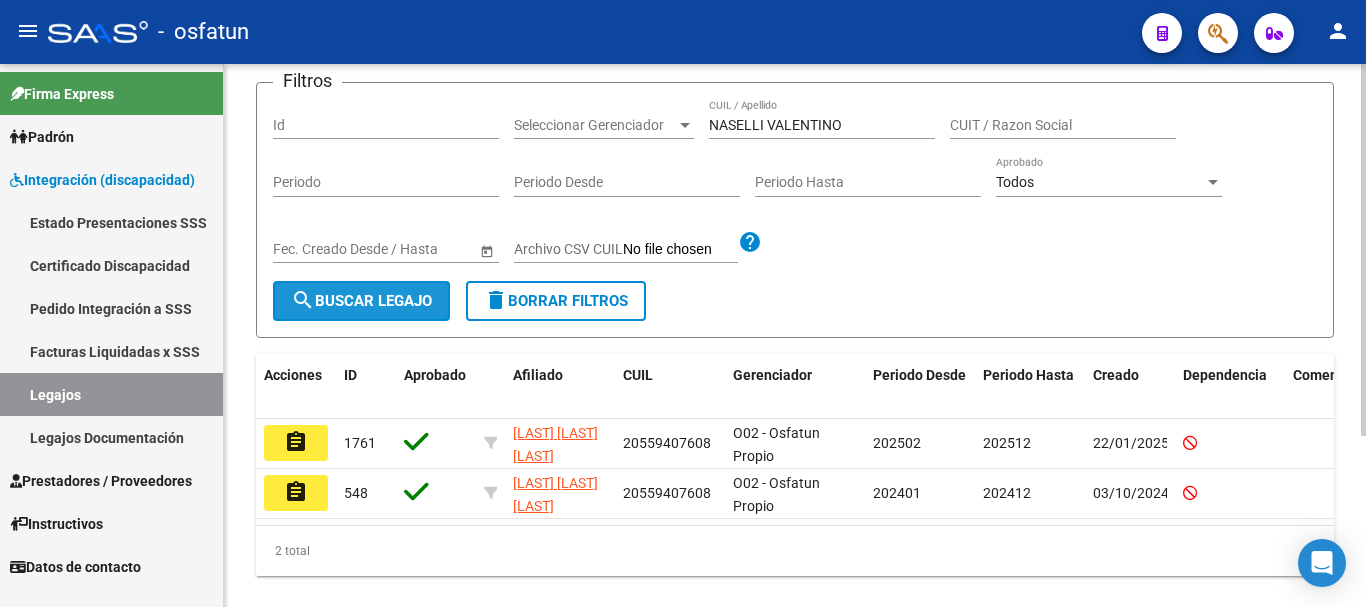 click on "search  Buscar Legajo" 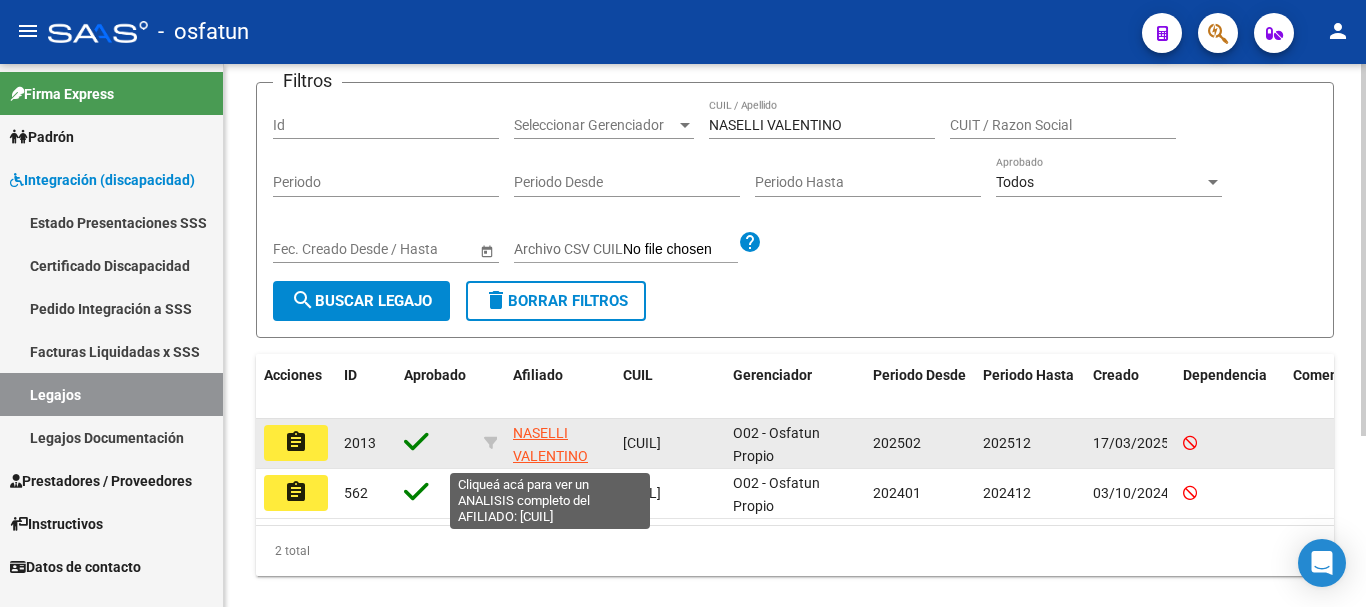 click on "NASELLI VALENTINO" 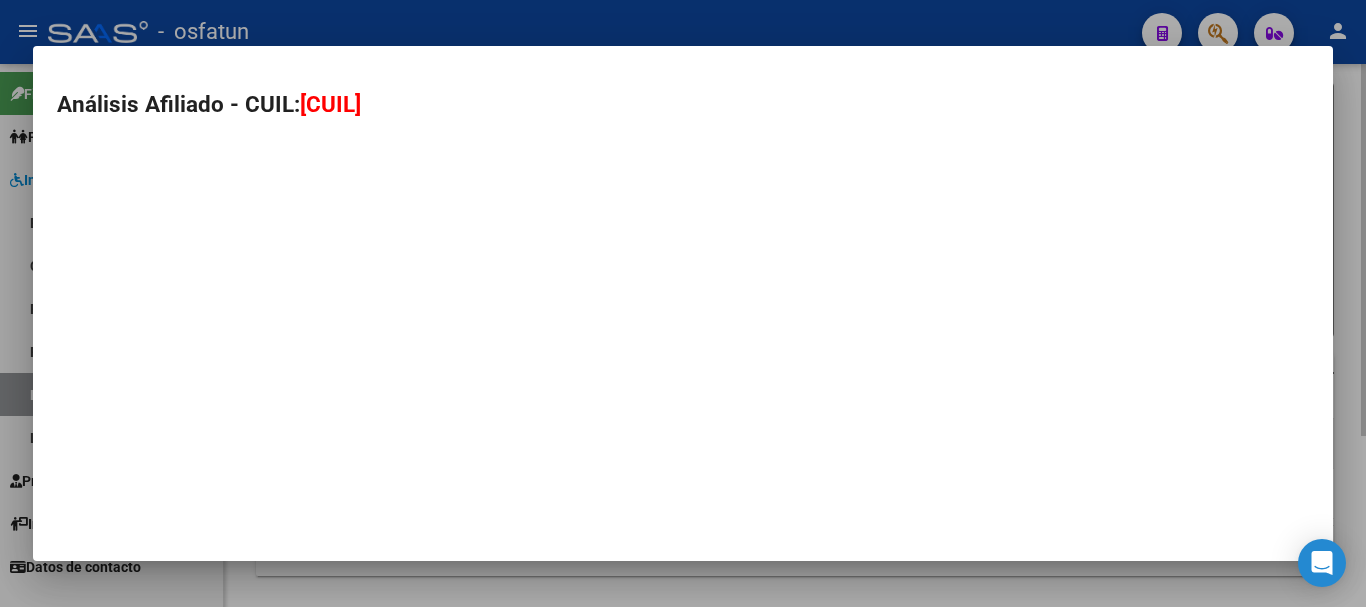type on "[CUIL]" 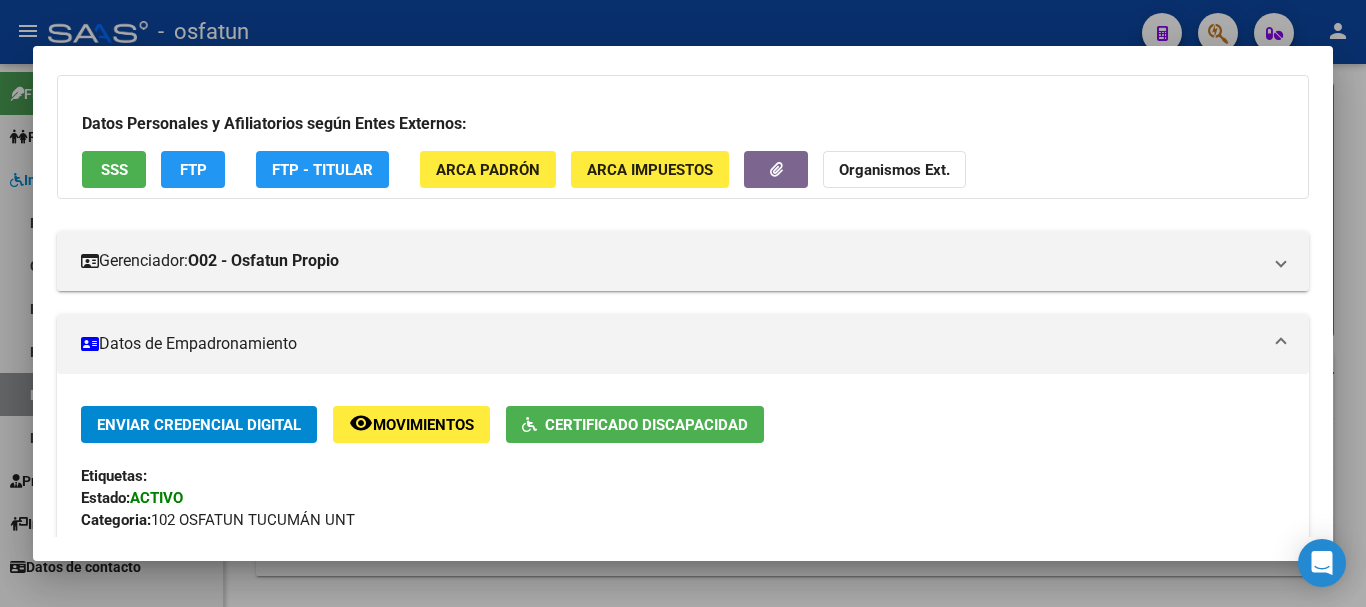 scroll, scrollTop: 123, scrollLeft: 0, axis: vertical 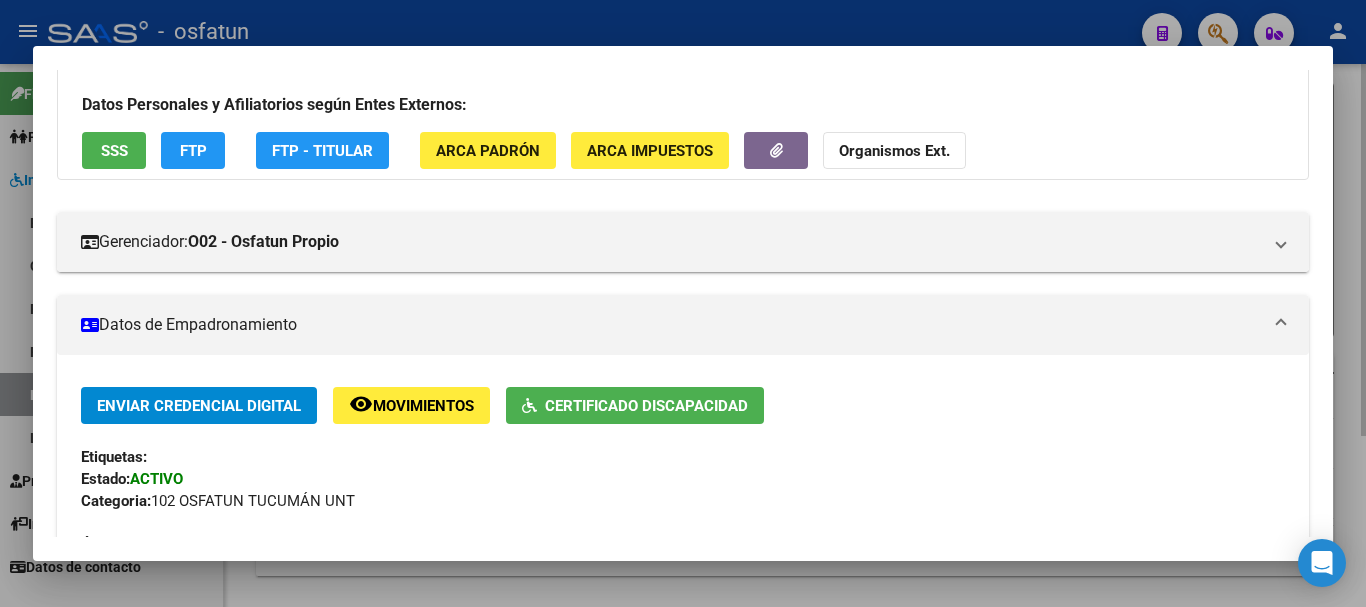 click at bounding box center [683, 303] 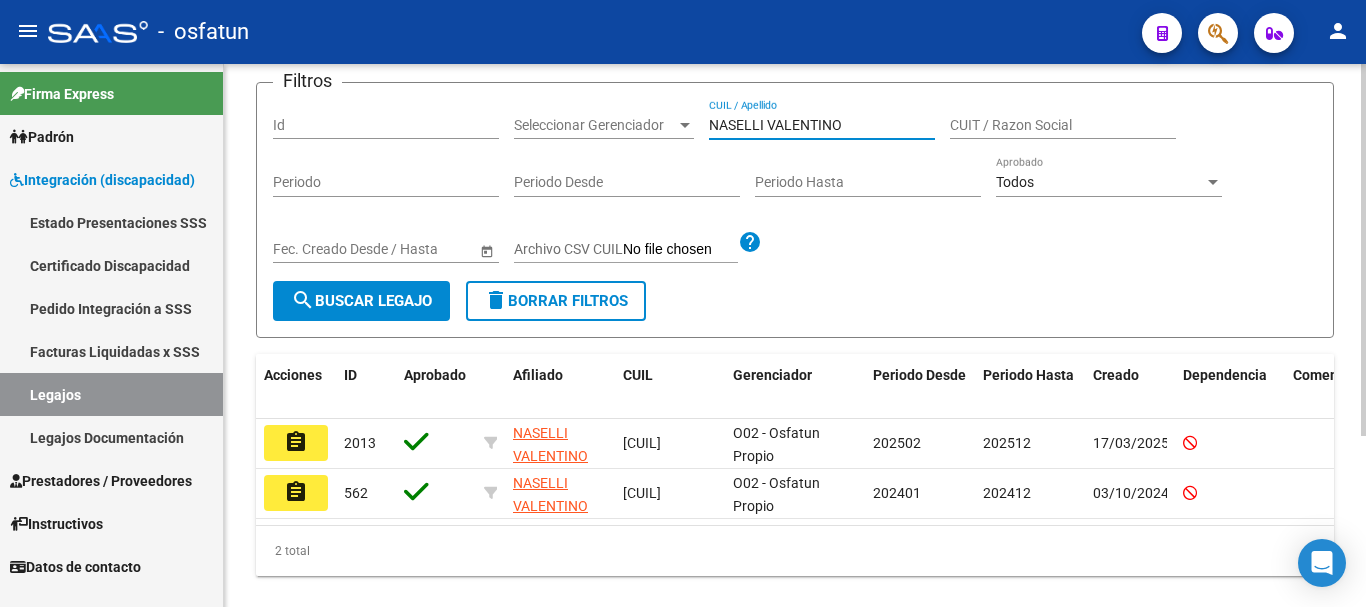 drag, startPoint x: 857, startPoint y: 132, endPoint x: 713, endPoint y: 139, distance: 144.17004 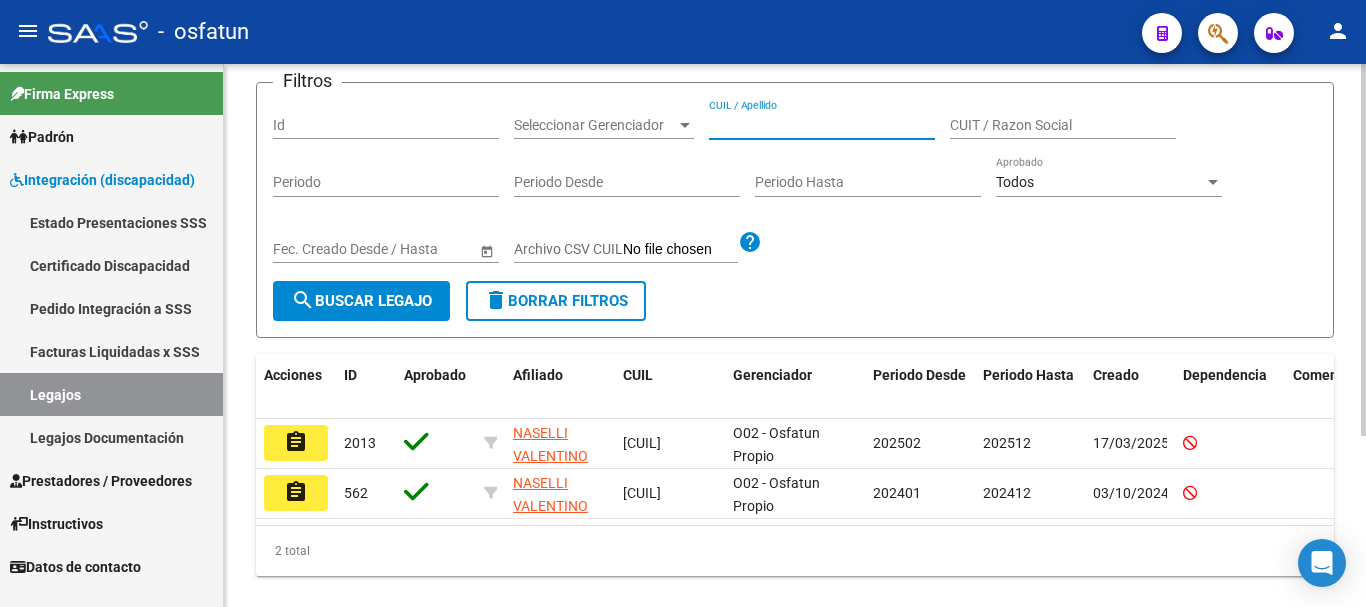 paste on "[LAST] [FIRST] [MIDDLE]" 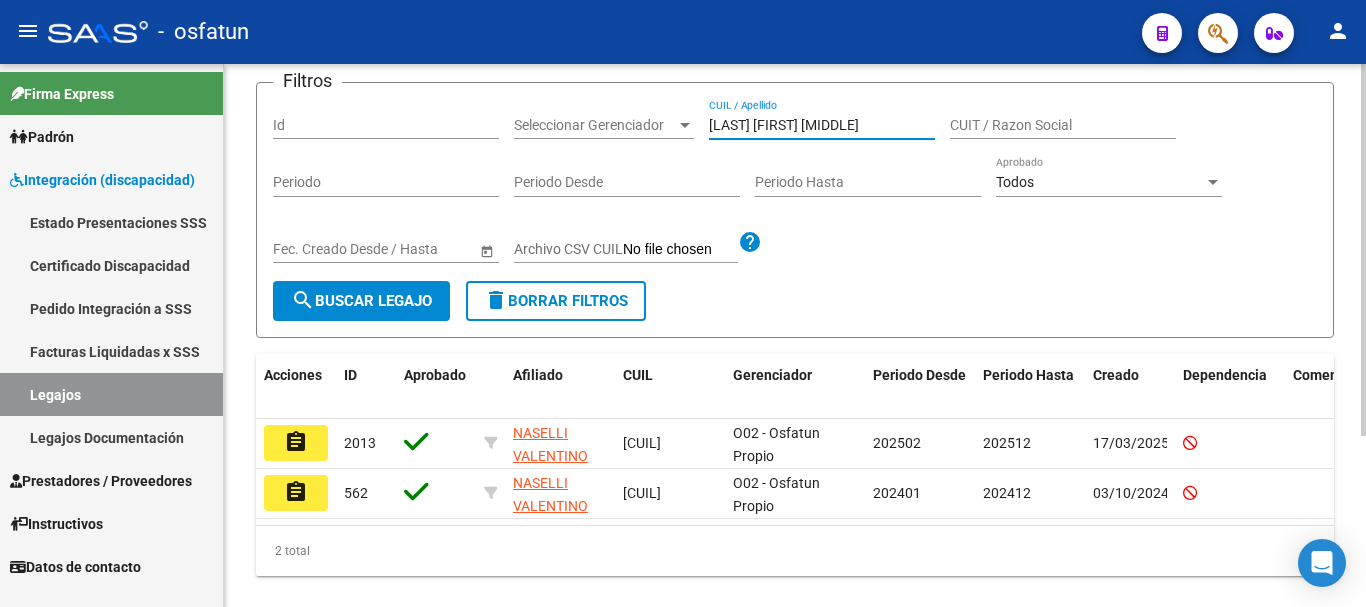 type on "[LAST] [FIRST] [MIDDLE]" 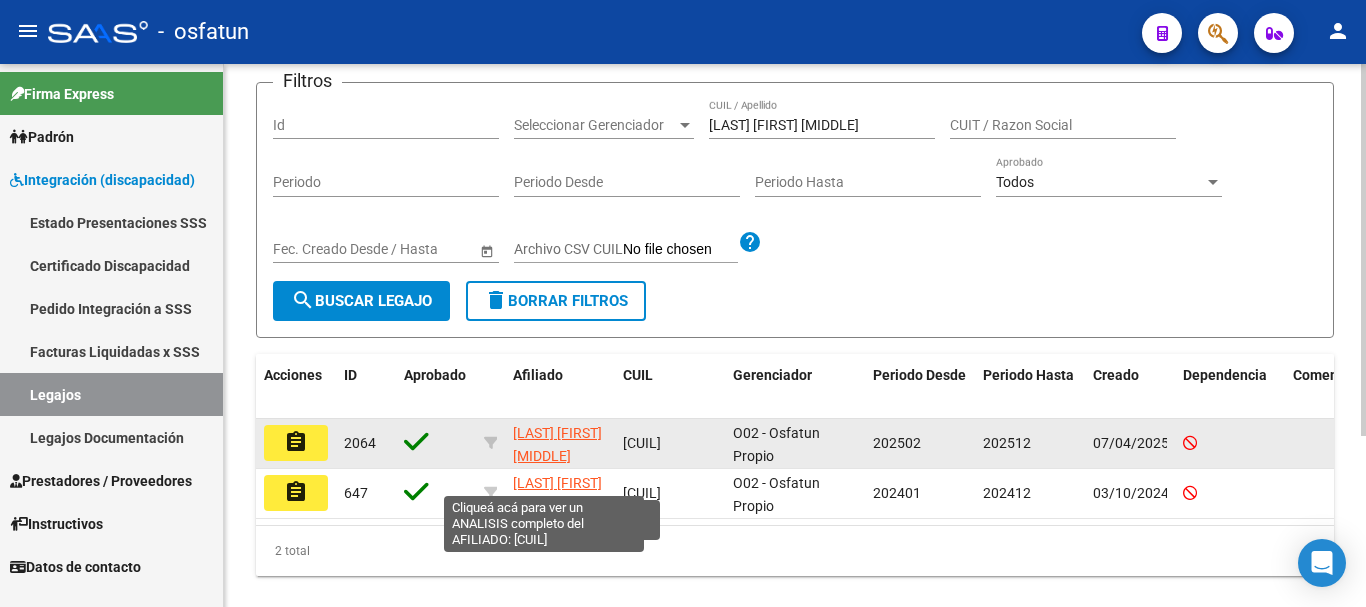 click on "[LAST] [FIRST] [MIDDLE]" 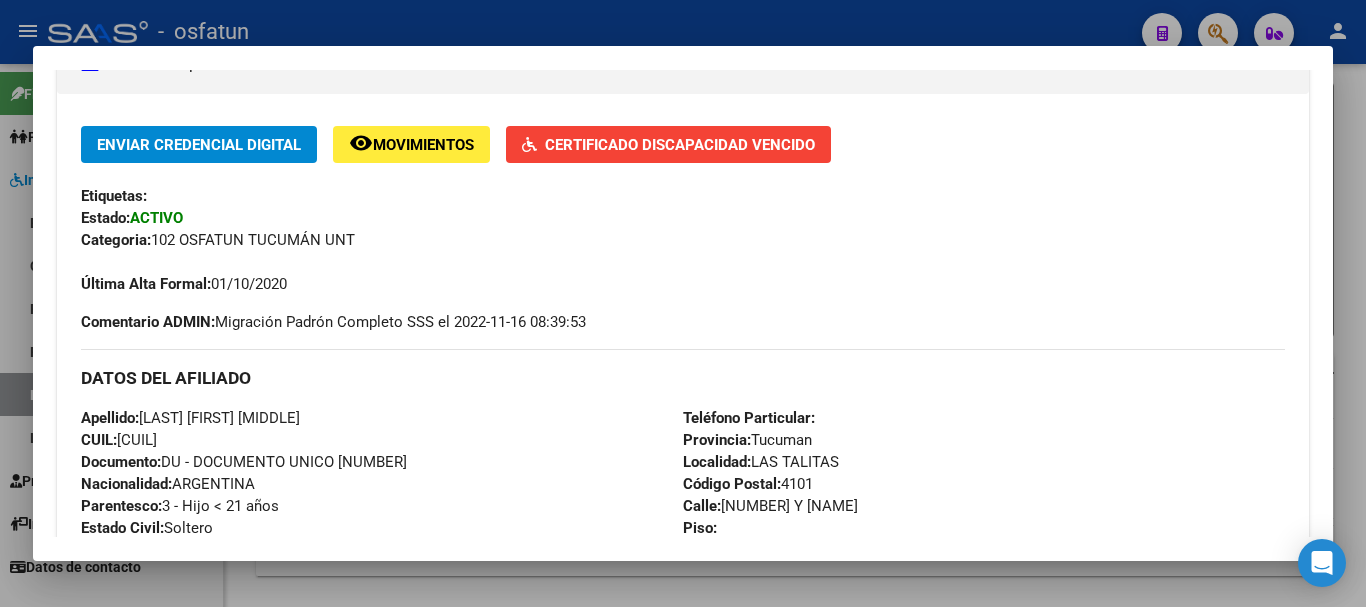 scroll, scrollTop: 392, scrollLeft: 0, axis: vertical 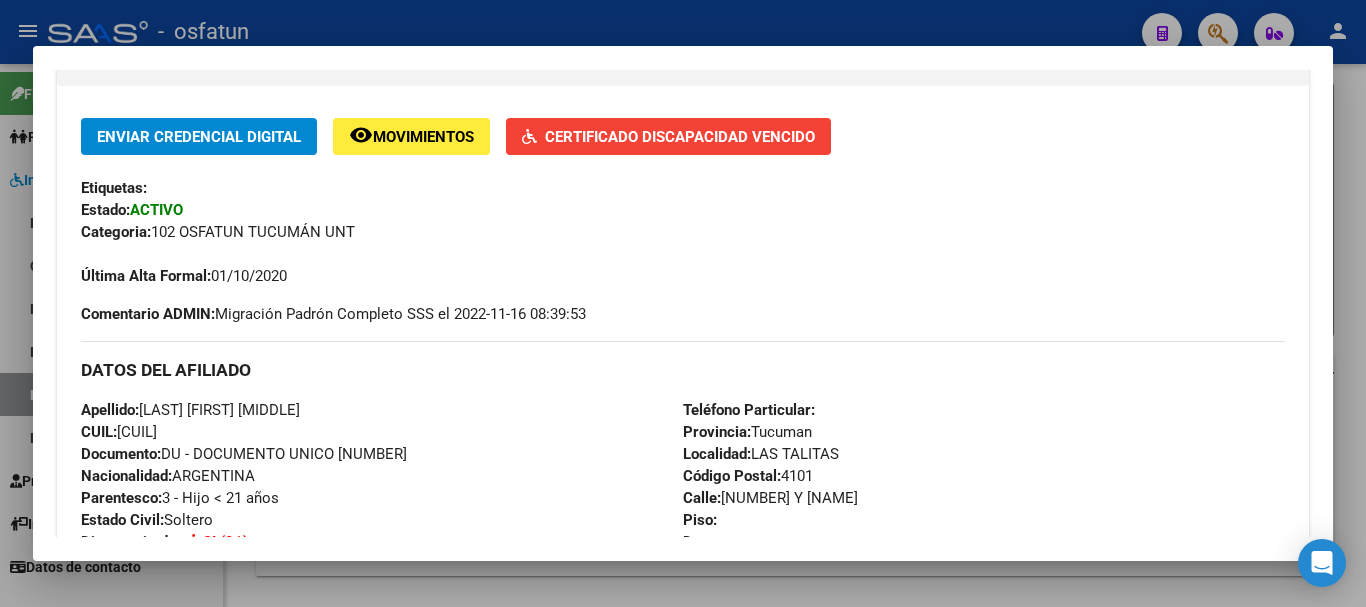 click on "Certificado Discapacidad Vencido" 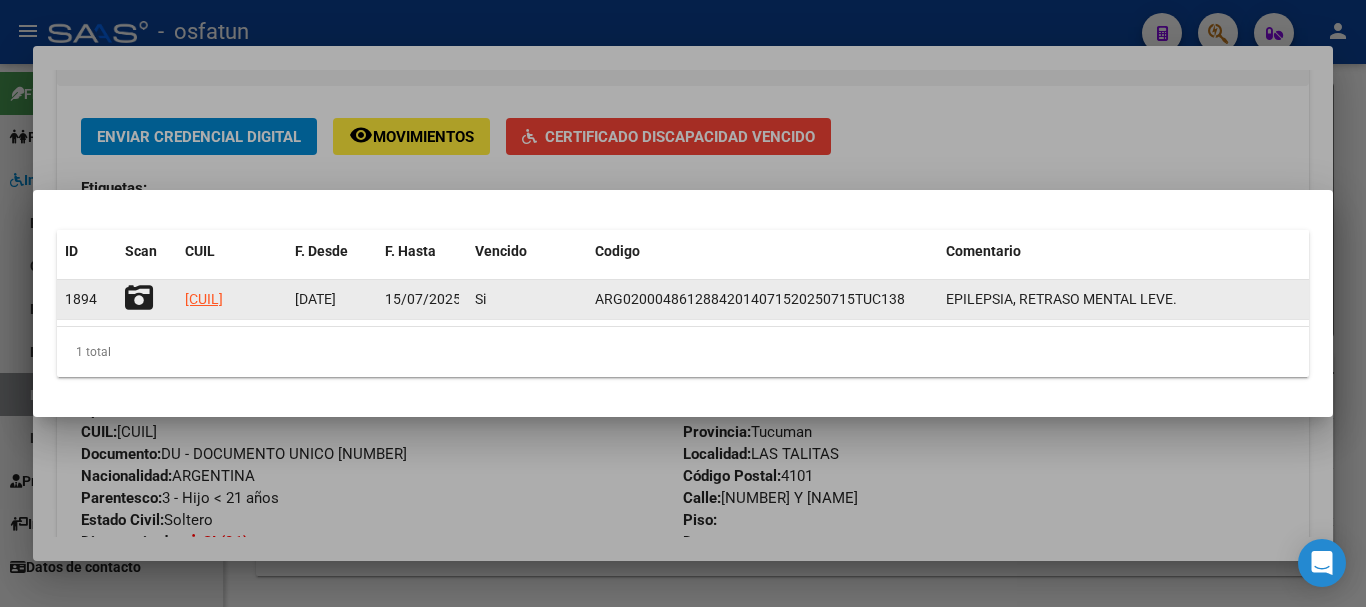 click 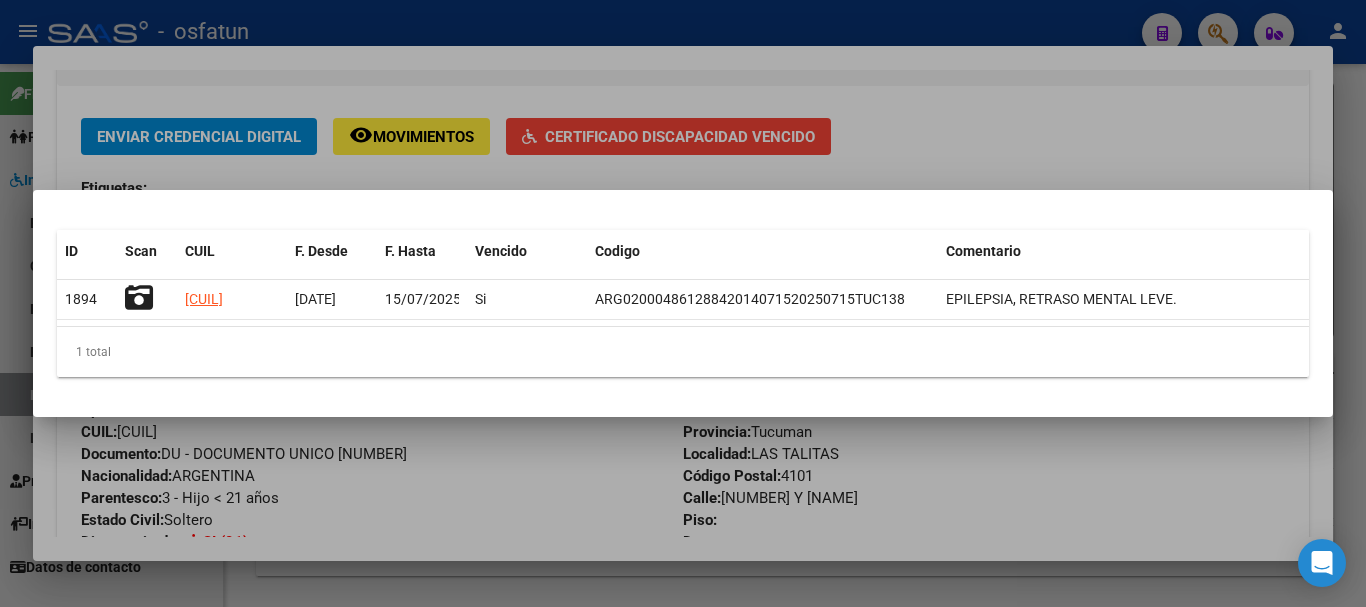 drag, startPoint x: 1104, startPoint y: 491, endPoint x: 1087, endPoint y: 494, distance: 17.262676 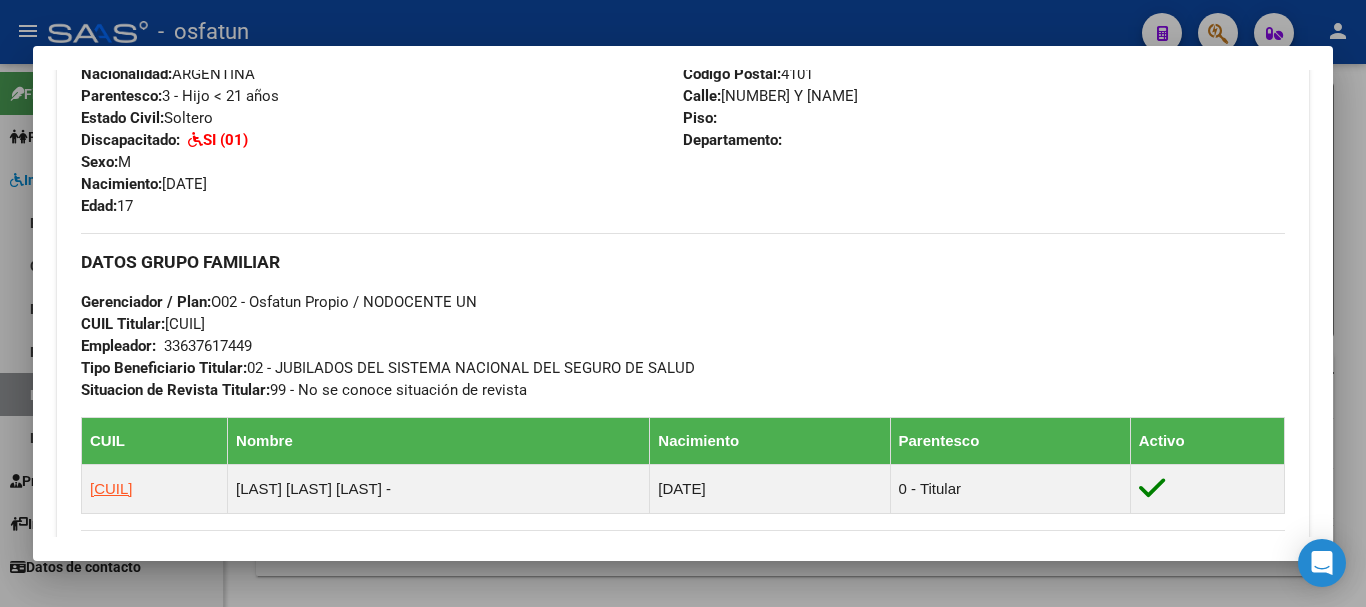 scroll, scrollTop: 787, scrollLeft: 0, axis: vertical 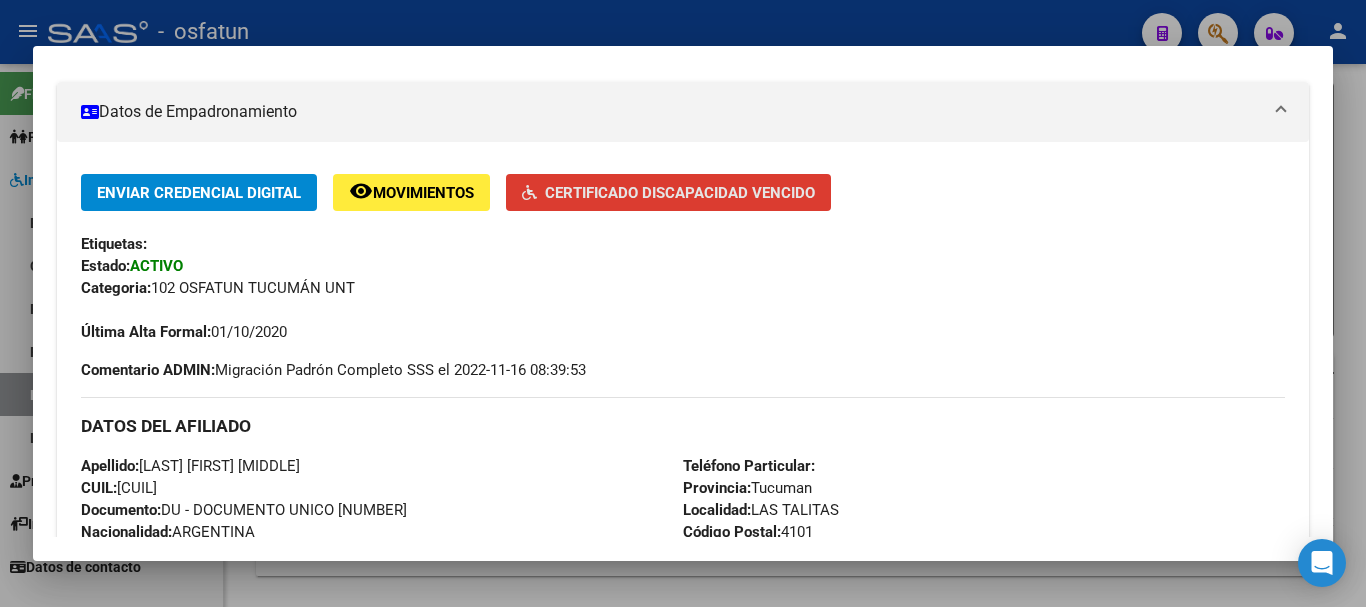 click on "Certificado Discapacidad Vencido" 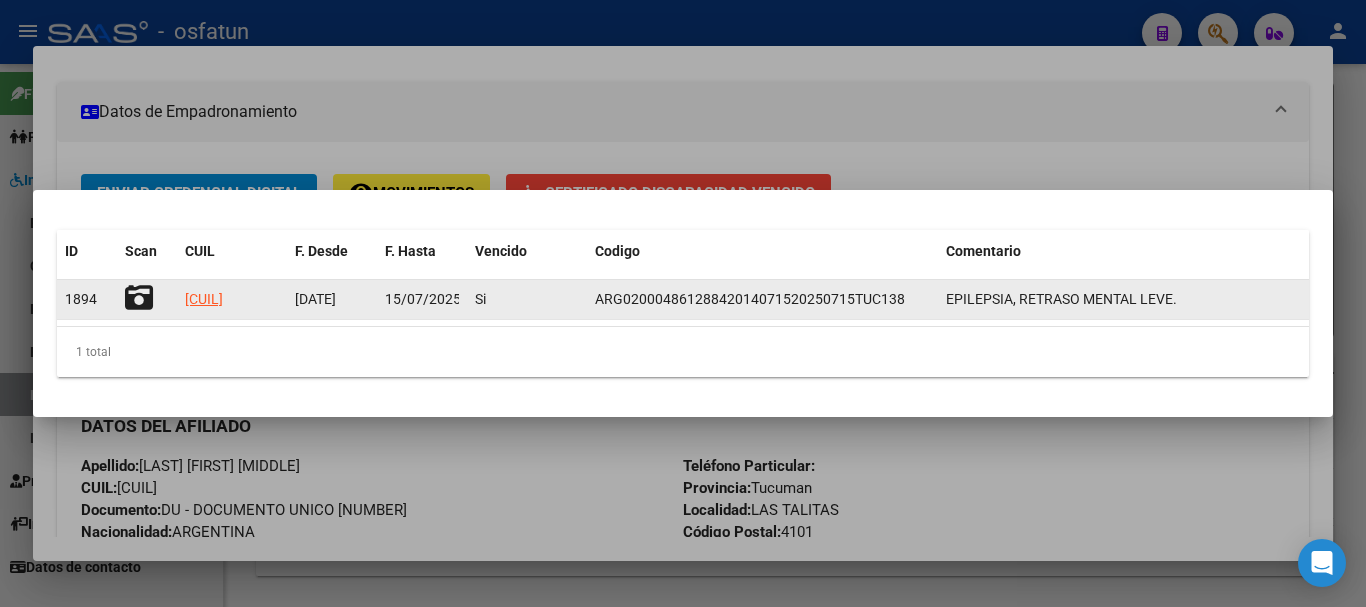 click 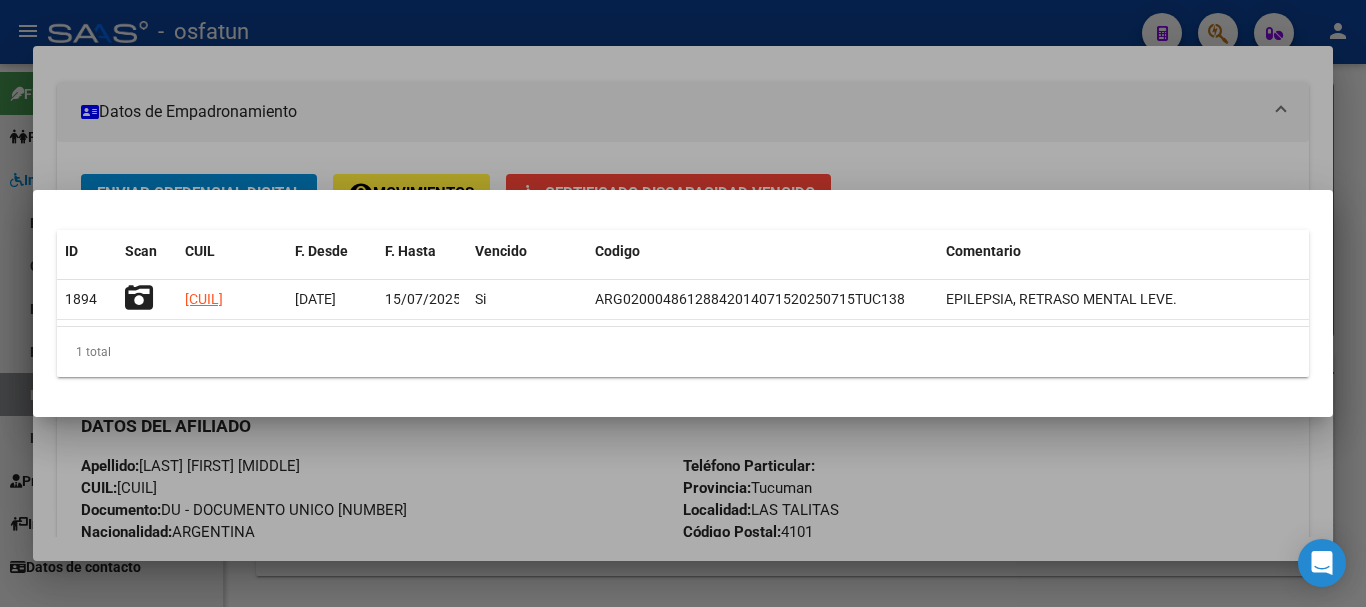 click at bounding box center [683, 303] 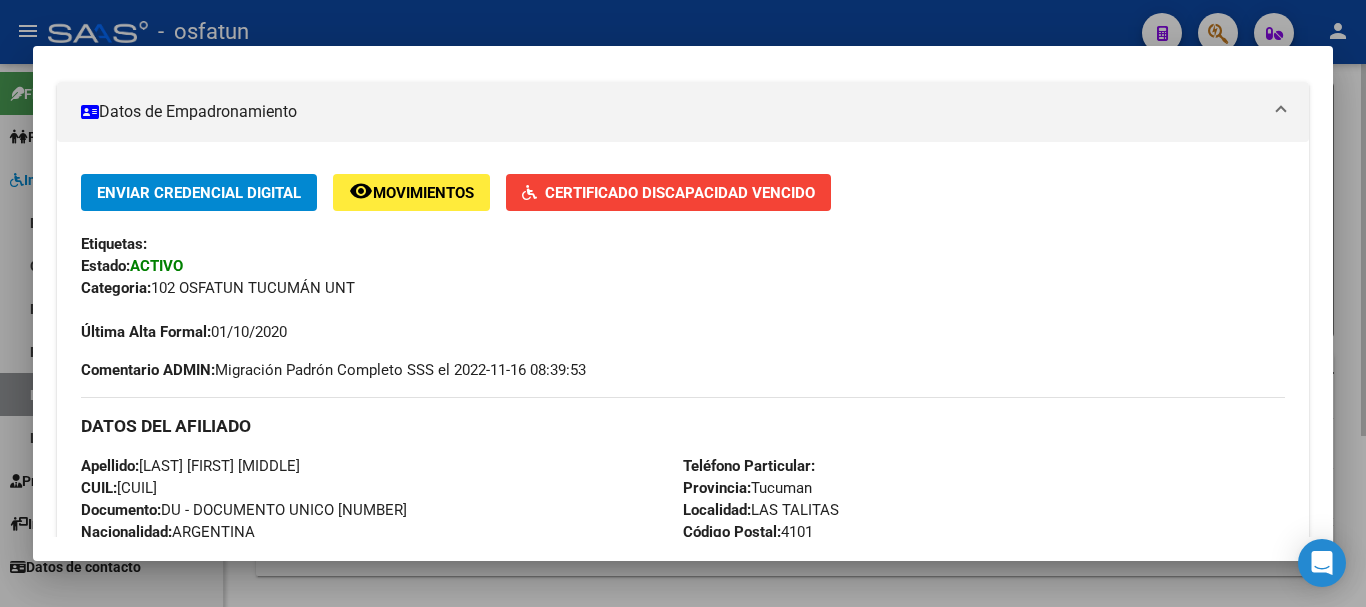 drag, startPoint x: 1365, startPoint y: 175, endPoint x: 840, endPoint y: 205, distance: 525.85645 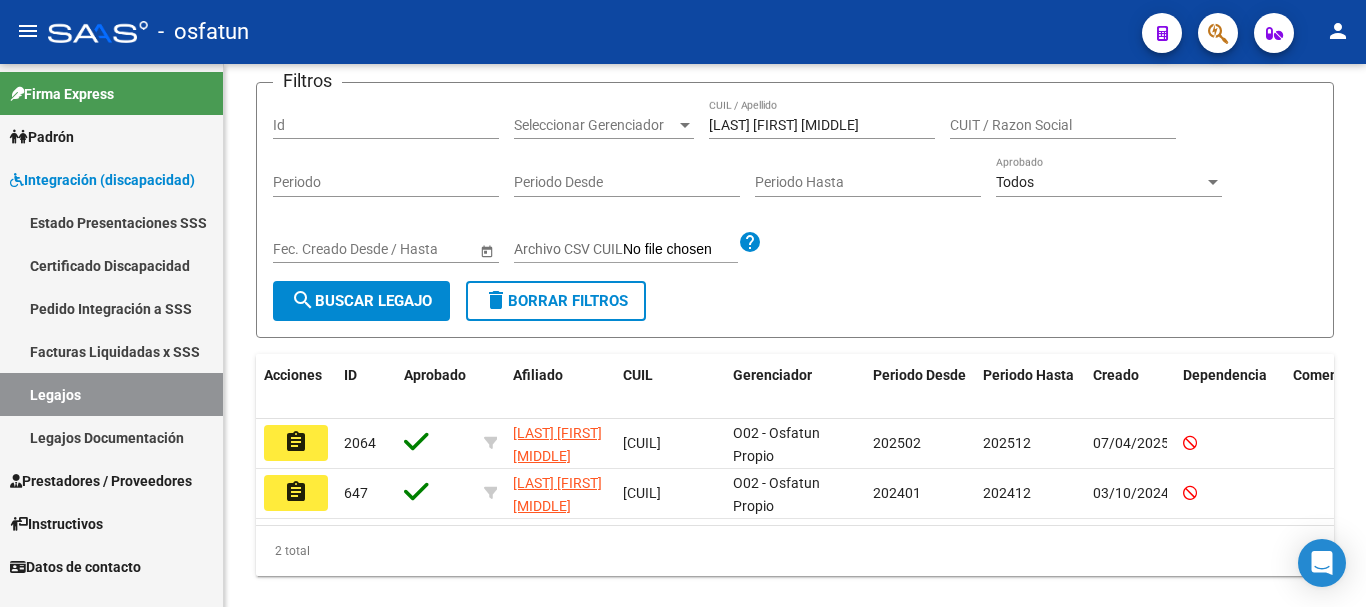 click on "Prestadores / Proveedores" at bounding box center [101, 481] 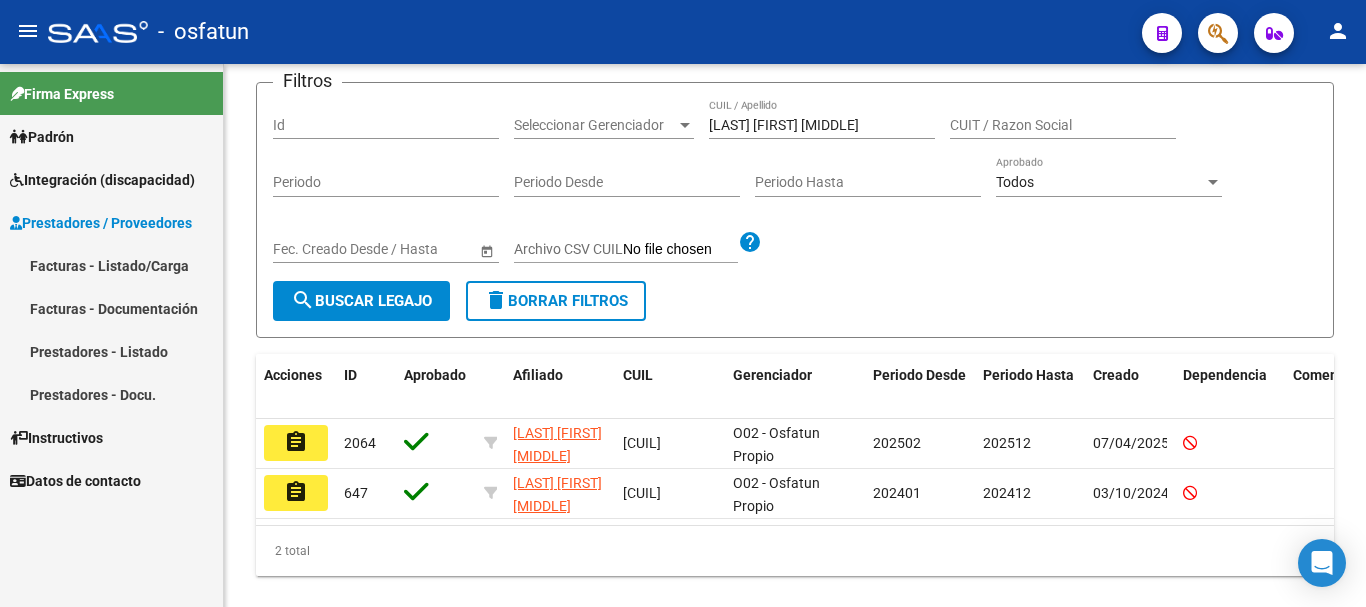 click on "Facturas - Listado/Carga" at bounding box center [111, 265] 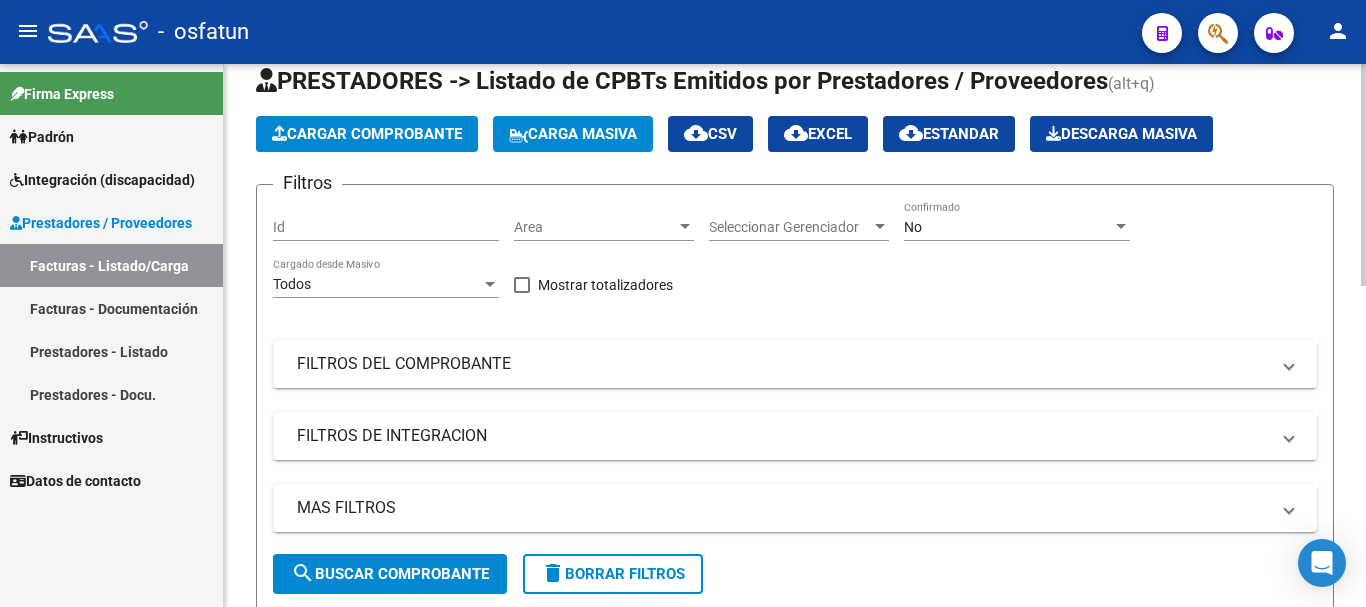 scroll, scrollTop: 0, scrollLeft: 0, axis: both 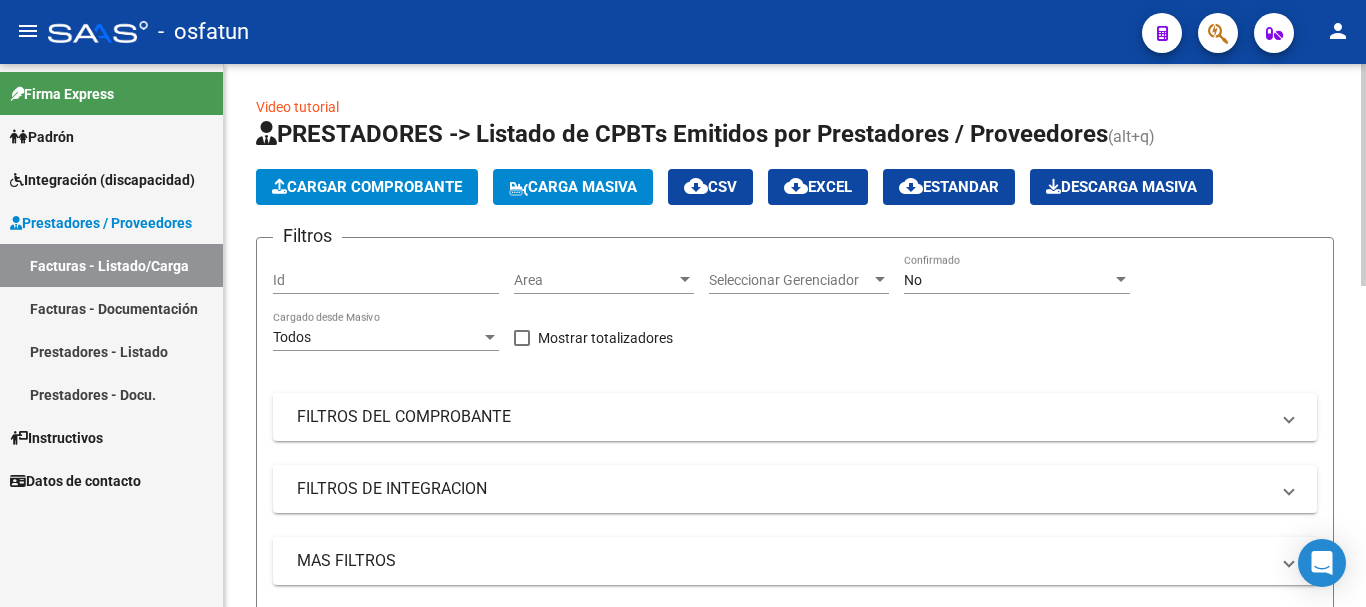 click on "Video tutorial   PRESTADORES -> Listado de CPBTs Emitidos por Prestadores / Proveedores (alt+q)   Cargar Comprobante
Carga Masiva  cloud_download  CSV  cloud_download  EXCEL  cloud_download  Estandar   Descarga Masiva
Filtros Id Area Area Seleccionar Gerenciador Seleccionar Gerenciador No Confirmado Todos Cargado desde Masivo   Mostrar totalizadores   FILTROS DEL COMPROBANTE  Comprobante Tipo Comprobante Tipo Start date – End date Fec. Comprobante Desde / Hasta Días Emisión Desde(cant. días) Días Emisión Hasta(cant. días) CUIT / Razón Social Pto. Venta Nro. Comprobante Código SSS CAE Válido CAE Válido Todos Cargado Módulo Hosp. Todos Tiene facturacion Apócrifa Hospital Refes  FILTROS DE INTEGRACION  Todos Cargado en Para Enviar SSS Período De Prestación Campos del Archivo de Rendición Devuelto x SSS (dr_envio) Todos Rendido x SSS (dr_envio) Tipo de Registro Tipo de Registro Período Presentación Período Presentación Campos del Legajo Asociado (preaprobación) Todos  MAS FILTROS  Op" 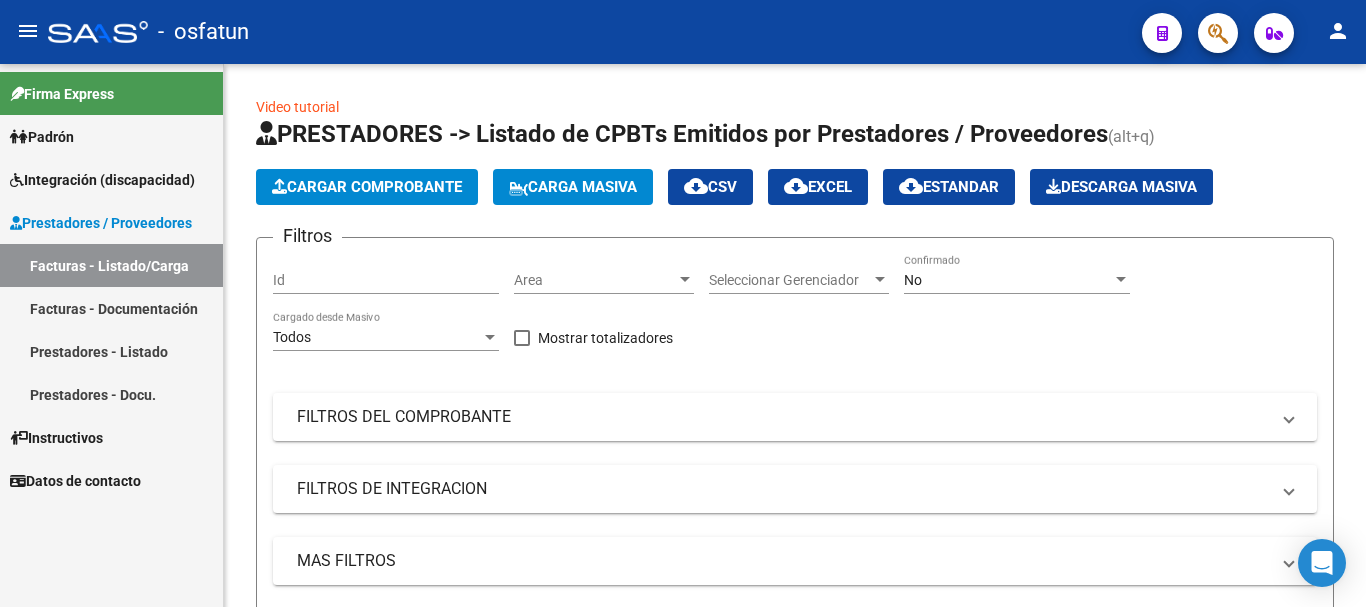 click on "Facturas - Documentación" at bounding box center (111, 308) 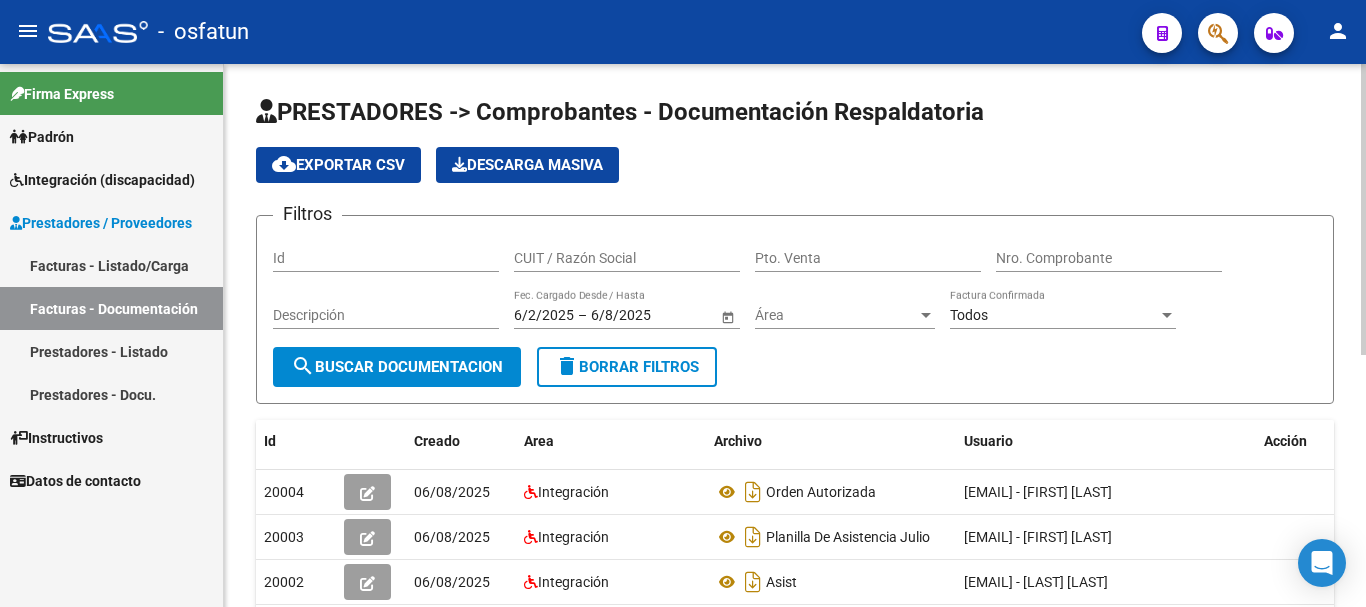 click on "CUIT / Razón Social" 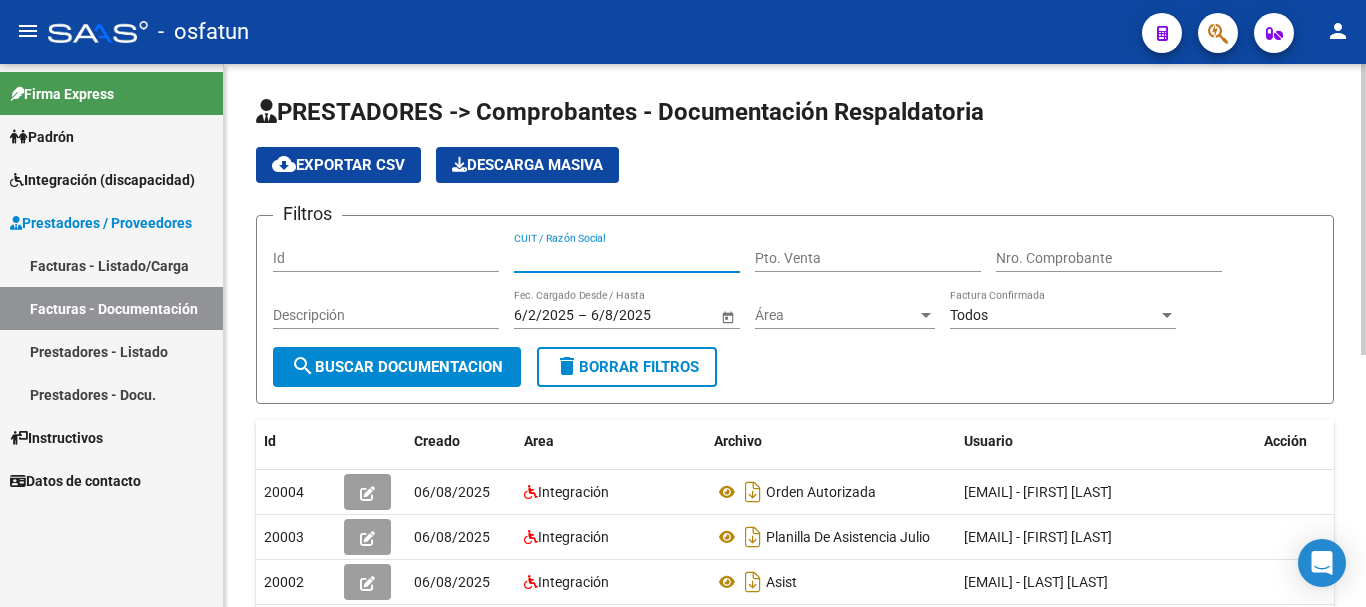 paste on "SAN TARCISIO S R L" 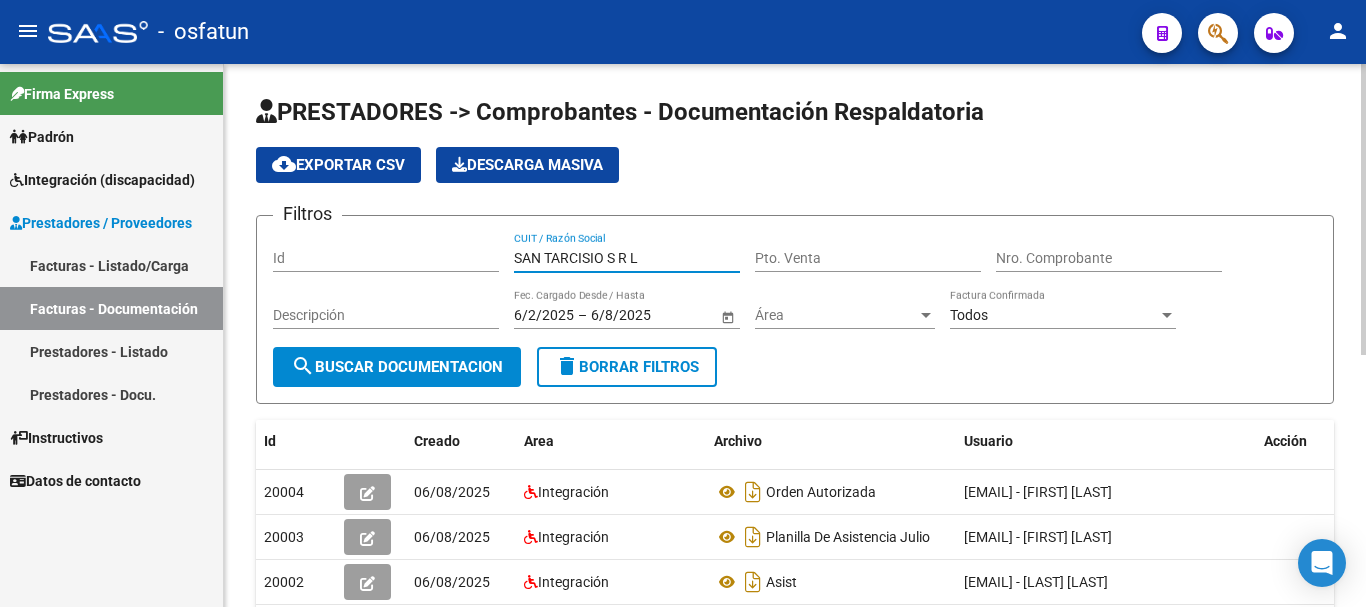 type on "SAN TARCISIO S R L" 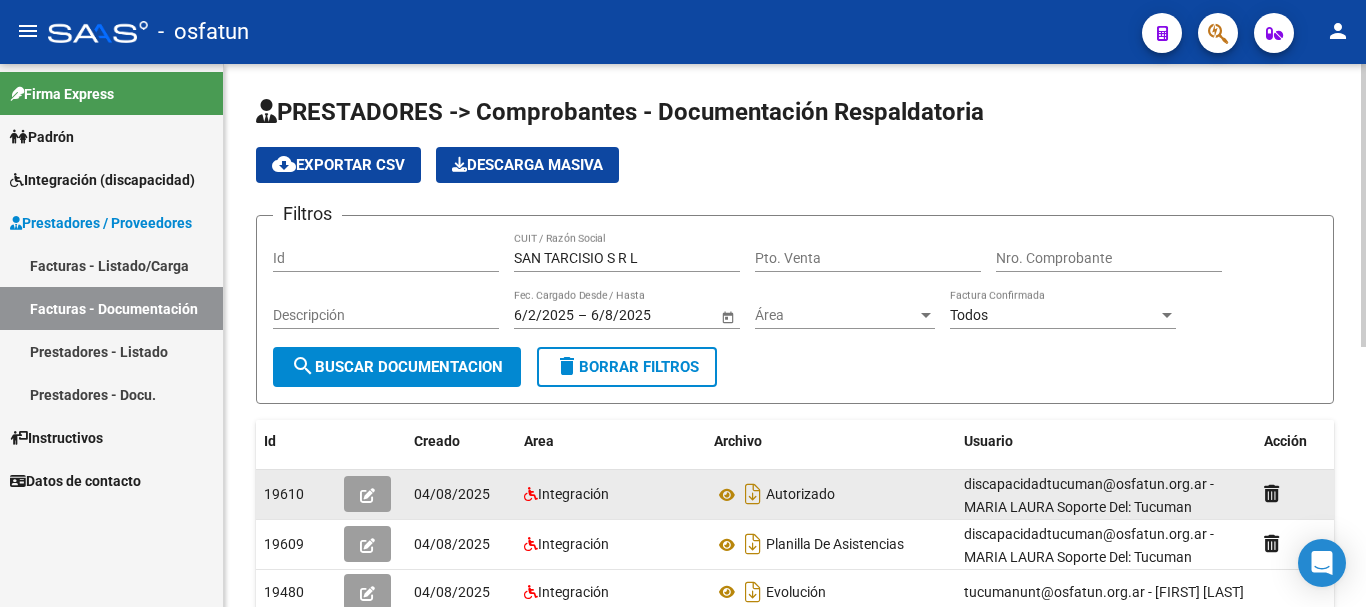 click 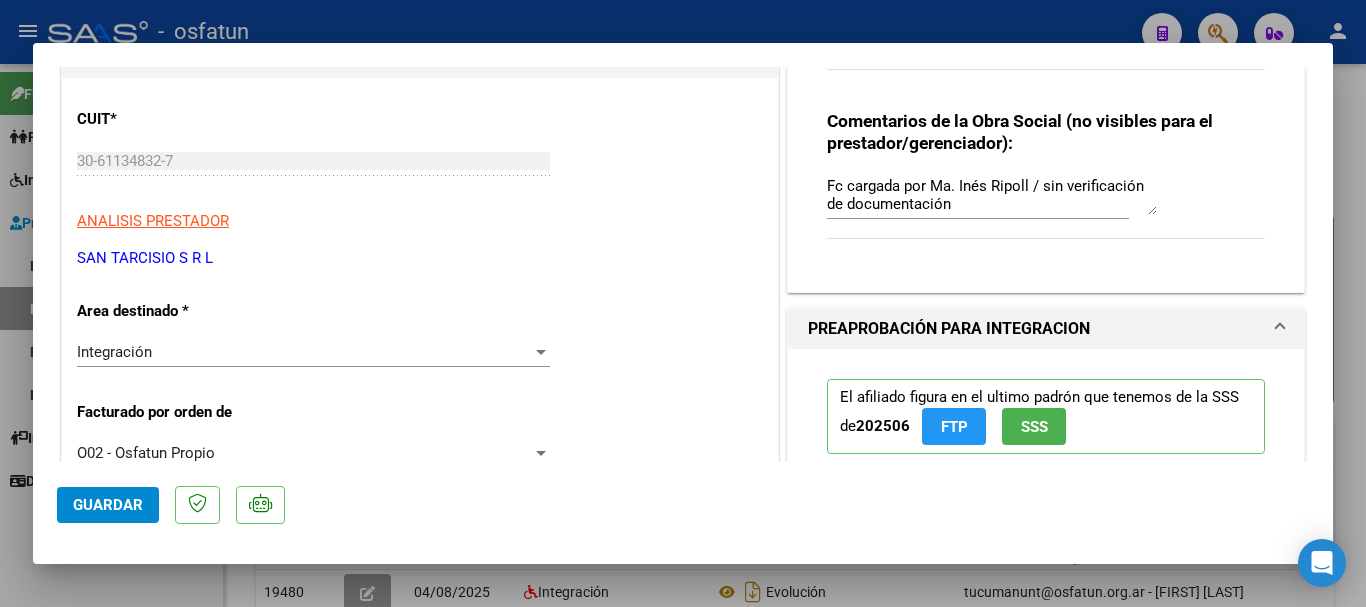 scroll, scrollTop: 0, scrollLeft: 0, axis: both 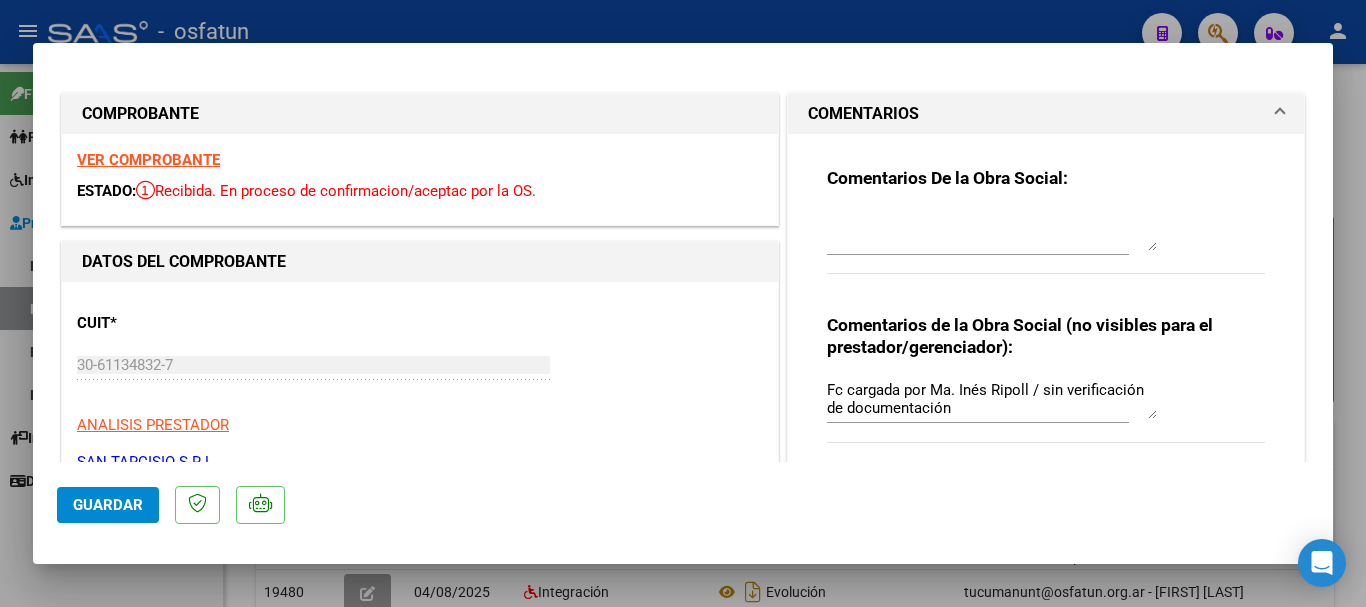click at bounding box center [683, 303] 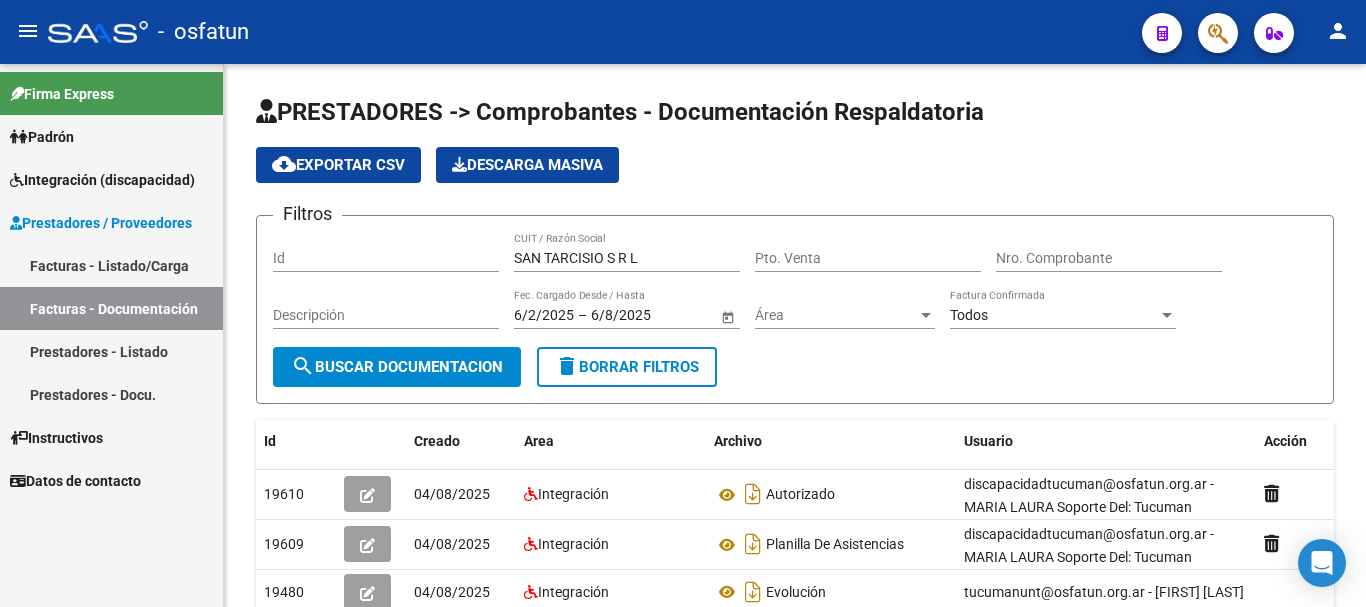 click on "Facturas - Documentación" at bounding box center [111, 308] 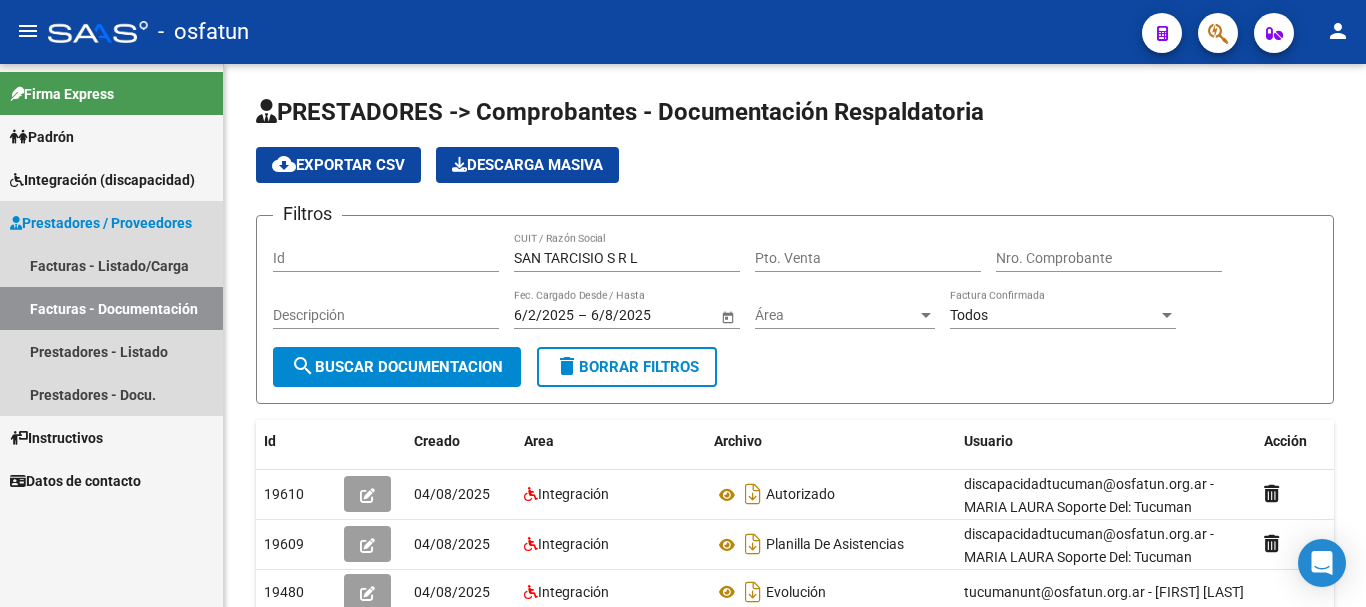click on "Prestadores / Proveedores" at bounding box center (101, 223) 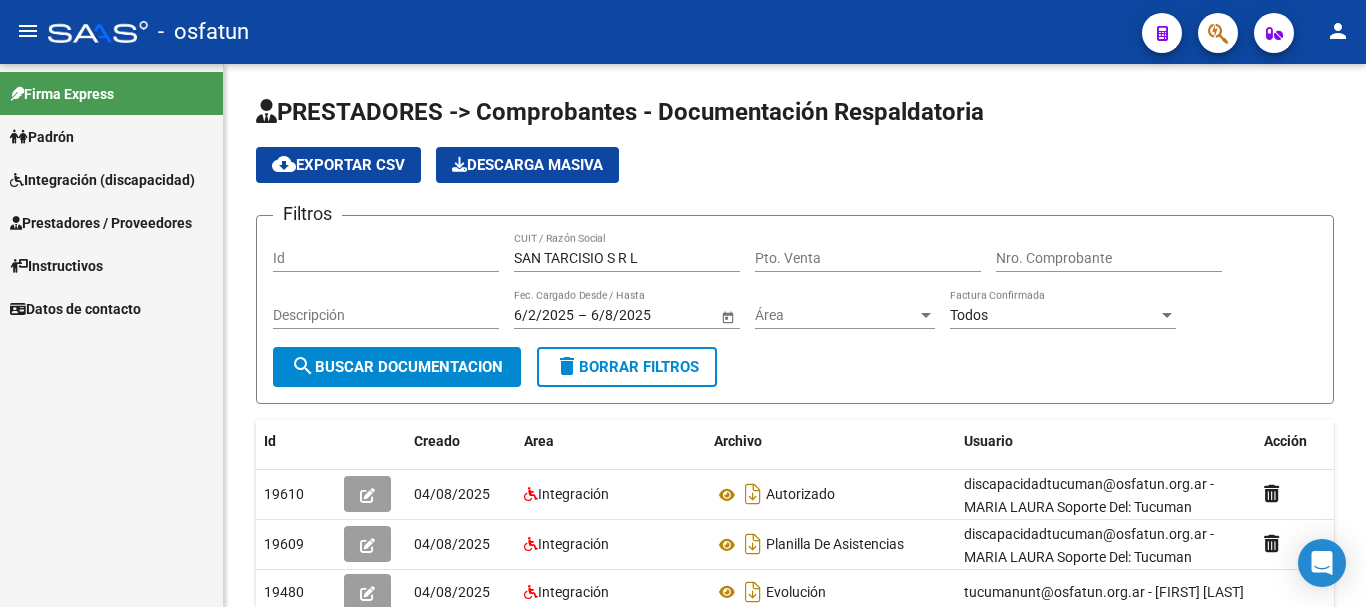 click on "Prestadores / Proveedores" at bounding box center (101, 223) 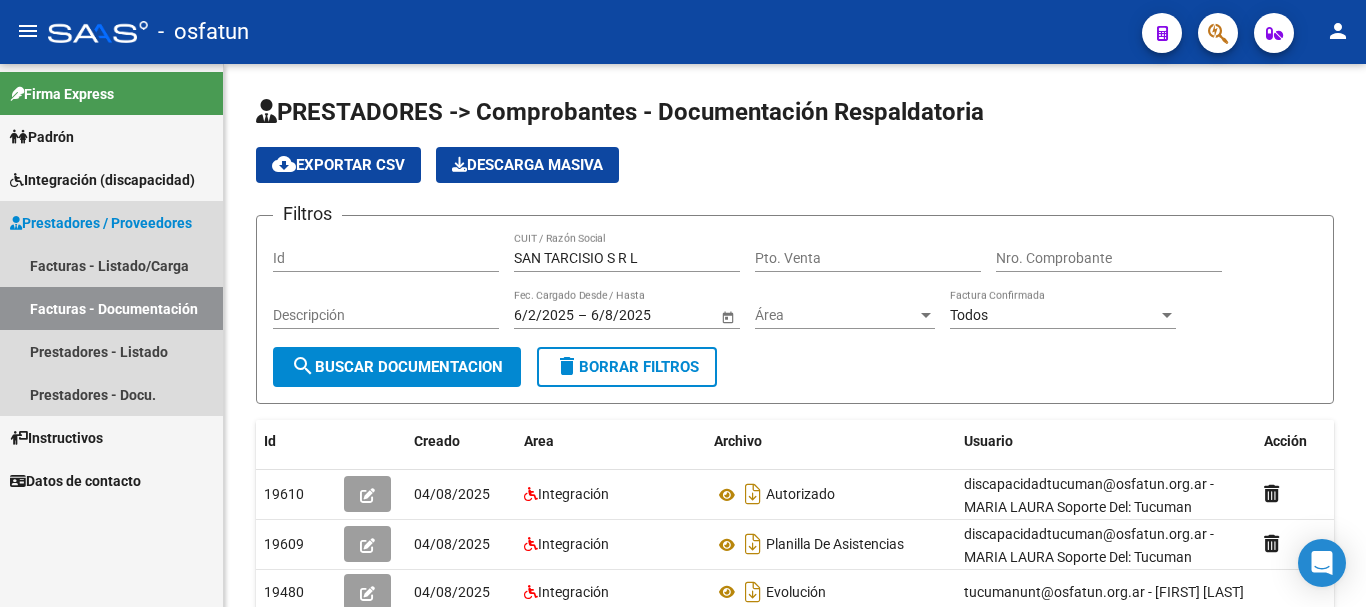 click on "Prestadores / Proveedores" at bounding box center (111, 222) 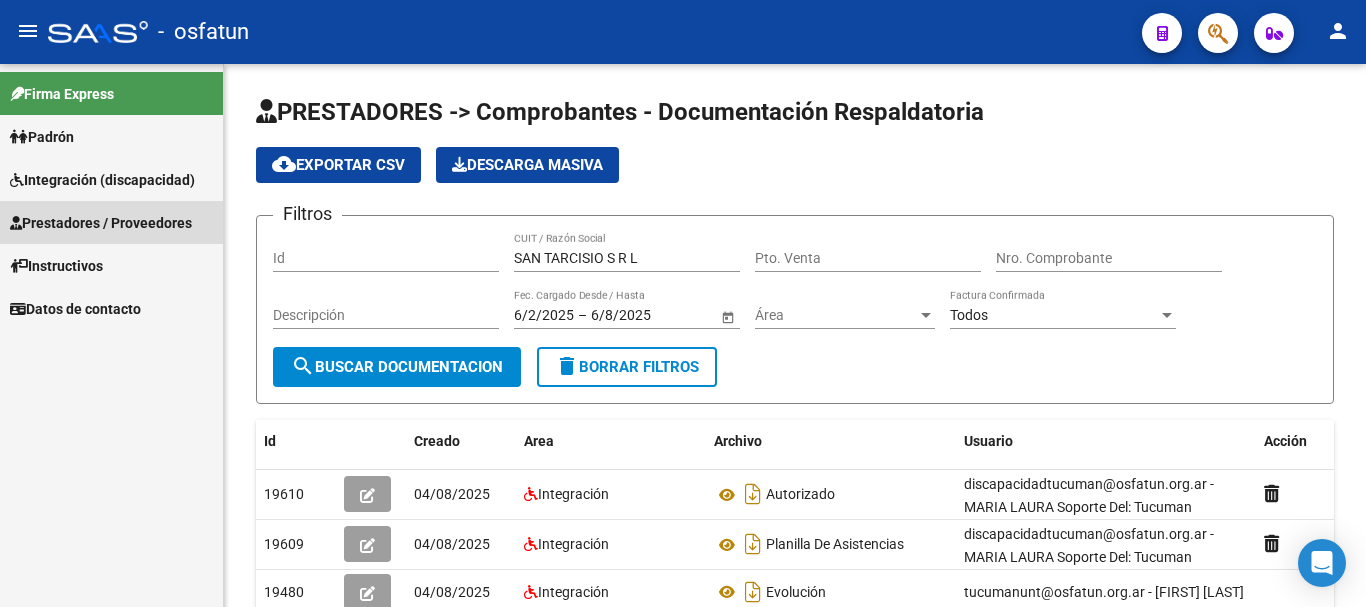 click on "Prestadores / Proveedores" at bounding box center [101, 223] 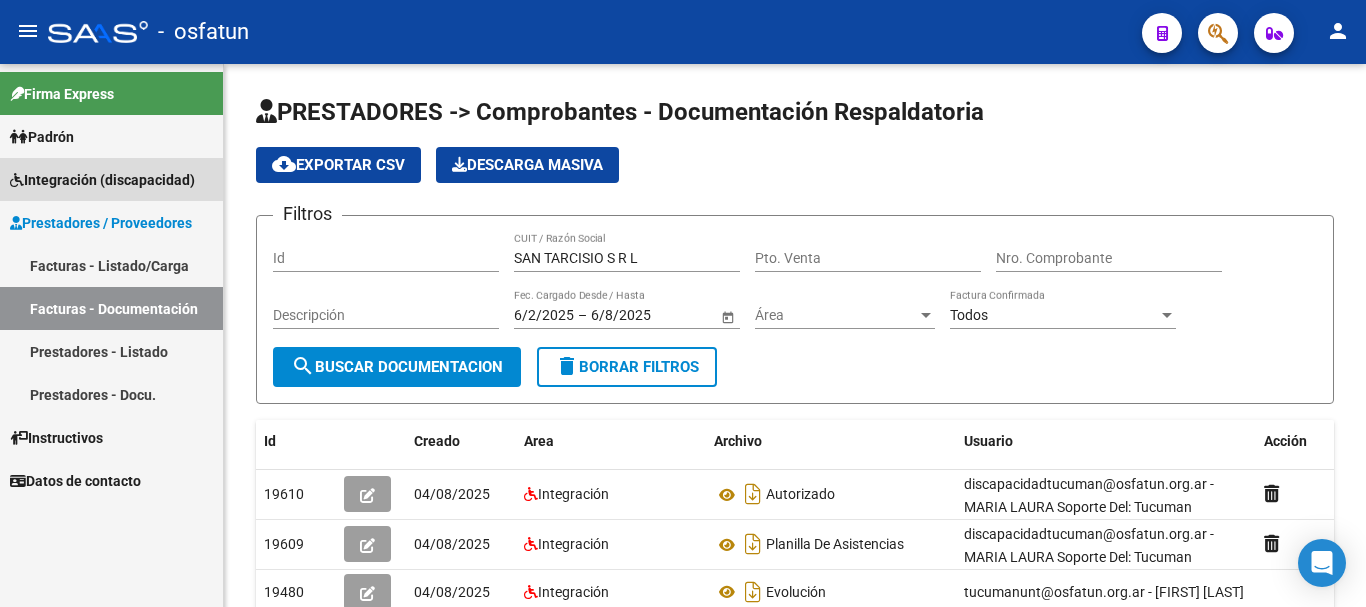 click on "Integración (discapacidad)" at bounding box center (102, 180) 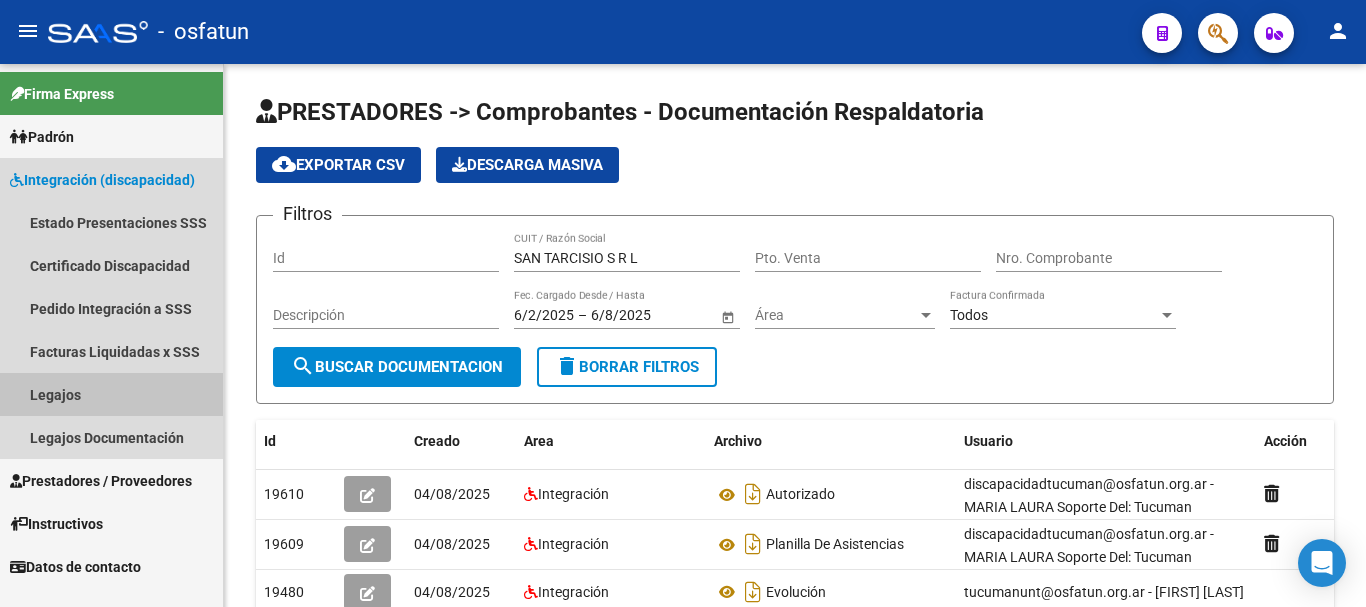 click on "Legajos" at bounding box center [111, 394] 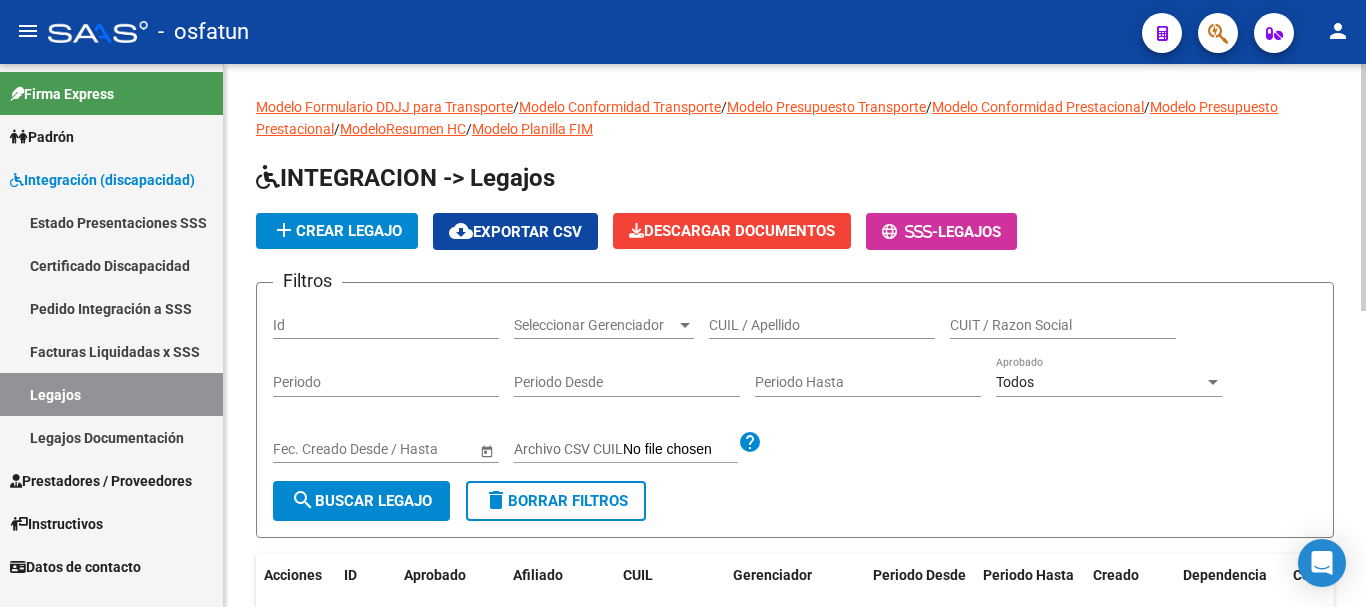 click on "CUIL / Apellido" at bounding box center (822, 325) 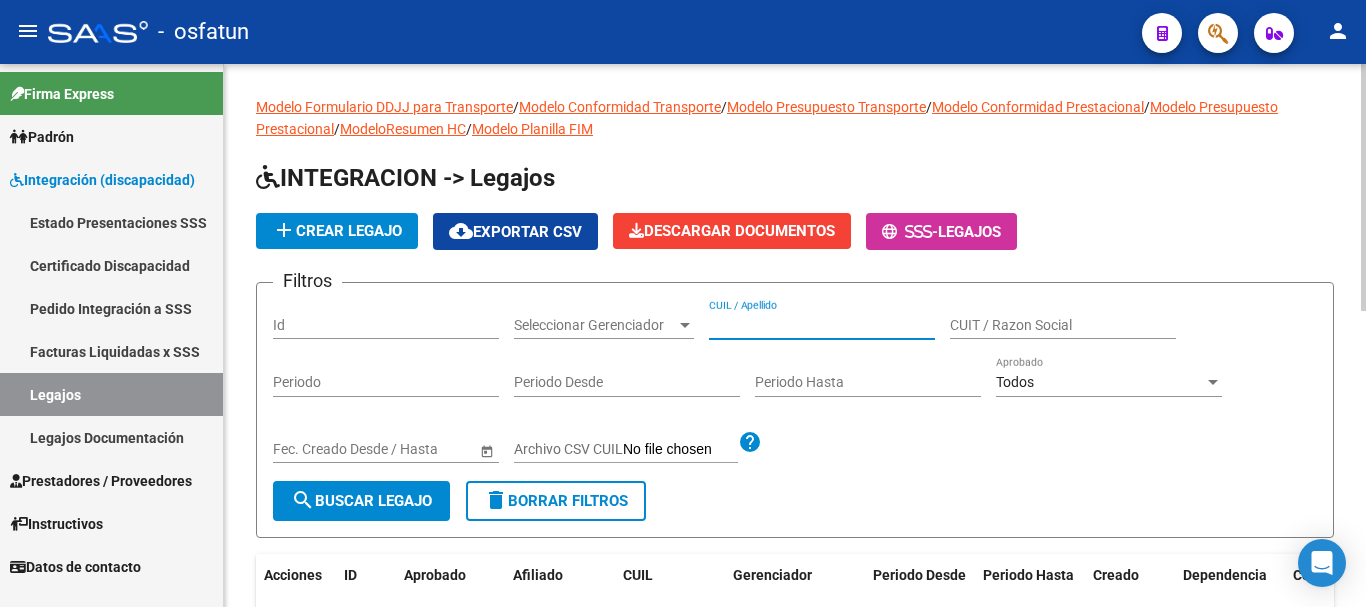 paste on "[LAST] [FIRST] [MIDDLE]" 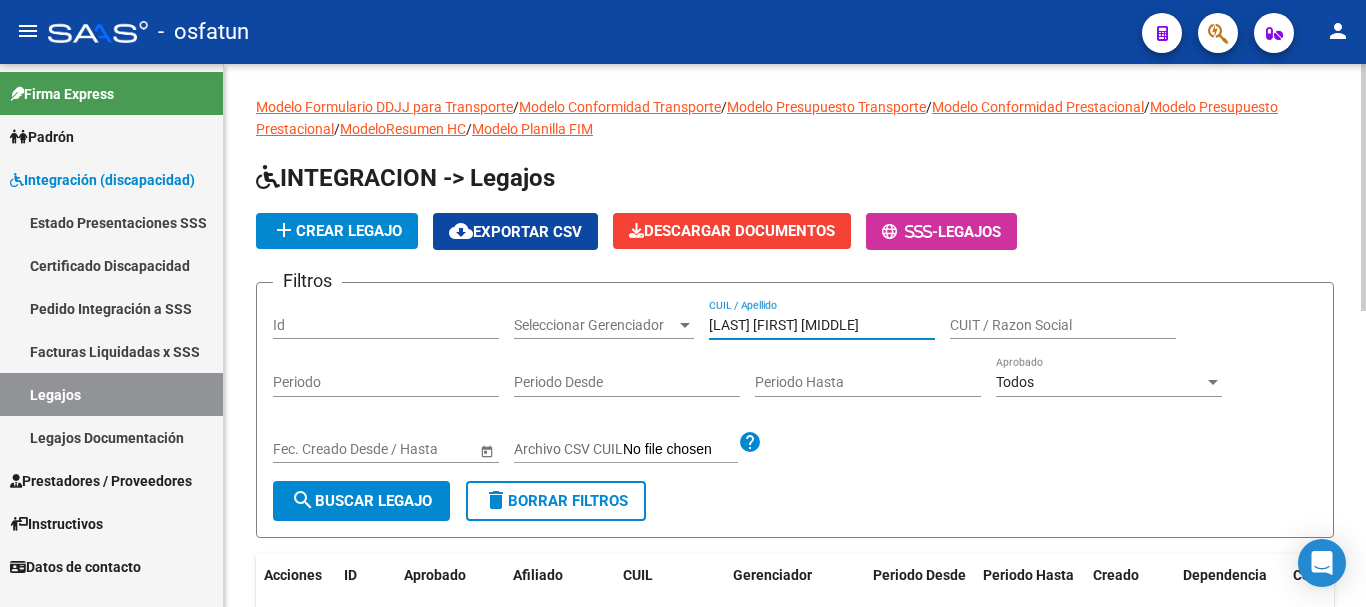type on "[LAST] [FIRST] [MIDDLE]" 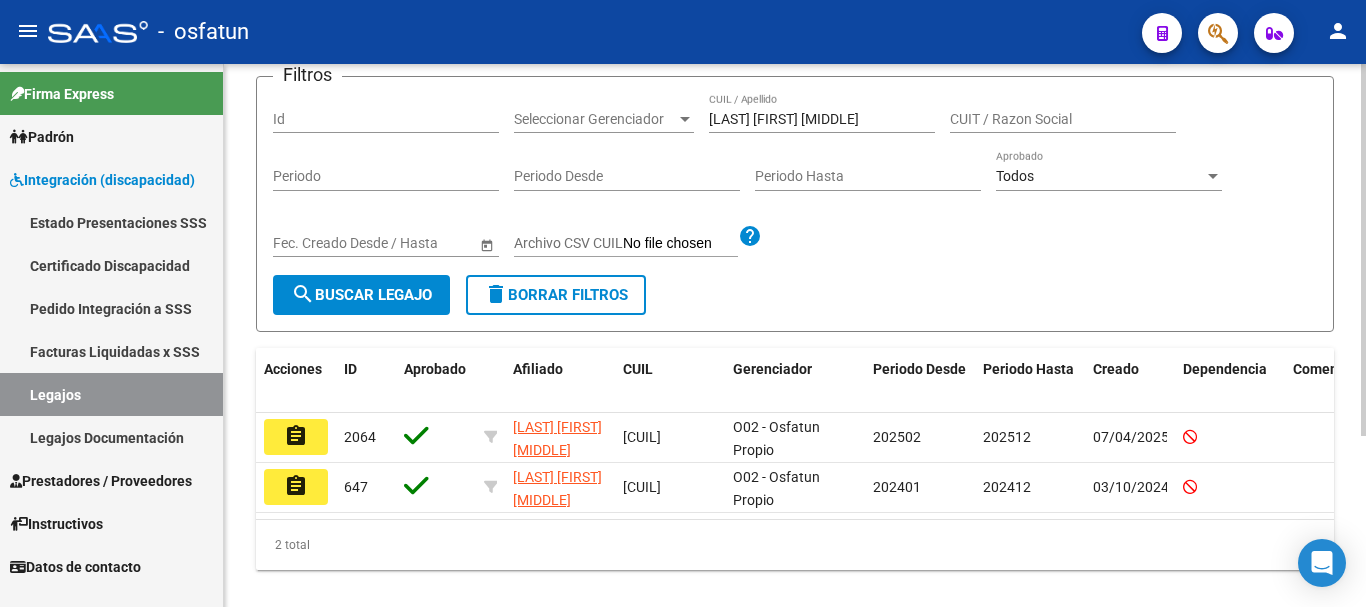 scroll, scrollTop: 232, scrollLeft: 0, axis: vertical 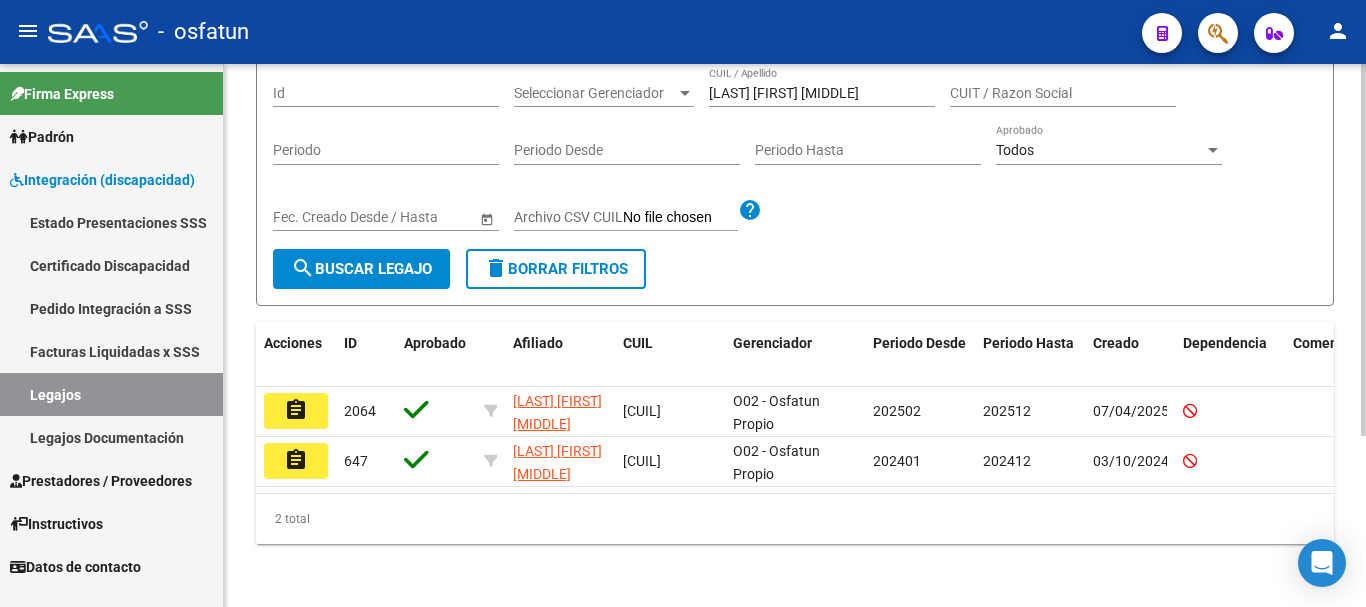 click on "Modelo Formulario DDJJ para Transporte  /  Modelo Conformidad Transporte  /  Modelo Presupuesto Transporte  /  Modelo Conformidad Prestacional  /  Modelo Presupuesto Prestacional  /  ModeloResumen HC  /  Modelo Planilla FIM  INTEGRACION -> Legajos add  Crear Legajo
cloud_download  Exportar CSV  Descargar Documentos
-  Legajos Filtros Id Seleccionar Gerenciador Seleccionar Gerenciador [LAST] [LAST] [LAST] CUIL / Apellido CUIT / Razon Social Periodo Periodo Desde Periodo Hasta Todos Aprobado Start date – End date Fec. Creado Desde / Hasta Archivo CSV CUIL help search  Buscar Legajo  delete  Borrar Filtros  Acciones ID Aprobado Afiliado CUIL Gerenciador Periodo Desde Periodo Hasta Creado Dependencia Comentario Comentario Adm. assignment 2064 [LAST] [LAST] [LAST] [CUIL] O02 - Osfatun Propio 202502 202512 07/04/2025 assignment 647 [LAST] [LAST] [LAST]            [CUIL] O02 - Osfatun Propio 202401 202412 03/10/2024  2 total   1" 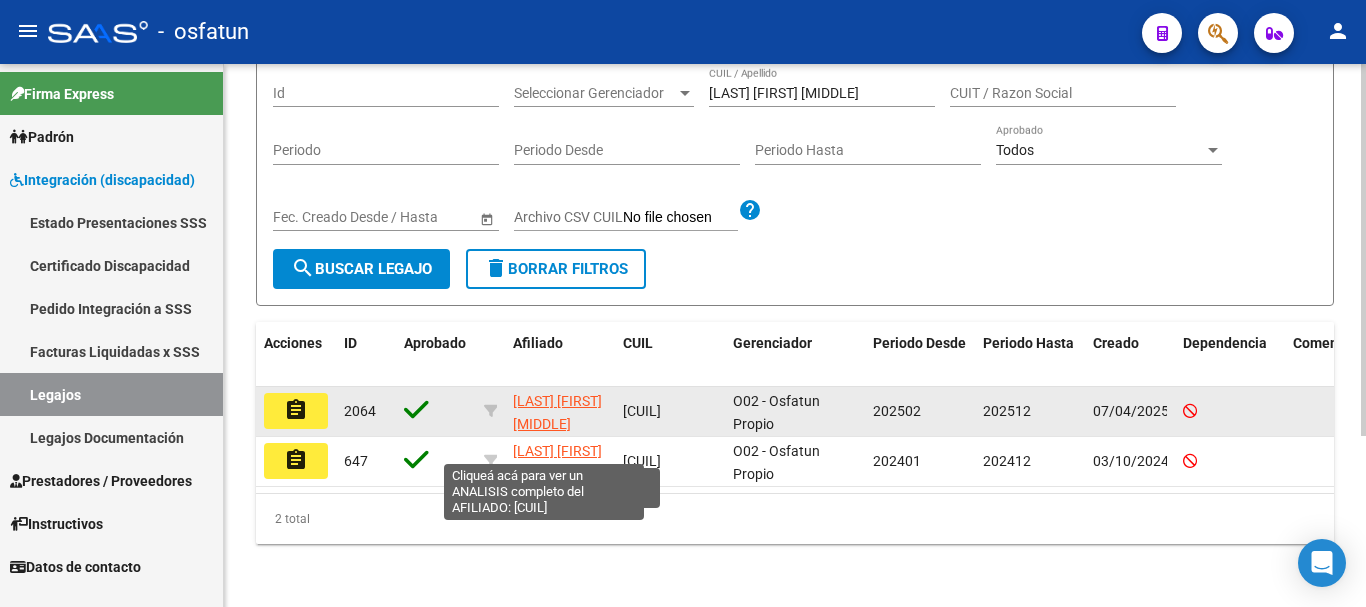 click on "[LAST] [FIRST] [MIDDLE]" 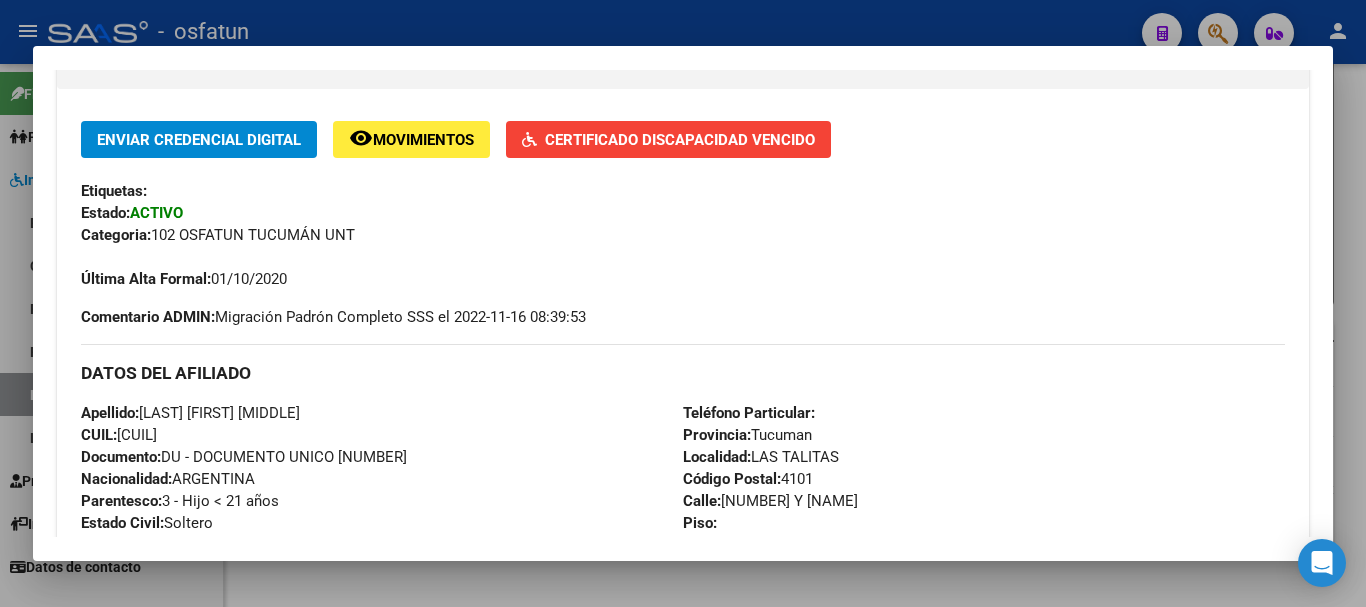 scroll, scrollTop: 385, scrollLeft: 0, axis: vertical 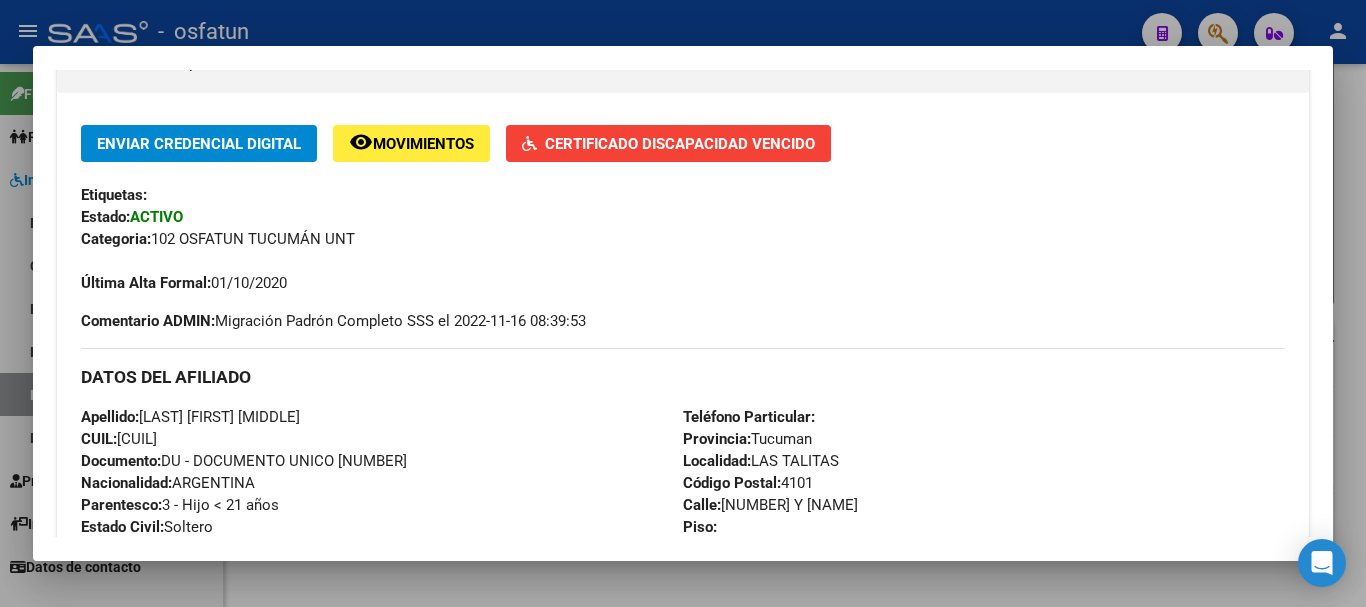 click on "Certificado Discapacidad Vencido" 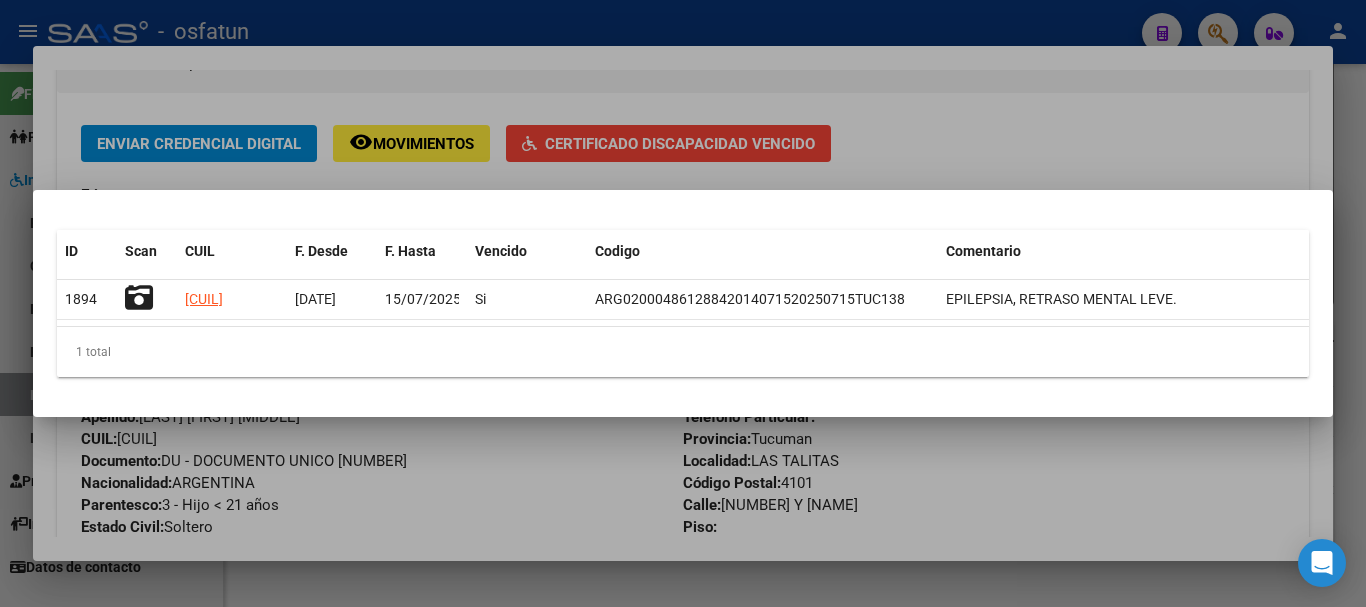 click at bounding box center (683, 303) 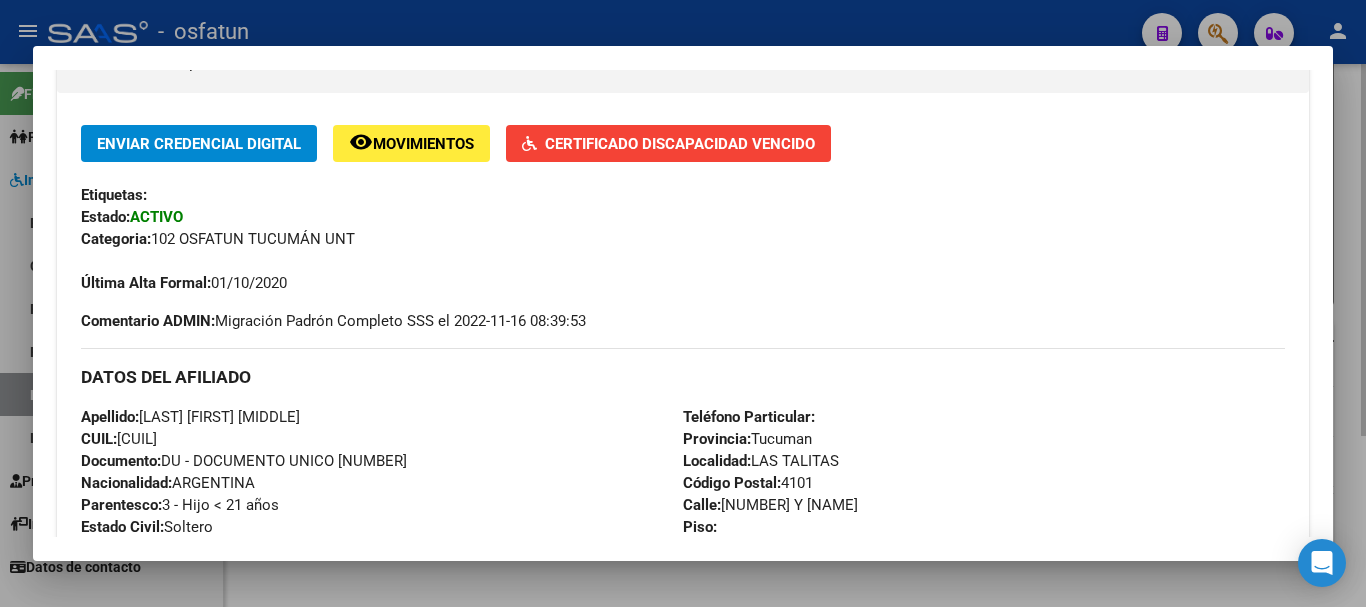 drag, startPoint x: 1357, startPoint y: 205, endPoint x: 949, endPoint y: 262, distance: 411.96237 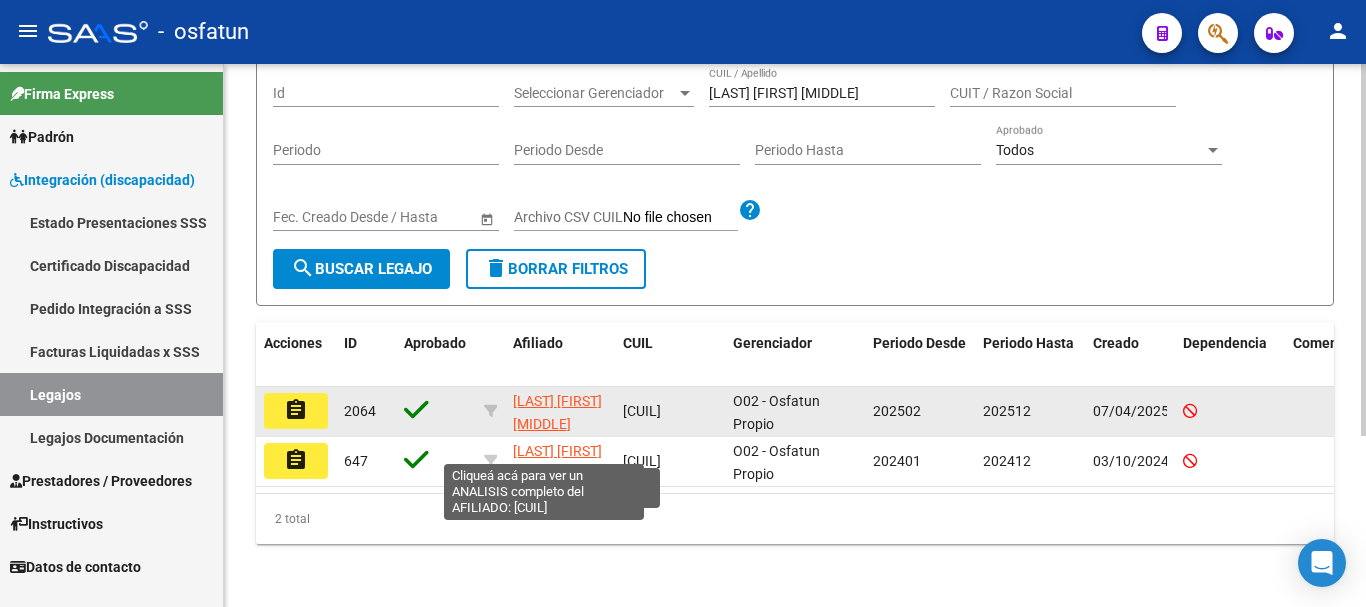 click on "[LAST] [FIRST] [MIDDLE]" 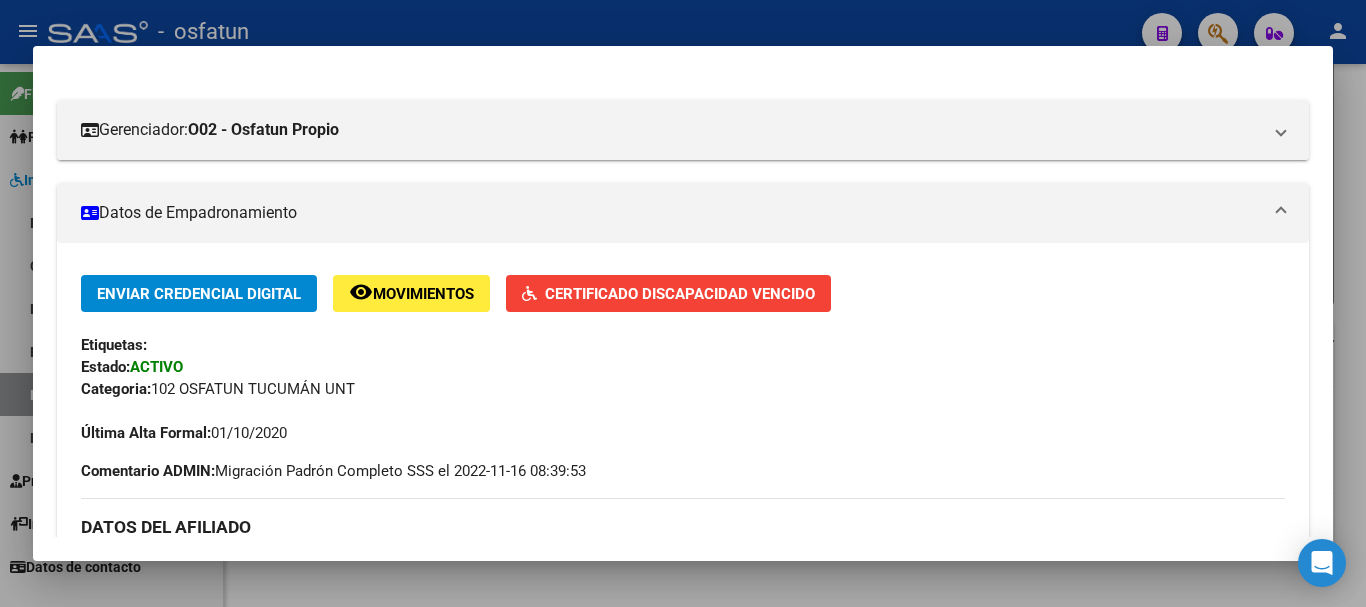 scroll, scrollTop: 250, scrollLeft: 0, axis: vertical 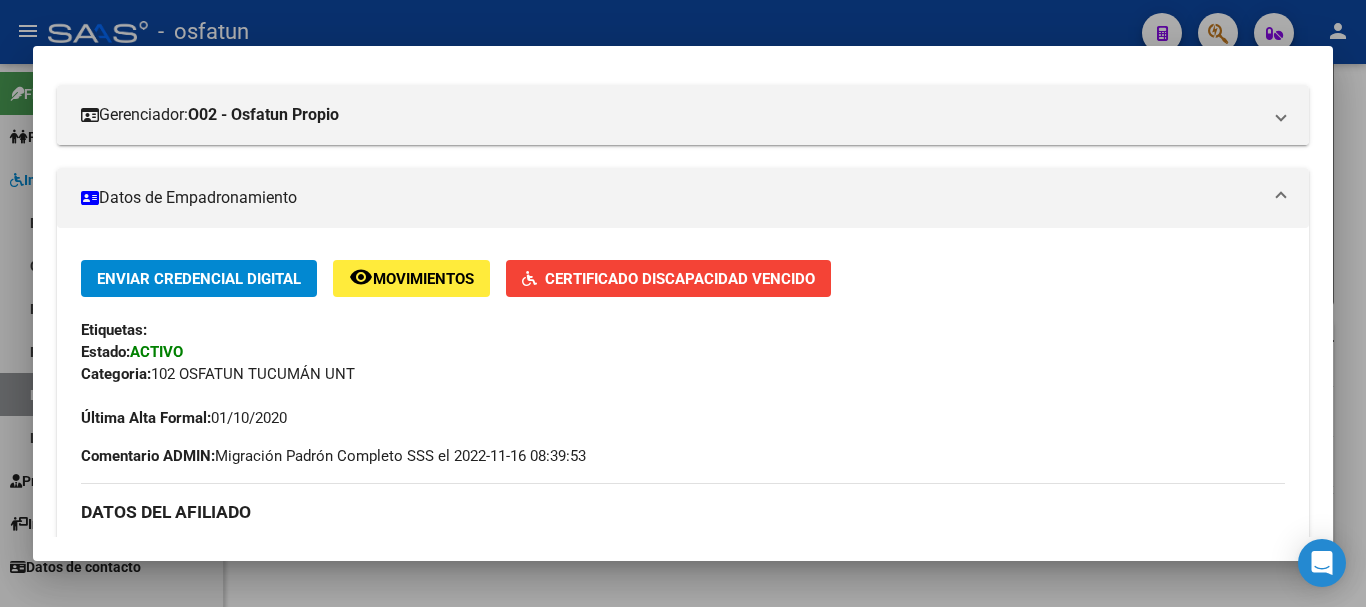 click on "Certificado Discapacidad Vencido" 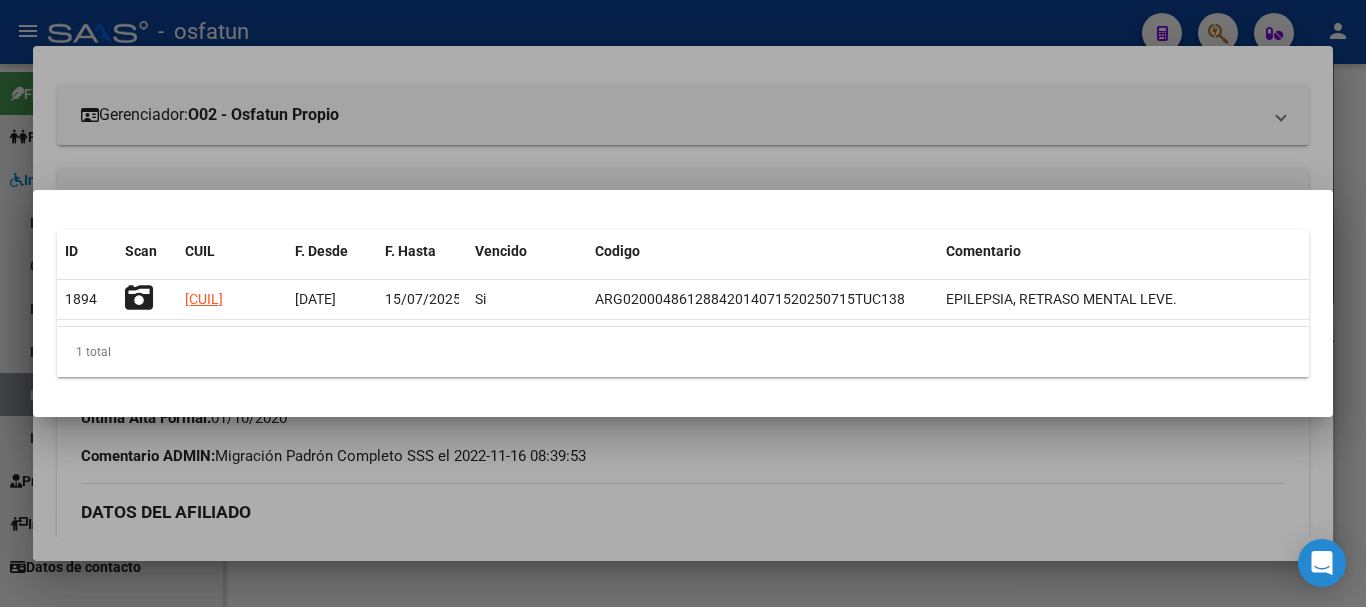 drag, startPoint x: 1353, startPoint y: 185, endPoint x: 1062, endPoint y: 263, distance: 301.2723 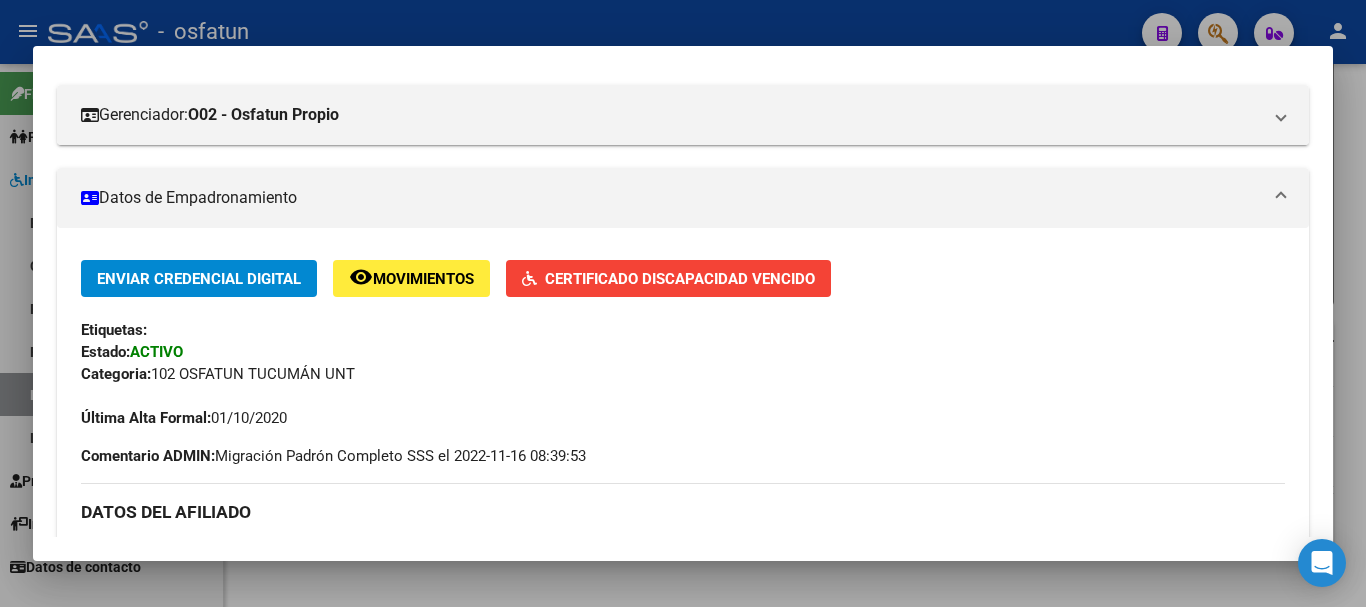 drag, startPoint x: 1363, startPoint y: 309, endPoint x: 771, endPoint y: 316, distance: 592.0414 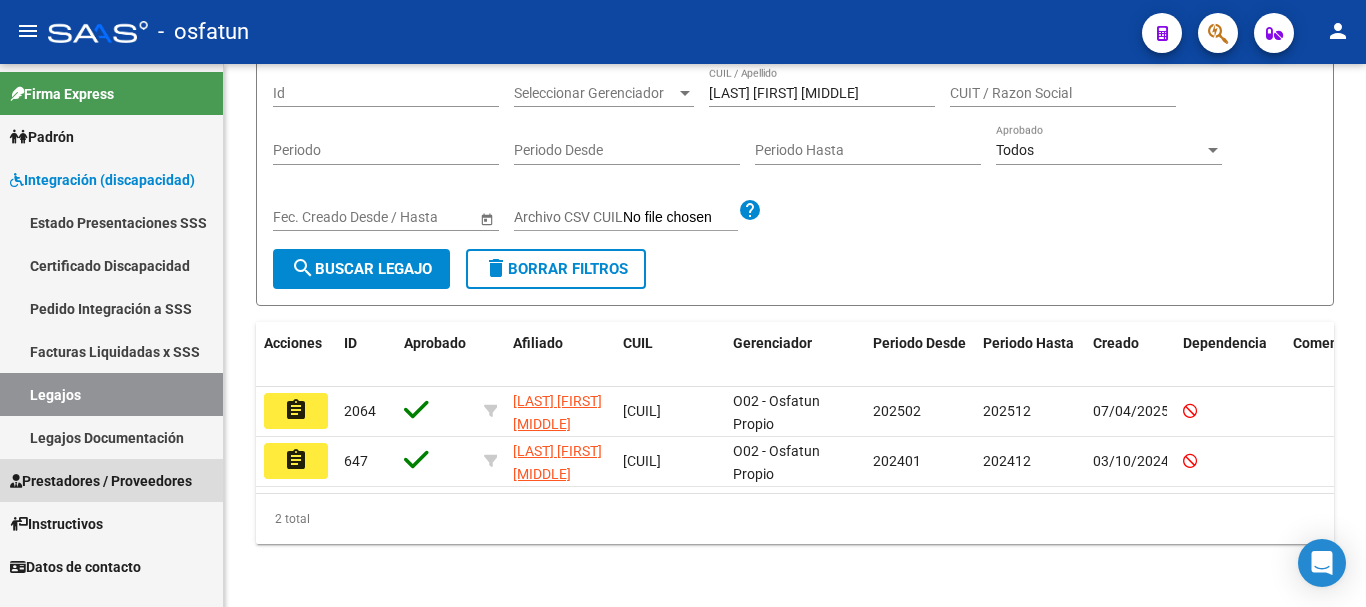 click on "Prestadores / Proveedores" at bounding box center (101, 481) 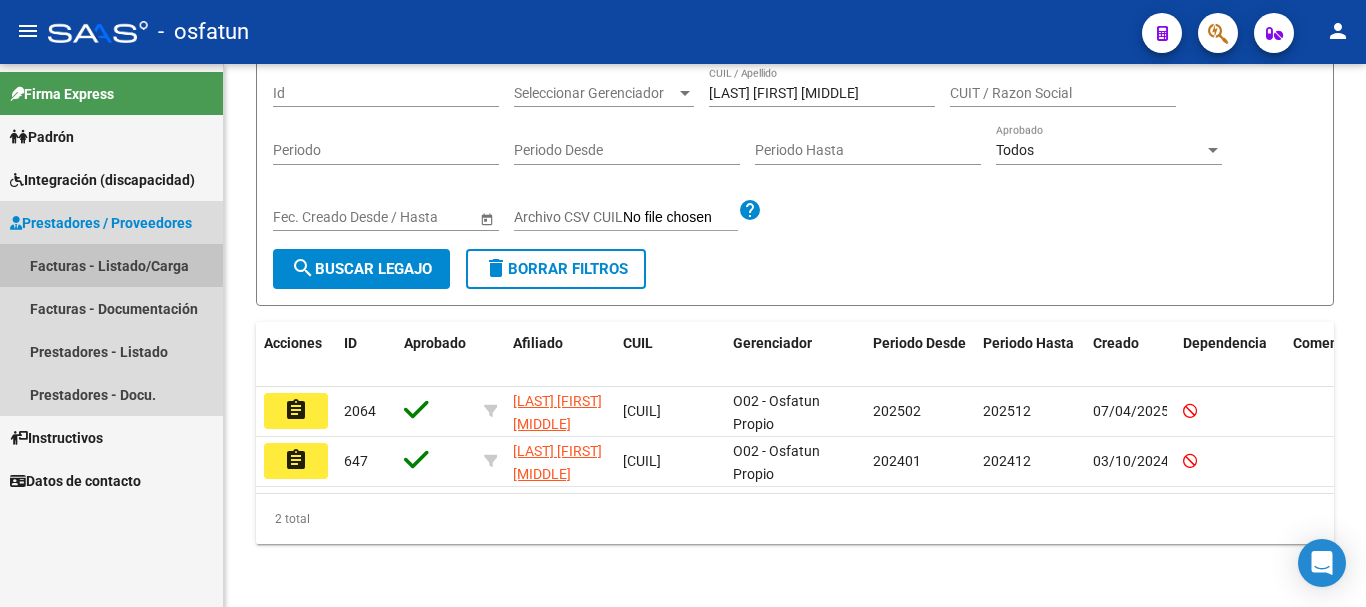 click on "Facturas - Listado/Carga" at bounding box center (111, 265) 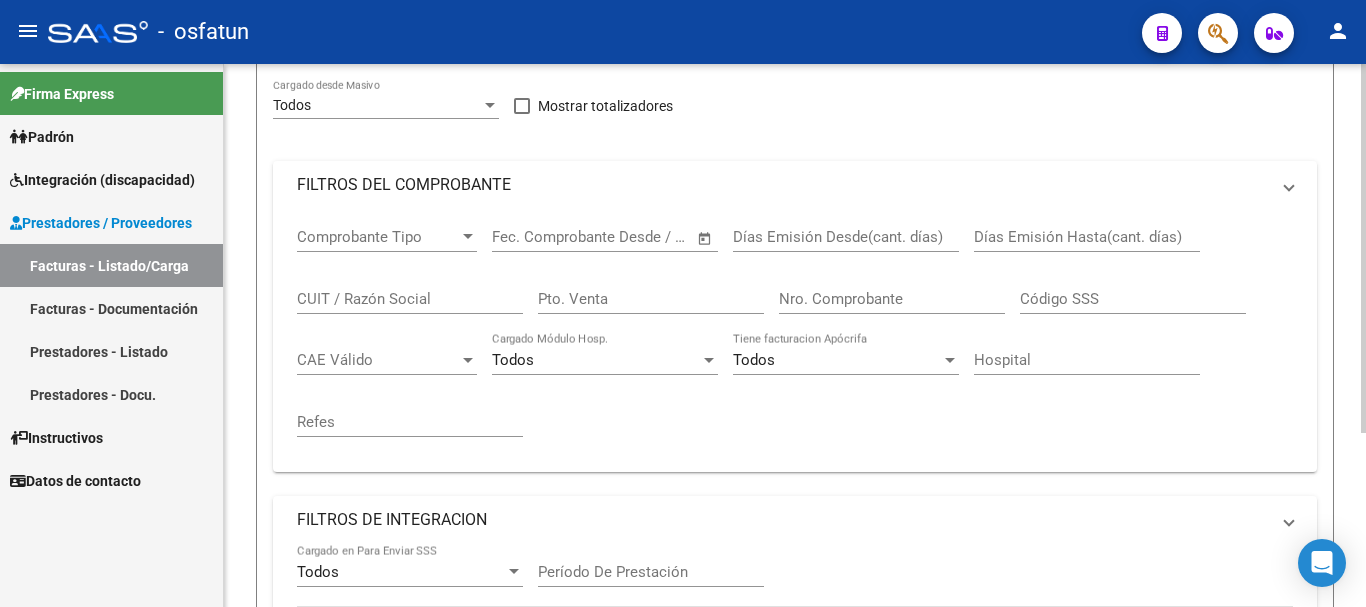 scroll, scrollTop: 0, scrollLeft: 0, axis: both 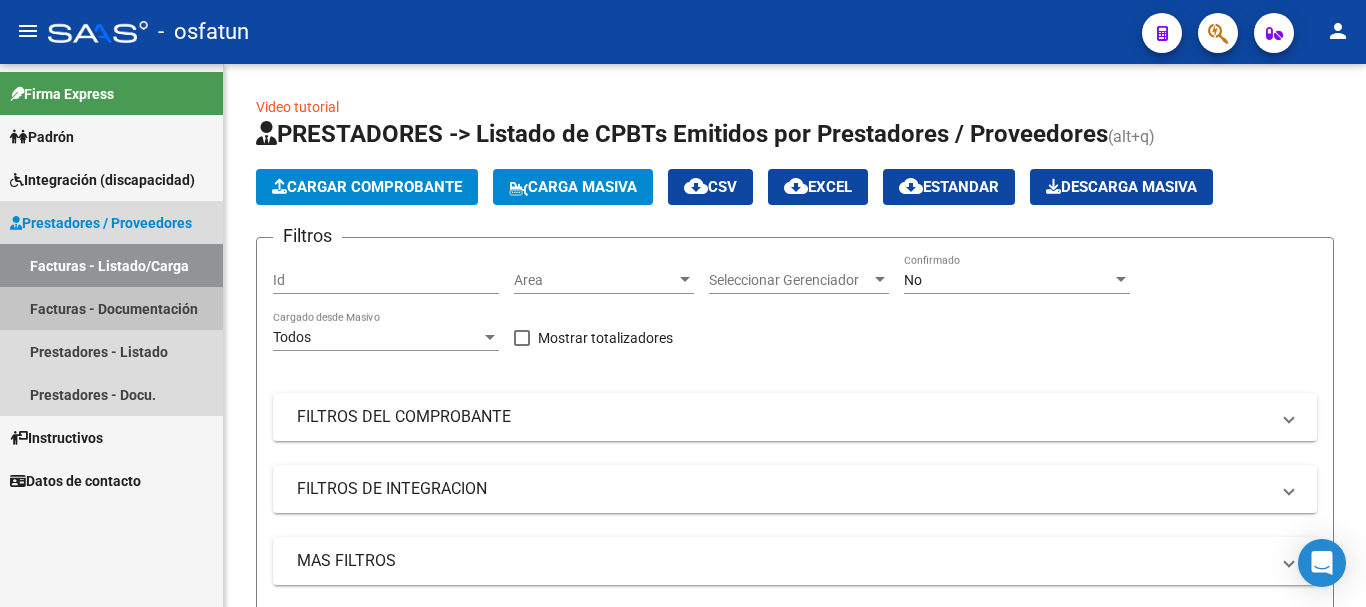 click on "Facturas - Documentación" at bounding box center [111, 308] 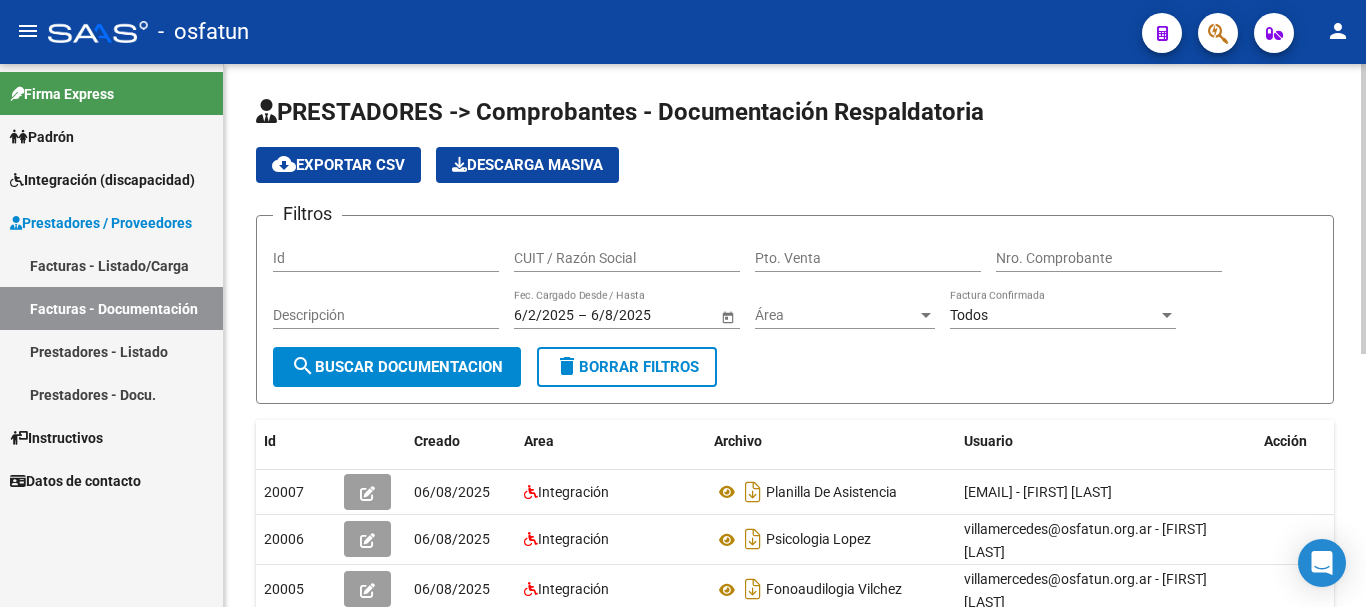 click on "CUIT / Razón Social" at bounding box center [627, 258] 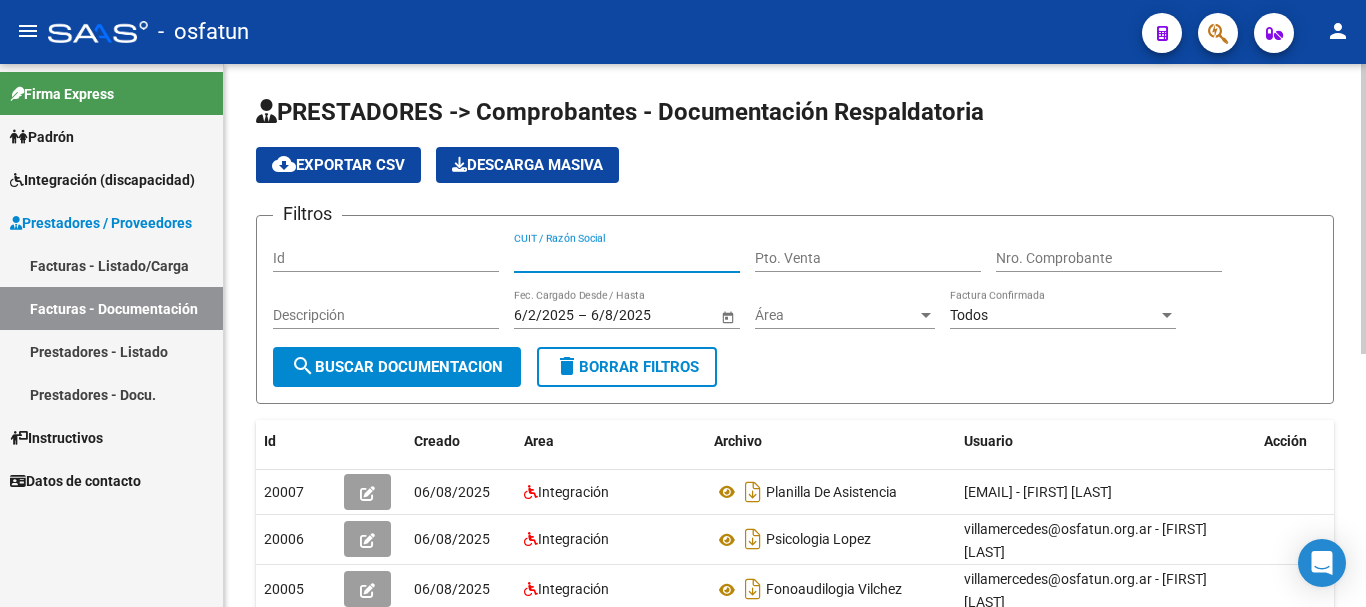 paste on "SAN TARCISIO S R L" 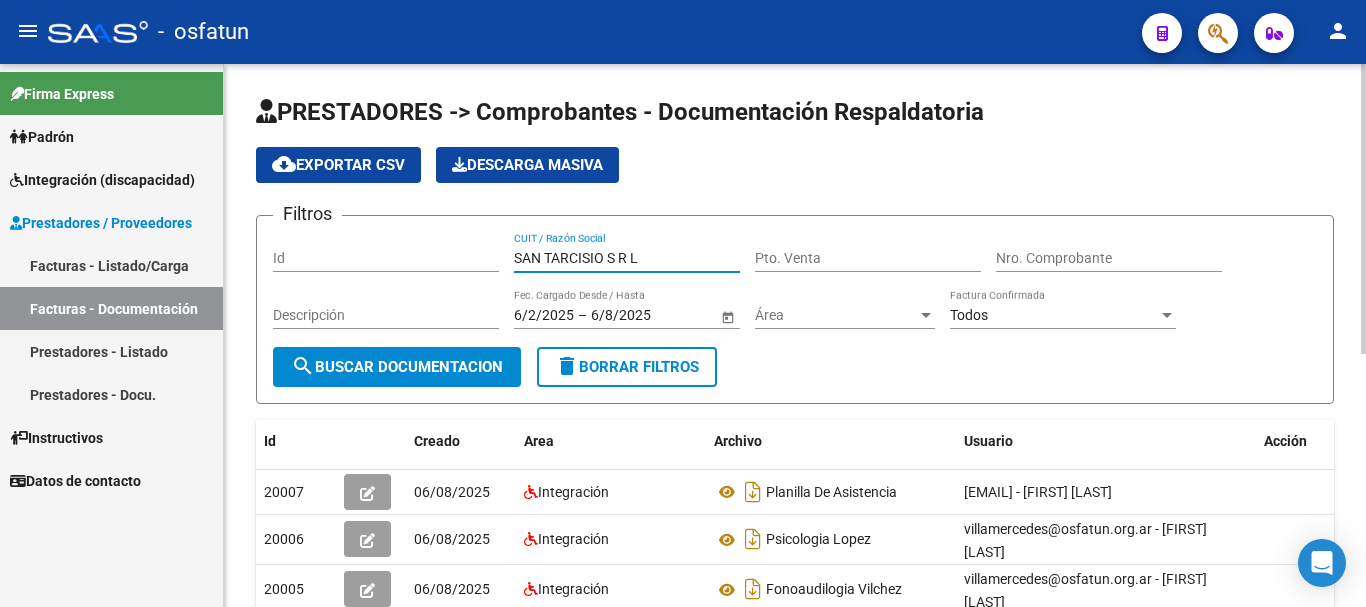 type on "SAN TARCISIO S R L" 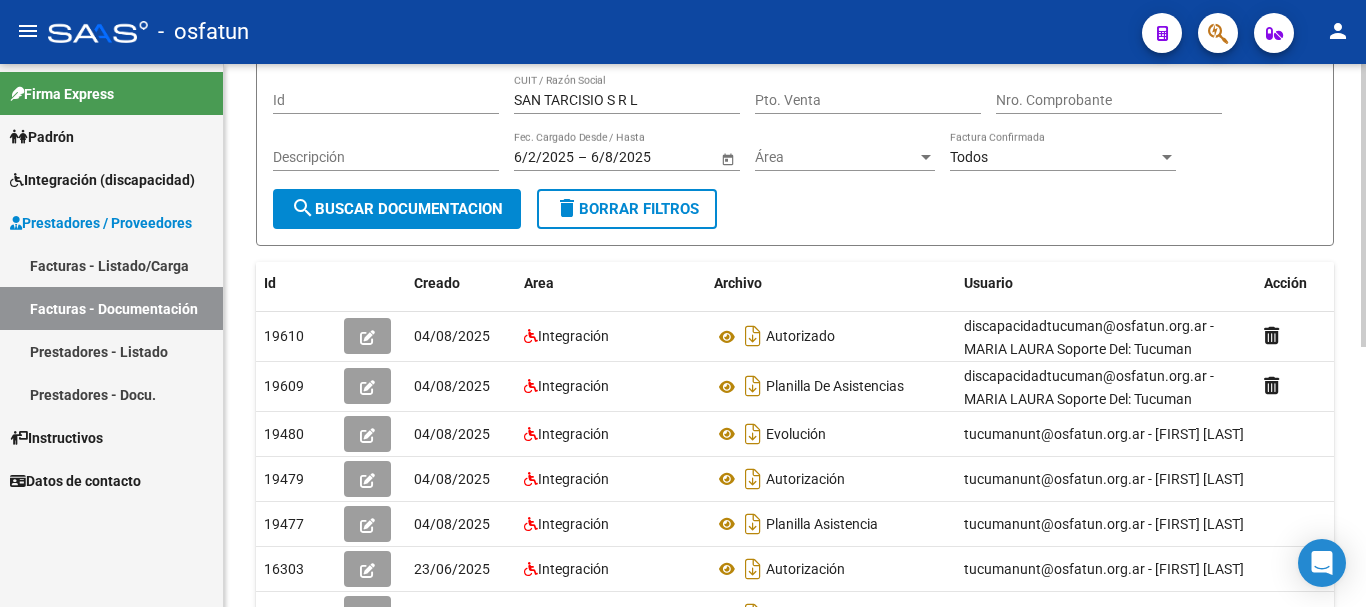 scroll, scrollTop: 181, scrollLeft: 0, axis: vertical 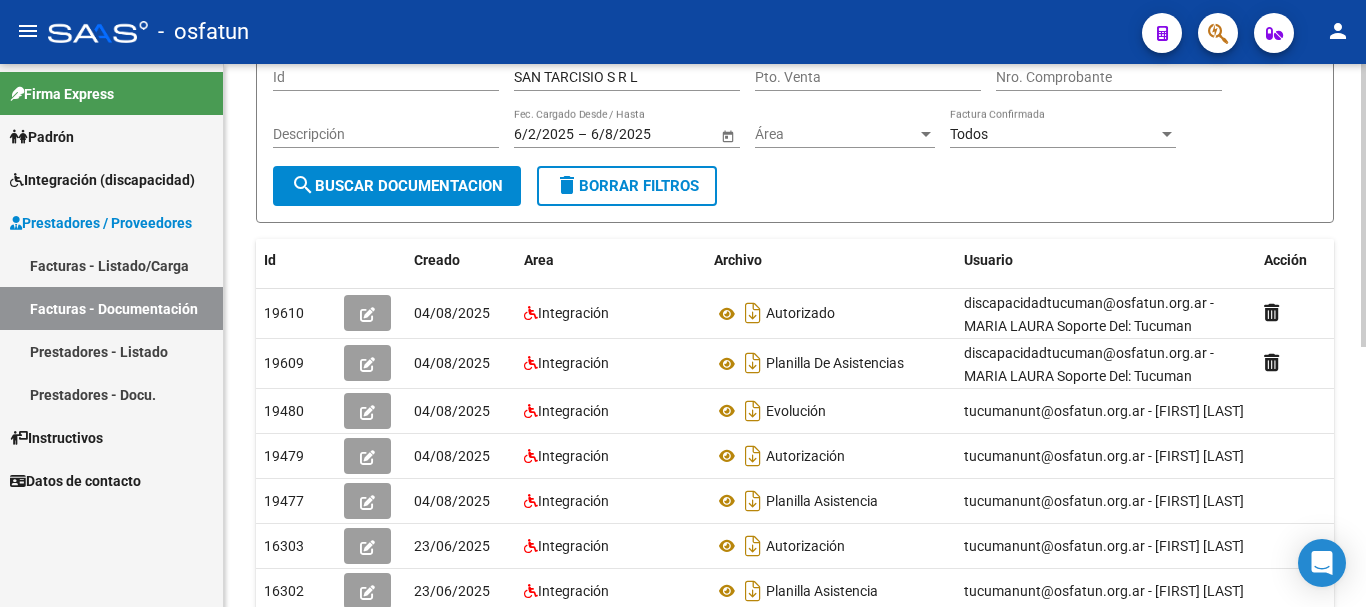click 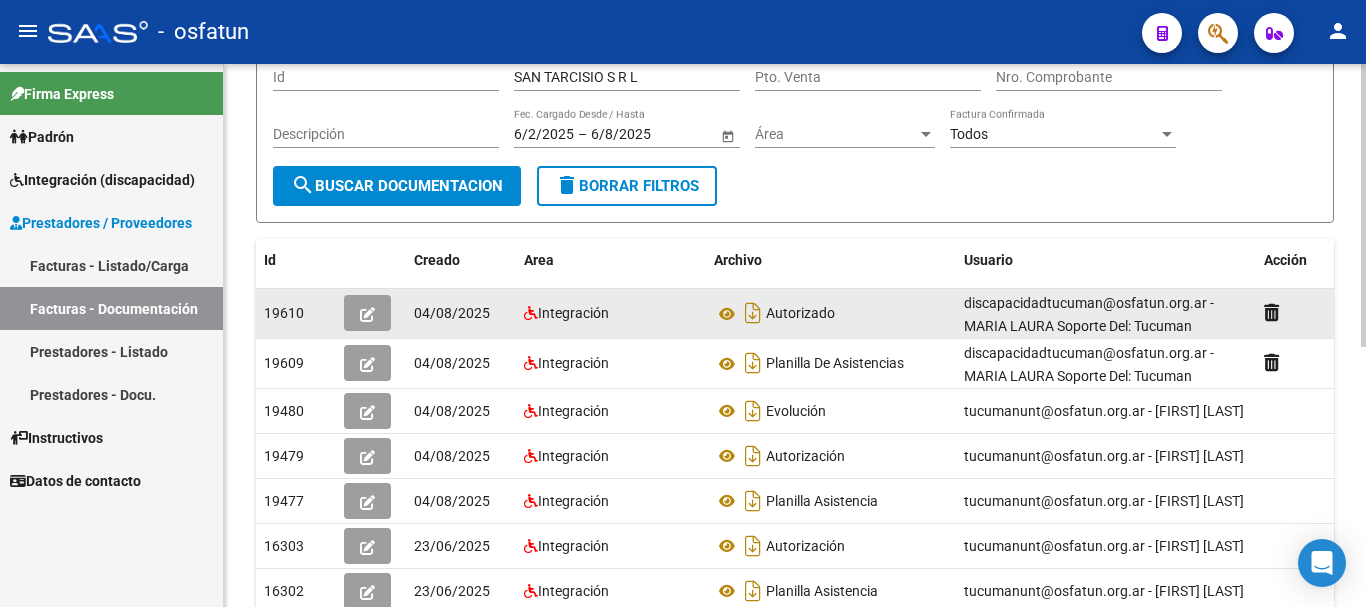 click 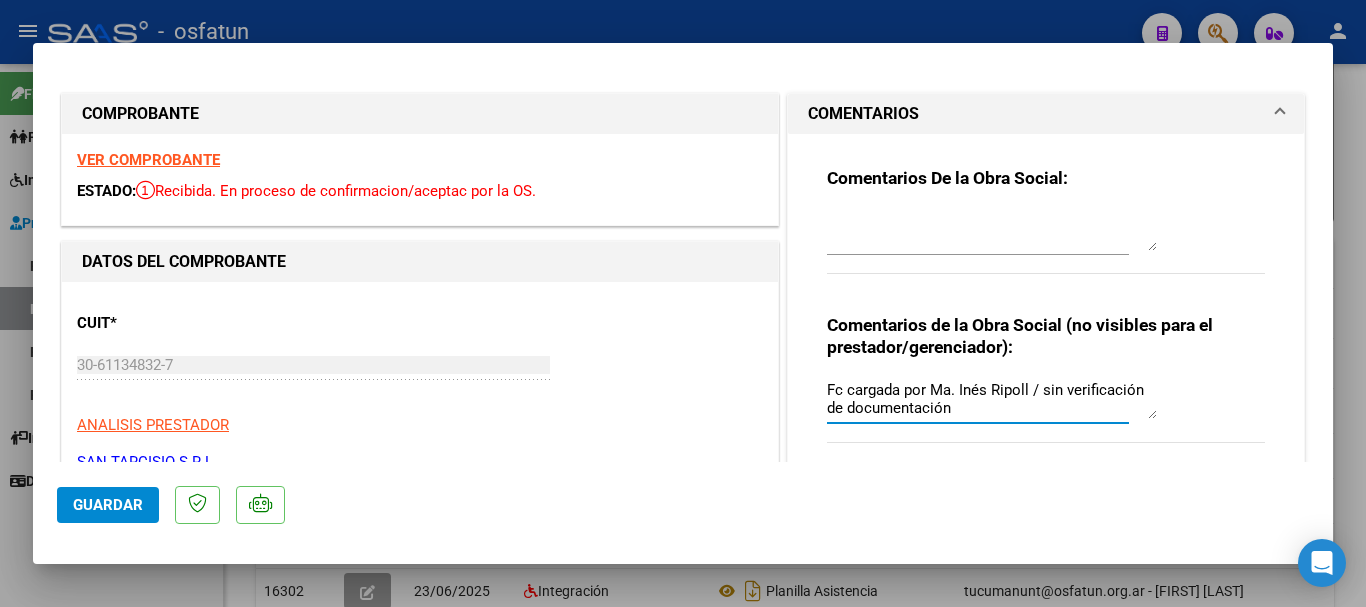 click on "Fc cargada por Ma. Inés Ripoll / sin verificación de documentación" at bounding box center (992, 399) 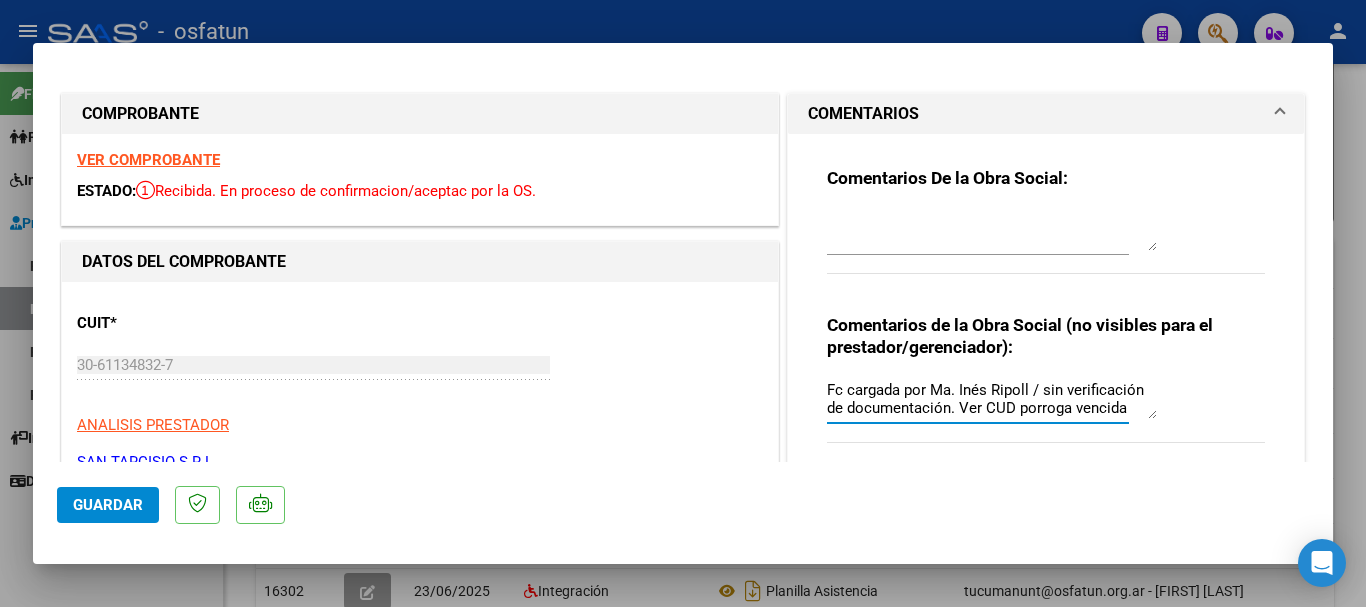 scroll, scrollTop: 17, scrollLeft: 0, axis: vertical 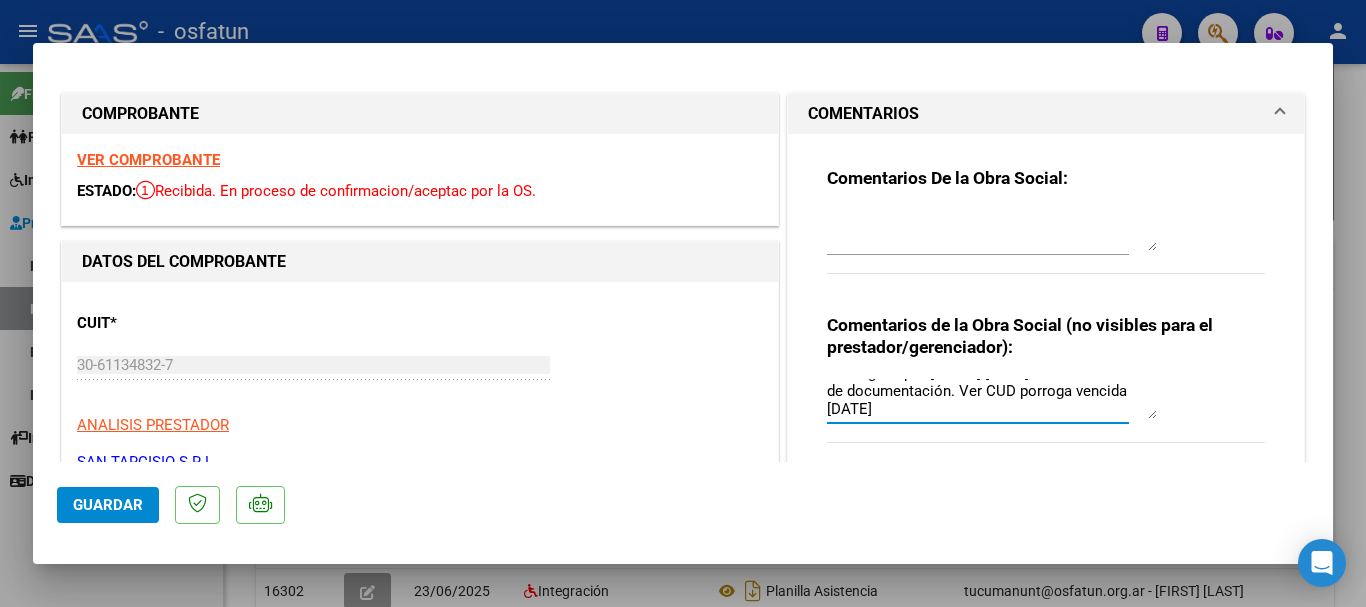 click on "Fc cargada por [NAME] [LAST] / sin verificación de documentación. Ver CUD porroga vencida [DATE]" at bounding box center [992, 399] 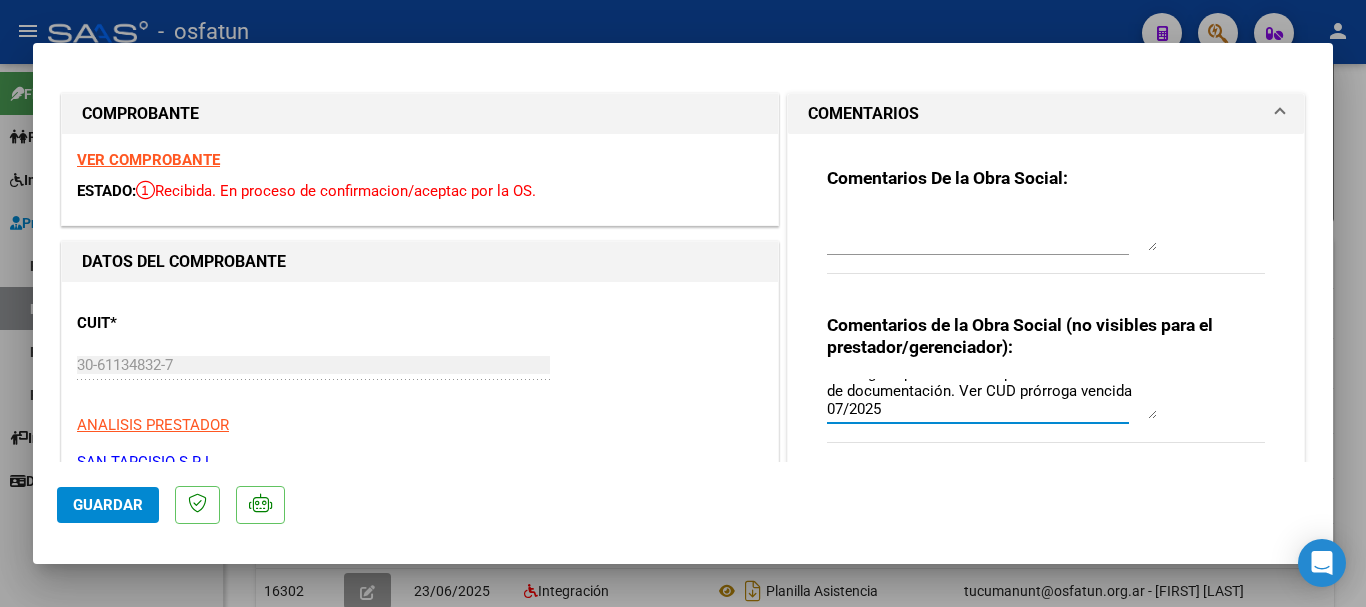 type on "Fc cargada por Ma. Inés Ripoll / sin verificación de documentación. Ver CUD prórroga vencida 07/2025" 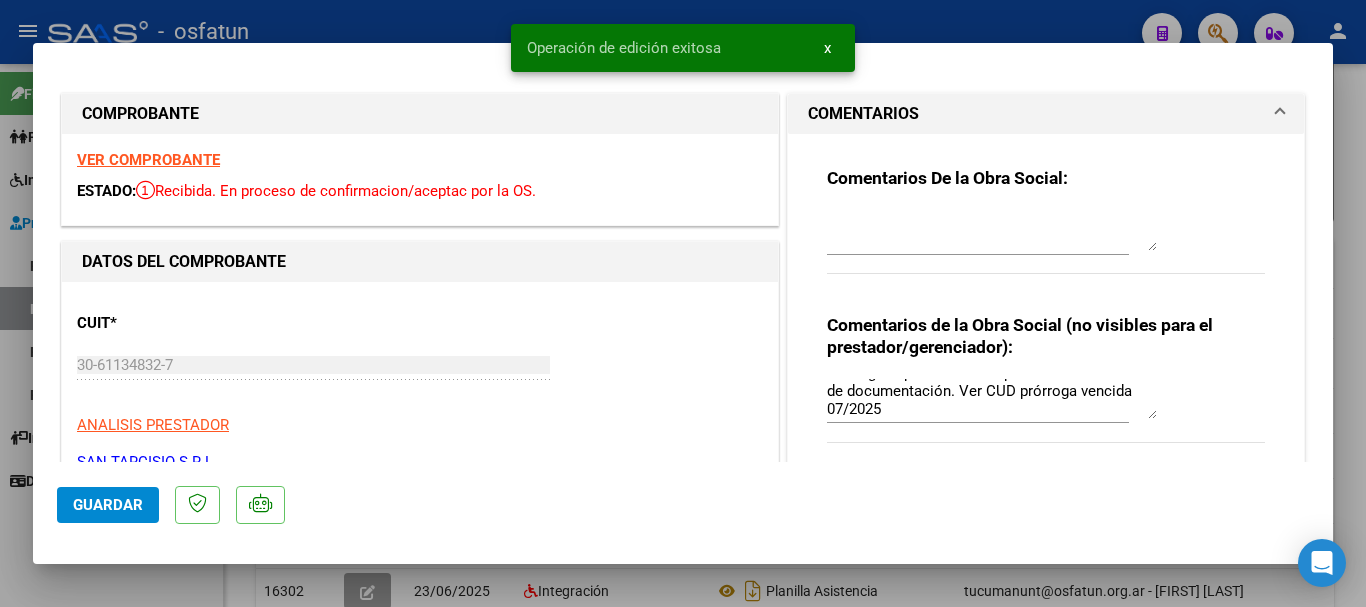 click at bounding box center (683, 303) 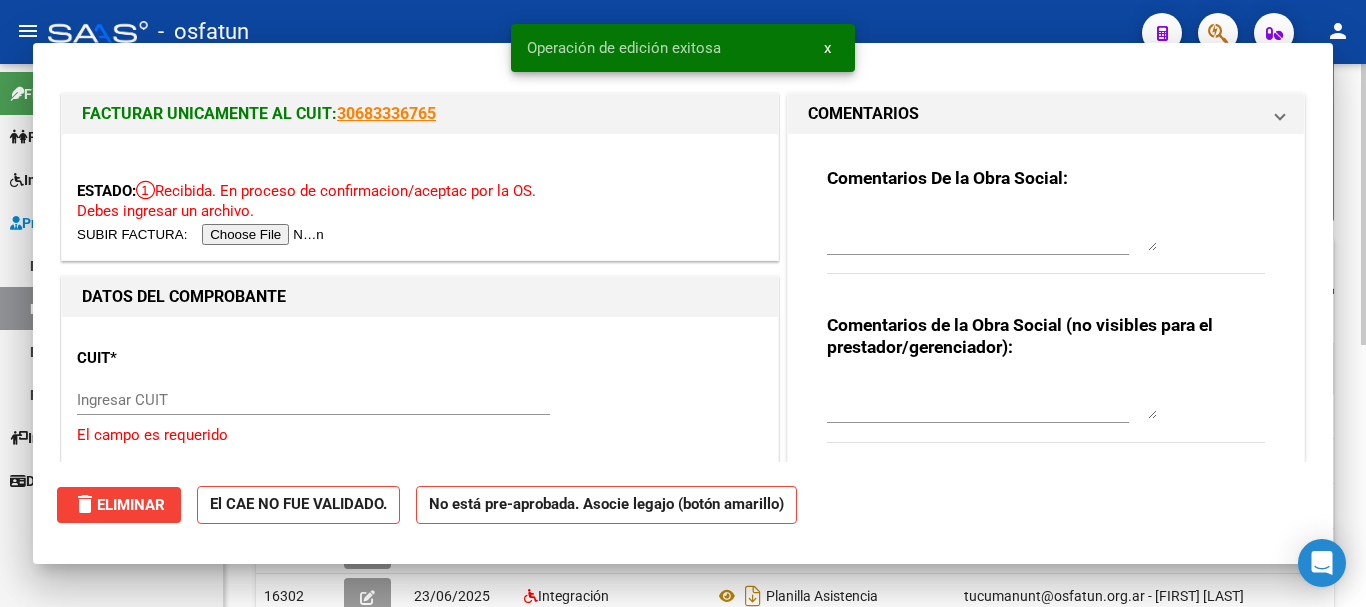 scroll, scrollTop: 0, scrollLeft: 0, axis: both 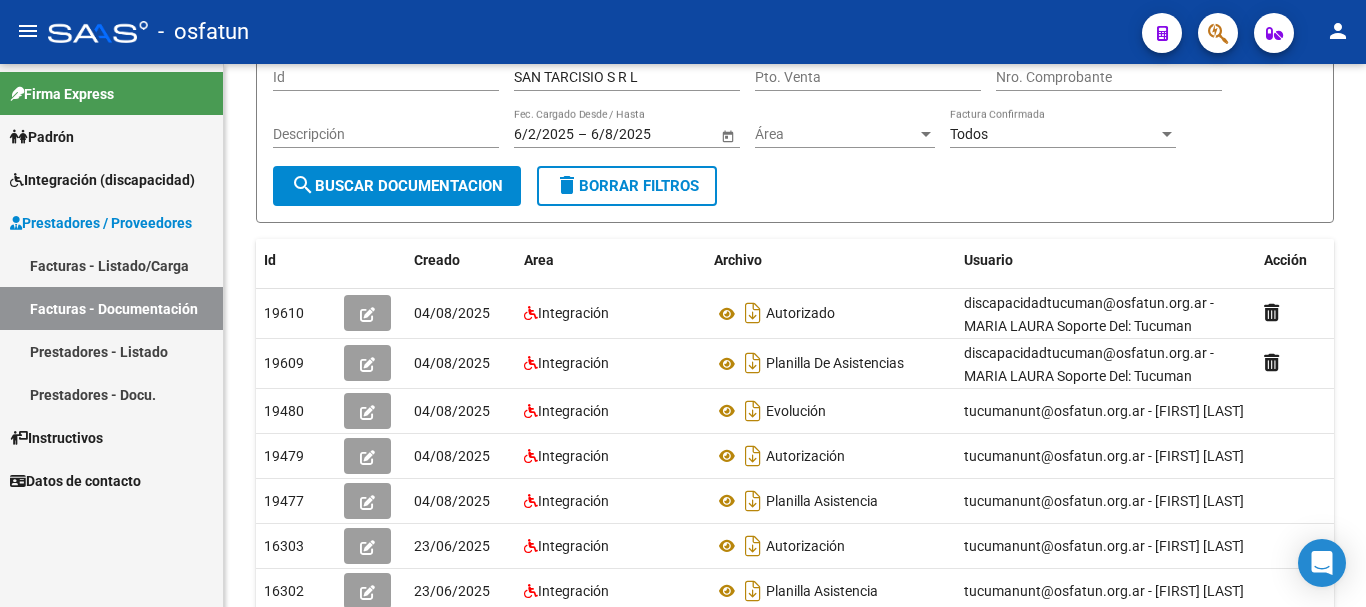 click on "Integración (discapacidad)" at bounding box center [102, 180] 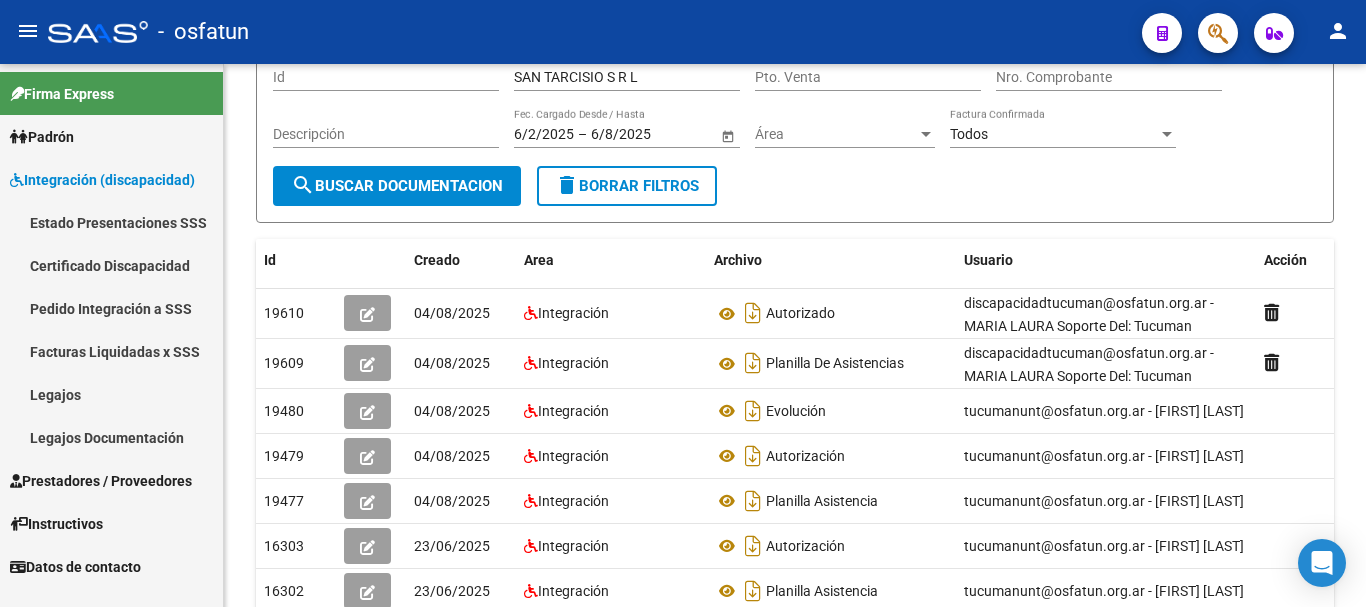 click on "Legajos" at bounding box center (111, 394) 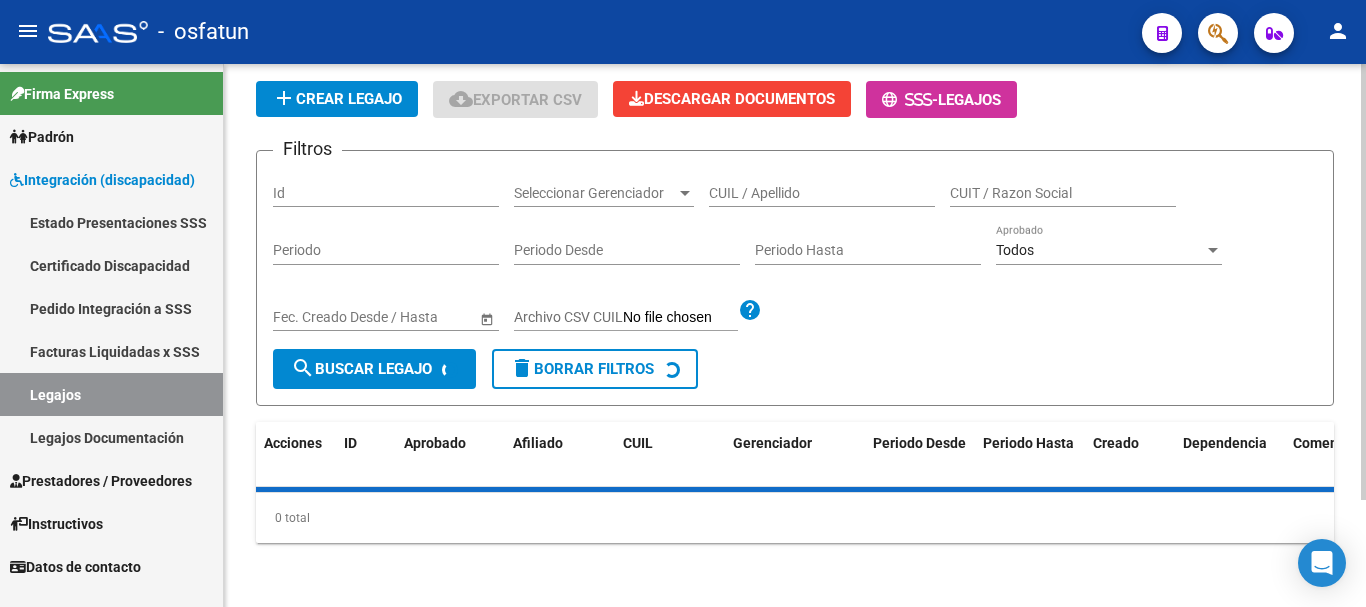 scroll, scrollTop: 181, scrollLeft: 0, axis: vertical 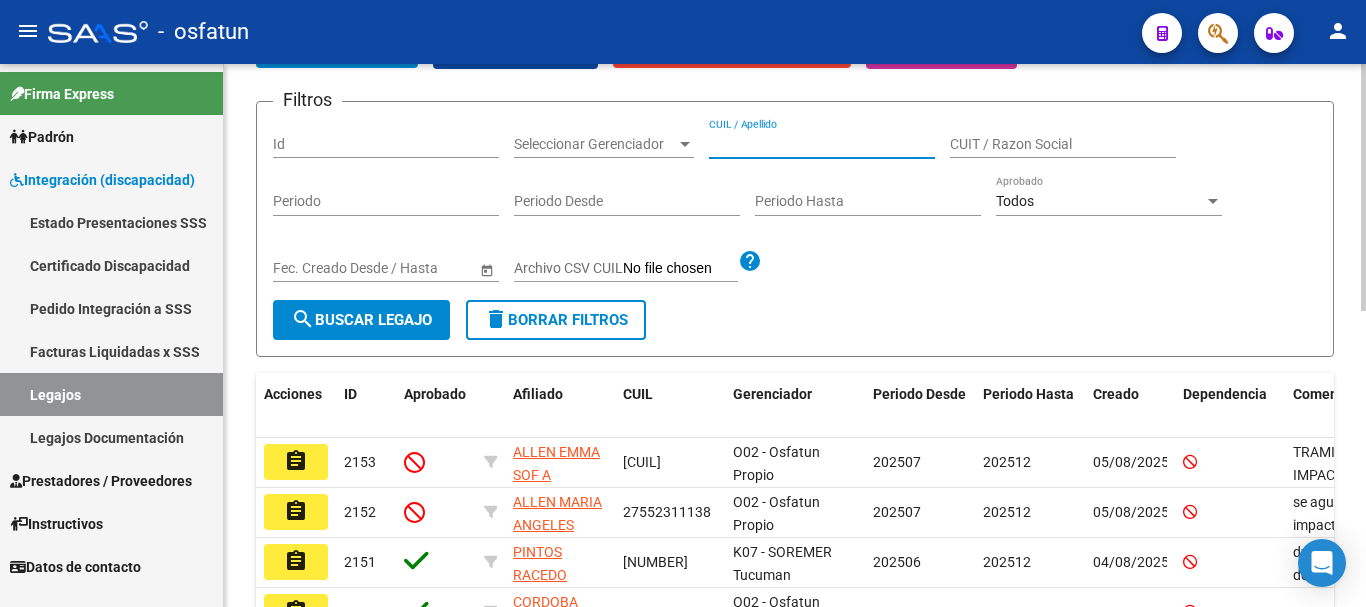 paste on "PEREZ MEDRANO JUANA" 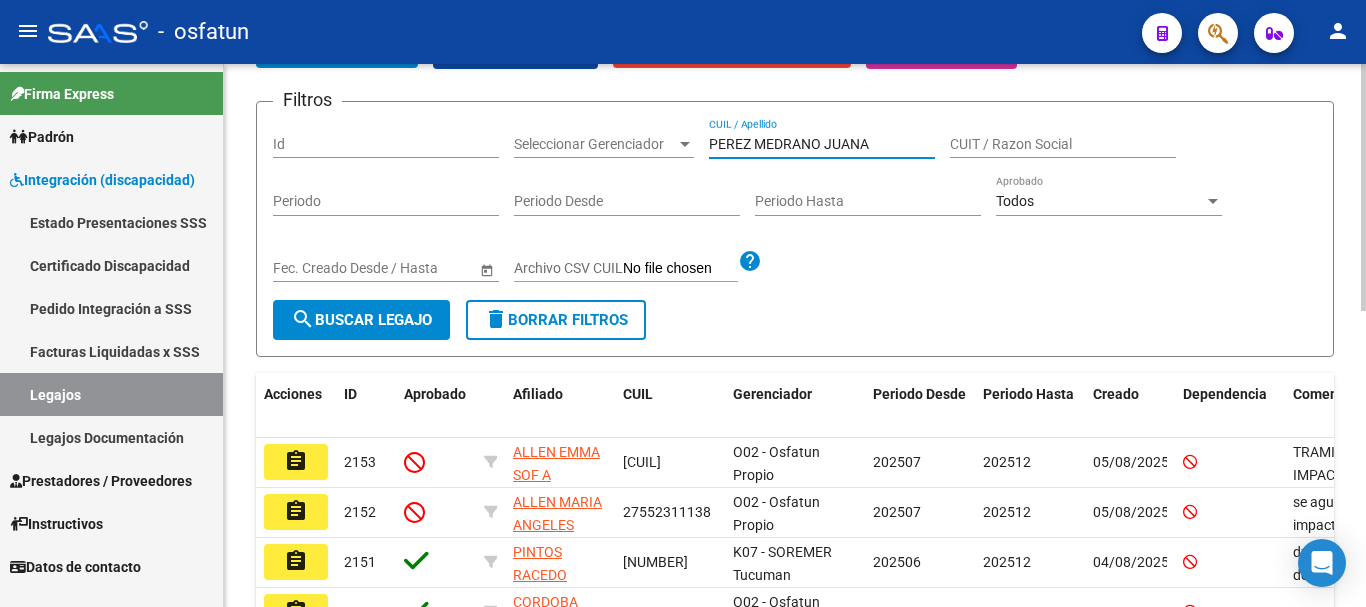 type on "PEREZ MEDRANO JUANA" 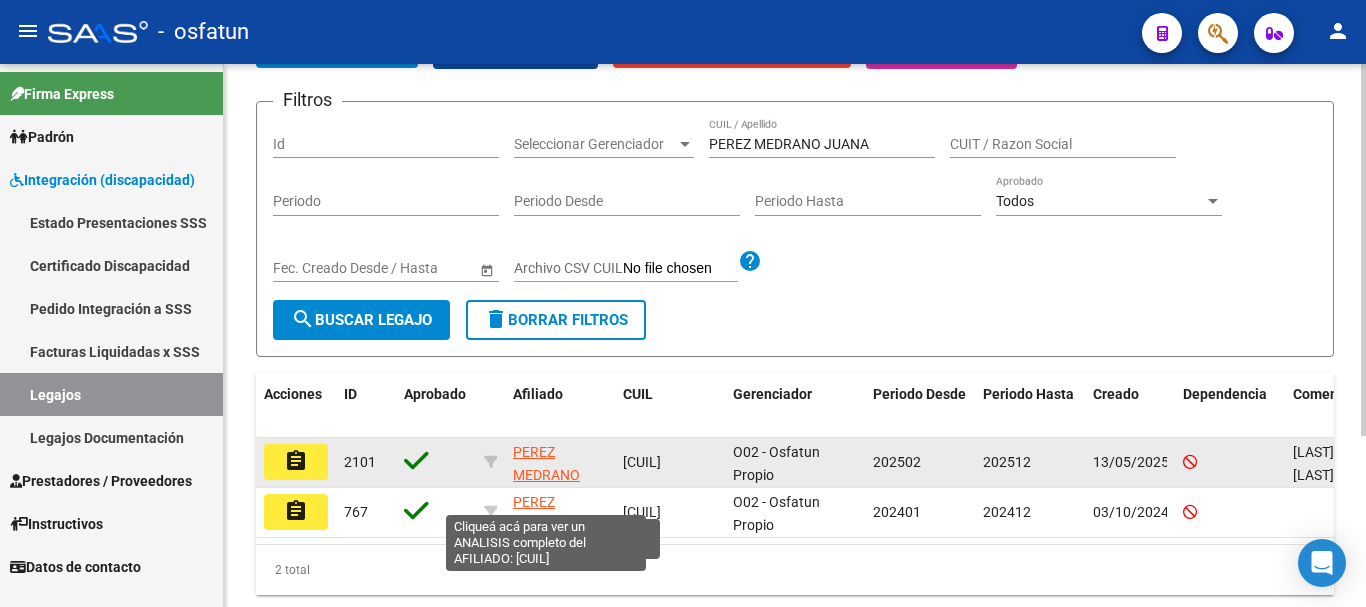 click on "PEREZ MEDRANO JUANA" 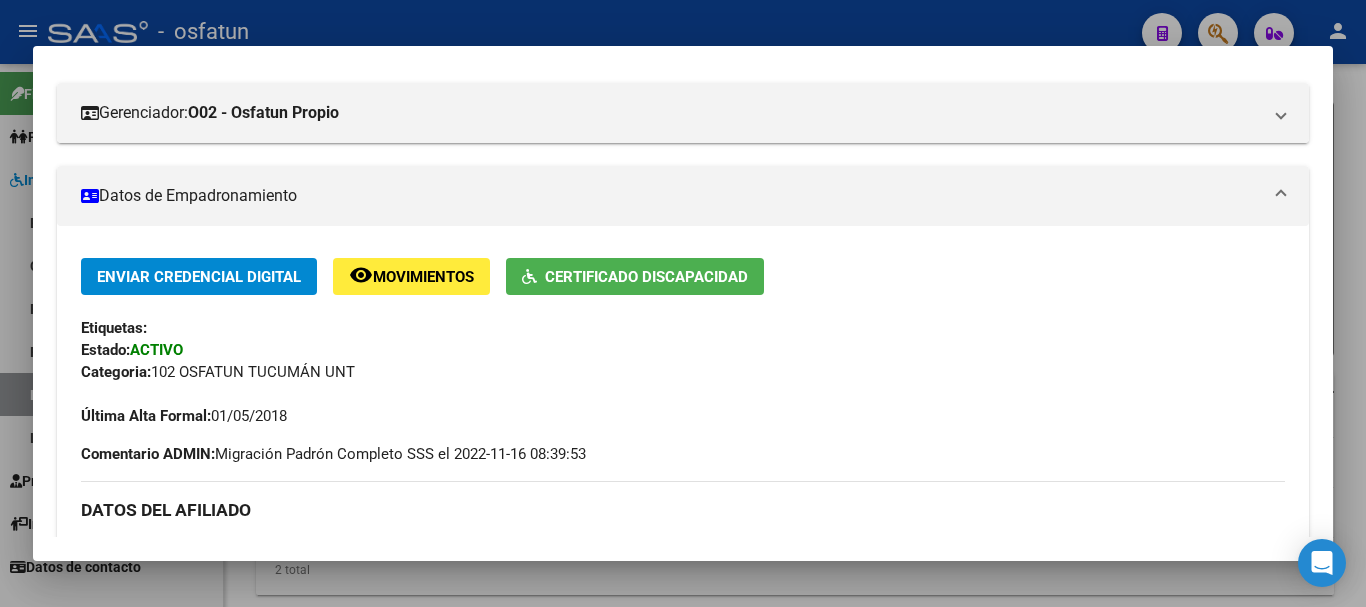 scroll, scrollTop: 219, scrollLeft: 0, axis: vertical 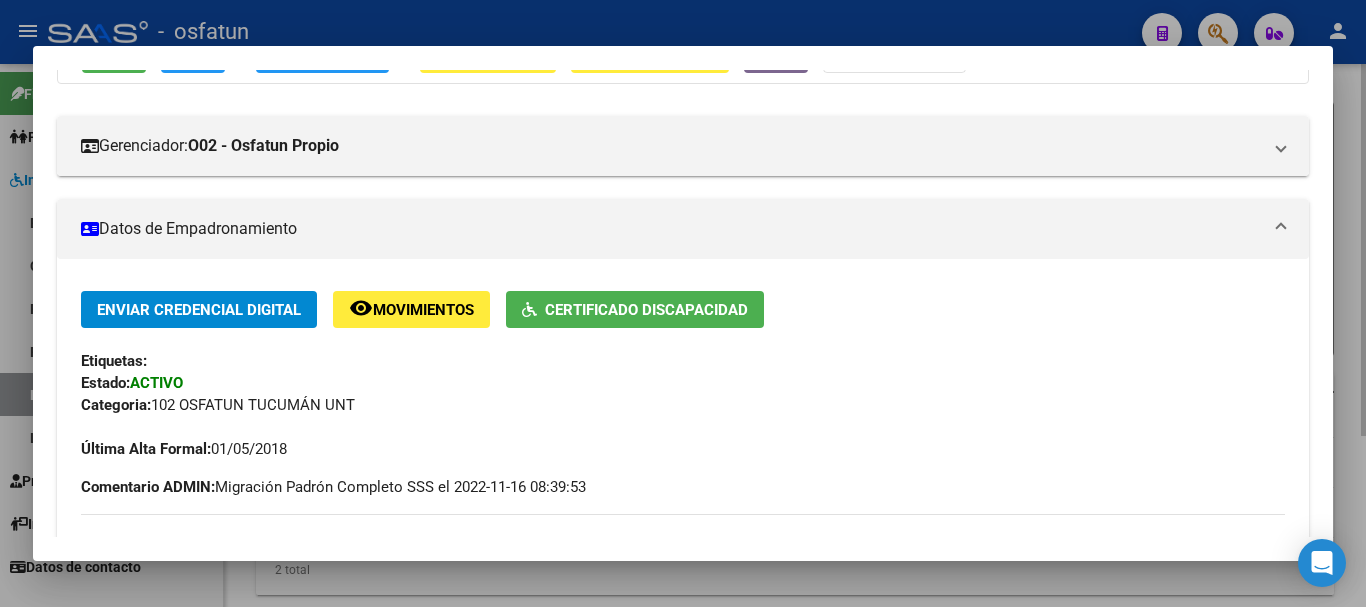 click at bounding box center (683, 303) 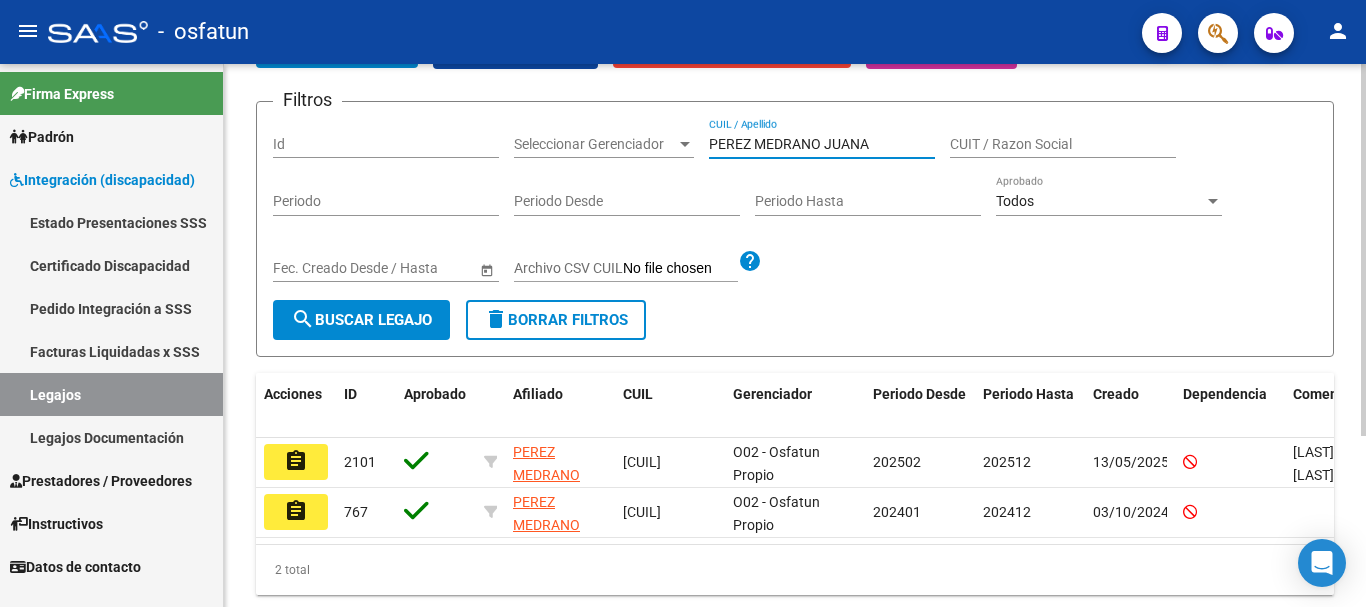drag, startPoint x: 873, startPoint y: 136, endPoint x: 691, endPoint y: 148, distance: 182.39517 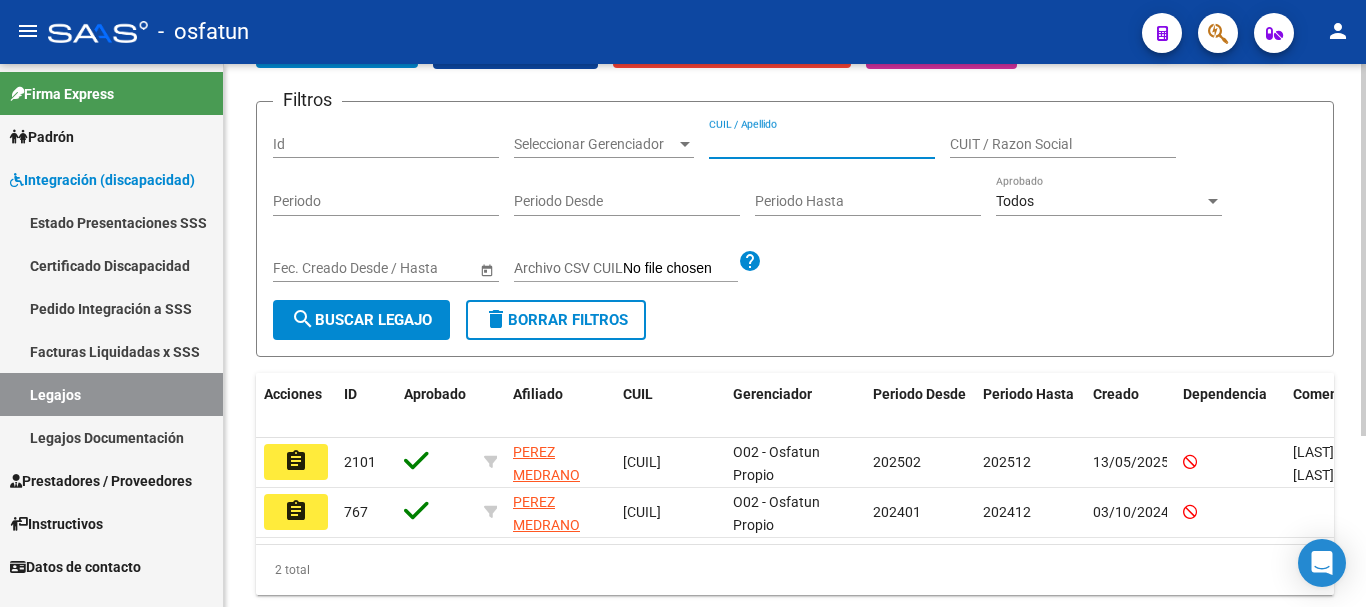 paste on "[LAST] [FIRST] [MIDDLE]" 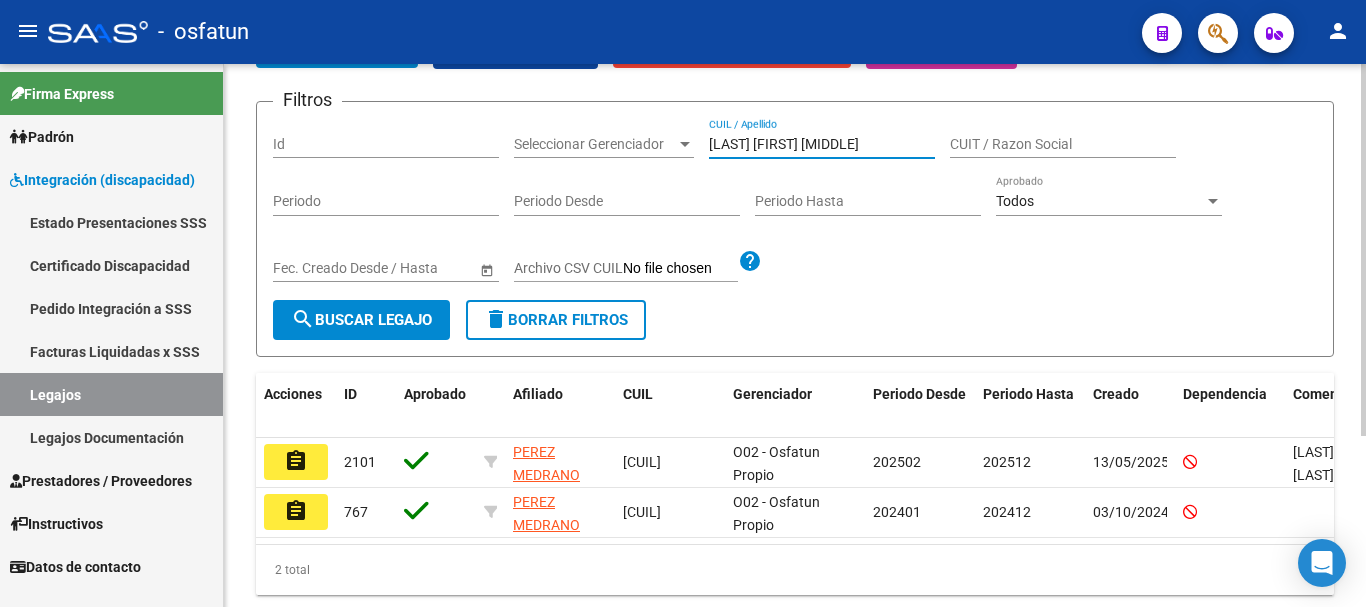 type on "[LAST] [FIRST] [MIDDLE]" 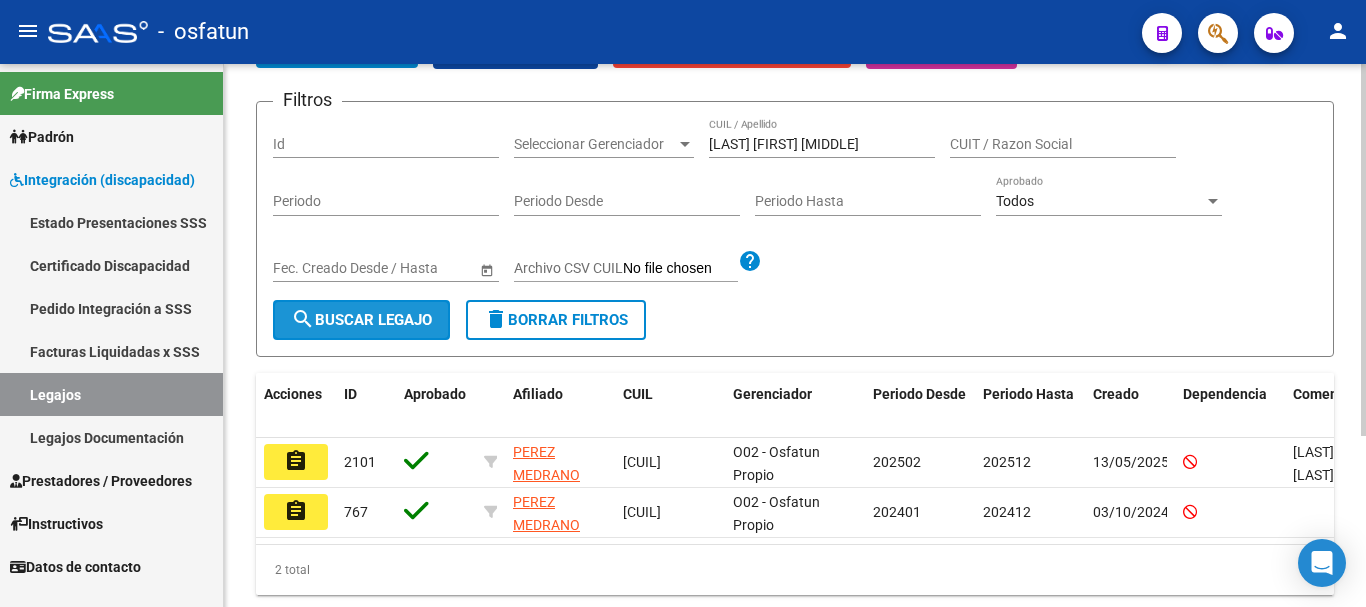 click on "search  Buscar Legajo" 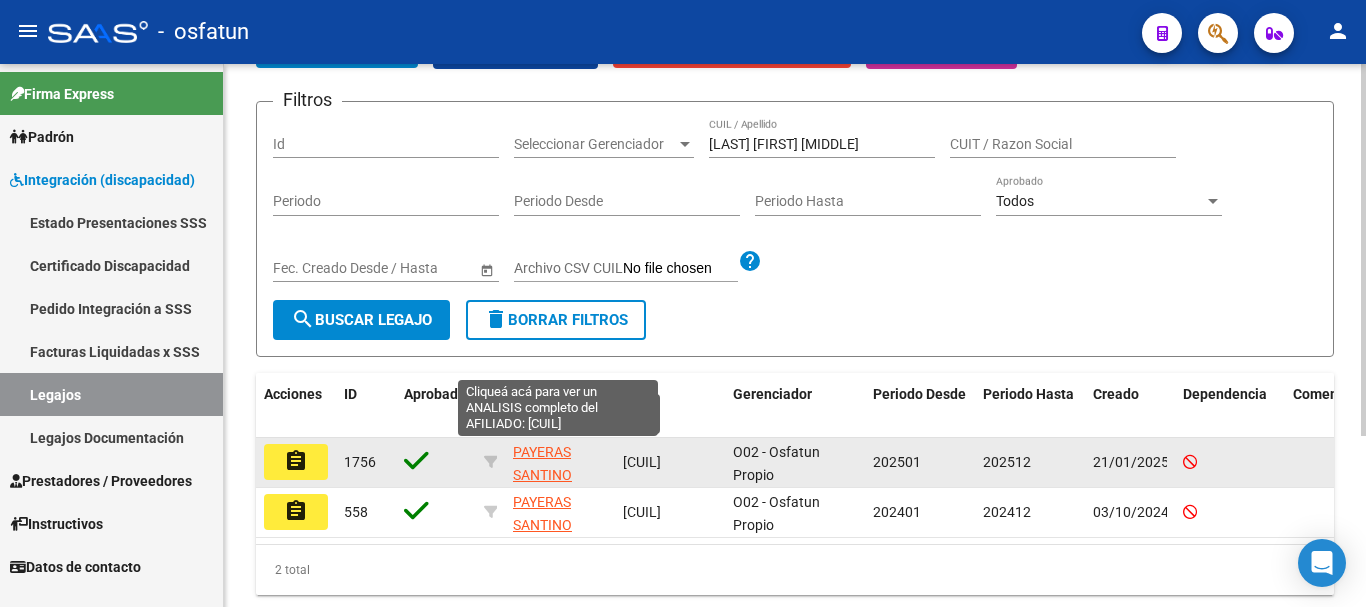 click on "PAYERAS SANTINO FRANCHESCO GABRIEL" 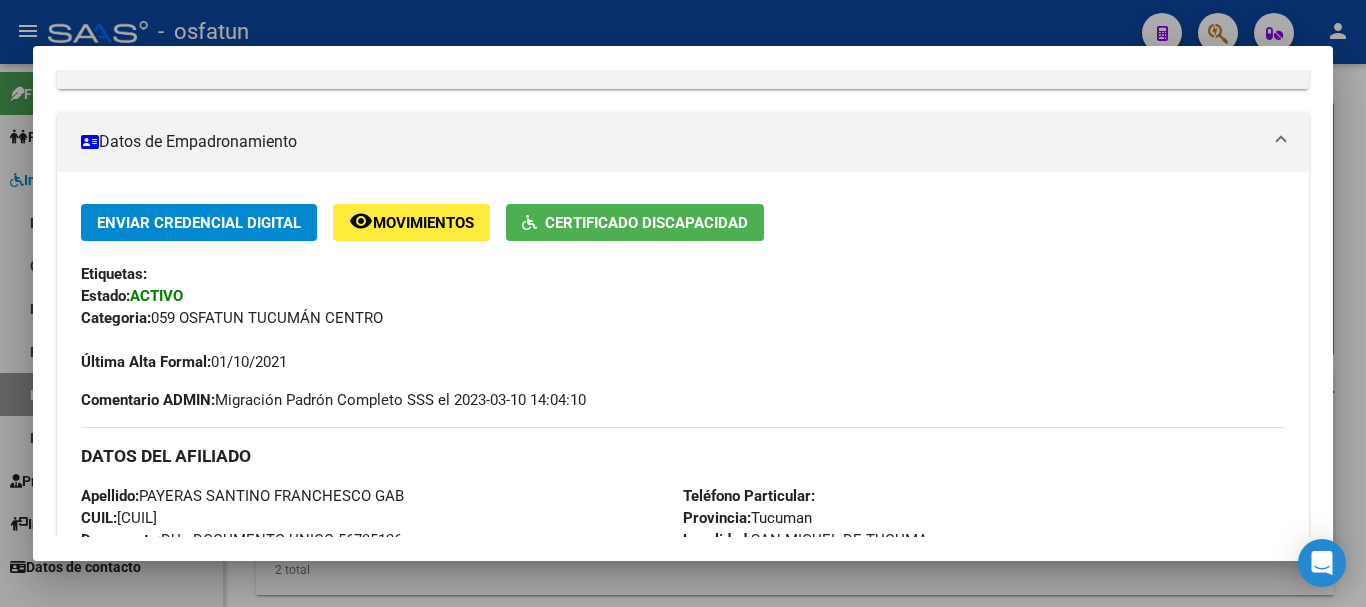 scroll, scrollTop: 276, scrollLeft: 0, axis: vertical 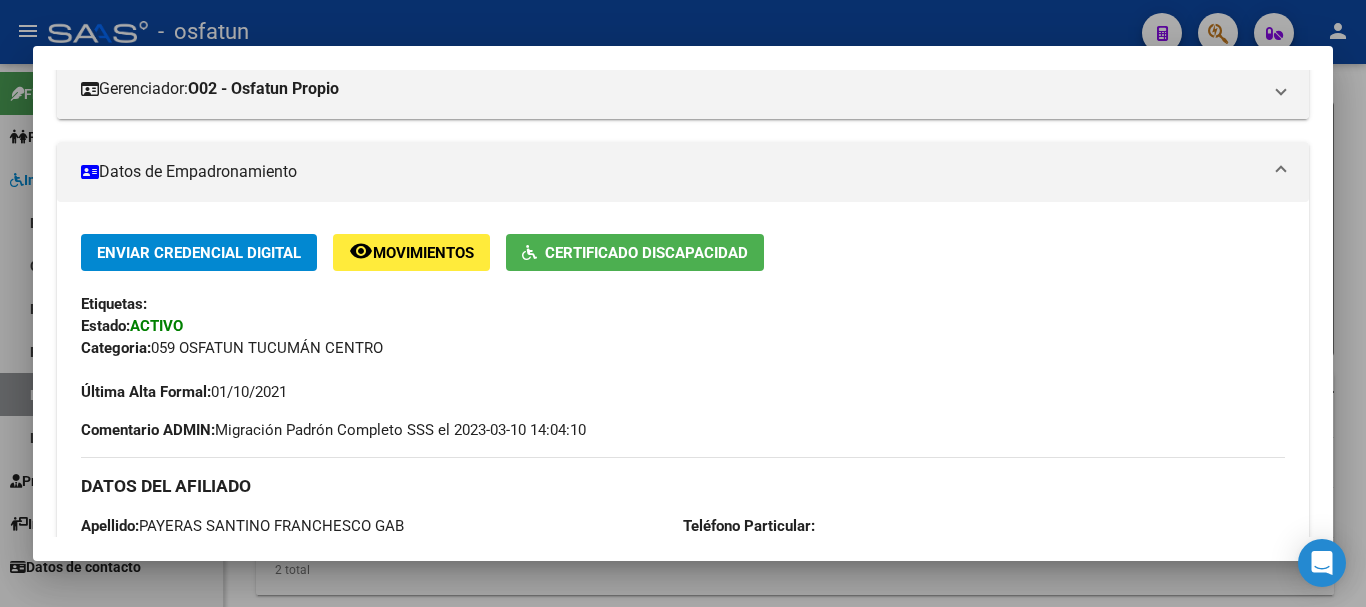 click at bounding box center [683, 303] 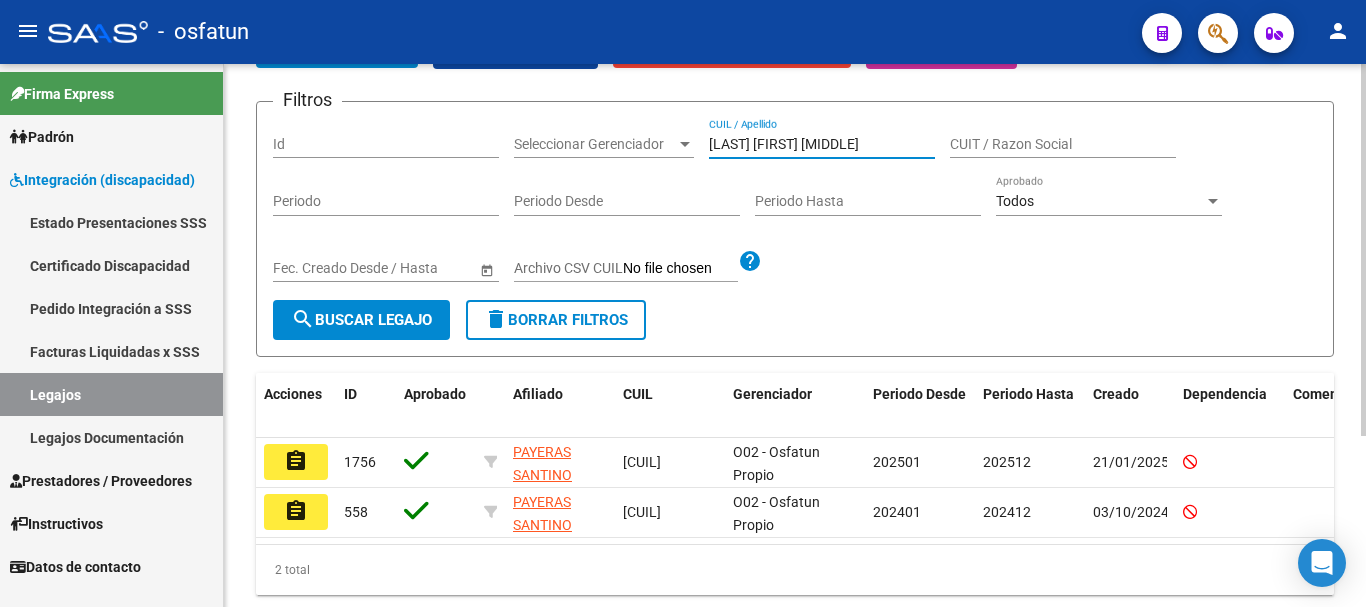 drag, startPoint x: 929, startPoint y: 141, endPoint x: 624, endPoint y: 166, distance: 306.0229 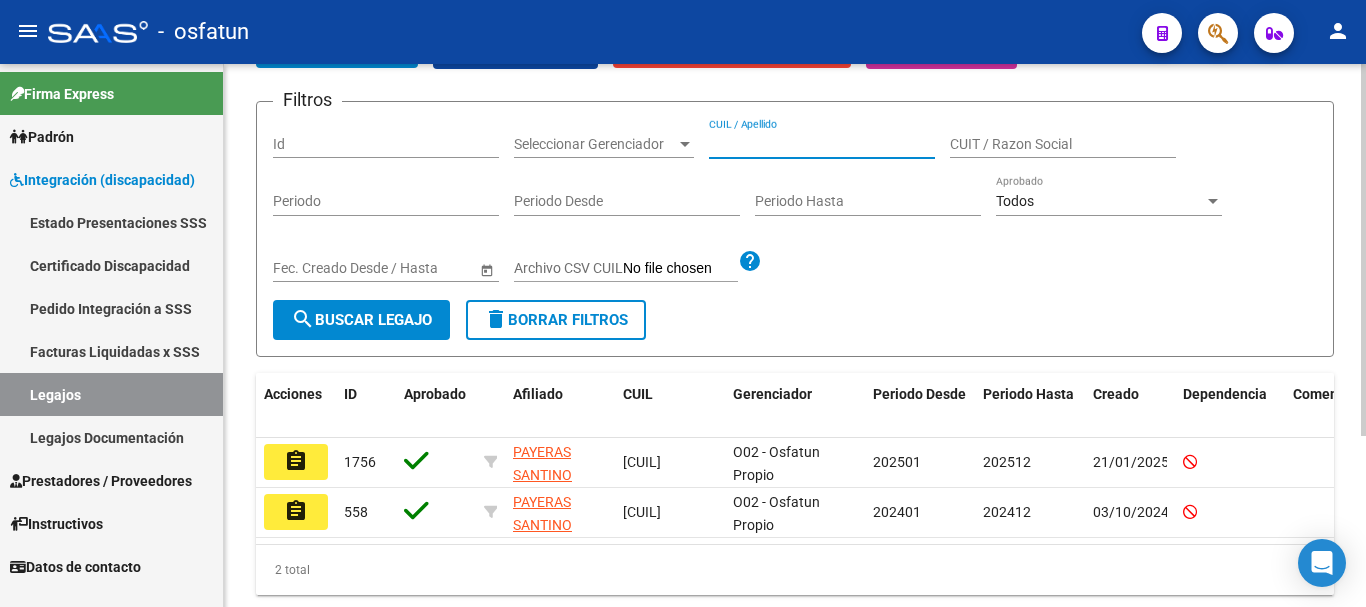 paste on "[LAST] [FIRST] [MIDDLE]" 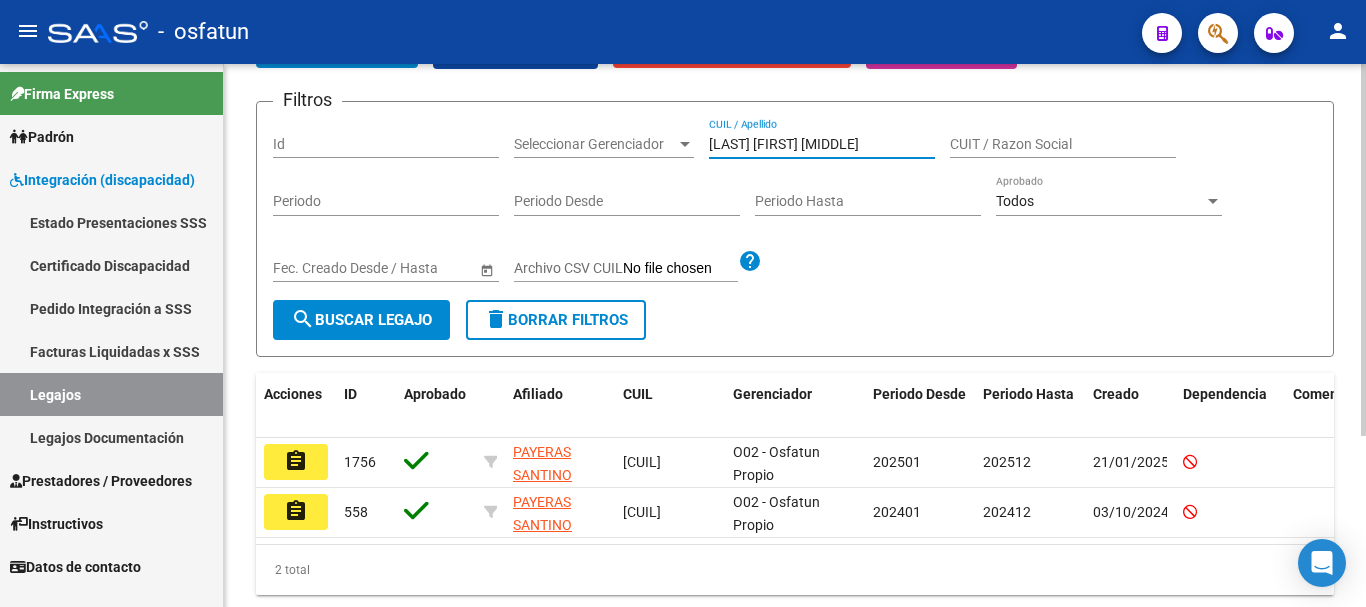 type on "[LAST] [FIRST] [MIDDLE]" 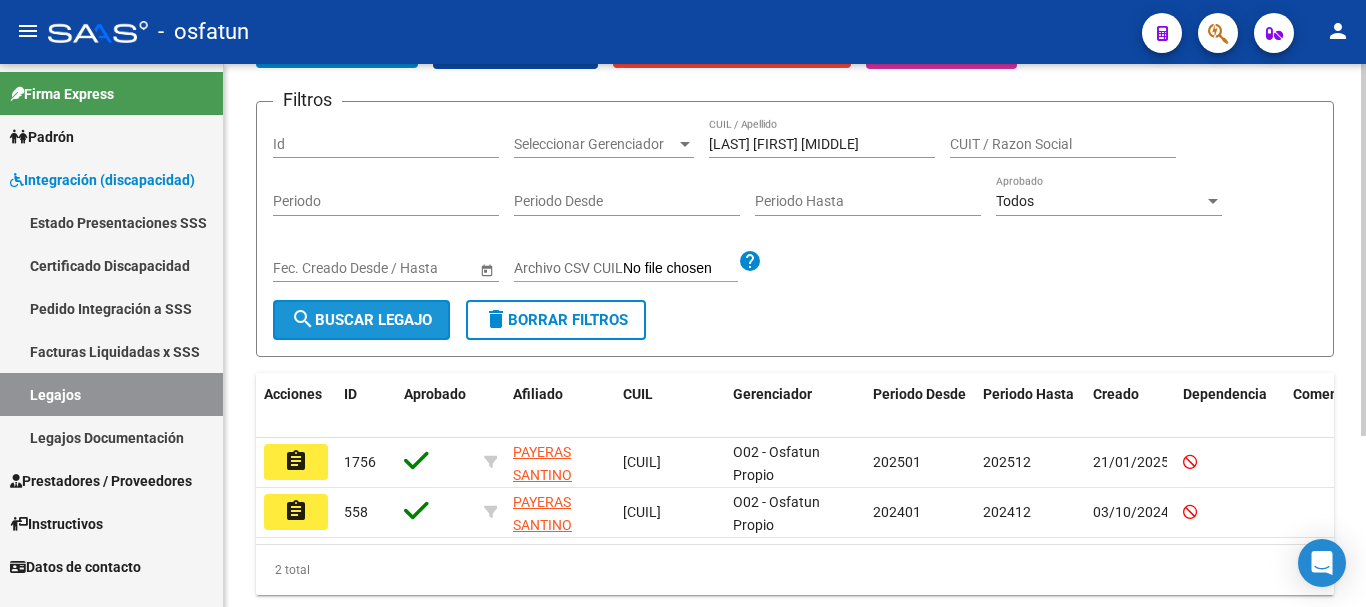 click on "search  Buscar Legajo" 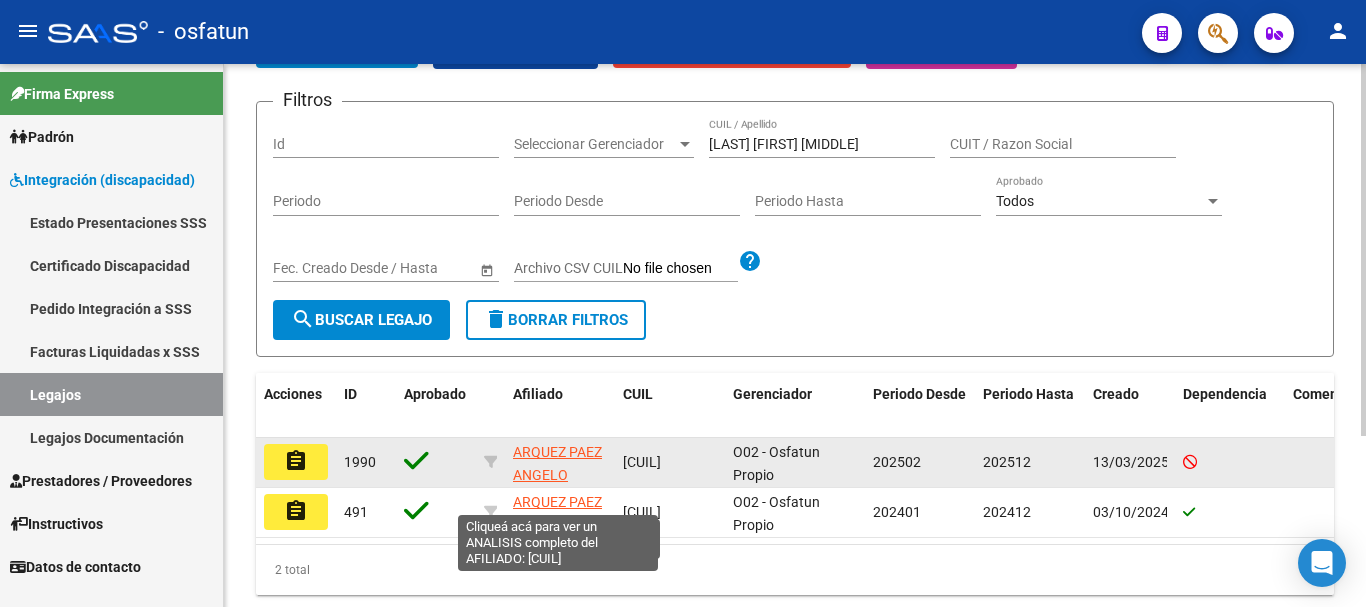 click on "ARQUEZ PAEZ ANGELO MANUEL" 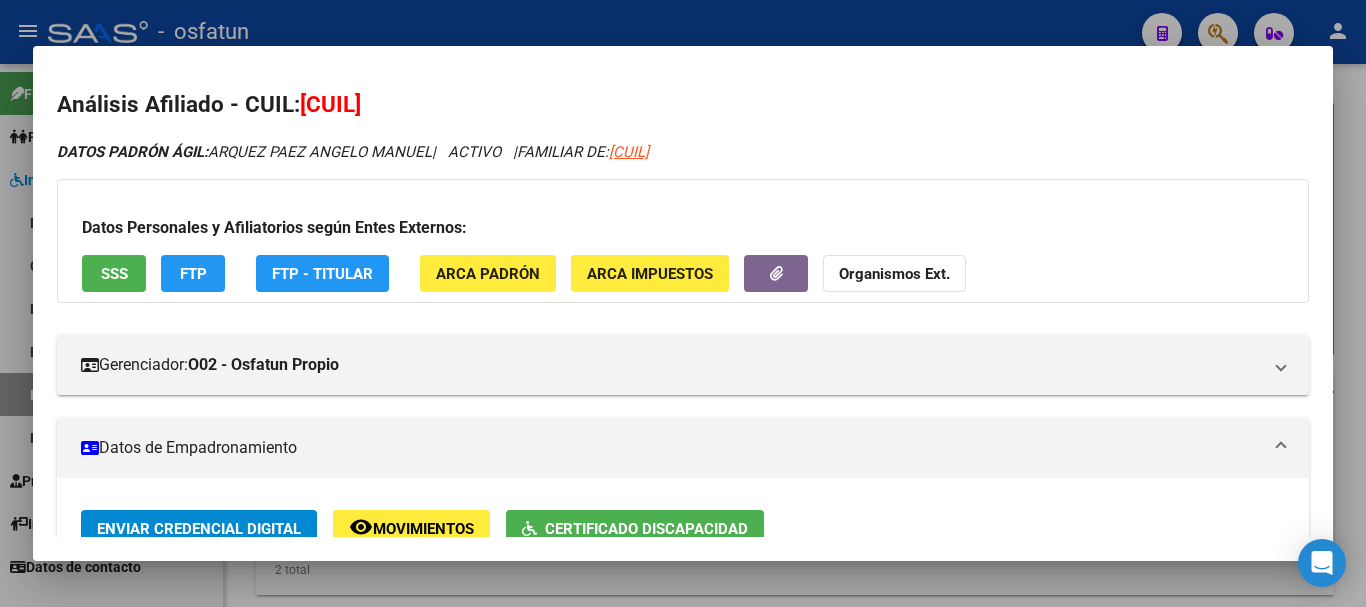 scroll, scrollTop: 408, scrollLeft: 0, axis: vertical 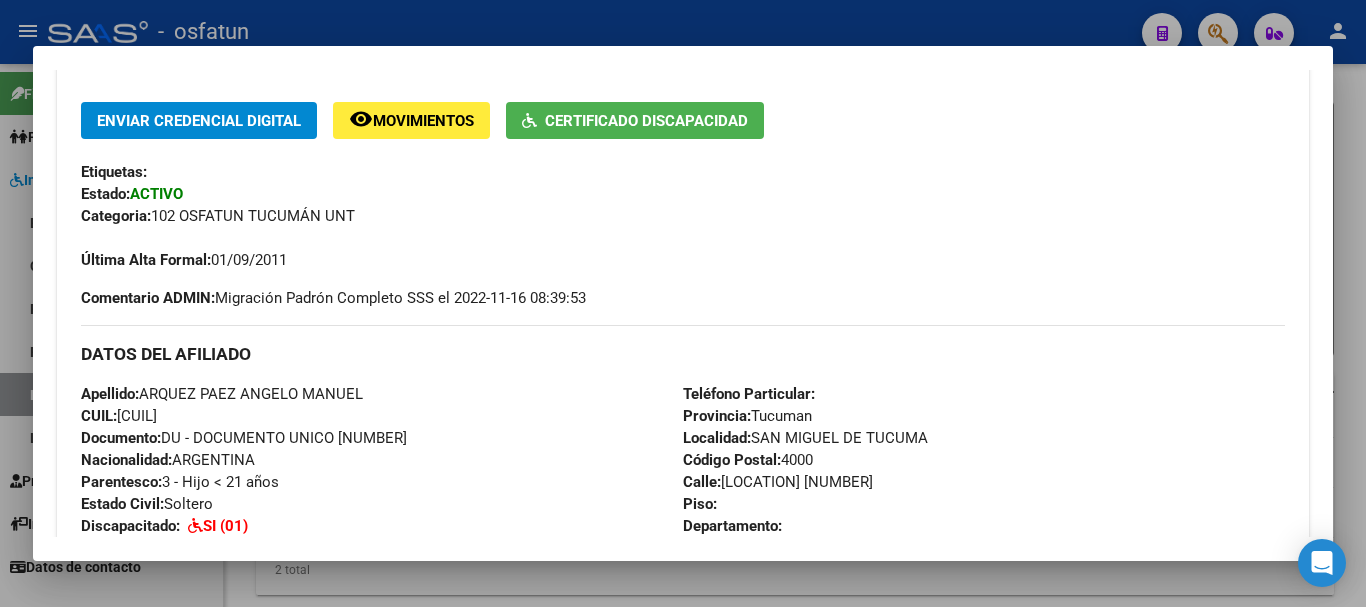 click at bounding box center (683, 303) 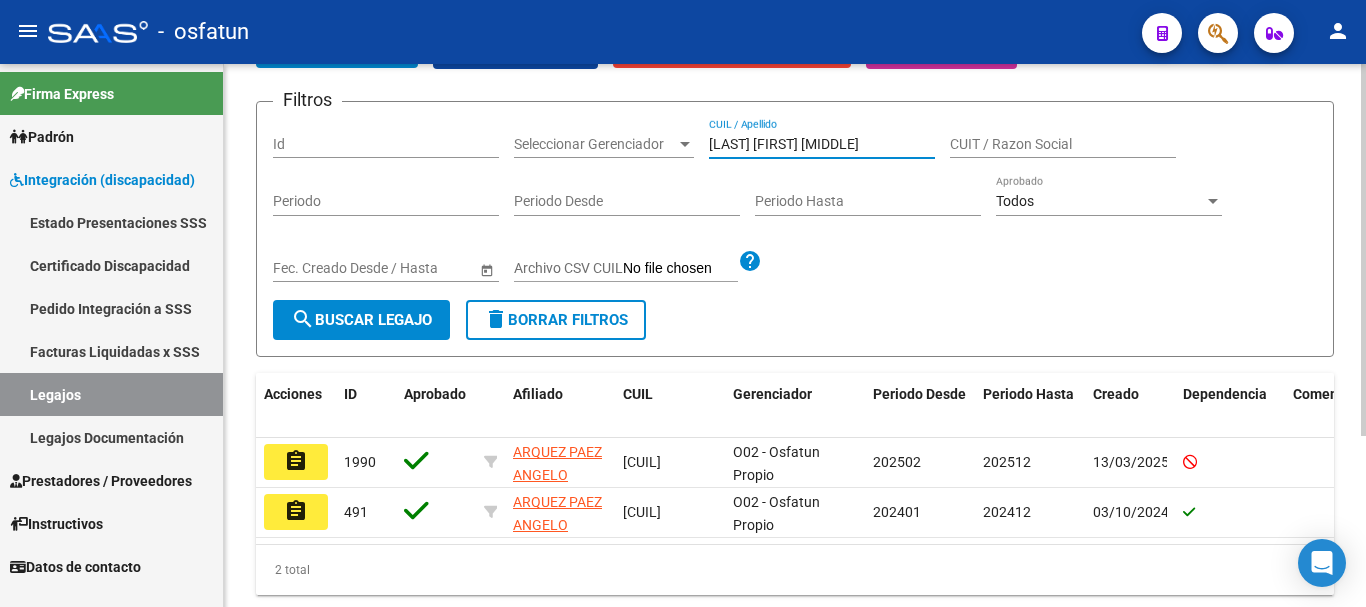 drag, startPoint x: 905, startPoint y: 143, endPoint x: 711, endPoint y: 192, distance: 200.09248 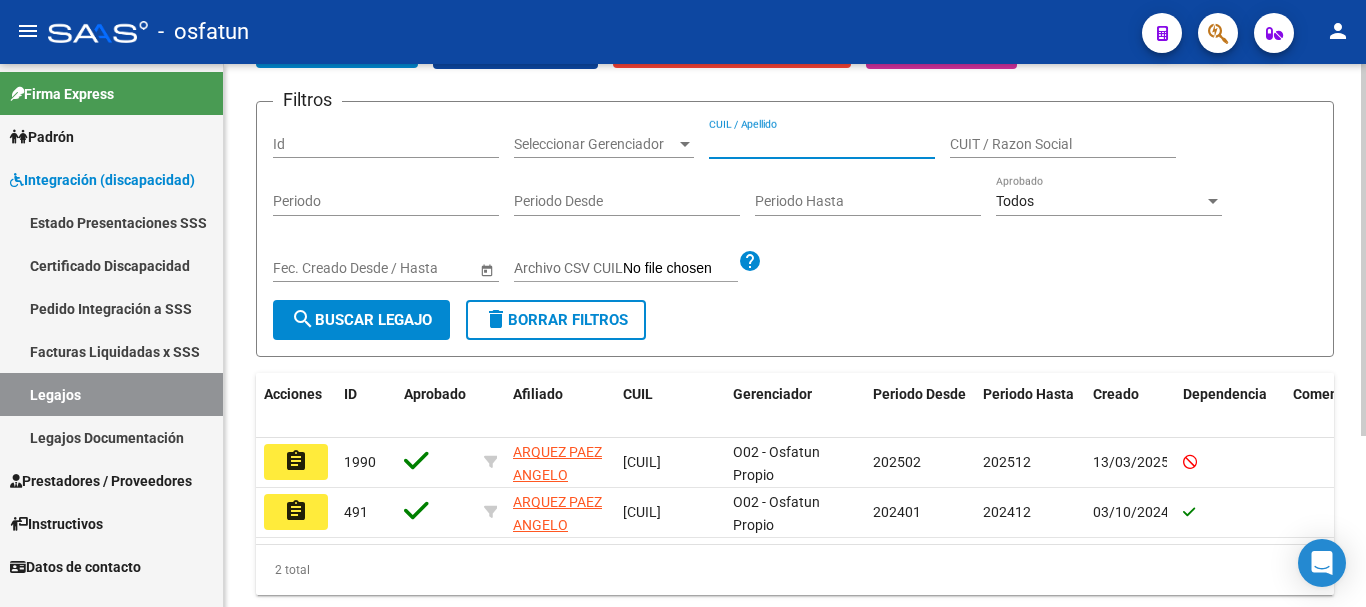 paste on "DILASCIO FELICITAS" 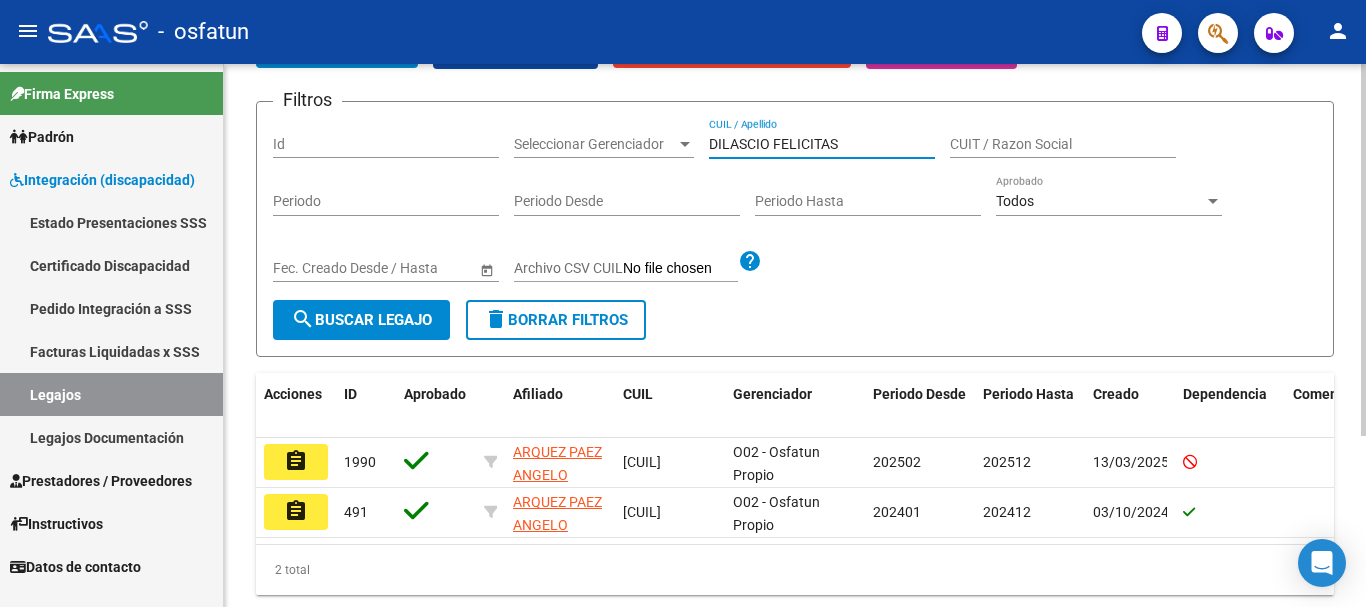 type on "DILASCIO FELICITAS" 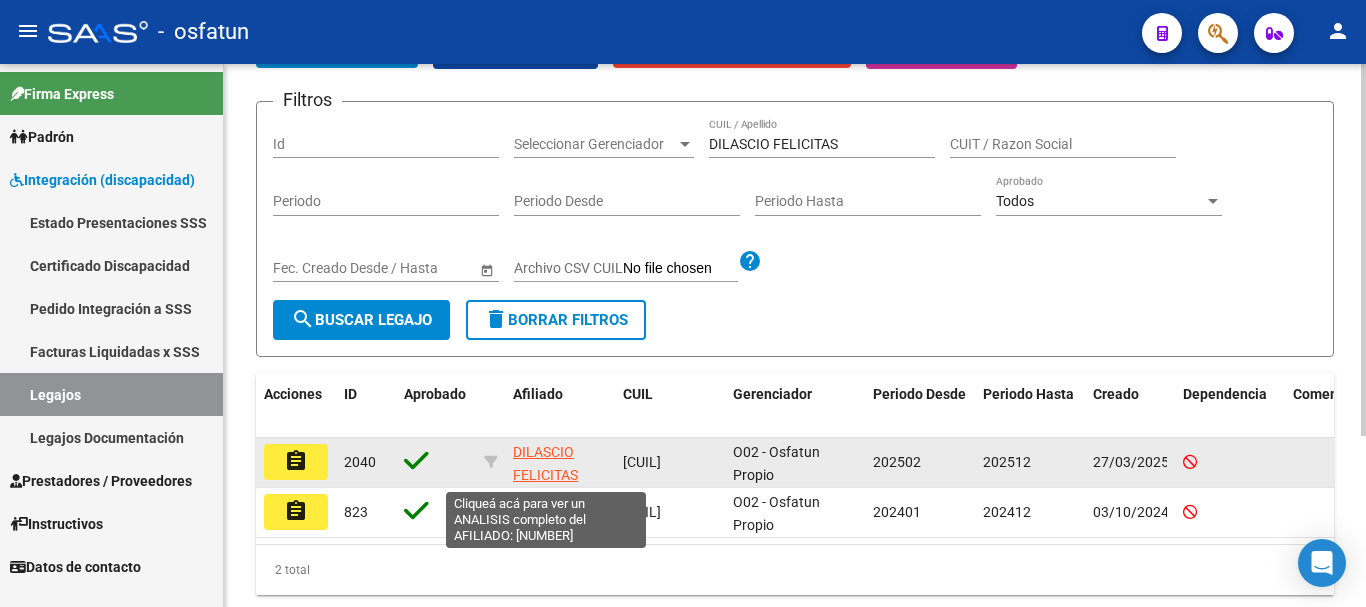 click on "DILASCIO FELICITAS" 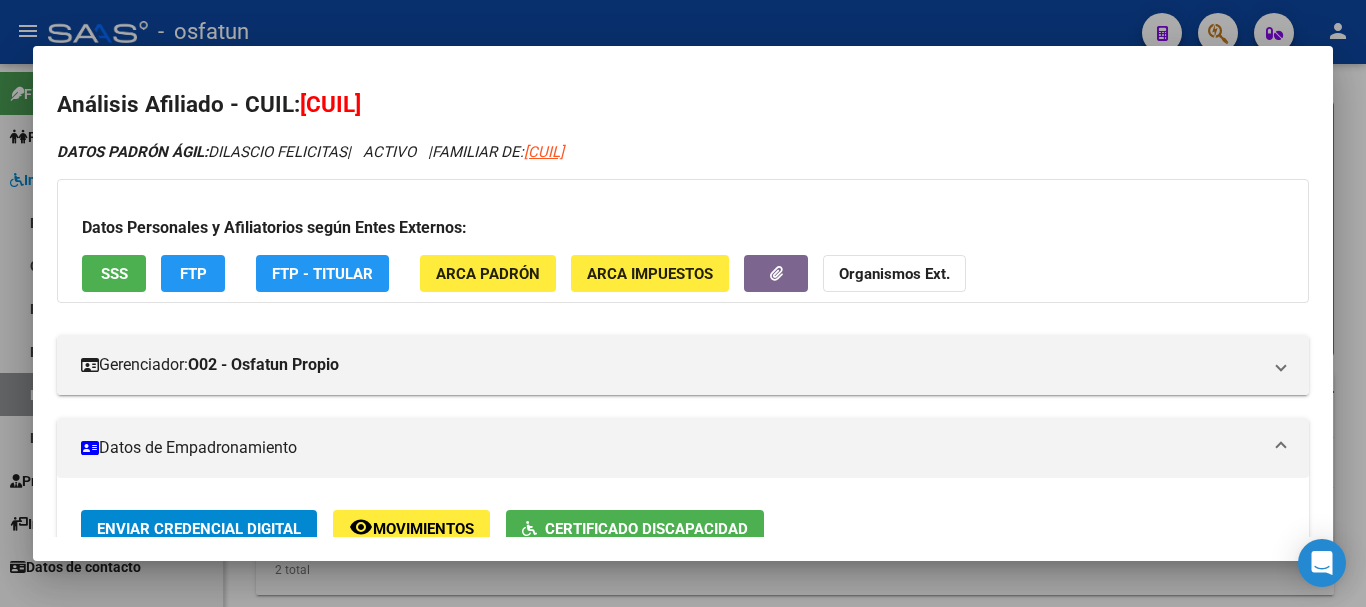 scroll, scrollTop: 203, scrollLeft: 0, axis: vertical 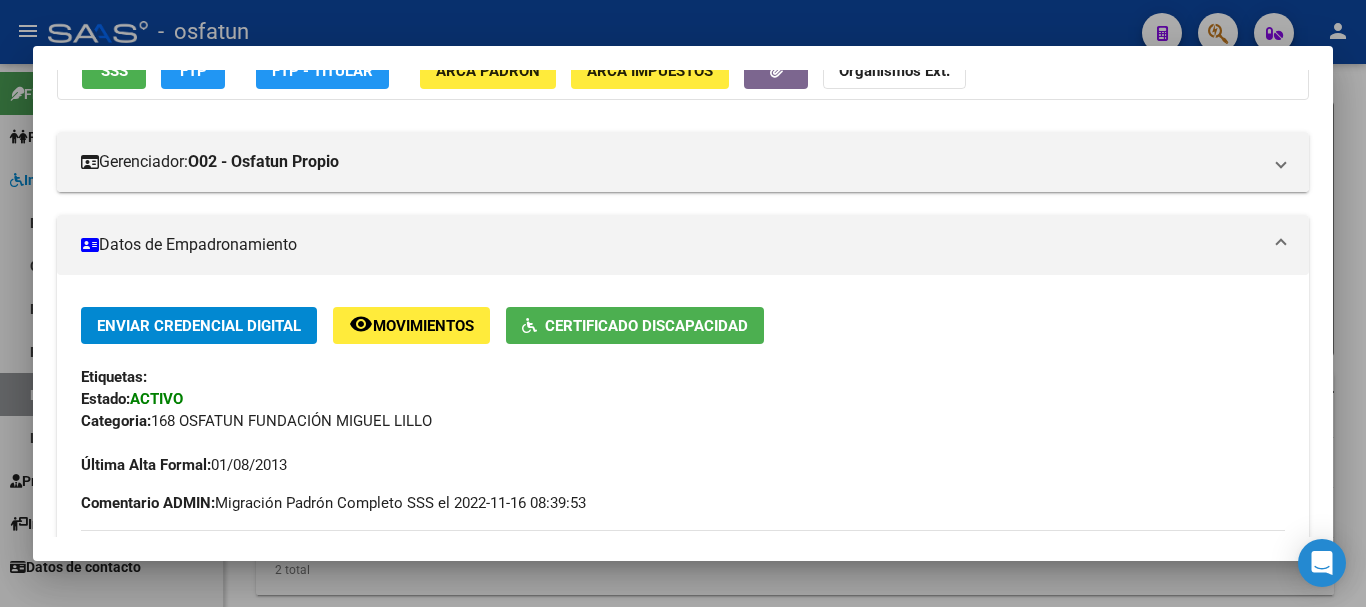 click at bounding box center (683, 303) 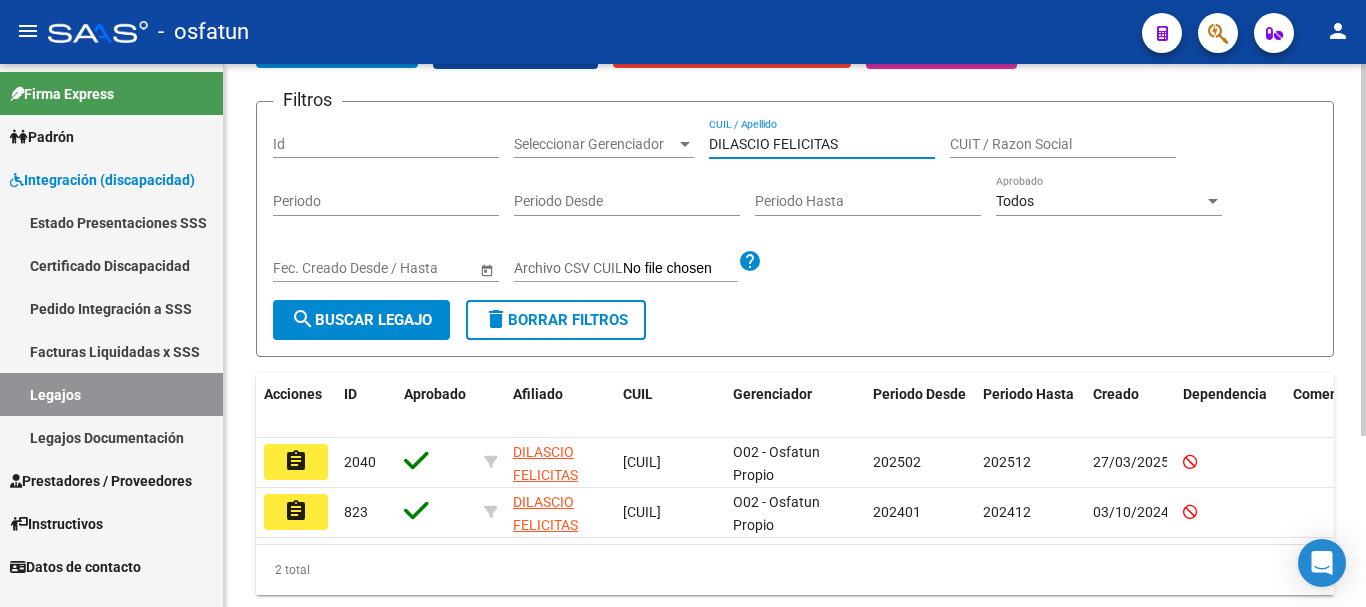 drag, startPoint x: 866, startPoint y: 141, endPoint x: 684, endPoint y: 198, distance: 190.71707 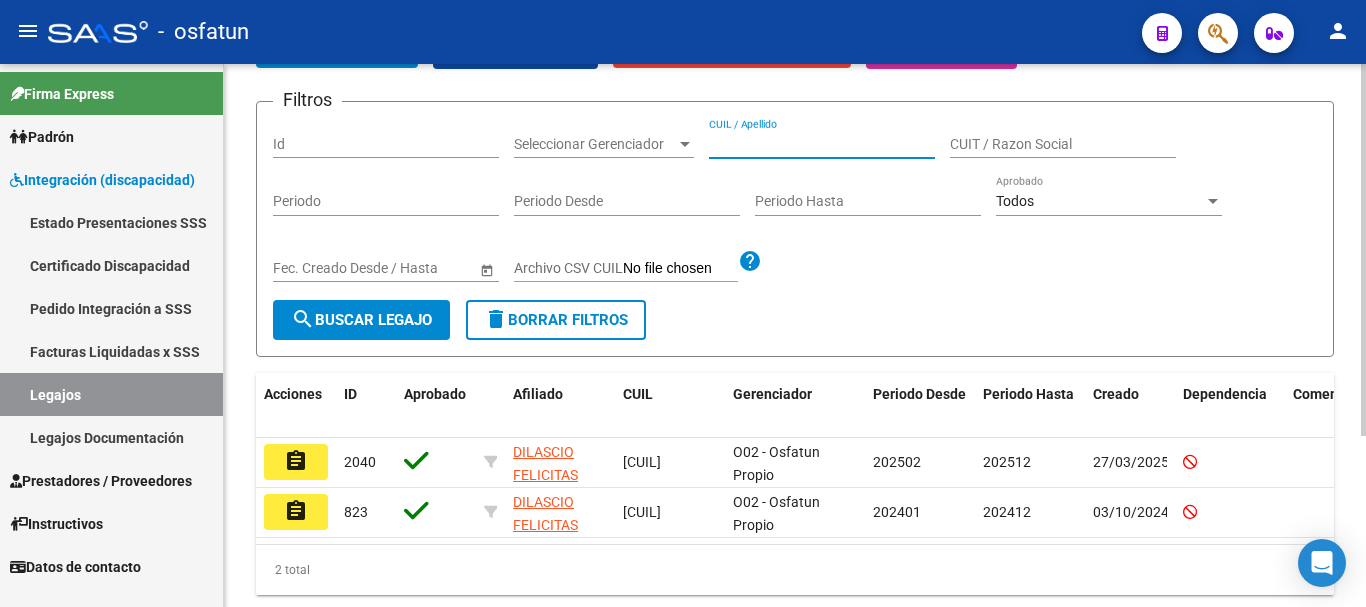 paste on "NASELLI VALENTINO" 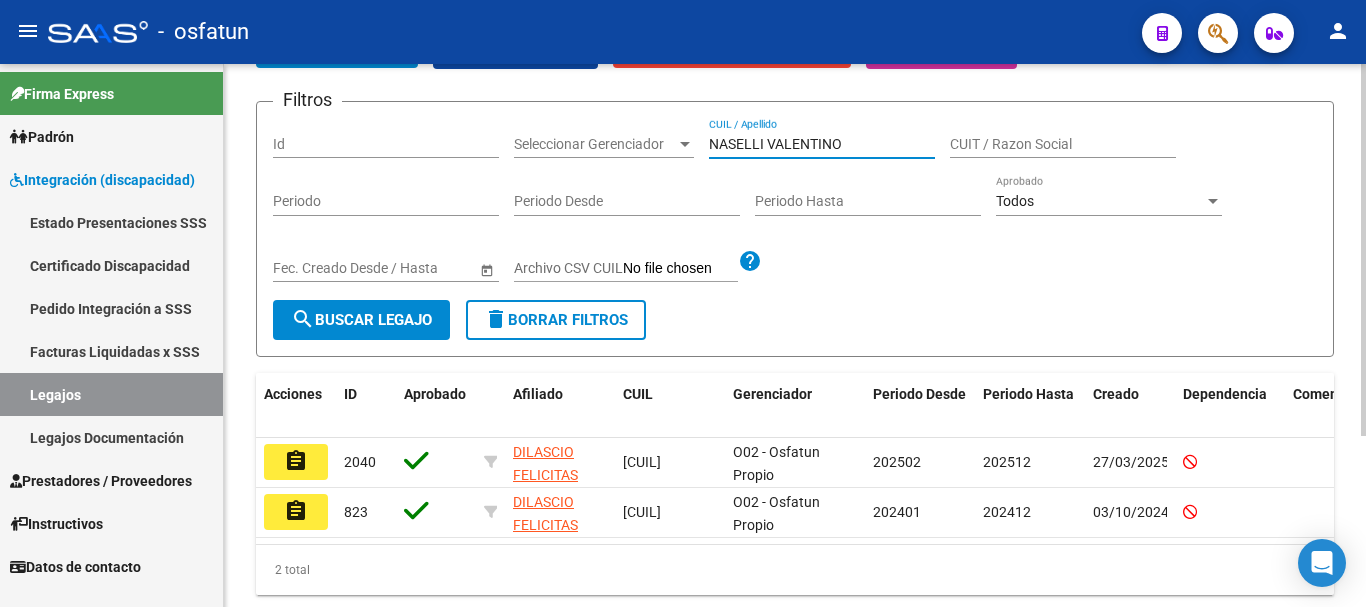 type on "NASELLI VALENTINO" 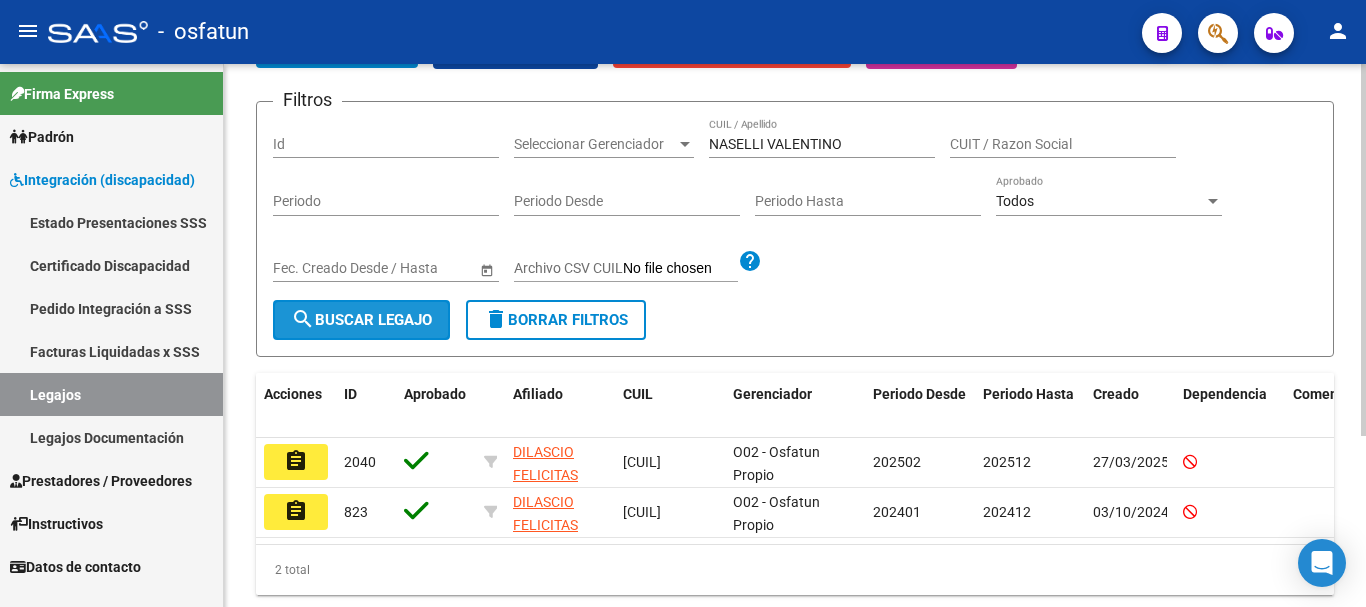 click on "search  Buscar Legajo" 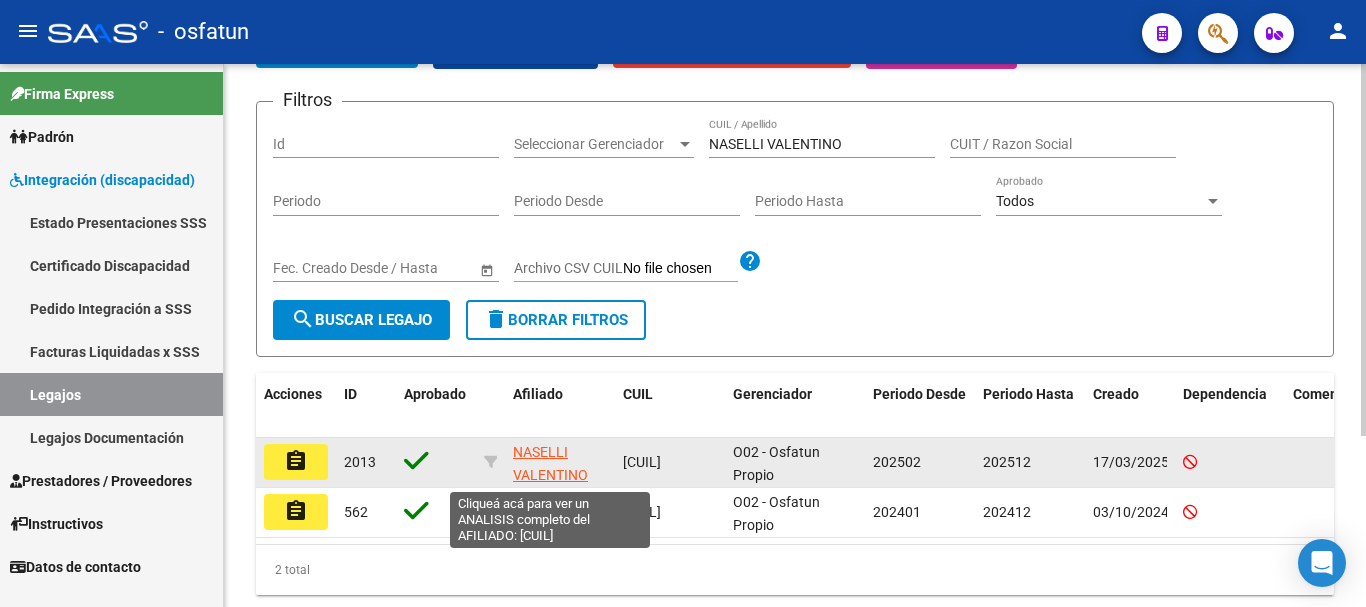 click on "NASELLI VALENTINO" 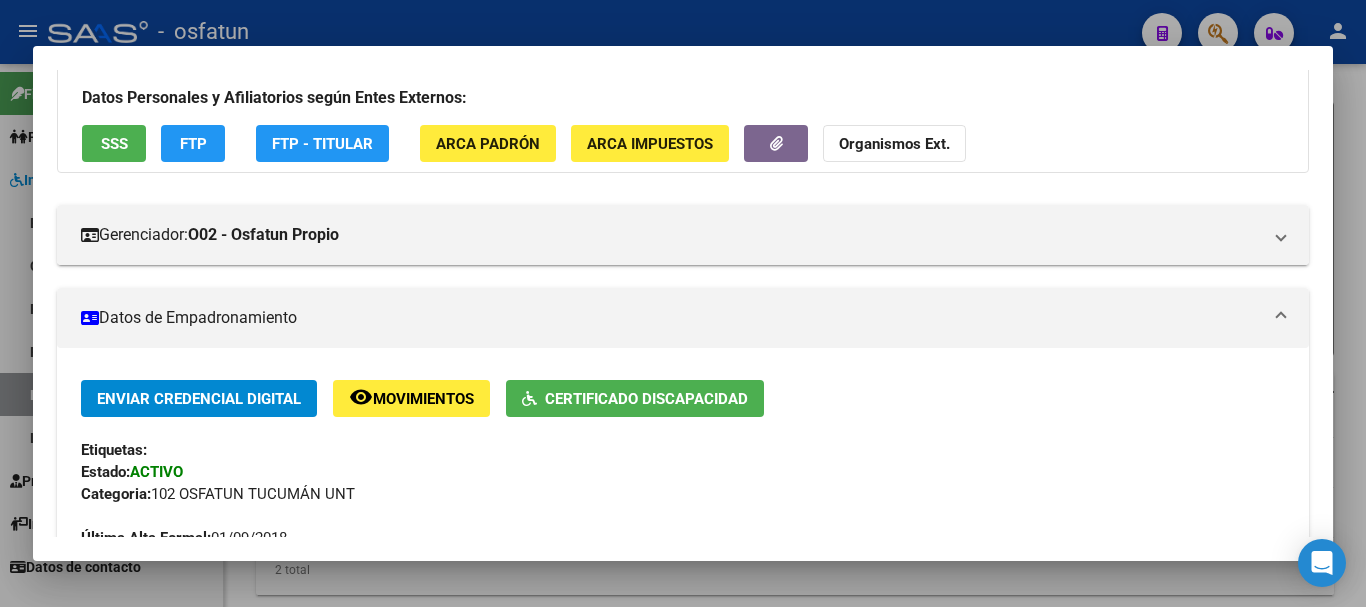 scroll, scrollTop: 142, scrollLeft: 0, axis: vertical 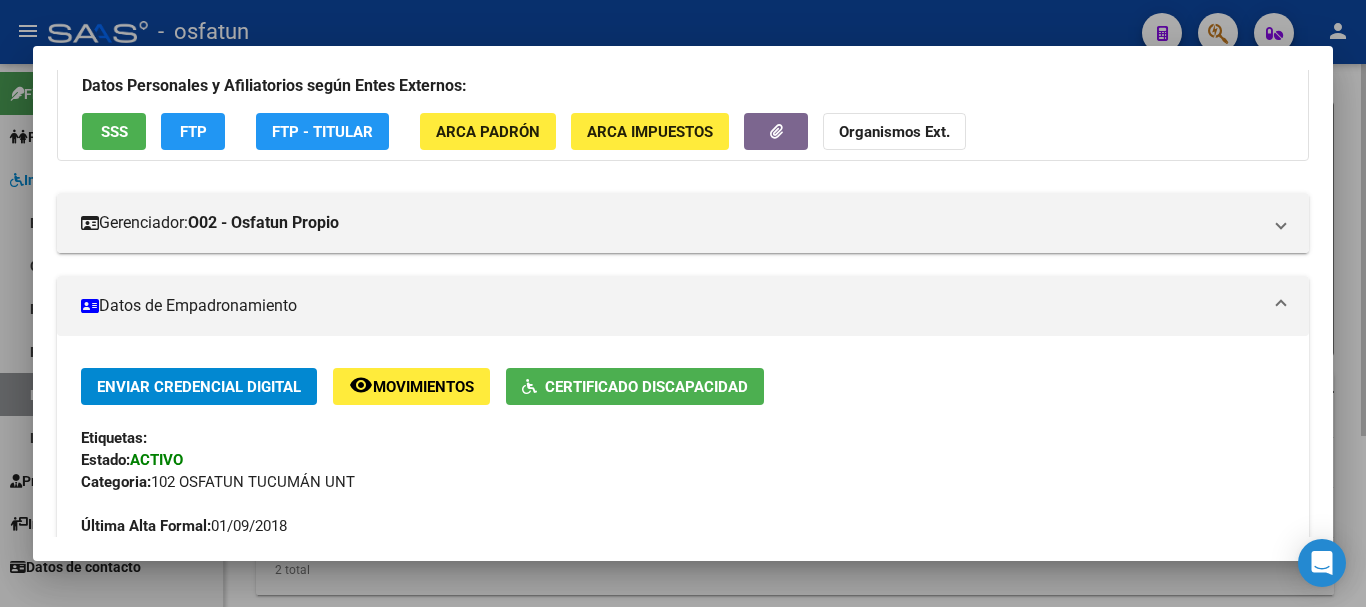 drag, startPoint x: 1365, startPoint y: 270, endPoint x: 881, endPoint y: 221, distance: 486.47406 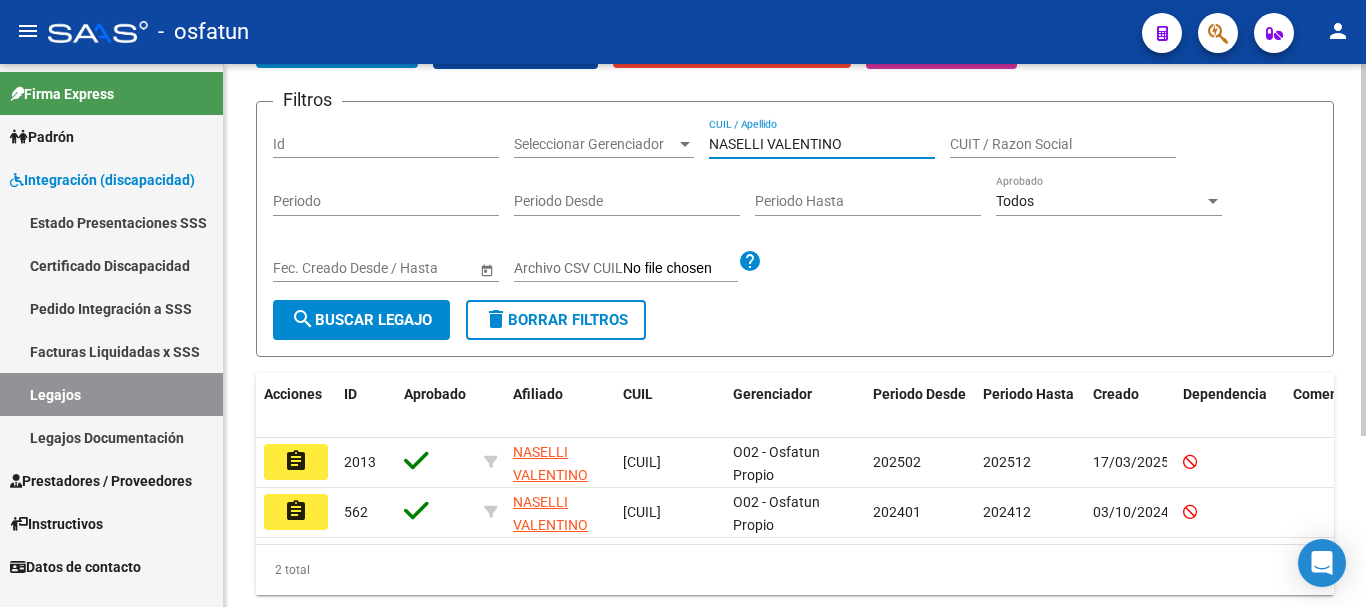 drag, startPoint x: 881, startPoint y: 139, endPoint x: 630, endPoint y: 149, distance: 251.19913 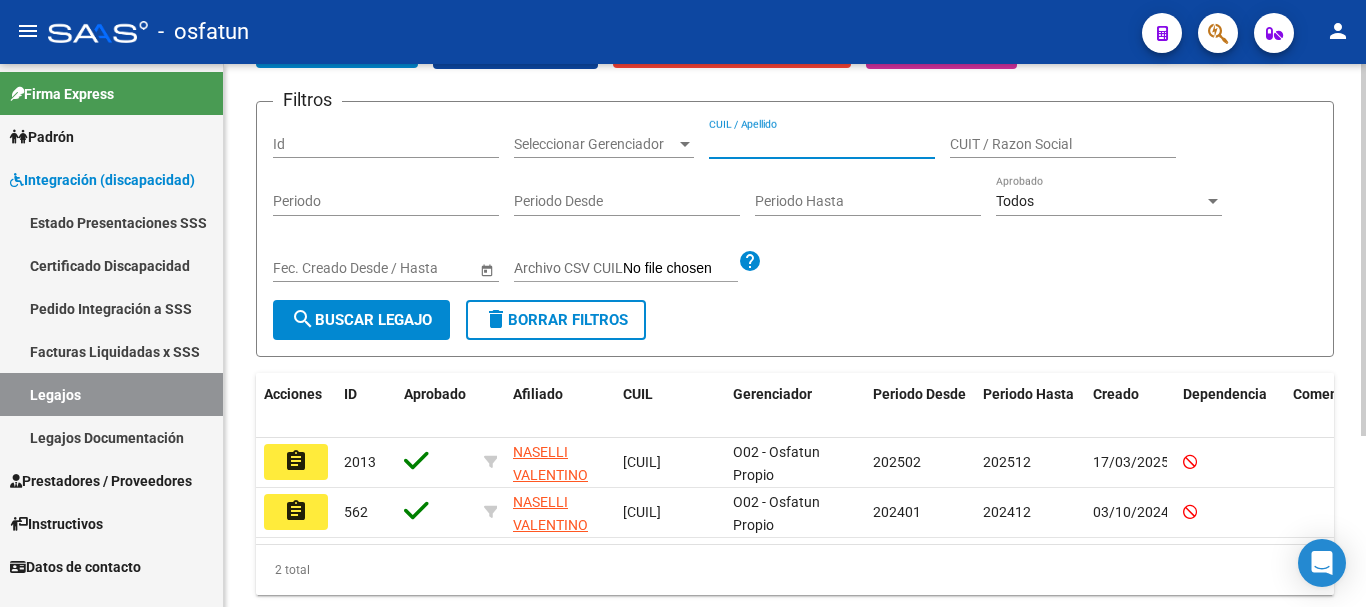 paste on "OLIVARES SOLANA" 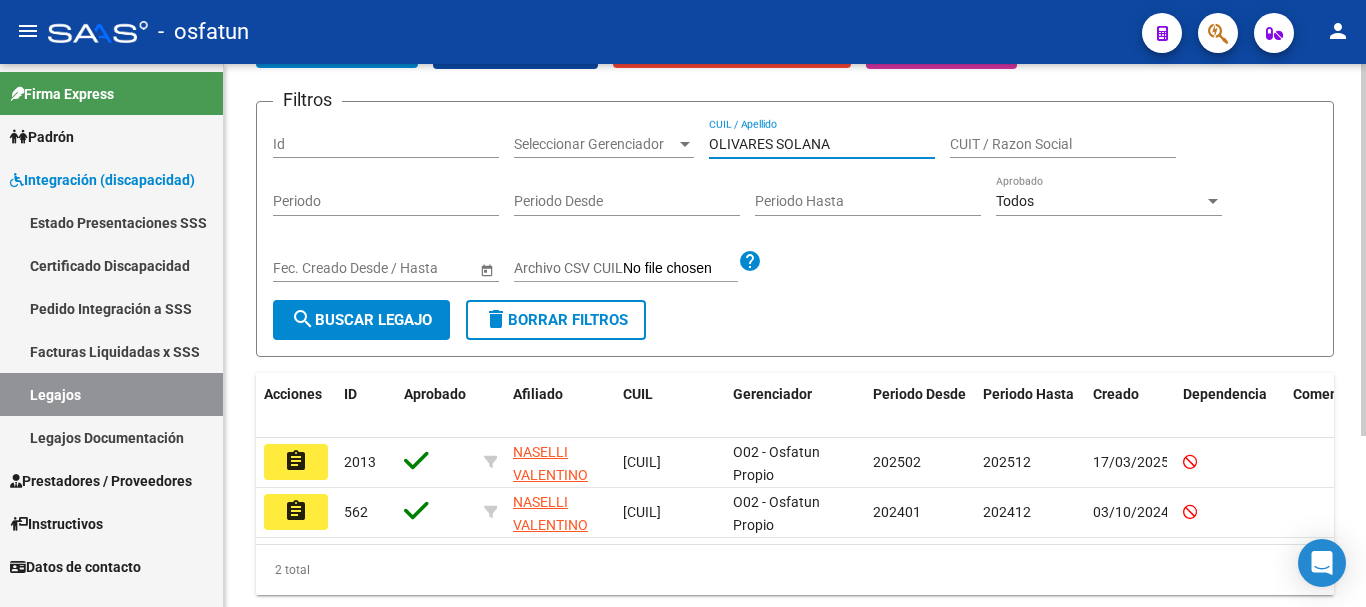 type on "OLIVARES SOLANA" 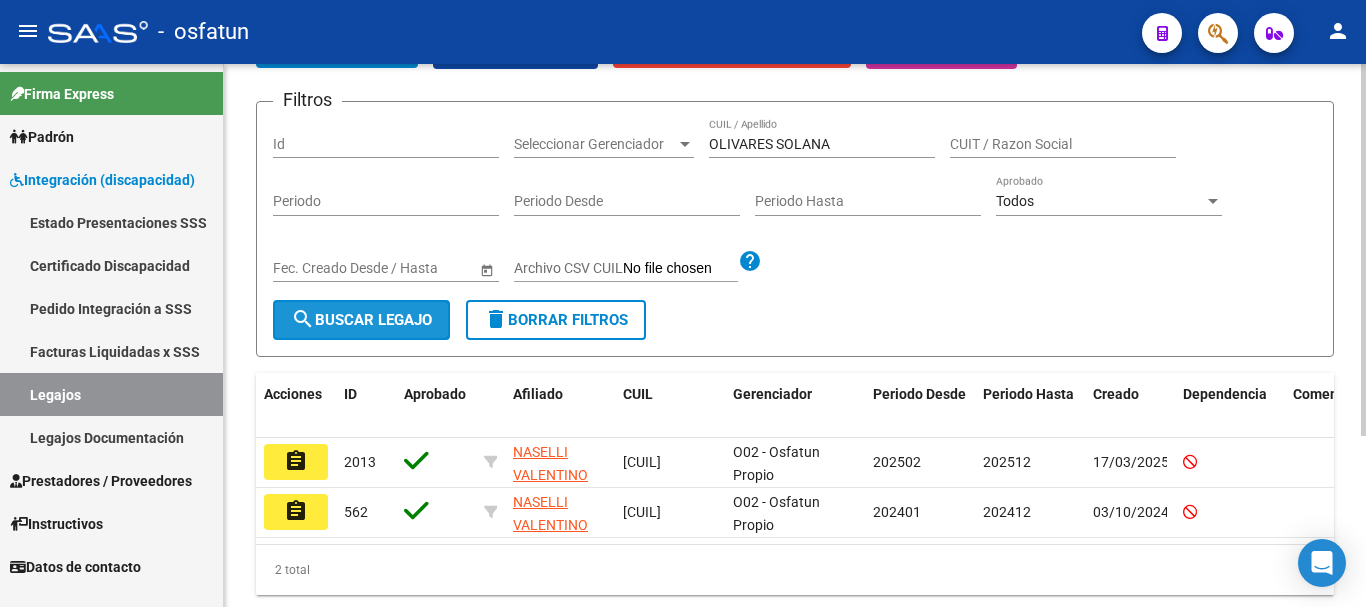 click on "search  Buscar Legajo" 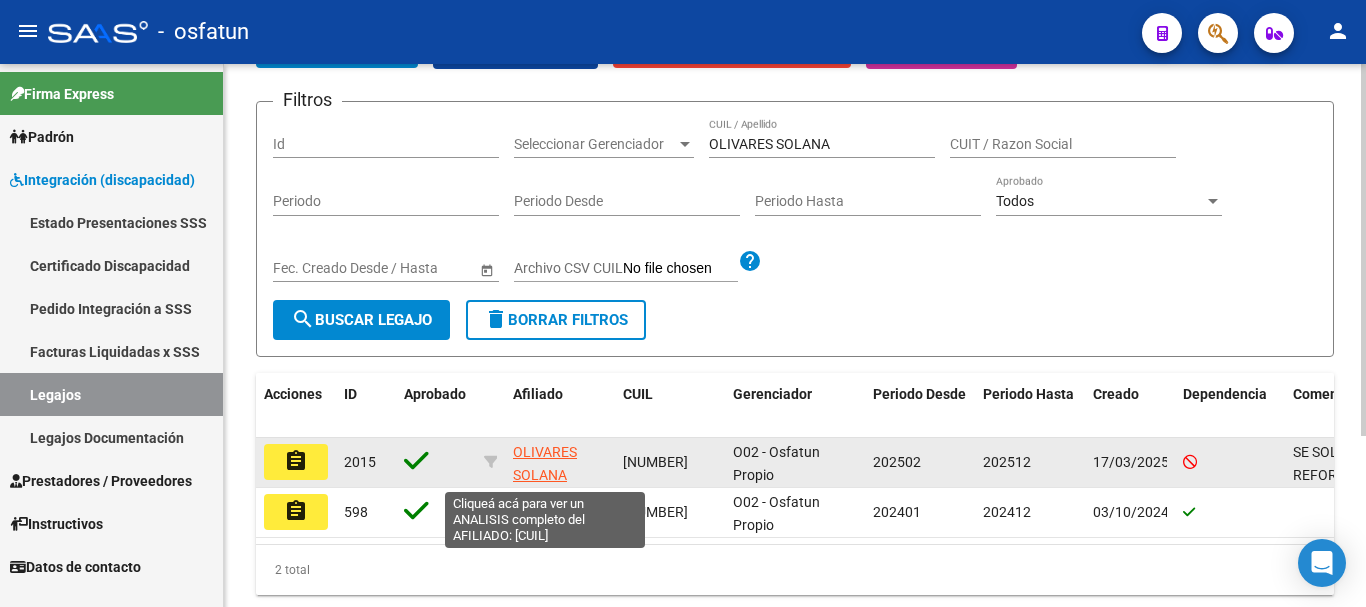 click on "OLIVARES SOLANA" 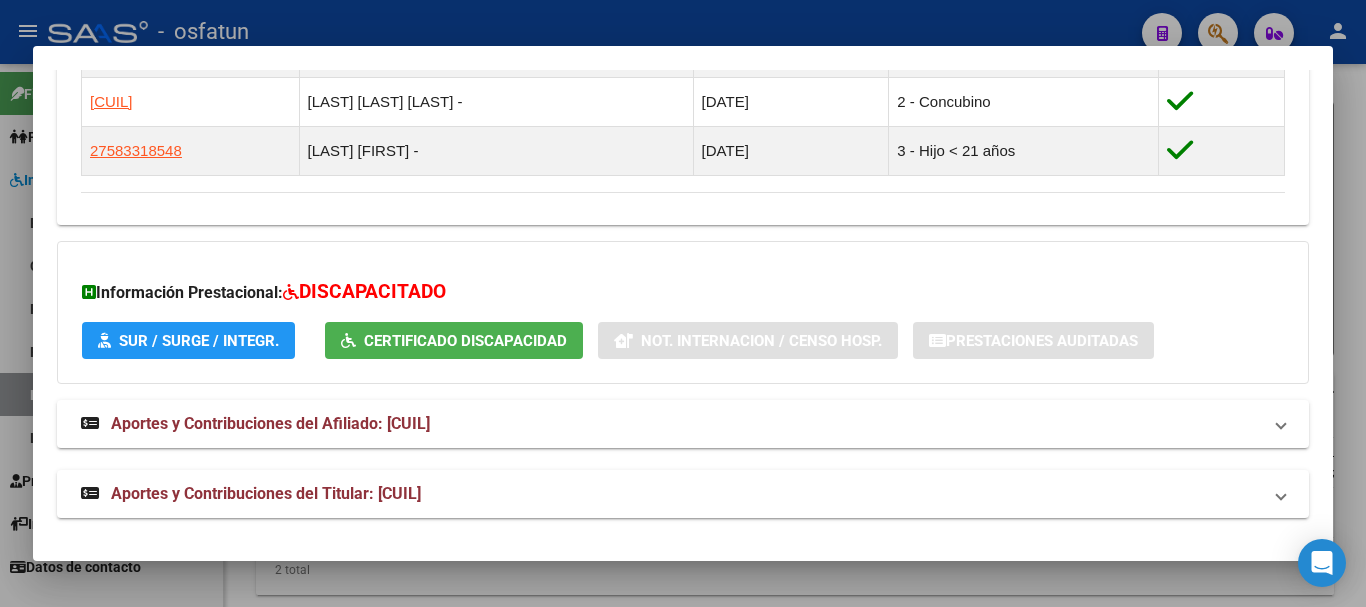 scroll, scrollTop: 1210, scrollLeft: 0, axis: vertical 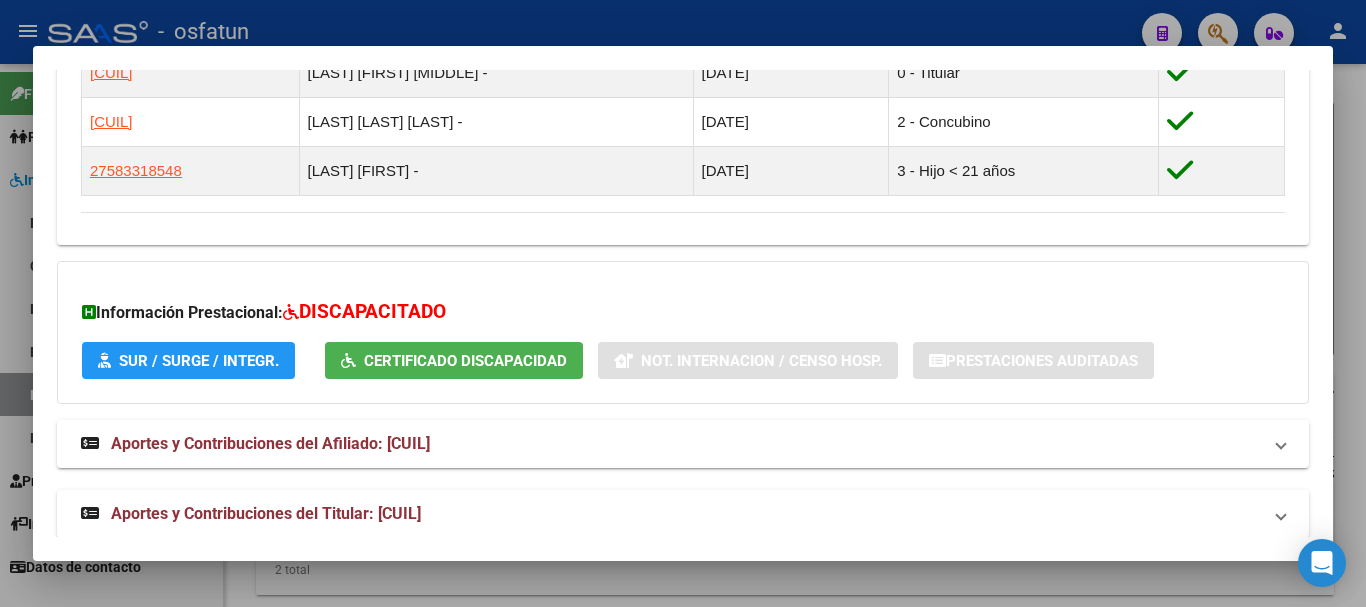 click on "Certificado Discapacidad" 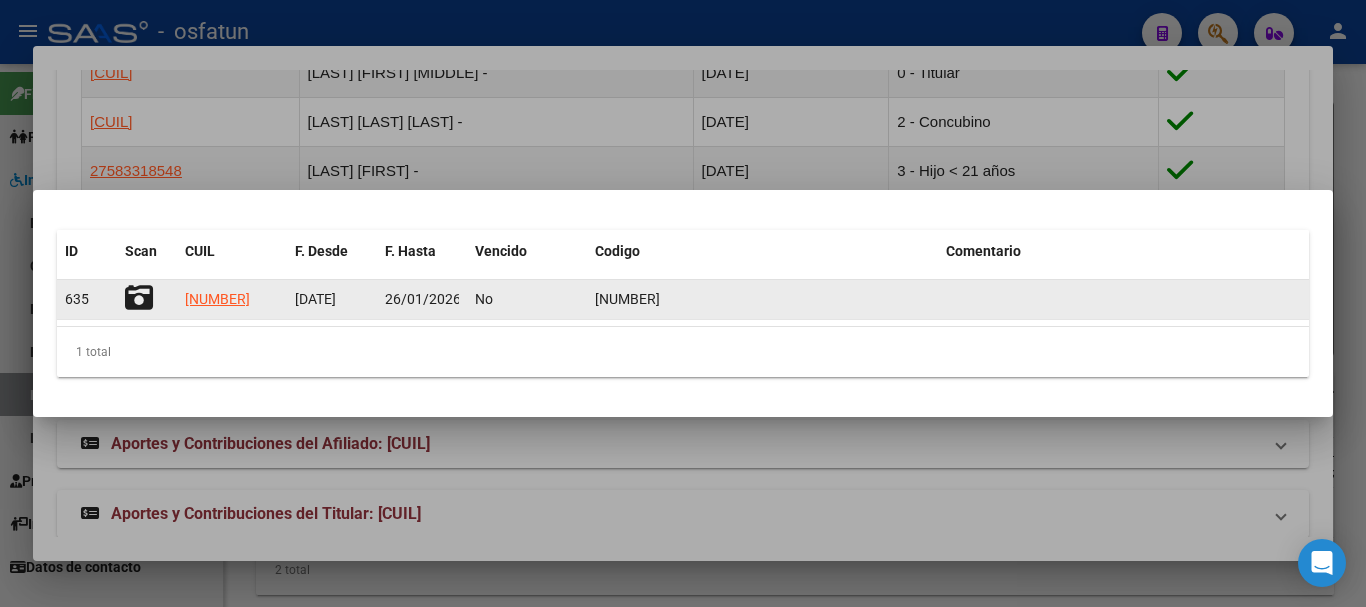 click 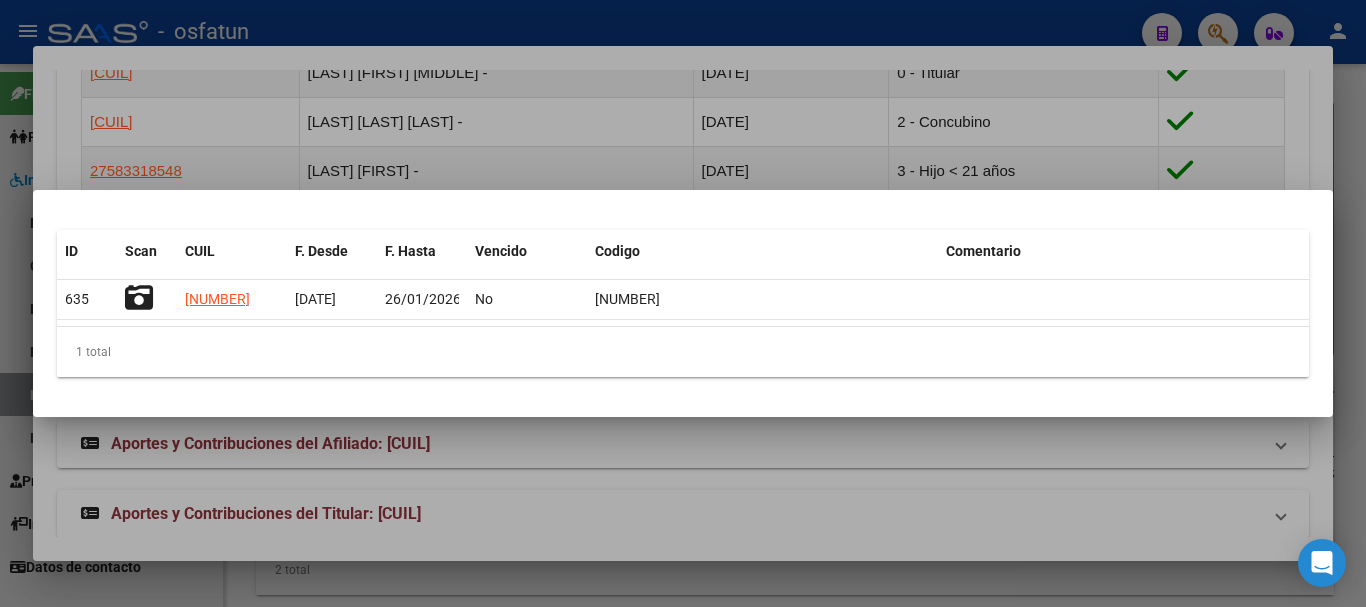 click at bounding box center [683, 303] 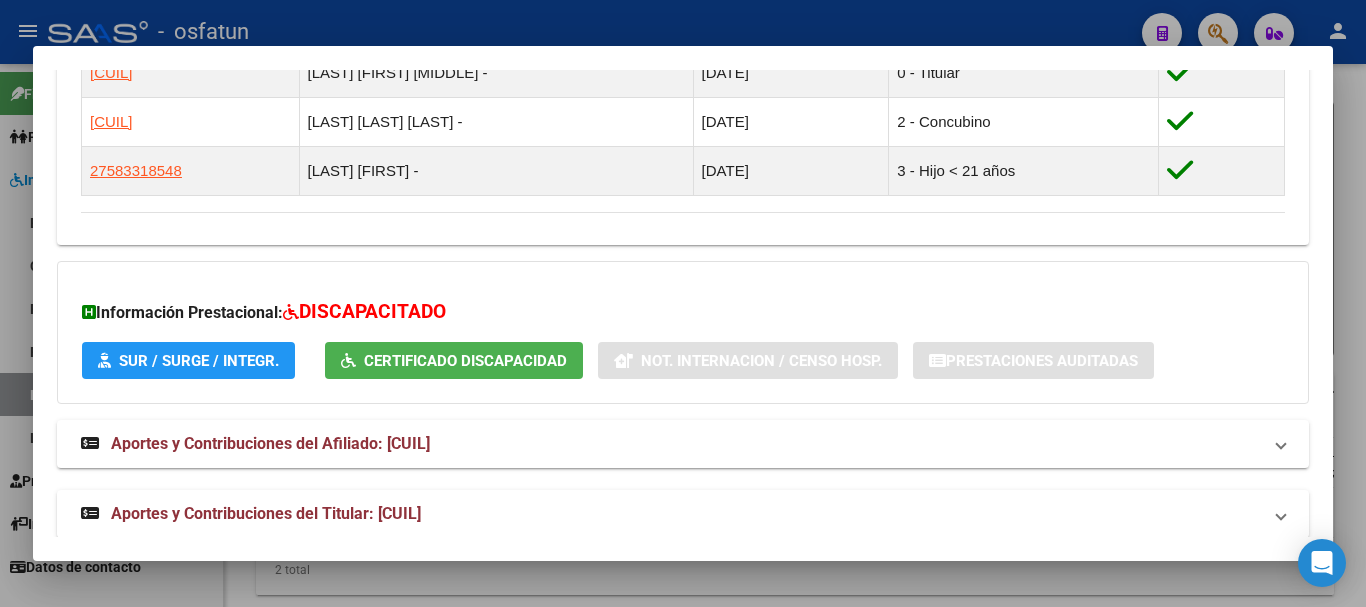 click at bounding box center [683, 303] 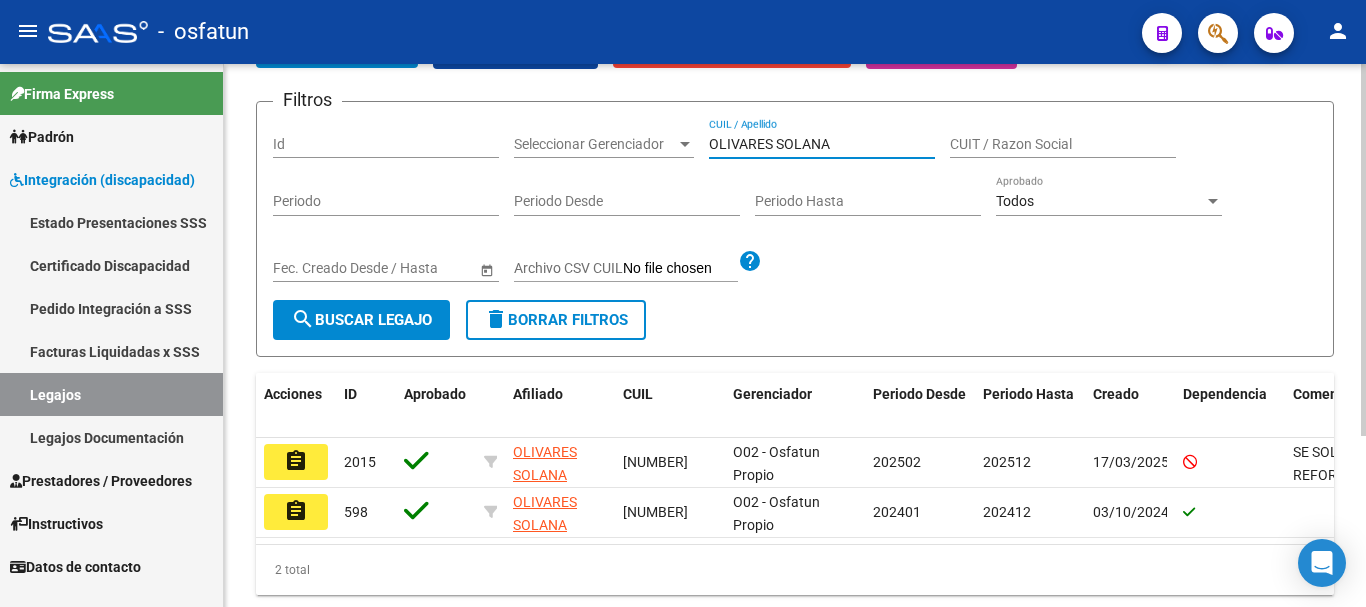 drag, startPoint x: 870, startPoint y: 147, endPoint x: 662, endPoint y: 210, distance: 217.33154 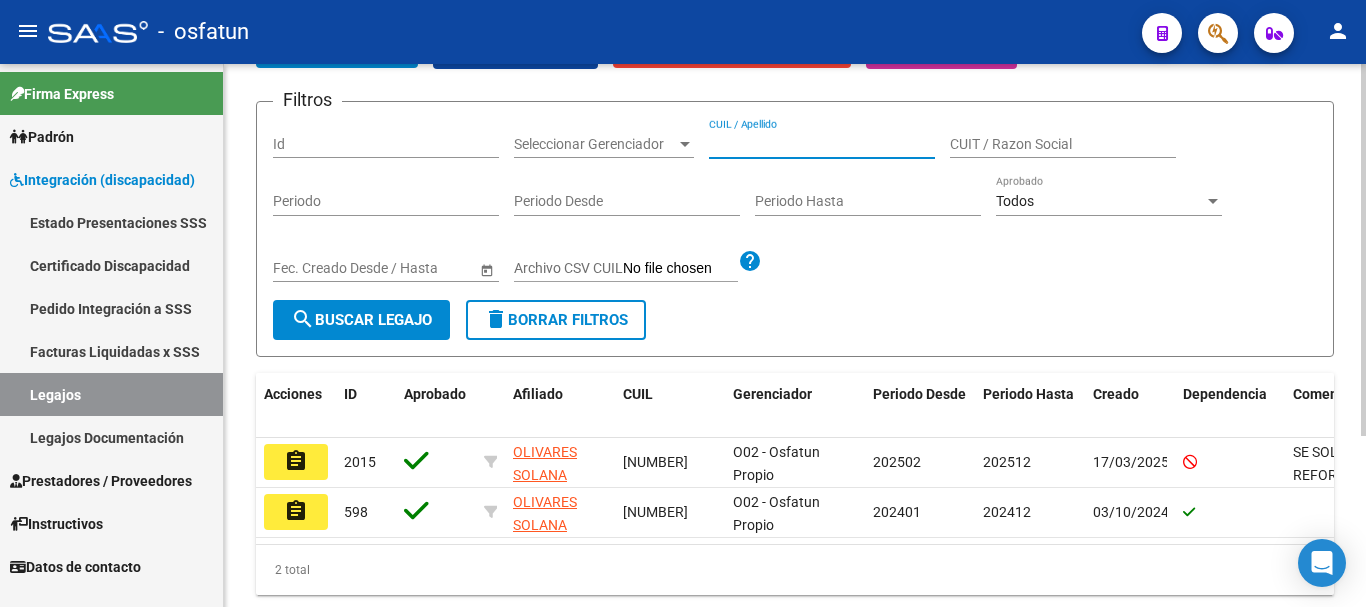 paste on "OLIVARES DELFINA" 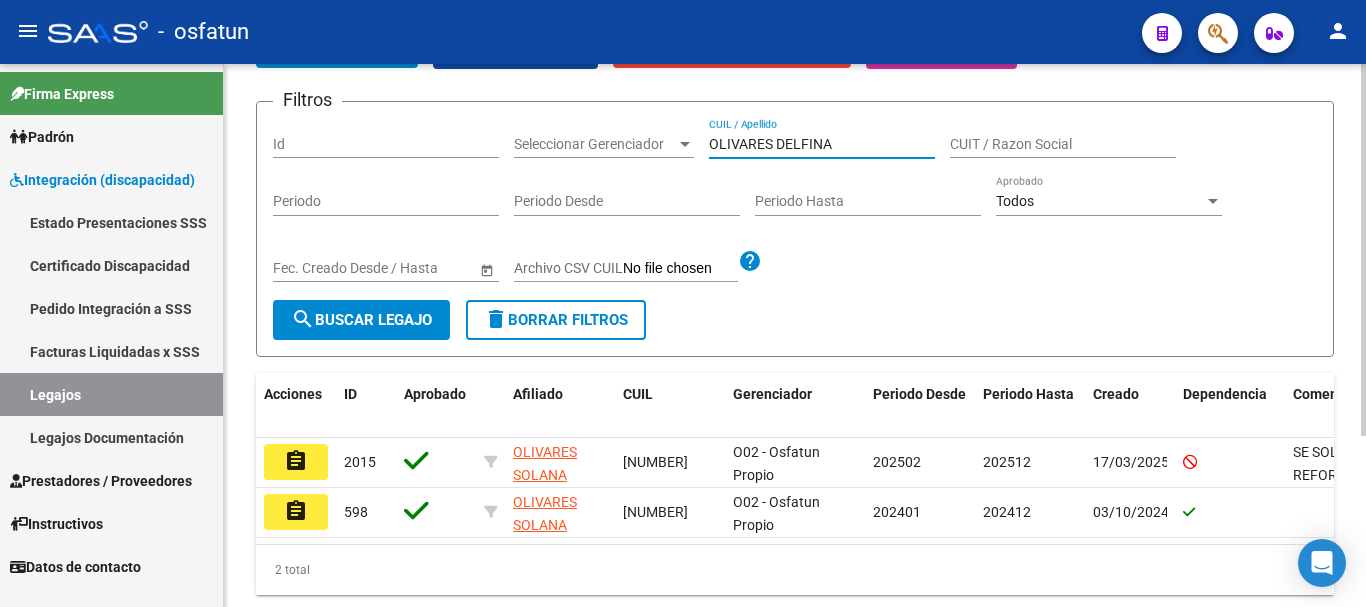 type on "OLIVARES DELFINA" 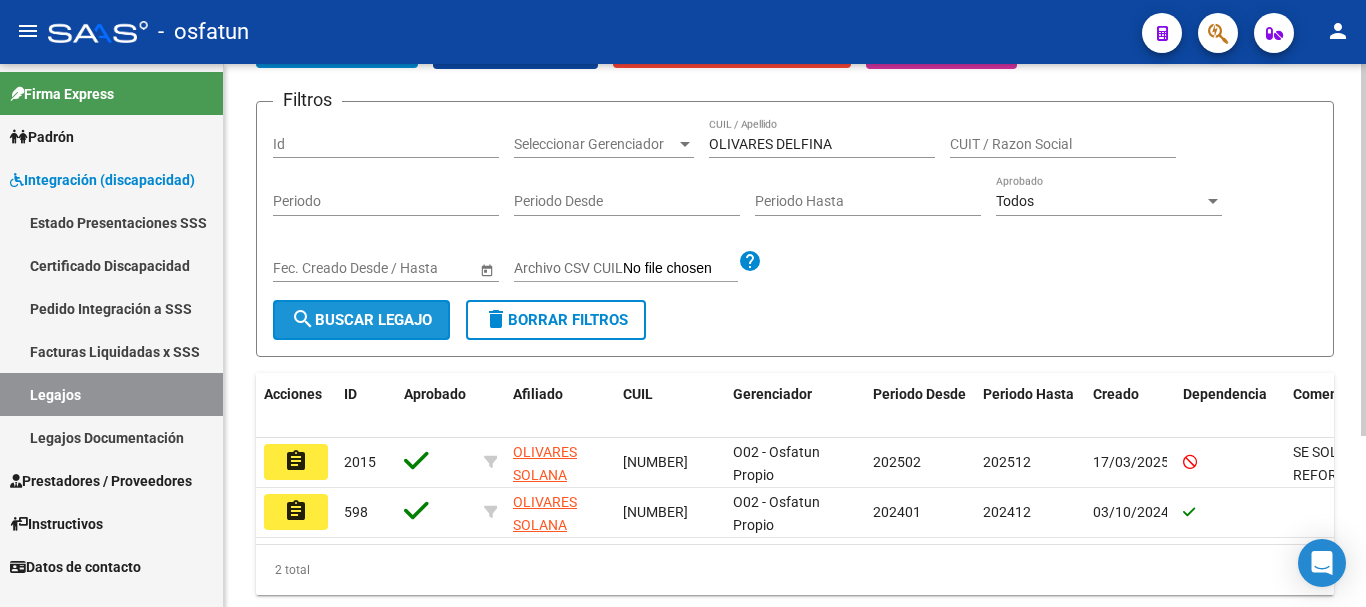 click on "search" 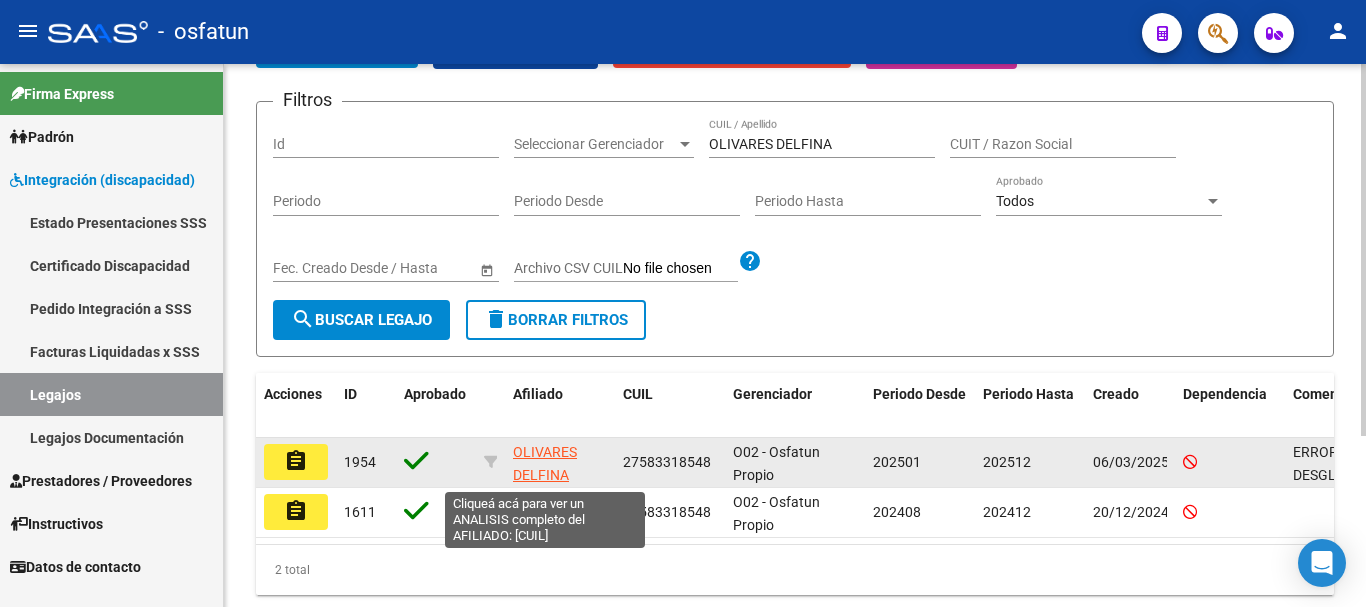 click on "OLIVARES DELFINA" 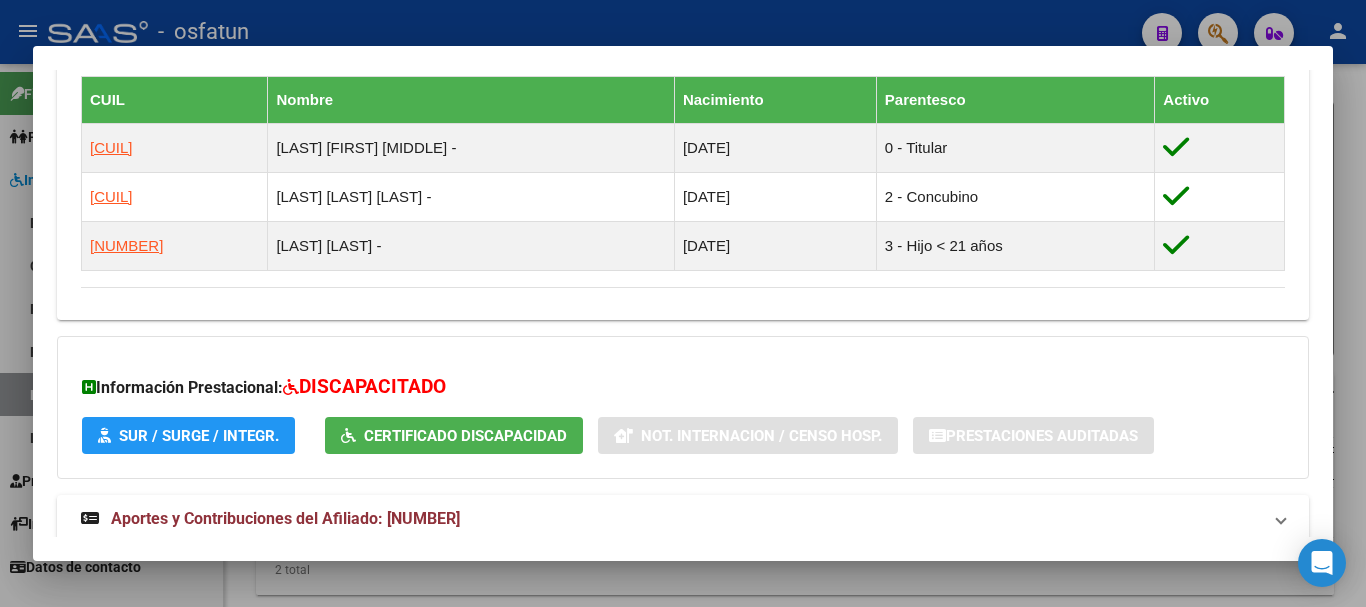 scroll, scrollTop: 1233, scrollLeft: 0, axis: vertical 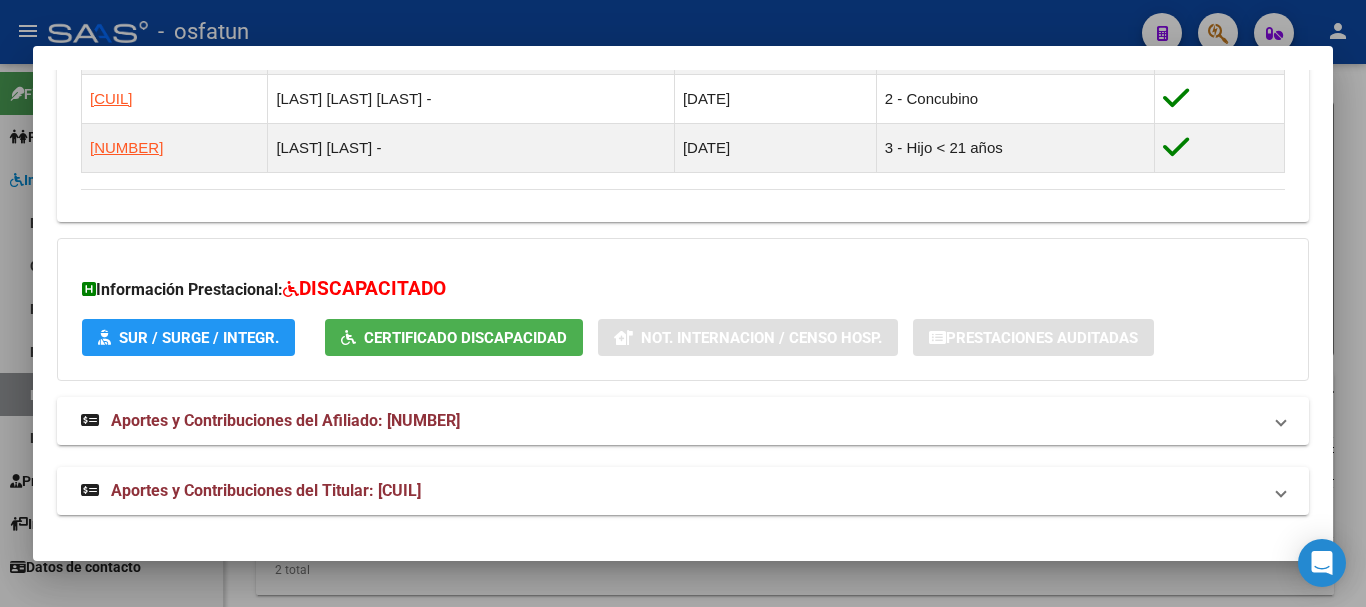 drag, startPoint x: 1365, startPoint y: 470, endPoint x: 1198, endPoint y: 583, distance: 201.63829 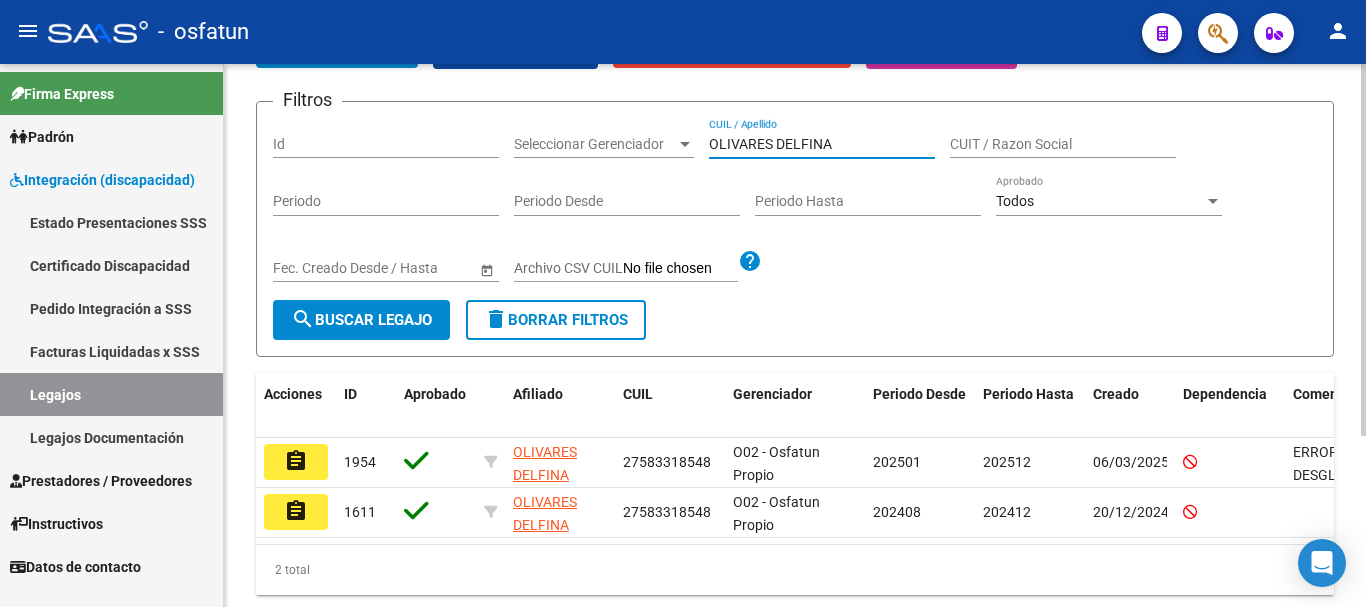 drag, startPoint x: 844, startPoint y: 142, endPoint x: 684, endPoint y: 162, distance: 161.24515 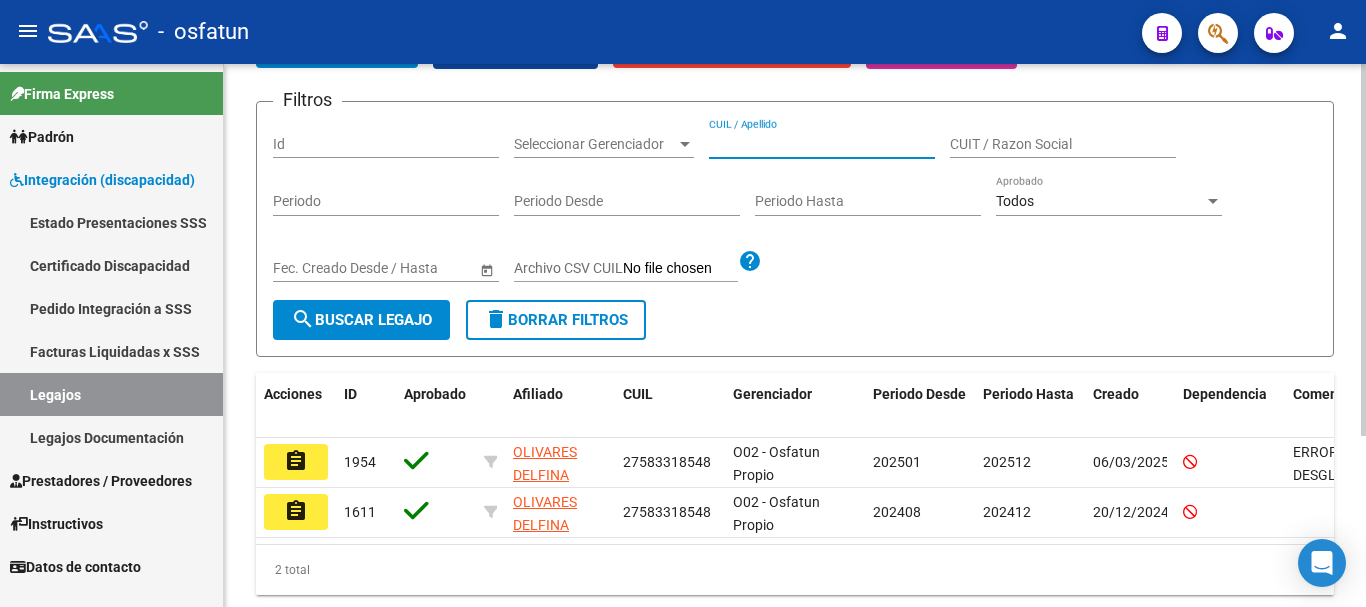paste on "ROLDAN HELENA" 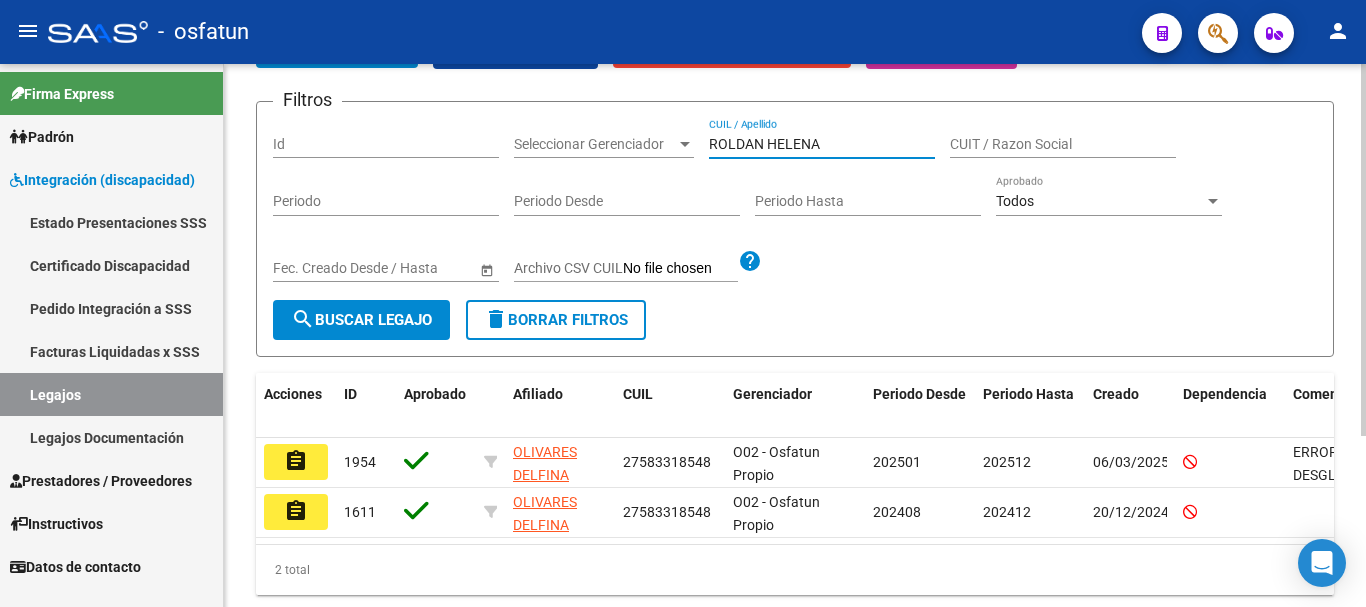 type on "ROLDAN HELENA" 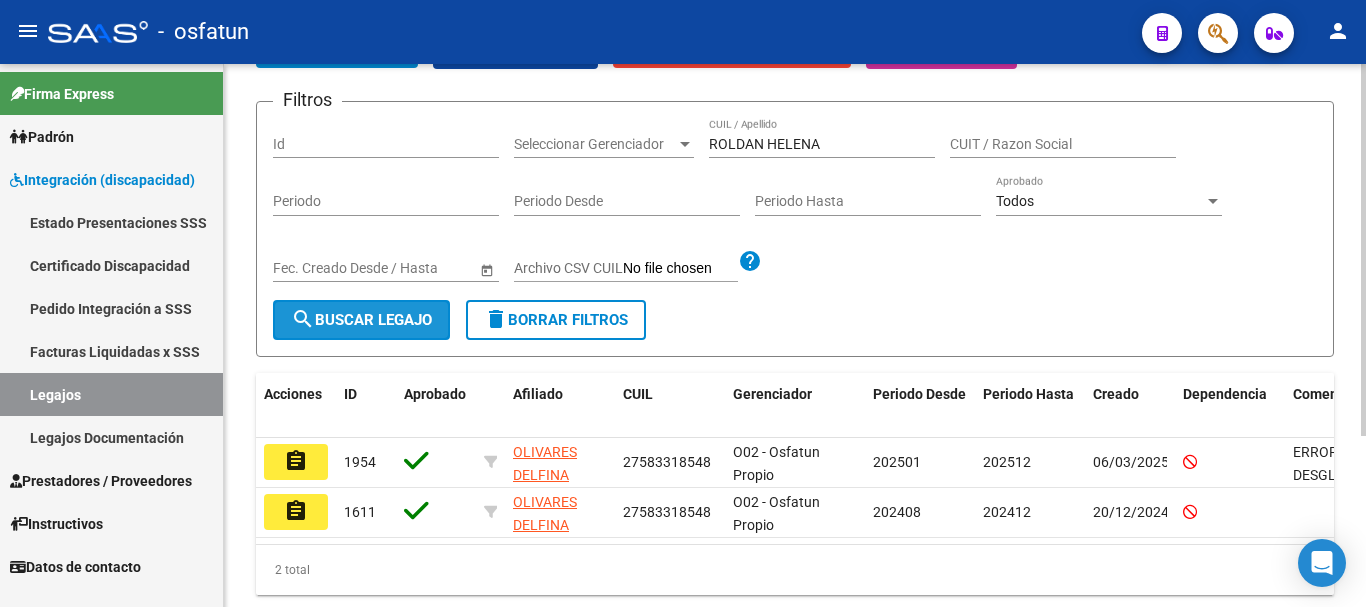 drag, startPoint x: 431, startPoint y: 310, endPoint x: 350, endPoint y: 367, distance: 99.04544 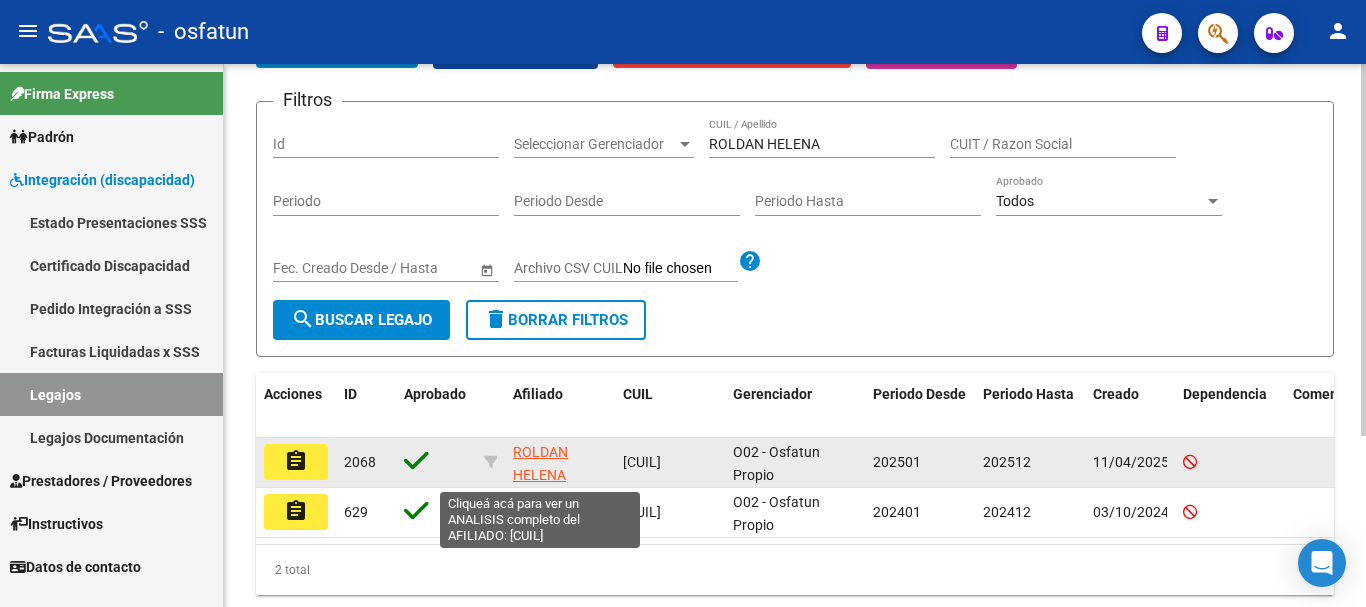 click on "ROLDAN HELENA" 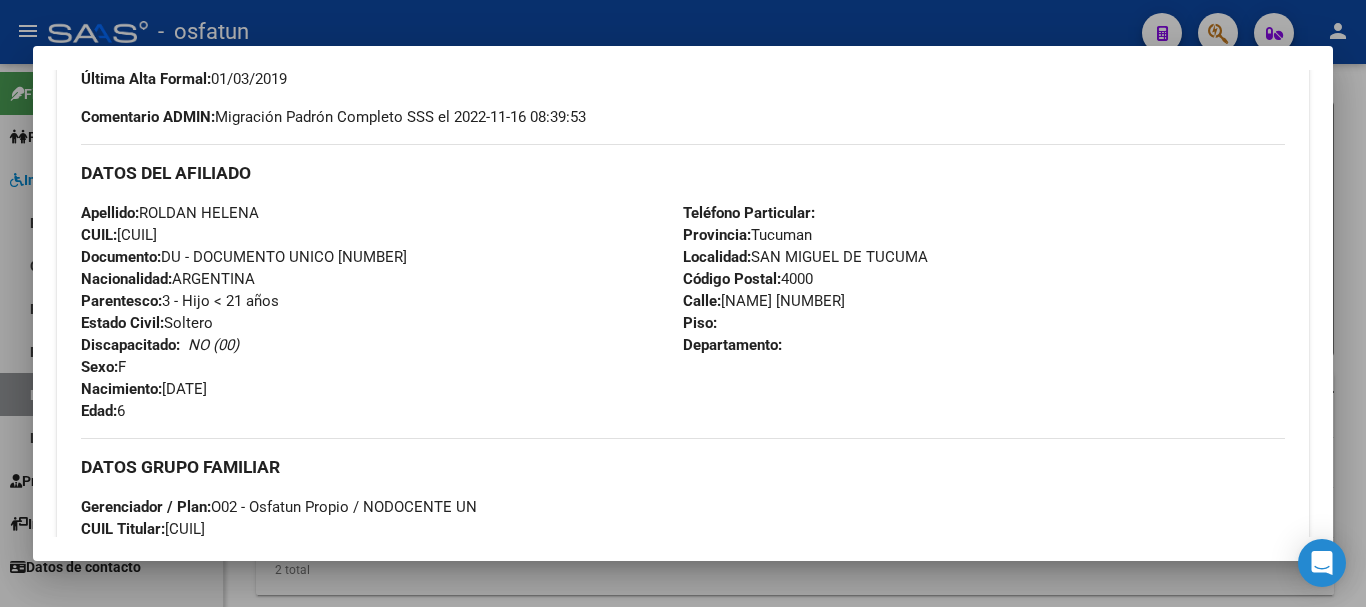 scroll, scrollTop: 538, scrollLeft: 0, axis: vertical 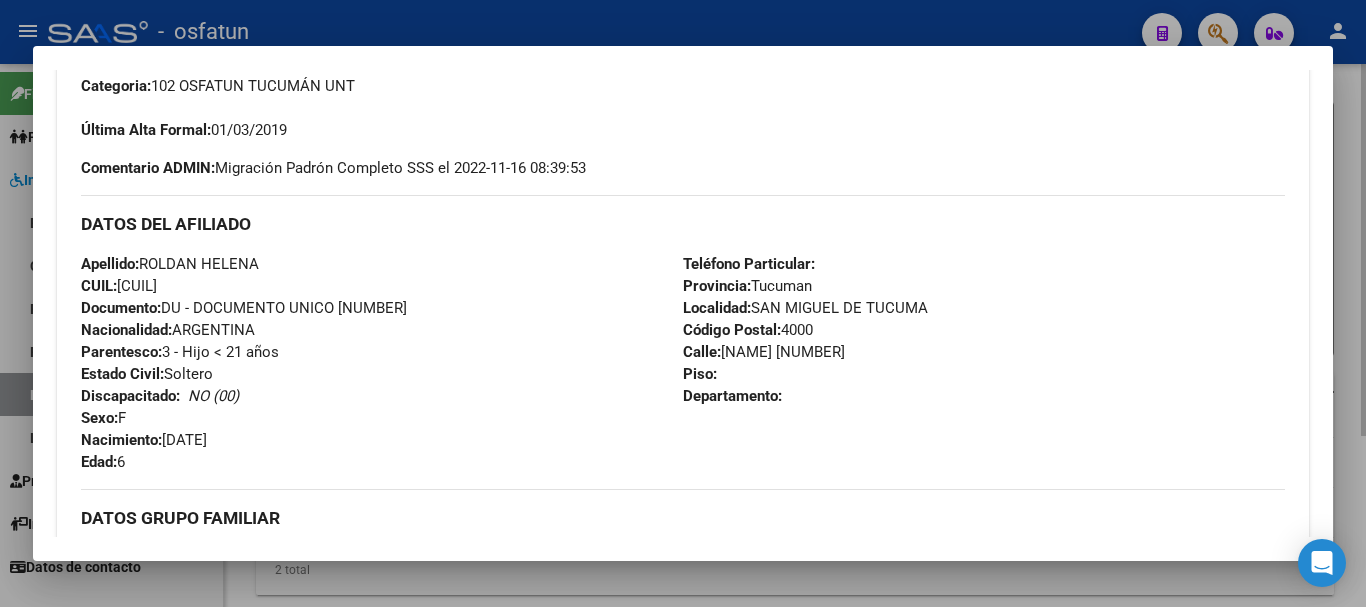 click at bounding box center [683, 303] 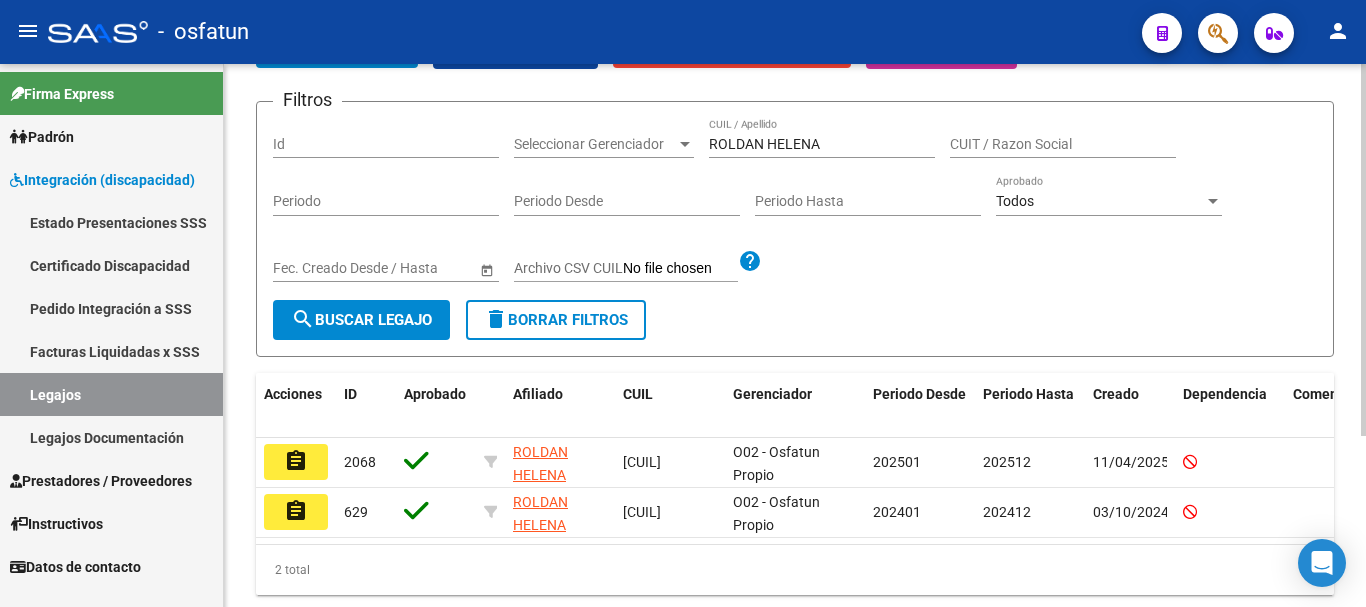drag, startPoint x: 798, startPoint y: 142, endPoint x: 654, endPoint y: 168, distance: 146.3284 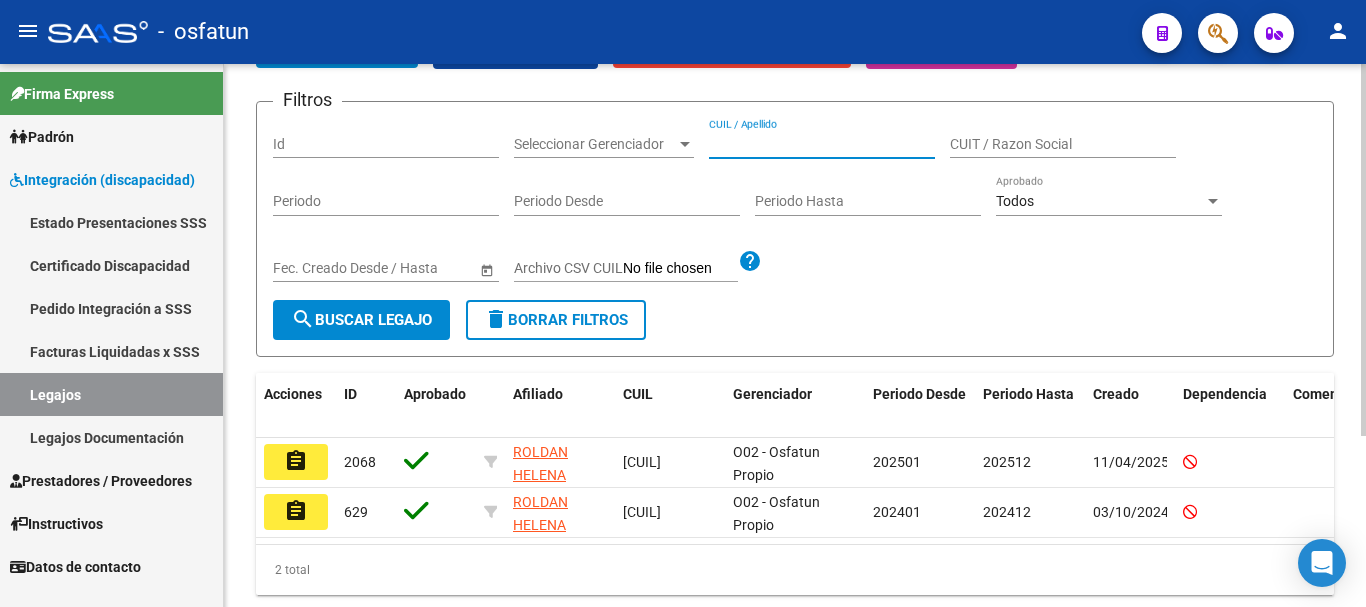 paste on "[LAST] [FIRST]" 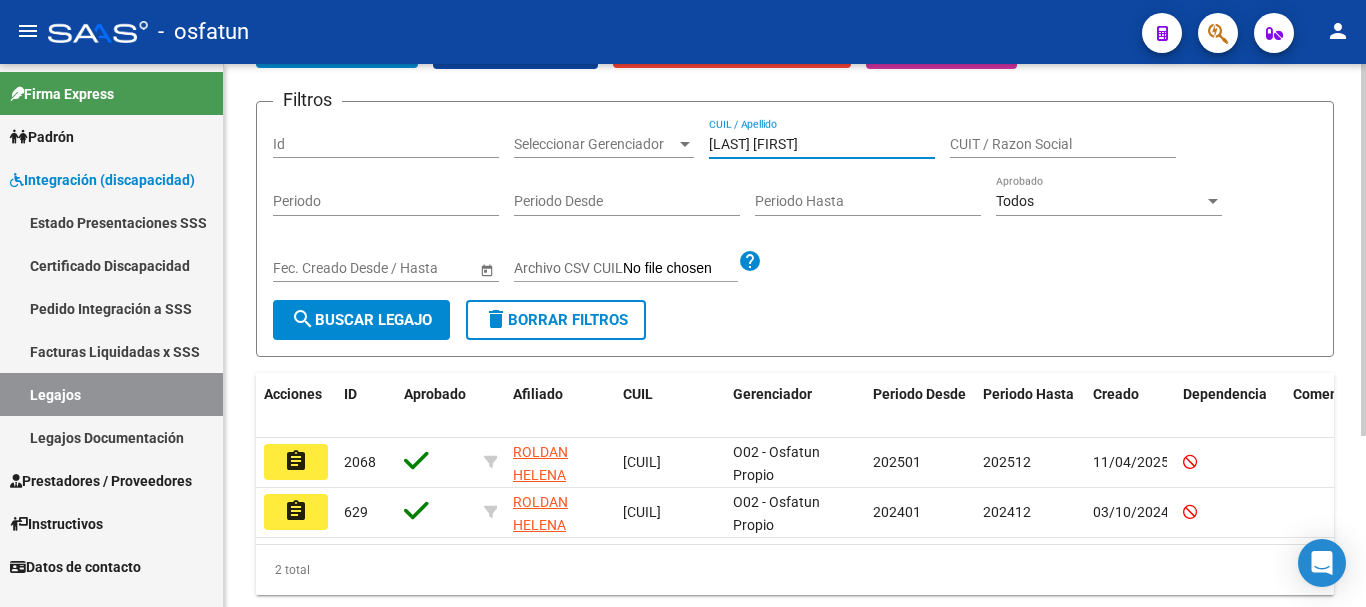 type on "[LAST] [FIRST]" 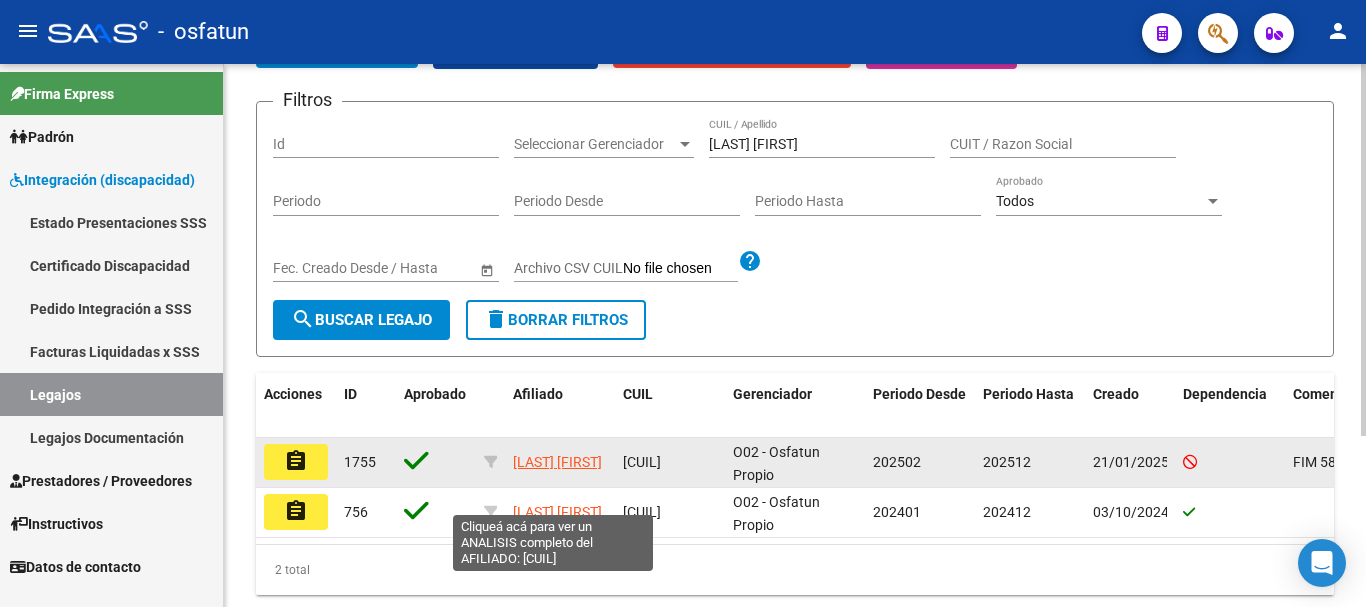 click on "[LAST] [FIRST]" 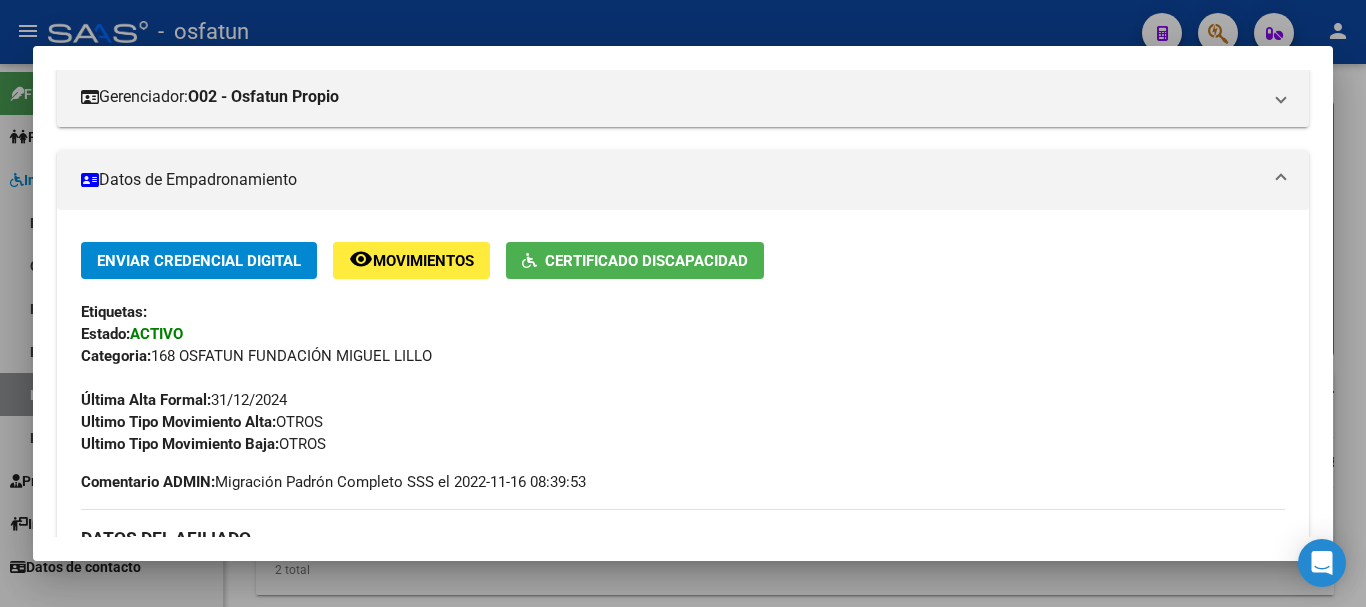 scroll, scrollTop: 333, scrollLeft: 0, axis: vertical 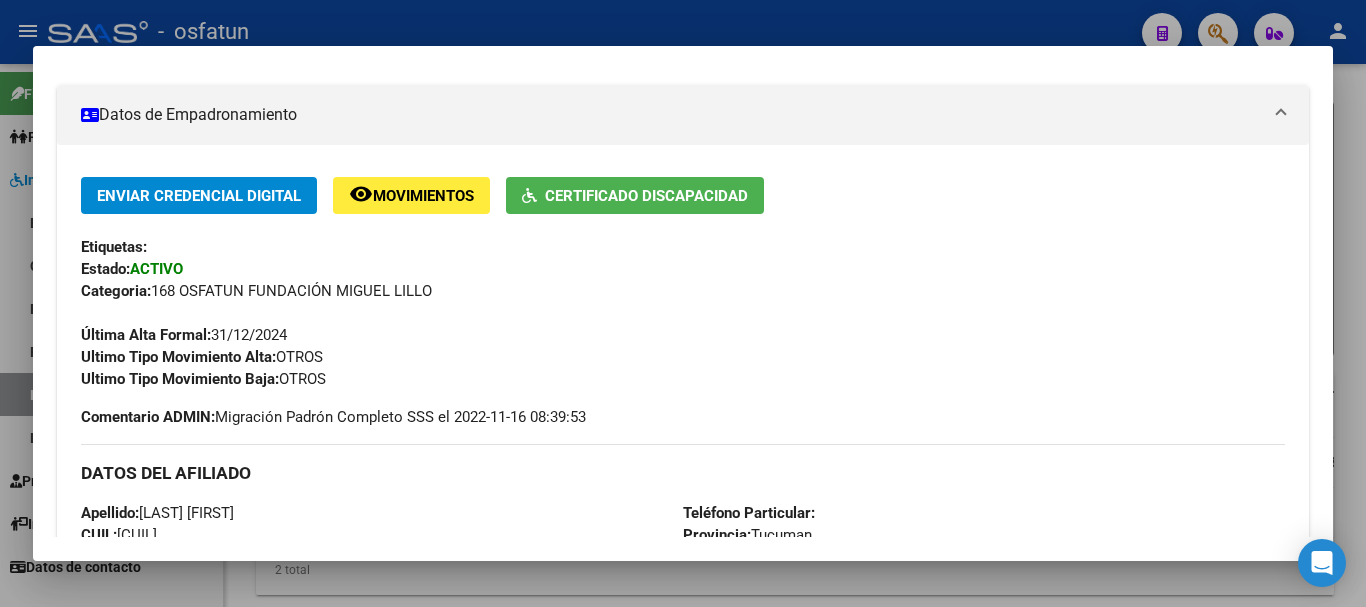 click at bounding box center (683, 303) 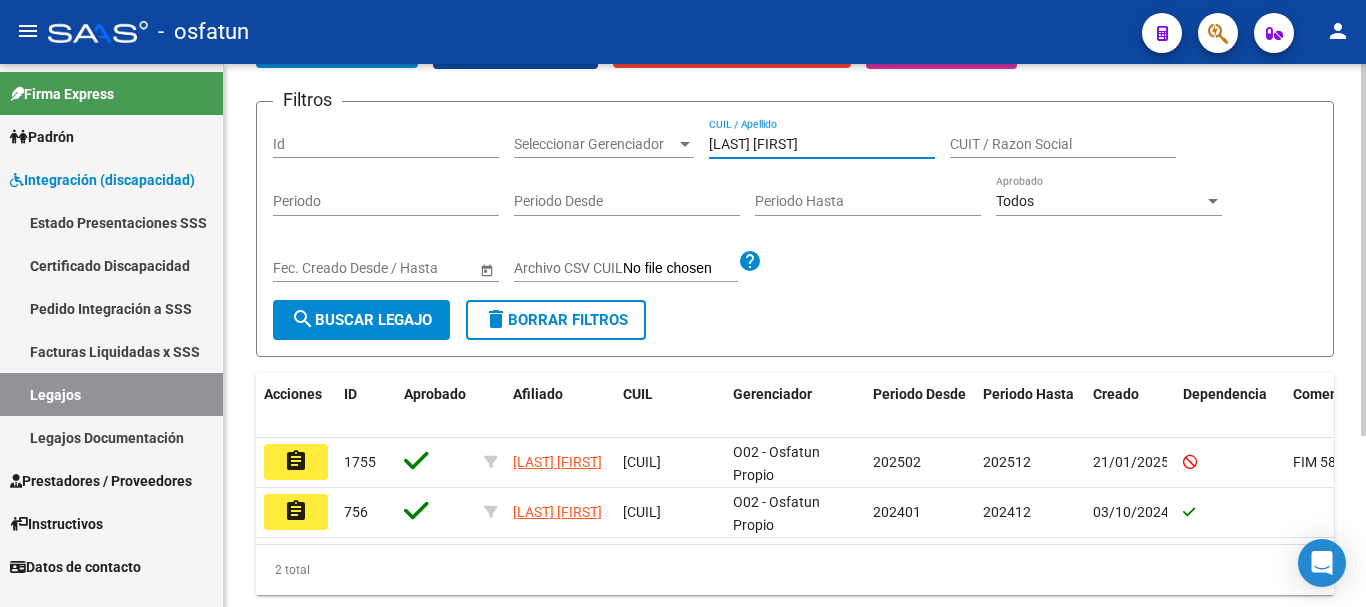 drag, startPoint x: 921, startPoint y: 149, endPoint x: 666, endPoint y: 167, distance: 255.6345 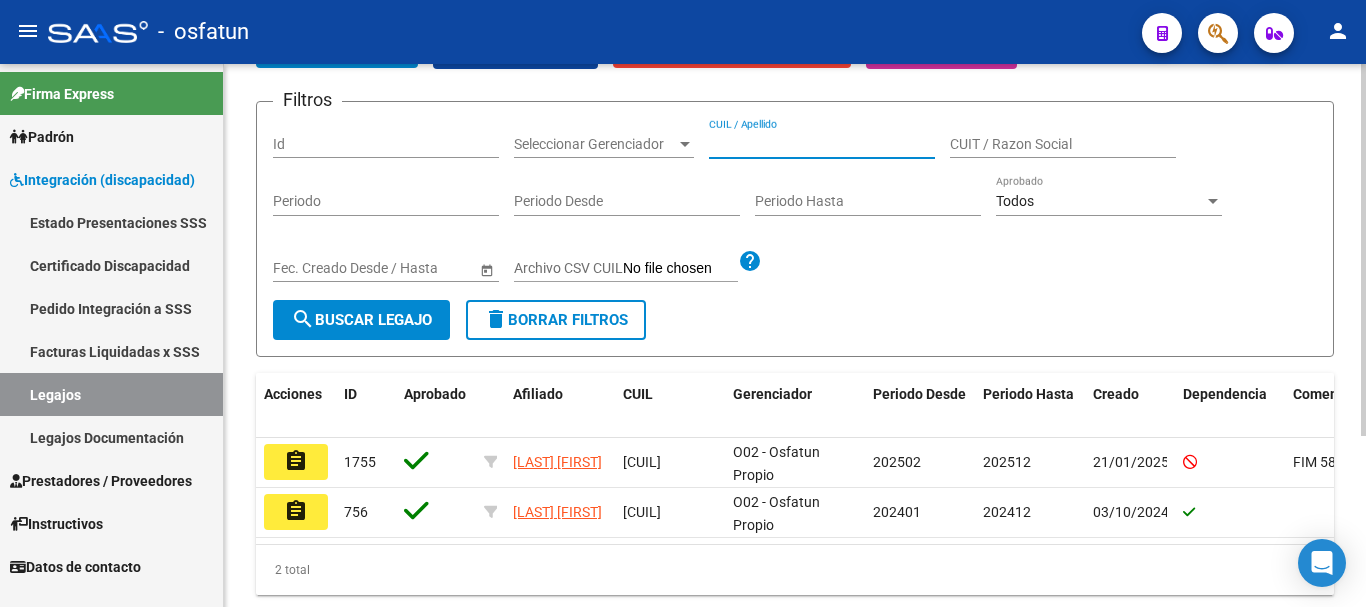 paste on "ROLDAN HELENA" 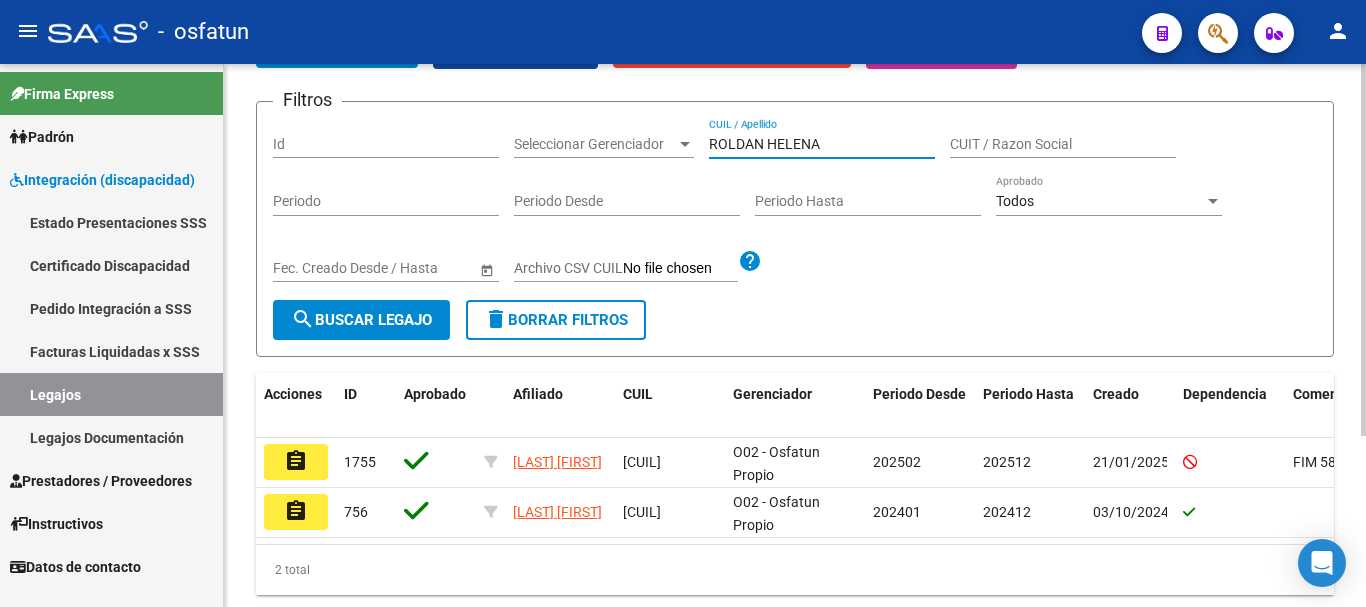 type on "ROLDAN HELENA" 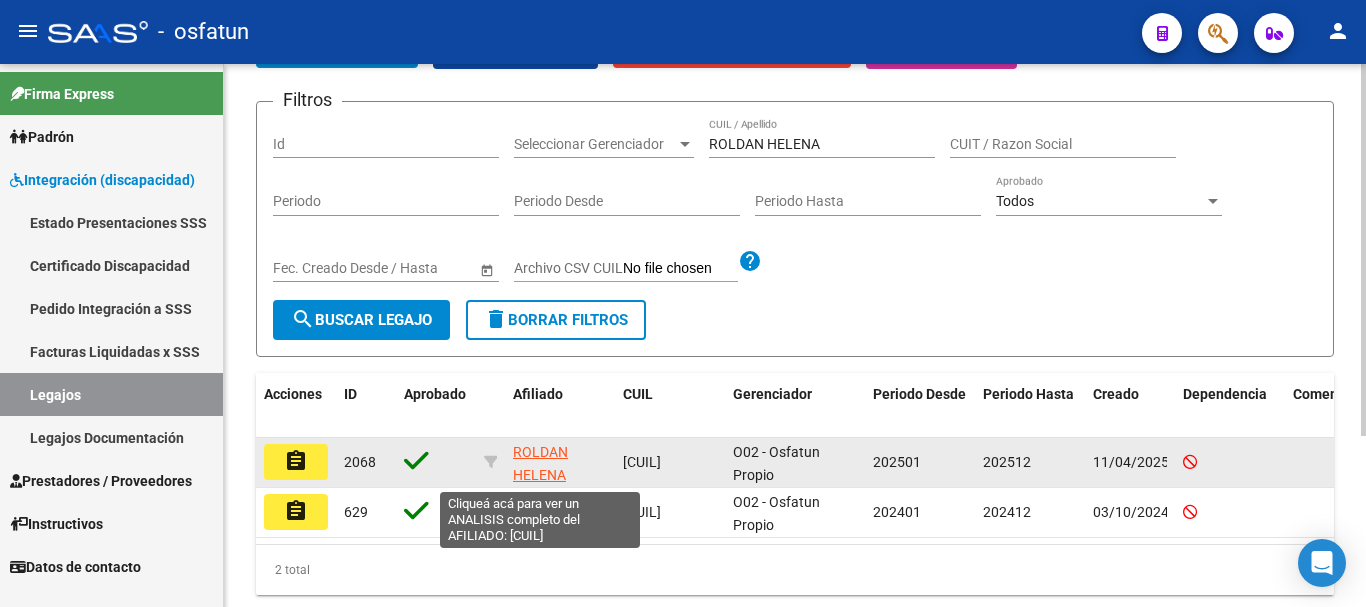 click on "ROLDAN HELENA" 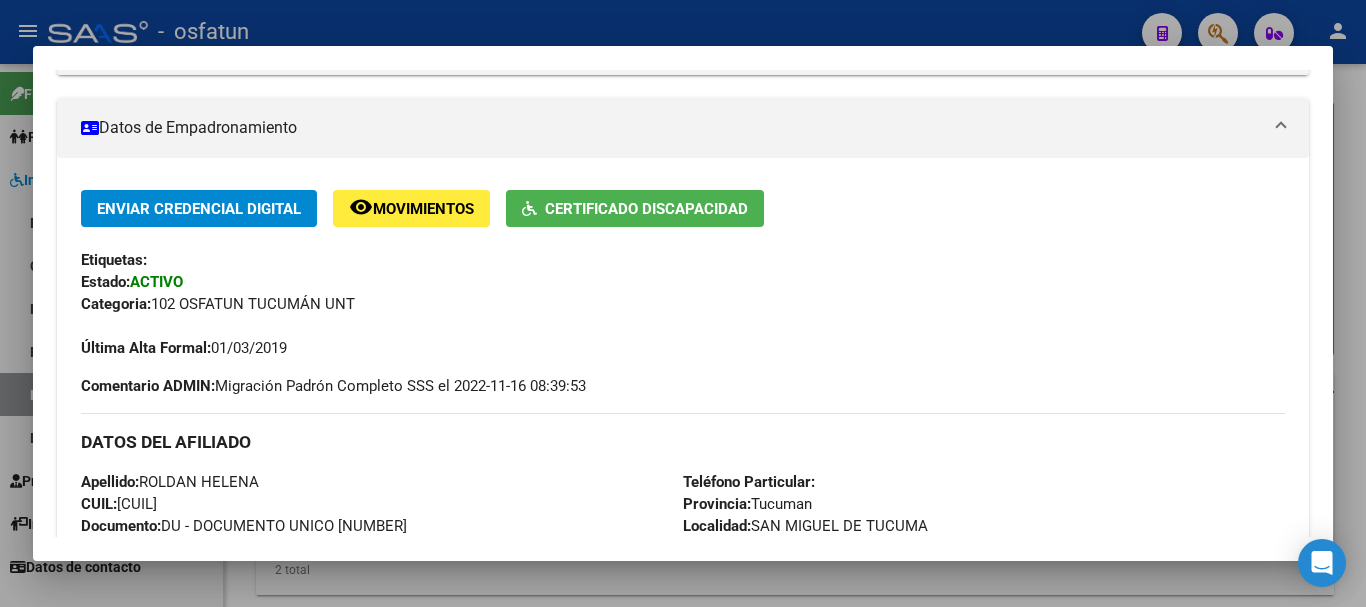 scroll, scrollTop: 324, scrollLeft: 0, axis: vertical 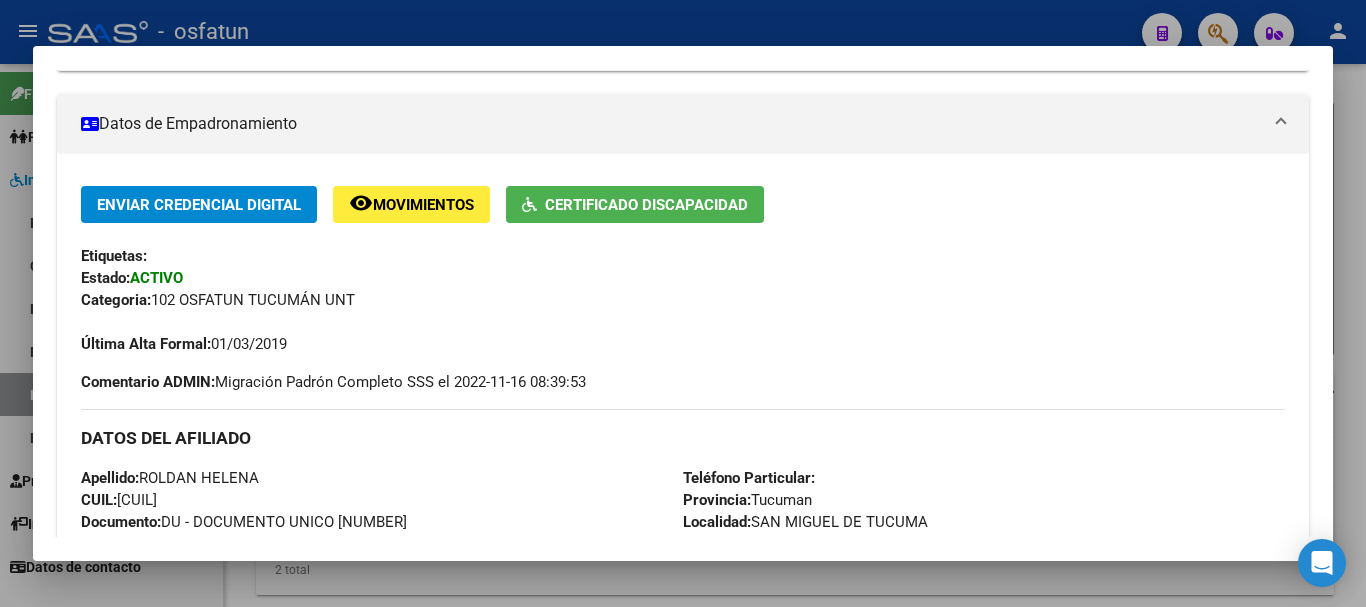 click at bounding box center [683, 303] 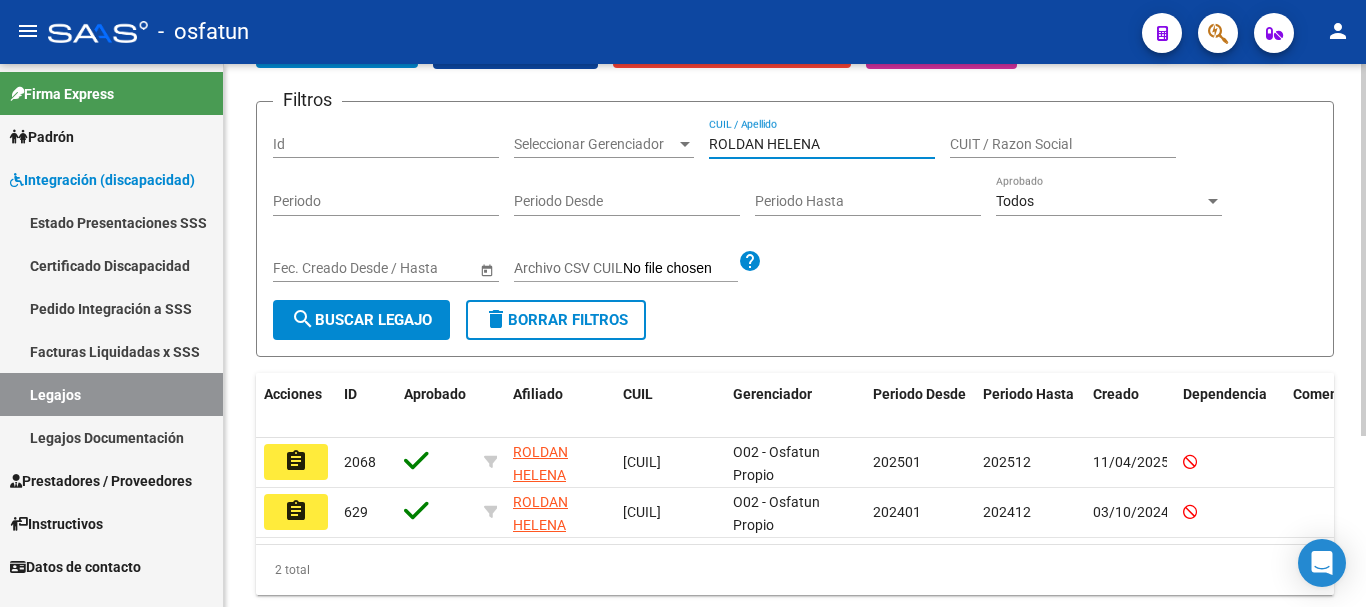 drag, startPoint x: 822, startPoint y: 146, endPoint x: 619, endPoint y: 152, distance: 203.08865 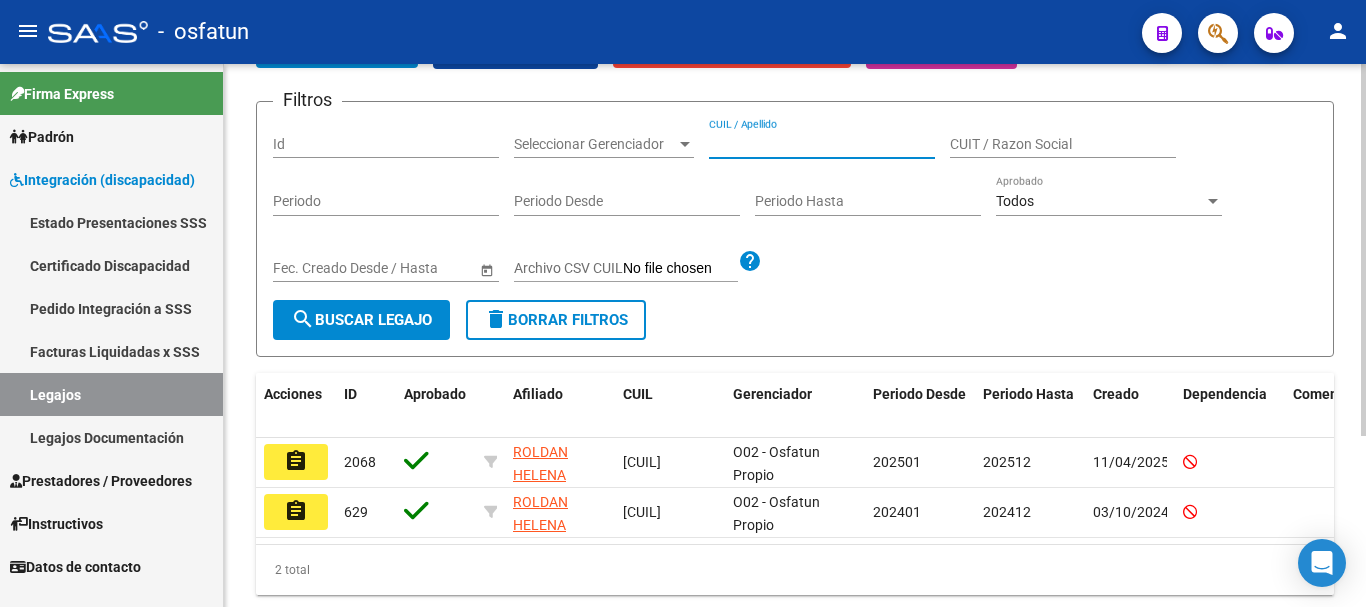 paste on "[LAST] [LAST]" 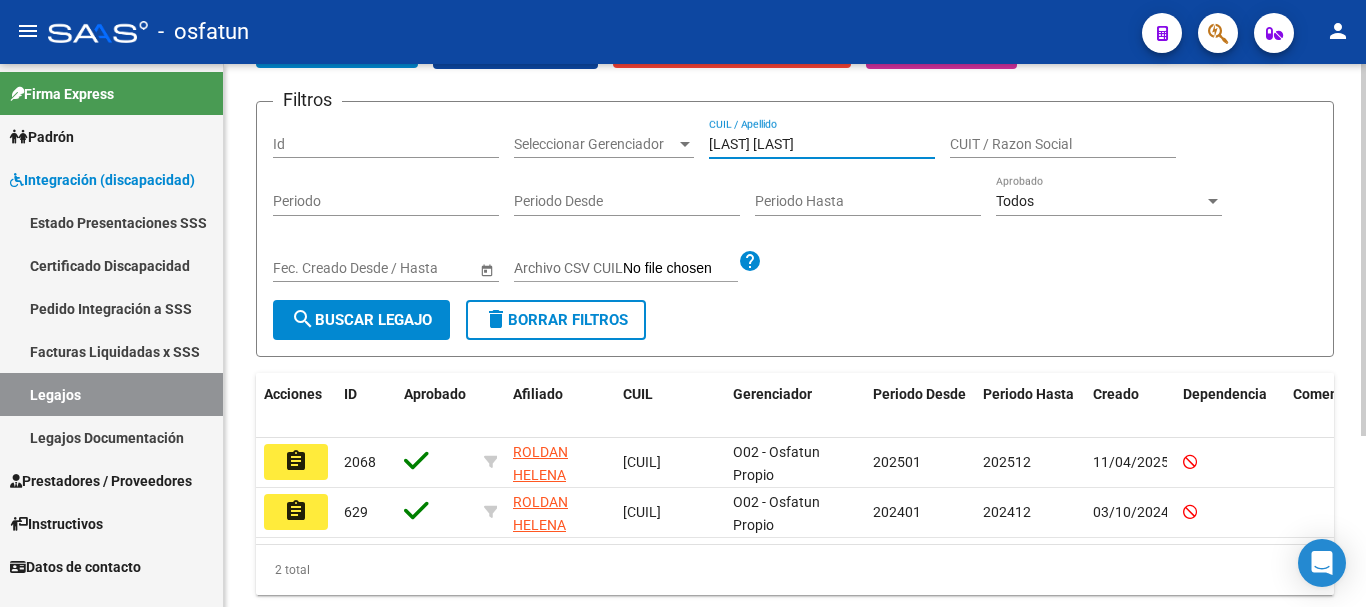 type on "[LAST] [LAST]" 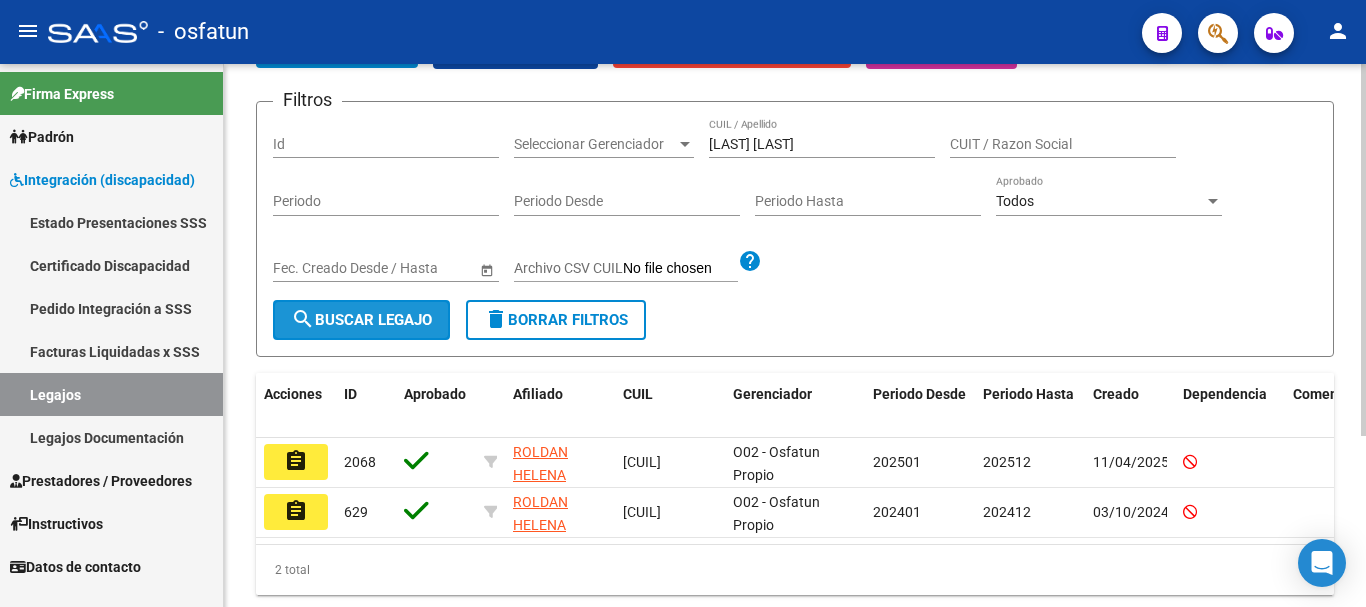 click on "search  Buscar Legajo" 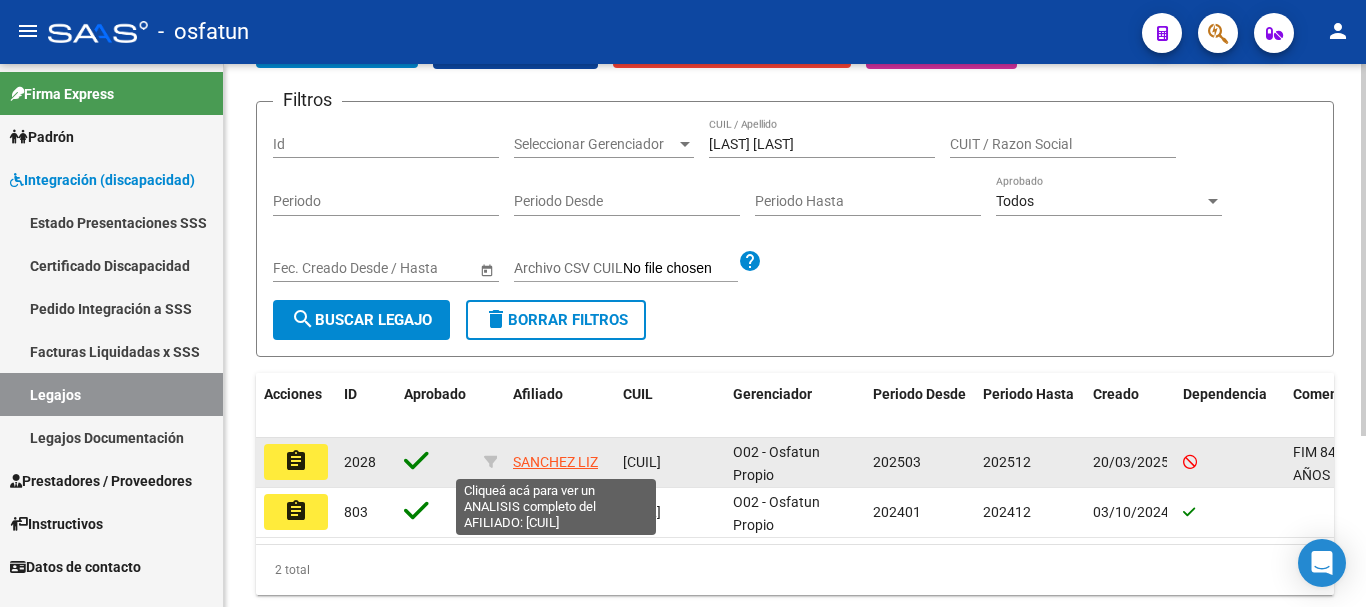 click on "SANCHEZ LIZ" 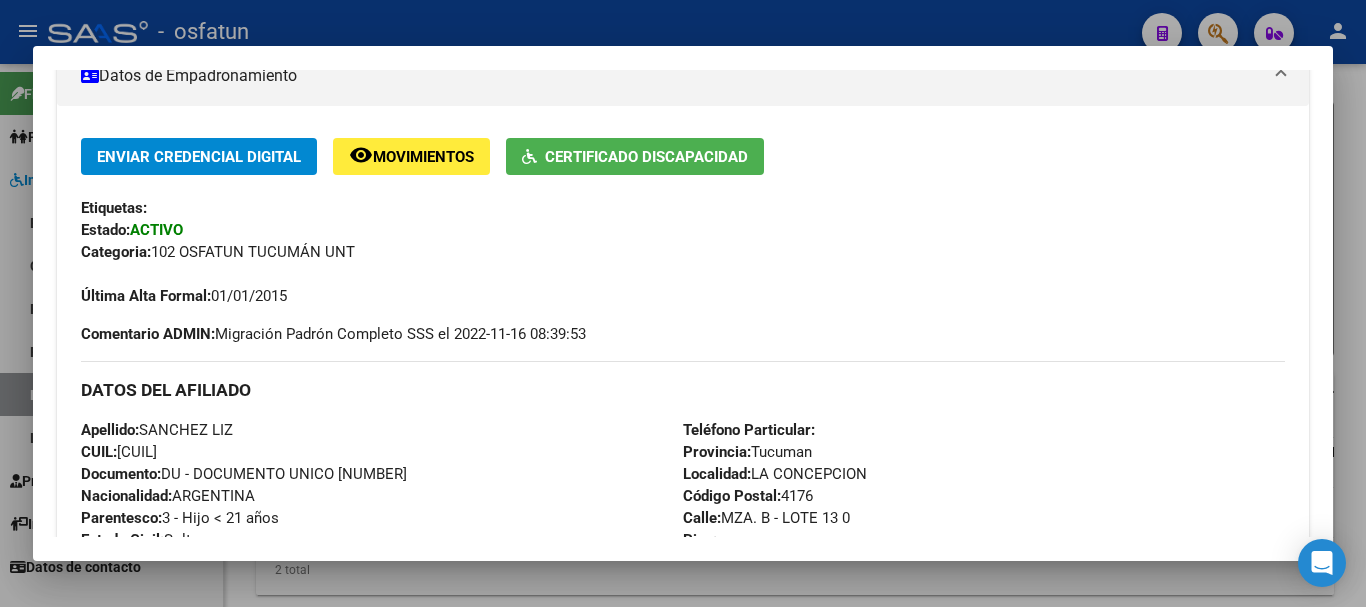 scroll, scrollTop: 392, scrollLeft: 0, axis: vertical 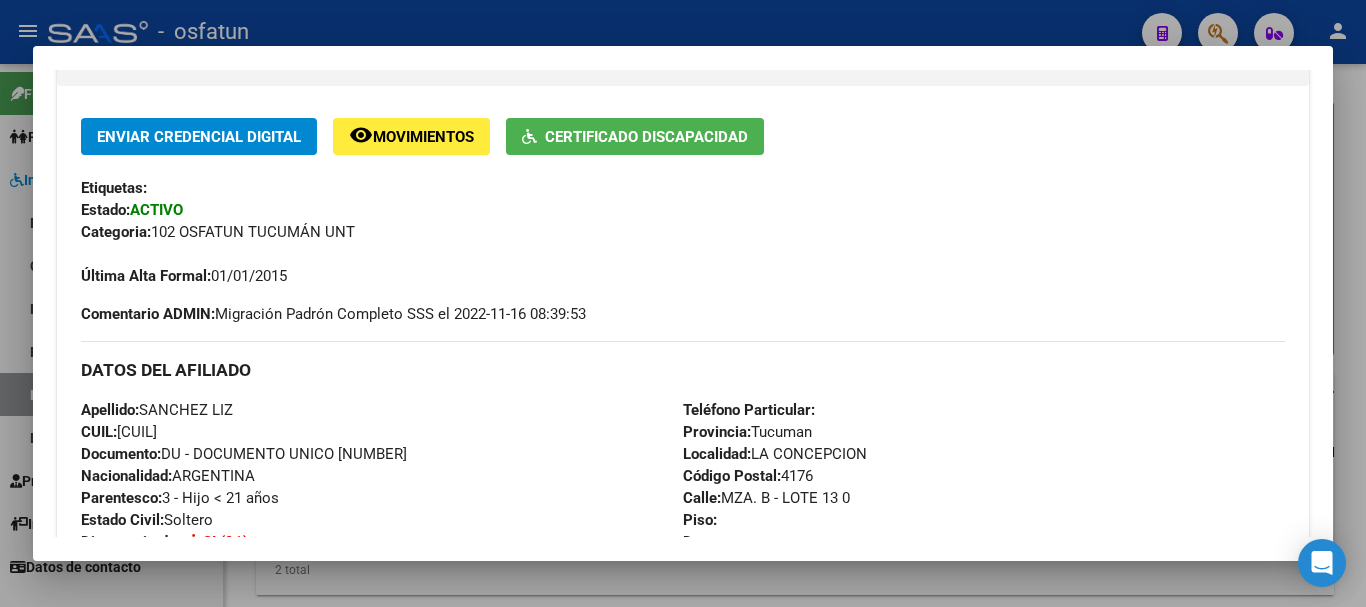 click at bounding box center (683, 303) 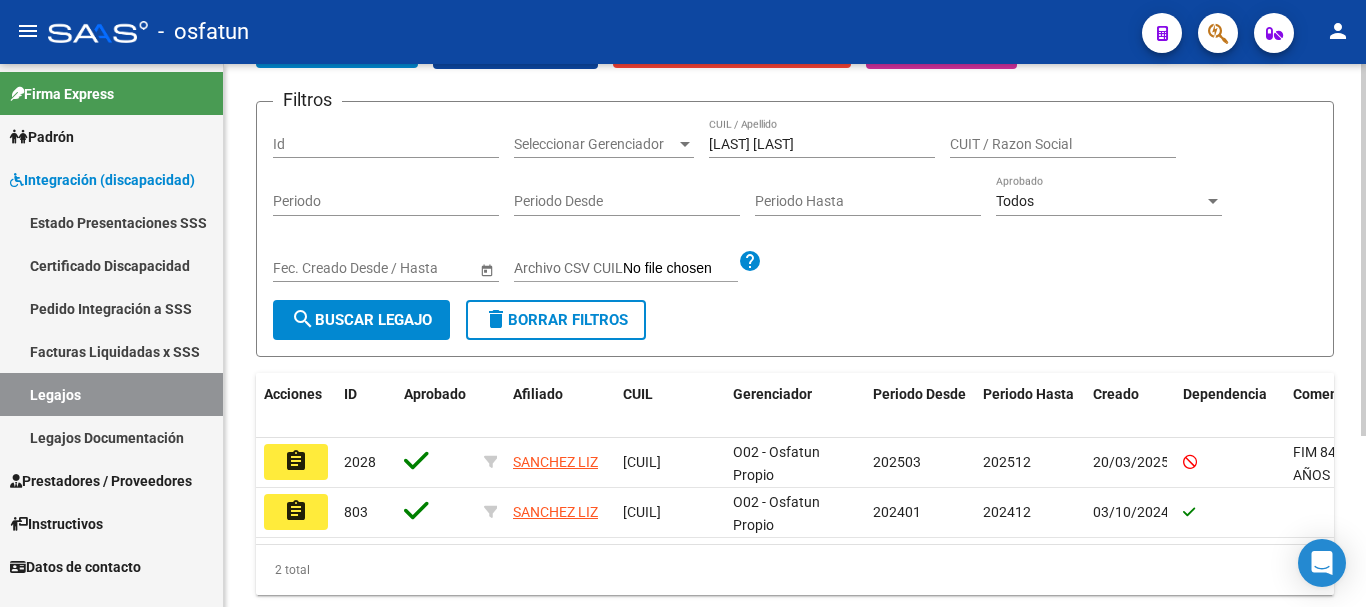 scroll, scrollTop: 96, scrollLeft: 0, axis: vertical 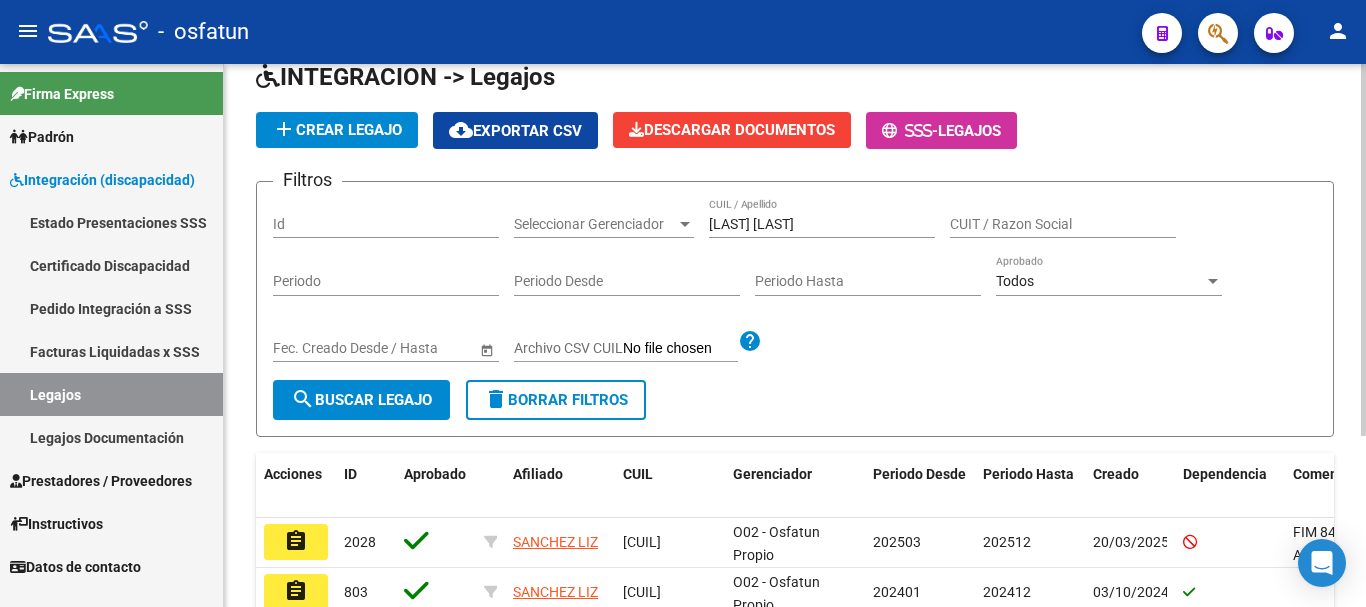 click 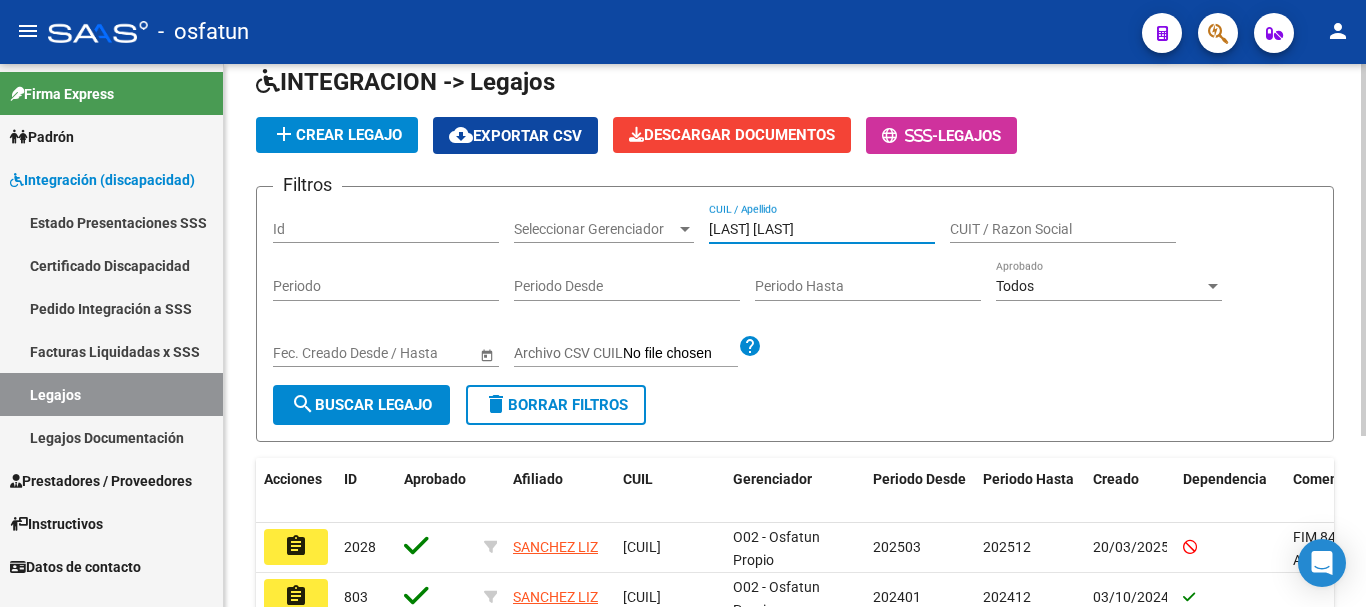drag, startPoint x: 765, startPoint y: 228, endPoint x: 661, endPoint y: 233, distance: 104.120125 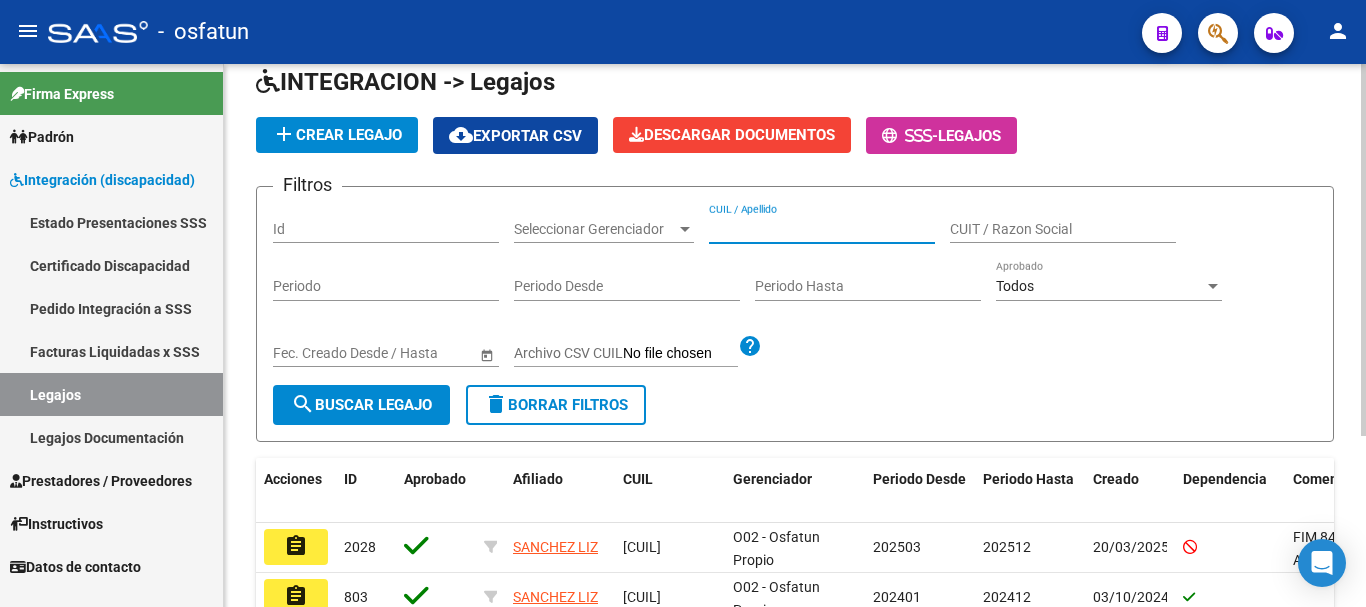 paste on "[LAST] [FIRST] [MIDDLE]" 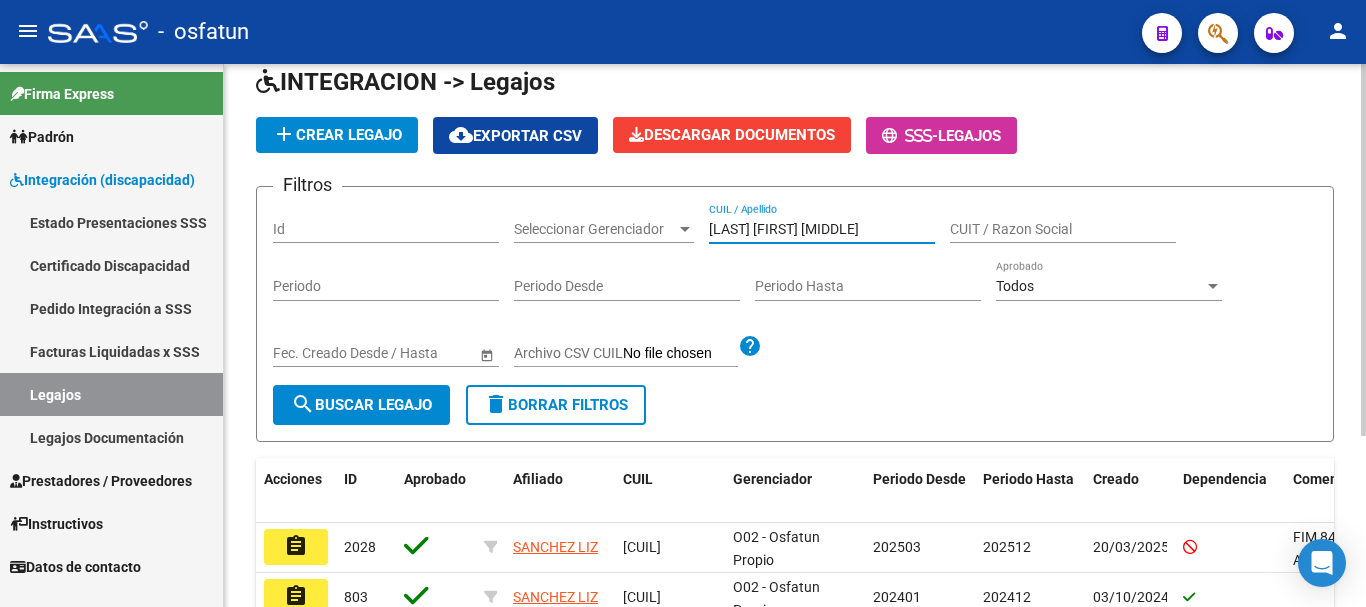 type on "[LAST] [FIRST] [MIDDLE]" 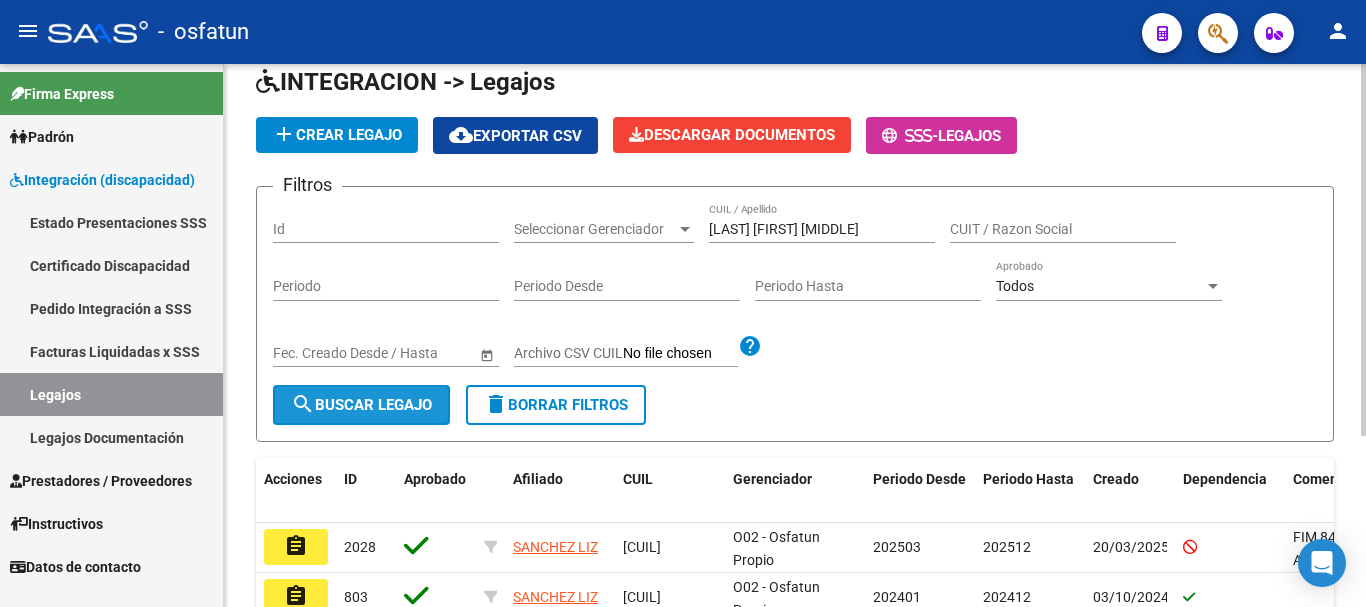 click on "search  Buscar Legajo" 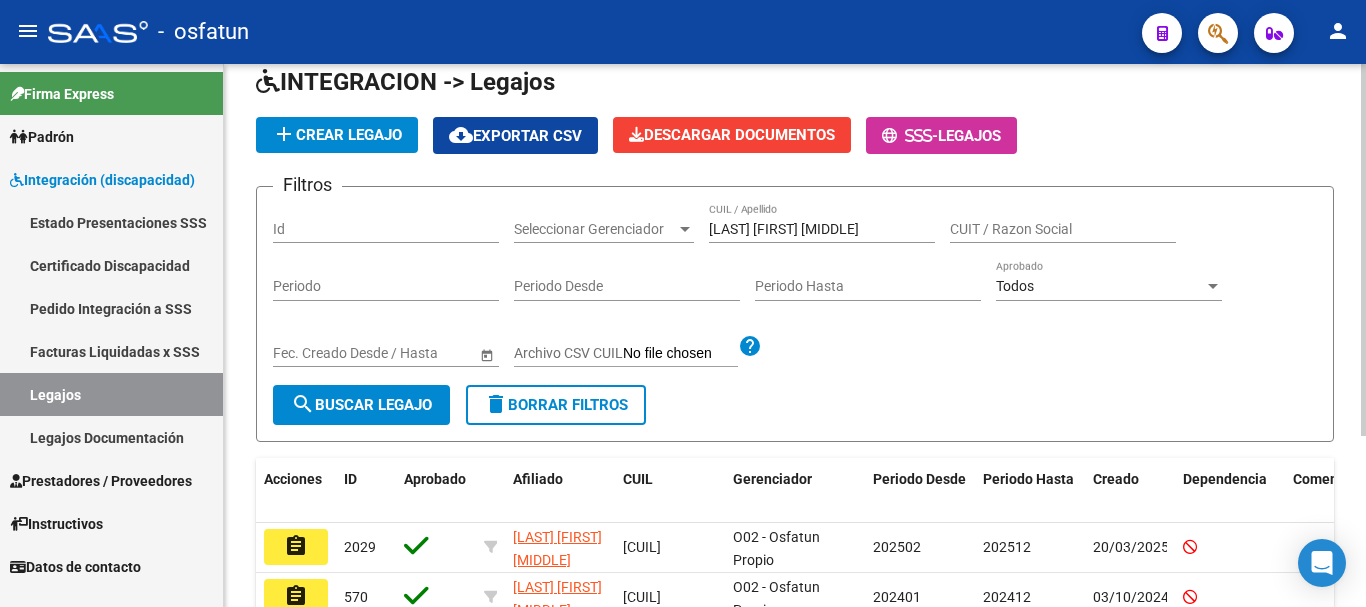 scroll, scrollTop: 192, scrollLeft: 0, axis: vertical 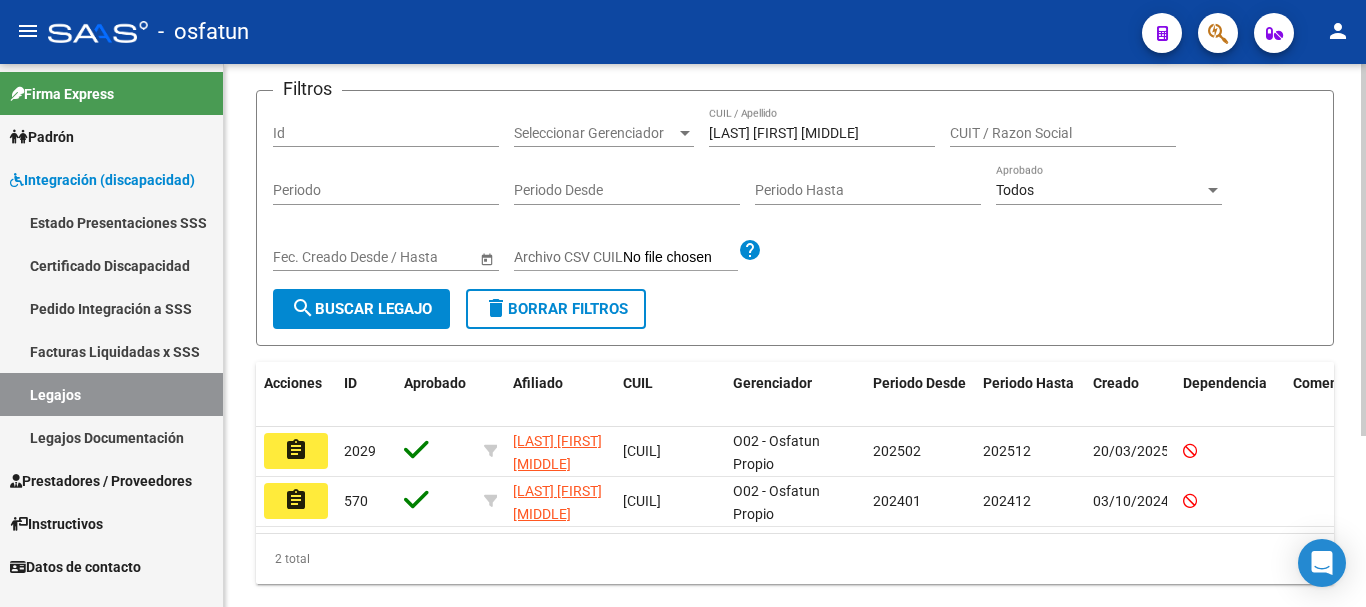 click 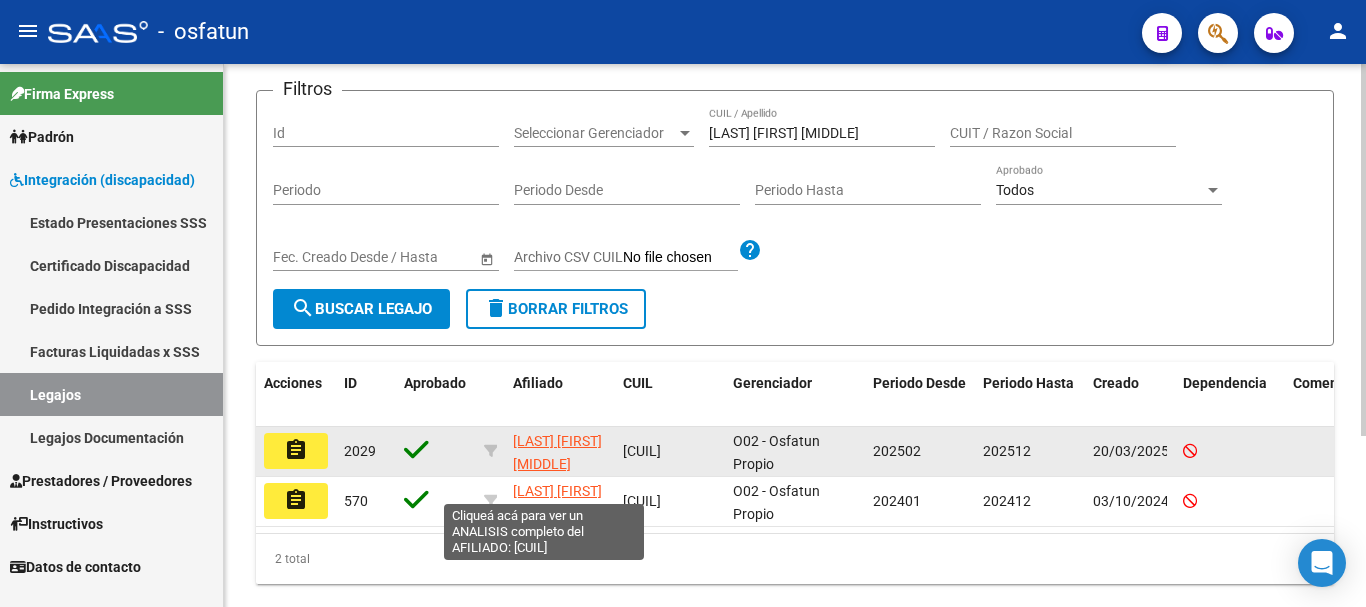 click on "[LAST] [FIRST] [MIDDLE]" 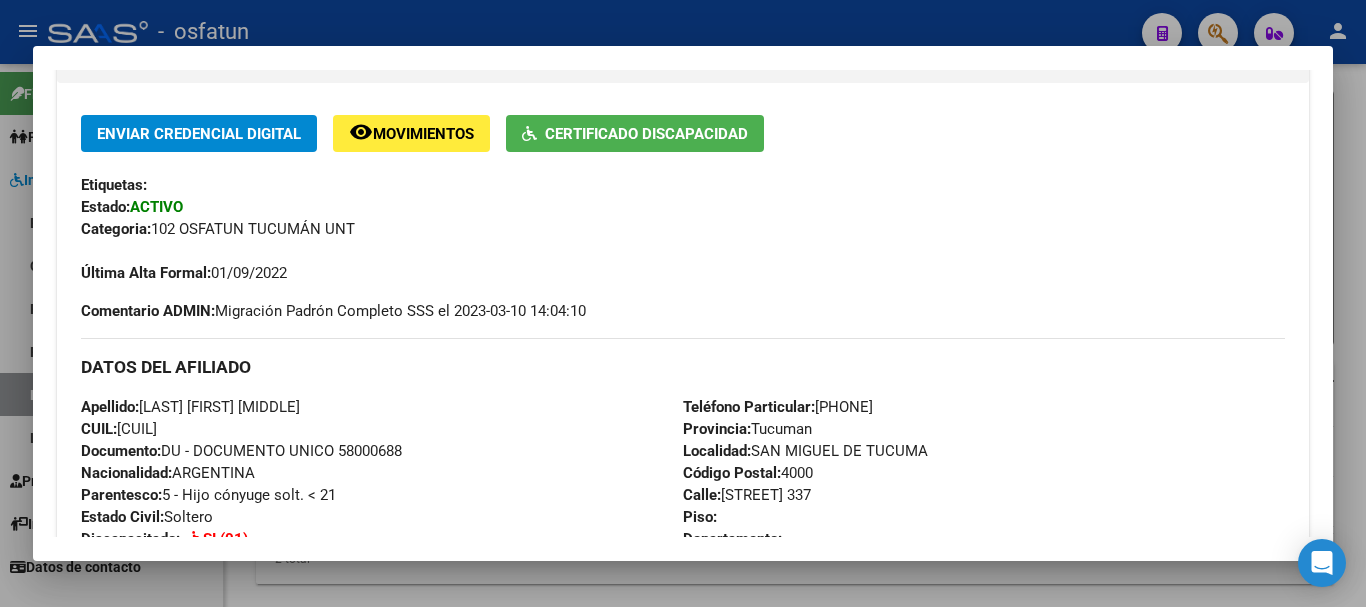 scroll, scrollTop: 399, scrollLeft: 0, axis: vertical 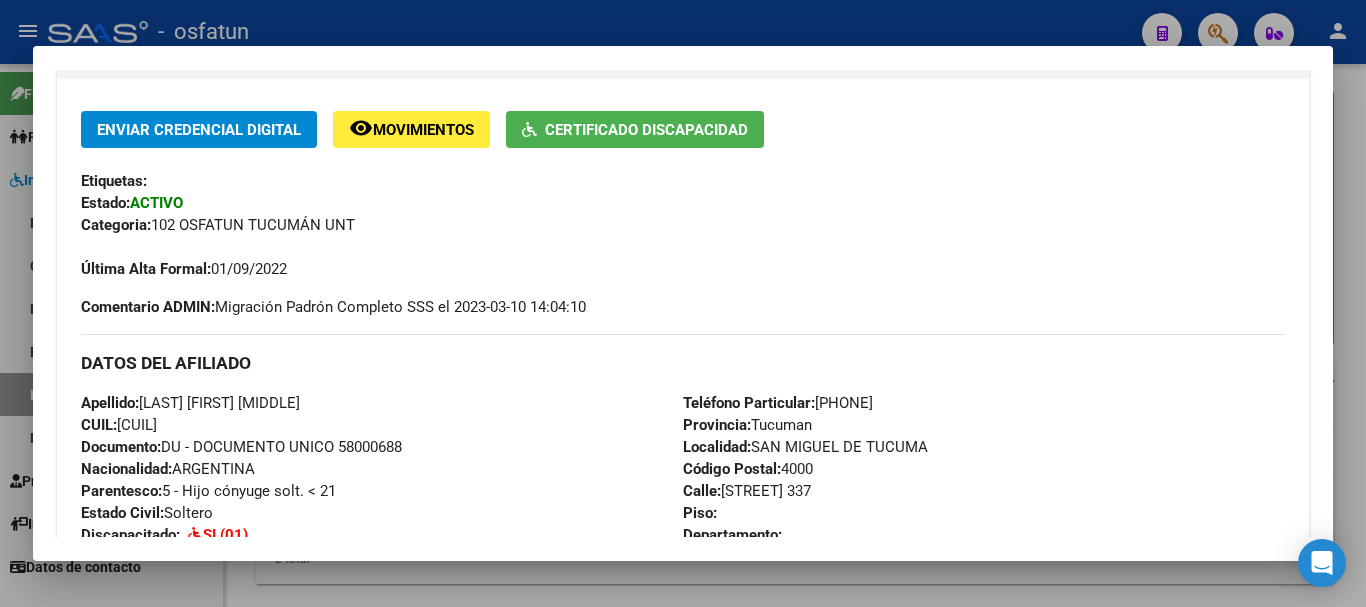 click at bounding box center (683, 303) 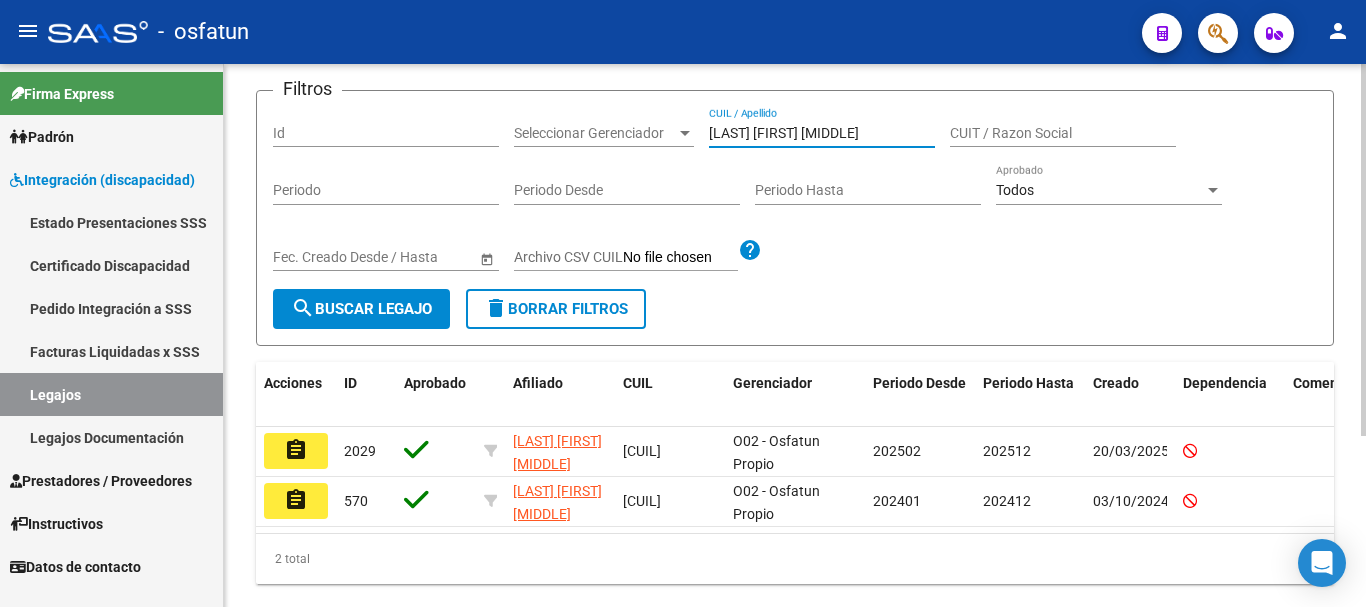 drag, startPoint x: 904, startPoint y: 132, endPoint x: 681, endPoint y: 141, distance: 223.18153 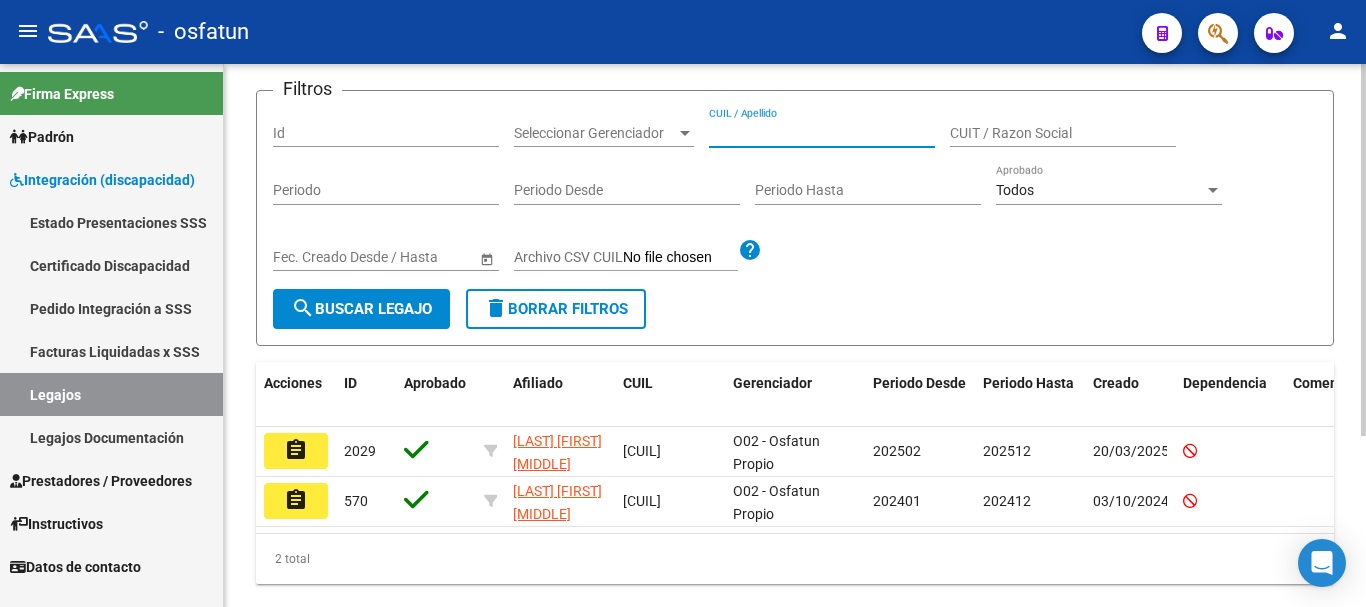 paste on "[LAST] [FIRST] [MIDDLE]" 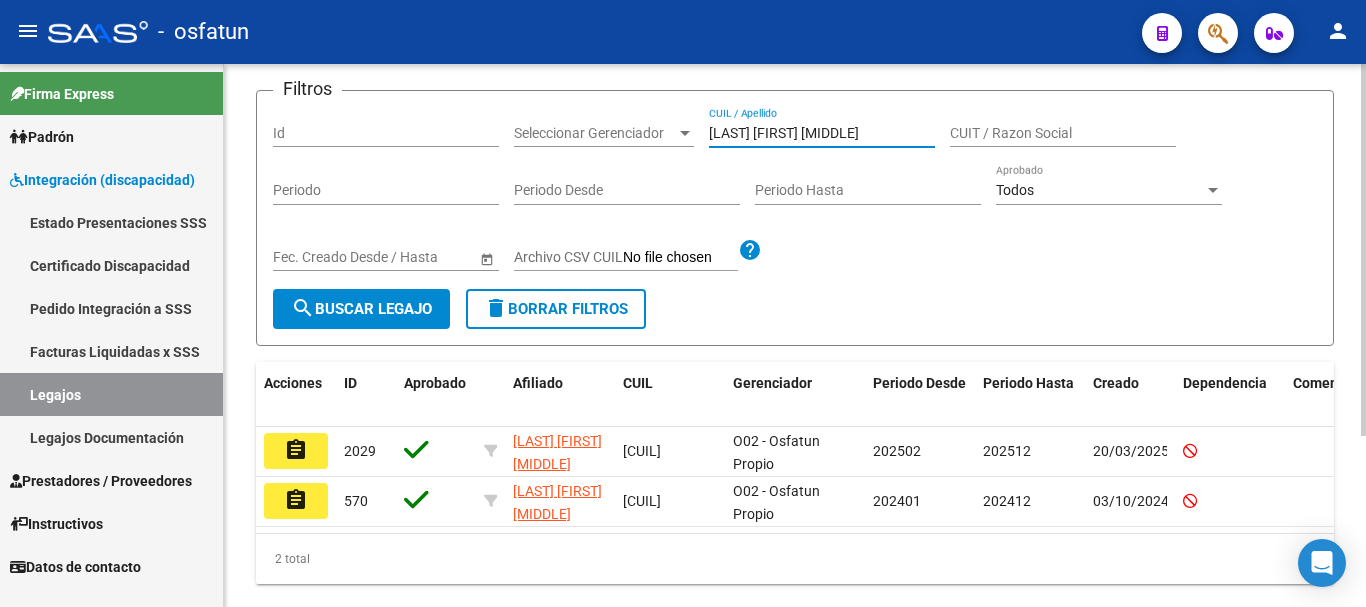 type on "[LAST] [FIRST] [MIDDLE]" 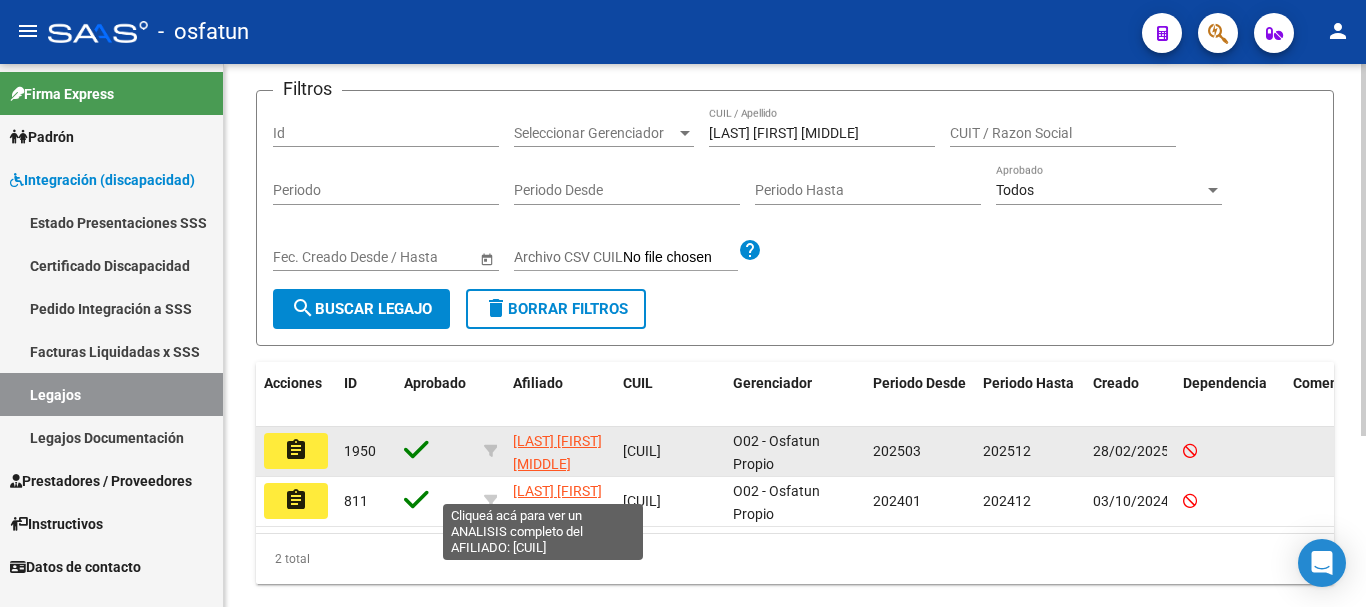 click on "[LAST] [FIRST] [MIDDLE]" 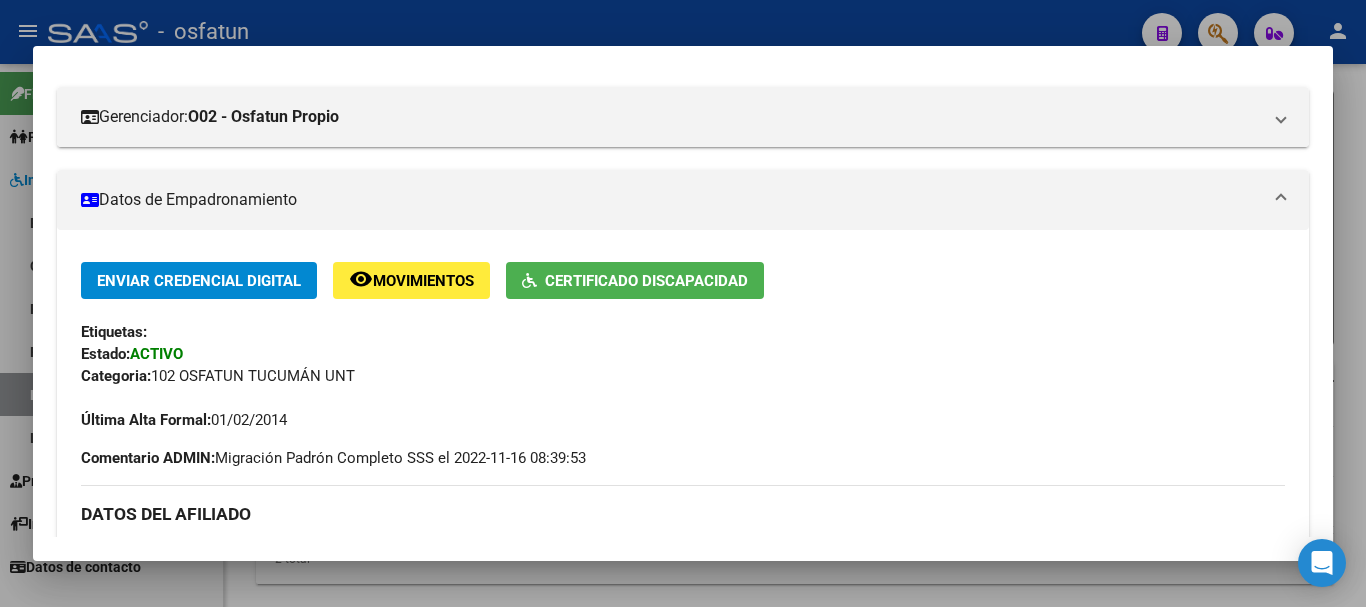 scroll, scrollTop: 276, scrollLeft: 0, axis: vertical 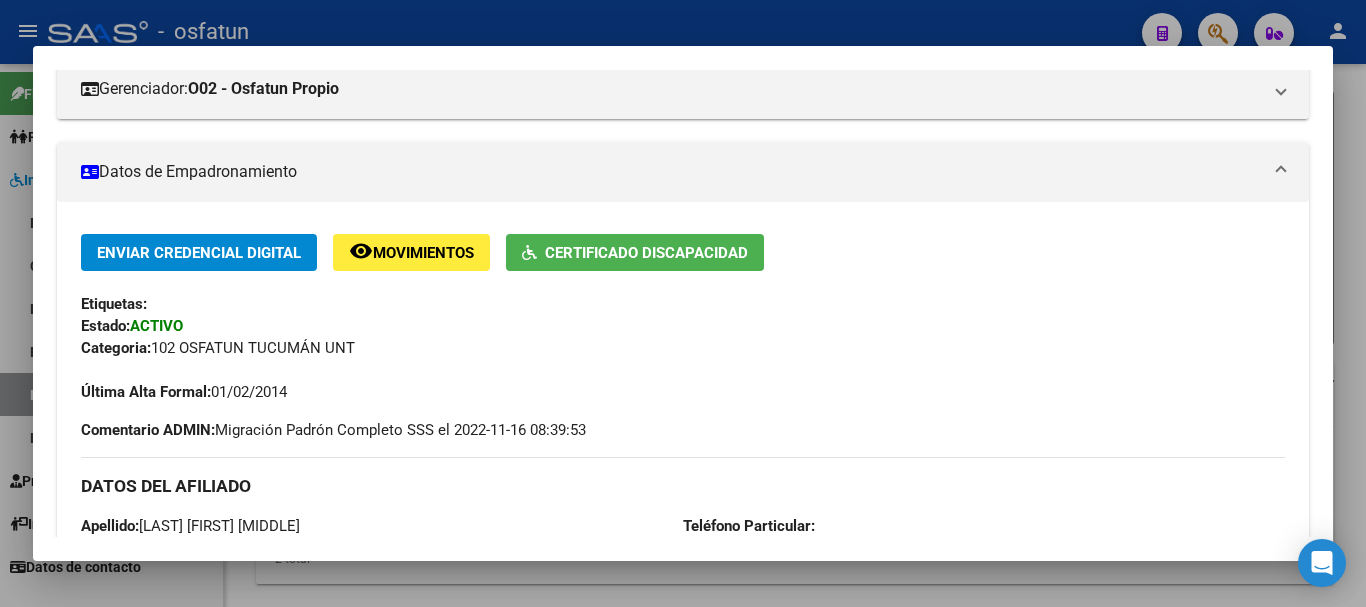 click at bounding box center [683, 303] 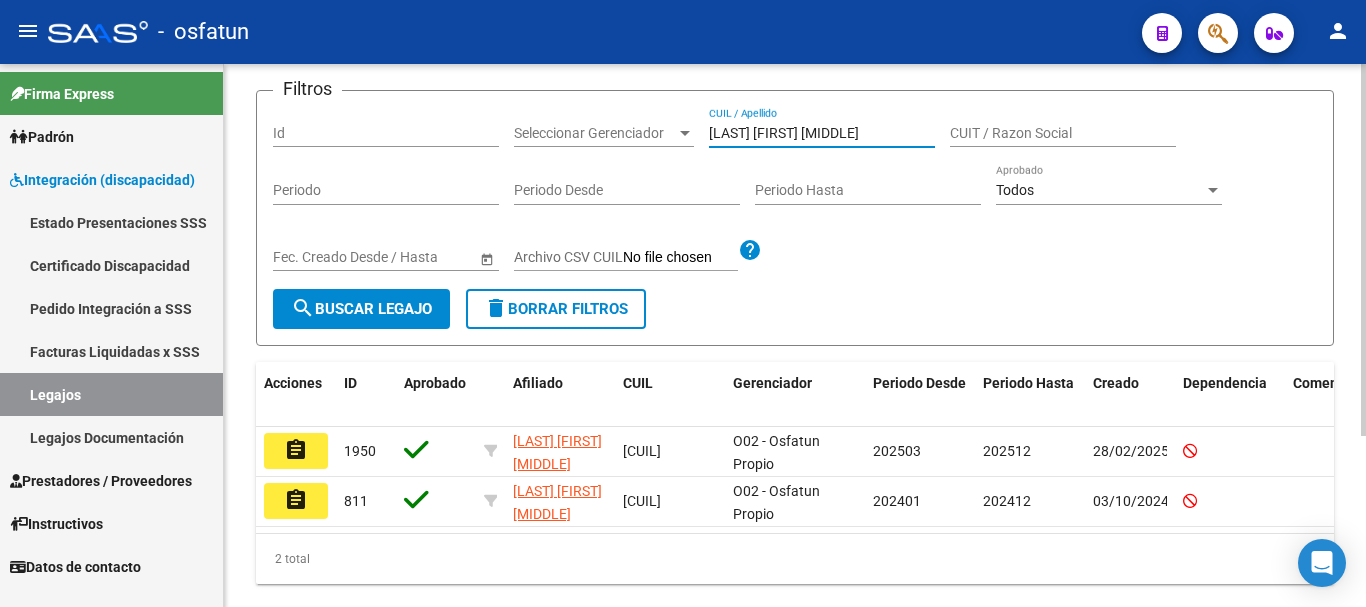drag, startPoint x: 919, startPoint y: 127, endPoint x: 702, endPoint y: 150, distance: 218.21548 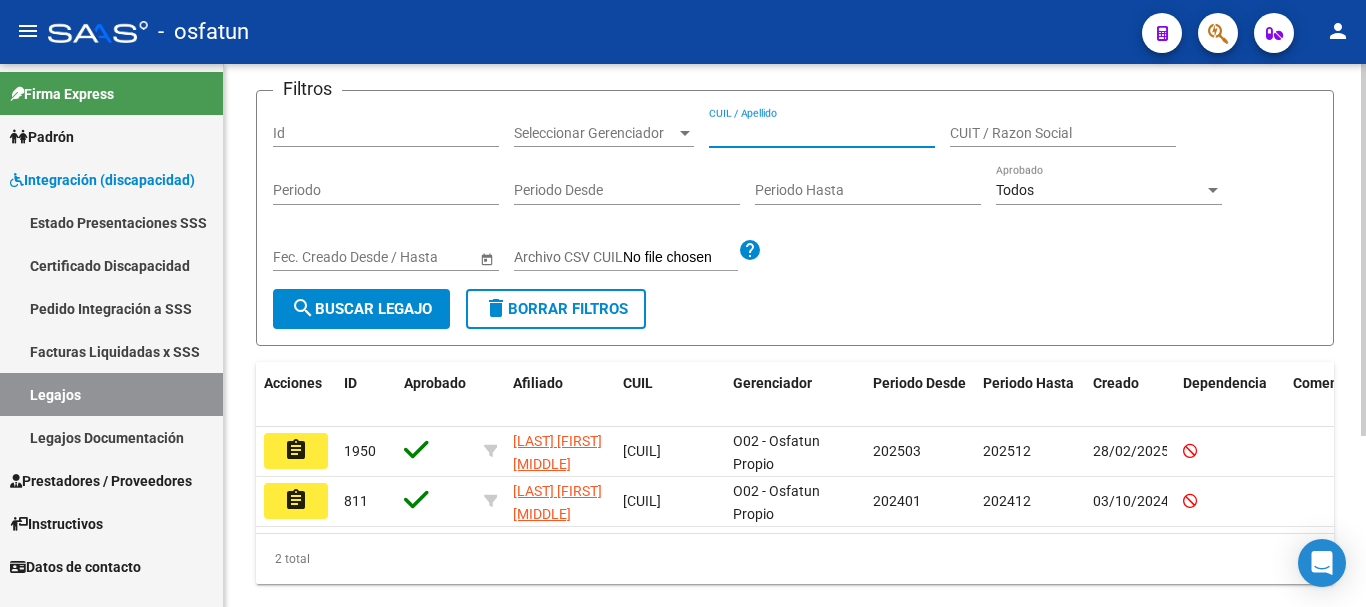 paste on "[LAST] [FIRST] [MIDDLE]" 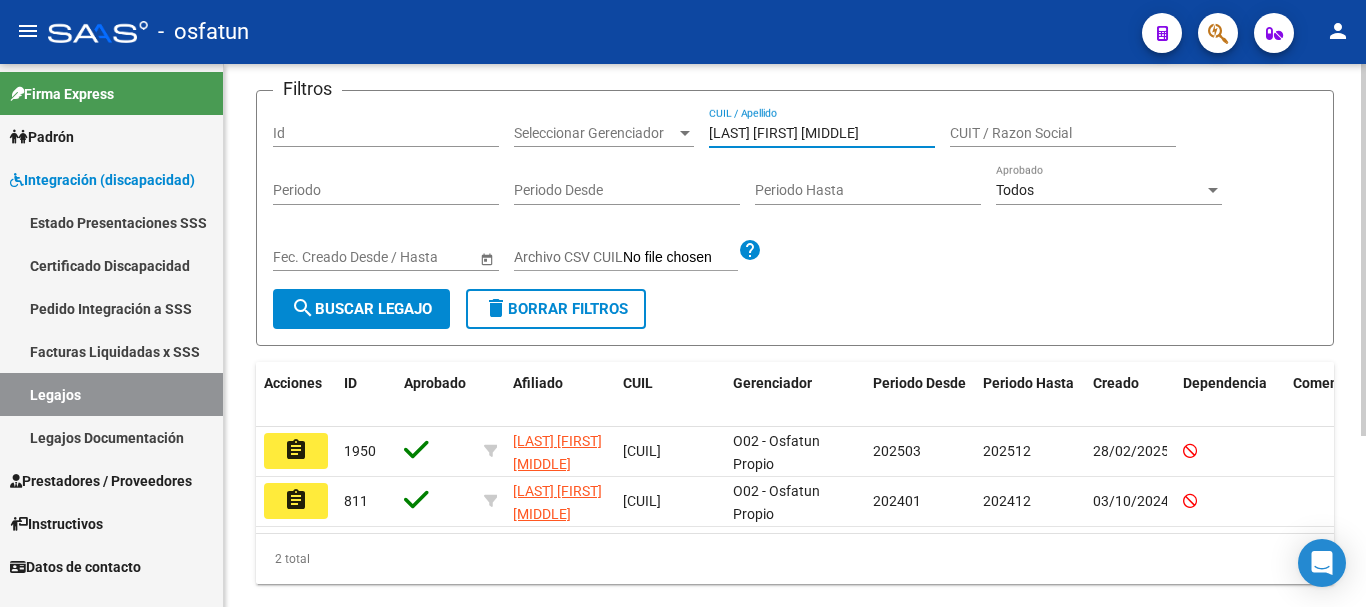 type on "[LAST] [FIRST] [MIDDLE]" 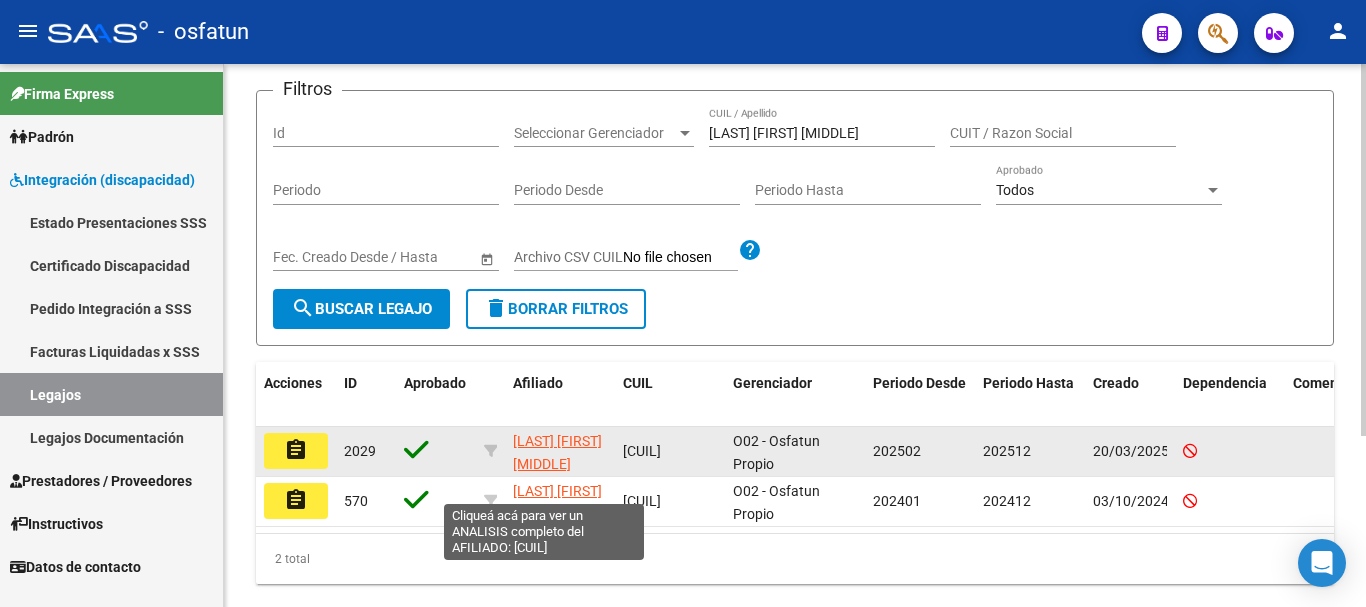 click on "[LAST] [FIRST] [MIDDLE]" 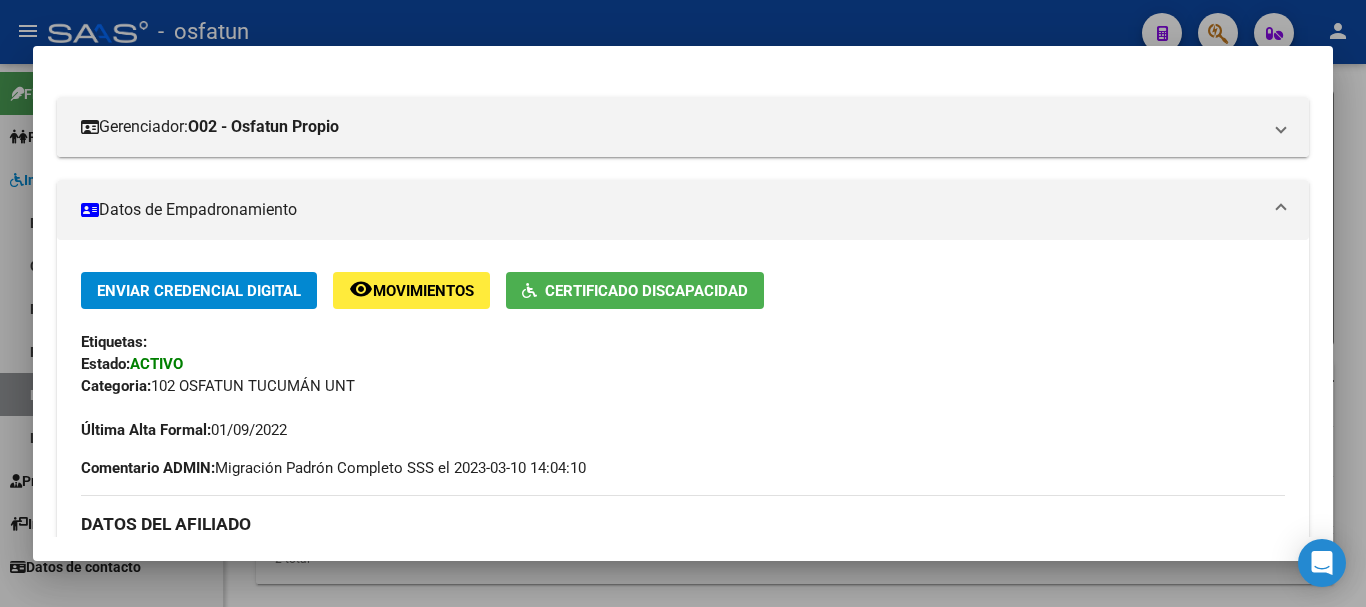 scroll, scrollTop: 246, scrollLeft: 0, axis: vertical 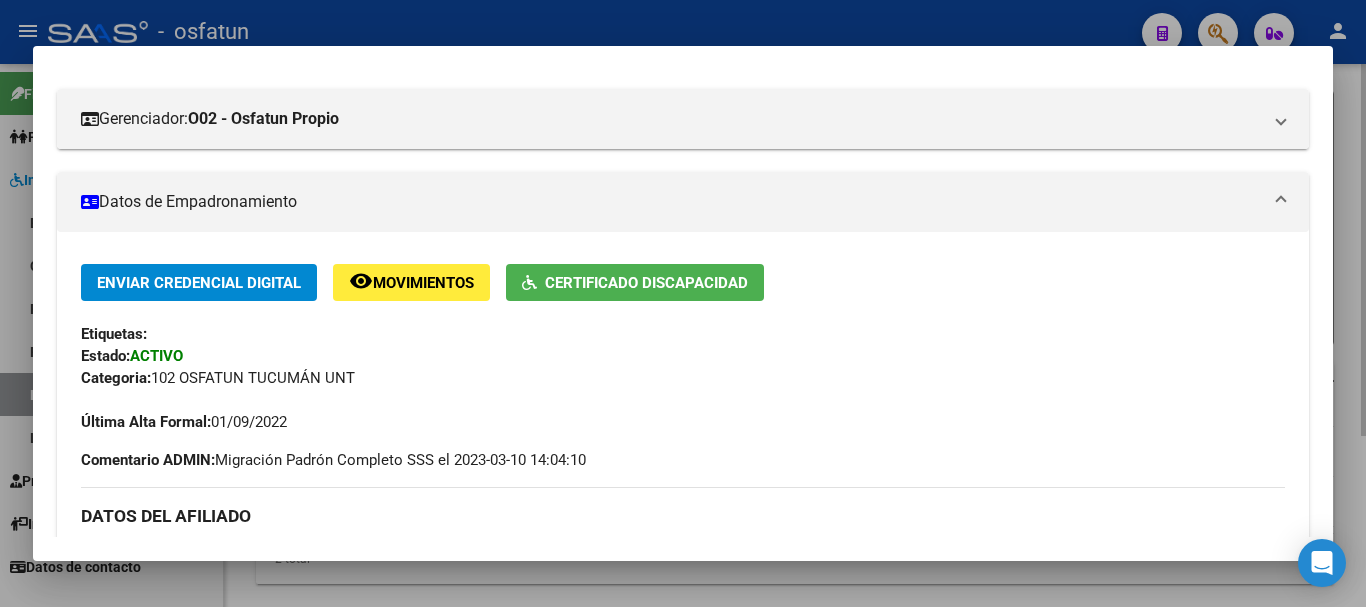 click at bounding box center (683, 303) 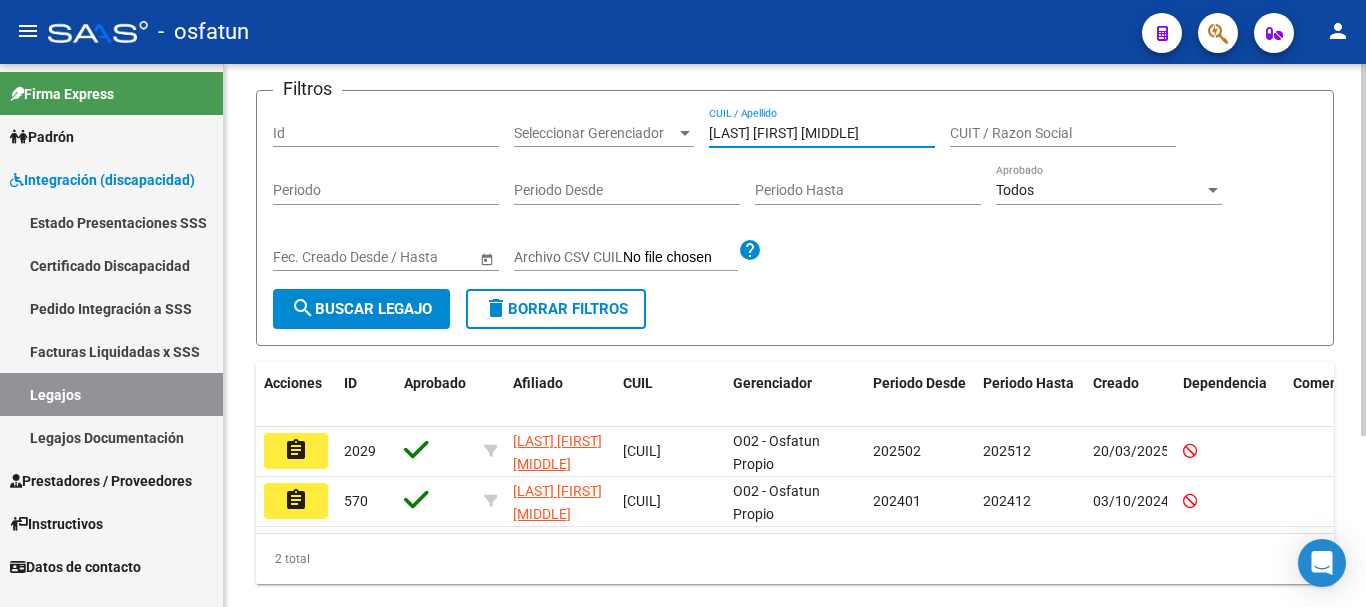 drag, startPoint x: 866, startPoint y: 131, endPoint x: 647, endPoint y: 176, distance: 223.57549 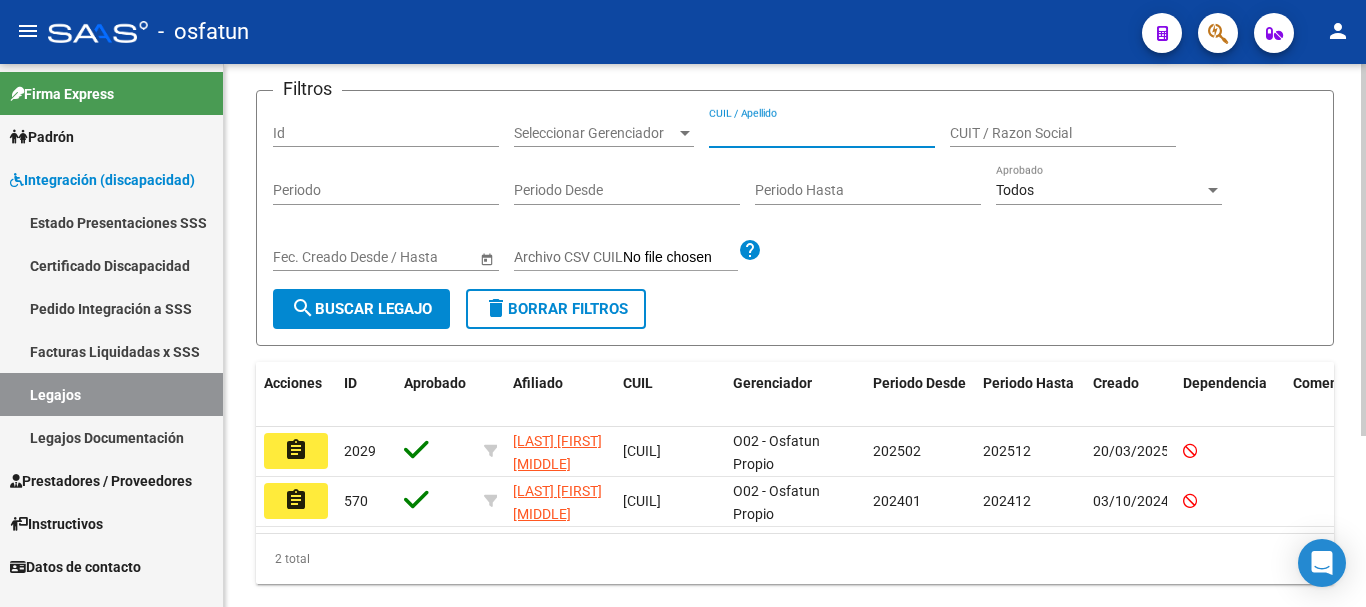 paste on "[LAST] [FIRST] [MIDDLE]" 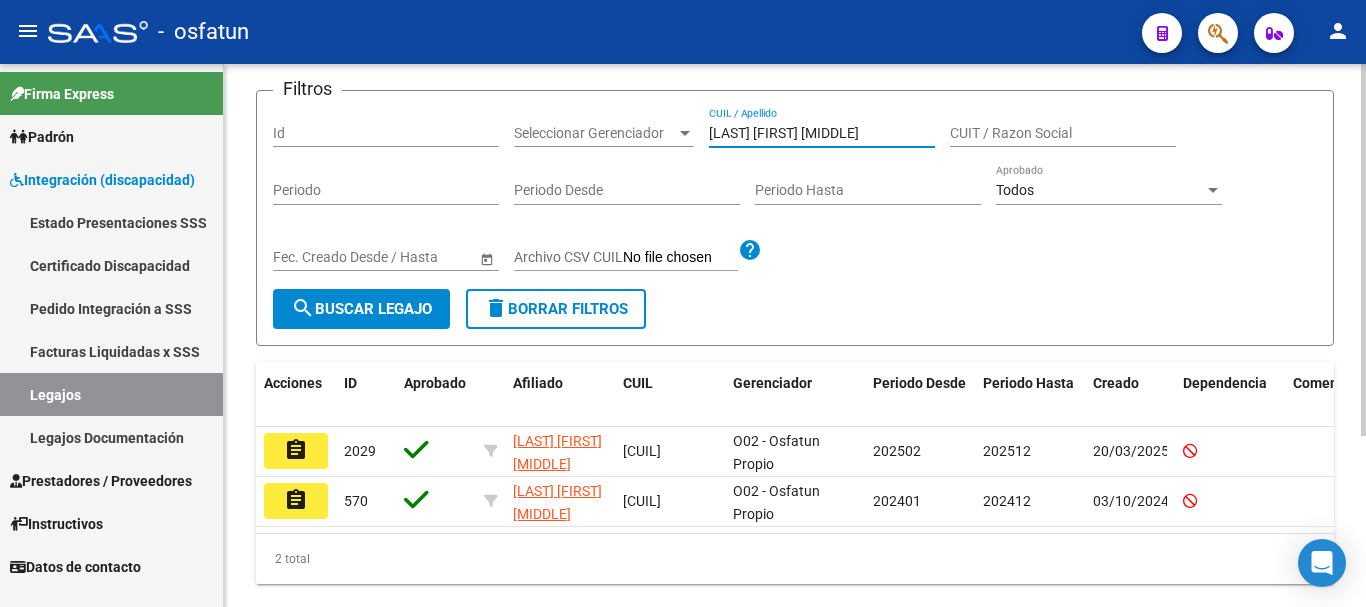 type on "[LAST] [FIRST] [MIDDLE]" 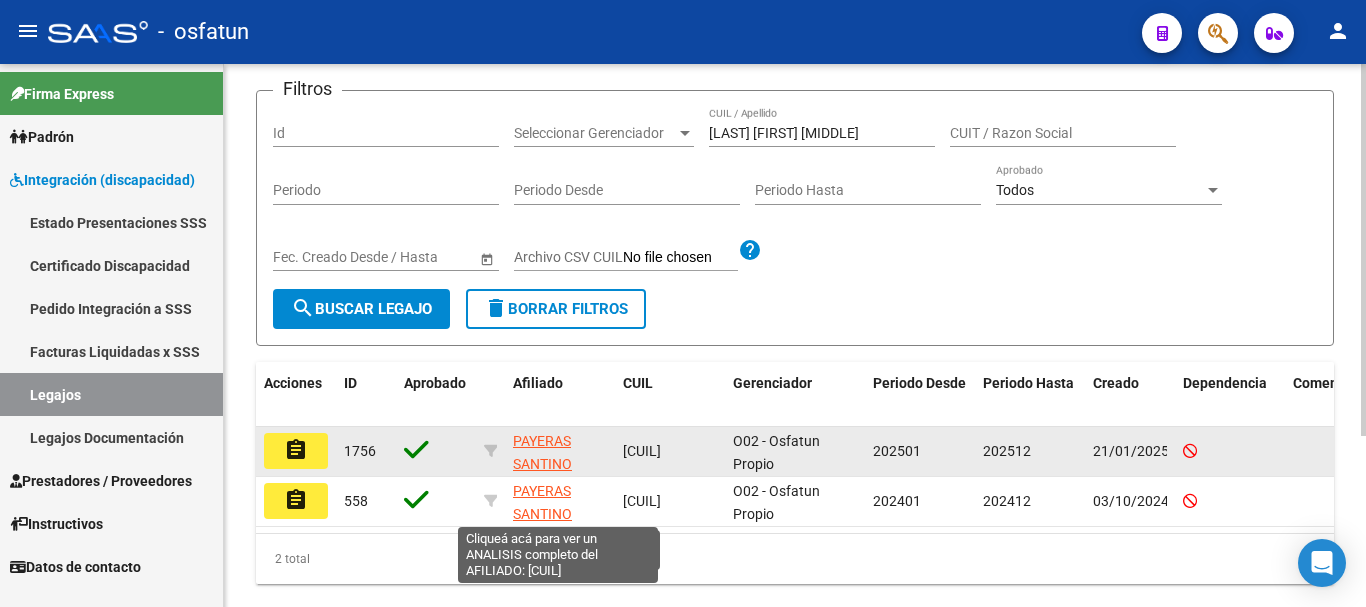 click on "PAYERAS SANTINO FRANCHESCO GABRIEL" 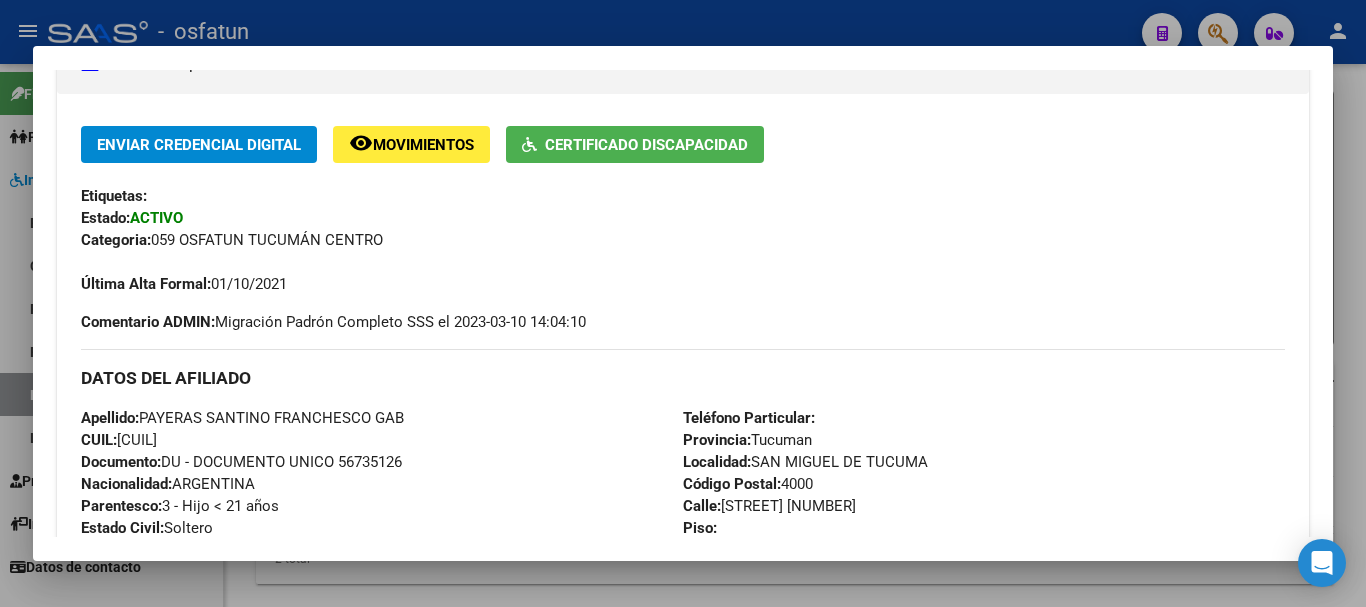 scroll, scrollTop: 366, scrollLeft: 0, axis: vertical 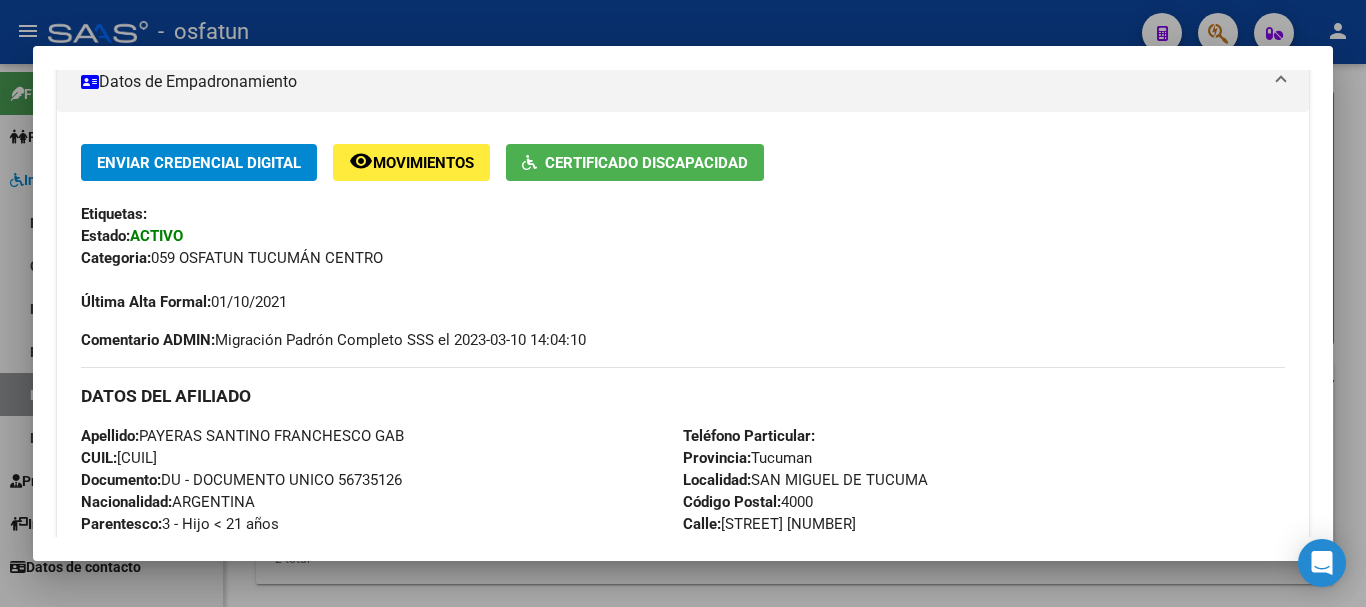 click at bounding box center [683, 303] 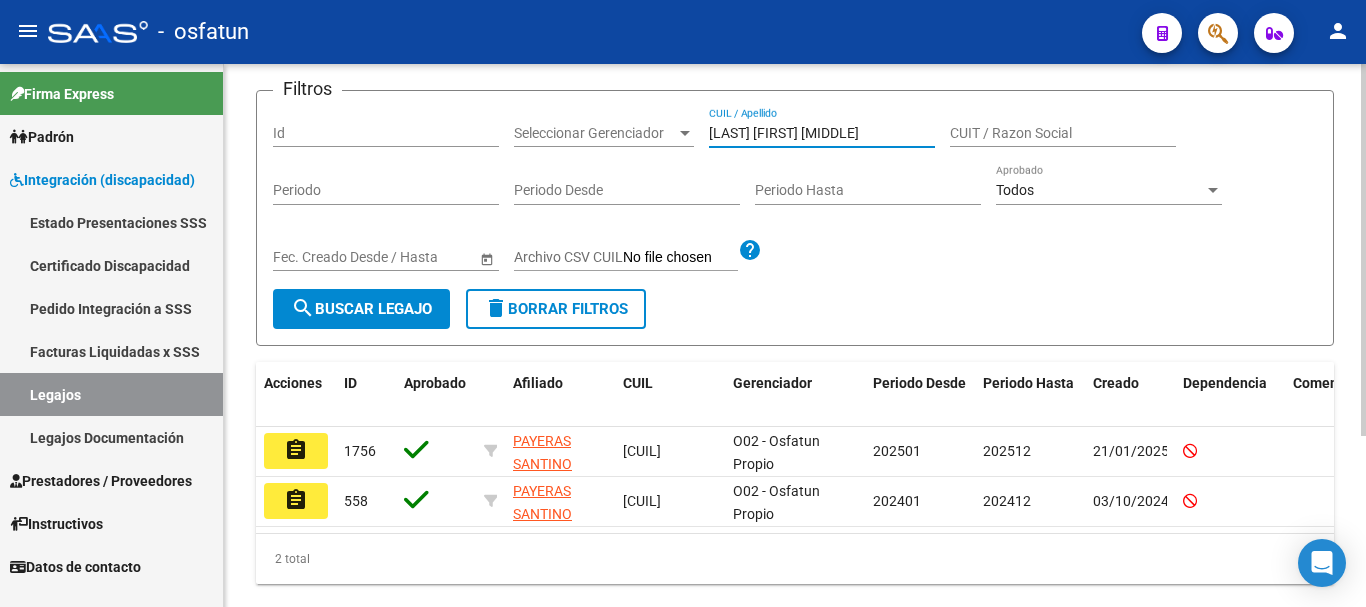 drag, startPoint x: 924, startPoint y: 134, endPoint x: 652, endPoint y: 161, distance: 273.3368 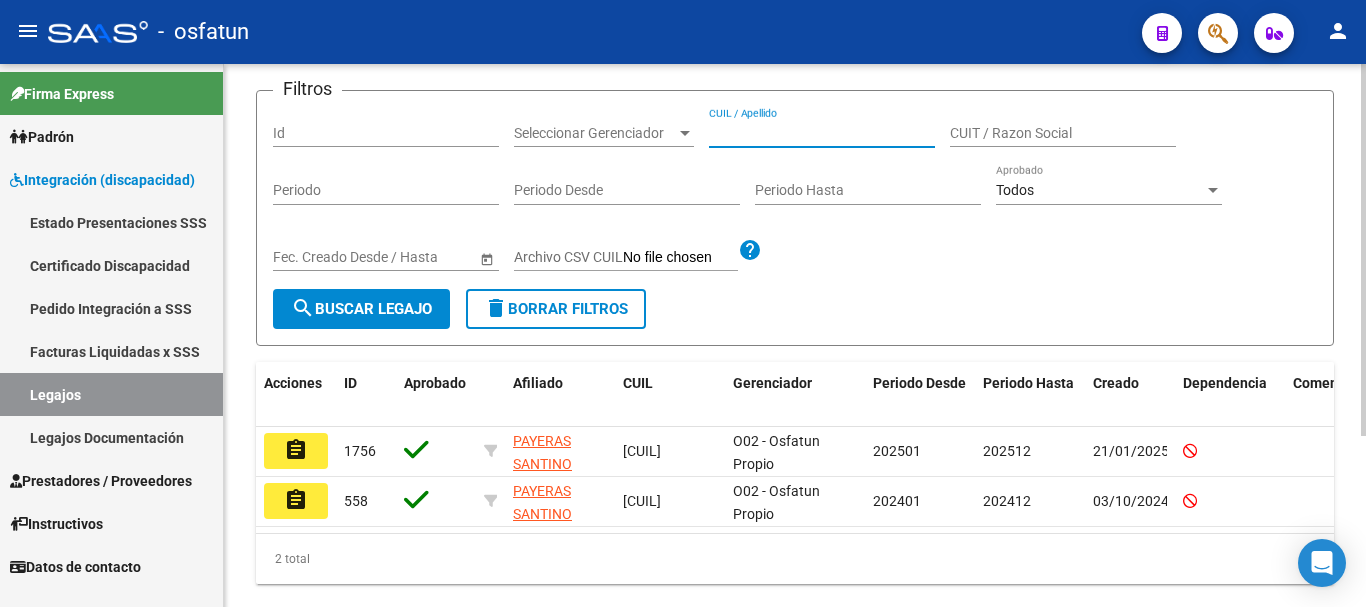 paste on "DIAZ CESAR ALFREDO MARTIN" 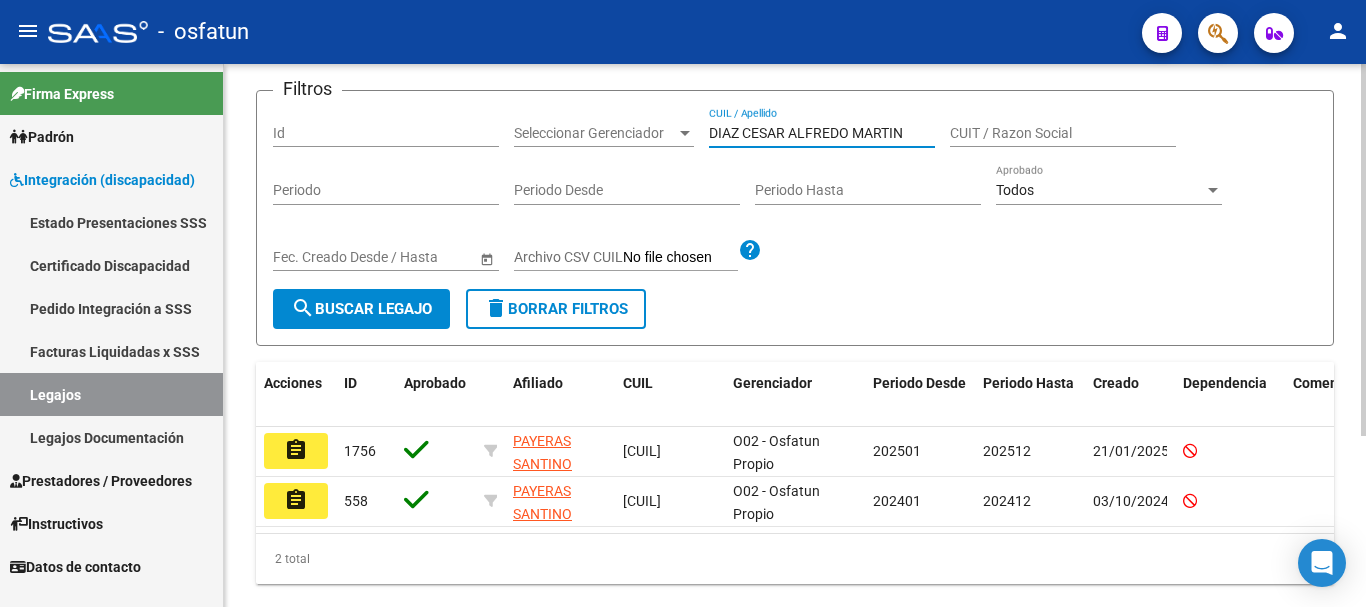type on "DIAZ CESAR ALFREDO MARTIN" 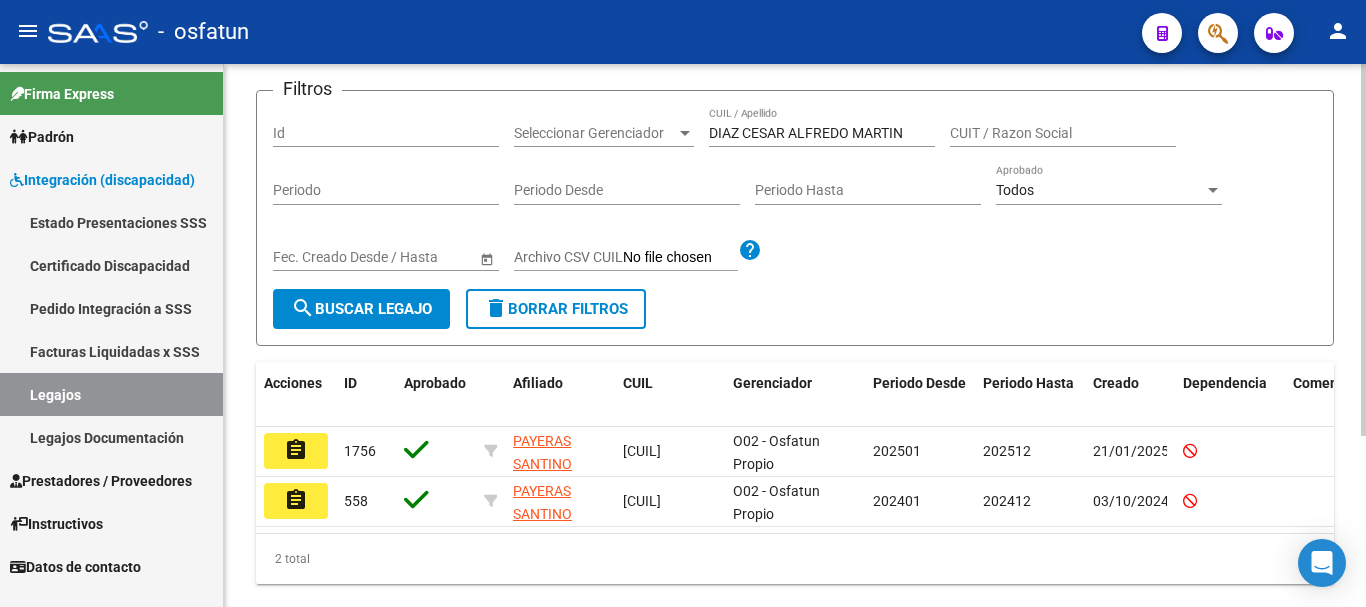 click on "search  Buscar Legajo" 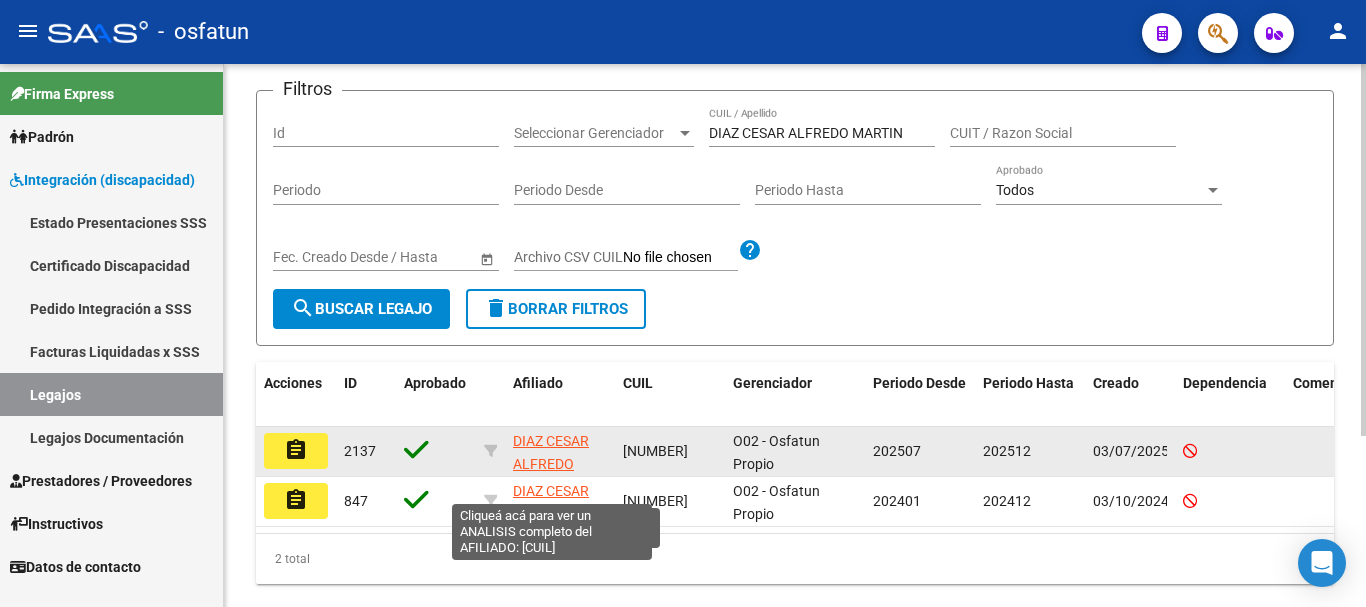click on "DIAZ CESAR ALFREDO MARTIN" 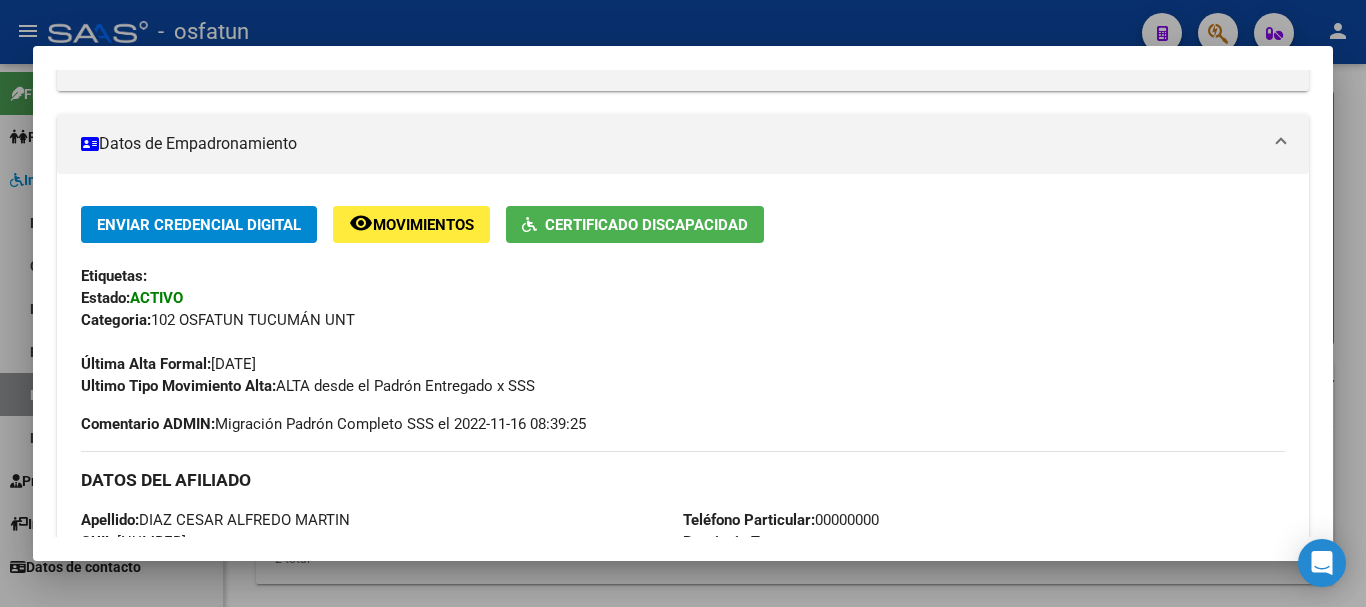scroll, scrollTop: 457, scrollLeft: 0, axis: vertical 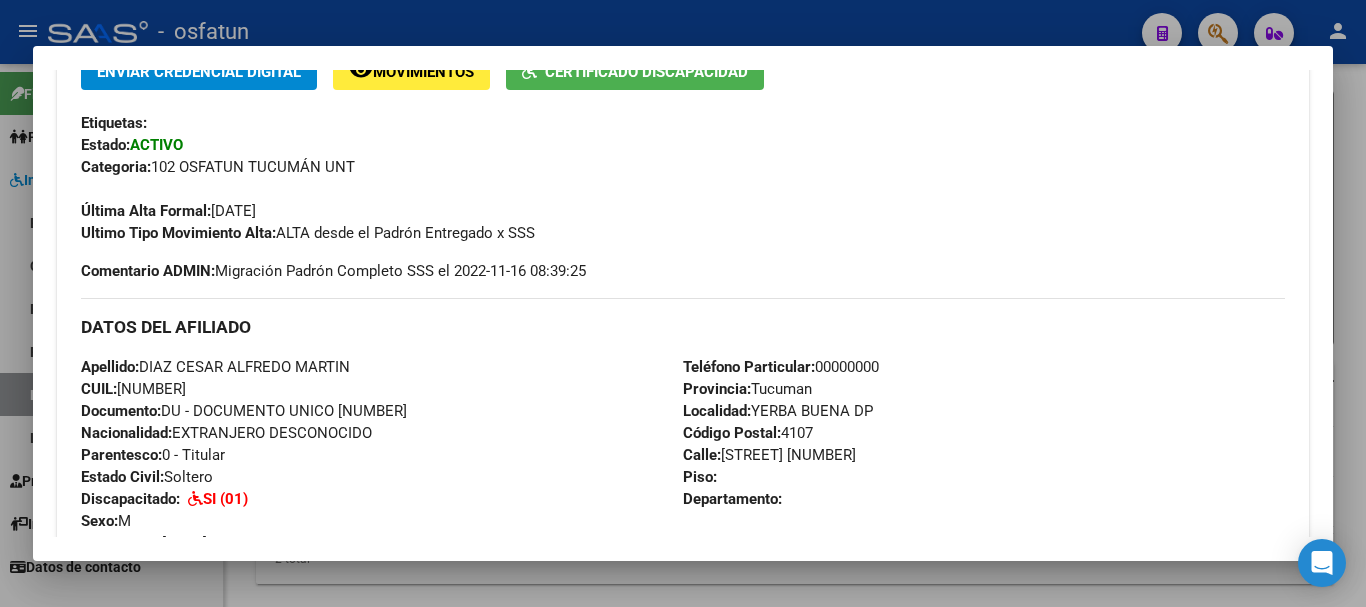 click at bounding box center [683, 303] 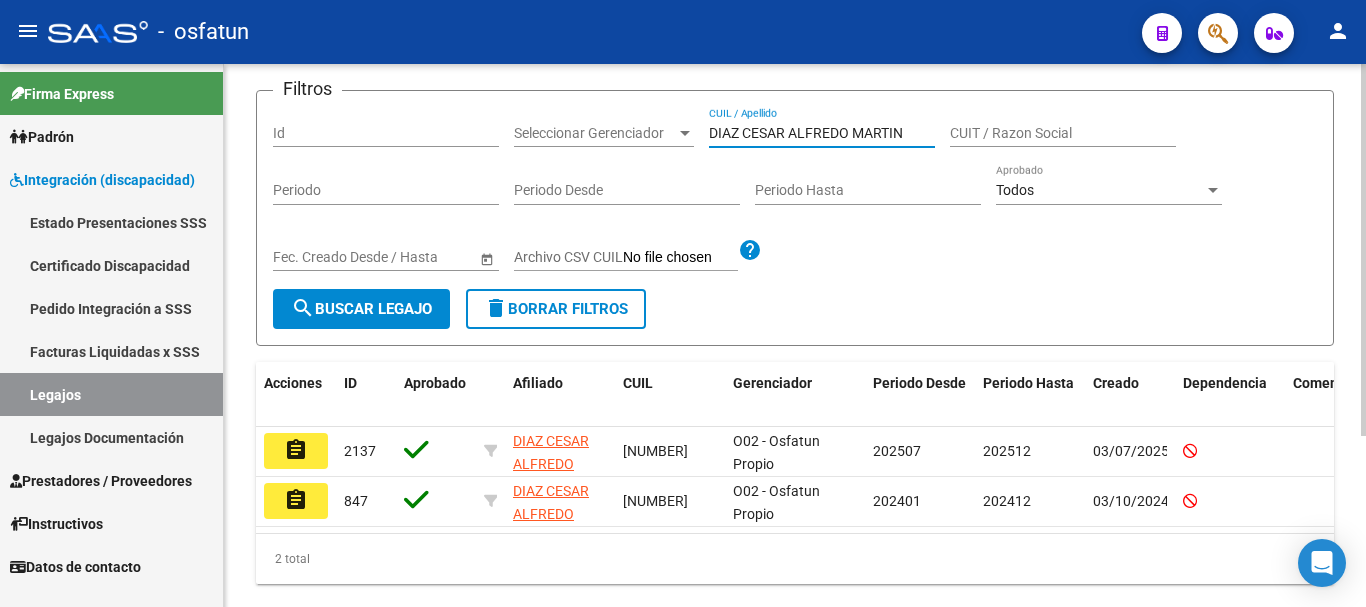 drag, startPoint x: 914, startPoint y: 133, endPoint x: 617, endPoint y: 163, distance: 298.5113 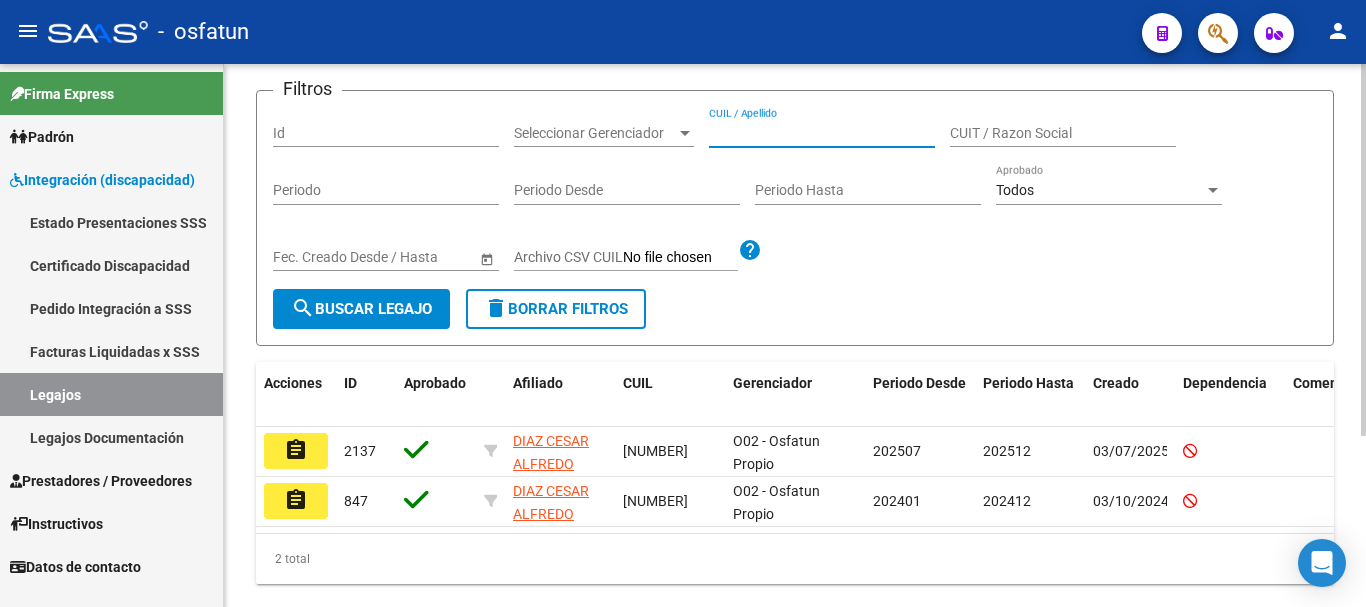 paste on "SANTILLAN ROBERTO ALFREDO" 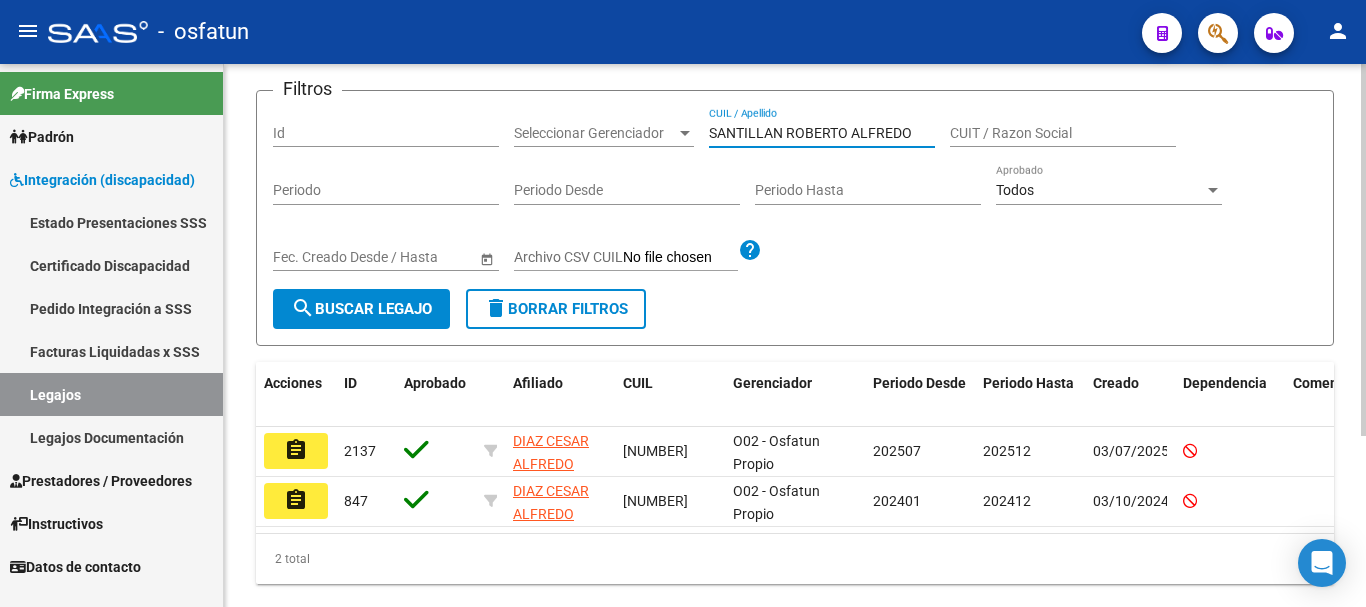 type on "SANTILLAN ROBERTO ALFREDO" 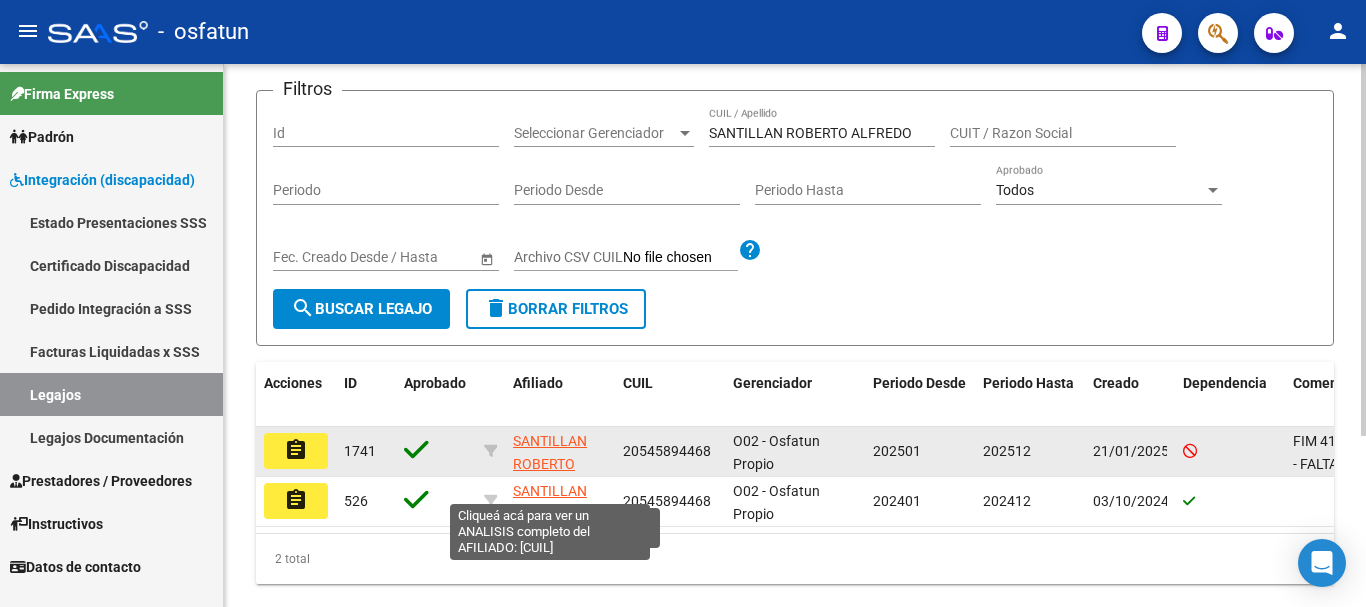 click on "SANTILLAN ROBERTO ALFREDO" 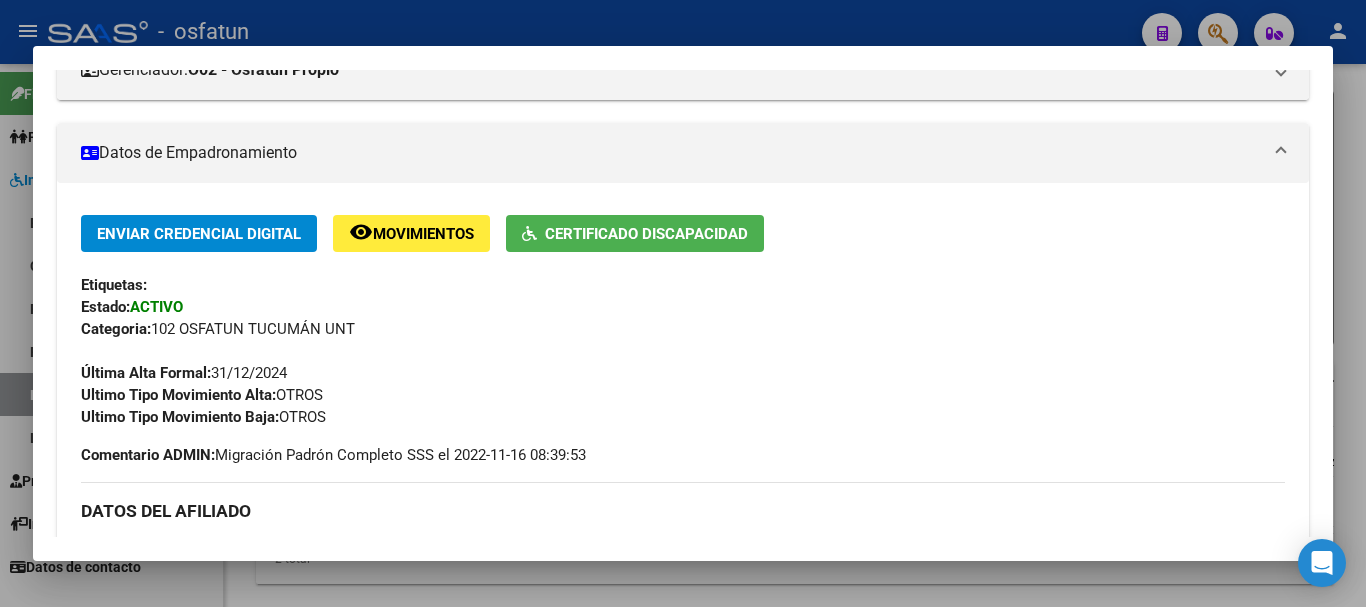 scroll, scrollTop: 300, scrollLeft: 0, axis: vertical 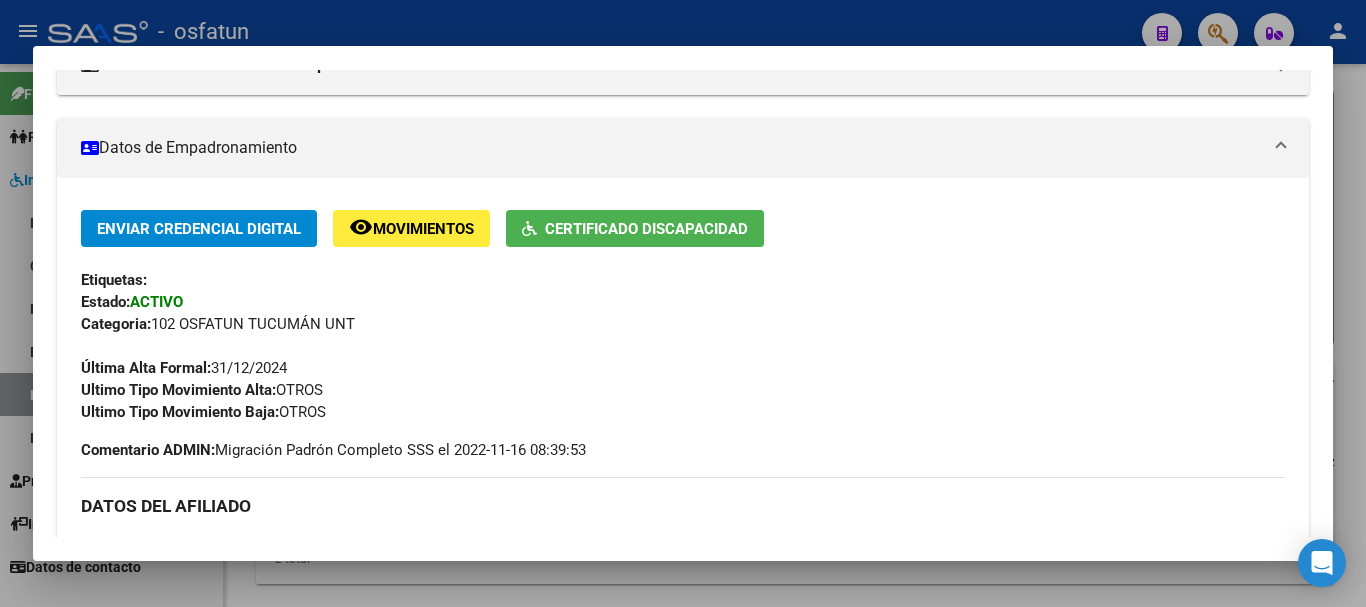 click at bounding box center (683, 303) 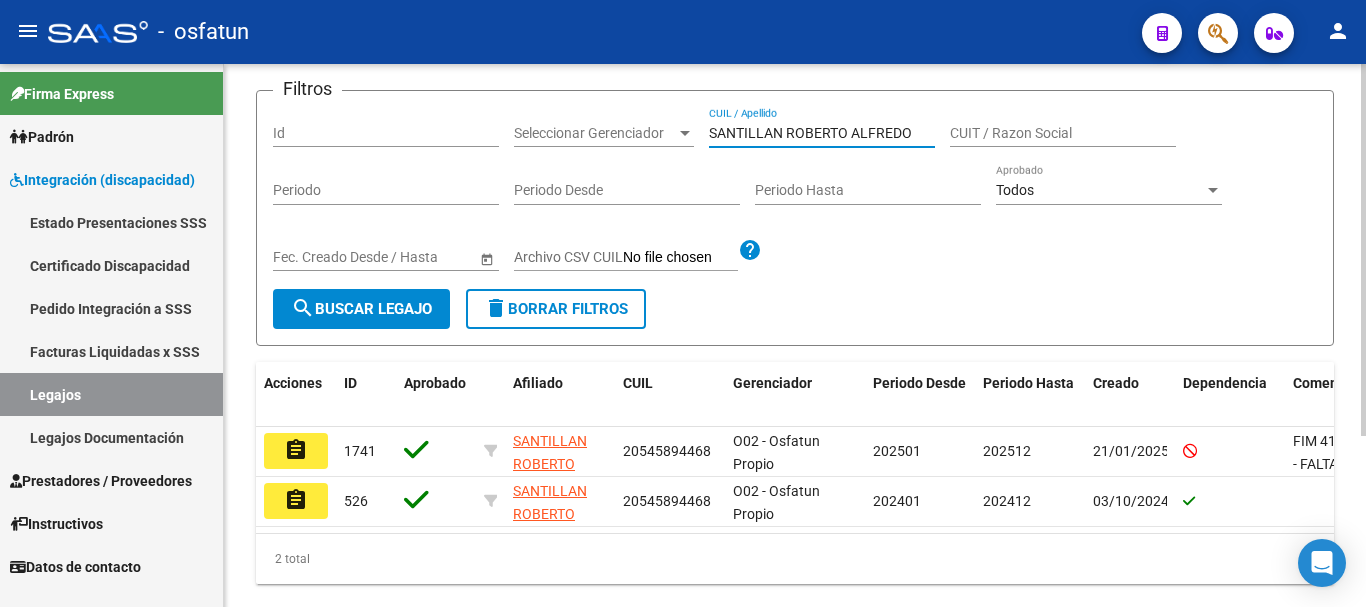 drag, startPoint x: 921, startPoint y: 130, endPoint x: 685, endPoint y: 155, distance: 237.32047 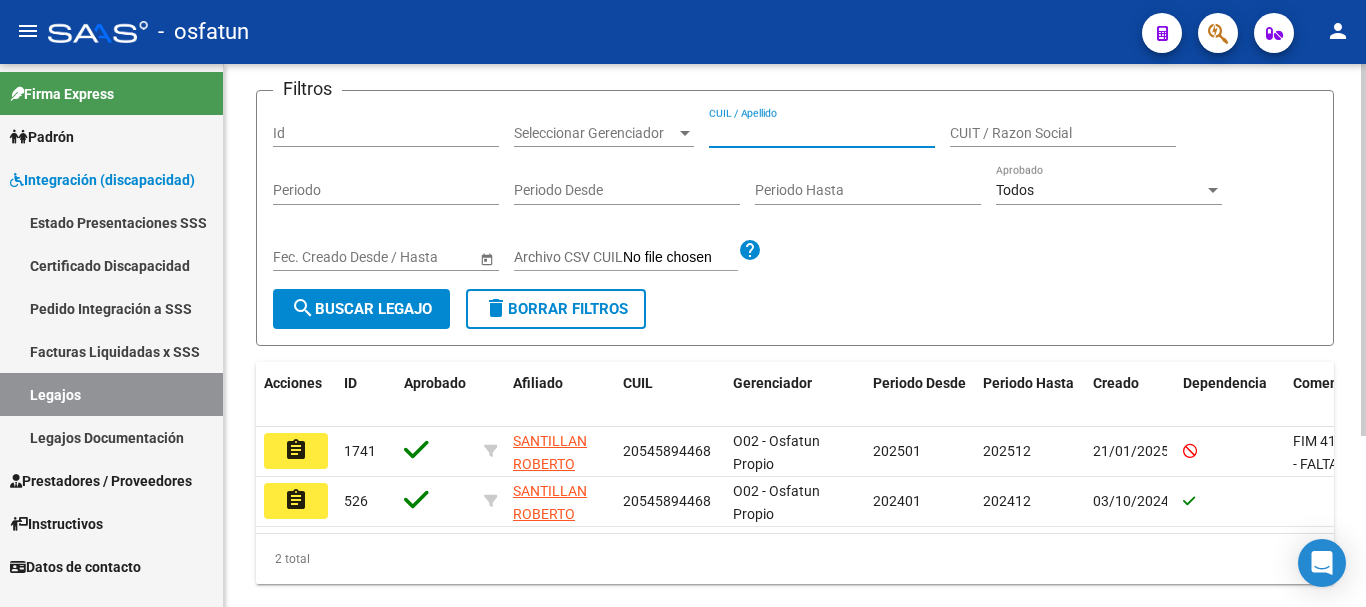 paste on "ALDERETE LEON" 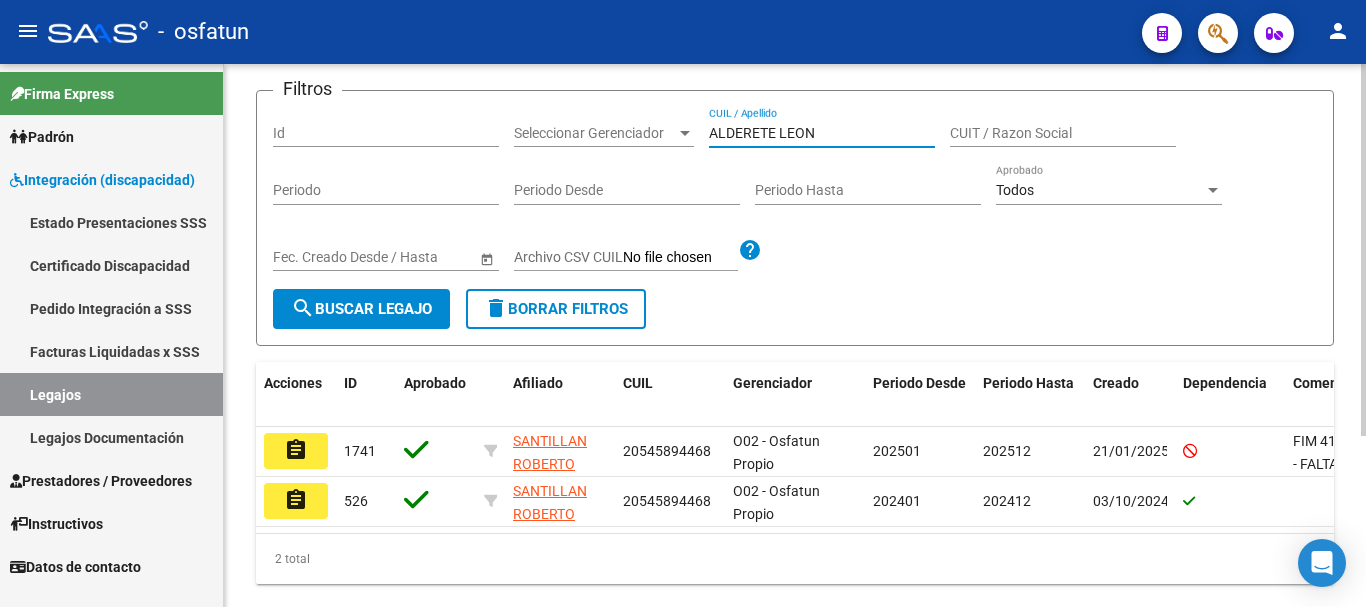 type on "ALDERETE LEON" 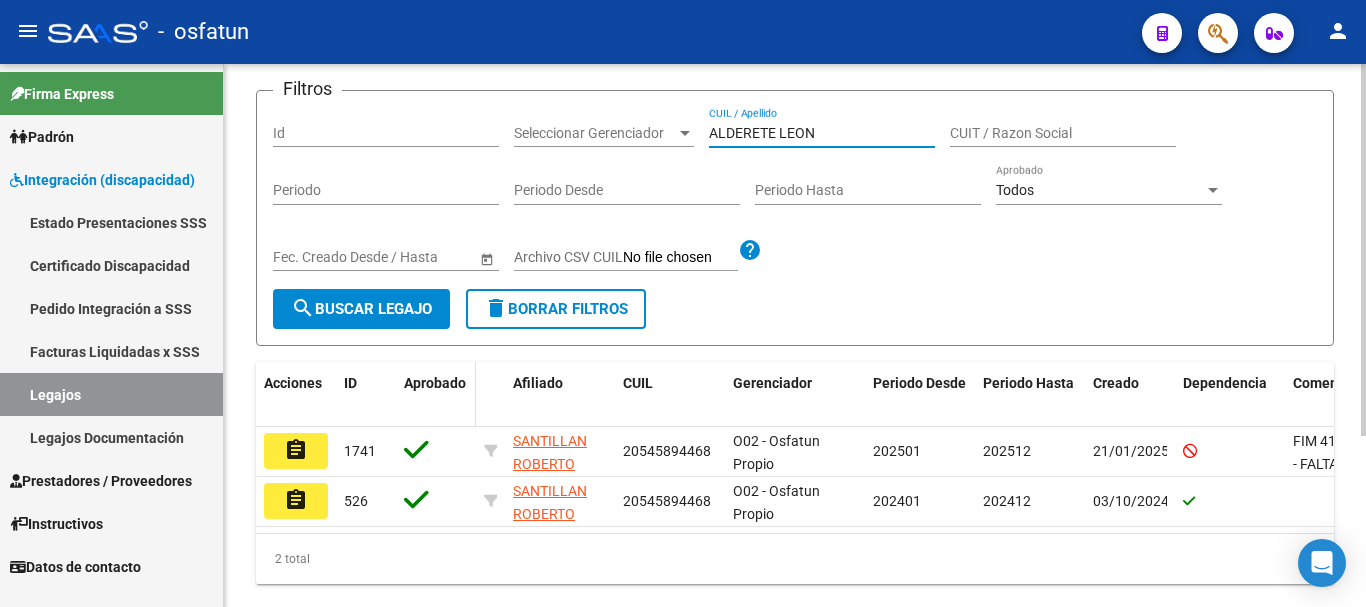 drag, startPoint x: 403, startPoint y: 295, endPoint x: 419, endPoint y: 387, distance: 93.38094 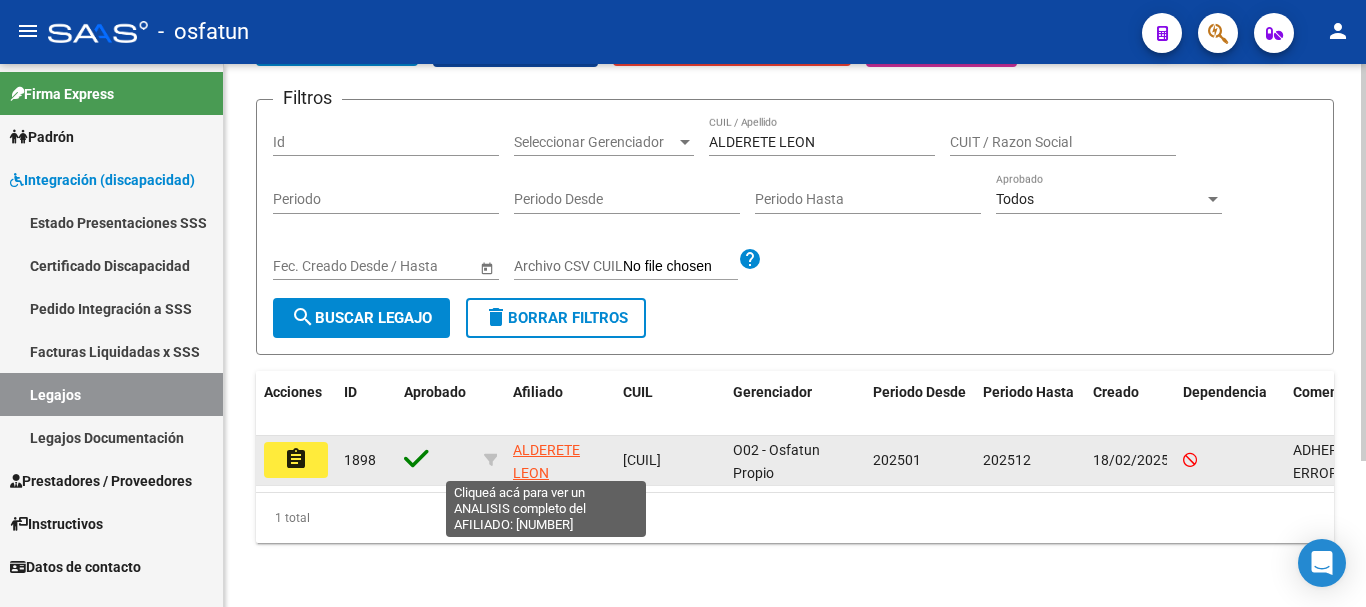 click on "ALDERETE LEON" 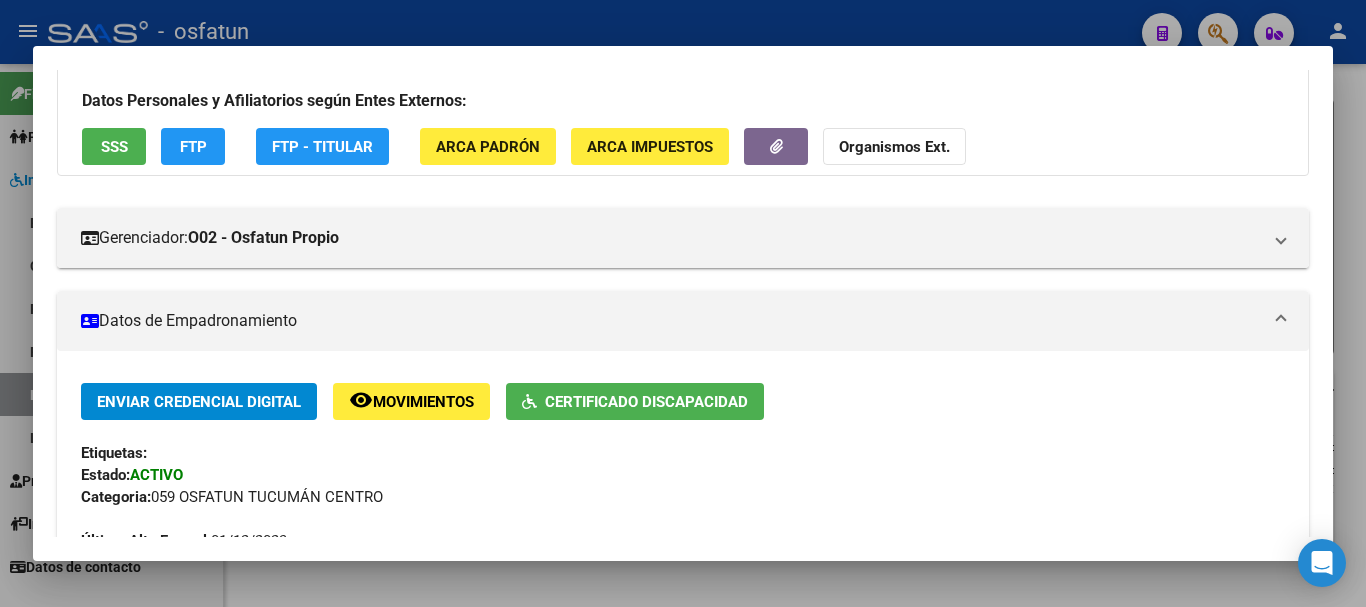 scroll, scrollTop: 164, scrollLeft: 0, axis: vertical 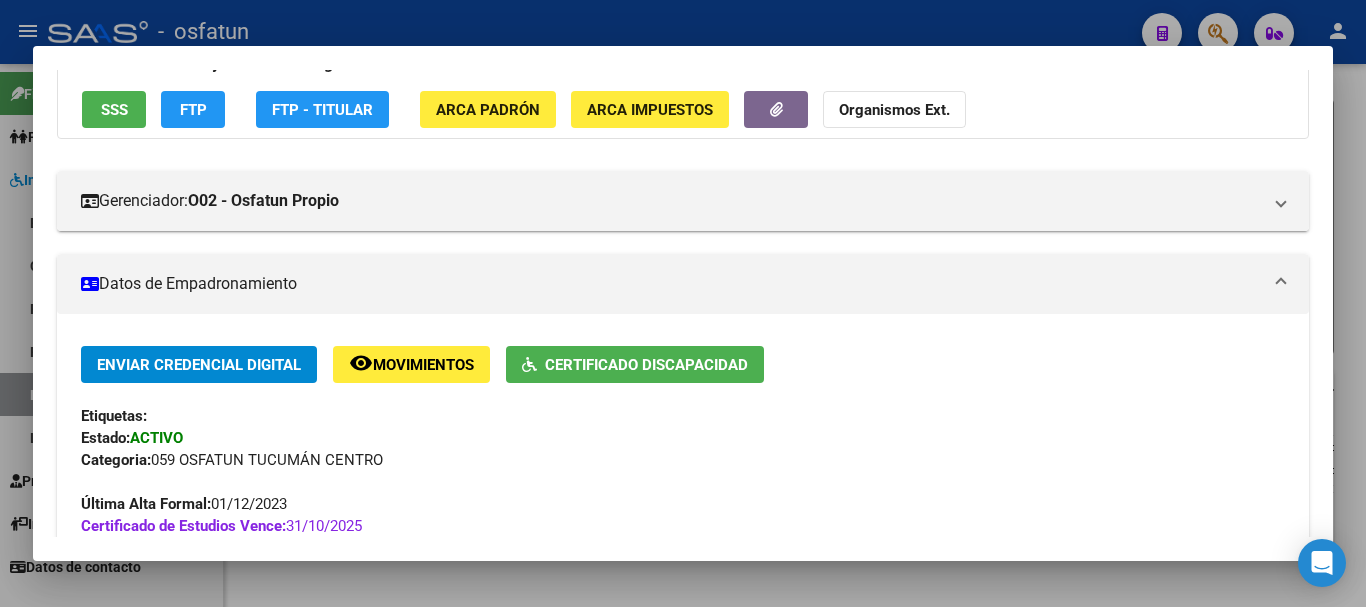 click at bounding box center (683, 303) 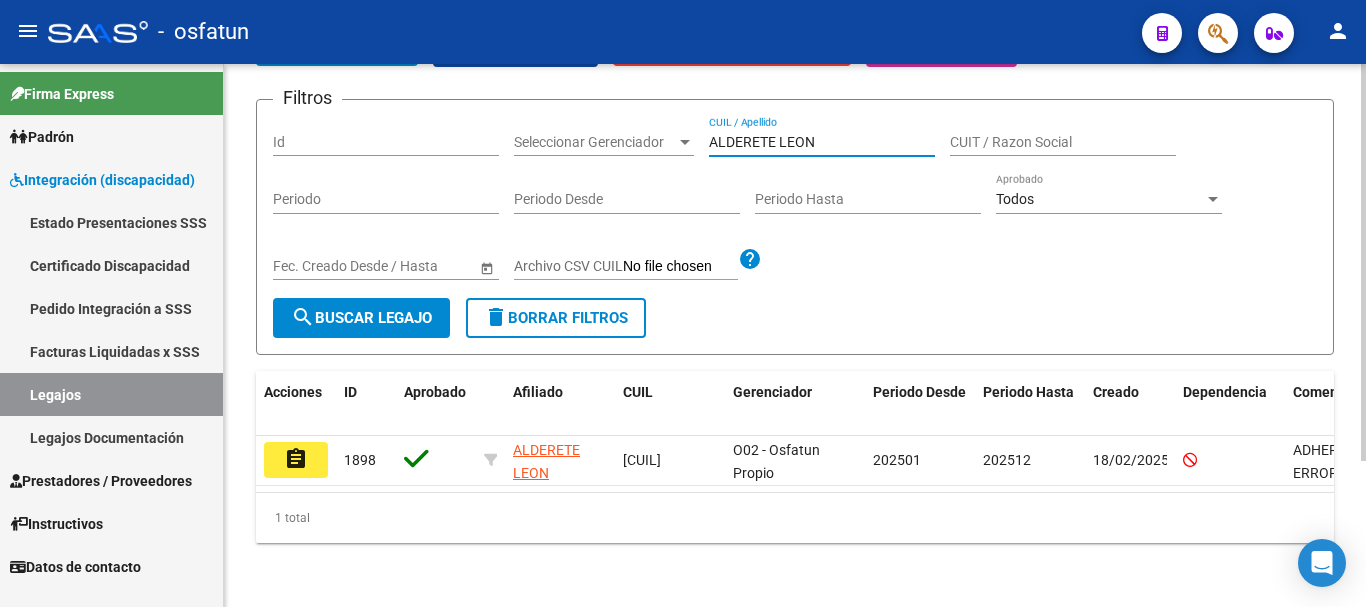 drag, startPoint x: 841, startPoint y: 140, endPoint x: 641, endPoint y: 123, distance: 200.7212 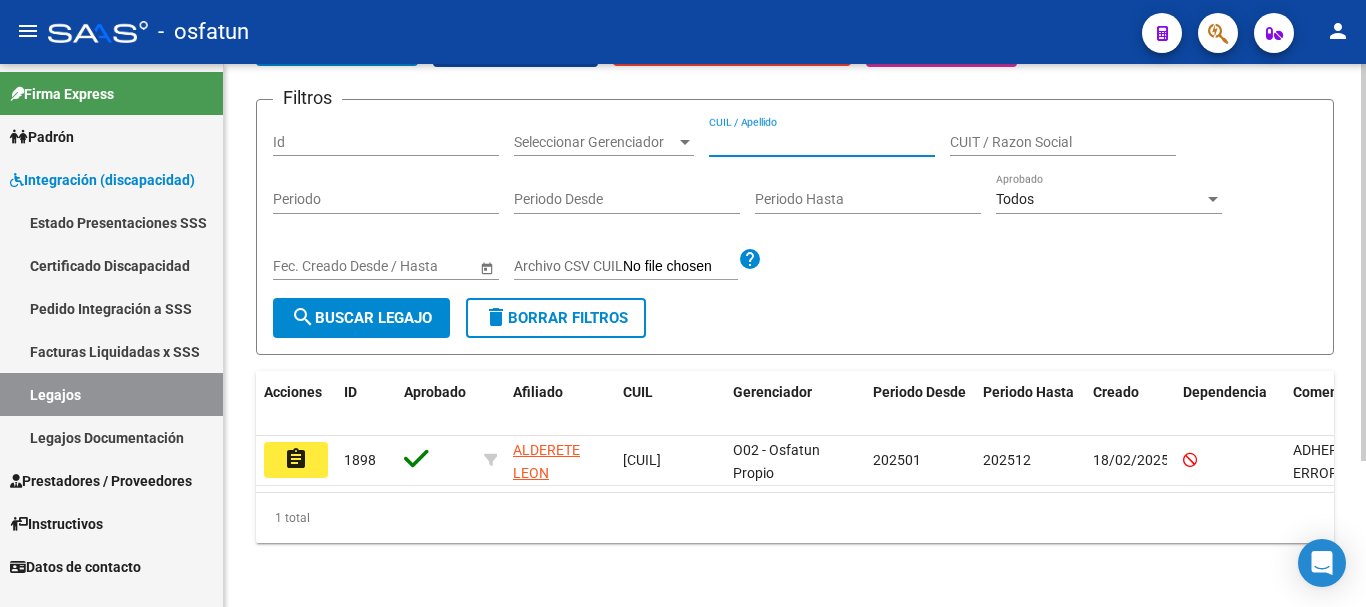 paste on "BARRIONUEVO ROSA DOLORES" 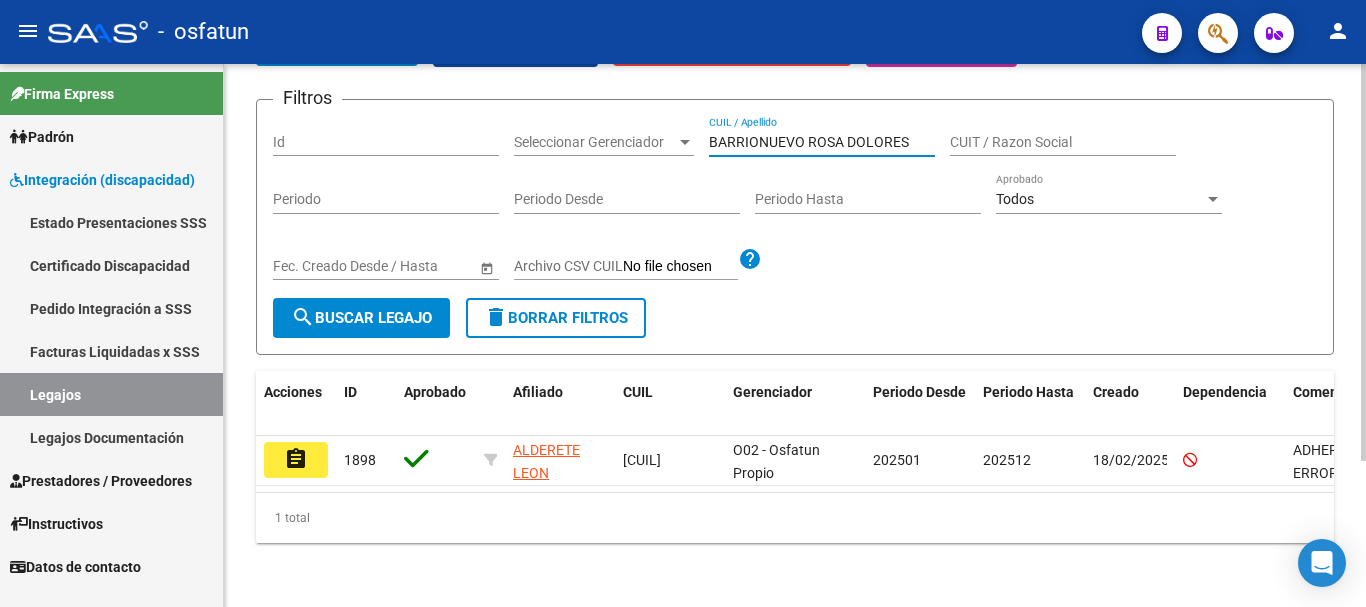 type on "BARRIONUEVO ROSA DOLORES" 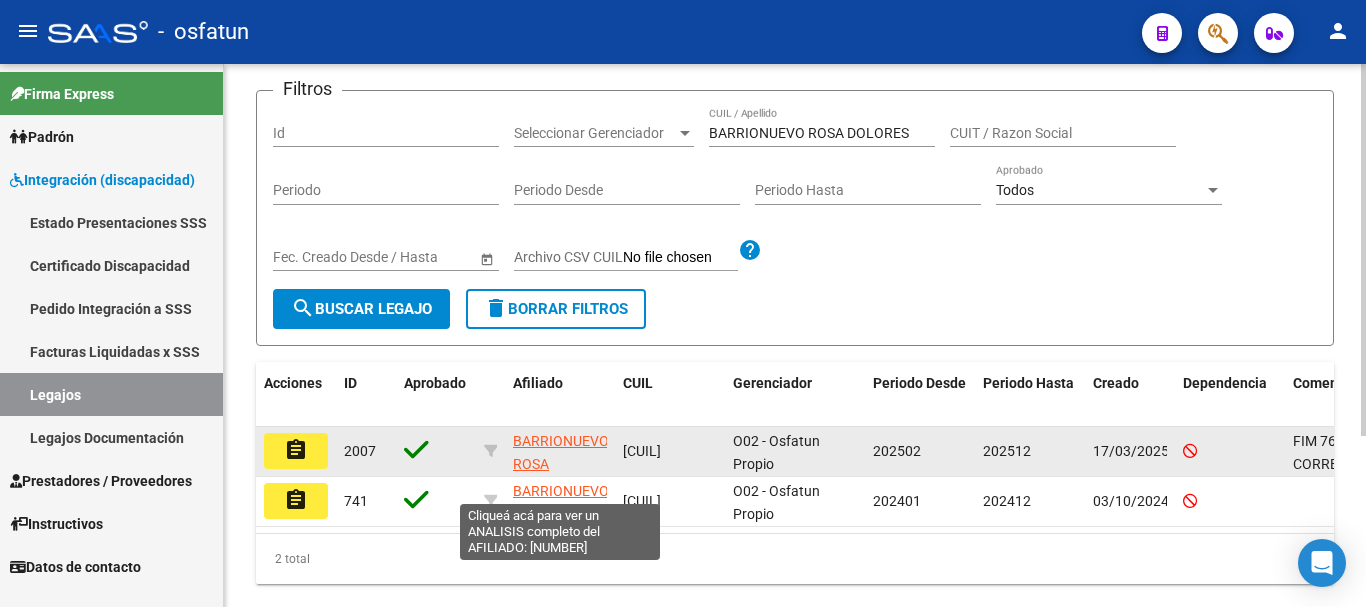click on "BARRIONUEVO ROSA DOLORES" 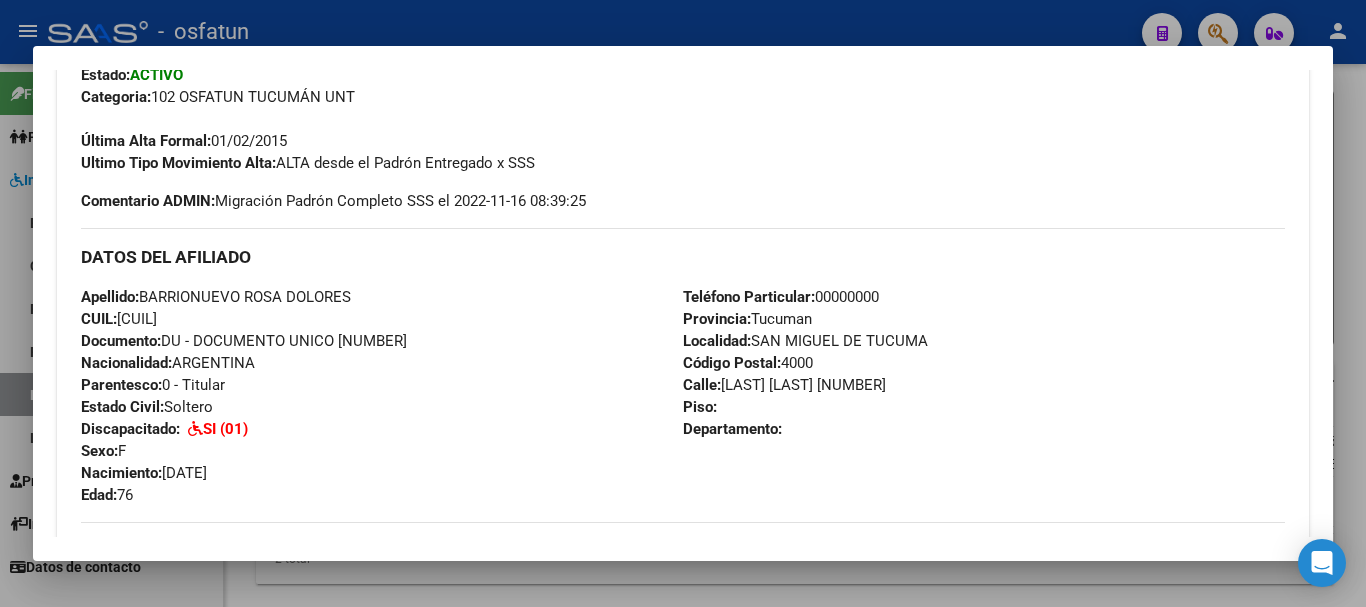 scroll, scrollTop: 530, scrollLeft: 0, axis: vertical 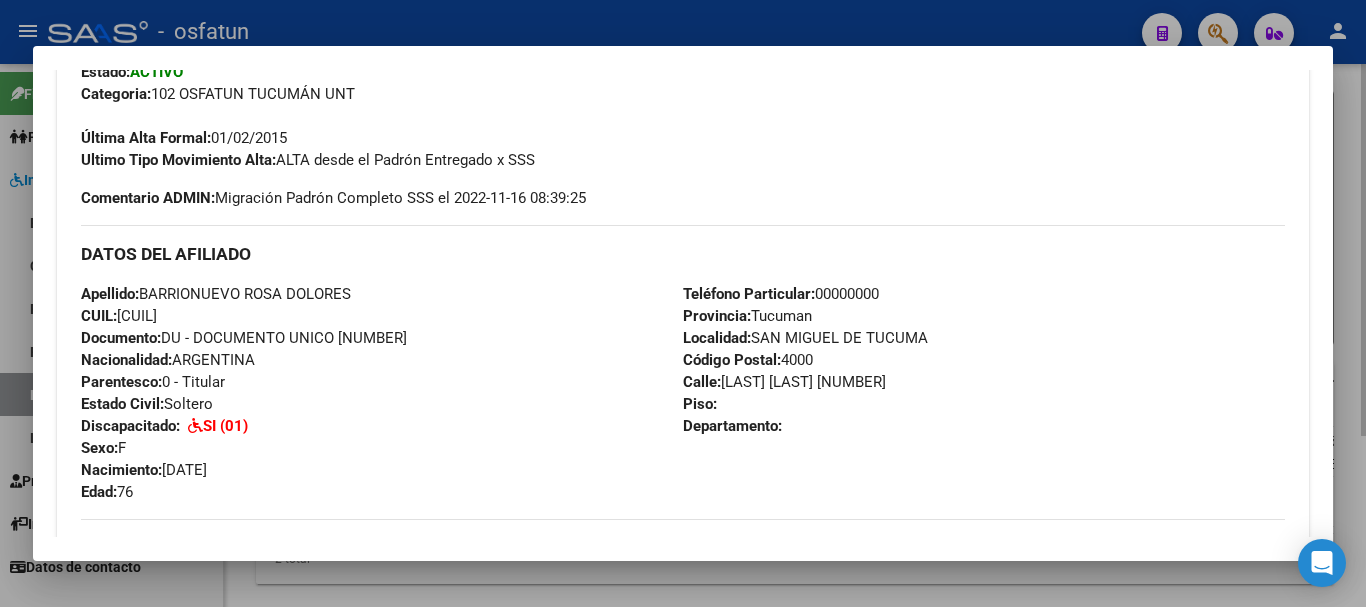 drag, startPoint x: 1365, startPoint y: 402, endPoint x: 1196, endPoint y: 567, distance: 236.1906 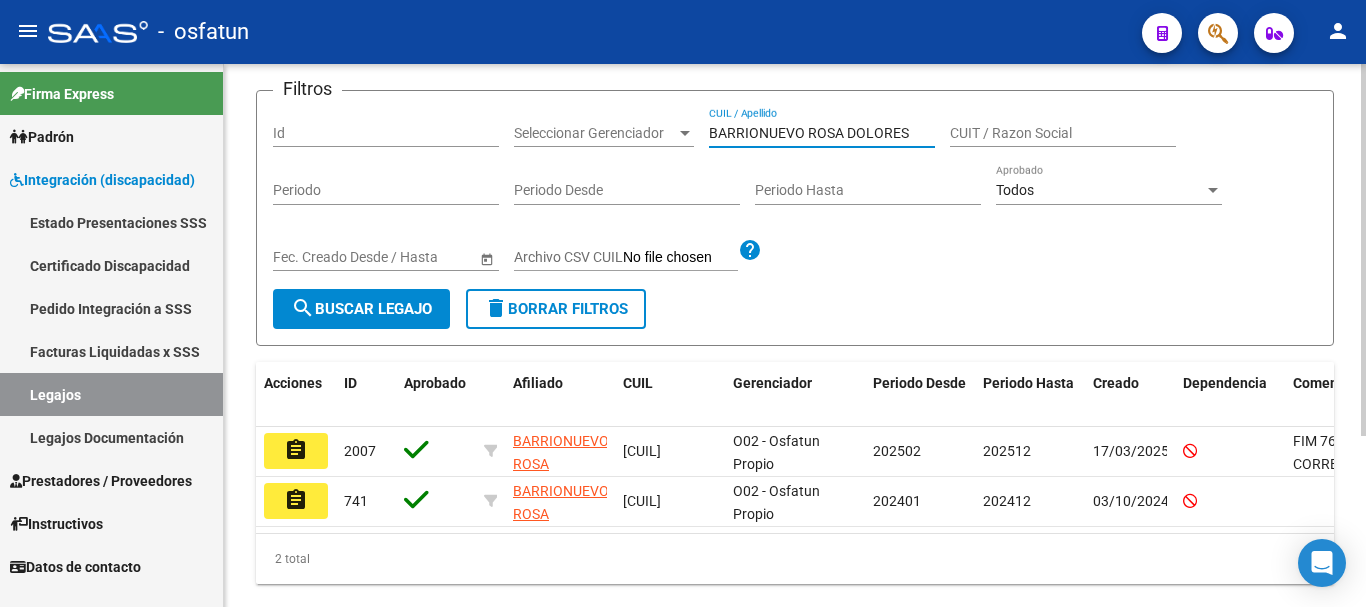 drag, startPoint x: 913, startPoint y: 133, endPoint x: 671, endPoint y: 160, distance: 243.50154 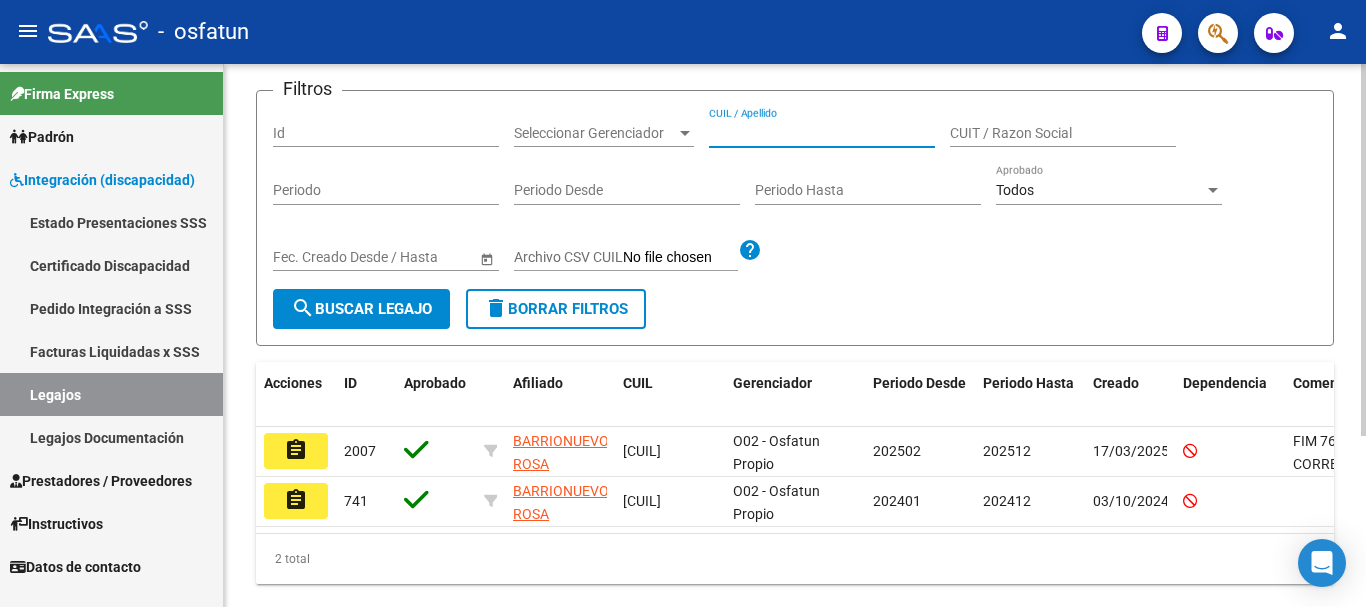 paste on "ALMIRON SIMON BENICIO" 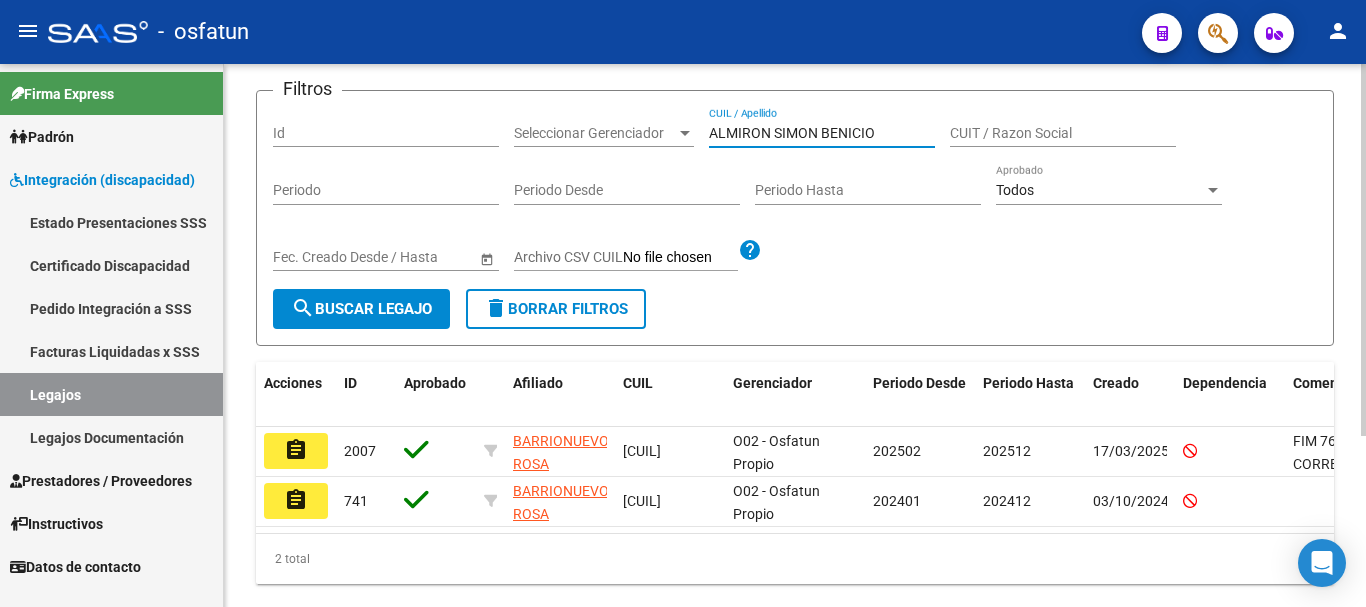 type on "ALMIRON SIMON BENICIO" 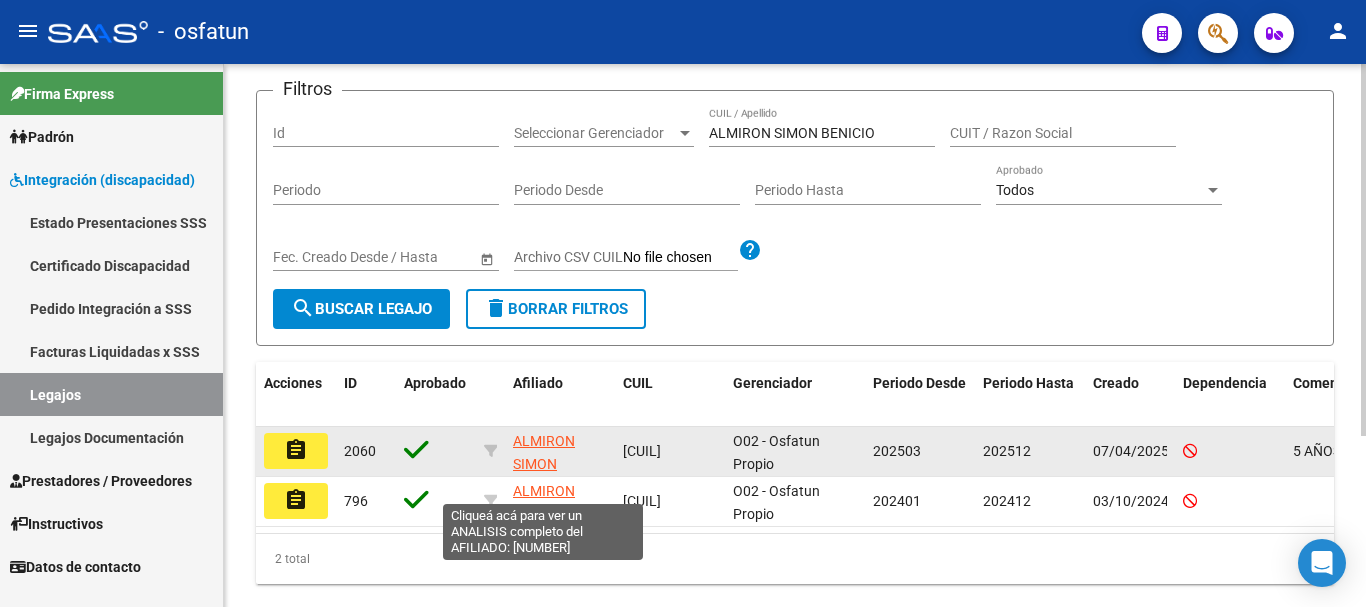 click on "ALMIRON SIMON BENICIO" 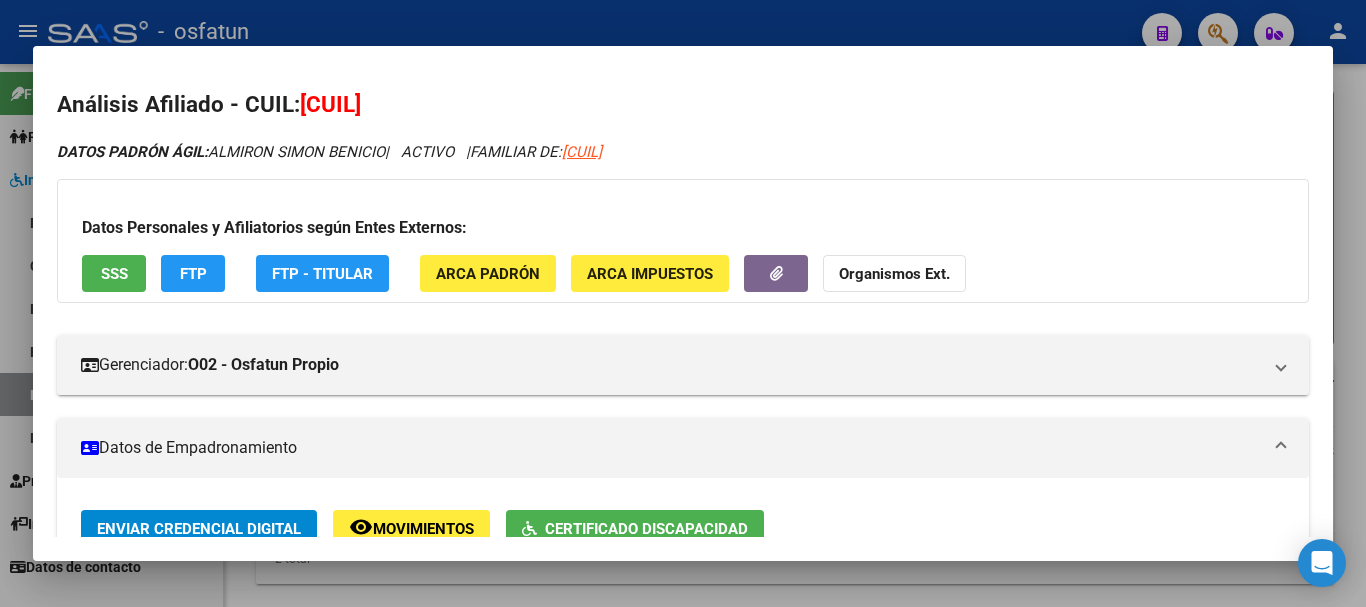 scroll, scrollTop: 216, scrollLeft: 0, axis: vertical 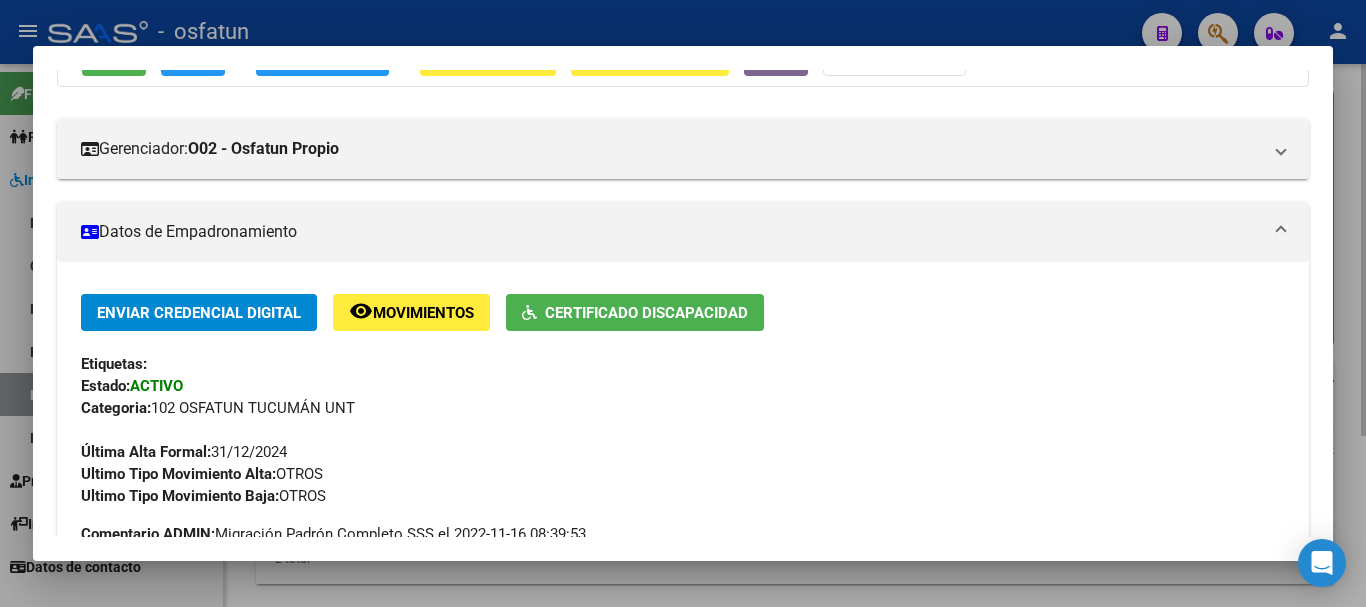 drag, startPoint x: 1365, startPoint y: 302, endPoint x: 981, endPoint y: 565, distance: 465.4299 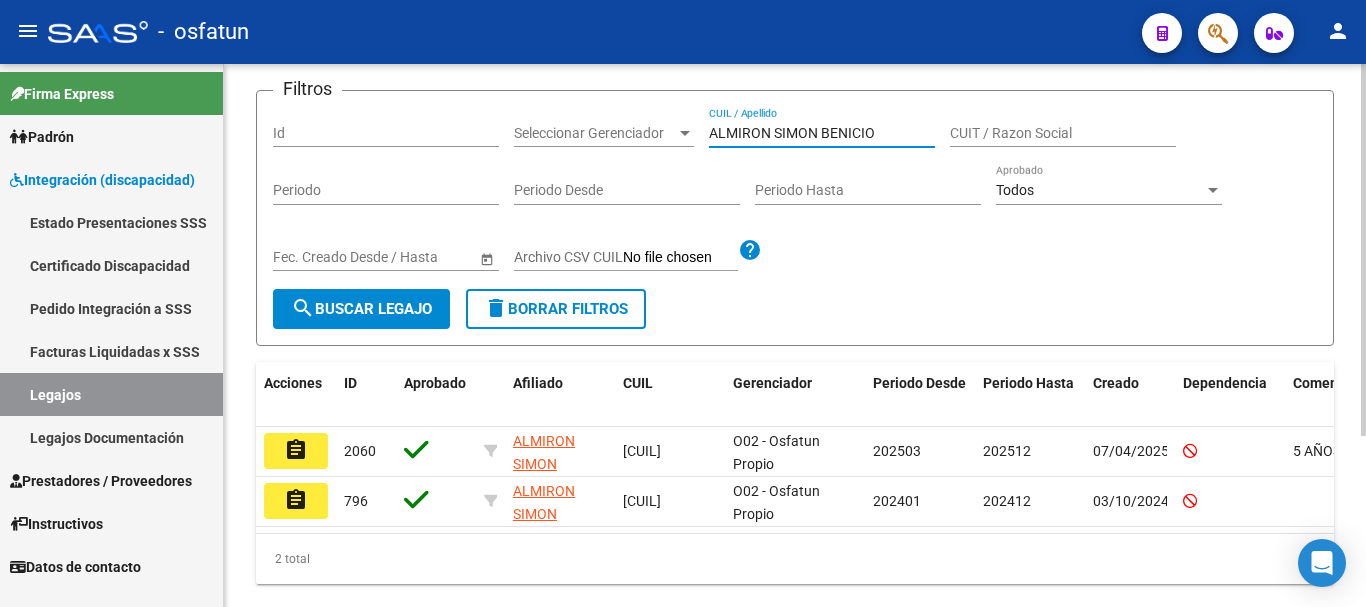 drag, startPoint x: 888, startPoint y: 126, endPoint x: 590, endPoint y: 131, distance: 298.04193 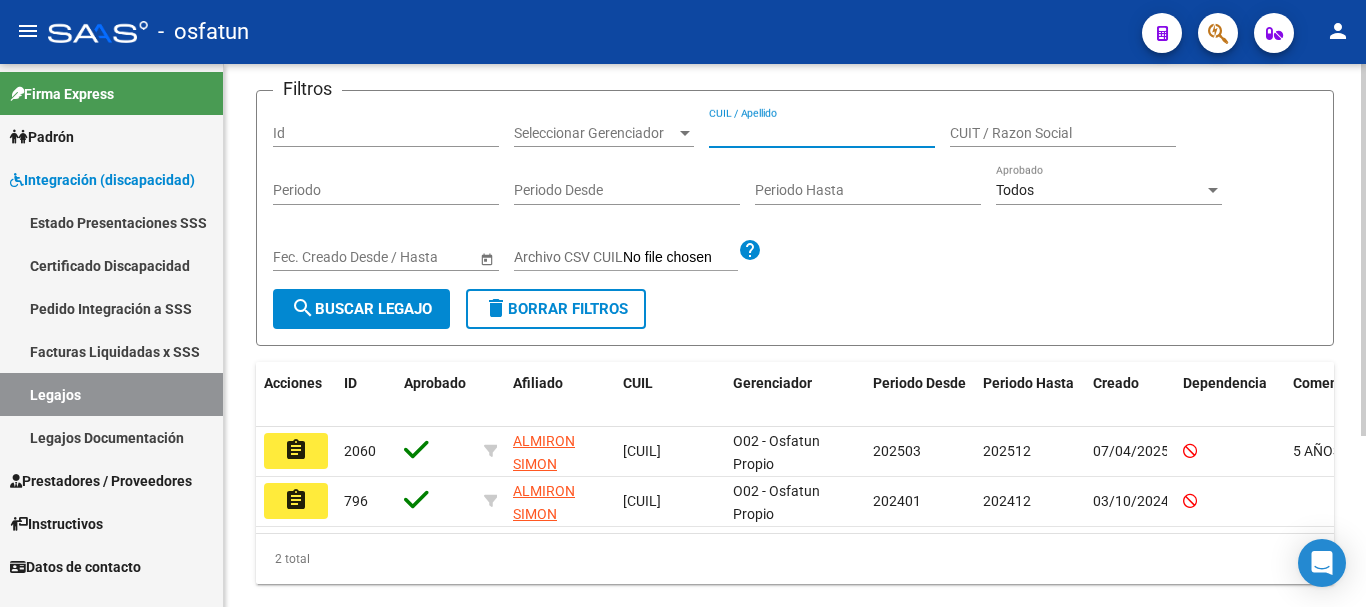 paste on "ALMIRON PATRICIA DEL CARMEN" 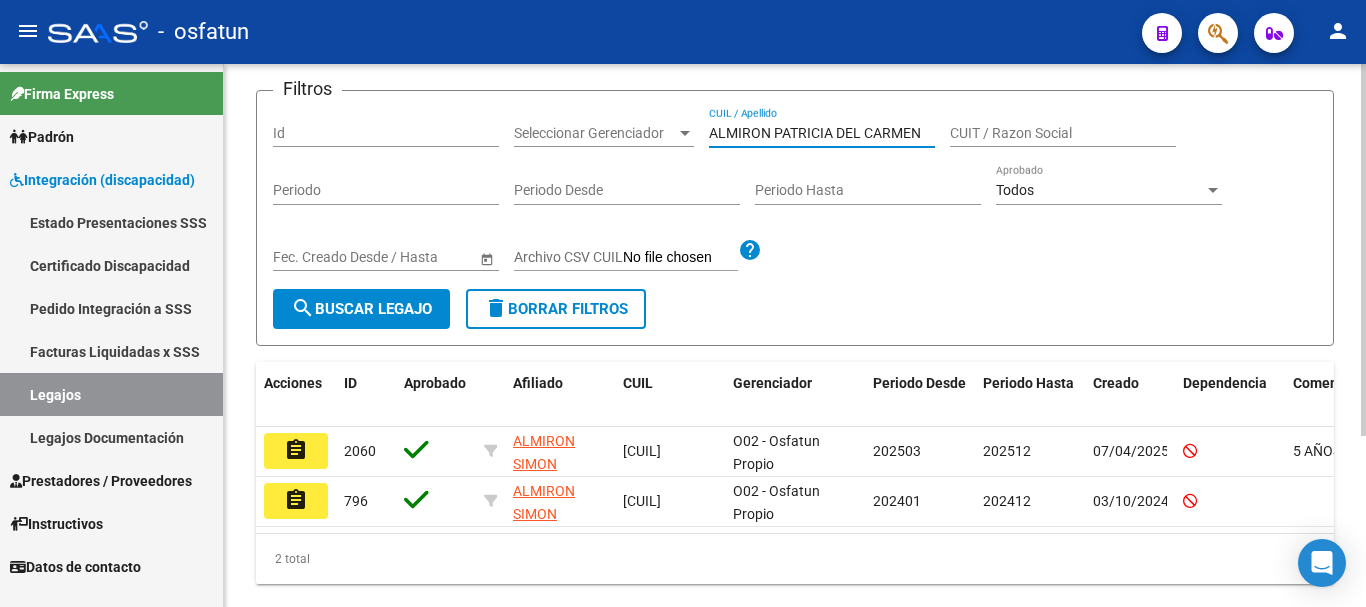 type on "ALMIRON PATRICIA DEL CARMEN" 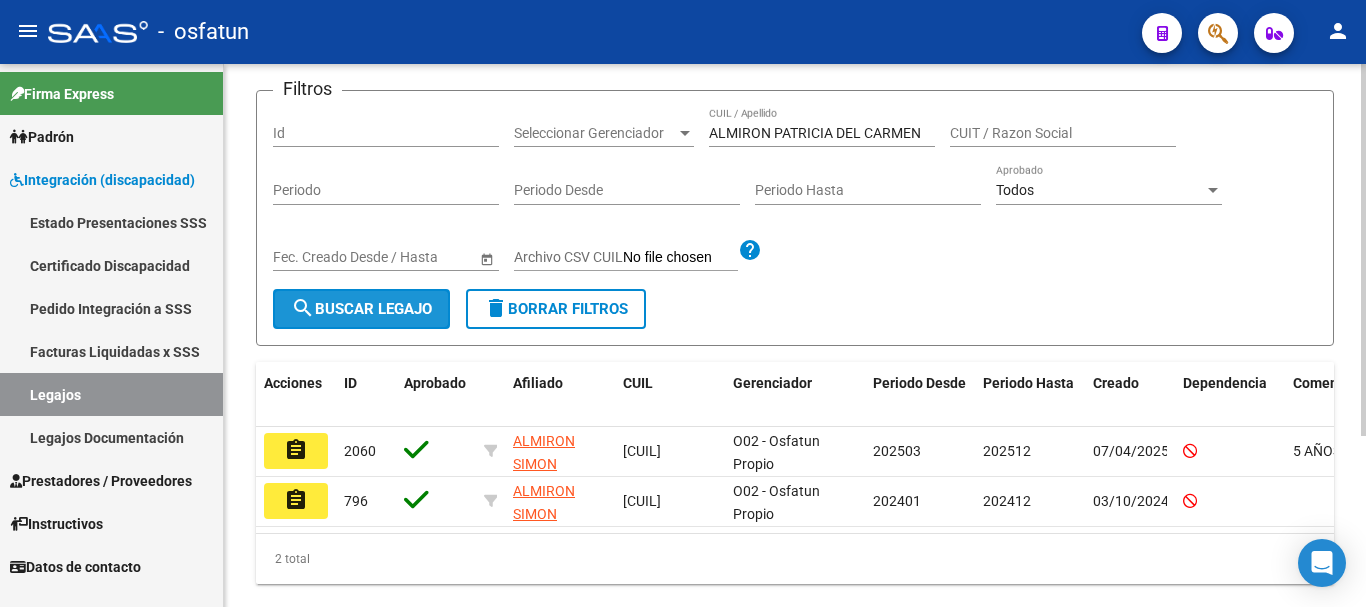 click on "search  Buscar Legajo" 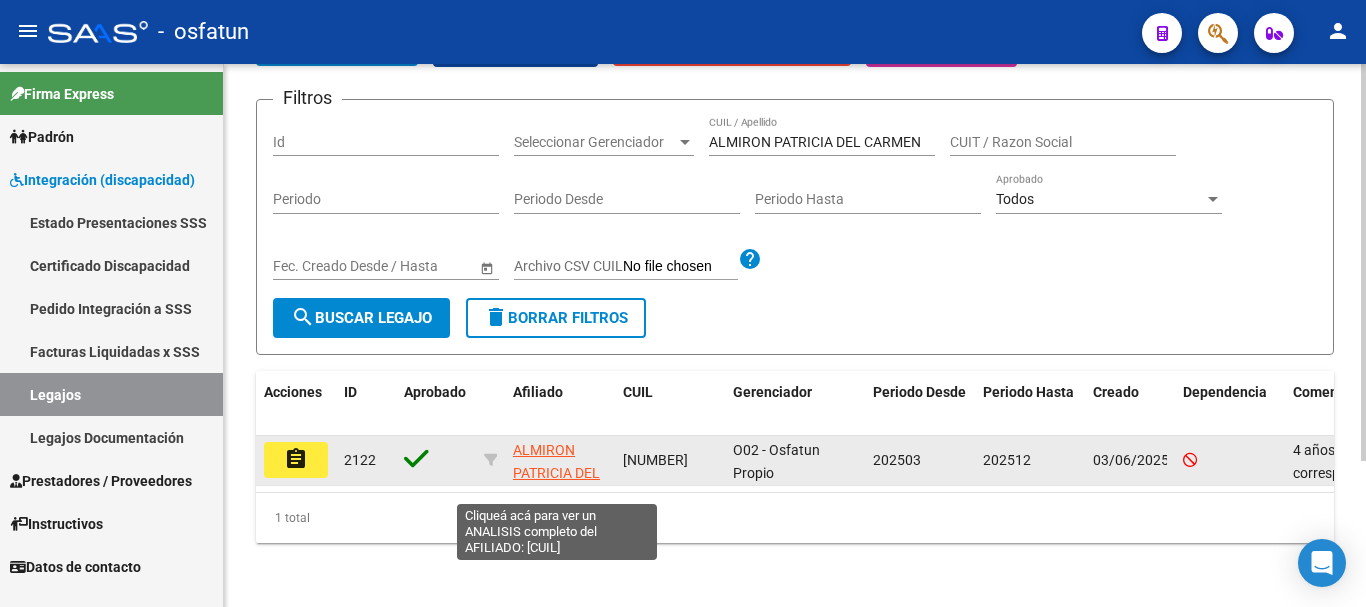 click on "ALMIRON PATRICIA DEL CARMEN" 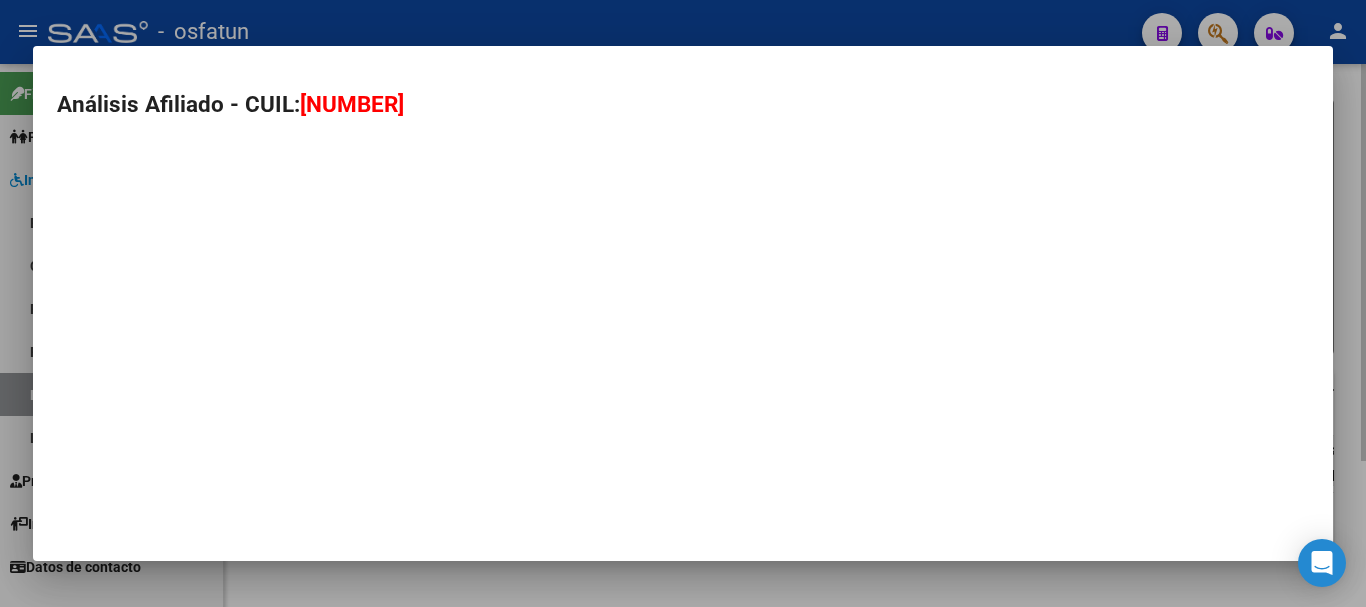 type on "[NUMBER]" 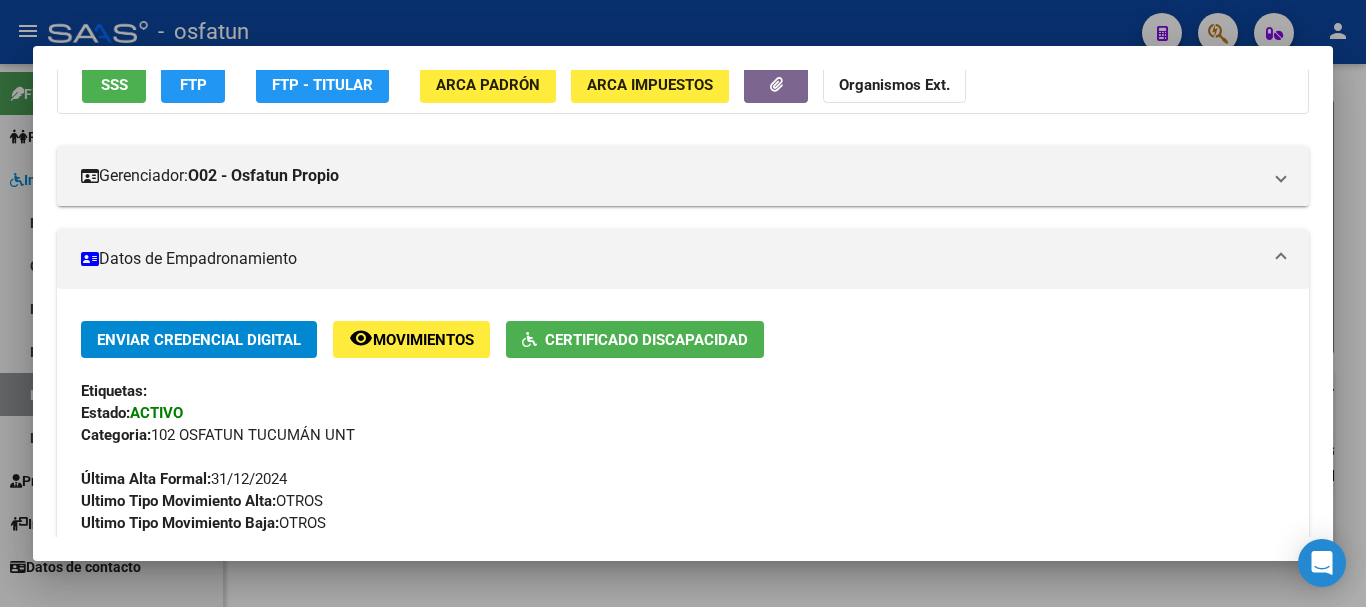 scroll, scrollTop: 281, scrollLeft: 0, axis: vertical 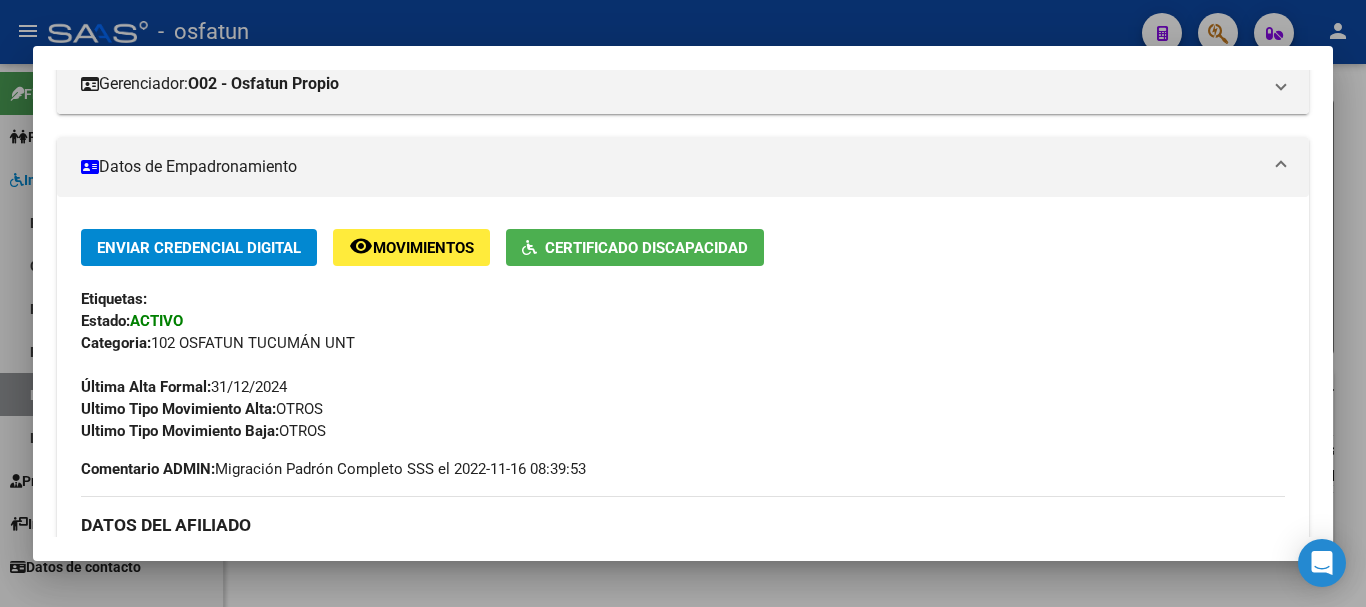 drag, startPoint x: 1365, startPoint y: 257, endPoint x: 1065, endPoint y: 502, distance: 387.3306 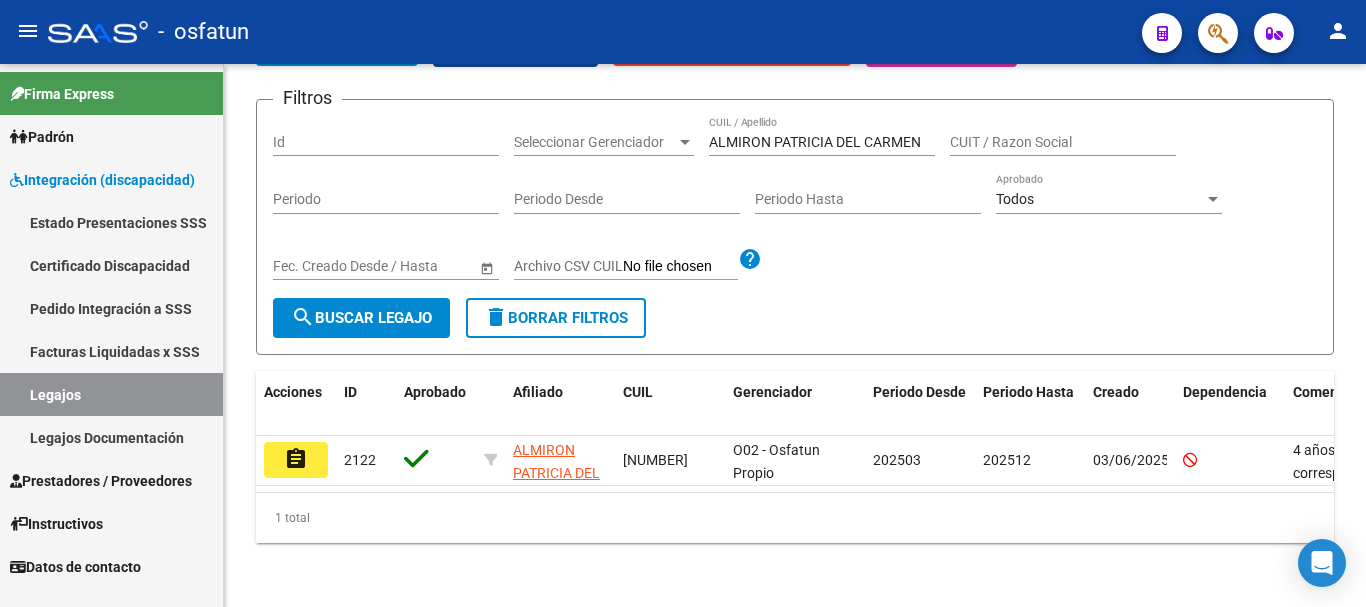 click on "Integración (discapacidad)" at bounding box center [102, 180] 